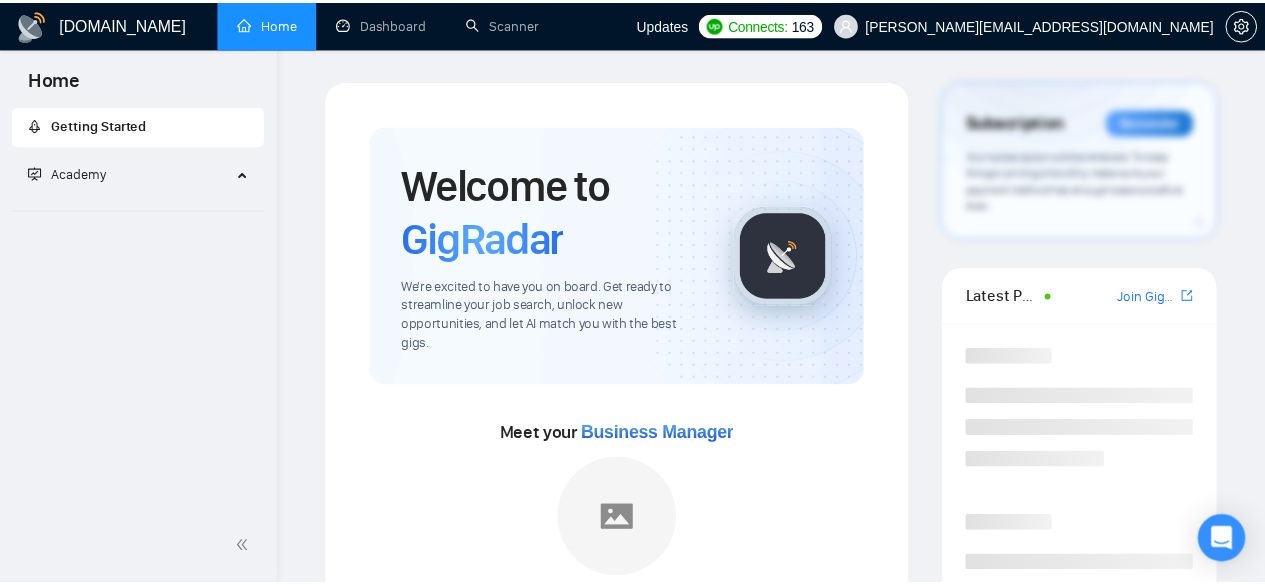 scroll, scrollTop: 0, scrollLeft: 0, axis: both 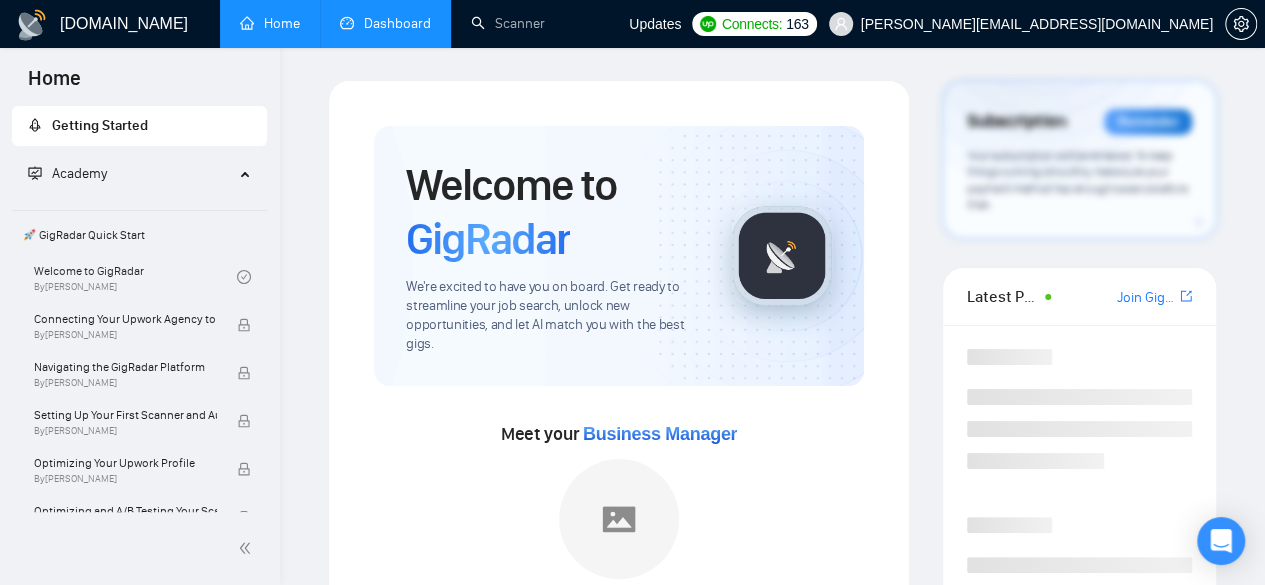 click on "Dashboard" at bounding box center (385, 23) 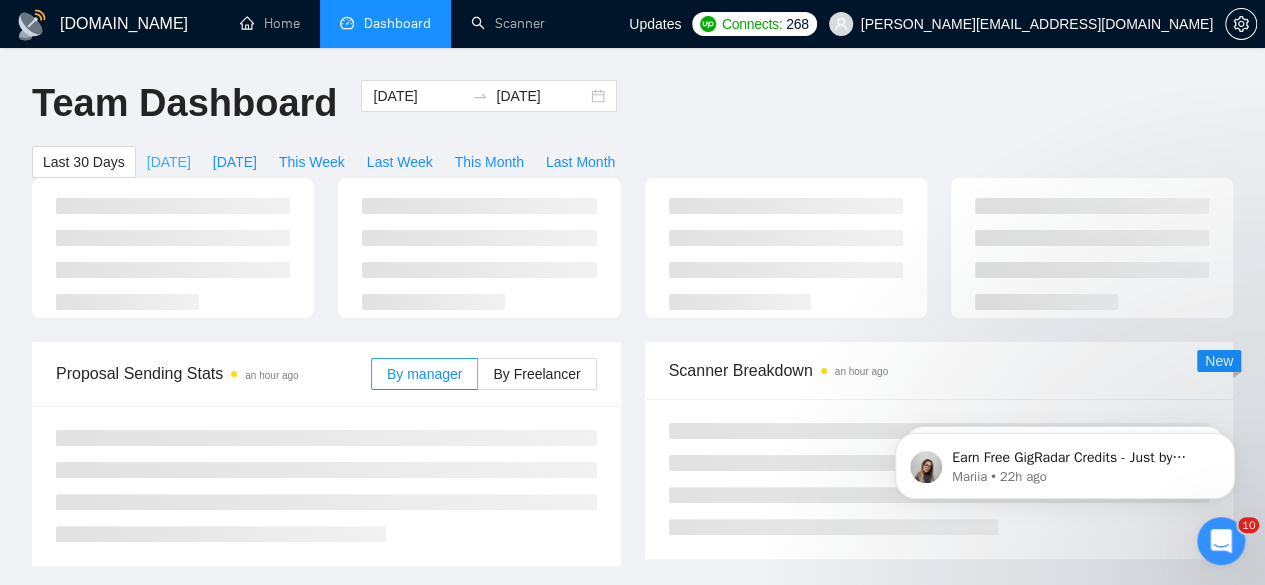 scroll, scrollTop: 0, scrollLeft: 0, axis: both 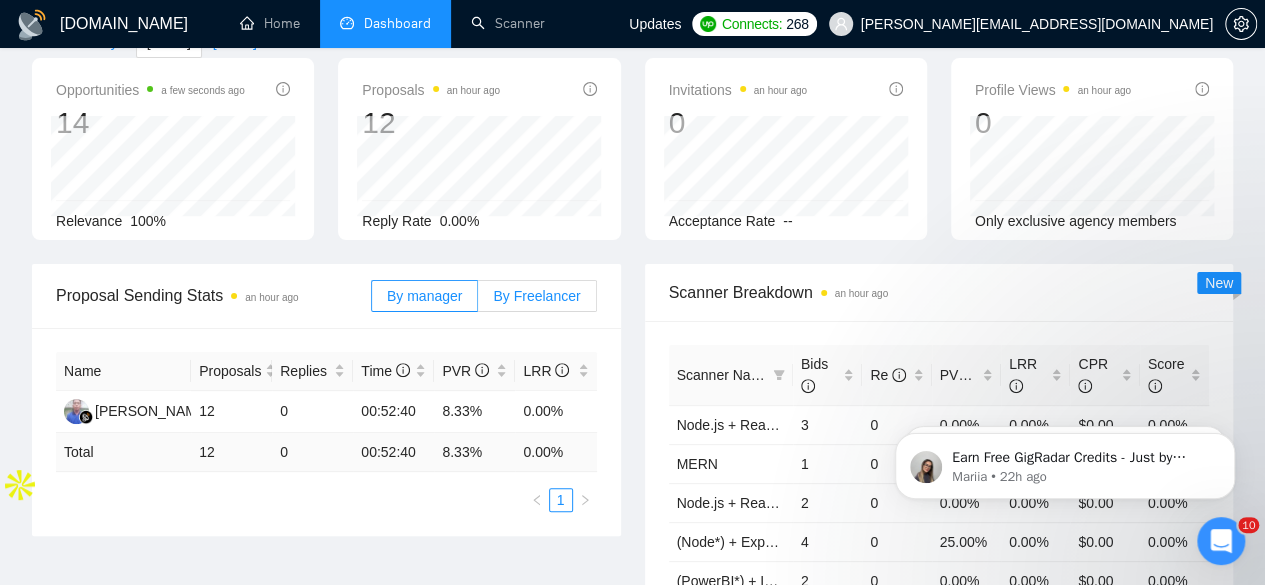 click on "By Freelancer" at bounding box center (536, 296) 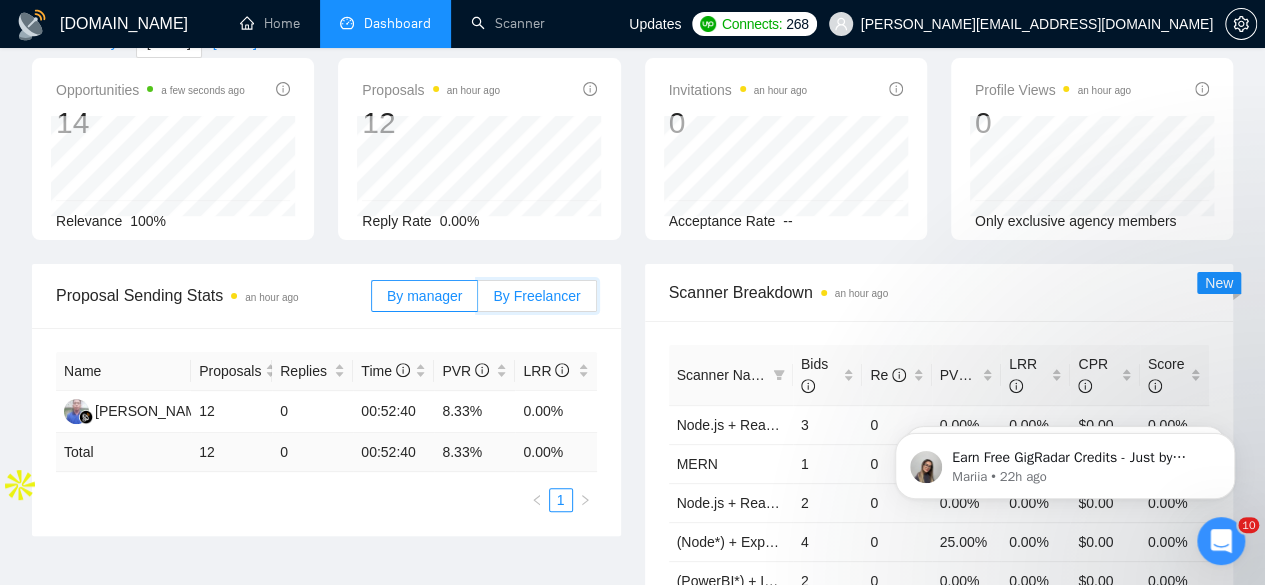 click on "By Freelancer" at bounding box center (478, 301) 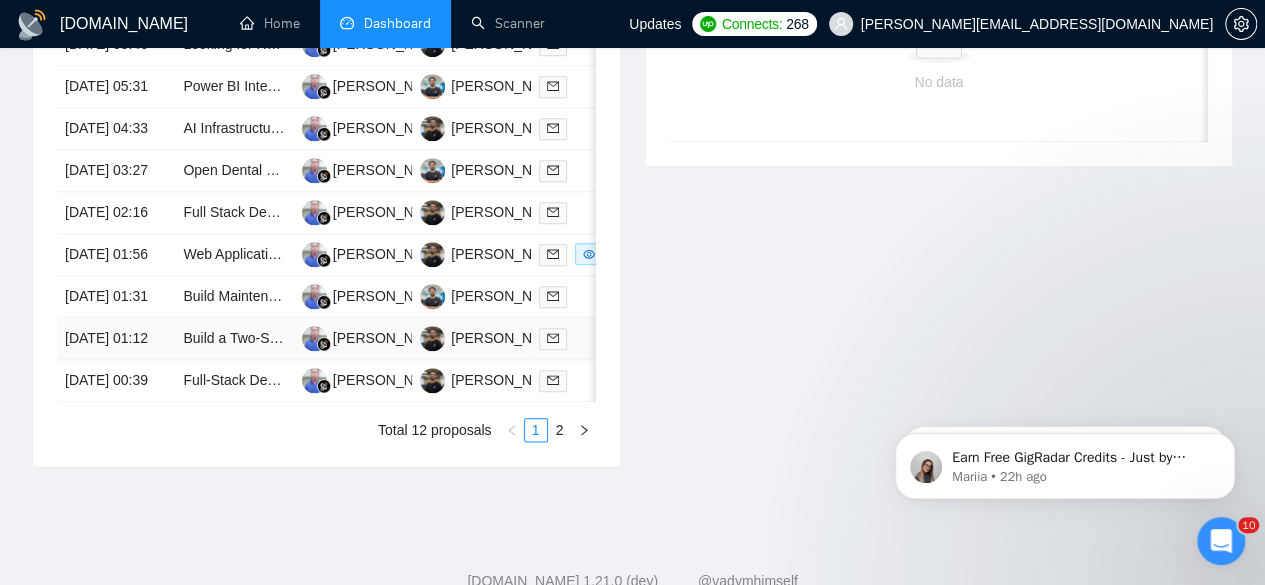 scroll, scrollTop: 1003, scrollLeft: 0, axis: vertical 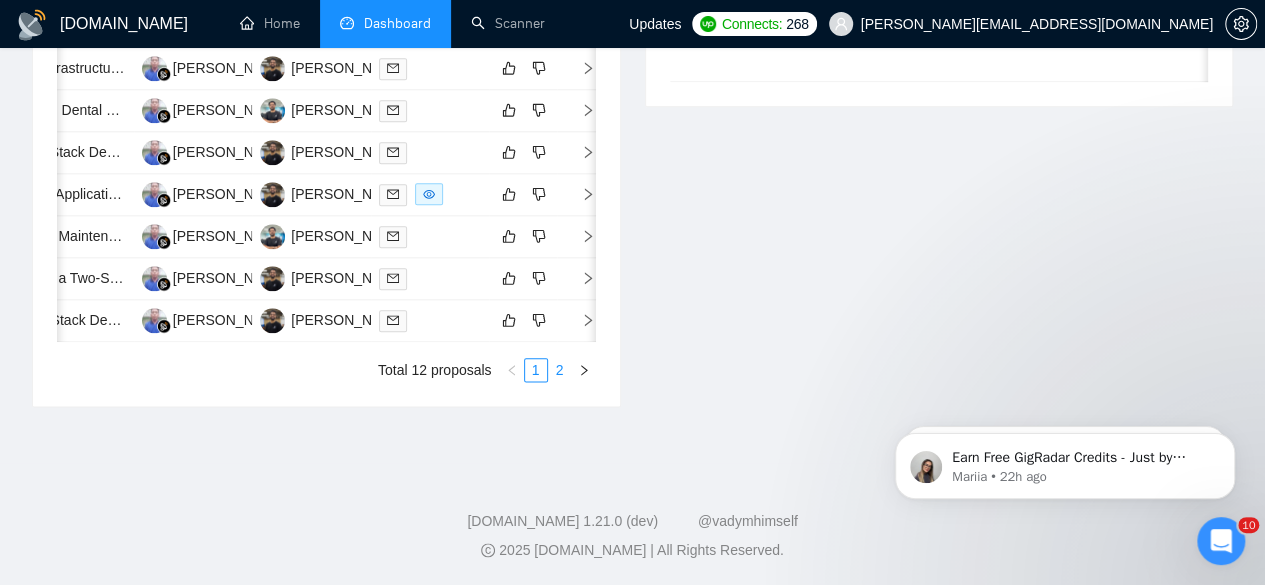 click on "2" at bounding box center [560, 370] 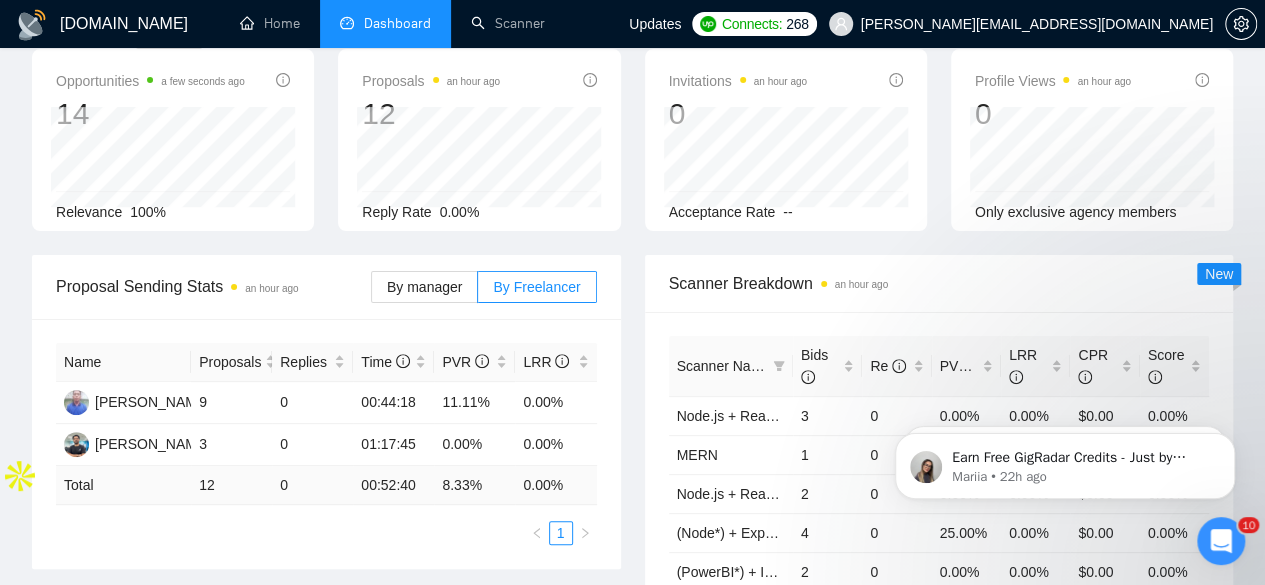 scroll, scrollTop: 0, scrollLeft: 0, axis: both 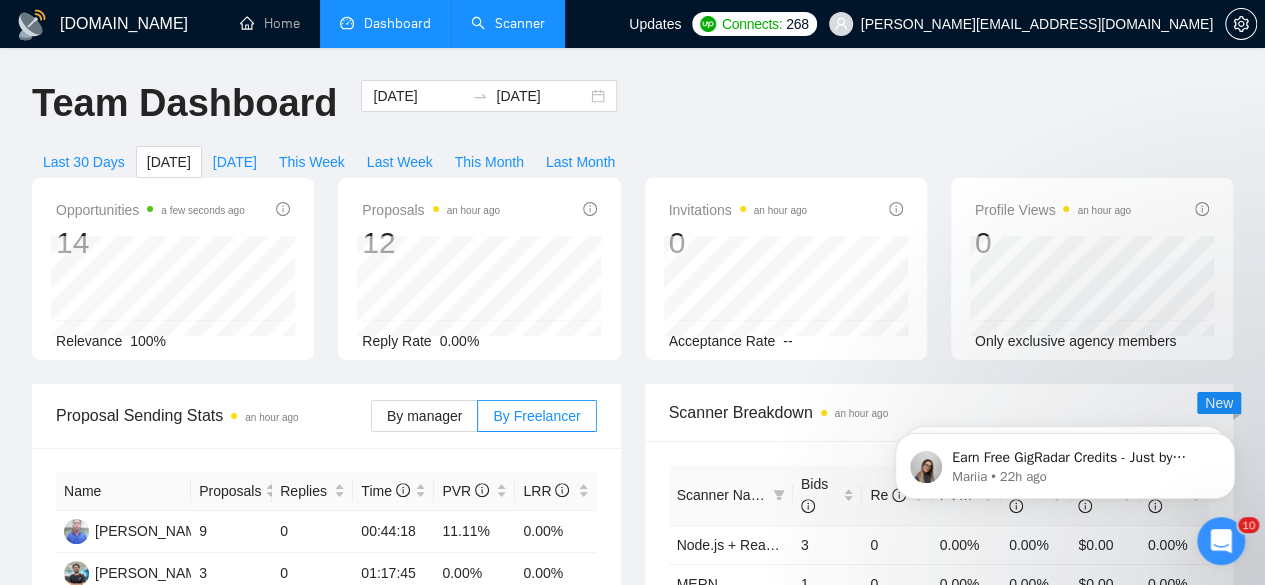 click on "Scanner" at bounding box center (508, 23) 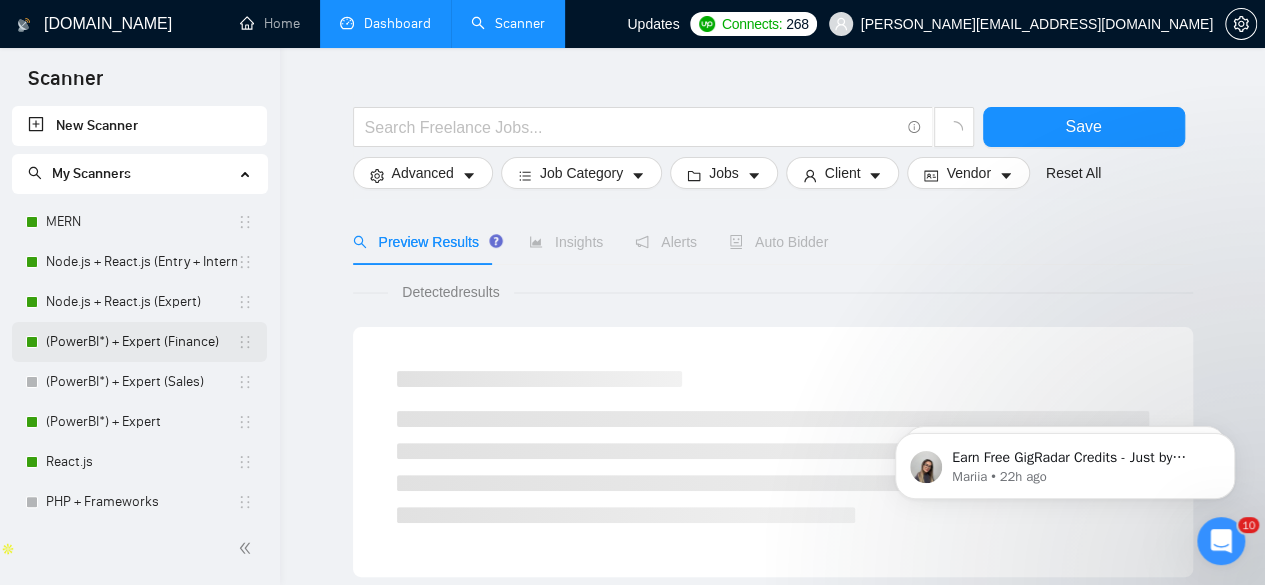 scroll, scrollTop: 45, scrollLeft: 0, axis: vertical 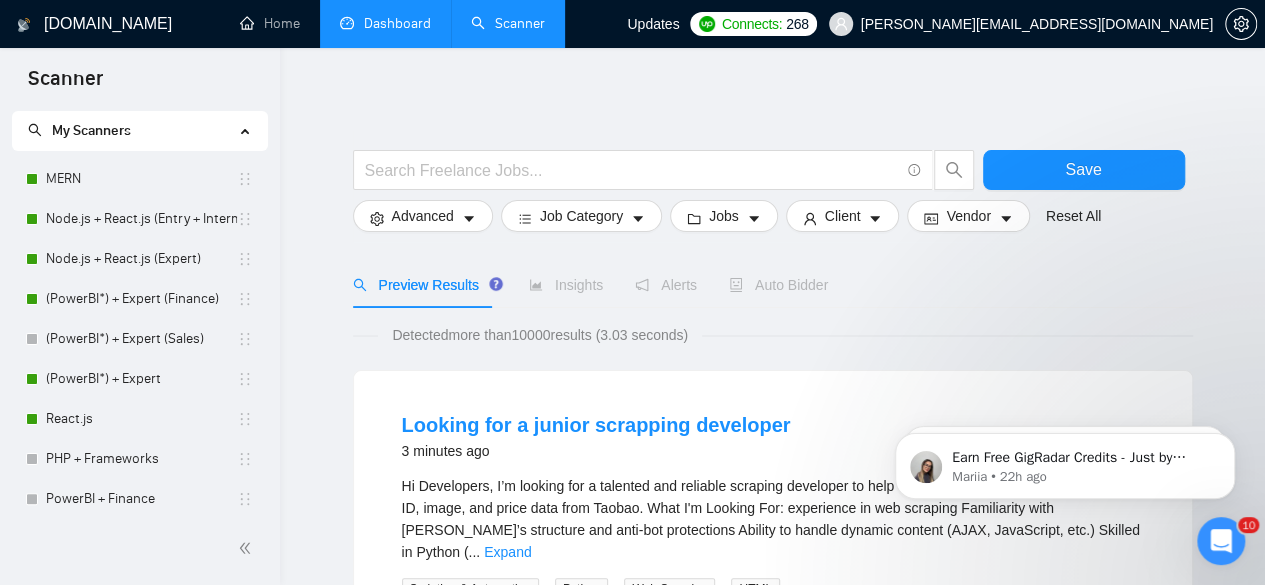 click on "Dashboard" at bounding box center [385, 23] 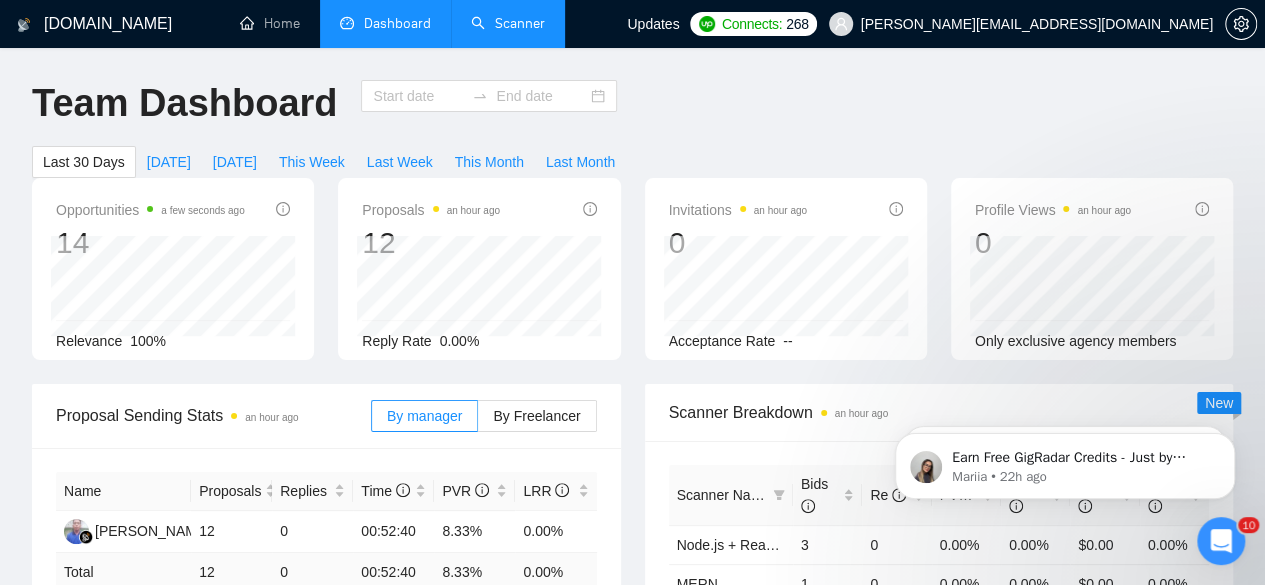 type on "[DATE]" 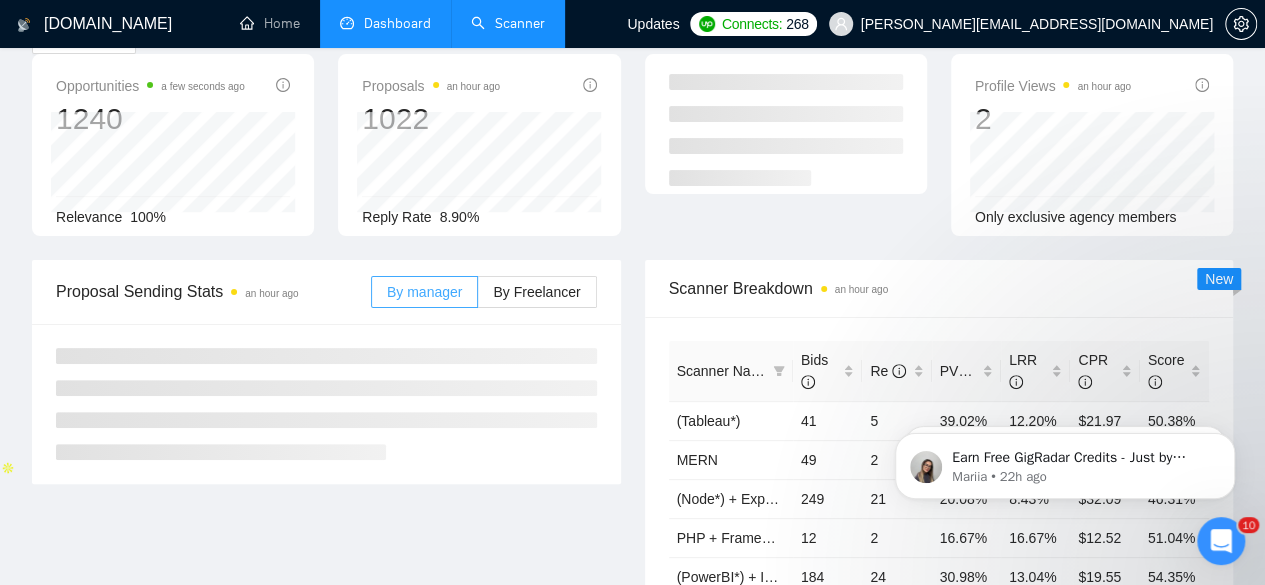 scroll, scrollTop: 132, scrollLeft: 0, axis: vertical 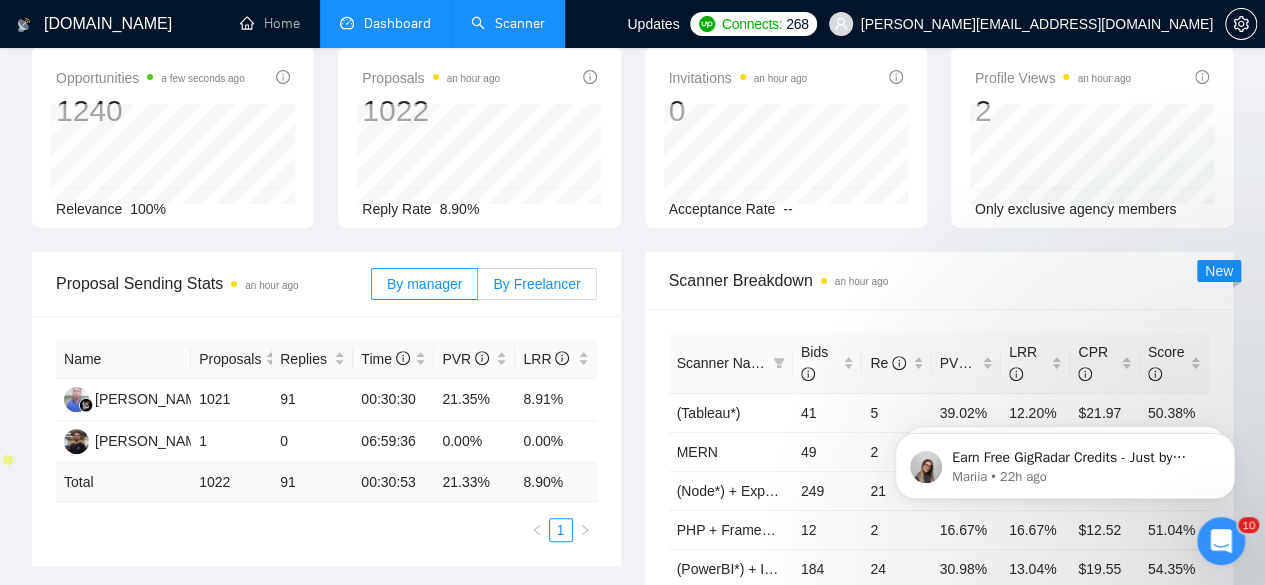 click on "By Freelancer" at bounding box center [536, 284] 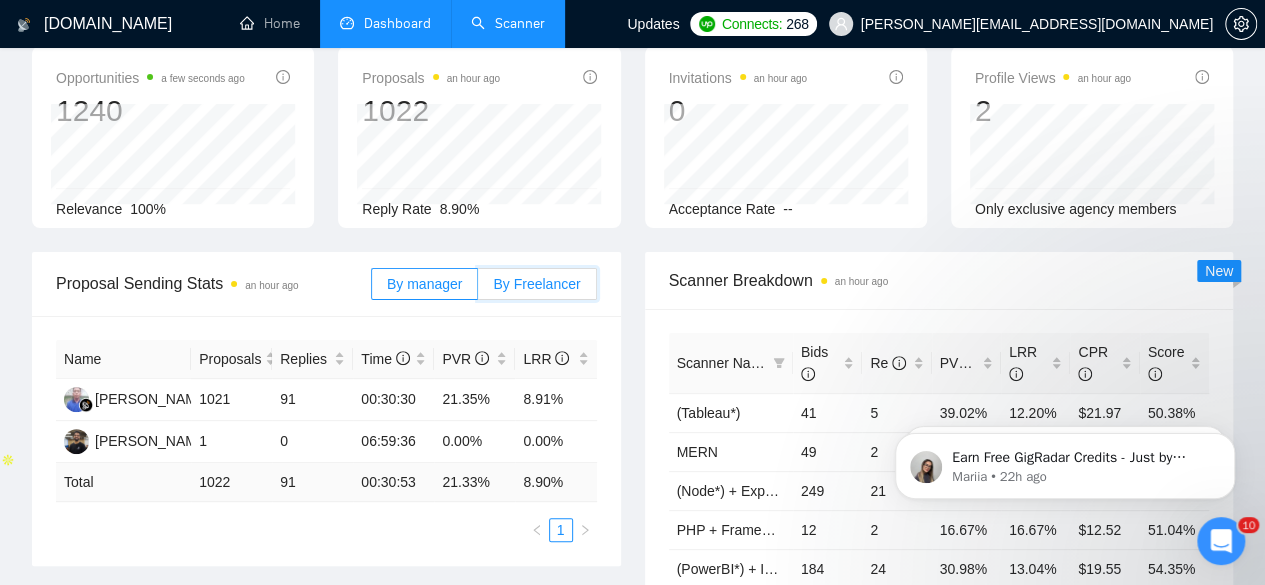 click on "By Freelancer" at bounding box center [478, 289] 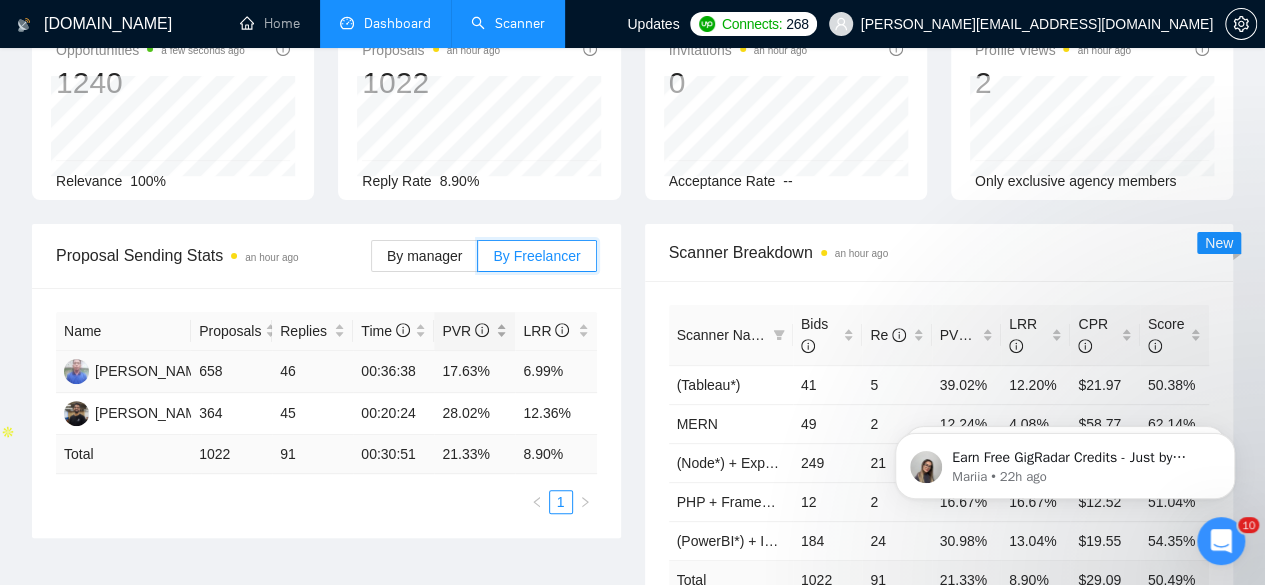scroll, scrollTop: 0, scrollLeft: 0, axis: both 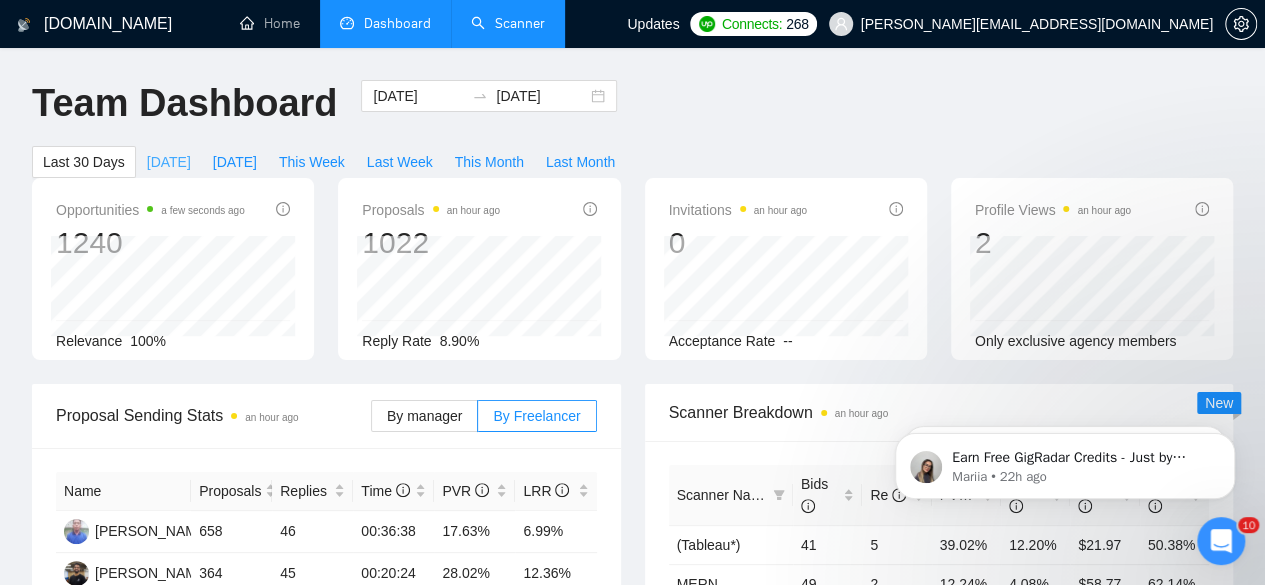 click on "[DATE]" at bounding box center [169, 162] 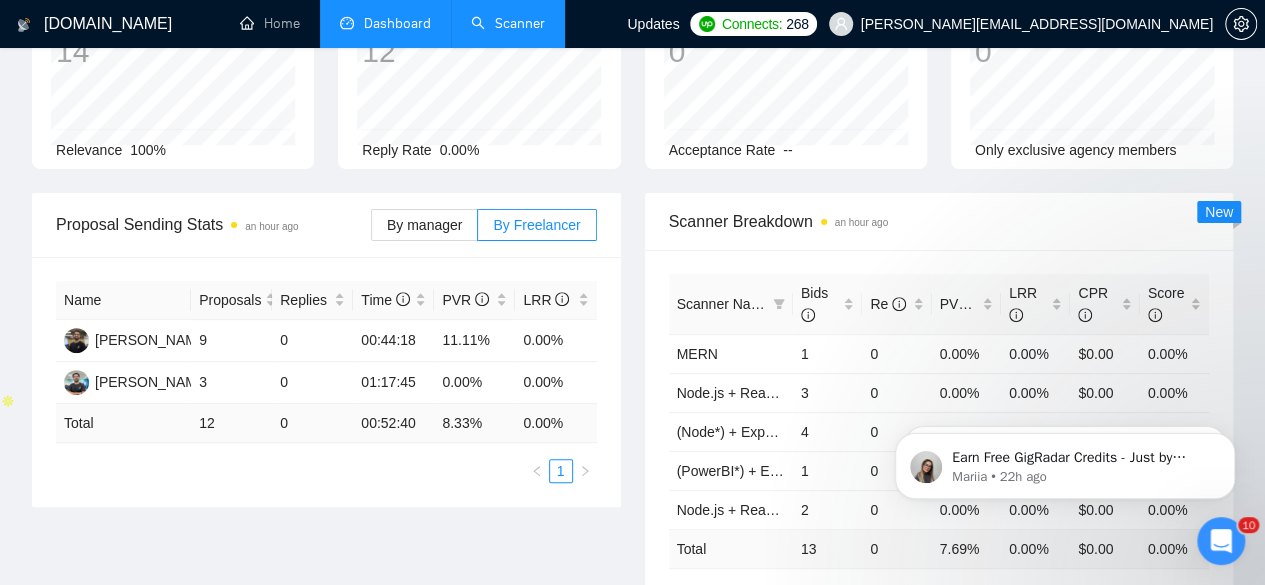 scroll, scrollTop: 0, scrollLeft: 0, axis: both 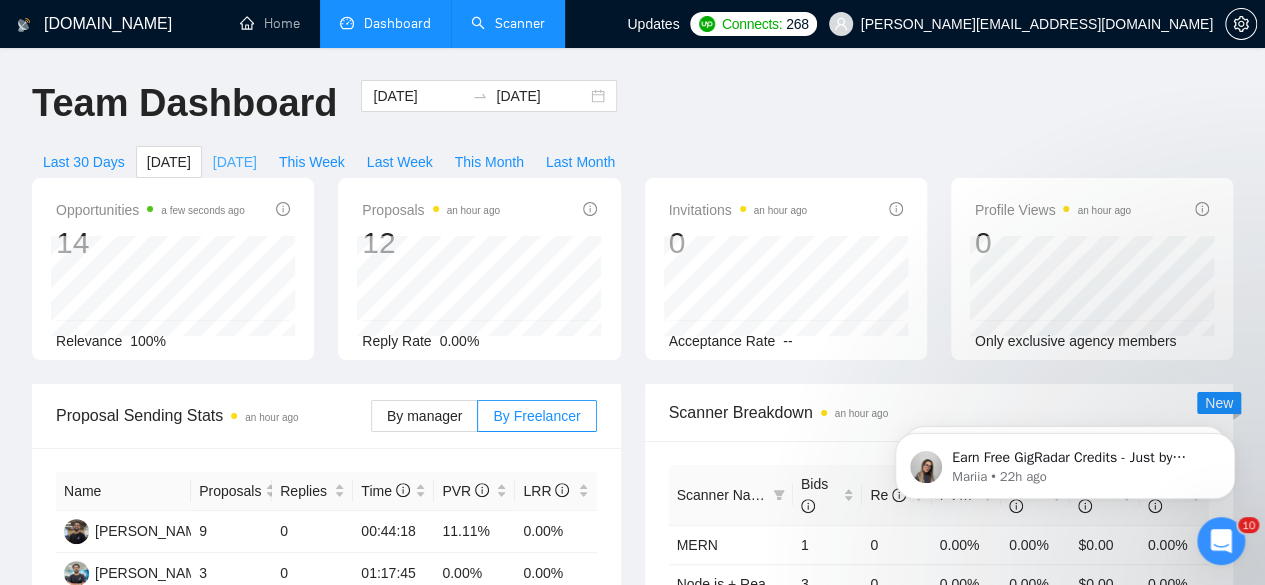 click on "[DATE]" at bounding box center [235, 162] 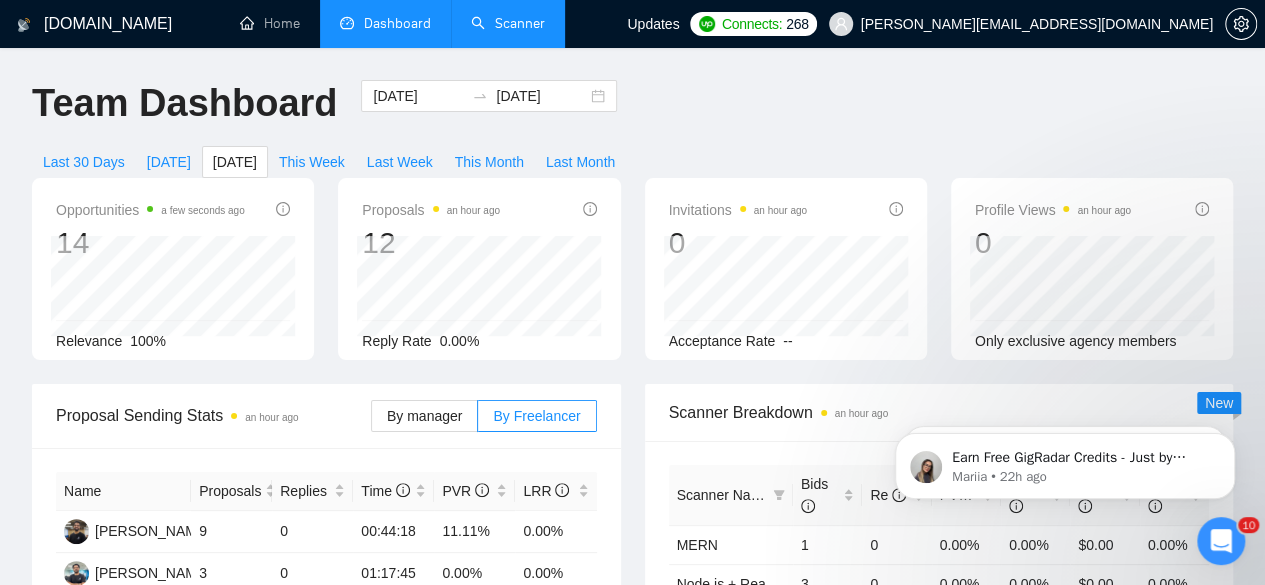 type on "[DATE]" 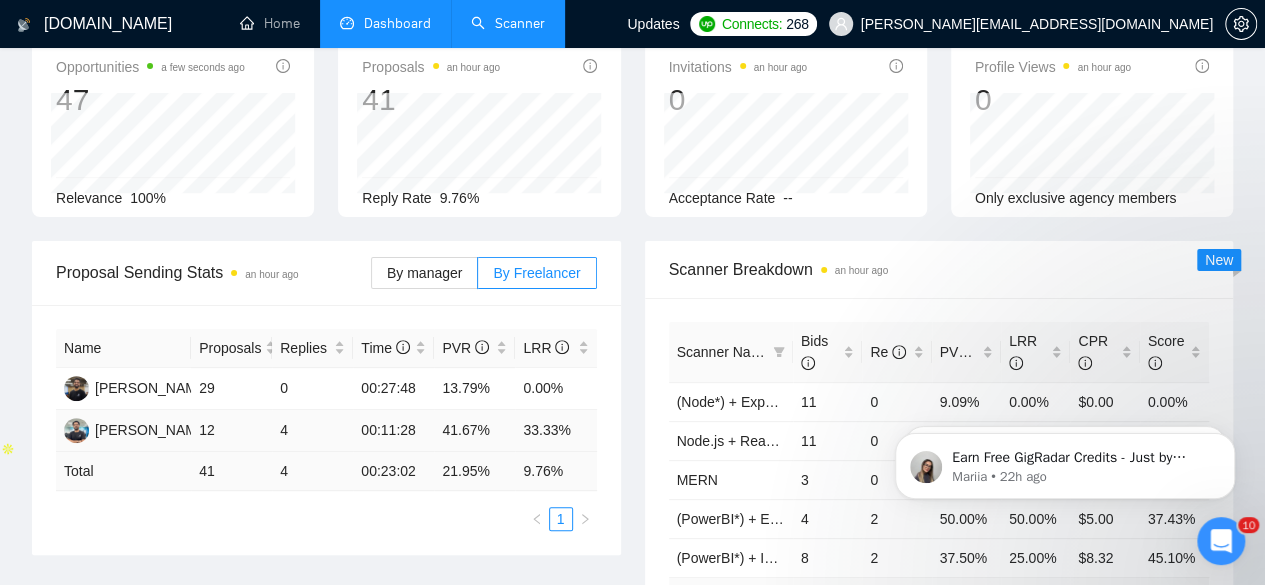 scroll, scrollTop: 0, scrollLeft: 0, axis: both 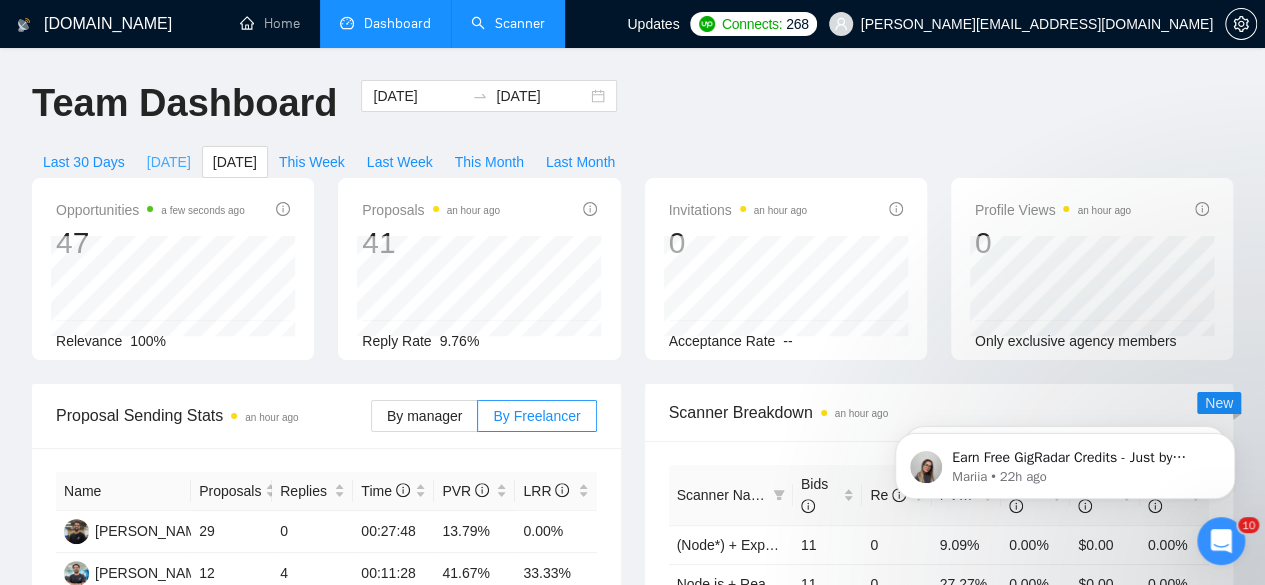 click on "[DATE]" at bounding box center [169, 162] 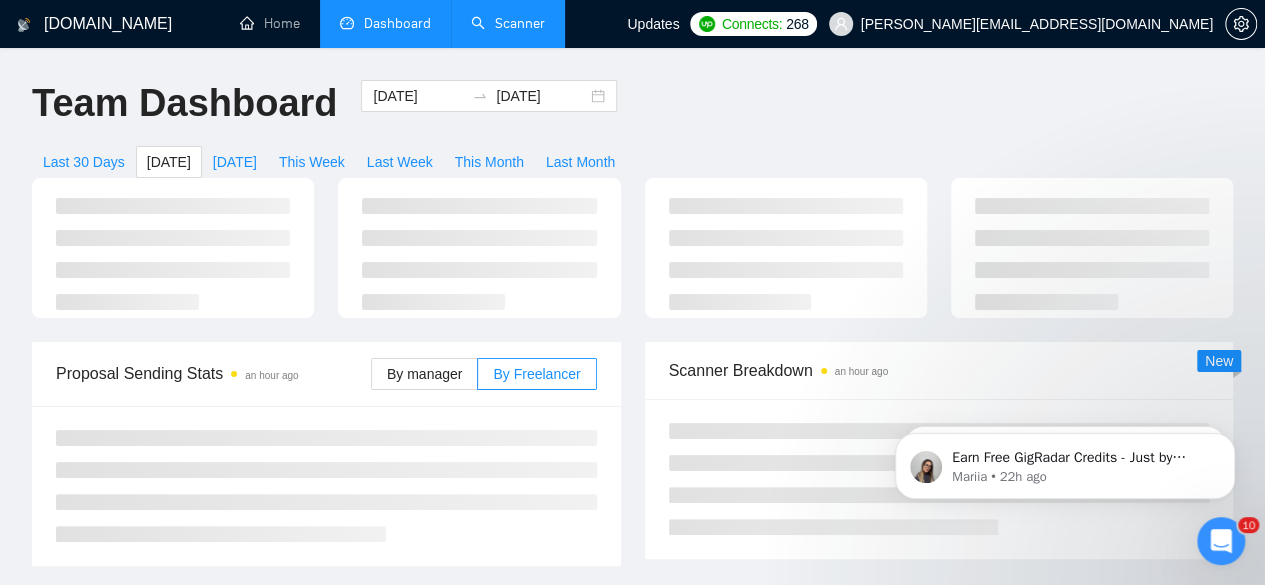 type on "[DATE]" 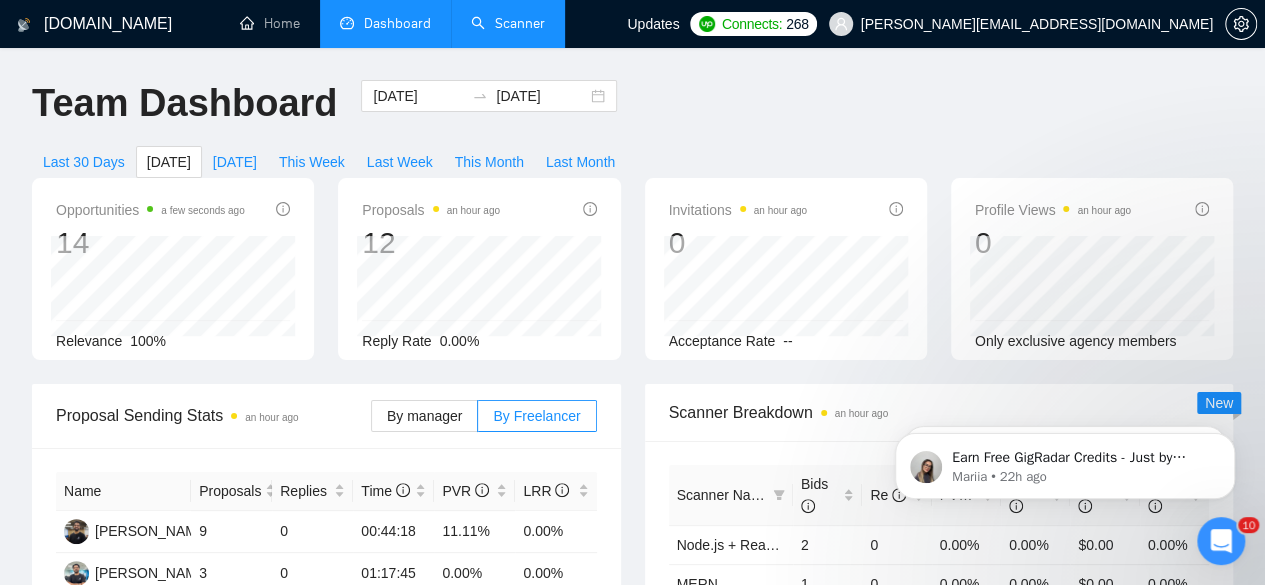 click on "Scanner" at bounding box center [508, 23] 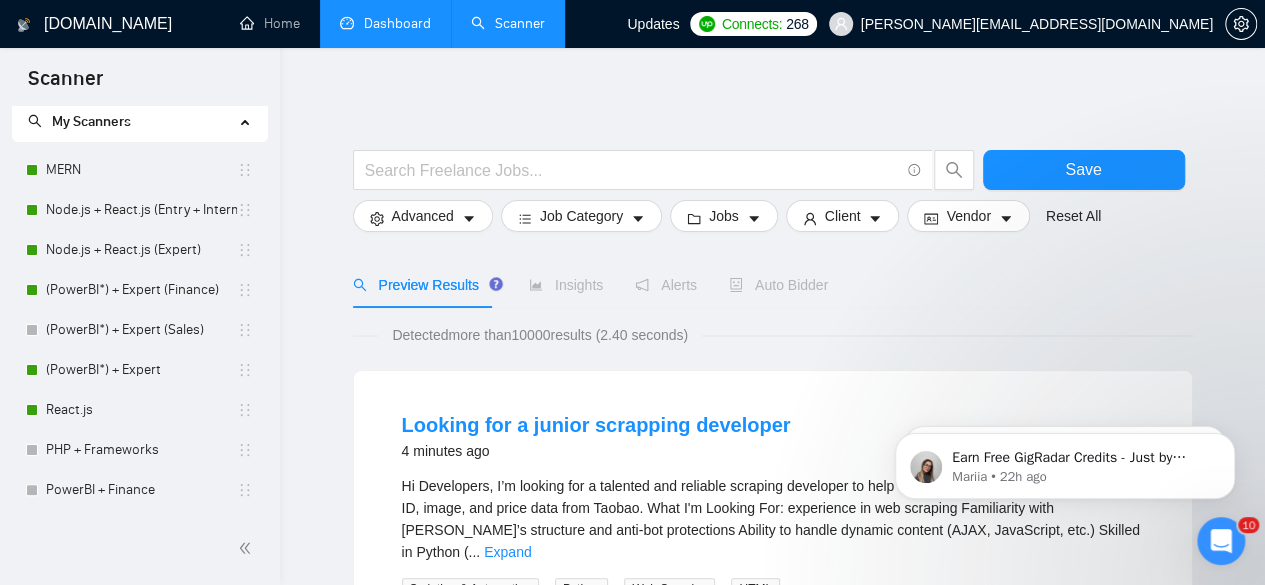 scroll, scrollTop: 0, scrollLeft: 0, axis: both 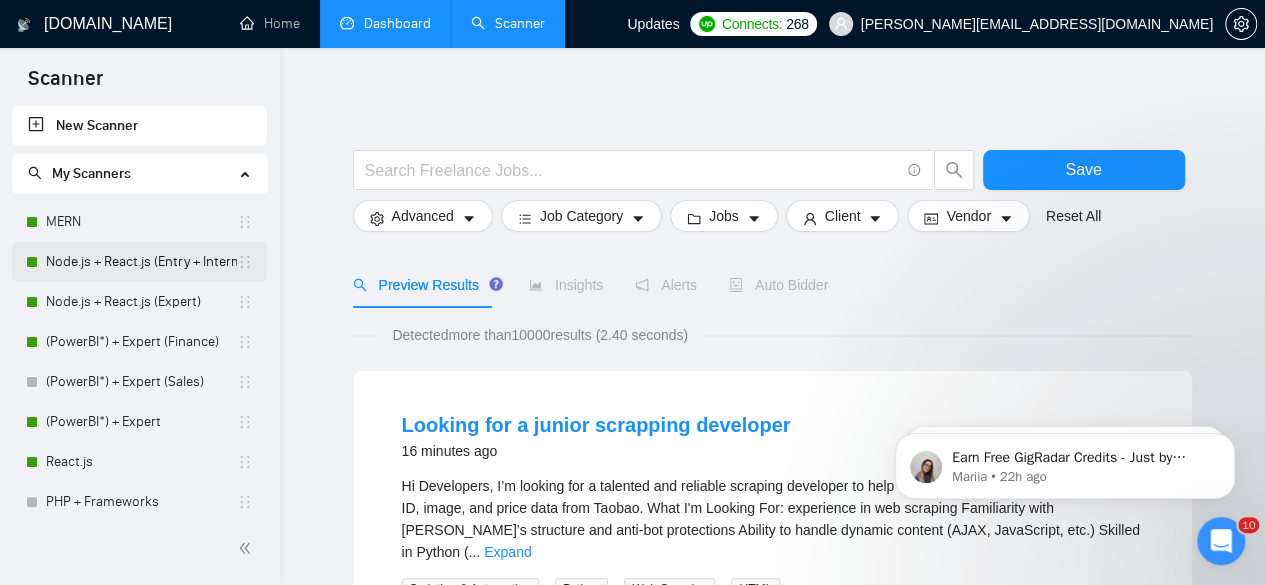 click on "Node.js + React.js (Entry + Intermediate)" at bounding box center (141, 262) 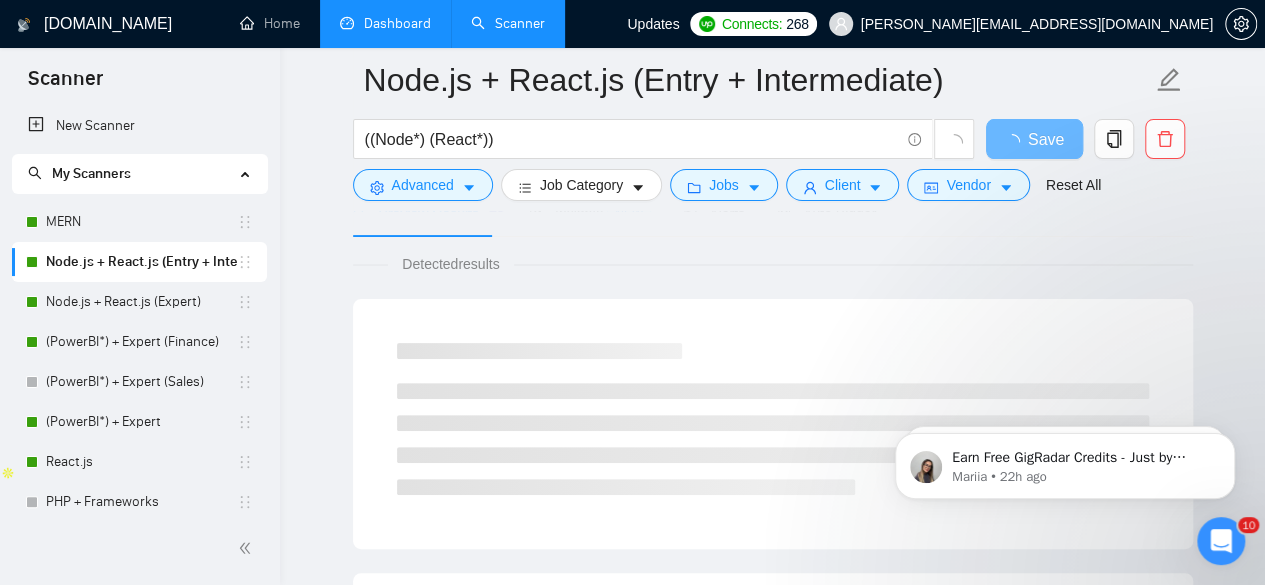 scroll, scrollTop: 120, scrollLeft: 0, axis: vertical 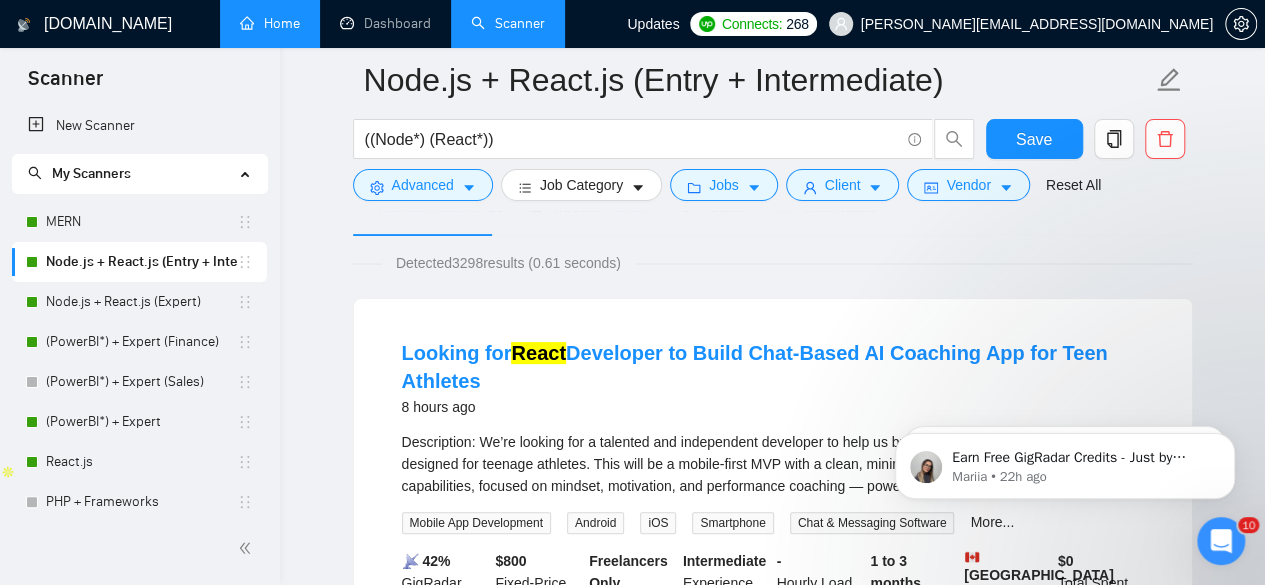 click on "Home" at bounding box center [270, 23] 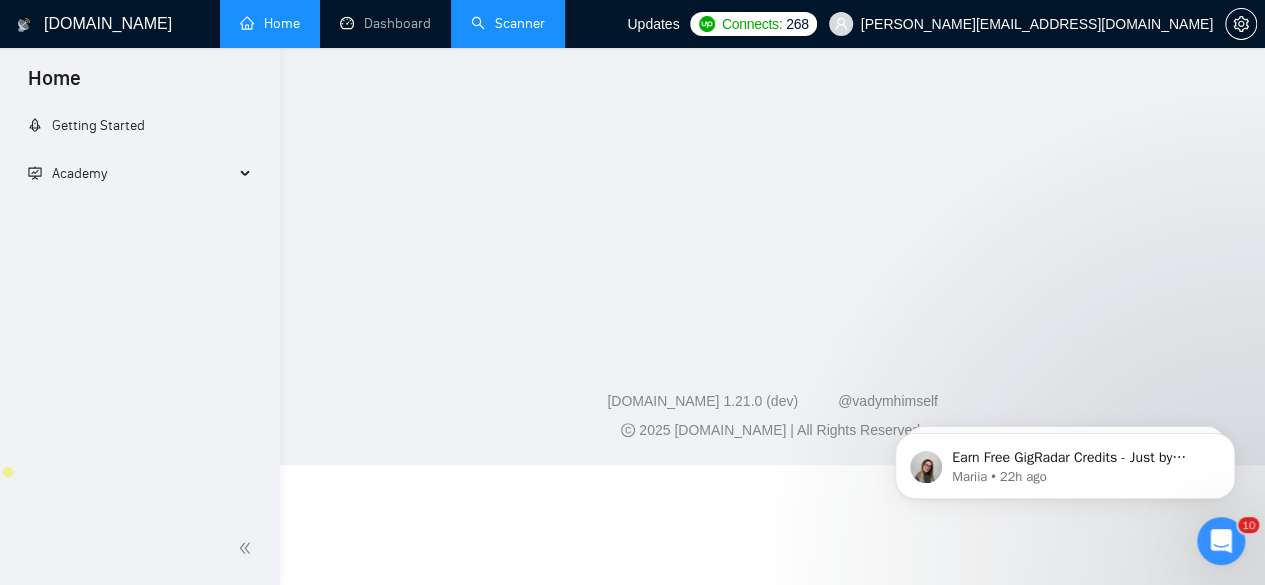 scroll, scrollTop: 0, scrollLeft: 0, axis: both 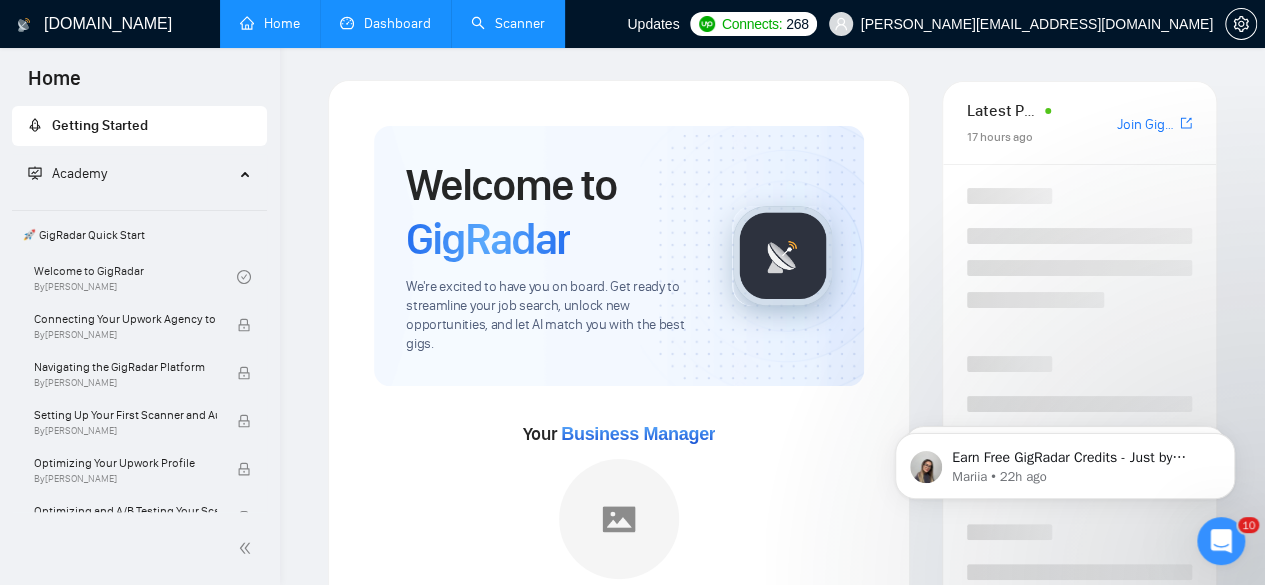 click on "Dashboard" at bounding box center (385, 23) 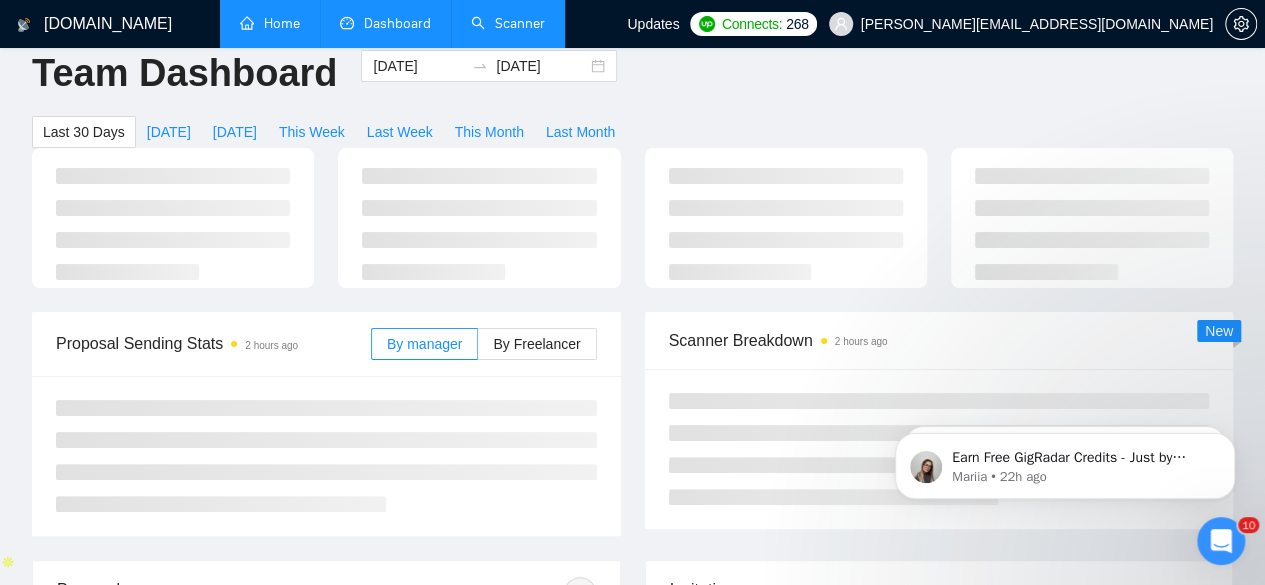 scroll, scrollTop: 31, scrollLeft: 0, axis: vertical 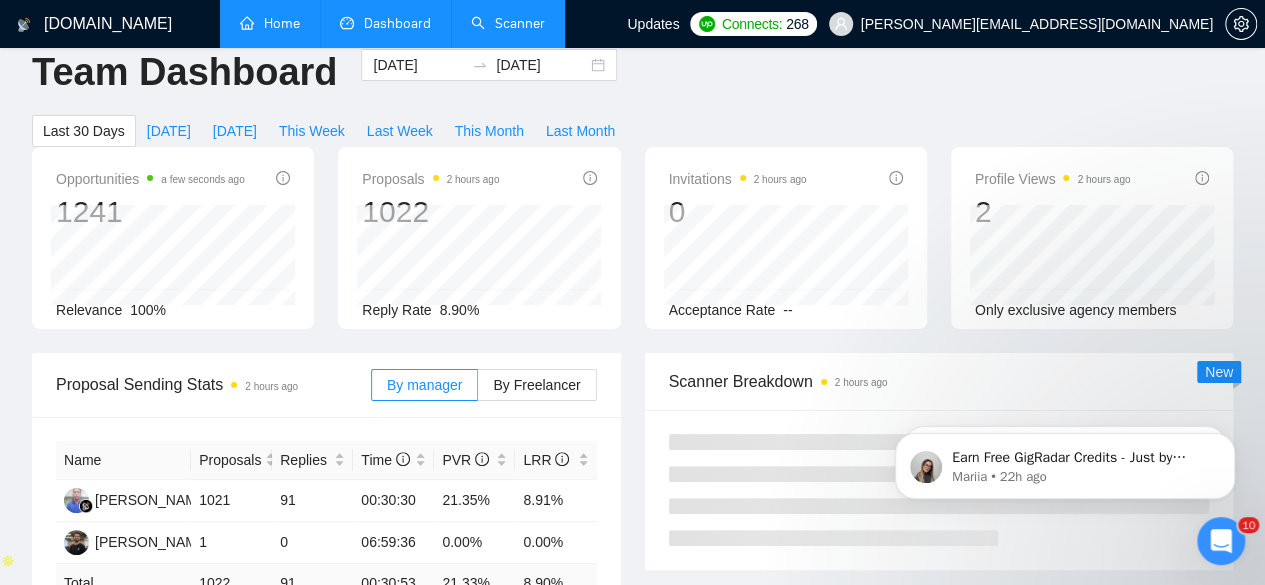 click on "Scanner" at bounding box center (508, 23) 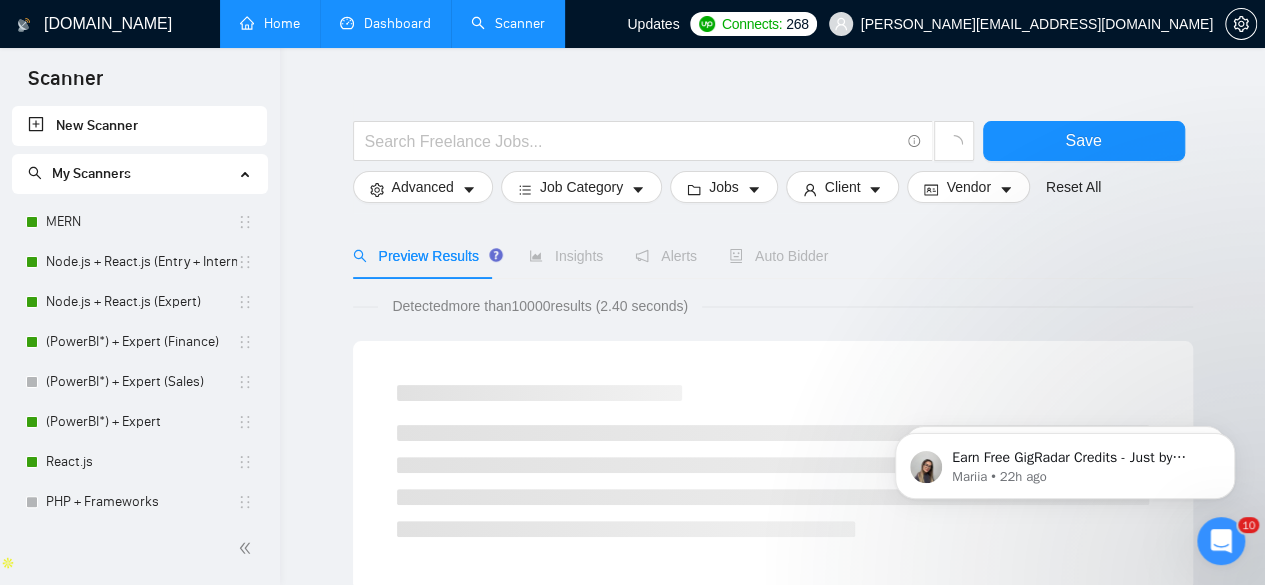 scroll, scrollTop: 30, scrollLeft: 0, axis: vertical 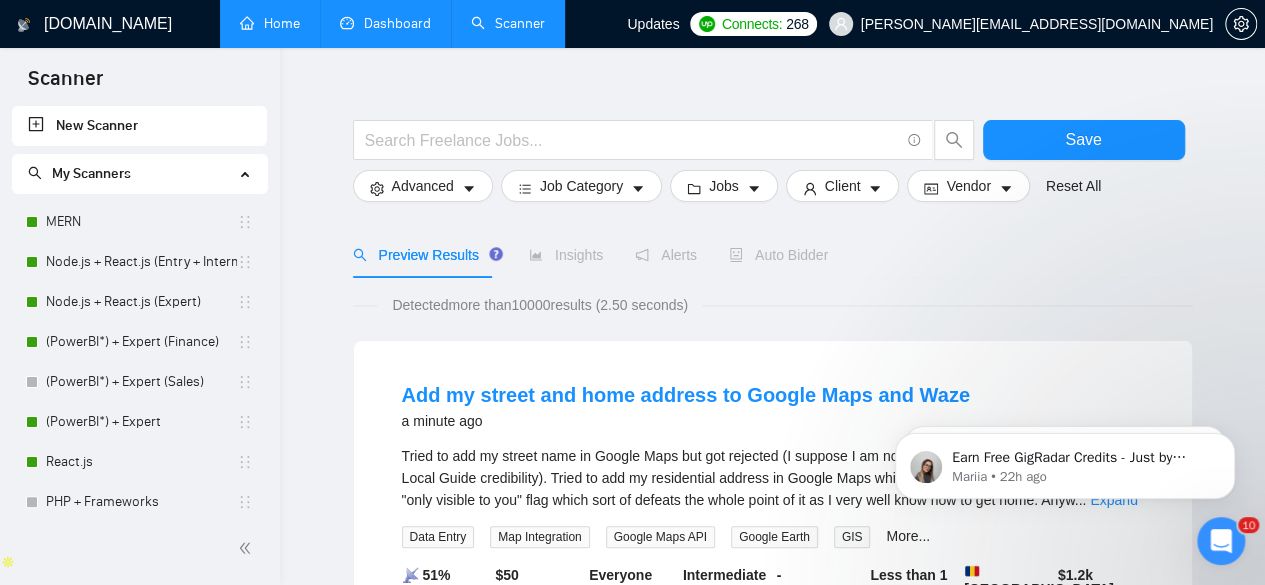 click on "Dashboard" at bounding box center [385, 23] 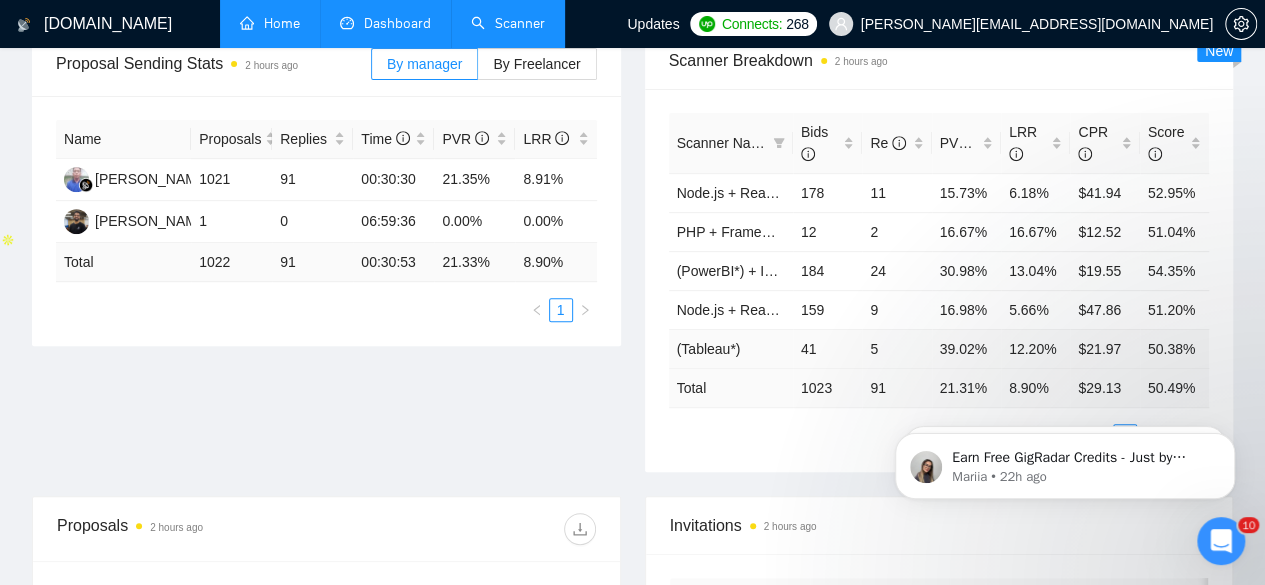 scroll, scrollTop: 351, scrollLeft: 0, axis: vertical 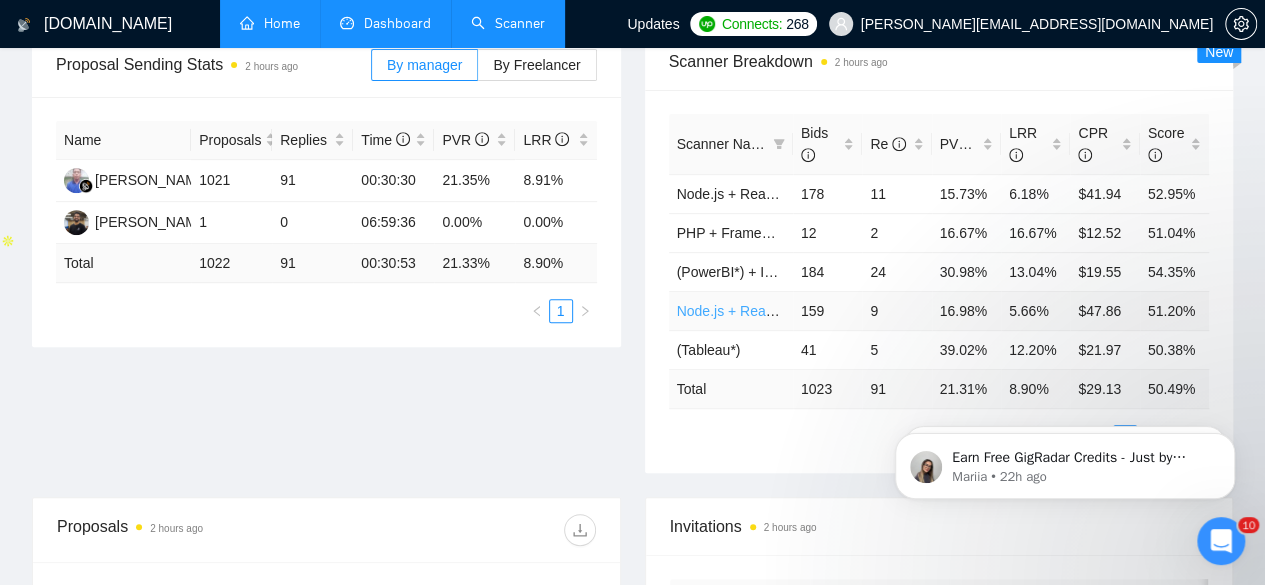 click on "Node.js + React.js (Expert)" at bounding box center (761, 311) 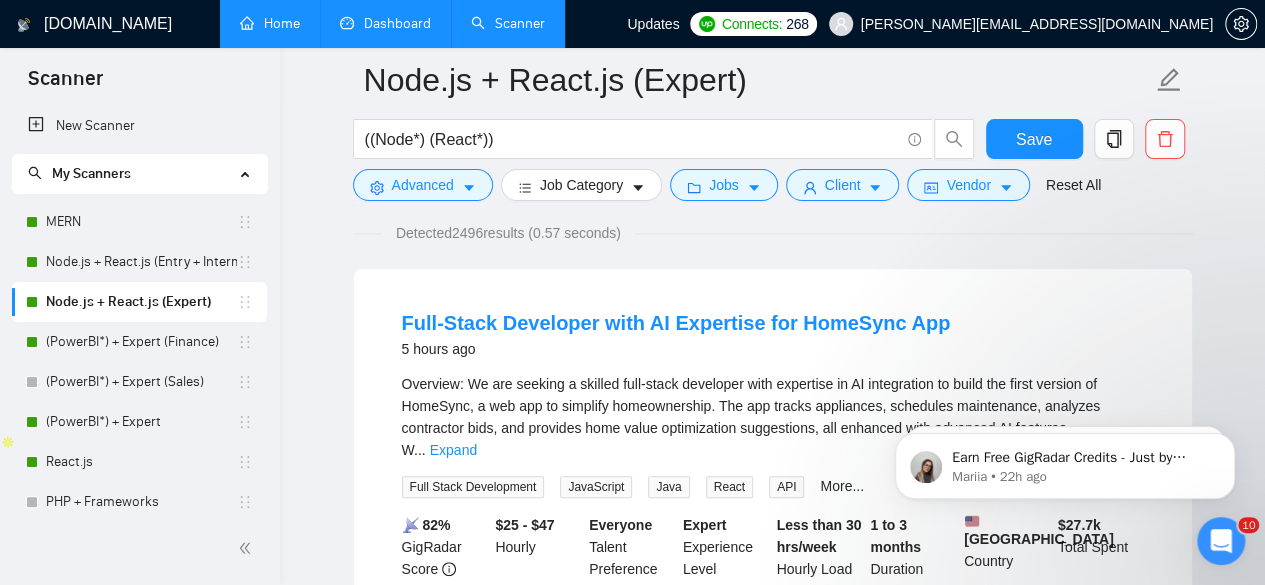 scroll, scrollTop: 0, scrollLeft: 0, axis: both 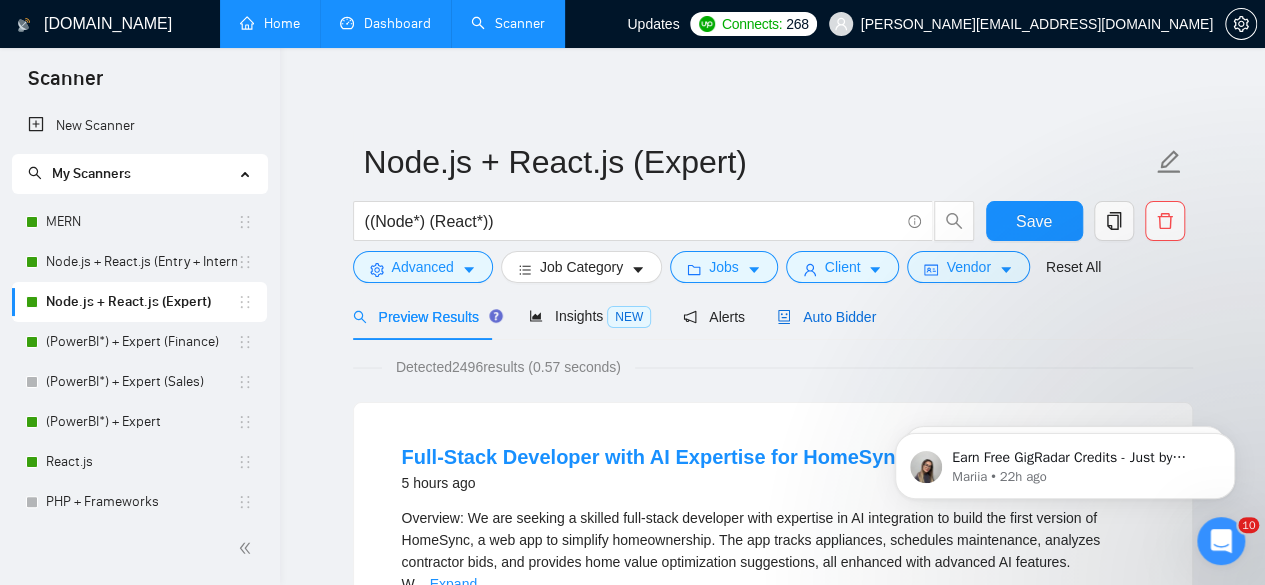 click on "Auto Bidder" at bounding box center [826, 317] 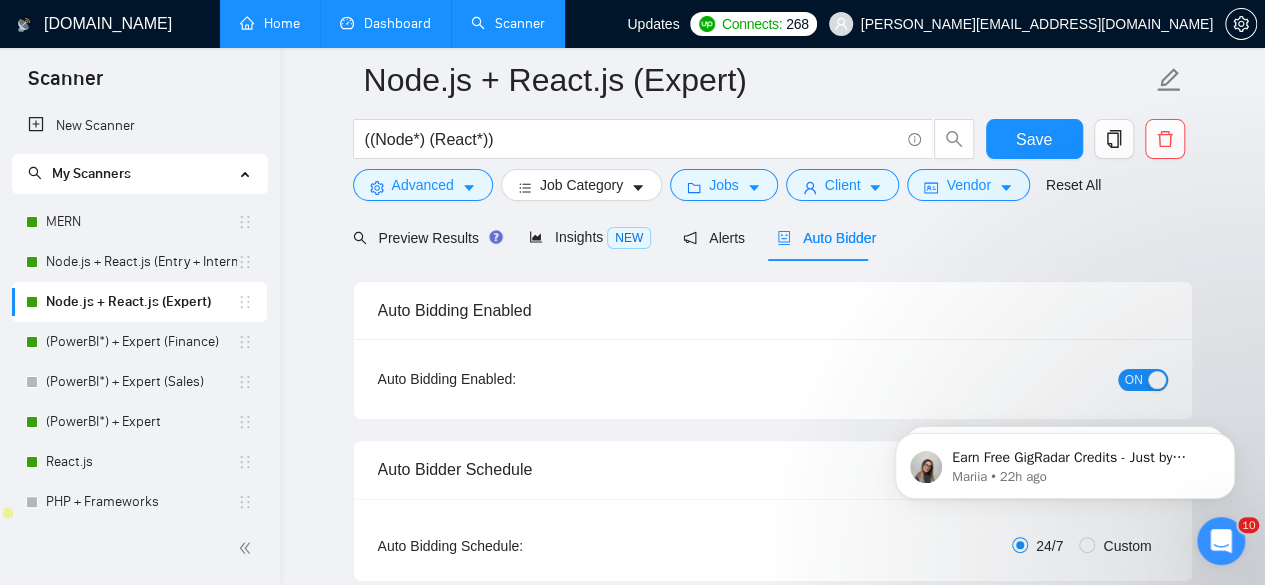 scroll, scrollTop: 100, scrollLeft: 0, axis: vertical 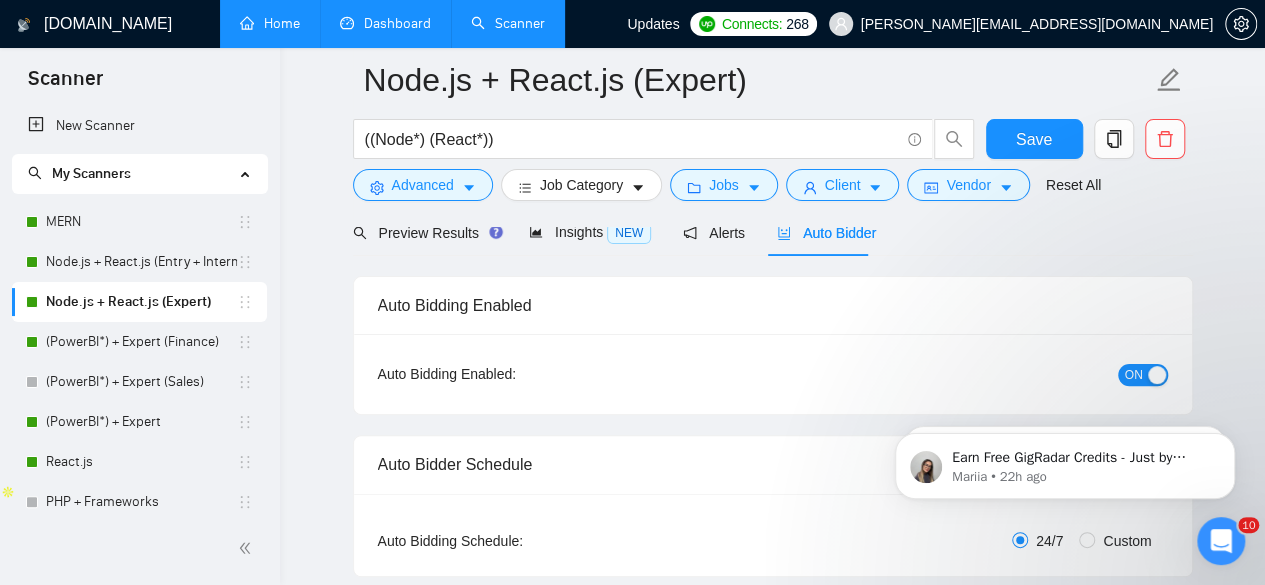 click on "ON" at bounding box center (1134, 375) 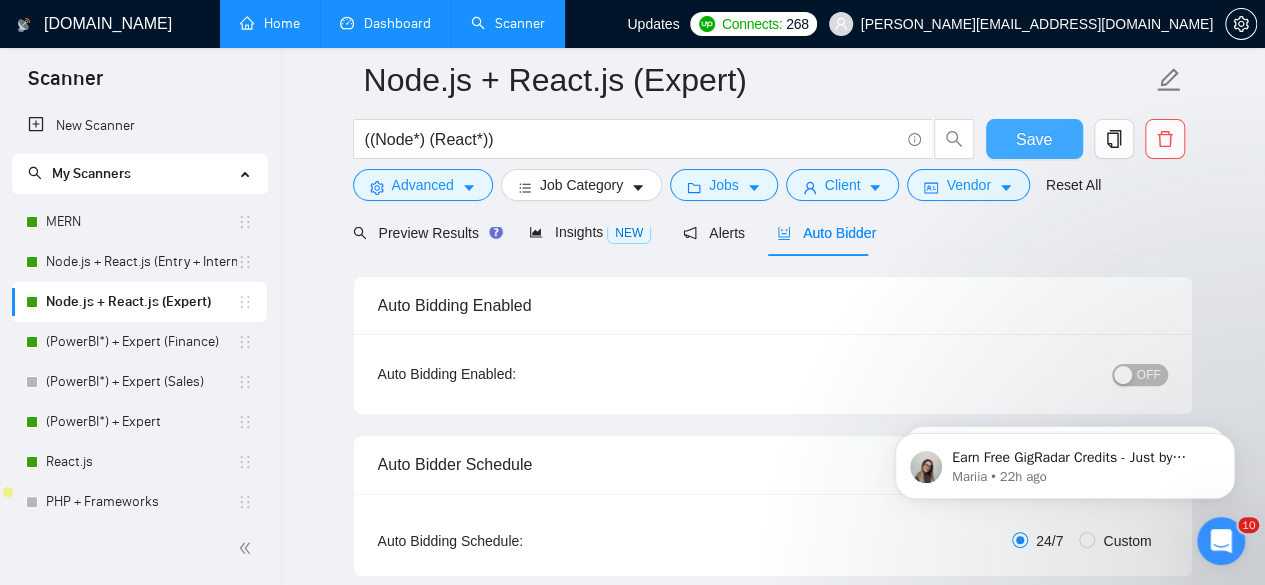 click on "Save" at bounding box center (1034, 139) 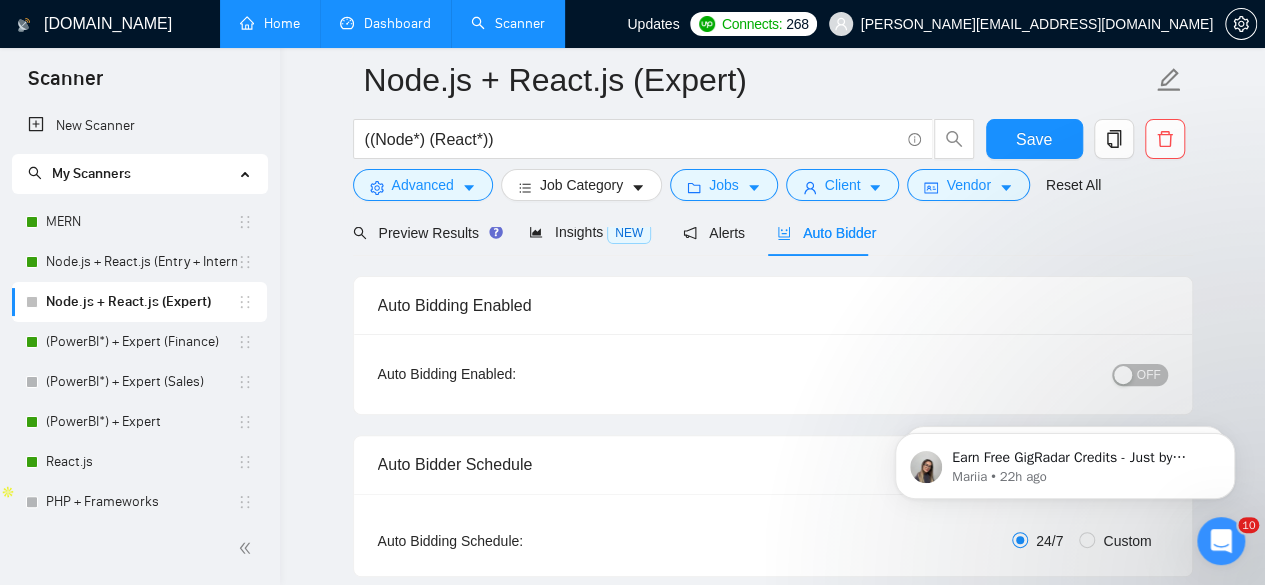 click on "Dashboard" at bounding box center [385, 23] 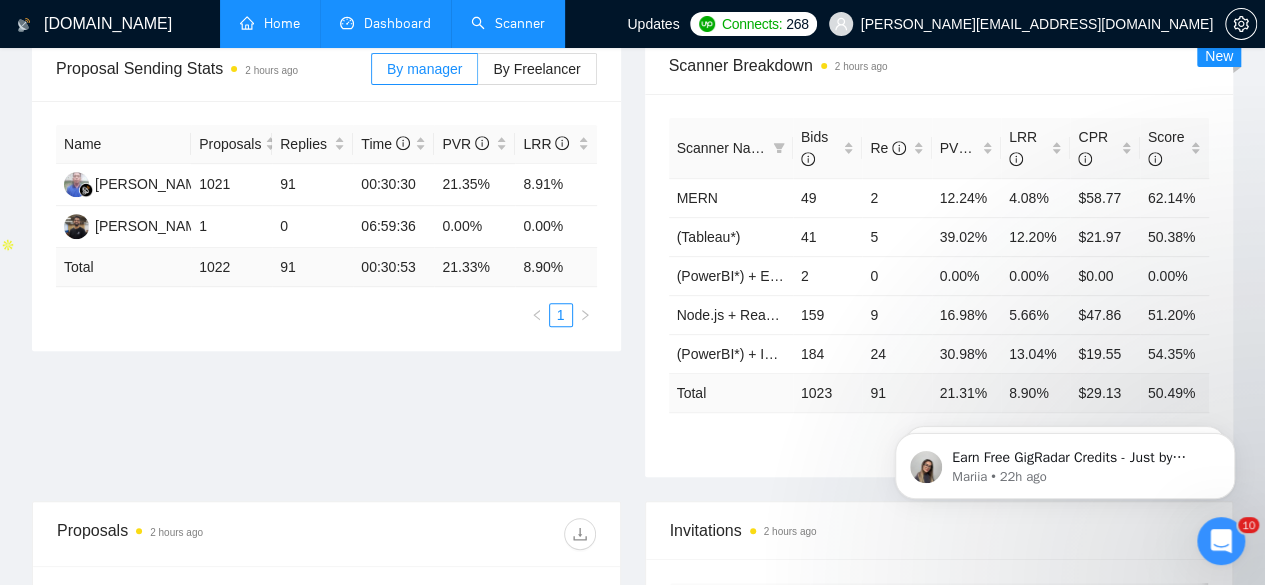 scroll, scrollTop: 346, scrollLeft: 0, axis: vertical 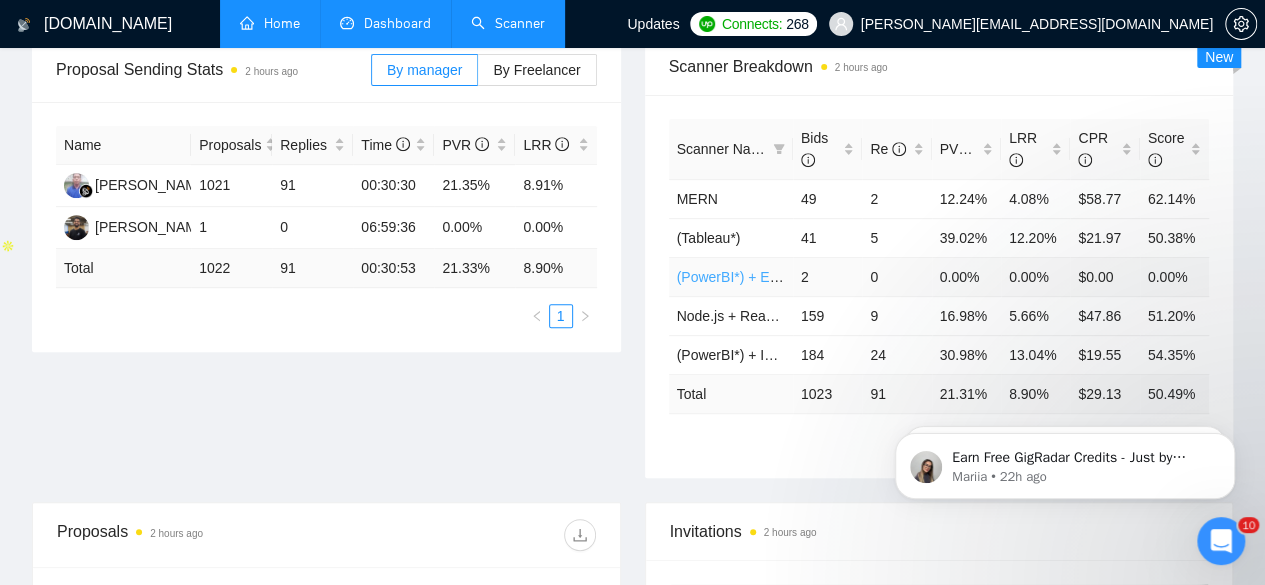 click on "(PowerBI*) + Expert (Sales)" at bounding box center [763, 277] 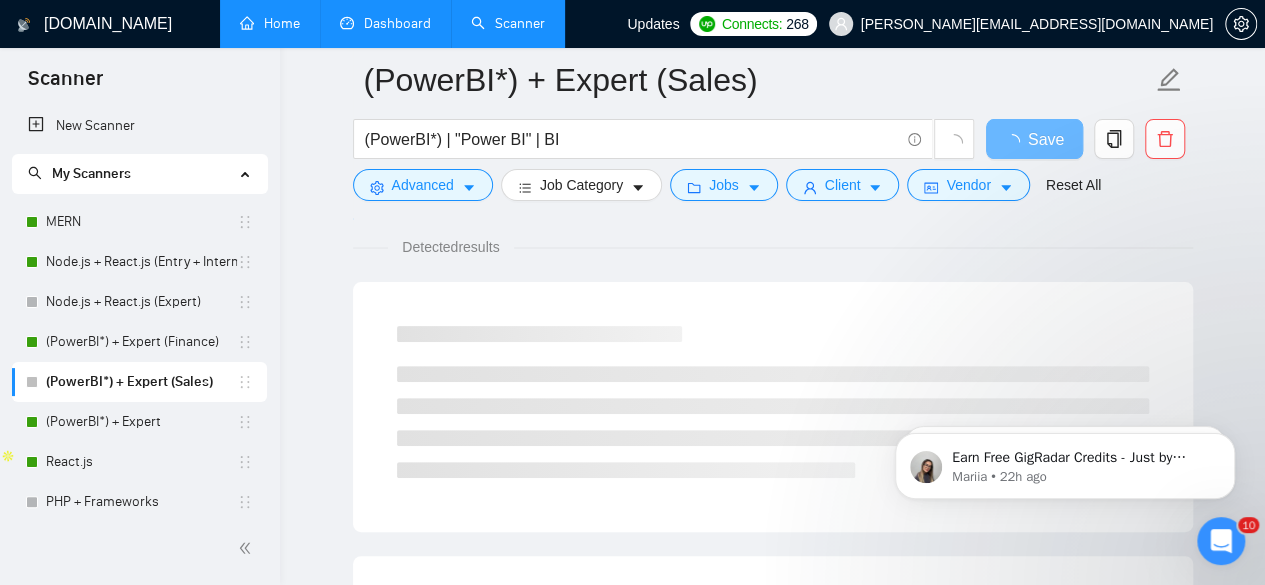 scroll, scrollTop: 136, scrollLeft: 0, axis: vertical 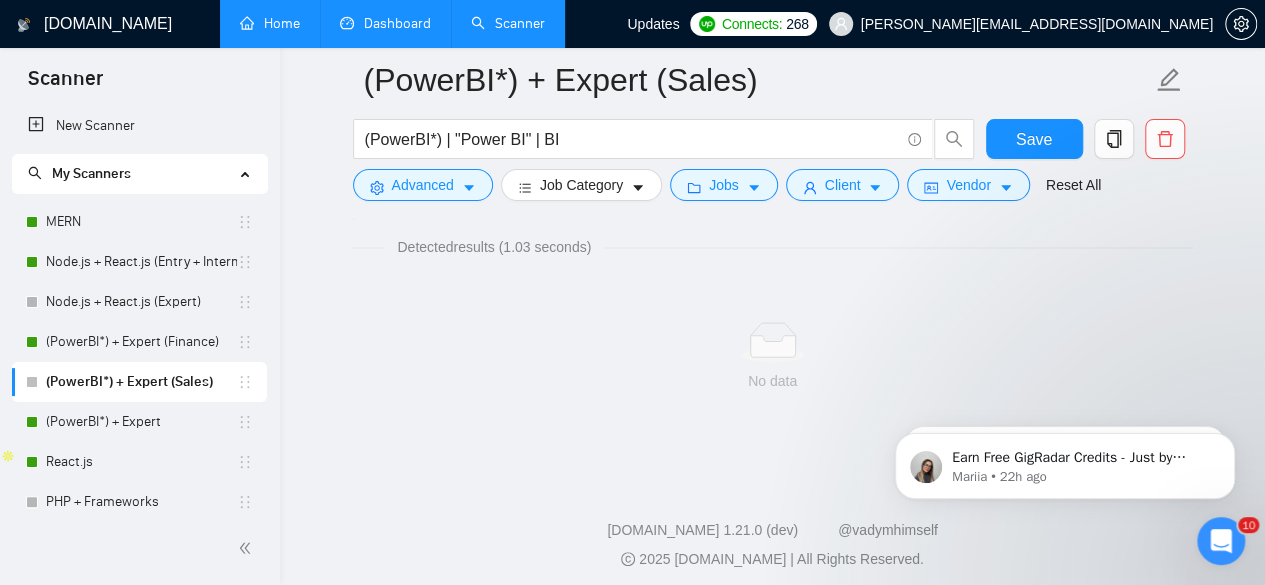 click on "Dashboard" at bounding box center (385, 23) 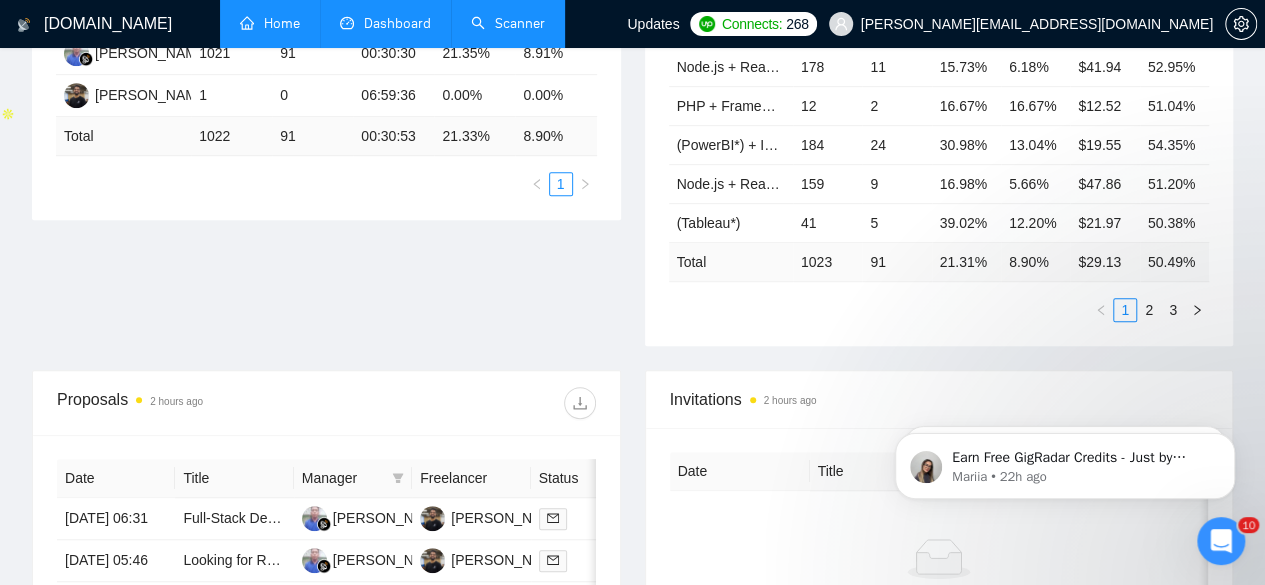 scroll, scrollTop: 484, scrollLeft: 0, axis: vertical 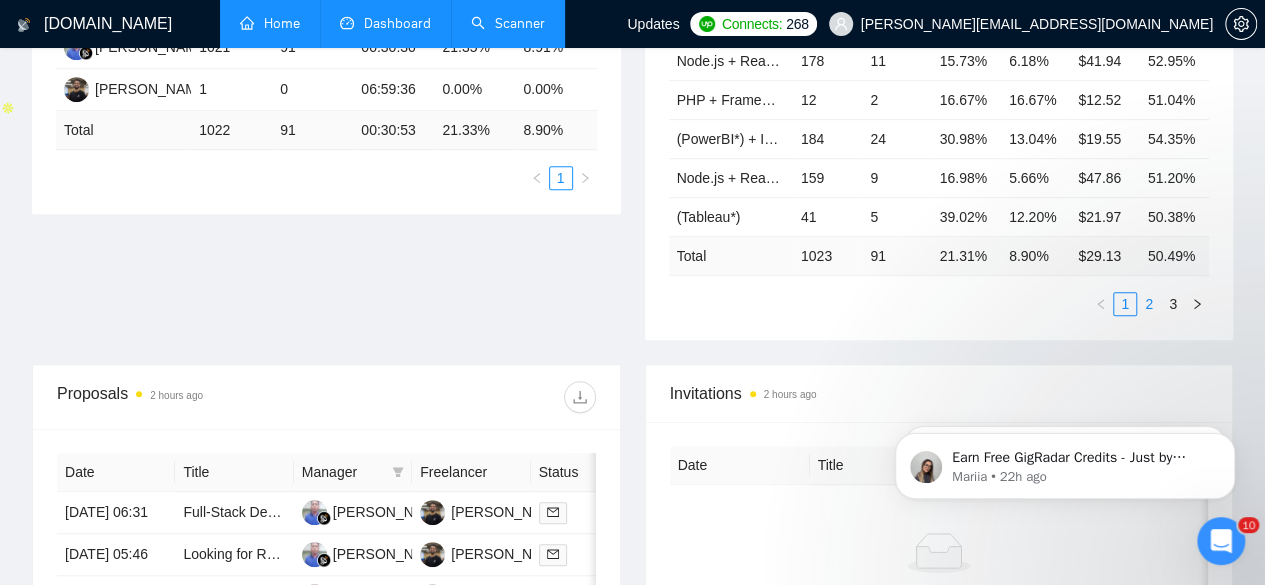 click on "2" at bounding box center (1149, 304) 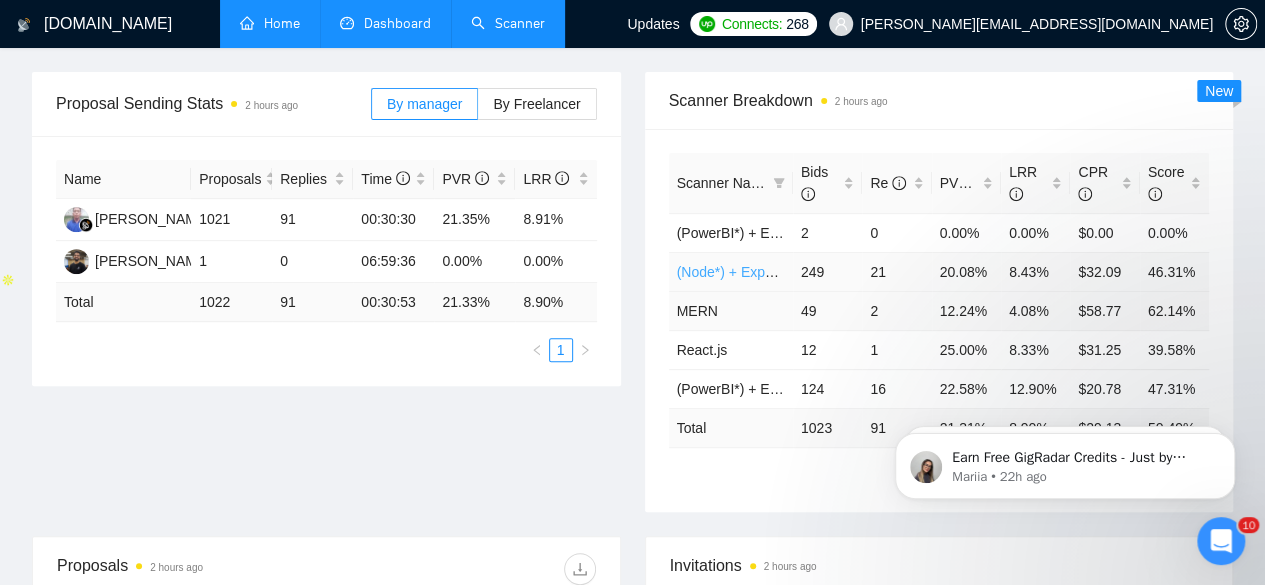 scroll, scrollTop: 316, scrollLeft: 0, axis: vertical 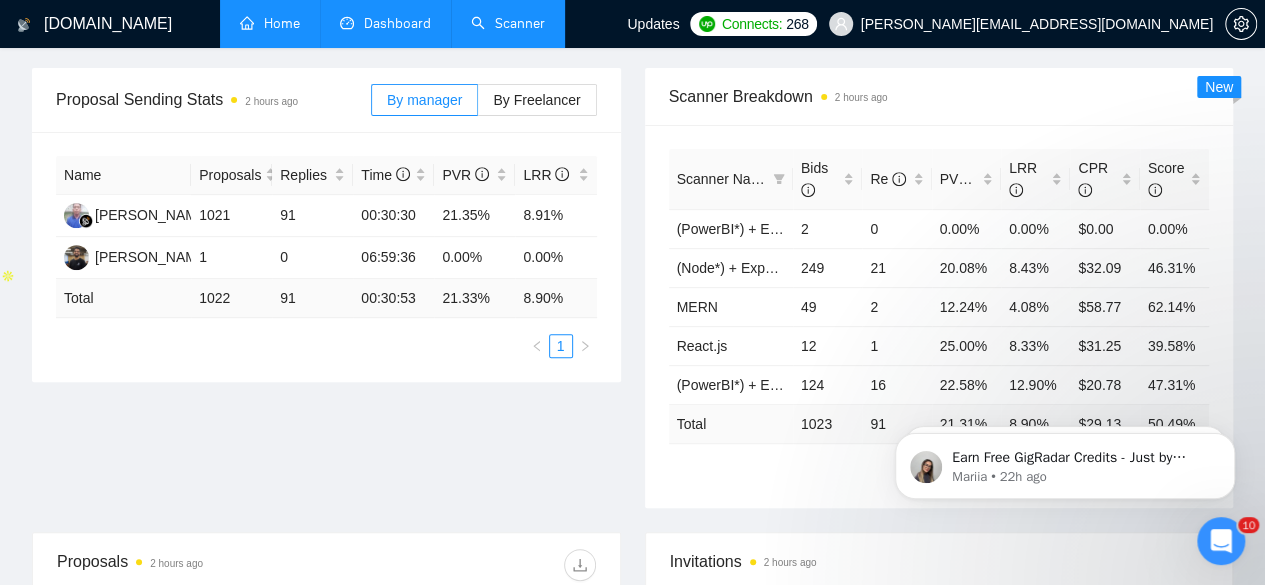 click on "Total" at bounding box center (731, 423) 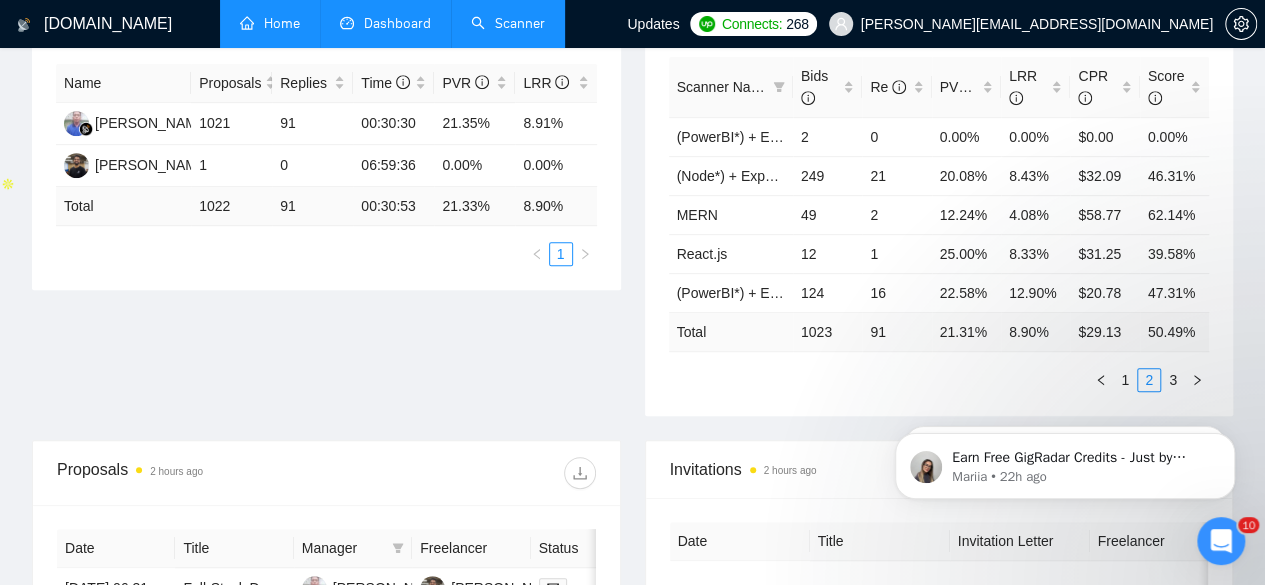 scroll, scrollTop: 416, scrollLeft: 0, axis: vertical 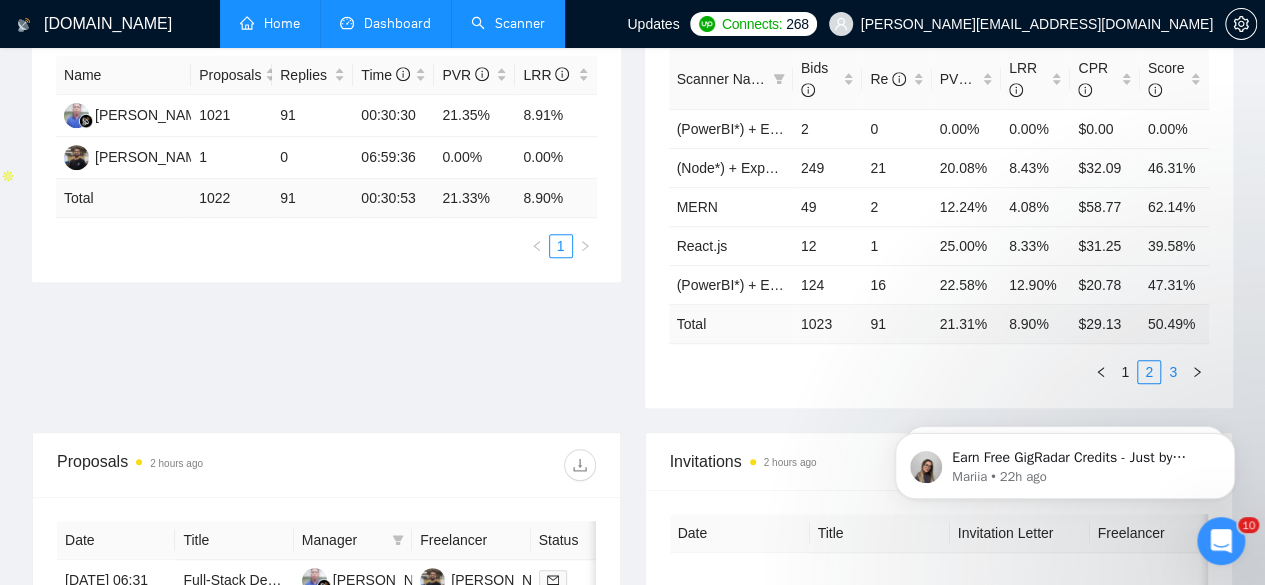 click on "3" at bounding box center (1173, 372) 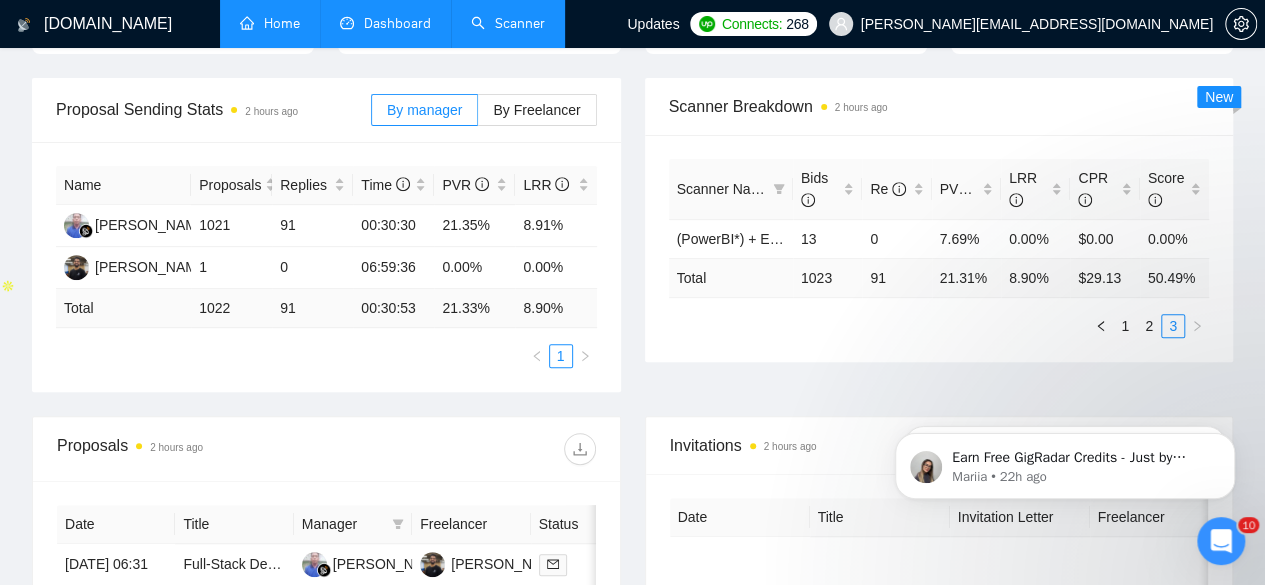 scroll, scrollTop: 284, scrollLeft: 0, axis: vertical 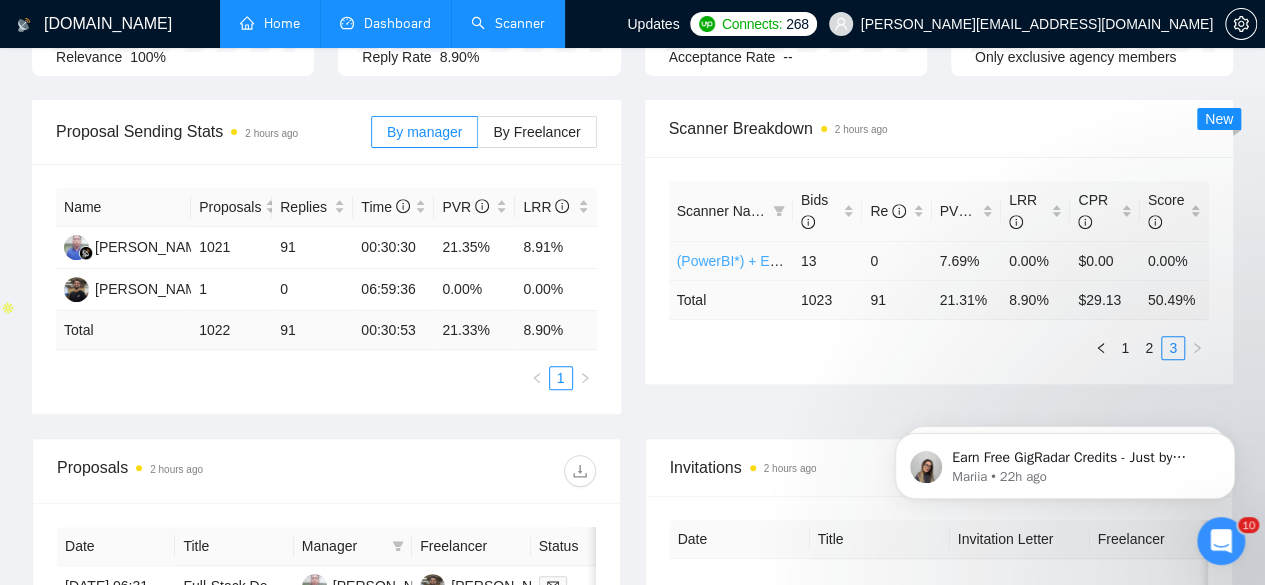 click on "(PowerBI*) + Expert (Finance)" at bounding box center (770, 261) 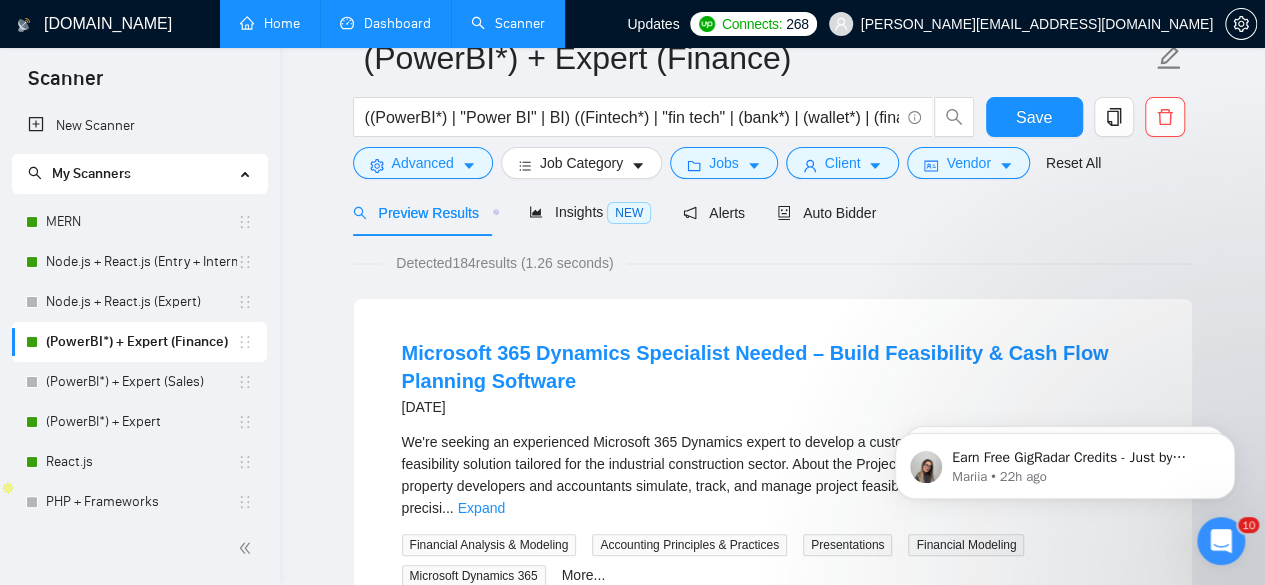 scroll, scrollTop: 0, scrollLeft: 0, axis: both 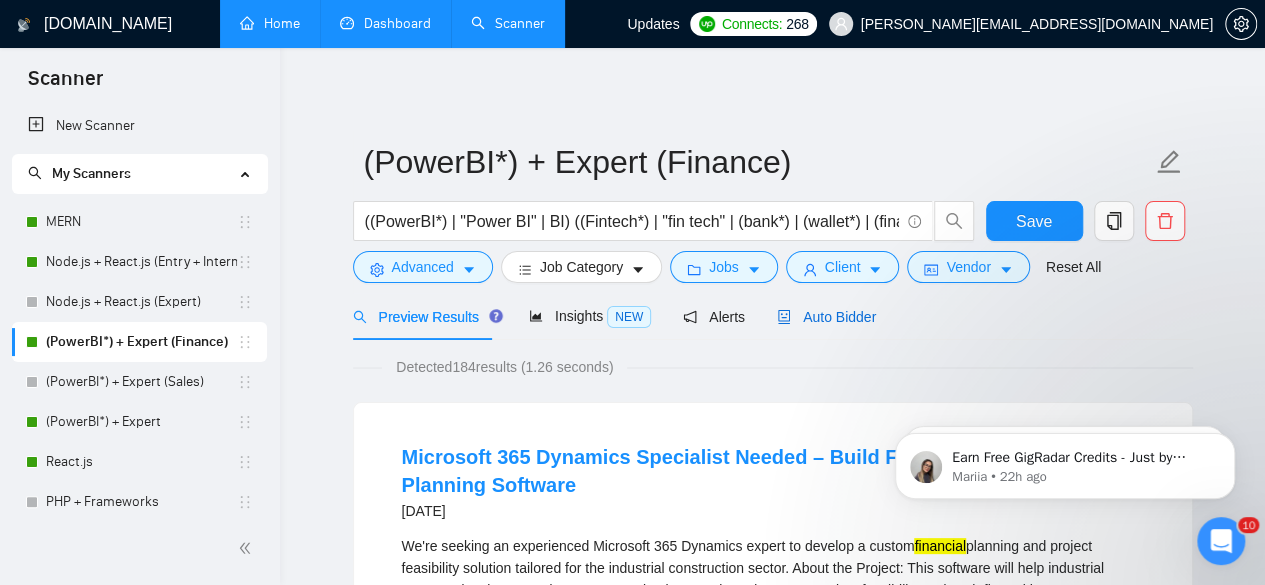 click on "Auto Bidder" at bounding box center (826, 317) 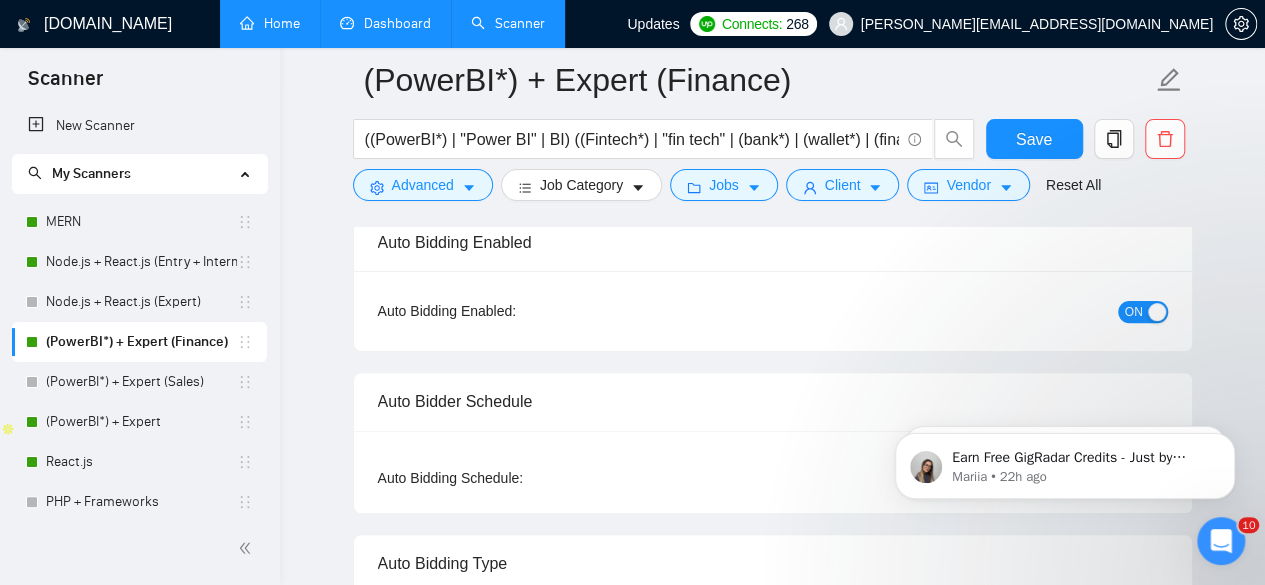 scroll, scrollTop: 173, scrollLeft: 0, axis: vertical 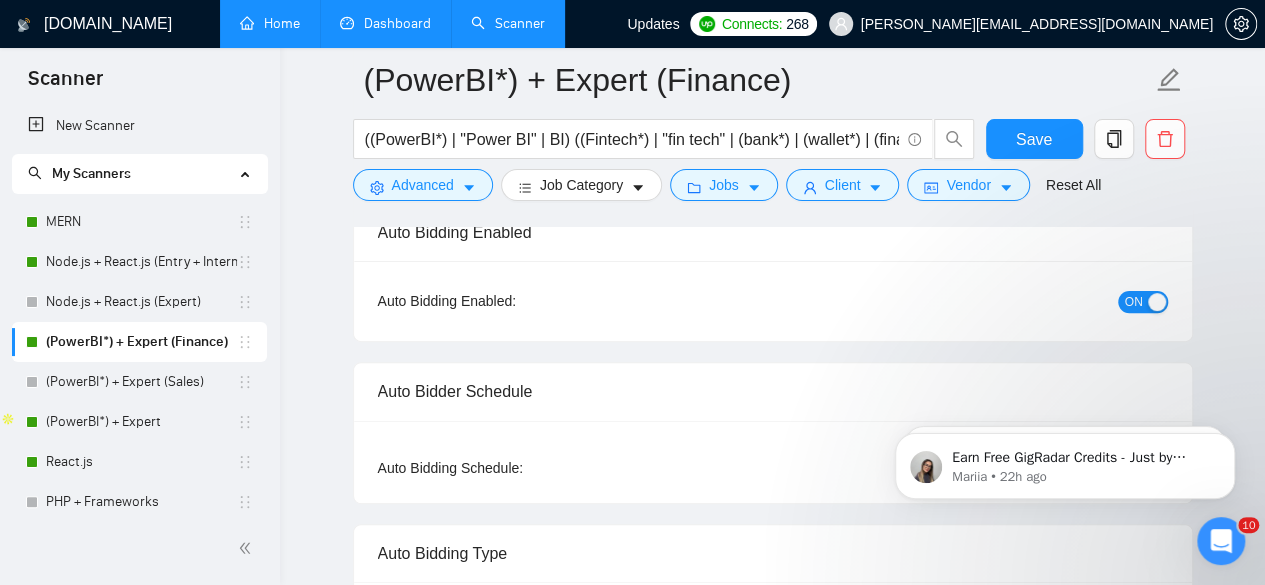 click on "ON" at bounding box center [1134, 302] 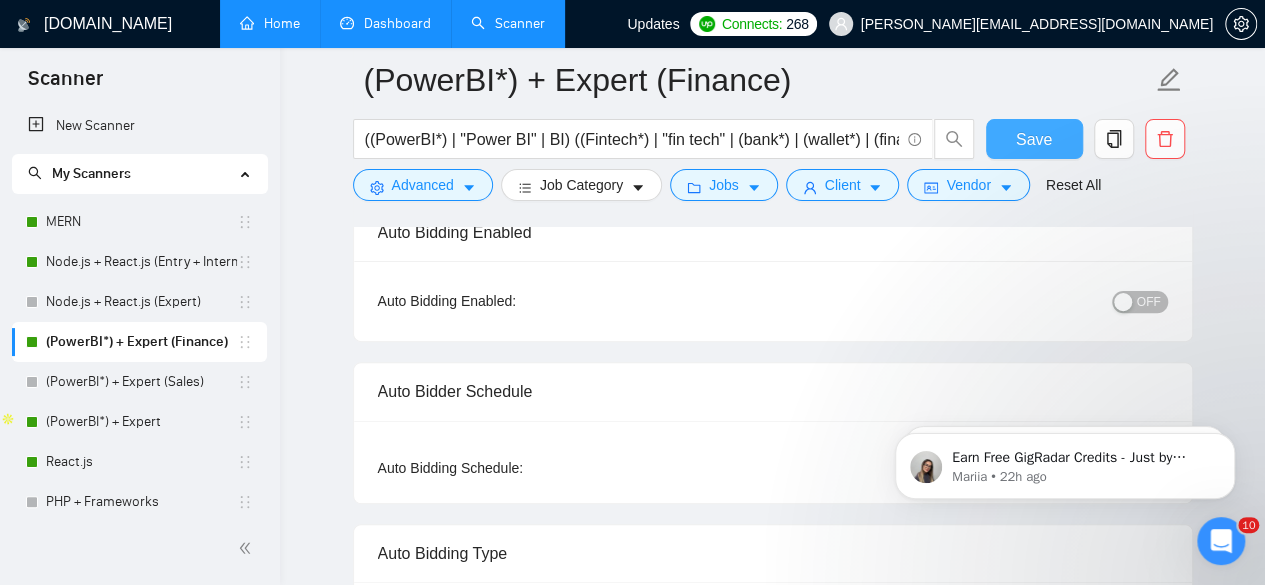 click on "Save" at bounding box center [1034, 139] 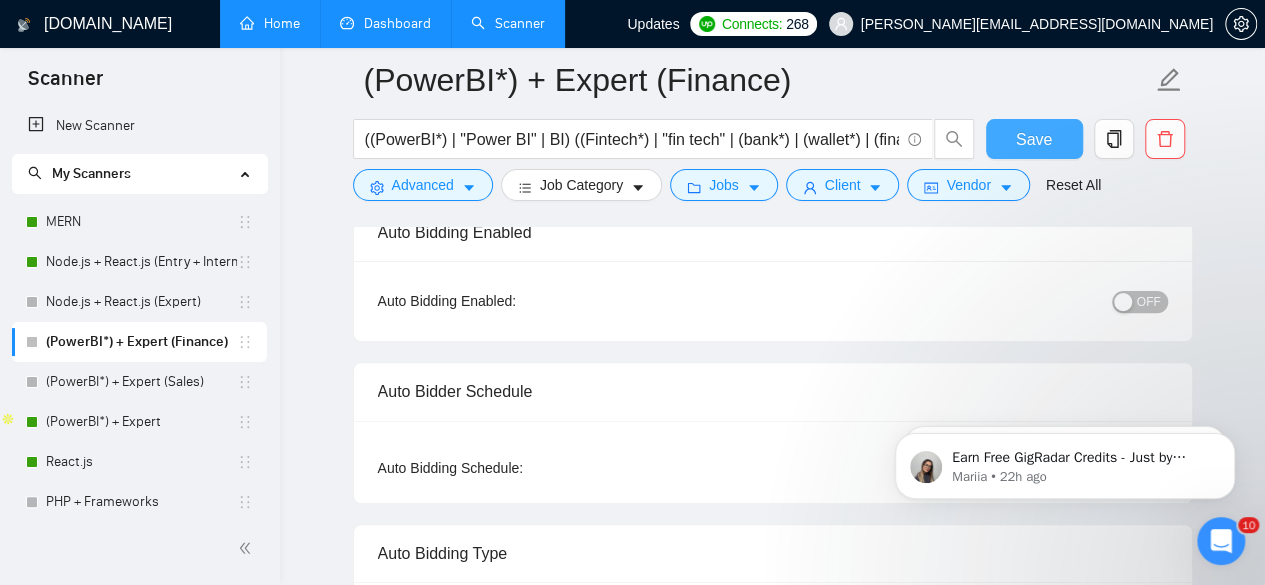 type 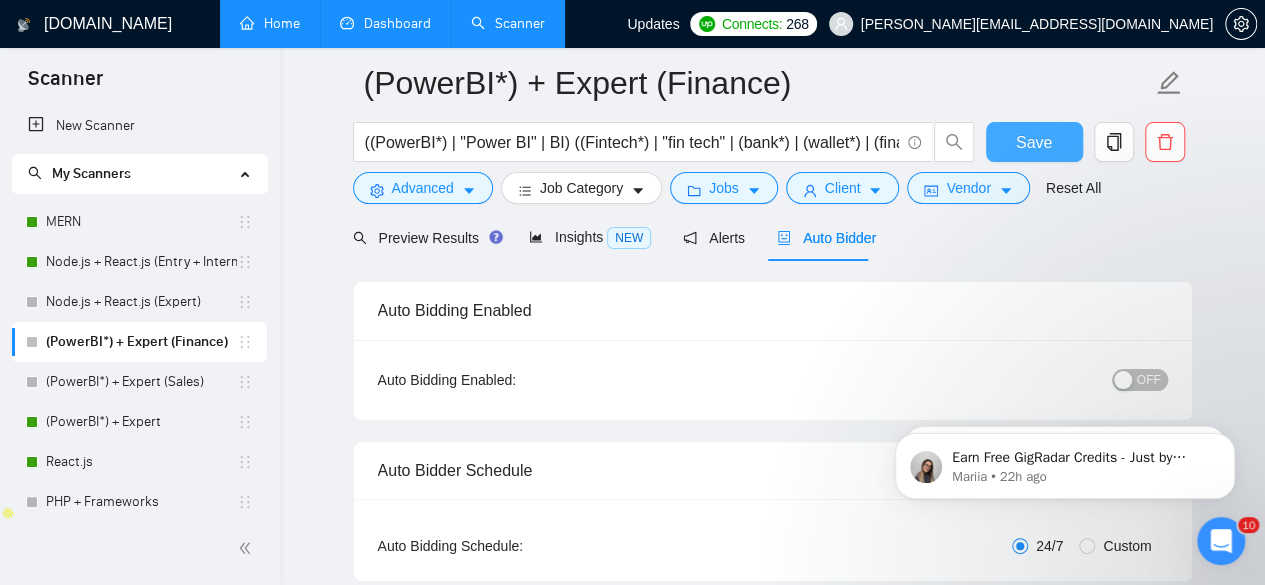 scroll, scrollTop: 88, scrollLeft: 0, axis: vertical 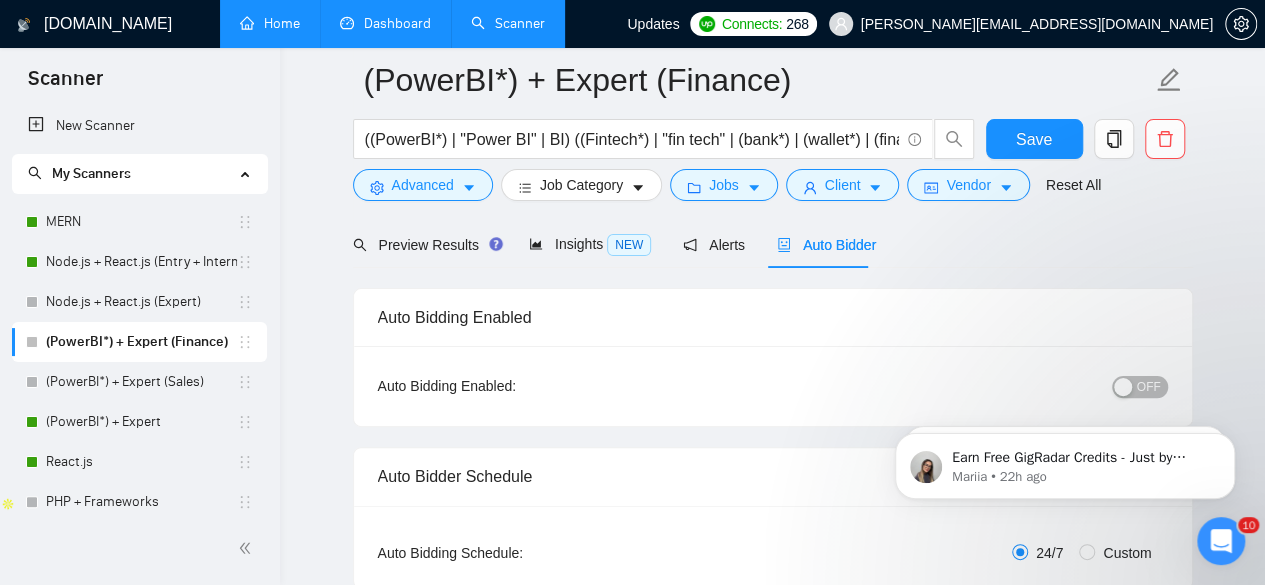 click on "Dashboard" at bounding box center (385, 23) 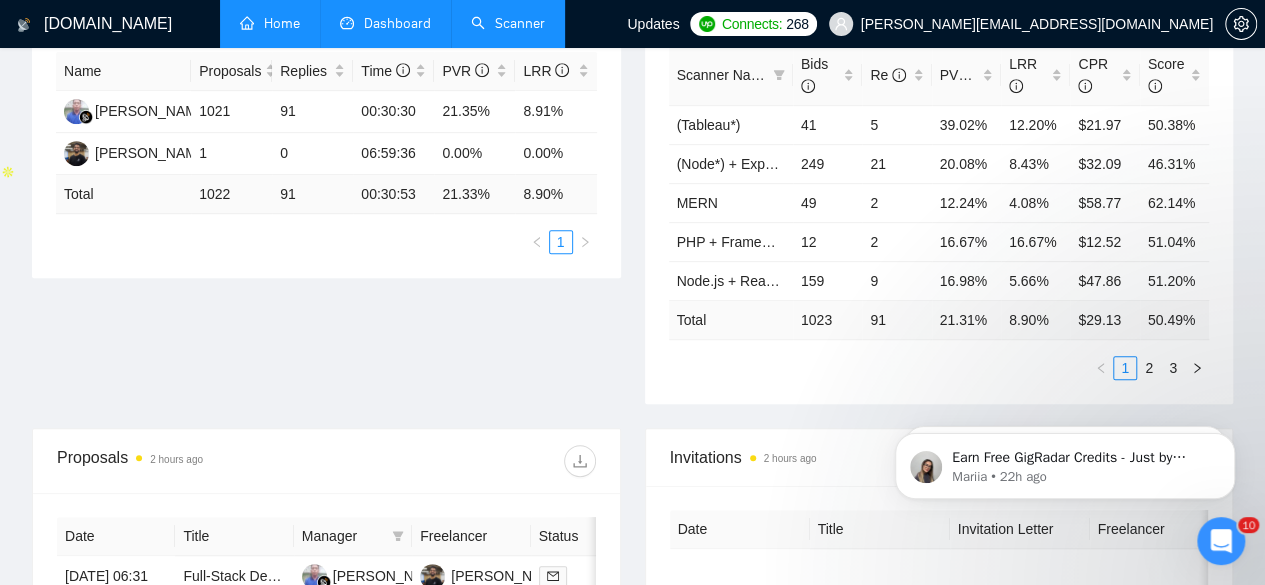 scroll, scrollTop: 421, scrollLeft: 0, axis: vertical 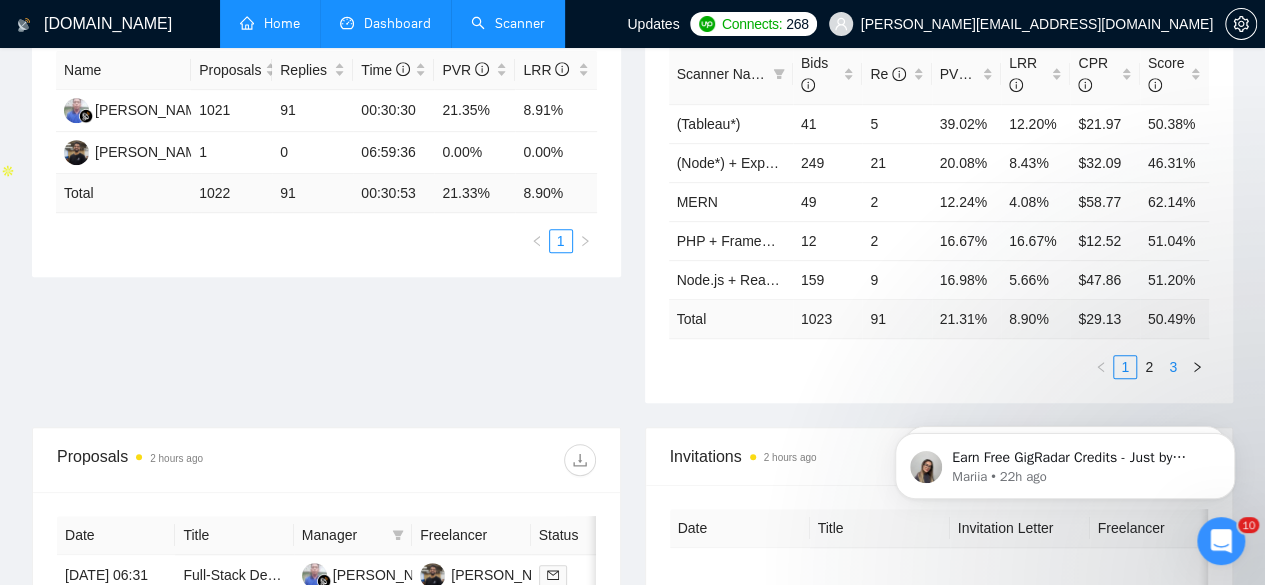 click on "3" at bounding box center [1173, 367] 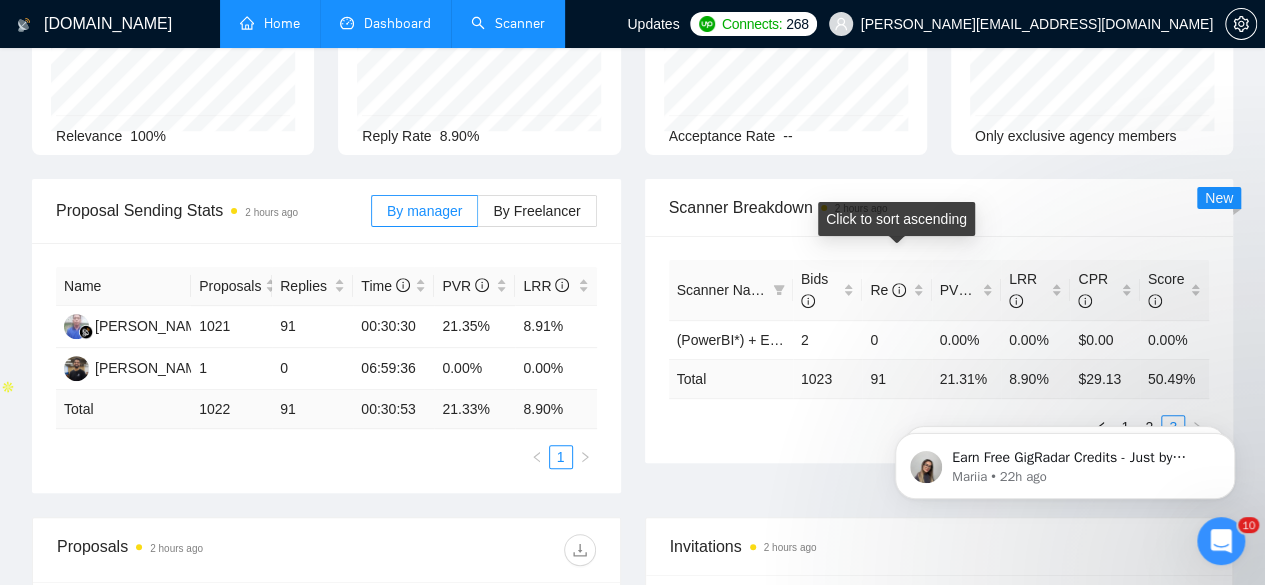 scroll, scrollTop: 213, scrollLeft: 0, axis: vertical 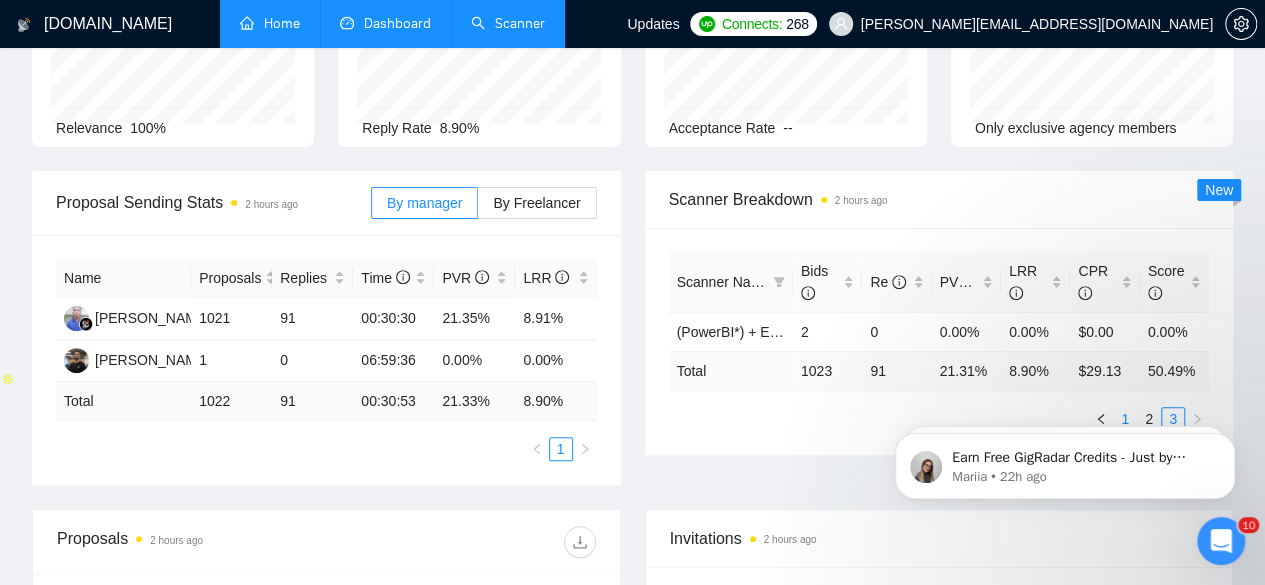 click on "1" at bounding box center (1125, 419) 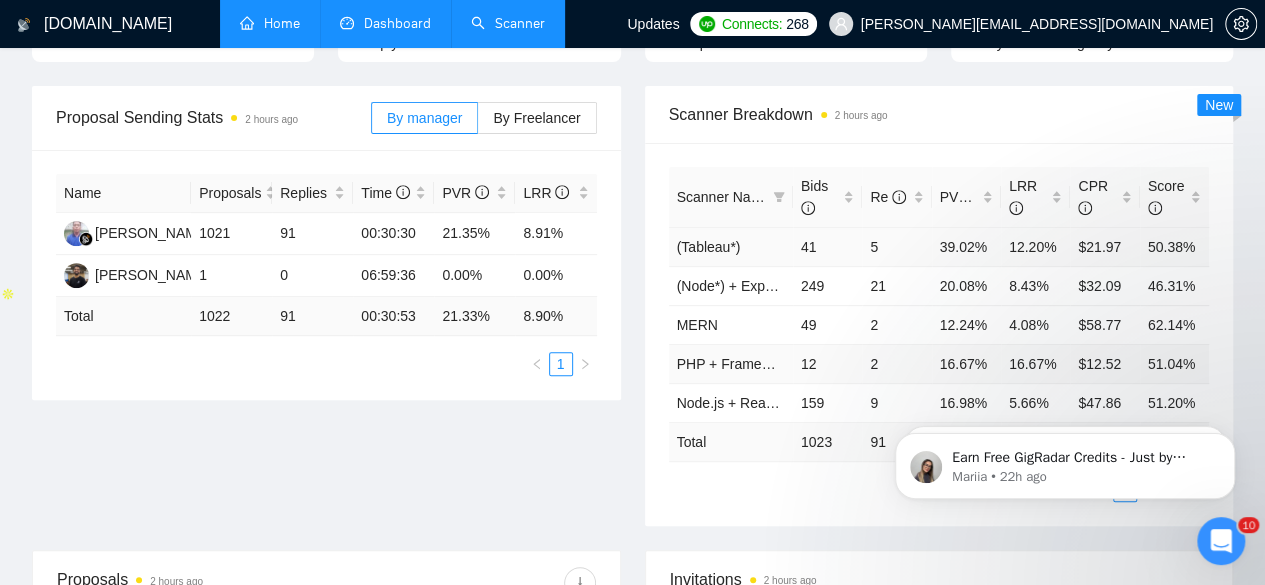 scroll, scrollTop: 309, scrollLeft: 0, axis: vertical 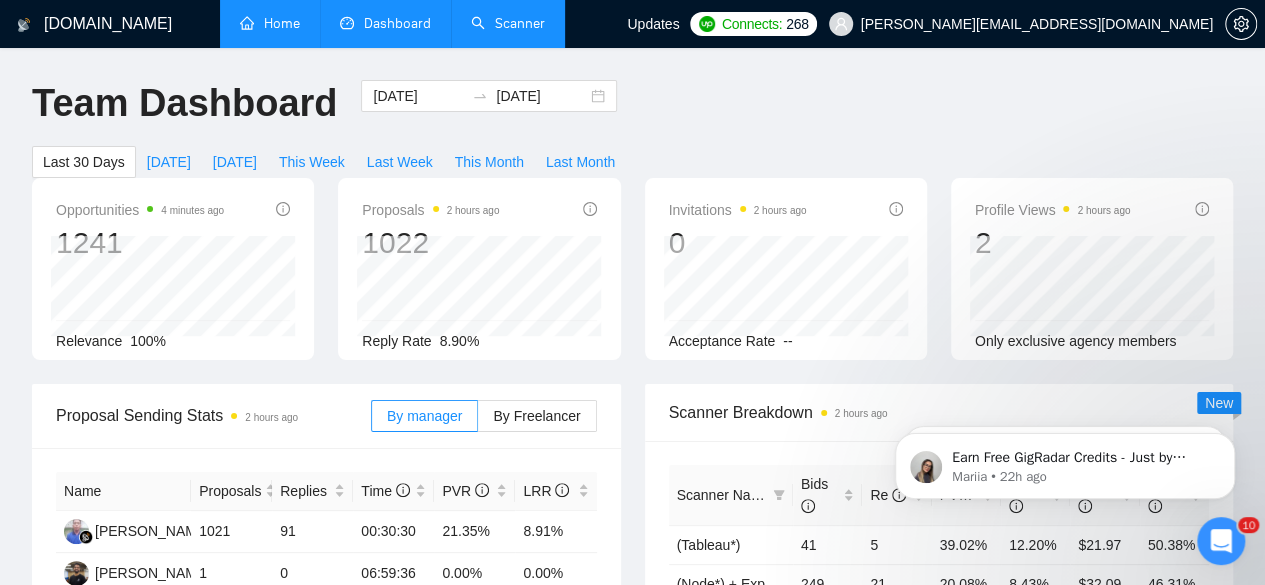 click on "Scanner" at bounding box center (508, 23) 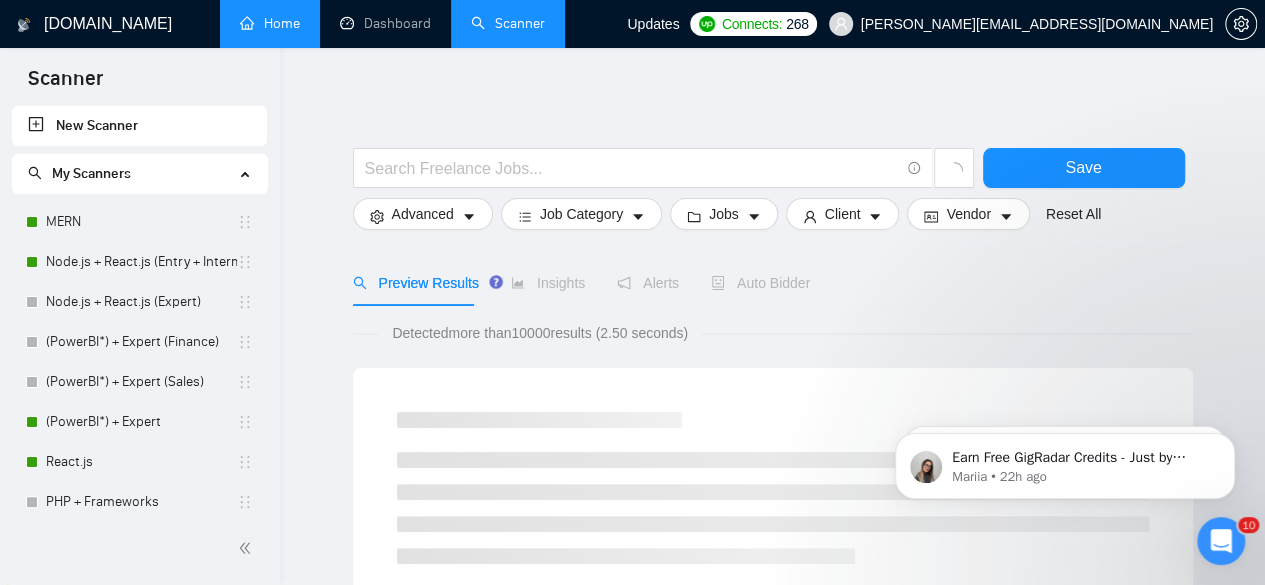 scroll, scrollTop: 0, scrollLeft: 0, axis: both 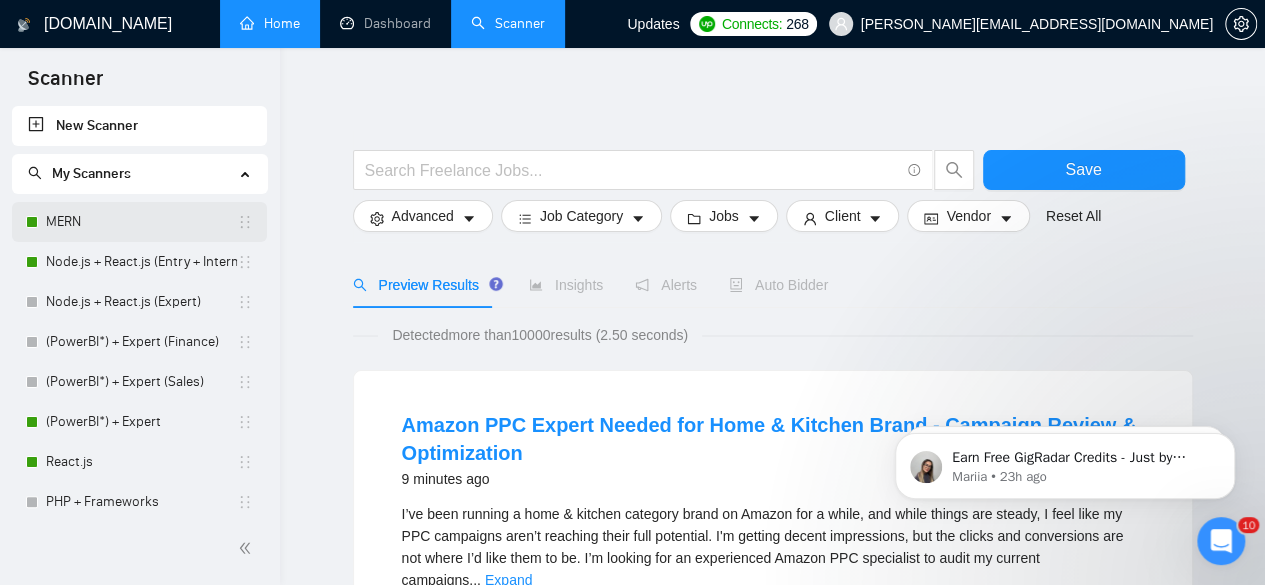 click on "MERN" at bounding box center [141, 222] 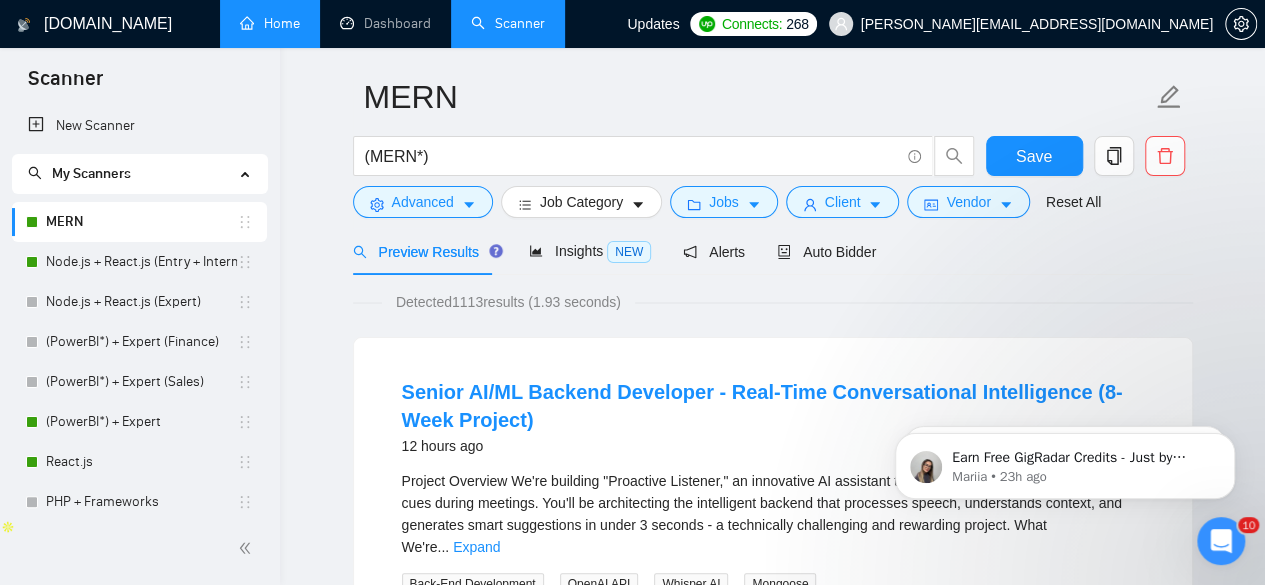 scroll, scrollTop: 66, scrollLeft: 0, axis: vertical 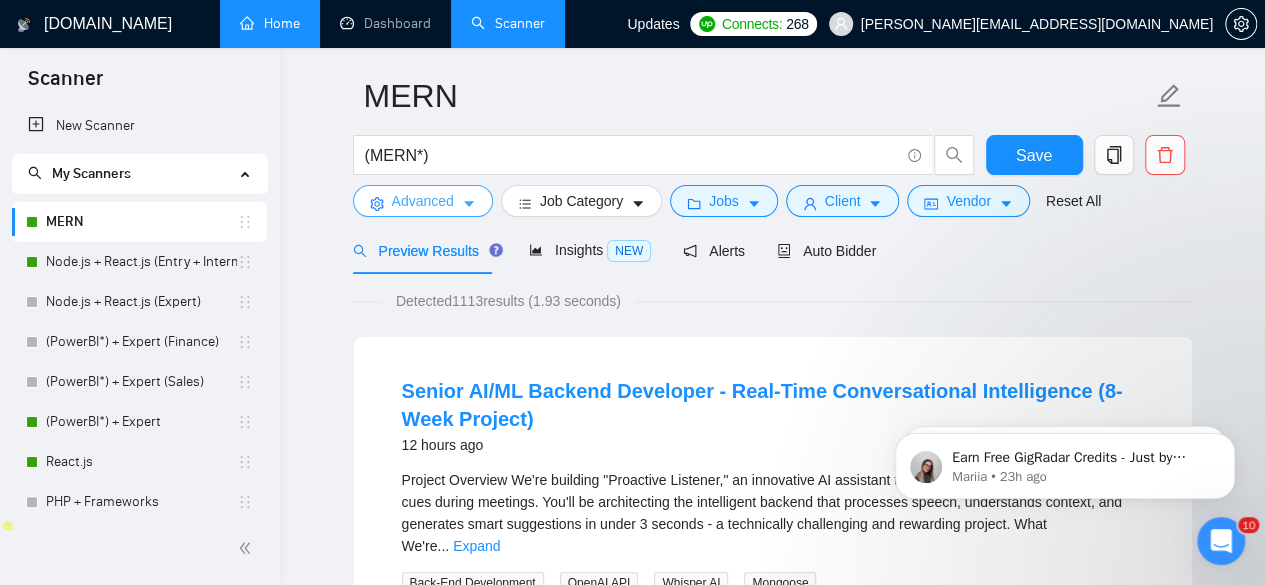 click on "Advanced" at bounding box center [423, 201] 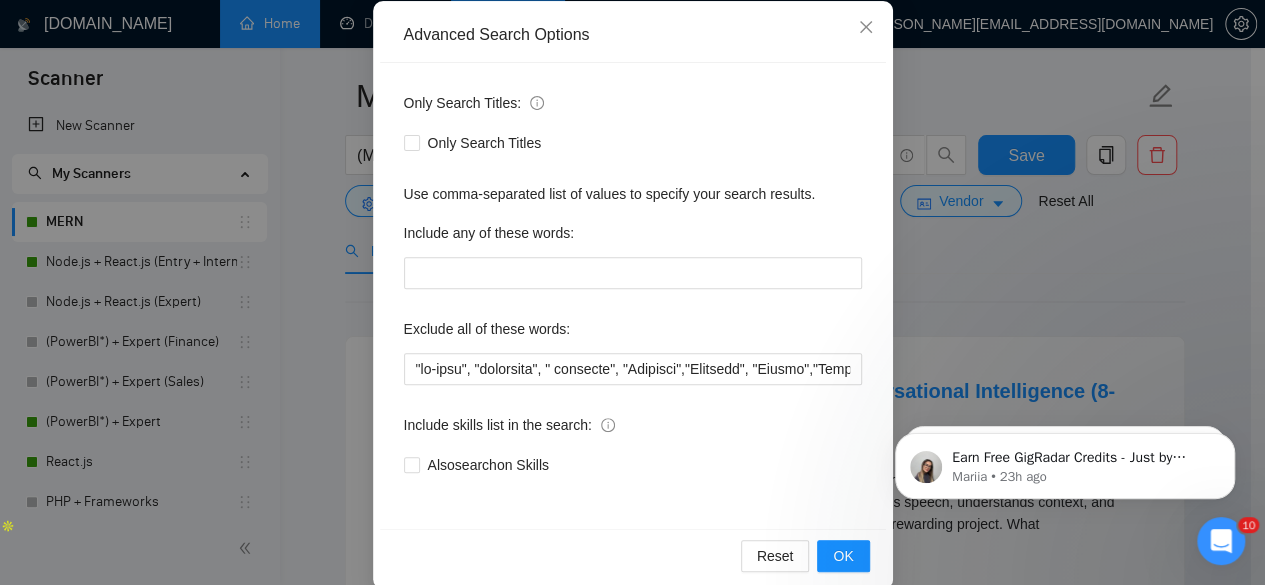 scroll, scrollTop: 246, scrollLeft: 0, axis: vertical 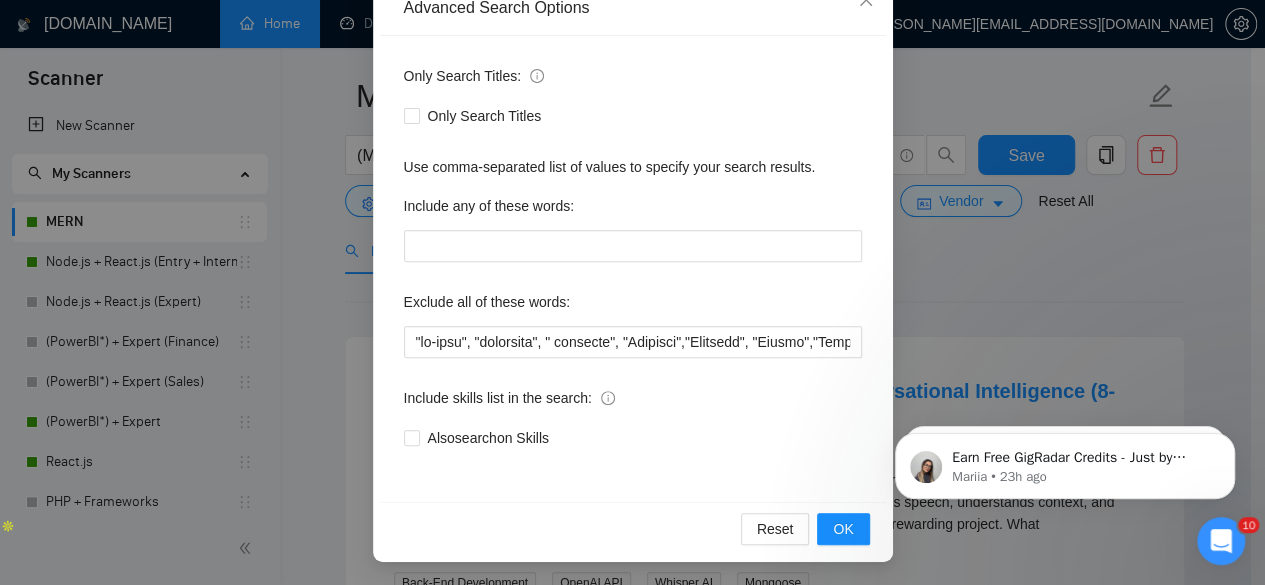 click on "Advanced Search Options Only Search Titles:   Only Search Titles Use comma-separated list of values to specify your search results. Include any of these words: Exclude all of these words: Include skills list in the search:   Also  search  on Skills Reset OK" at bounding box center (632, 292) 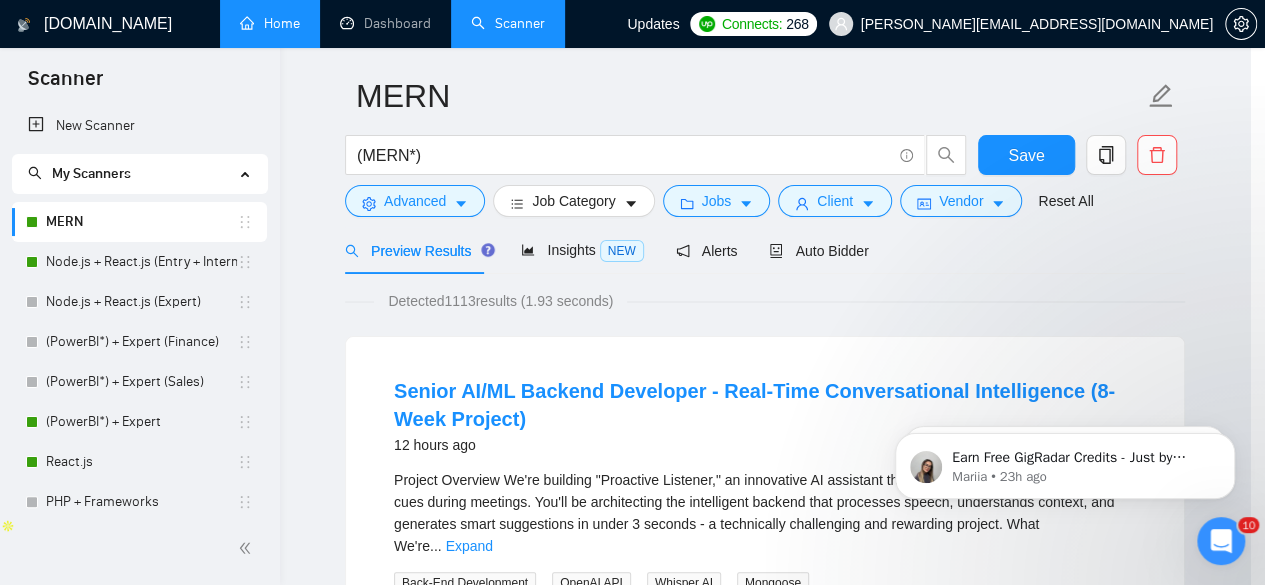 scroll, scrollTop: 146, scrollLeft: 0, axis: vertical 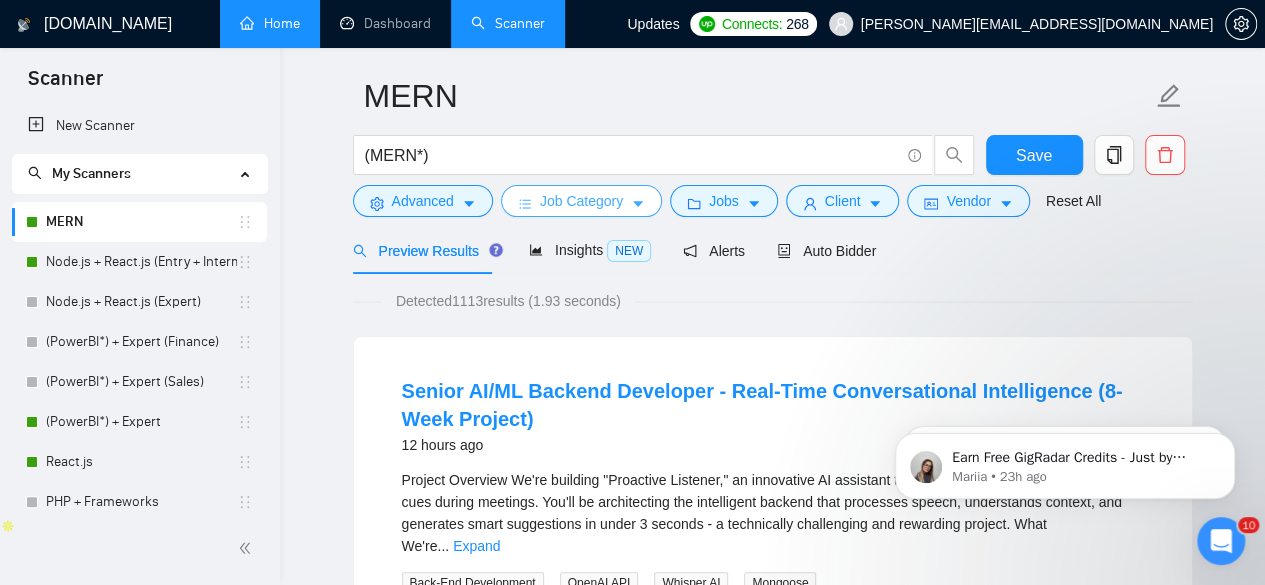 click on "Job Category" at bounding box center (581, 201) 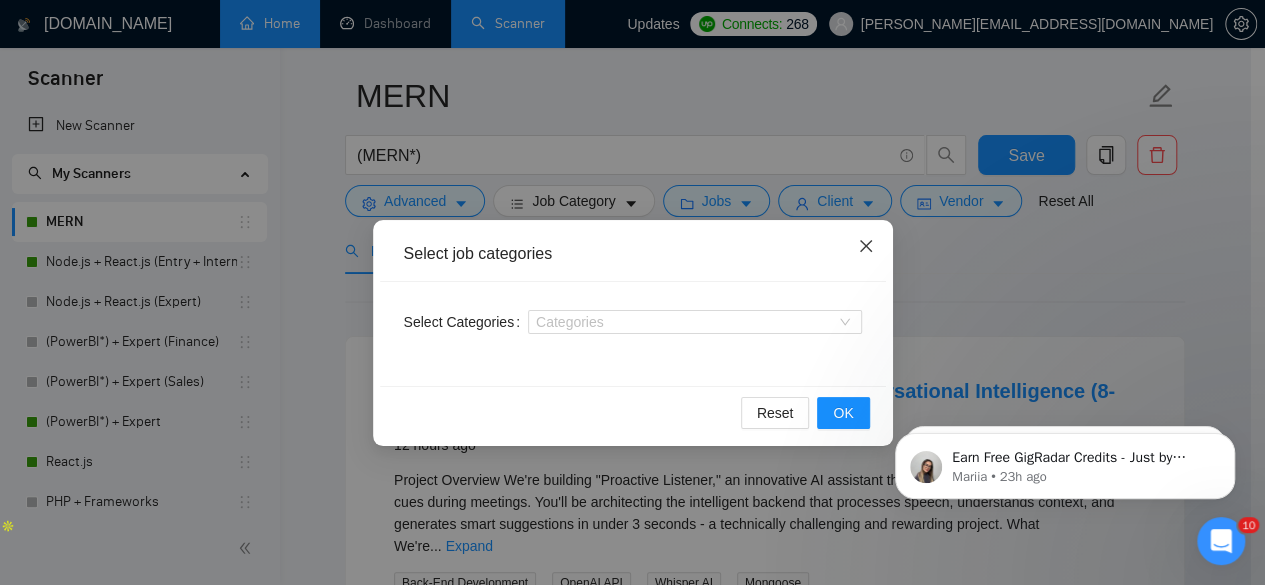 click 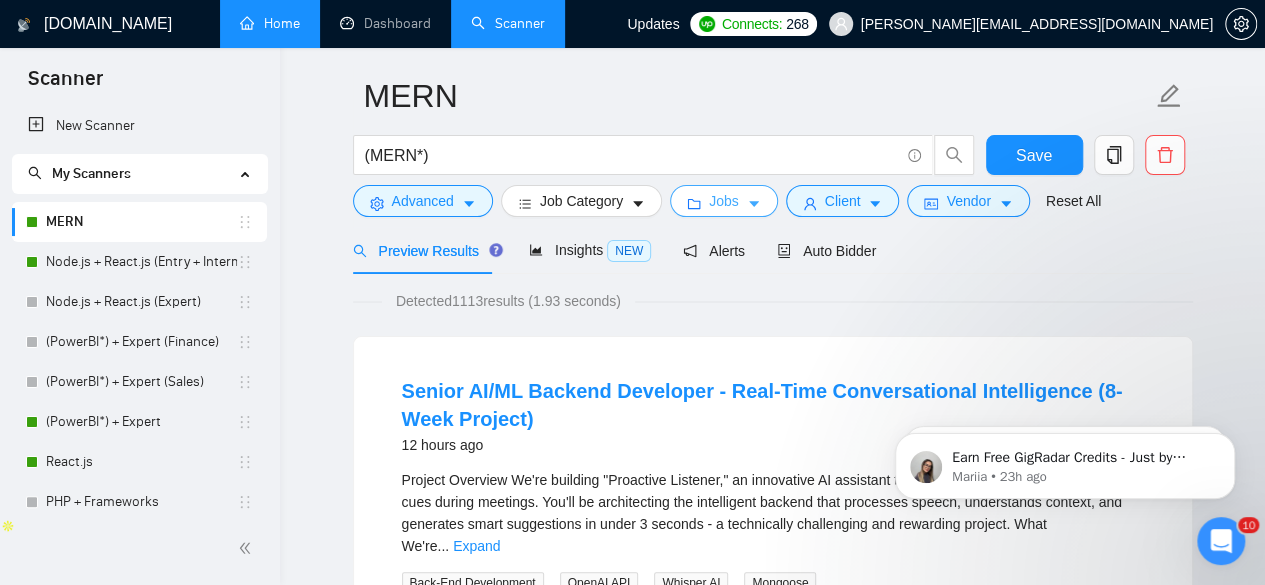 click on "Jobs" at bounding box center [724, 201] 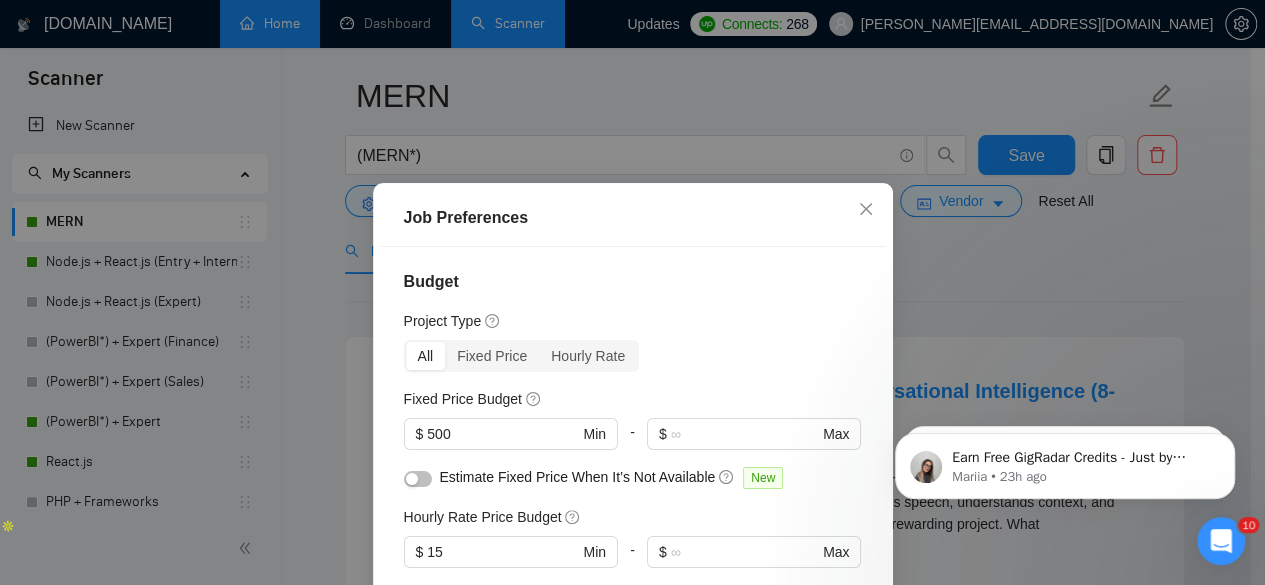 scroll, scrollTop: 2, scrollLeft: 0, axis: vertical 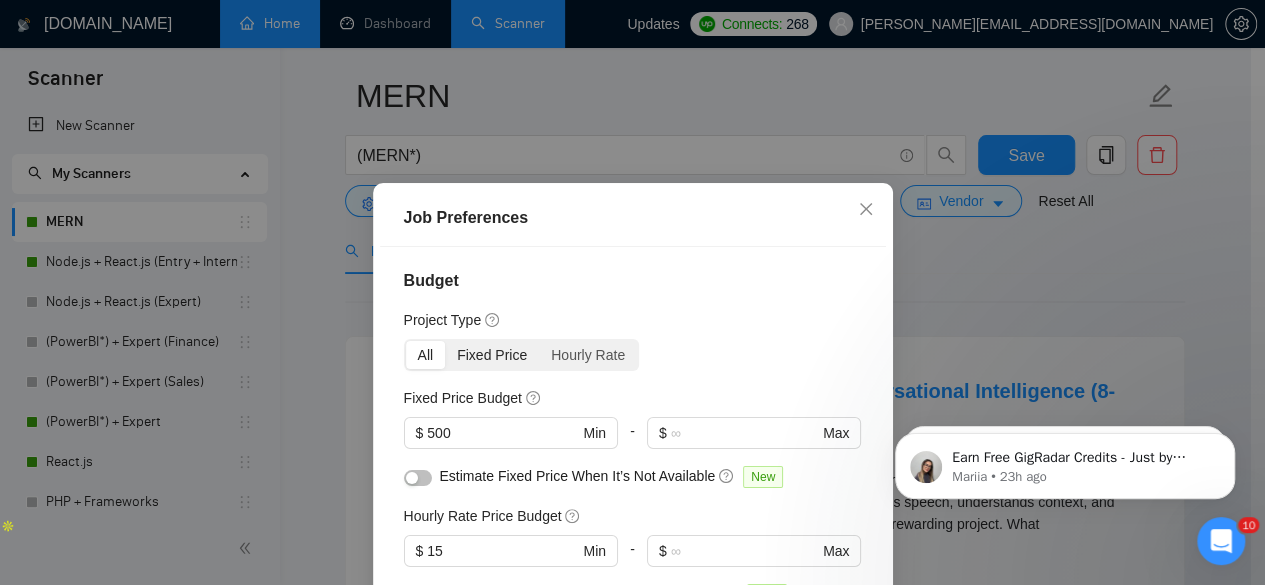 click on "Fixed Price" at bounding box center [492, 355] 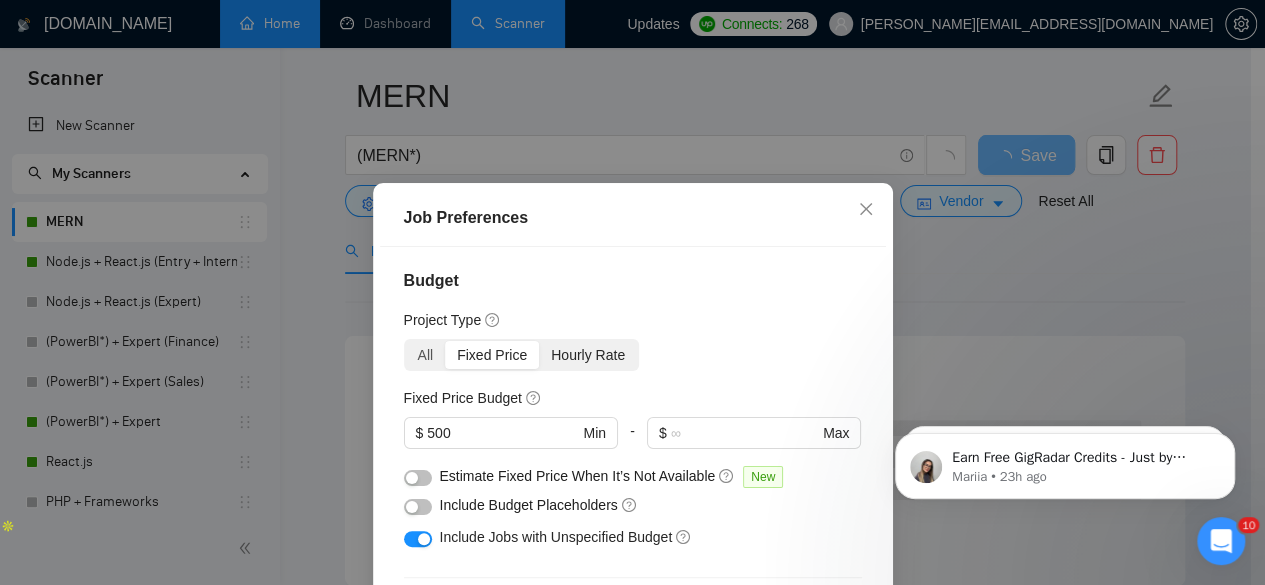 click on "Hourly Rate" at bounding box center [588, 355] 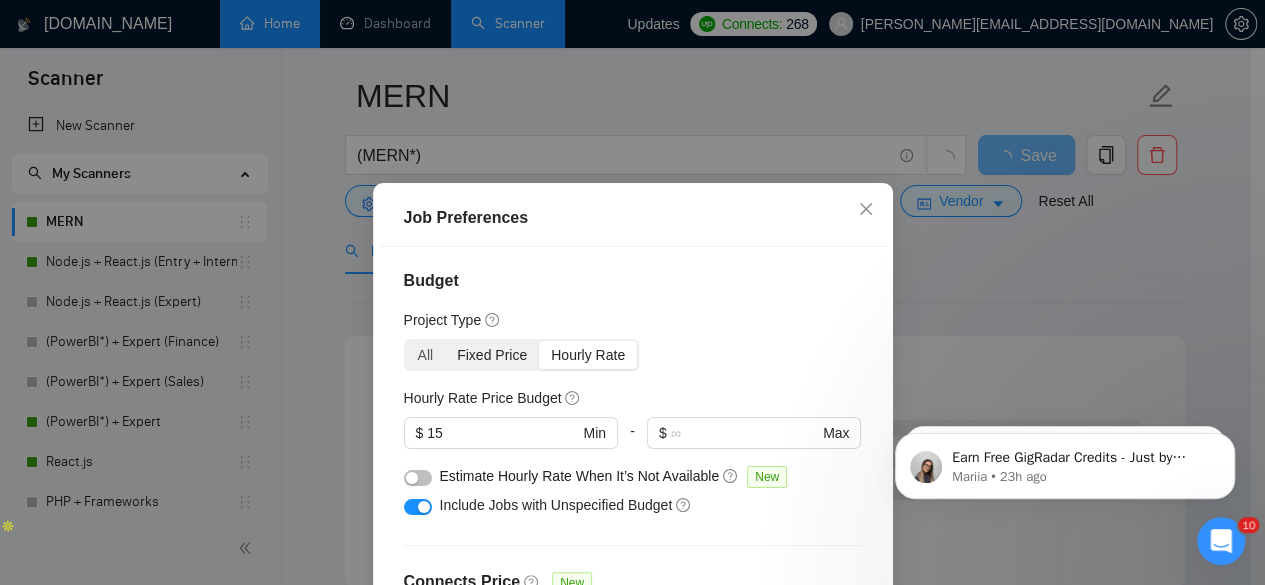 click on "Fixed Price" at bounding box center [492, 355] 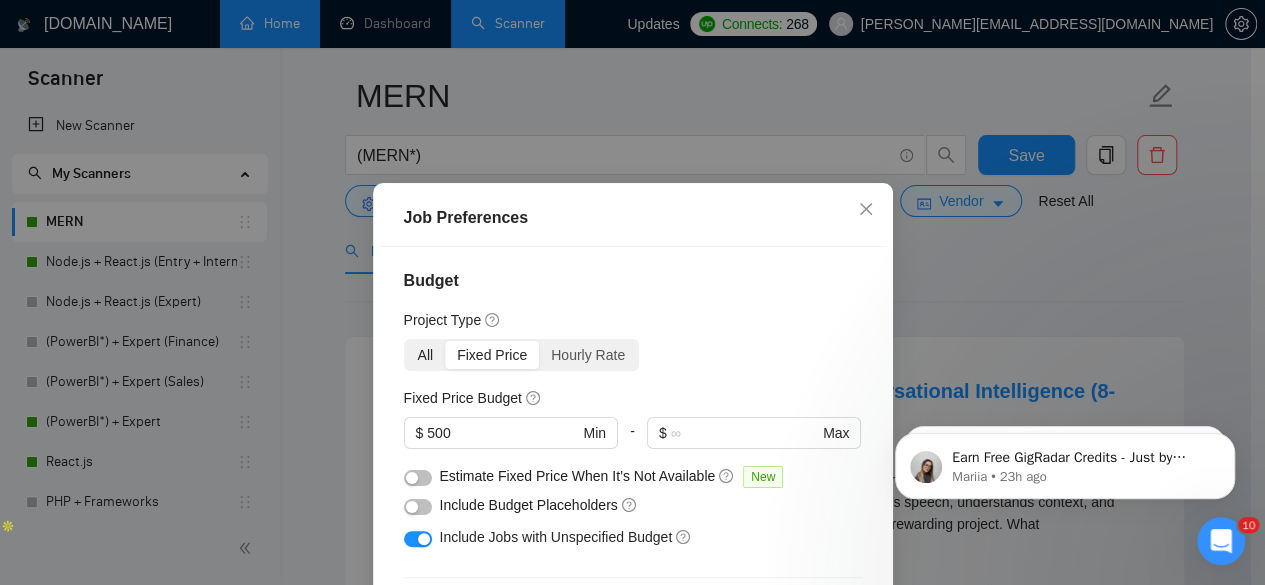 click on "All" at bounding box center [426, 355] 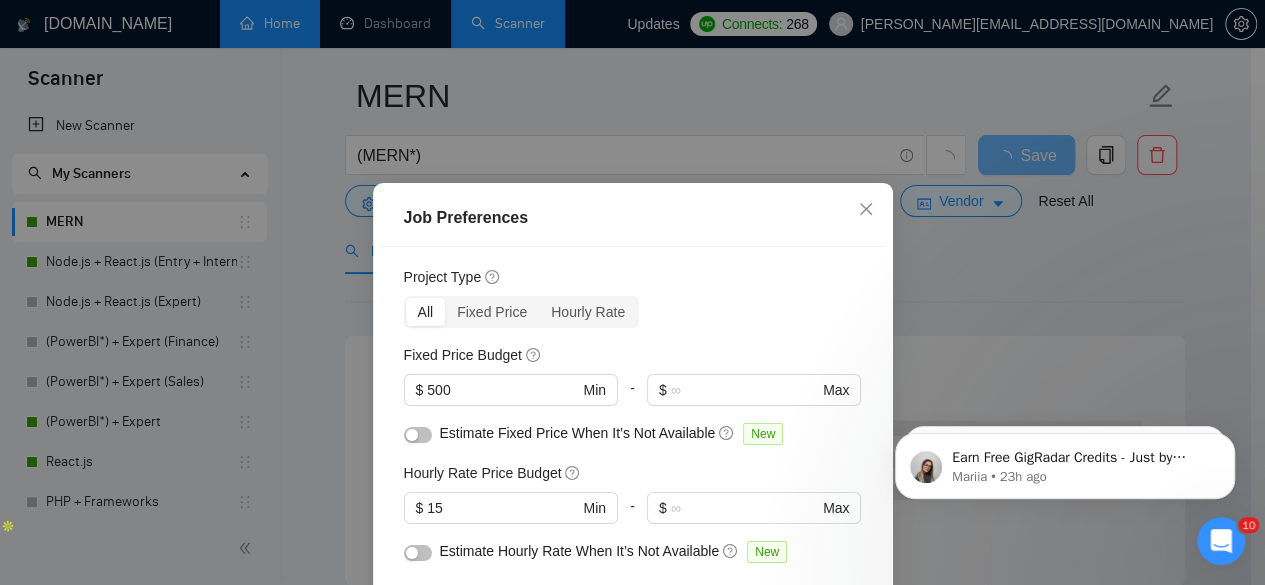 scroll, scrollTop: 46, scrollLeft: 0, axis: vertical 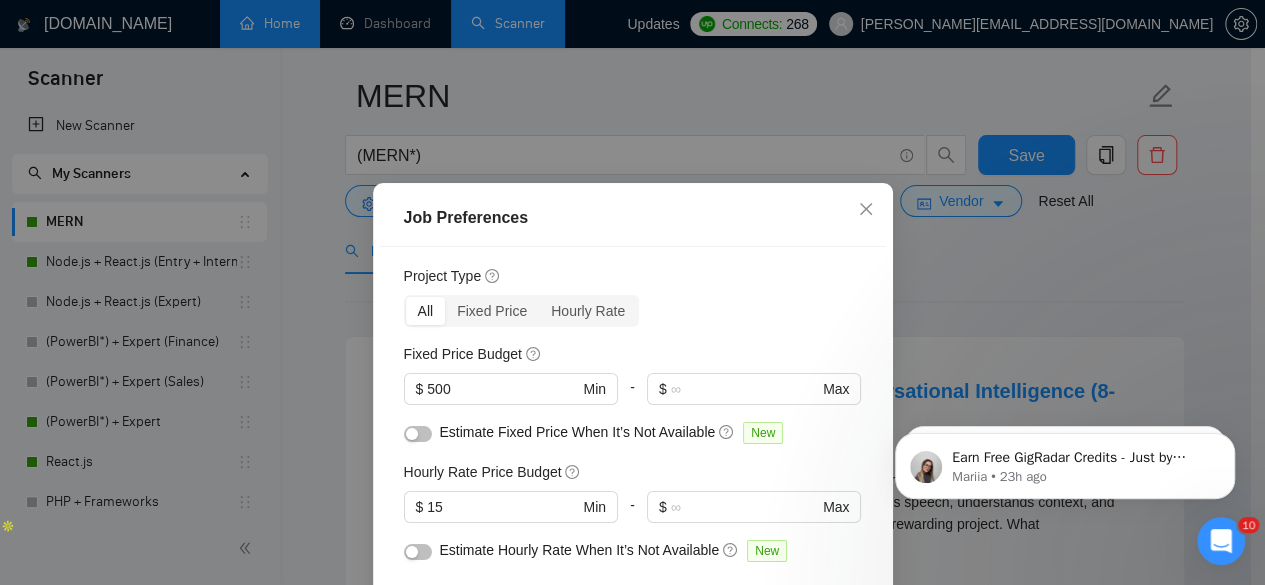 click at bounding box center (418, 434) 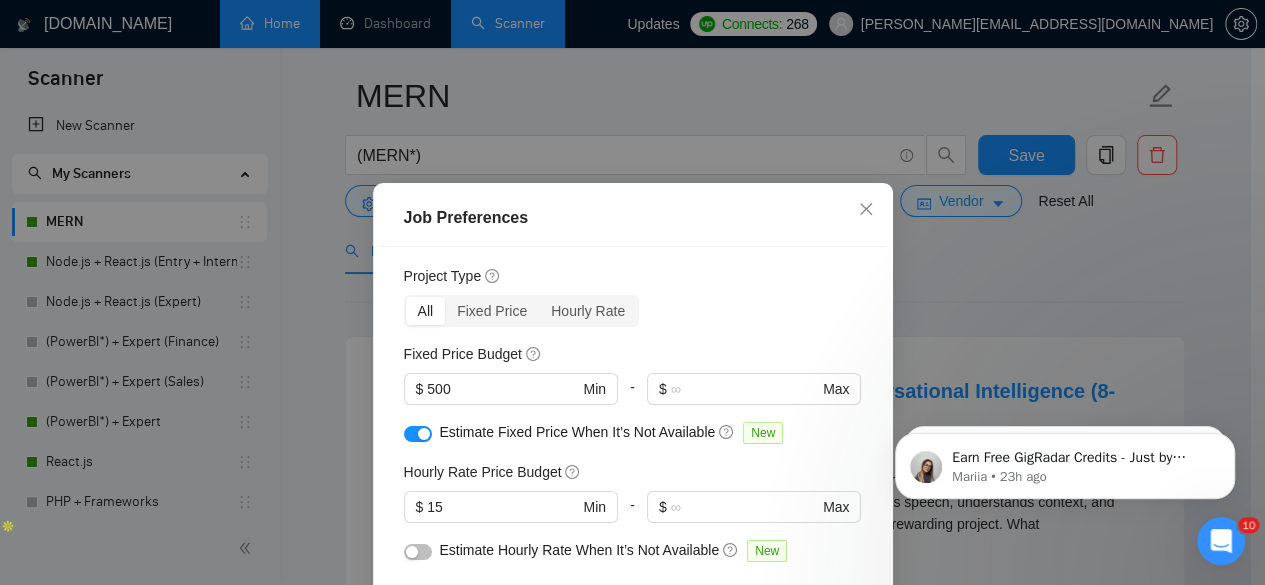 click at bounding box center (424, 434) 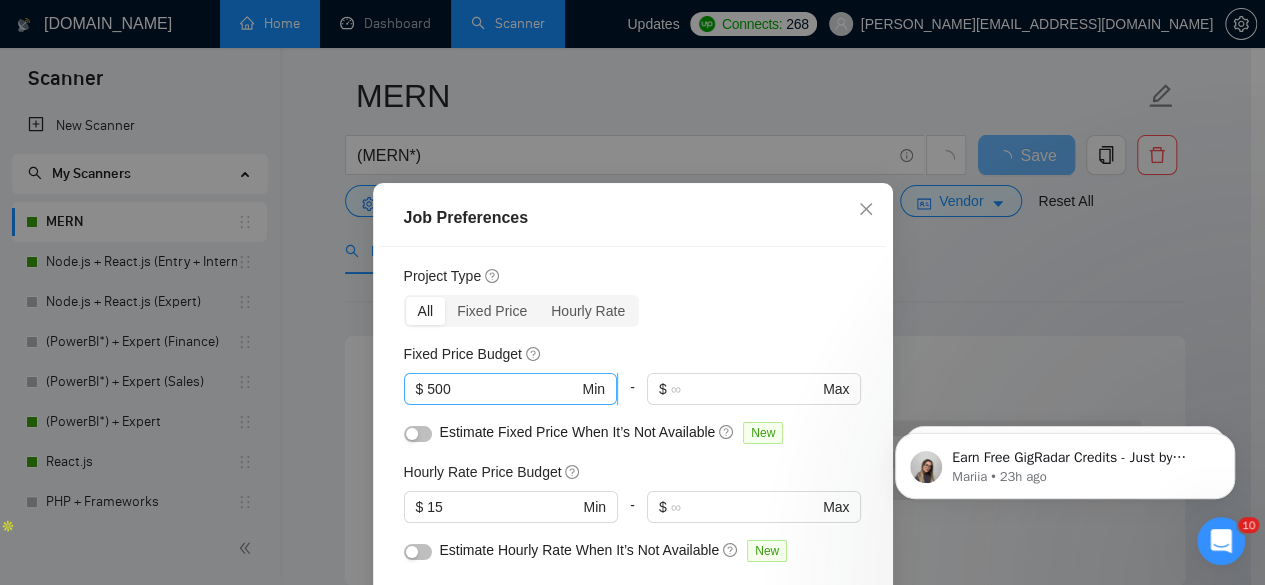 click on "500" at bounding box center (502, 389) 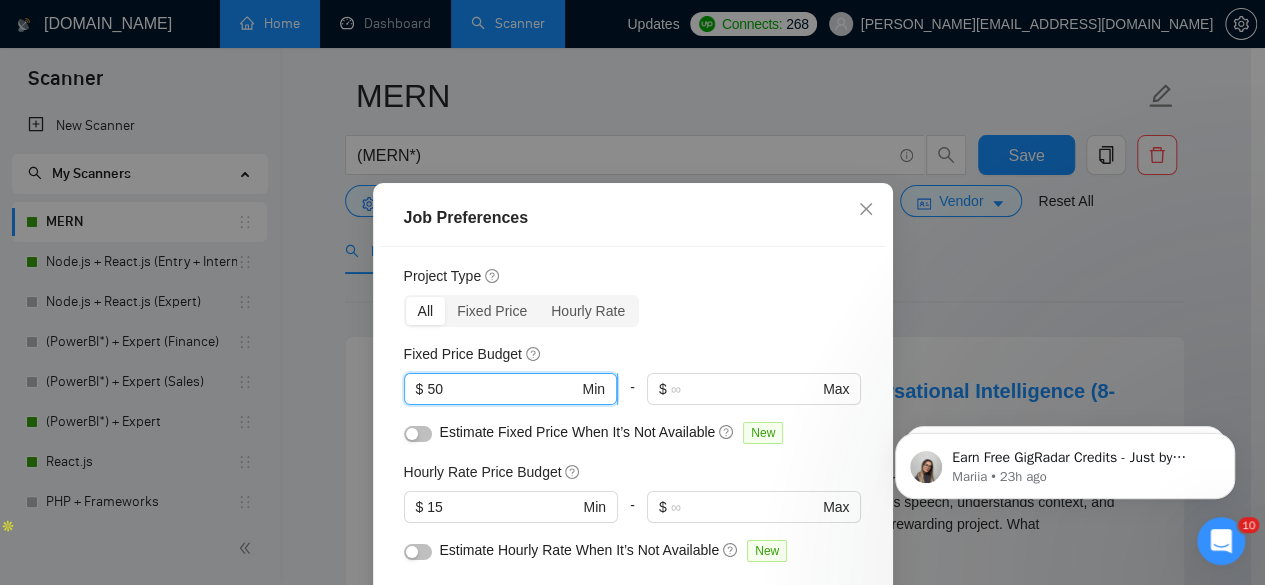 type on "5" 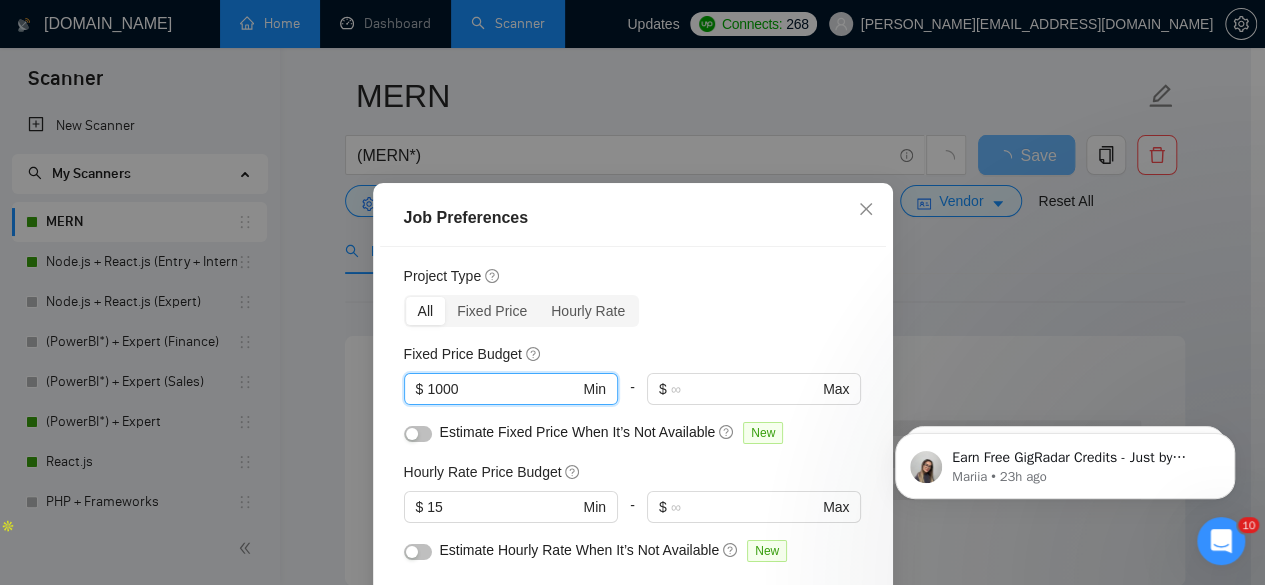 type on "1000" 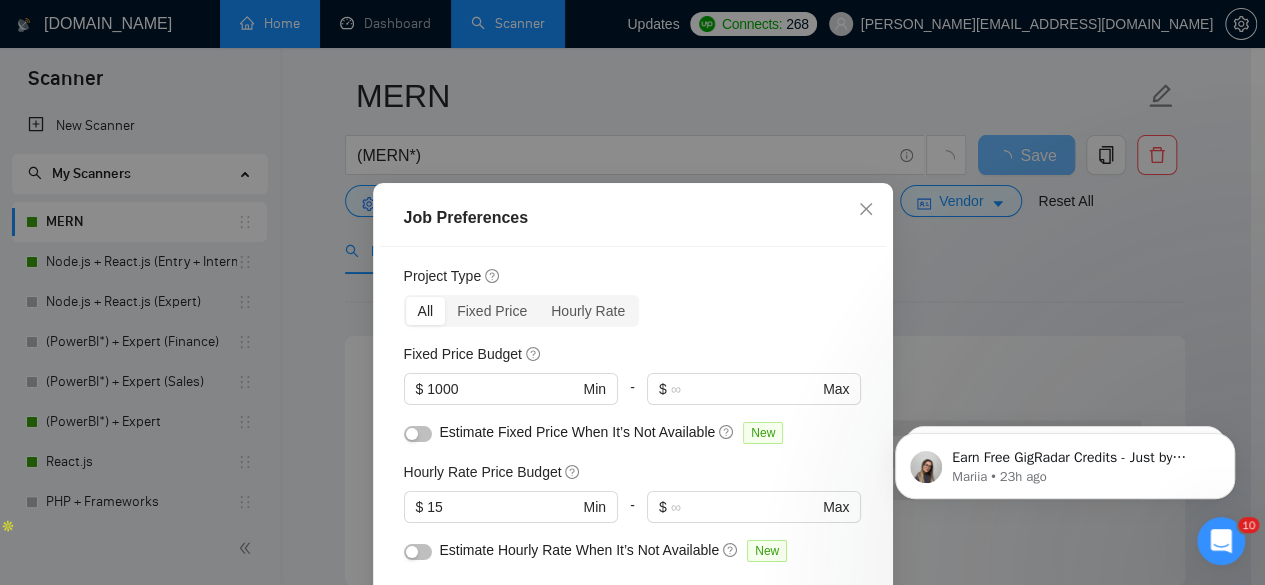 click on "Hourly Rate Price Budget" at bounding box center [633, 472] 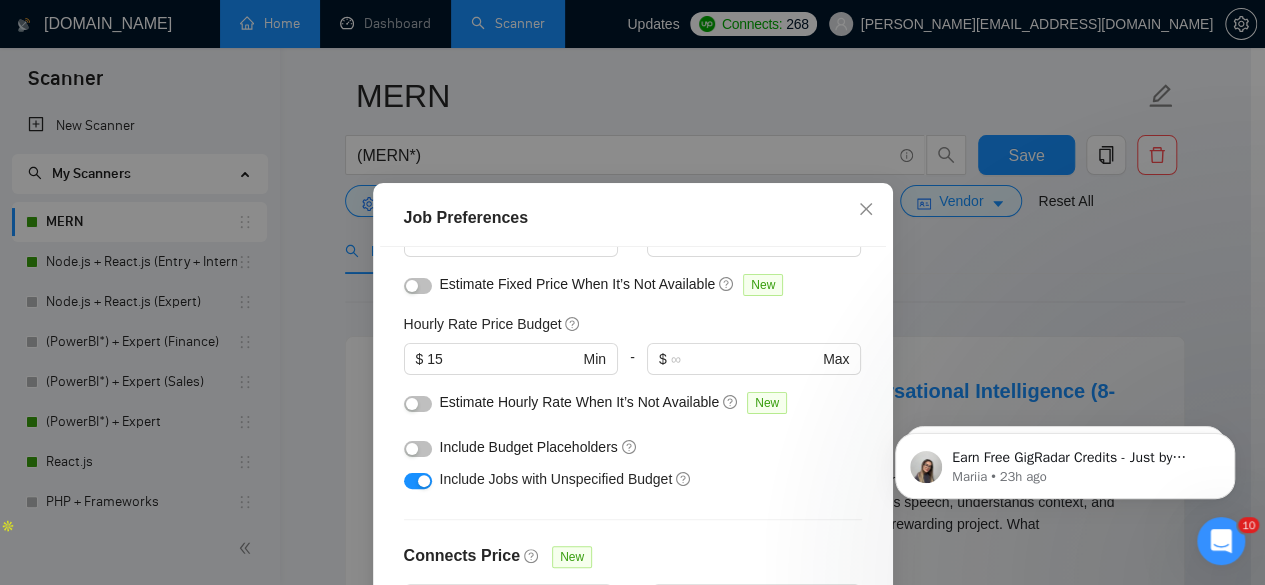 scroll, scrollTop: 198, scrollLeft: 0, axis: vertical 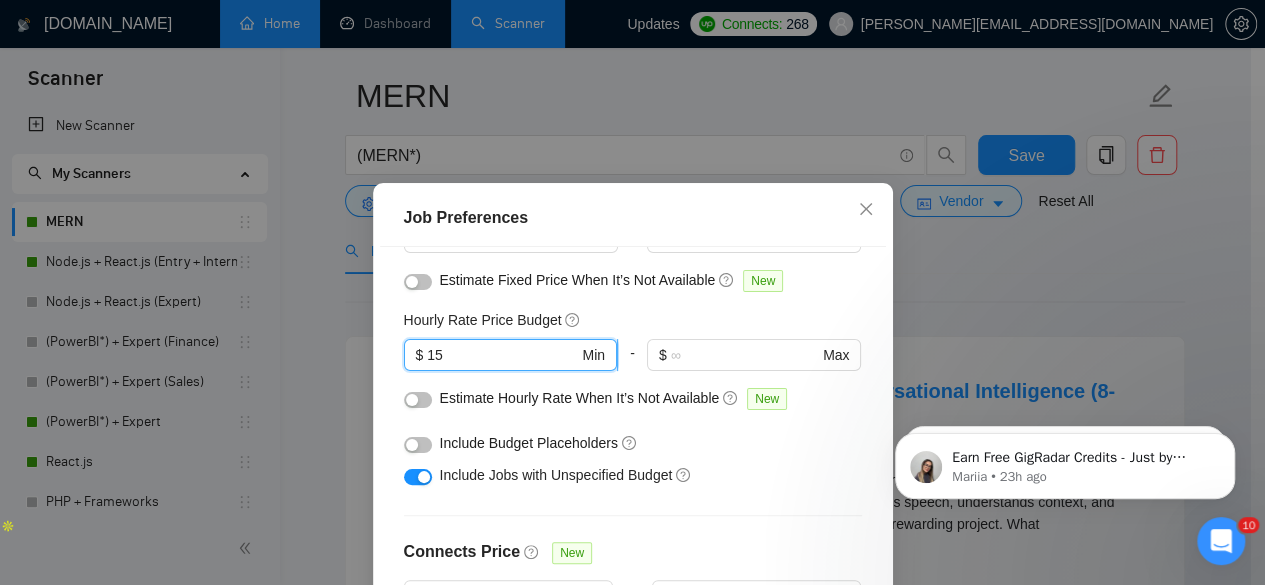 click on "15" at bounding box center (502, 355) 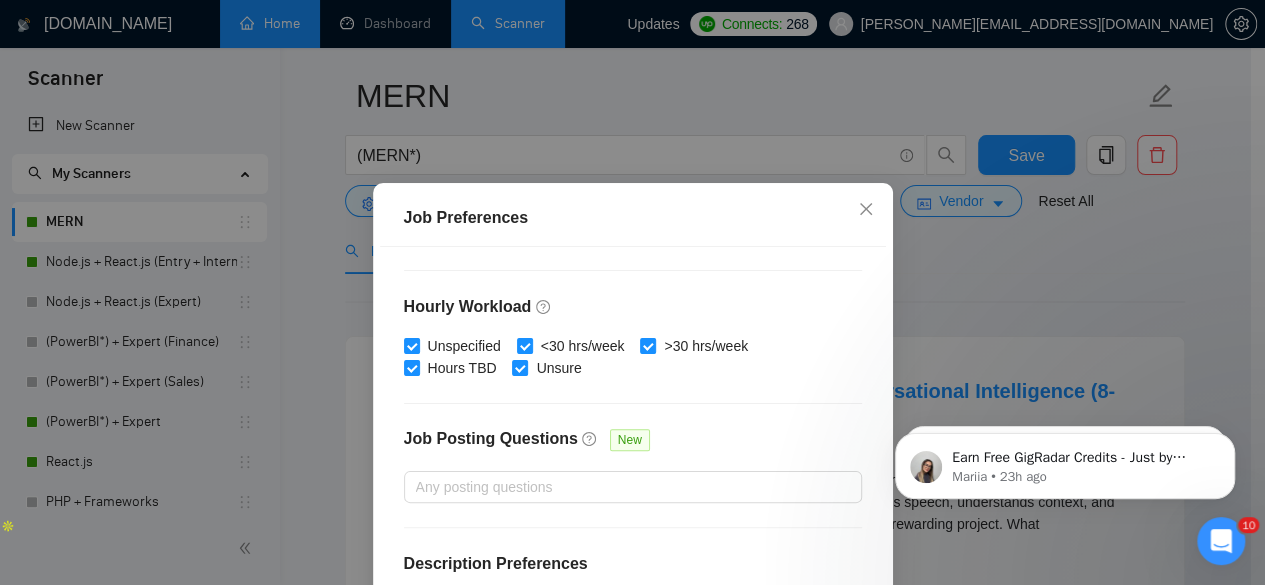 scroll, scrollTop: 716, scrollLeft: 0, axis: vertical 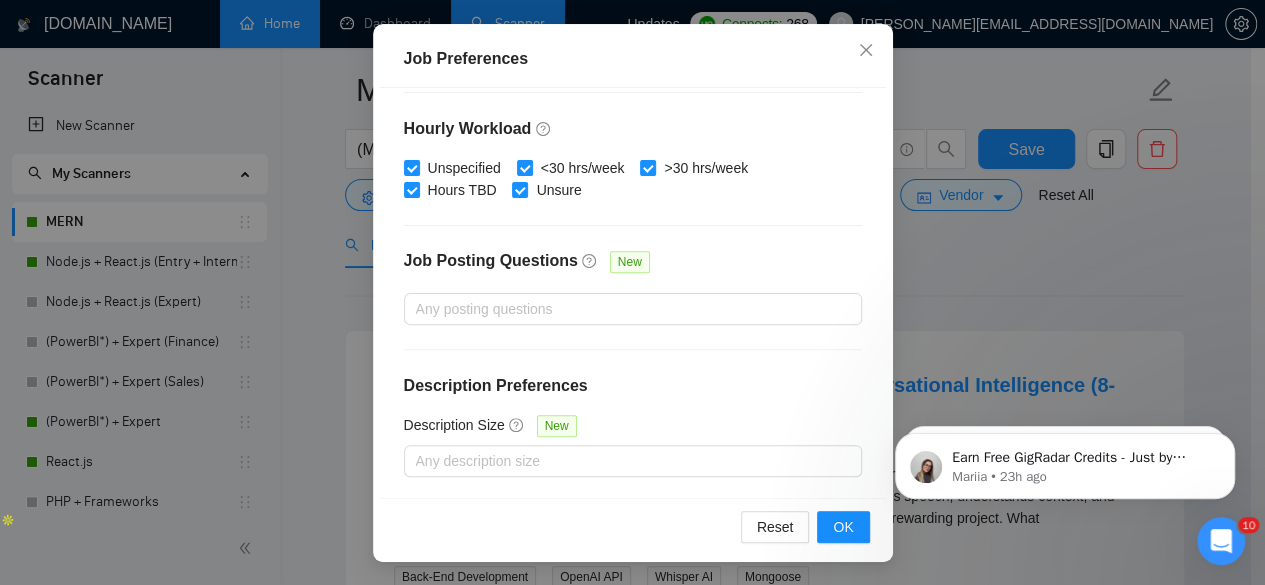 type on "18" 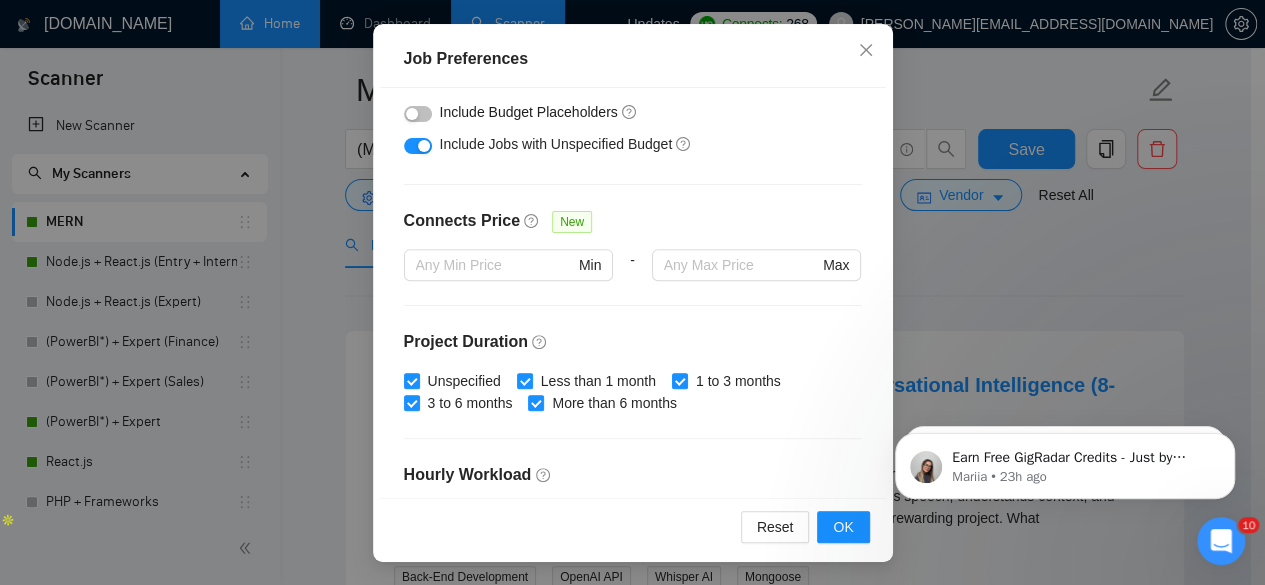scroll, scrollTop: 300, scrollLeft: 0, axis: vertical 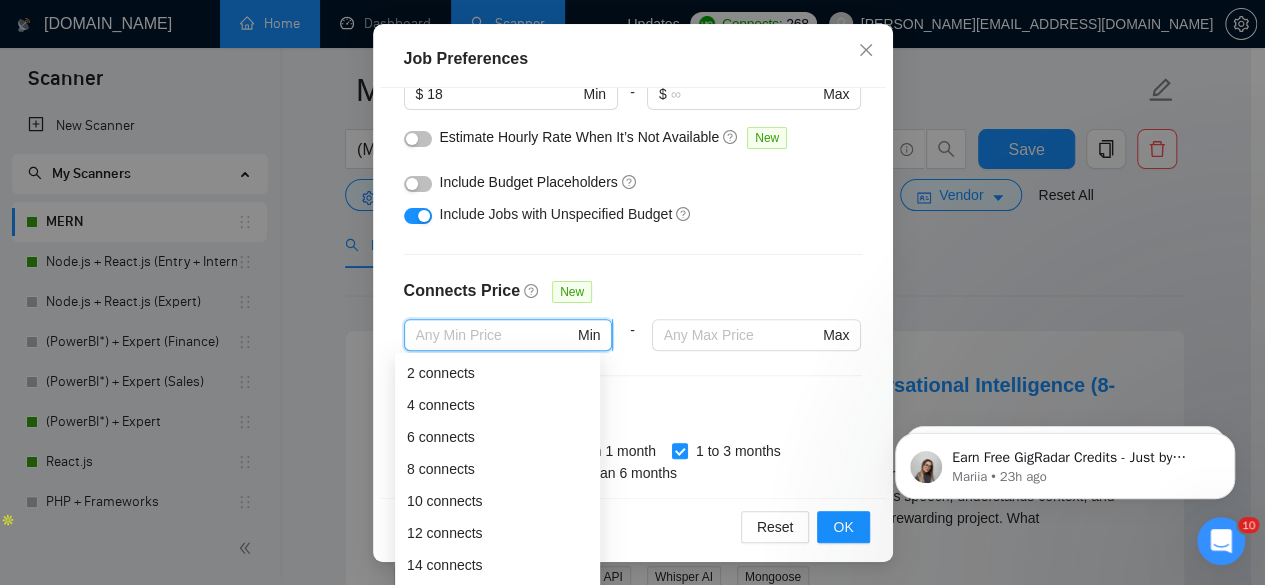 click at bounding box center [495, 335] 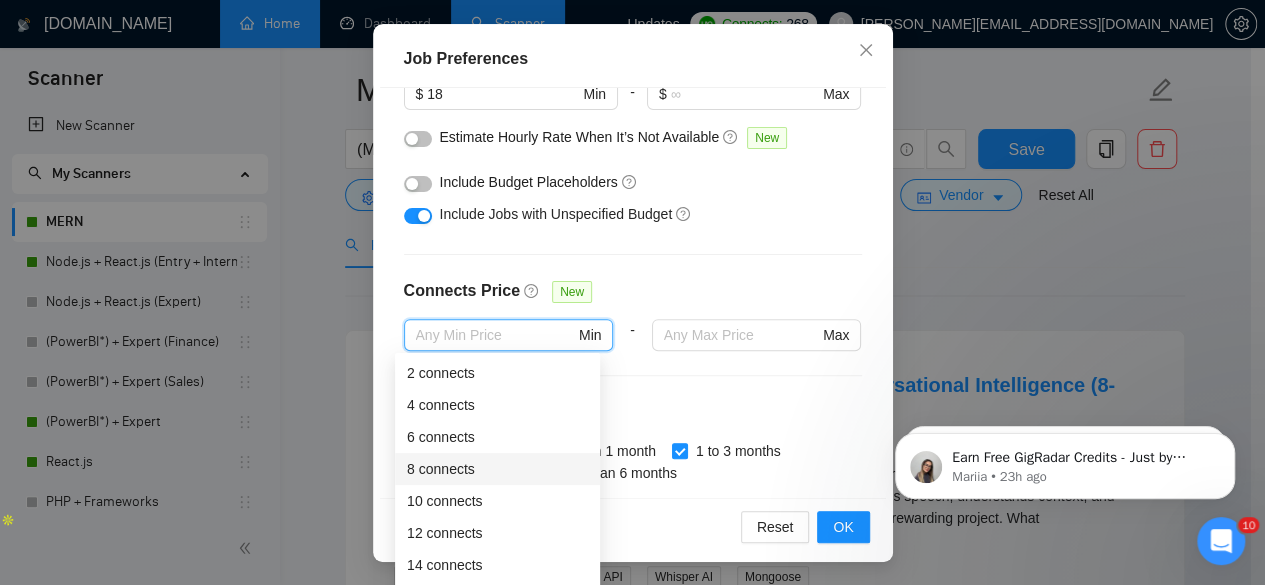 click on "8 connects" at bounding box center (497, 469) 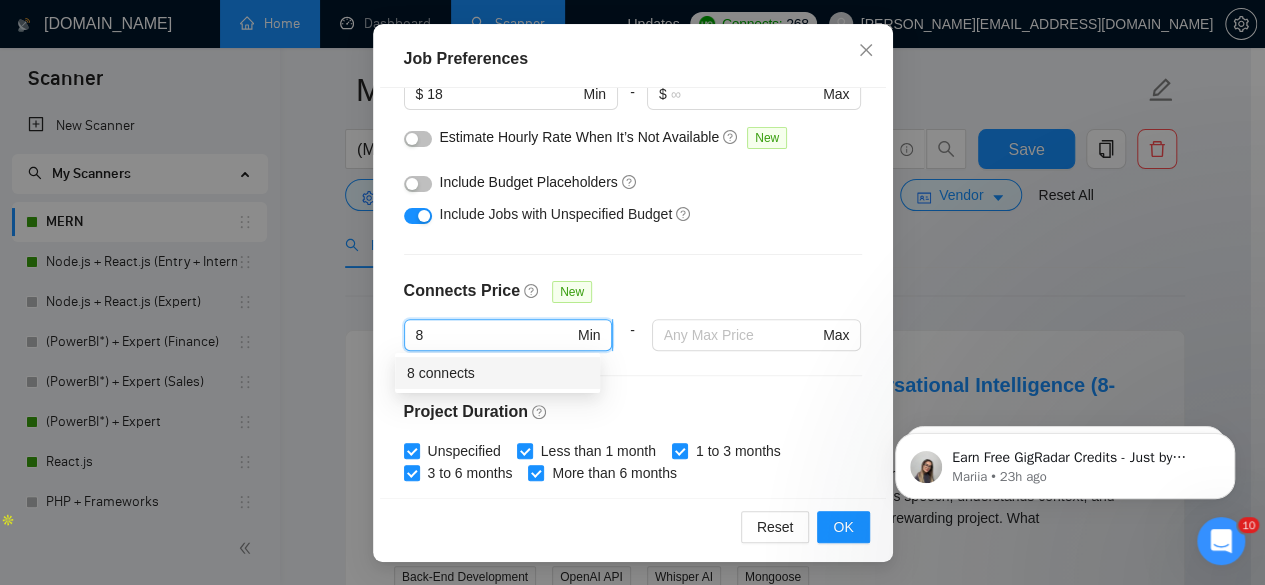 click on "8" at bounding box center (495, 335) 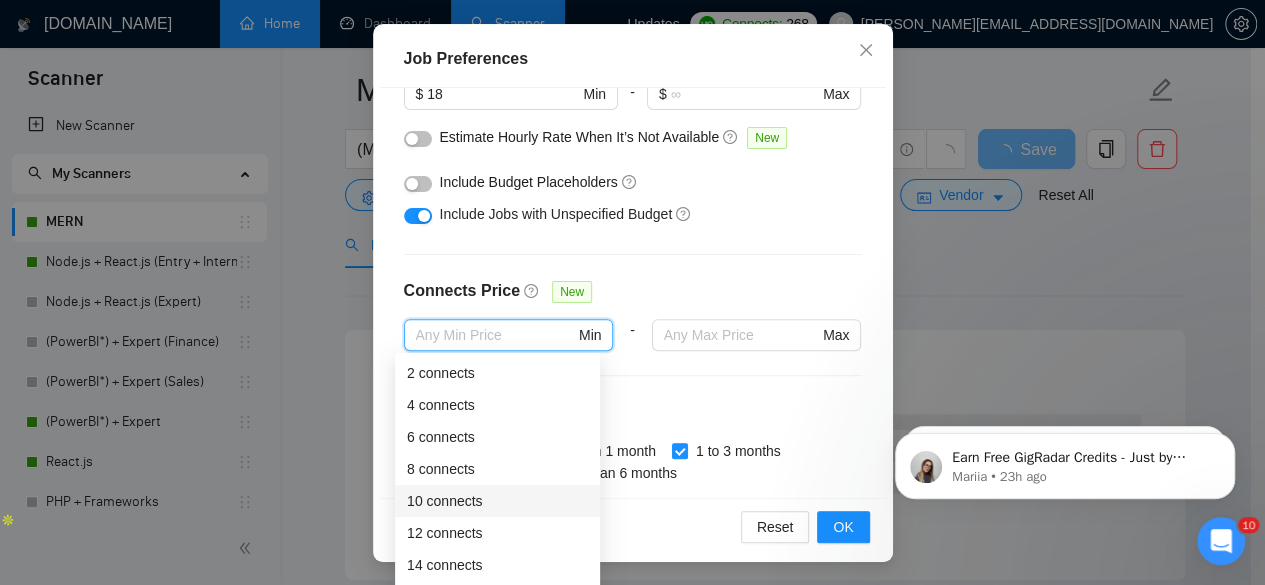 click on "10 connects" at bounding box center [497, 501] 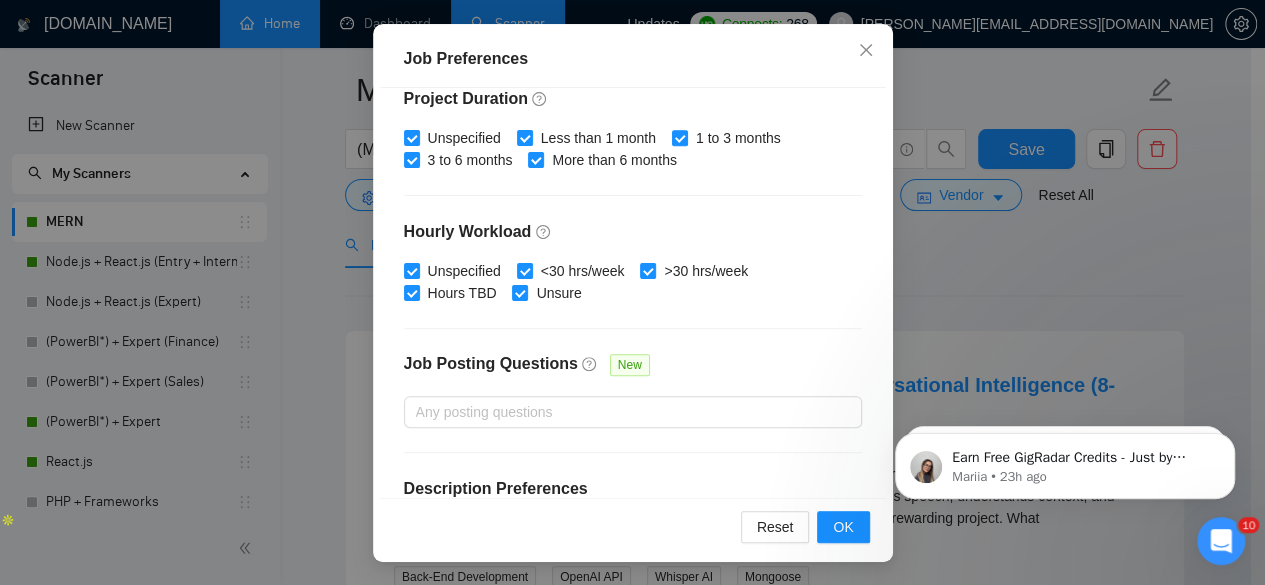 scroll, scrollTop: 716, scrollLeft: 0, axis: vertical 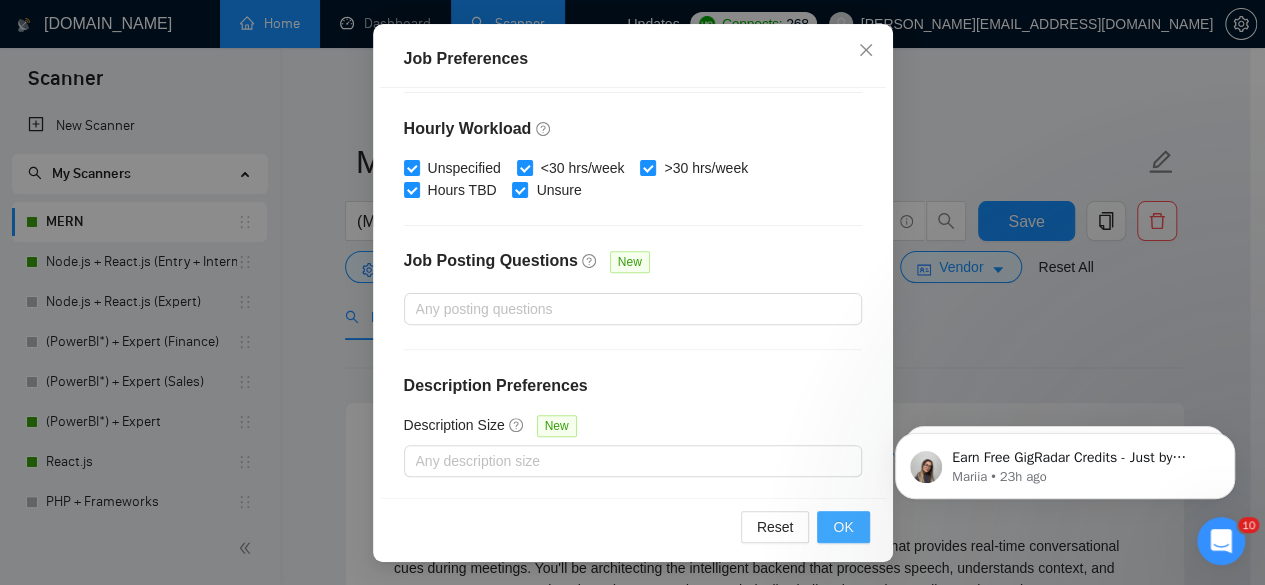 type on "10" 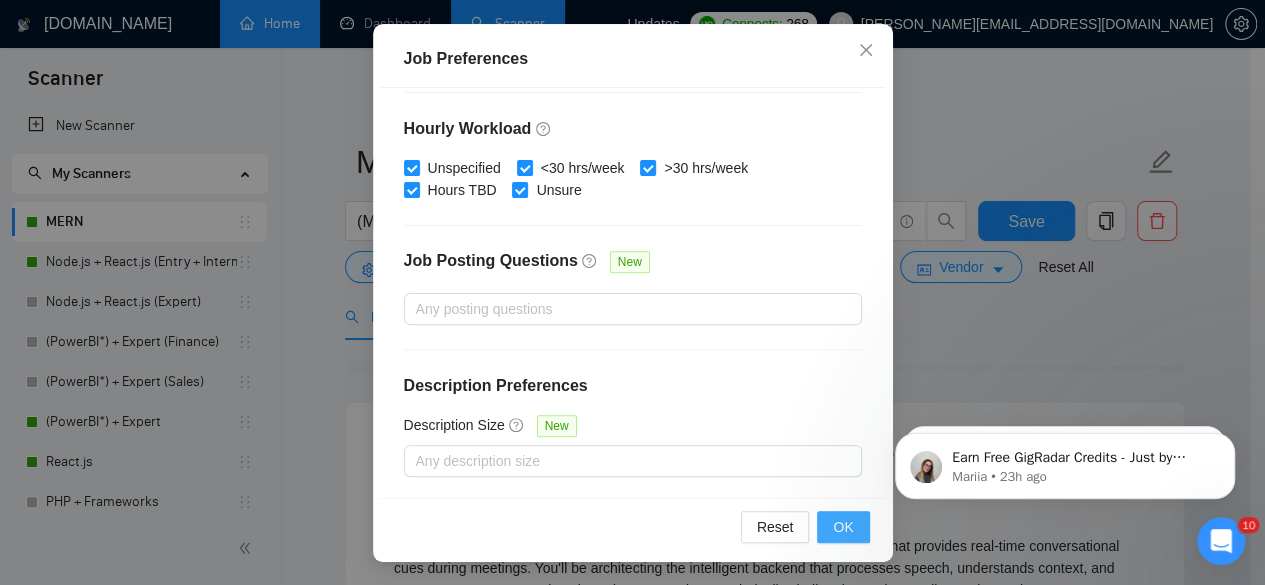 click on "OK" at bounding box center [843, 527] 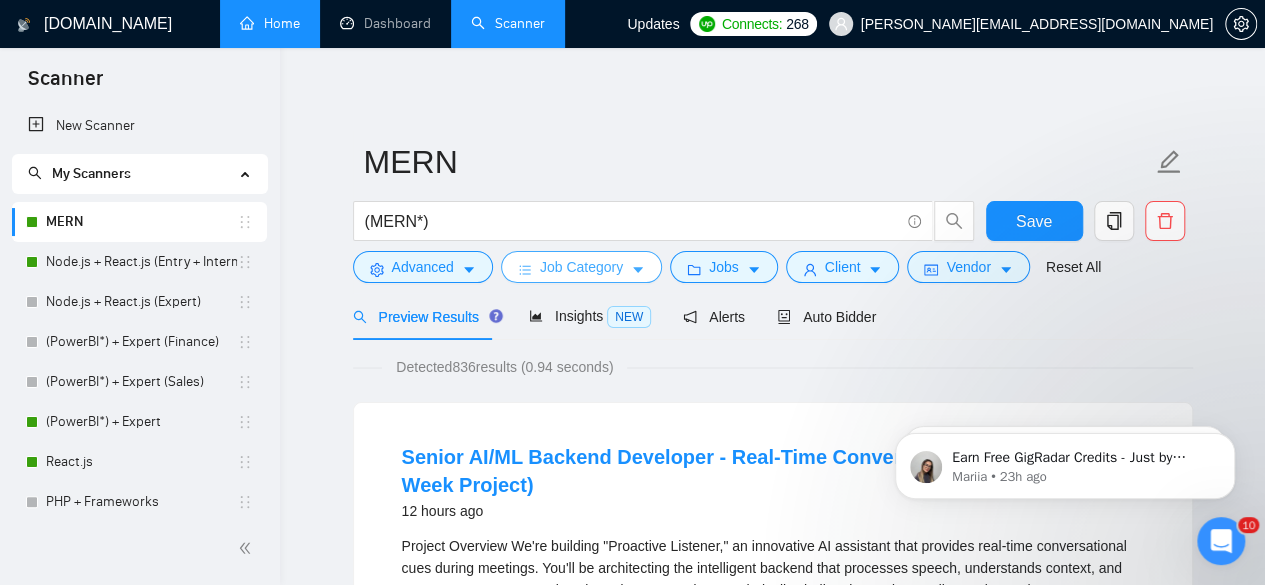 click on "Job Category" at bounding box center (581, 267) 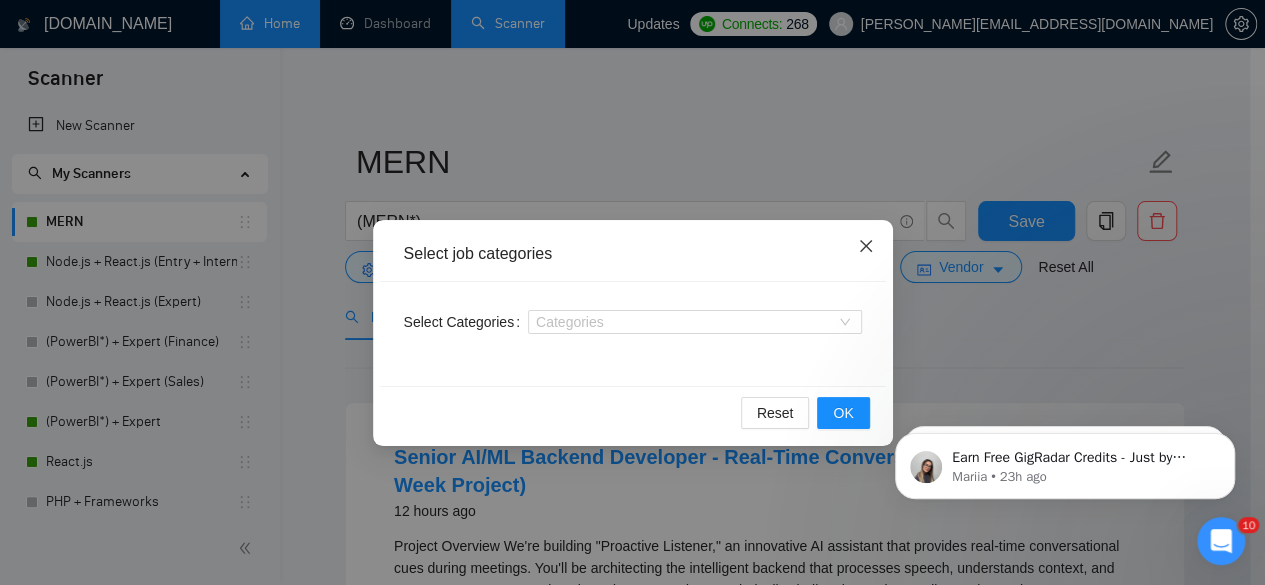 click 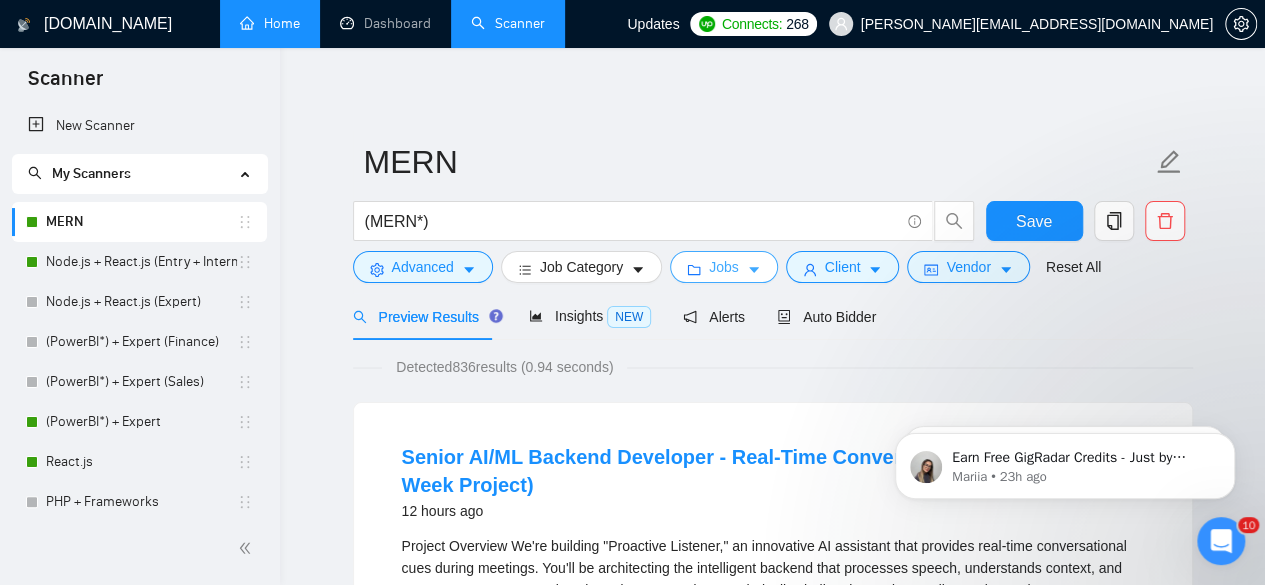 click on "Jobs" at bounding box center [724, 267] 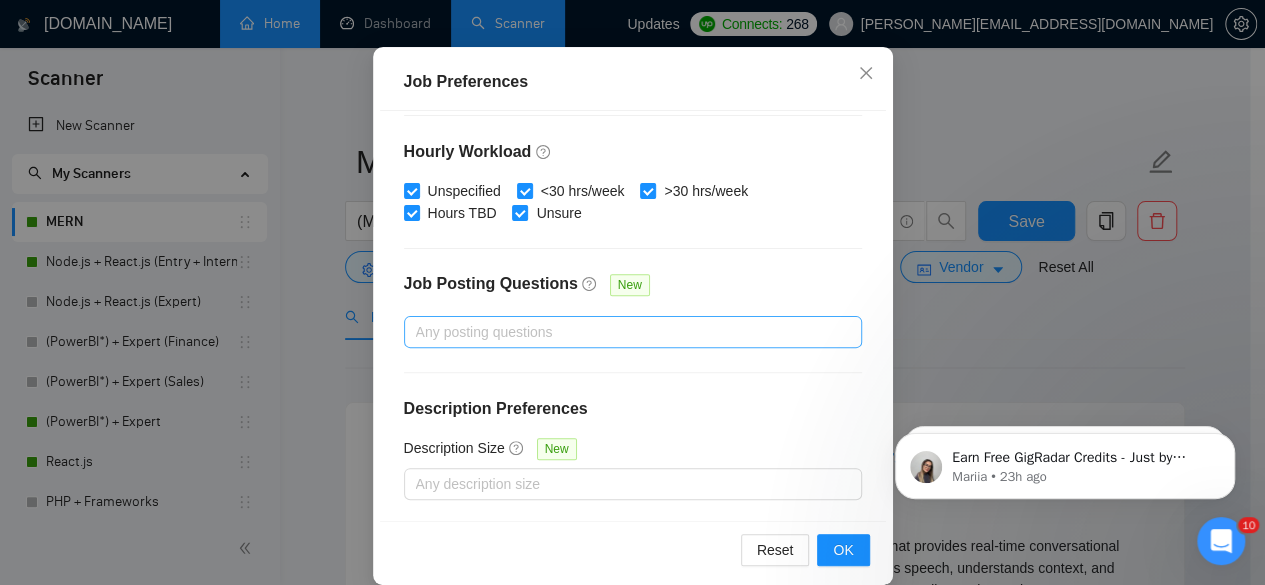 scroll, scrollTop: 159, scrollLeft: 0, axis: vertical 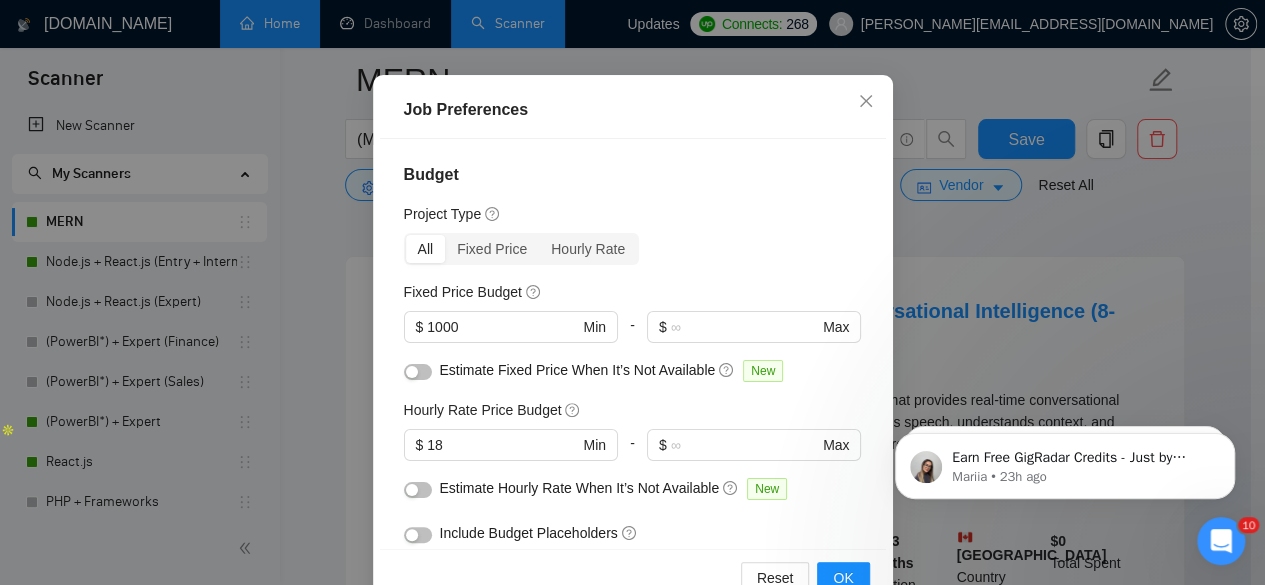 click on "Job Preferences Budget Project Type All Fixed Price Hourly Rate   Fixed Price Budget $ 1000 Min - $ Max Estimate Fixed Price When It’s Not Available New   Hourly Rate Price Budget $ 18 Min - $ Max Estimate Hourly Rate When It’s Not Available New Include Budget Placeholders Include Jobs with Unspecified Budget   Connects Price New 10 Min - Max Project Duration   Unspecified Less than 1 month 1 to 3 months 3 to 6 months More than 6 months Hourly Workload   Unspecified <30 hrs/week >30 hrs/week Hours TBD Unsure Job Posting Questions New   Any posting questions Description Preferences Description Size New   Any description size Reset OK" at bounding box center (632, 292) 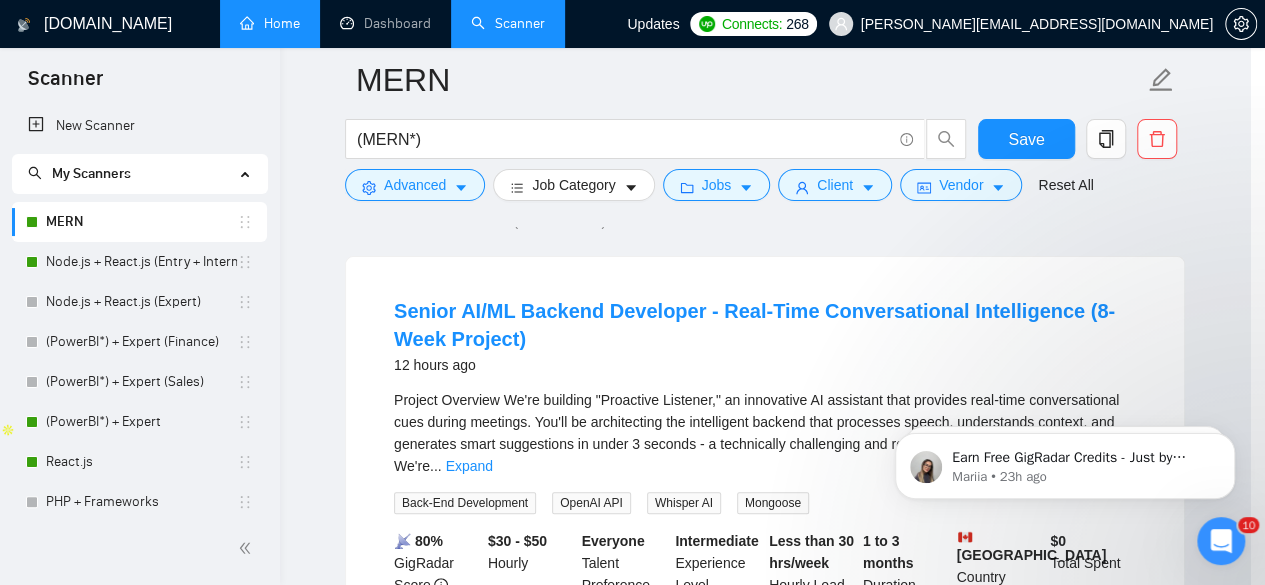 scroll, scrollTop: 96, scrollLeft: 0, axis: vertical 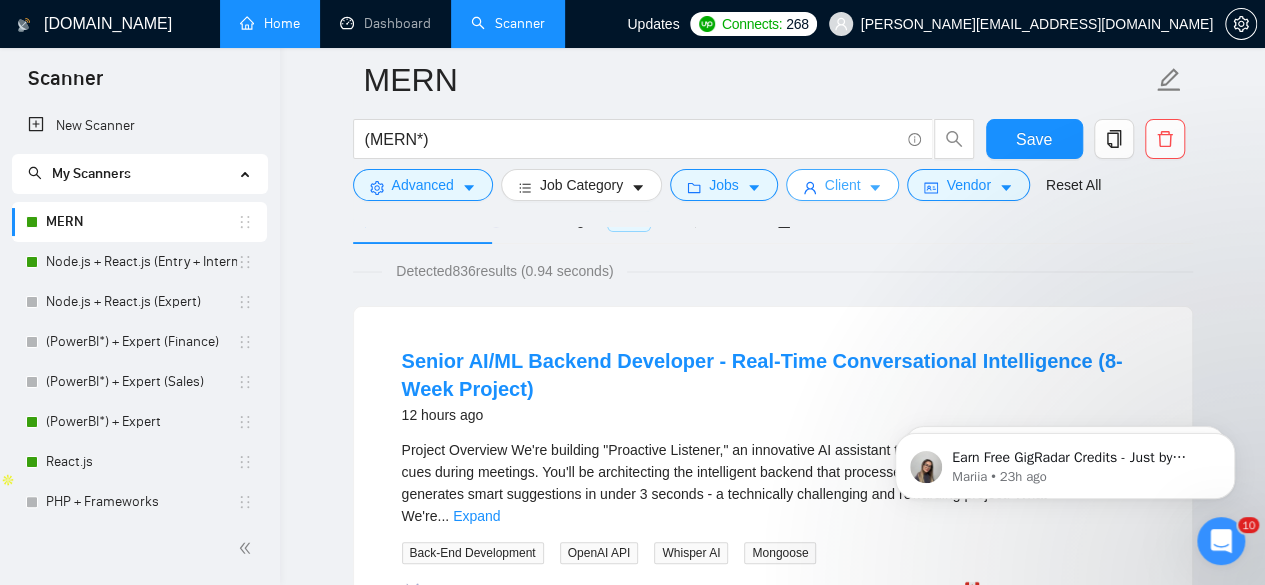 click on "Client" at bounding box center [843, 185] 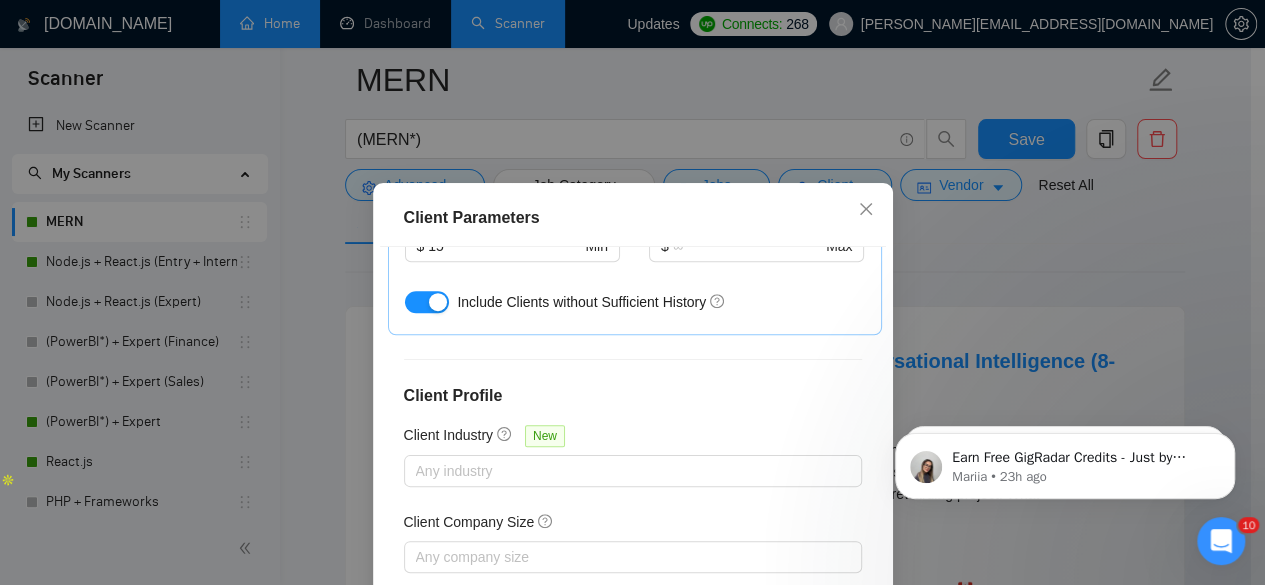 scroll, scrollTop: 834, scrollLeft: 0, axis: vertical 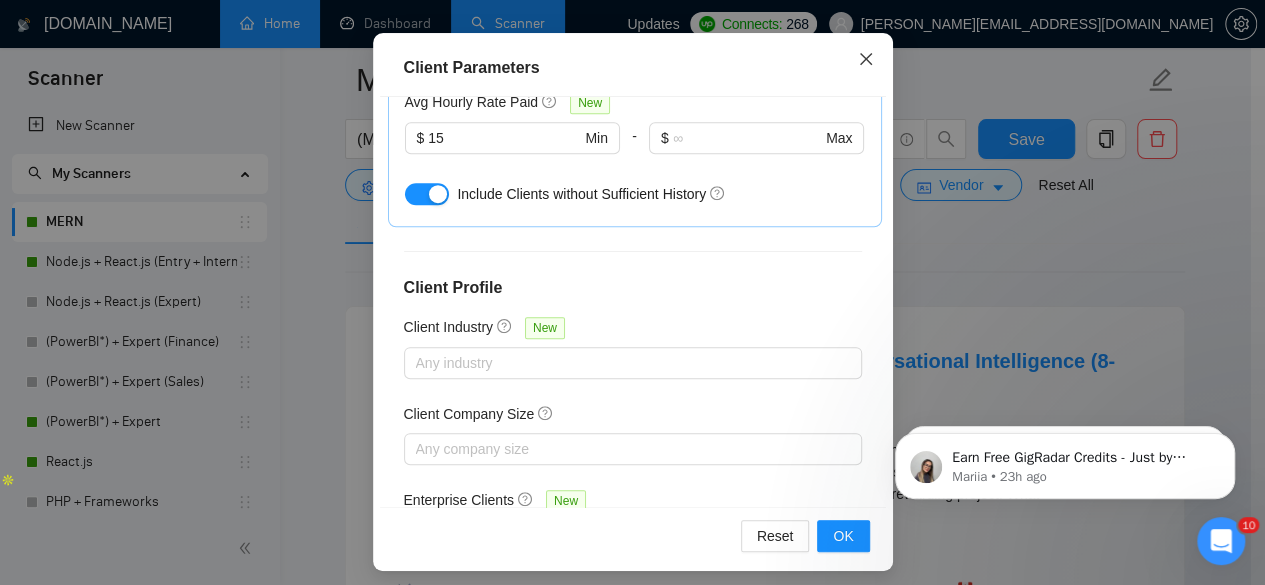 click 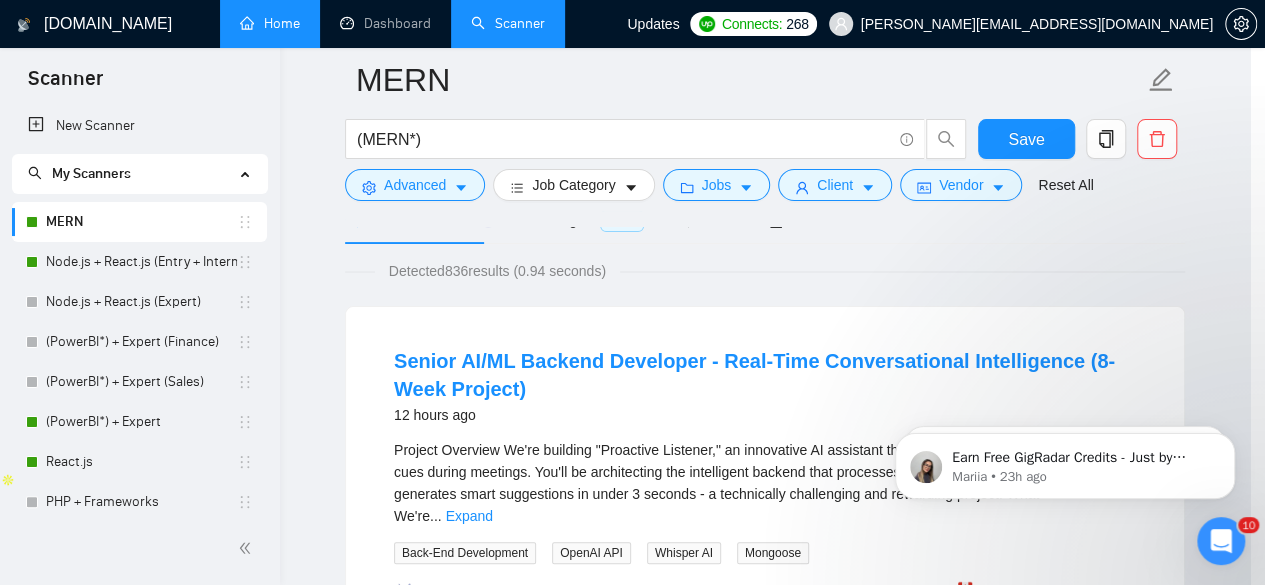 scroll, scrollTop: 96, scrollLeft: 0, axis: vertical 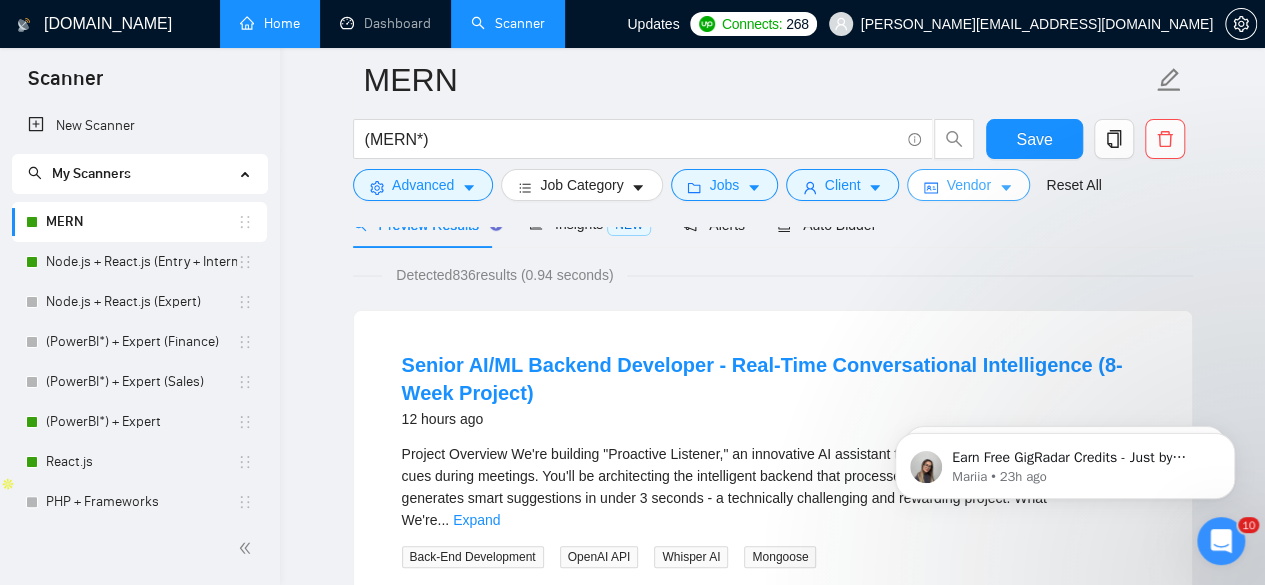 click on "Vendor" at bounding box center (968, 185) 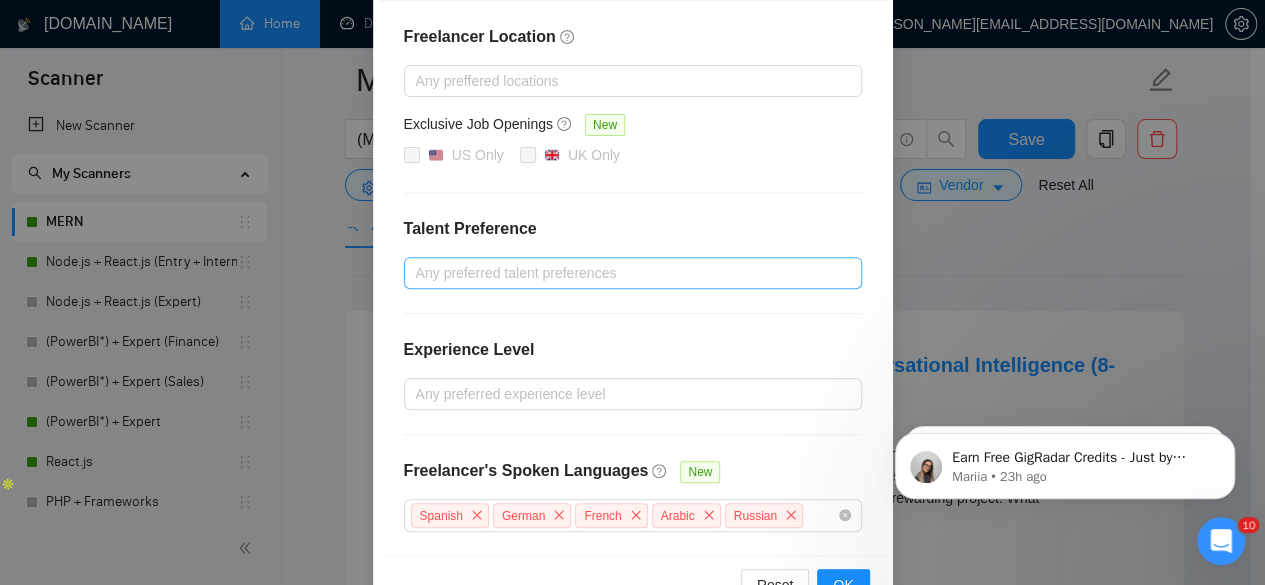 scroll, scrollTop: 336, scrollLeft: 0, axis: vertical 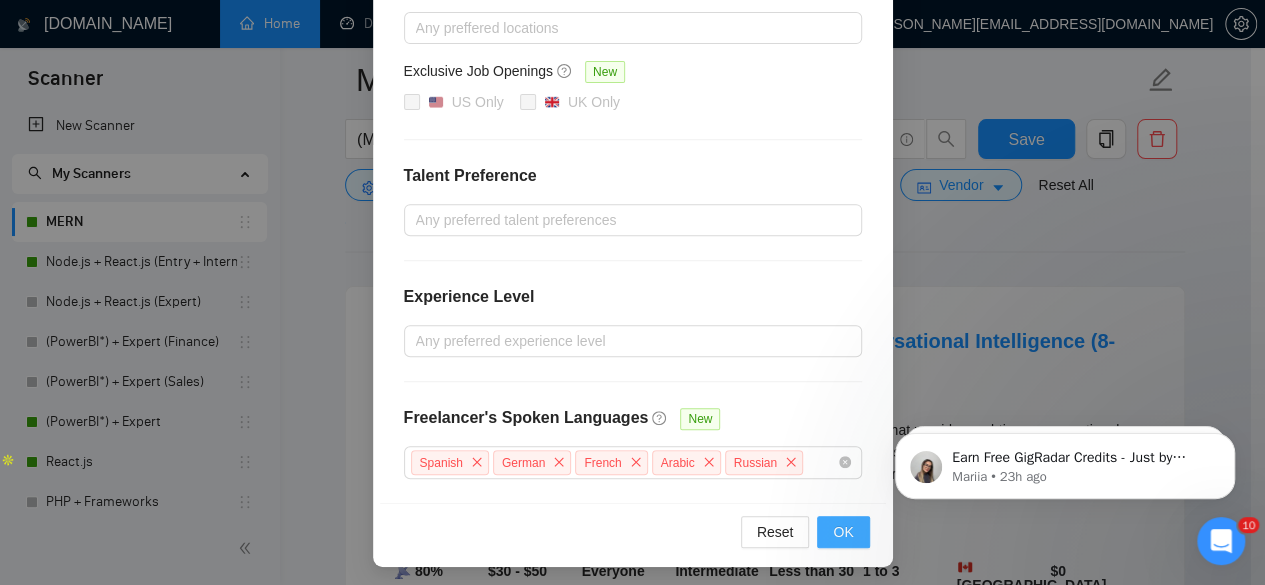 click on "OK" at bounding box center [843, 532] 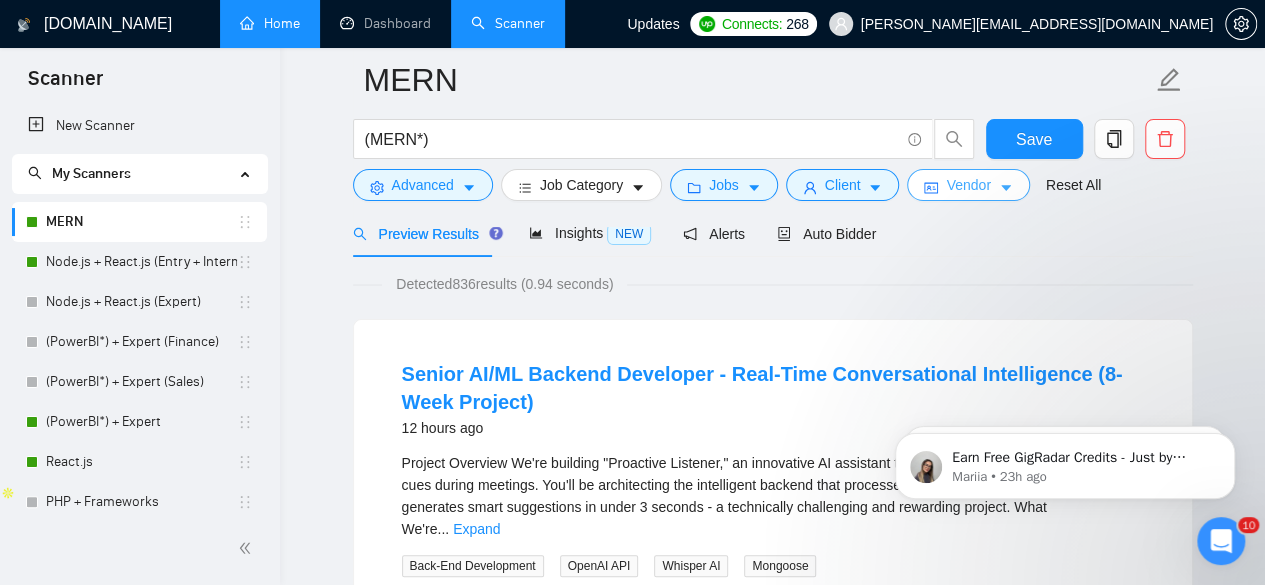 scroll, scrollTop: 100, scrollLeft: 0, axis: vertical 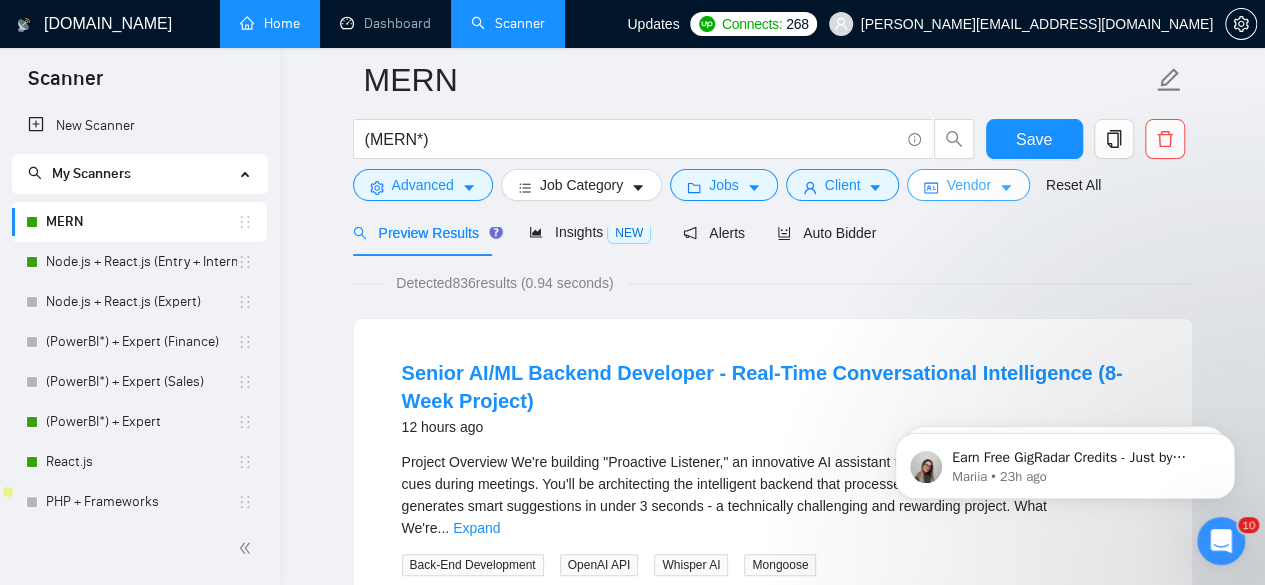 click on "Vendor" at bounding box center [968, 185] 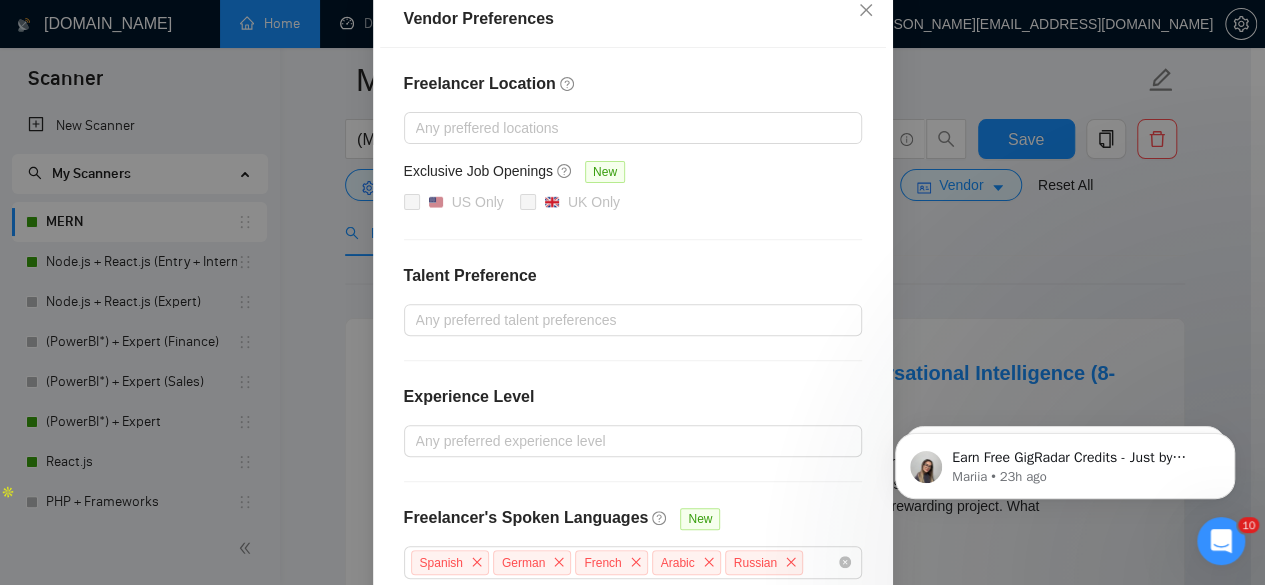 scroll, scrollTop: 336, scrollLeft: 0, axis: vertical 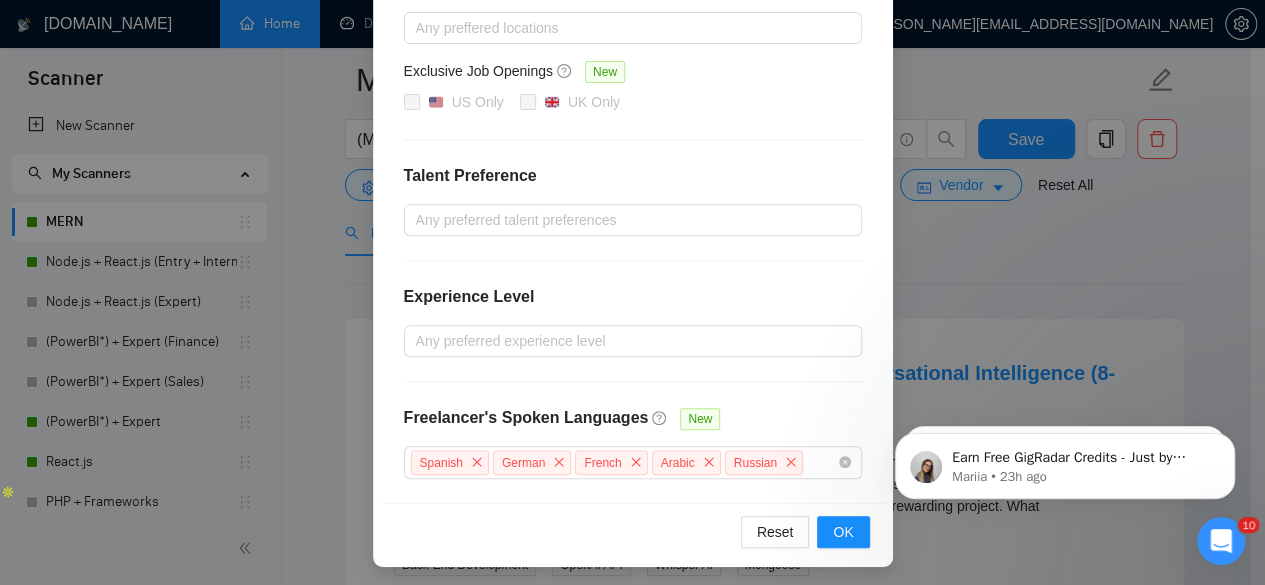 click on "Vendor Preferences Freelancer Location     Any preffered locations Exclusive Job Openings New US Only UK Only Talent Preference   Any preferred talent preferences Experience Level   Any preferred experience level Freelancer's Spoken Languages New Spanish German French Arabic Russian   Reset OK" at bounding box center (632, 292) 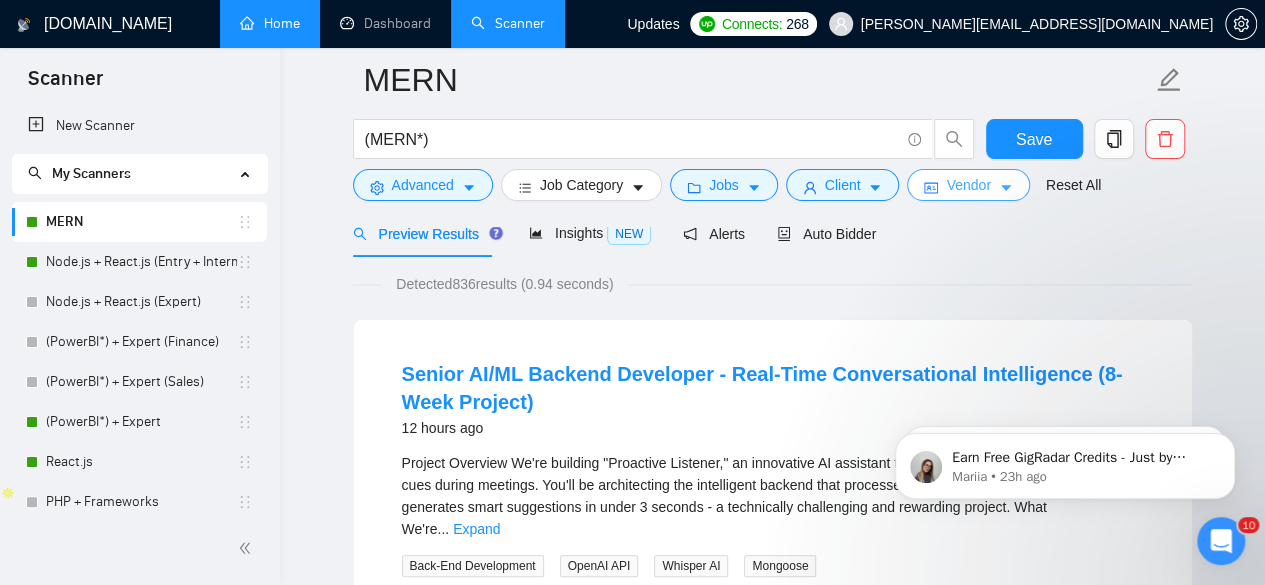 scroll, scrollTop: 98, scrollLeft: 0, axis: vertical 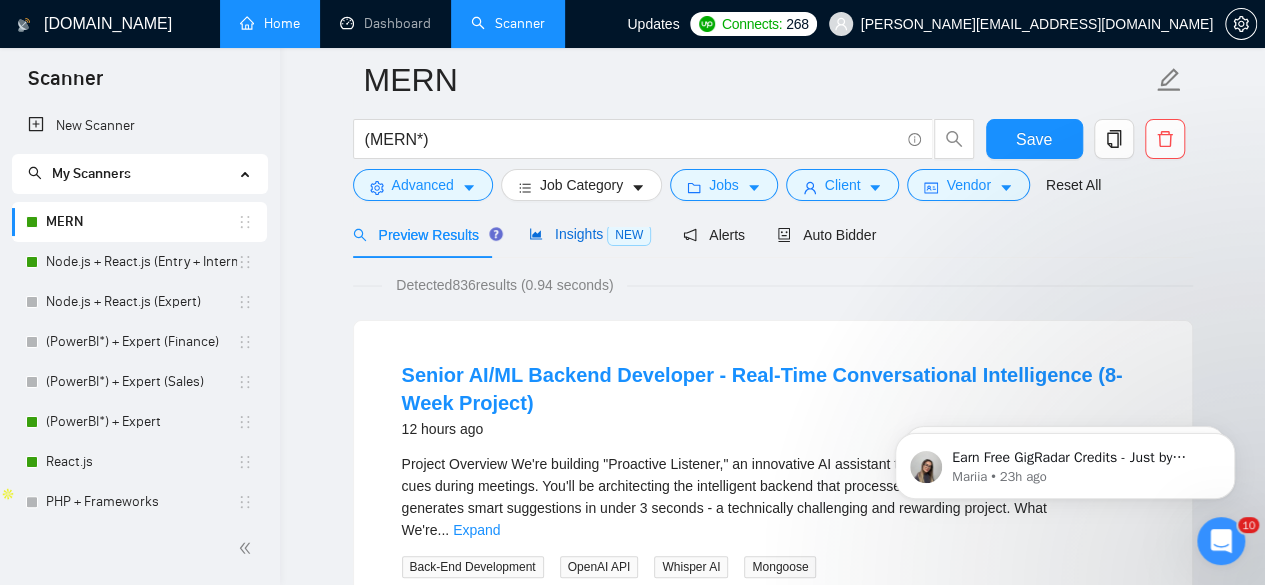 click on "NEW" at bounding box center (629, 235) 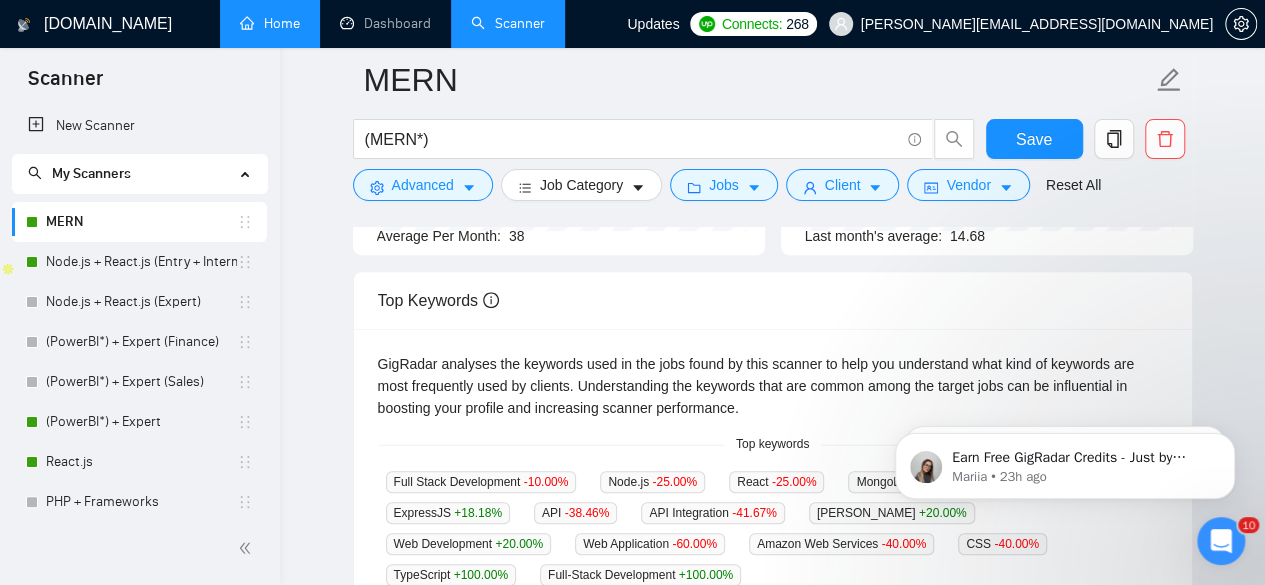 scroll, scrollTop: 328, scrollLeft: 0, axis: vertical 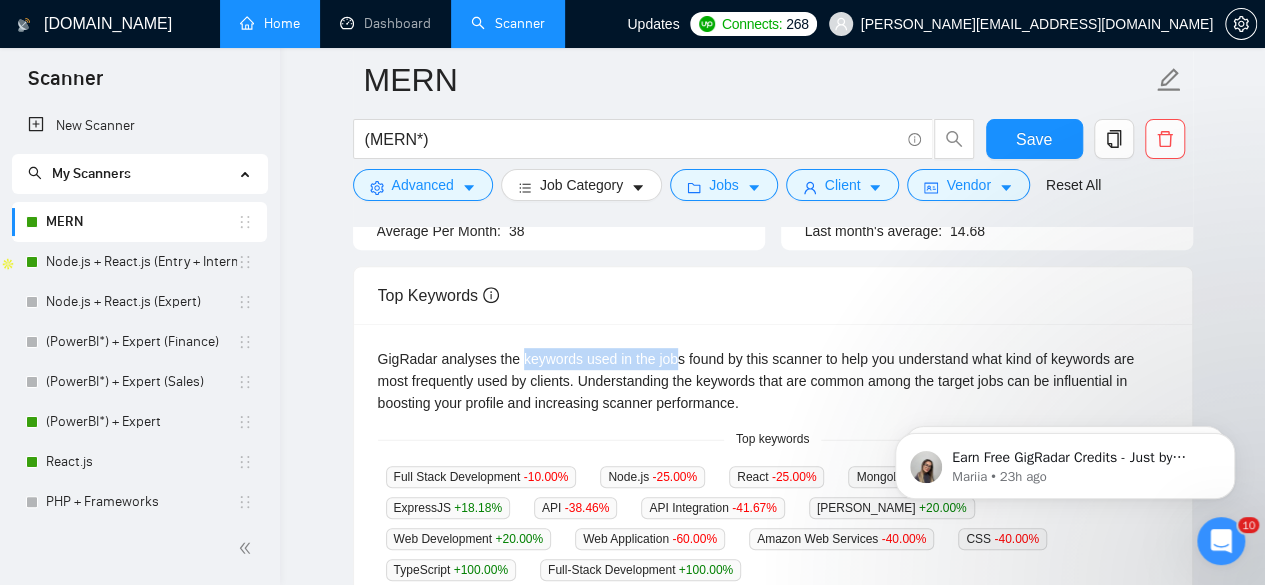 drag, startPoint x: 518, startPoint y: 368, endPoint x: 674, endPoint y: 363, distance: 156.08011 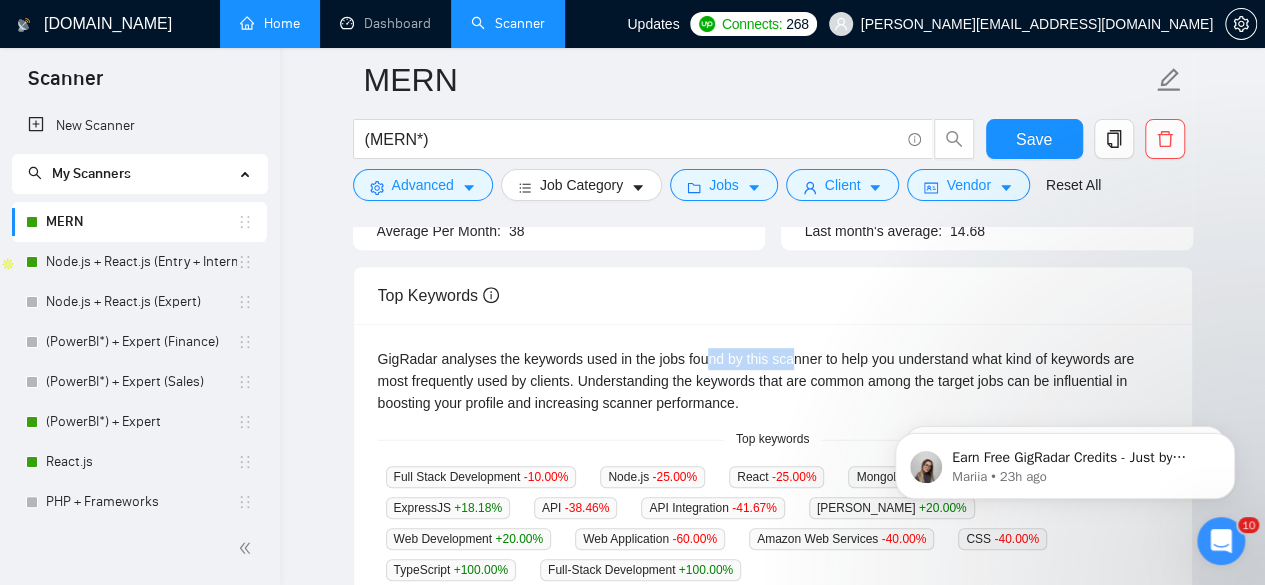 drag, startPoint x: 703, startPoint y: 360, endPoint x: 805, endPoint y: 361, distance: 102.0049 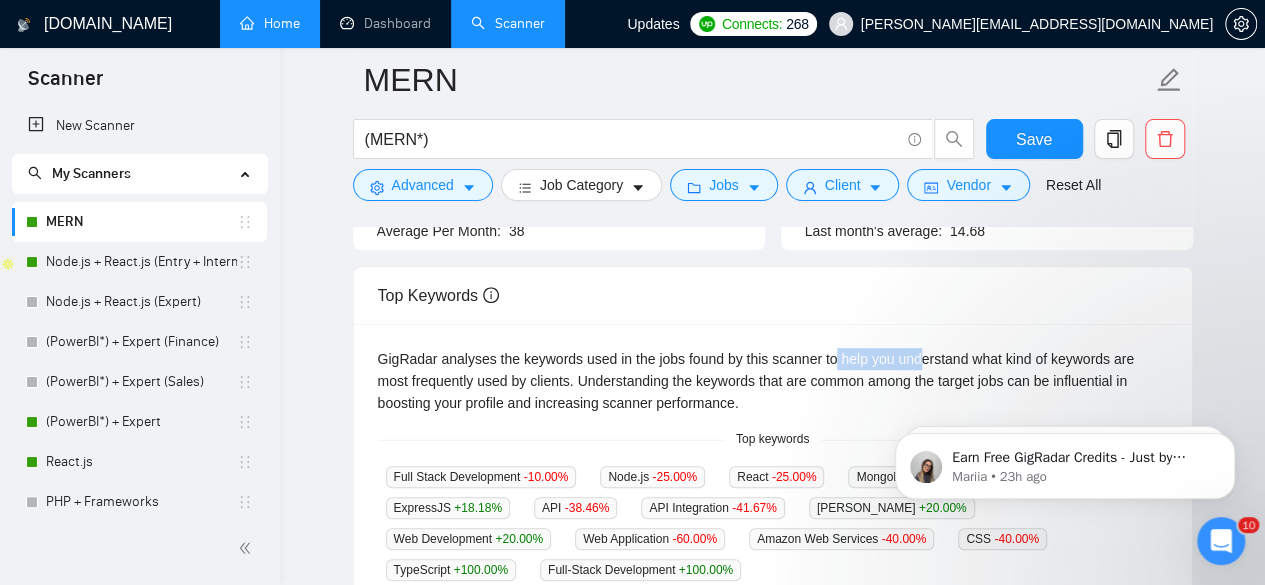 drag, startPoint x: 832, startPoint y: 361, endPoint x: 926, endPoint y: 364, distance: 94.04786 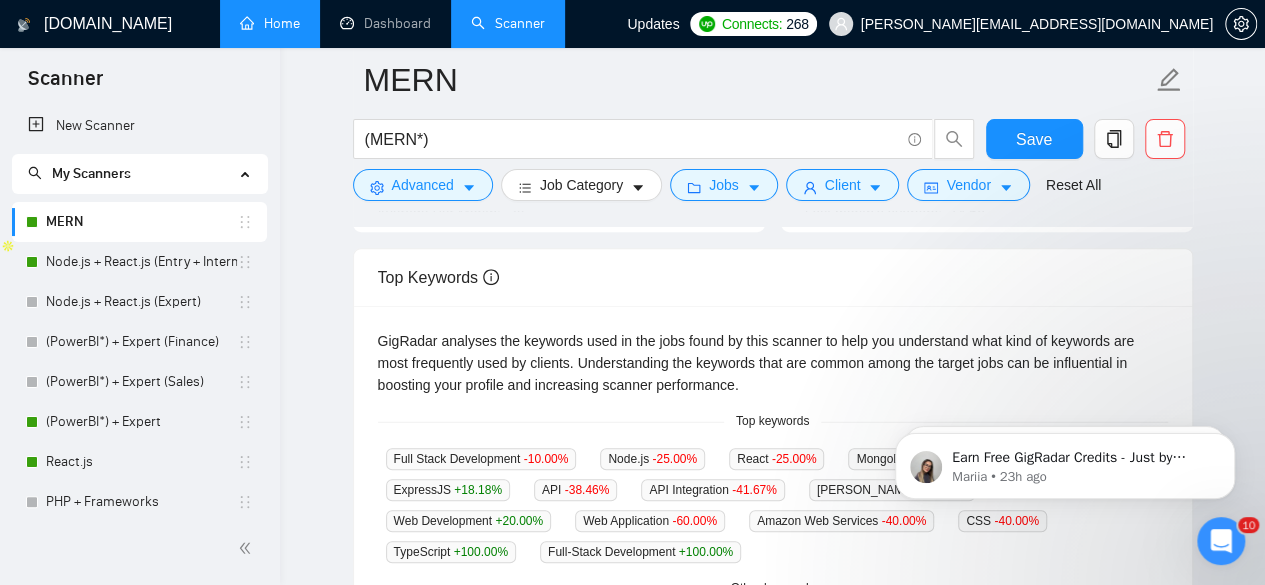click on "GigRadar analyses the keywords used in the jobs found by this scanner to help you understand what kind of keywords are most frequently used by clients. Understanding the keywords that are common among the target jobs can be influential in boosting your profile and increasing scanner performance." at bounding box center [773, 363] 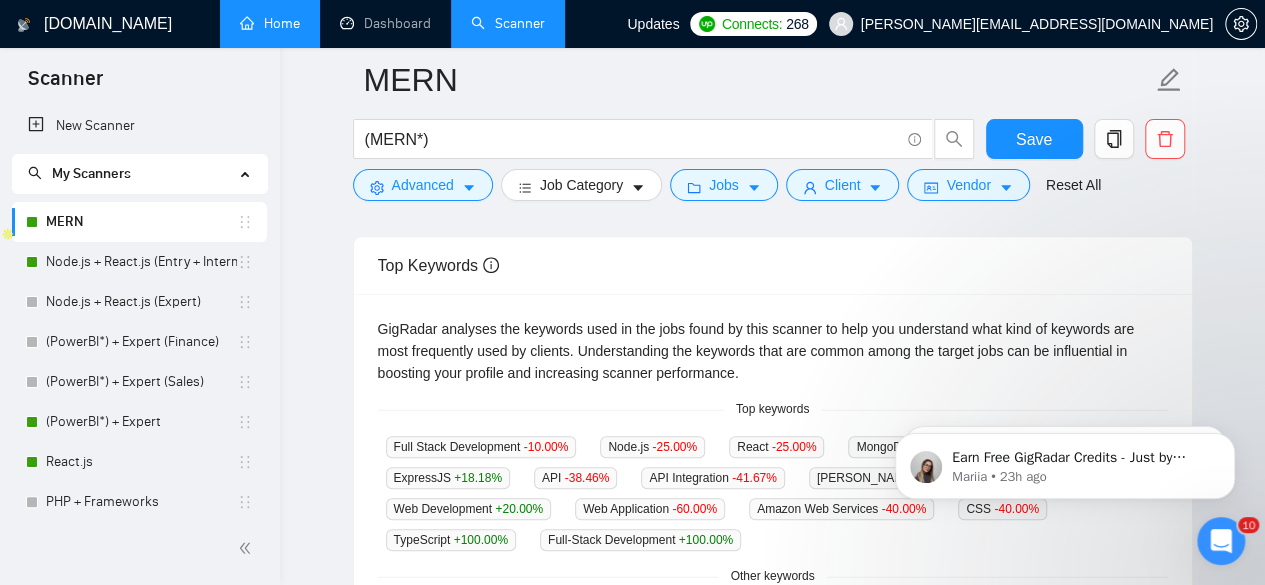 scroll, scrollTop: 360, scrollLeft: 0, axis: vertical 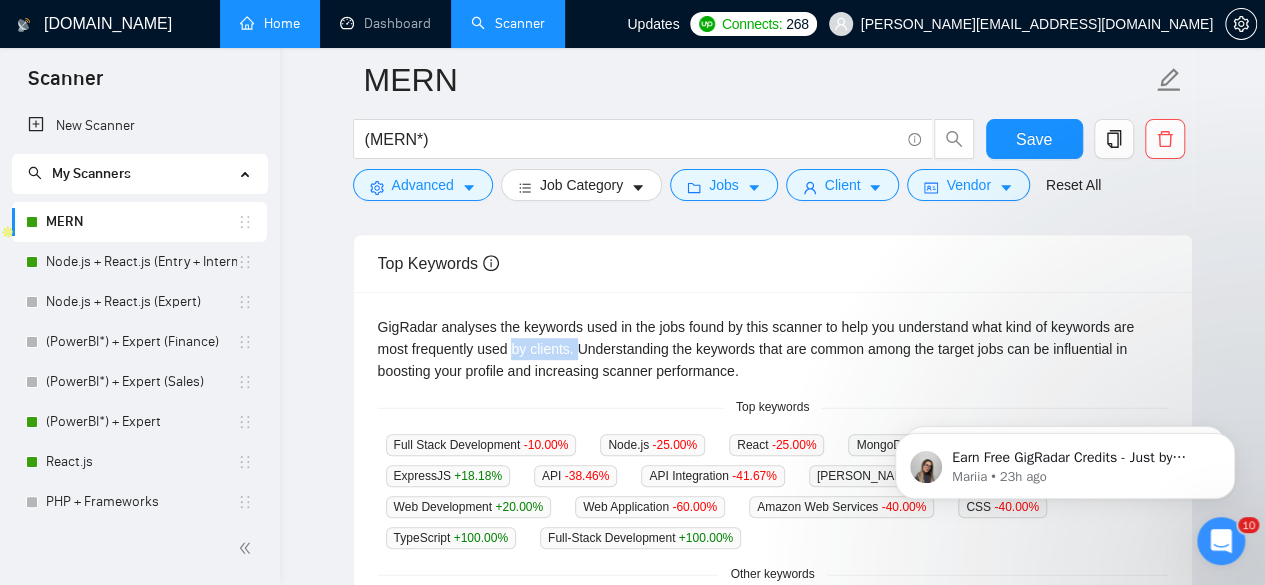 drag, startPoint x: 478, startPoint y: 341, endPoint x: 550, endPoint y: 347, distance: 72.249565 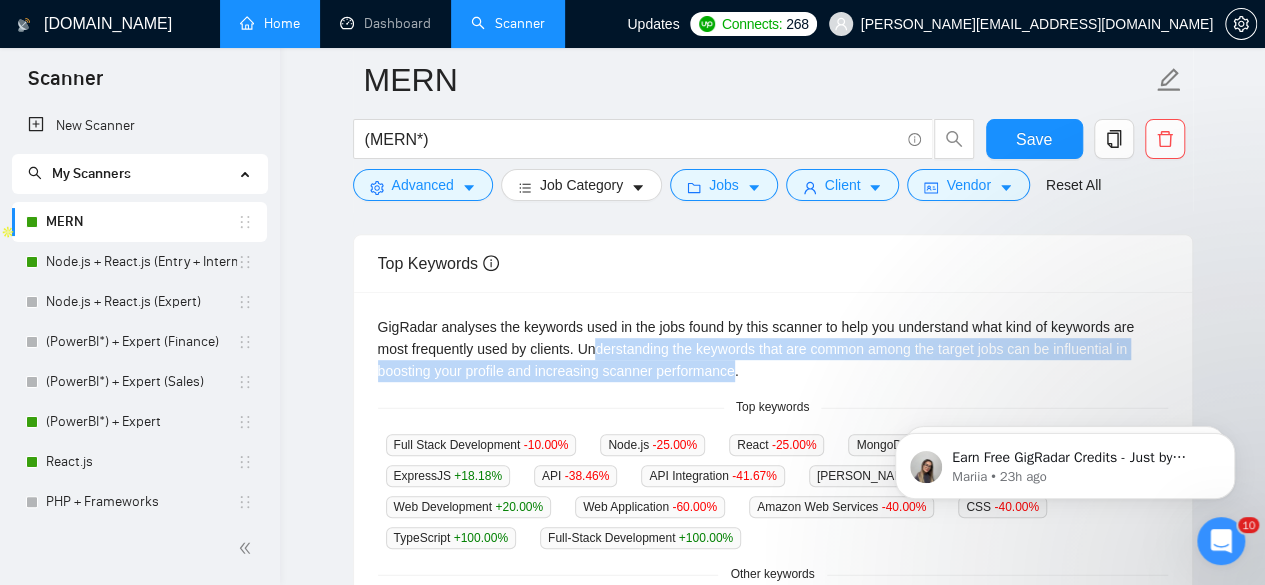 drag, startPoint x: 561, startPoint y: 347, endPoint x: 686, endPoint y: 373, distance: 127.67537 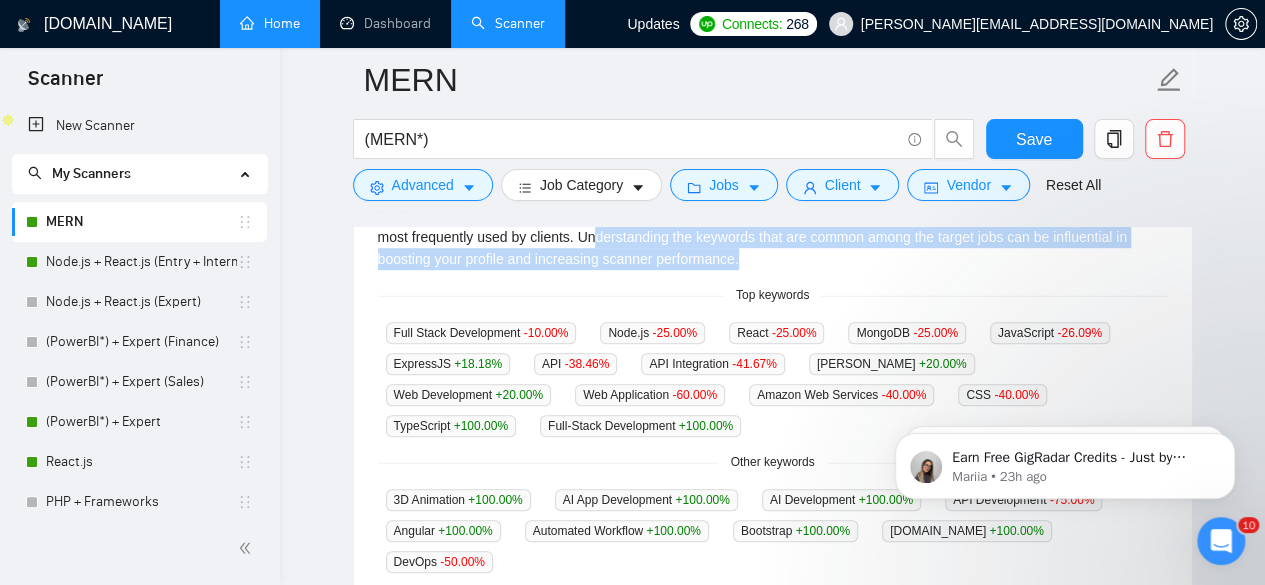scroll, scrollTop: 471, scrollLeft: 0, axis: vertical 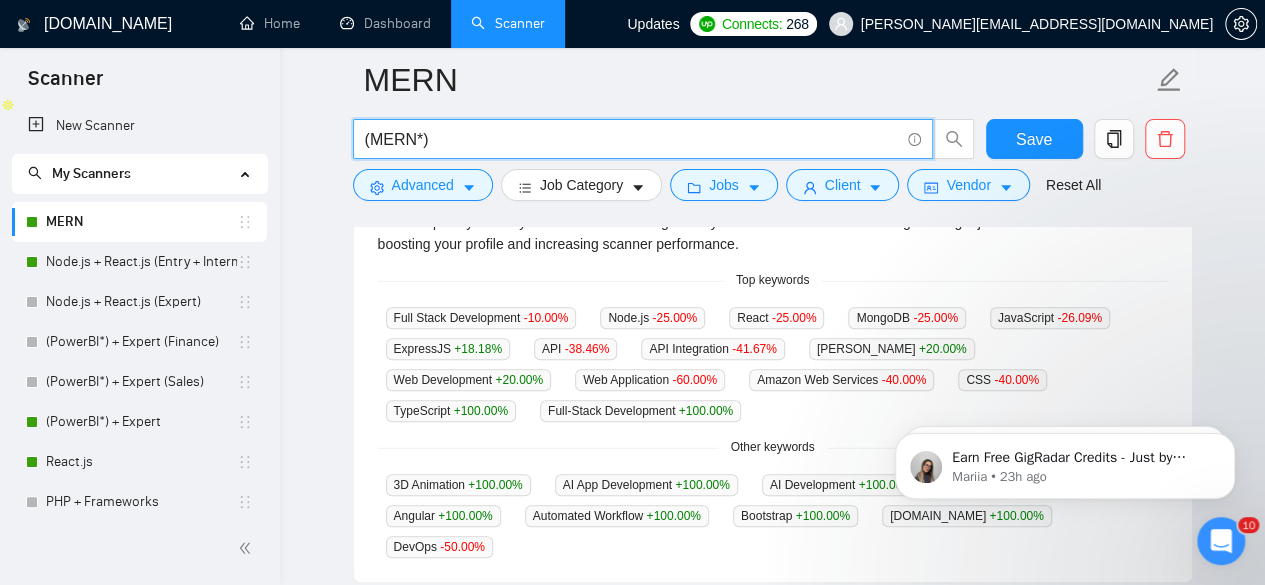 click on "(MERN*)" at bounding box center (632, 139) 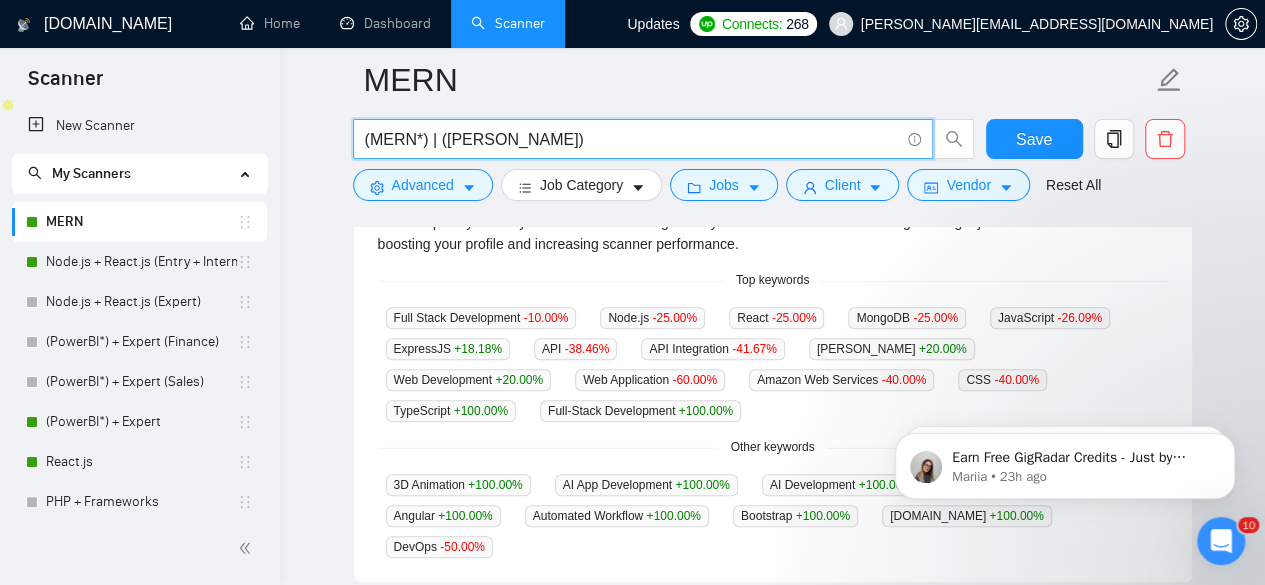 click on "(MERN*) | (MERN Stack)" at bounding box center [632, 139] 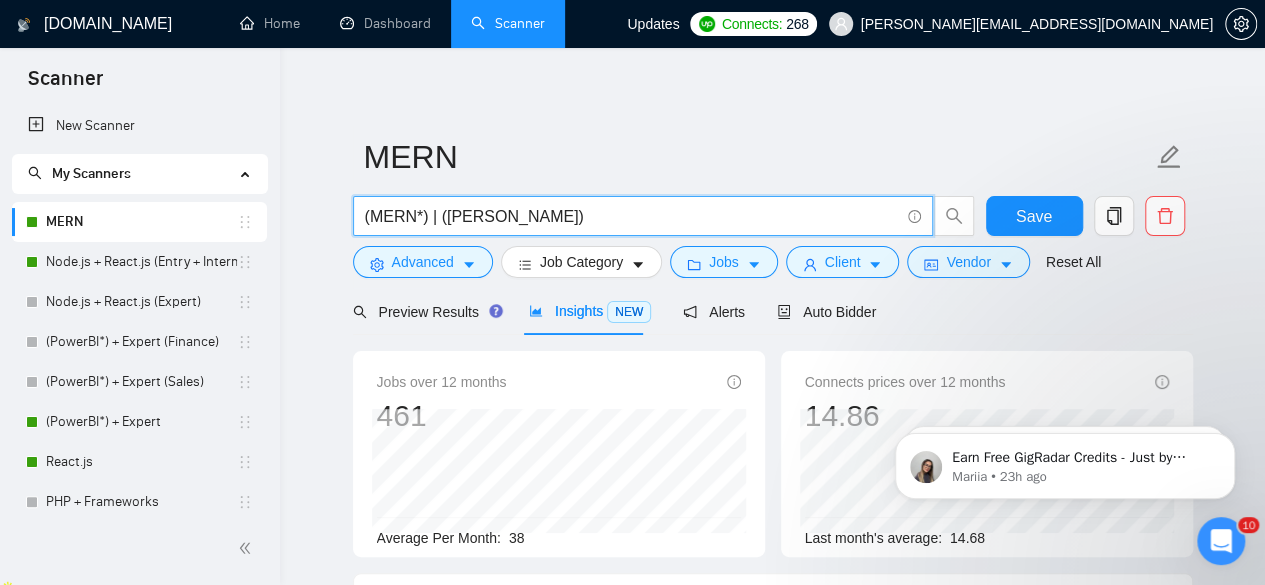 scroll, scrollTop: 0, scrollLeft: 0, axis: both 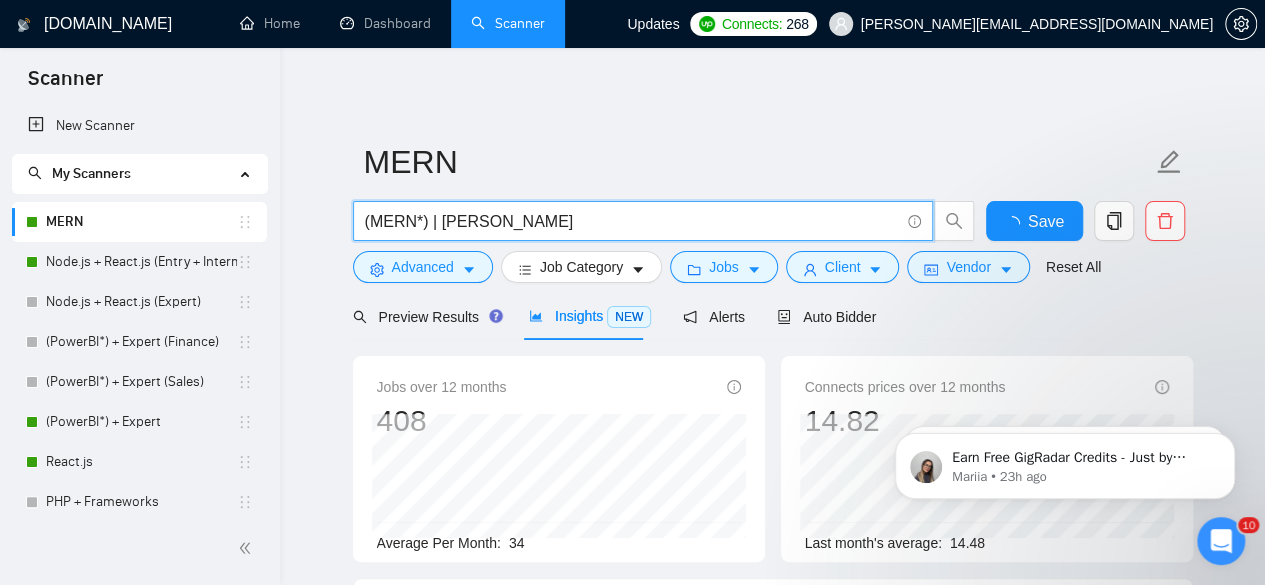 click on "(MERN*) | MERN Stack" at bounding box center [632, 221] 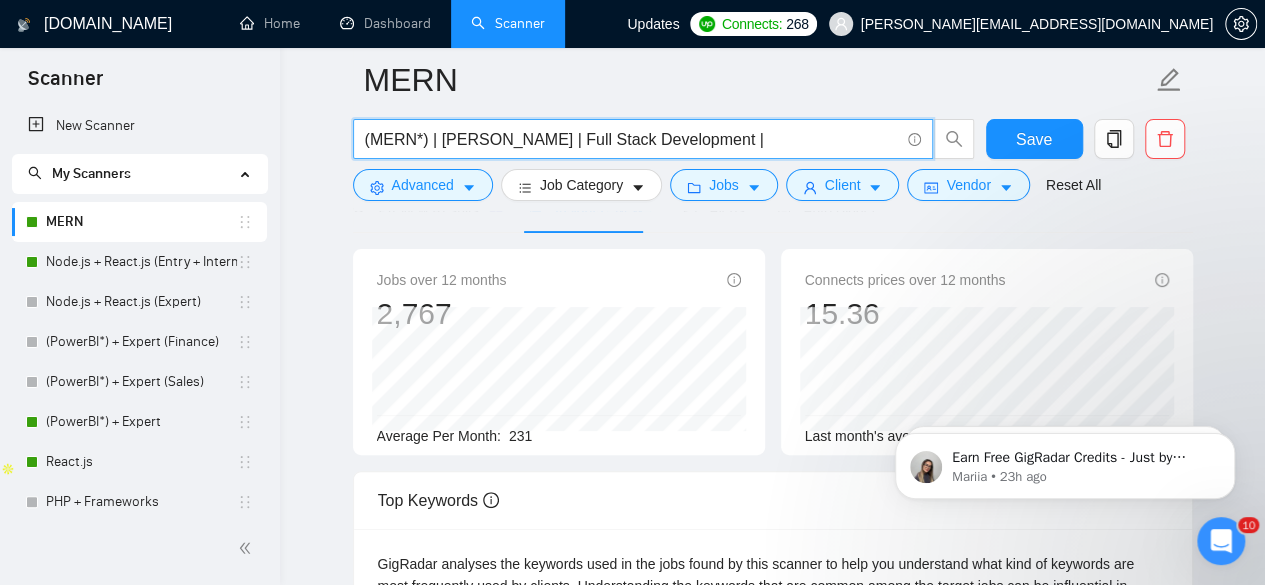 scroll, scrollTop: 0, scrollLeft: 0, axis: both 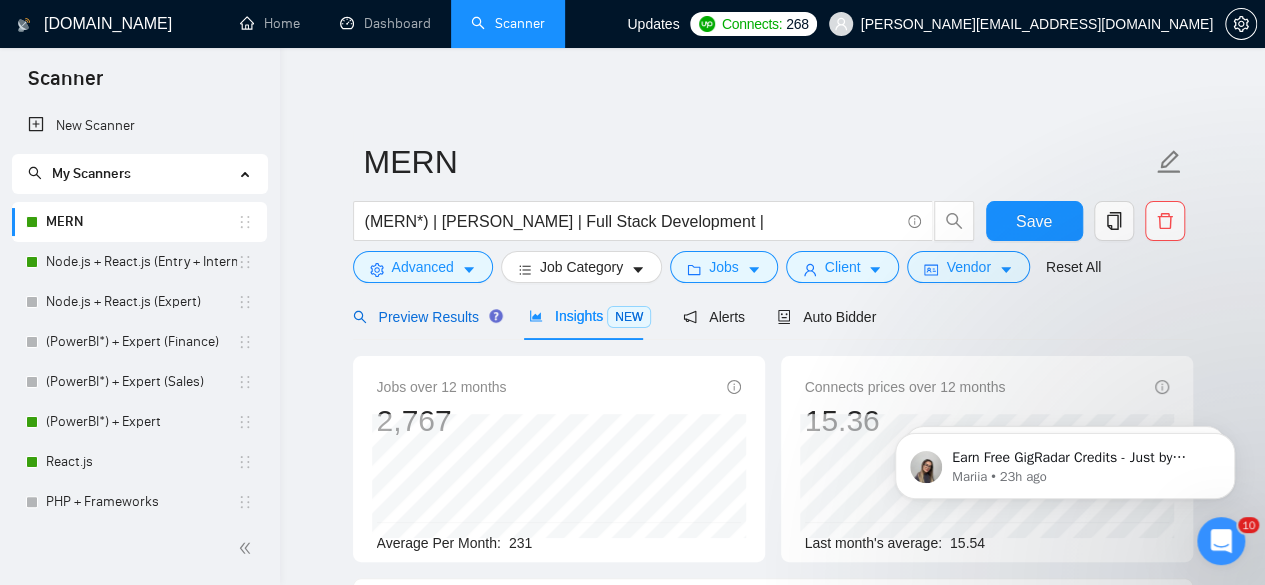 click on "Preview Results" at bounding box center [425, 317] 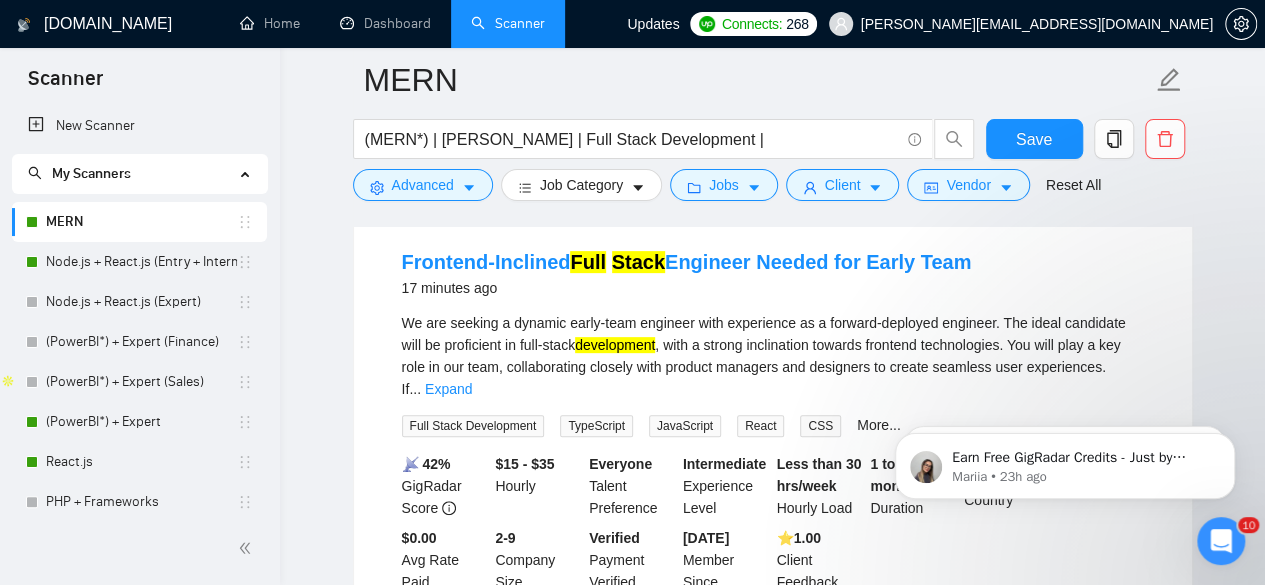 scroll, scrollTop: 213, scrollLeft: 0, axis: vertical 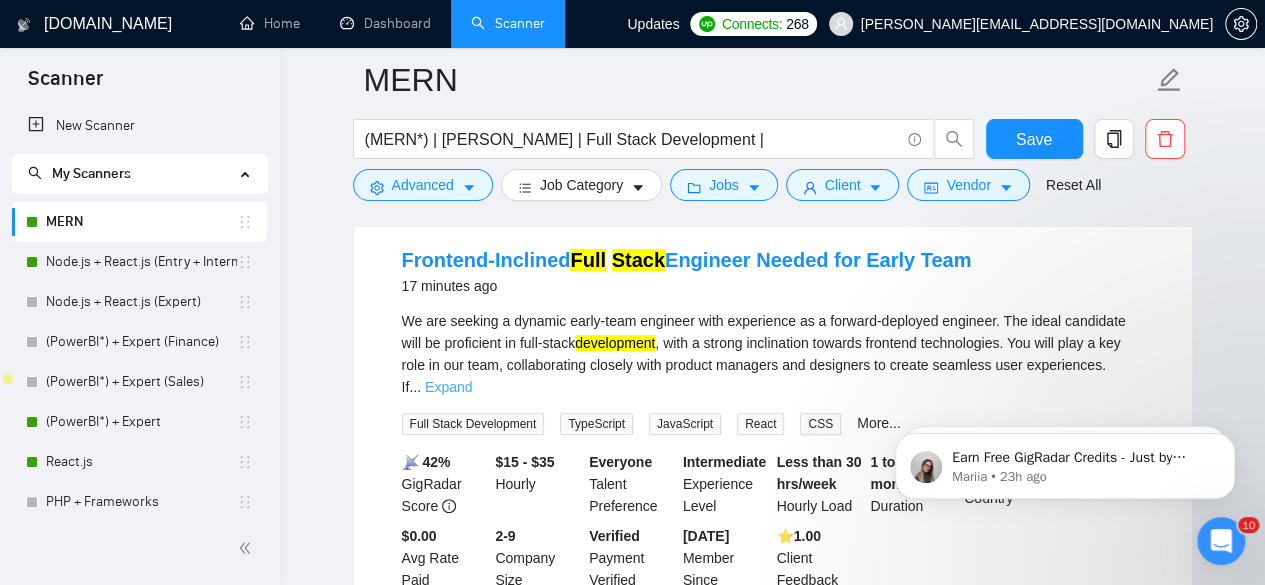 click on "Expand" at bounding box center [448, 387] 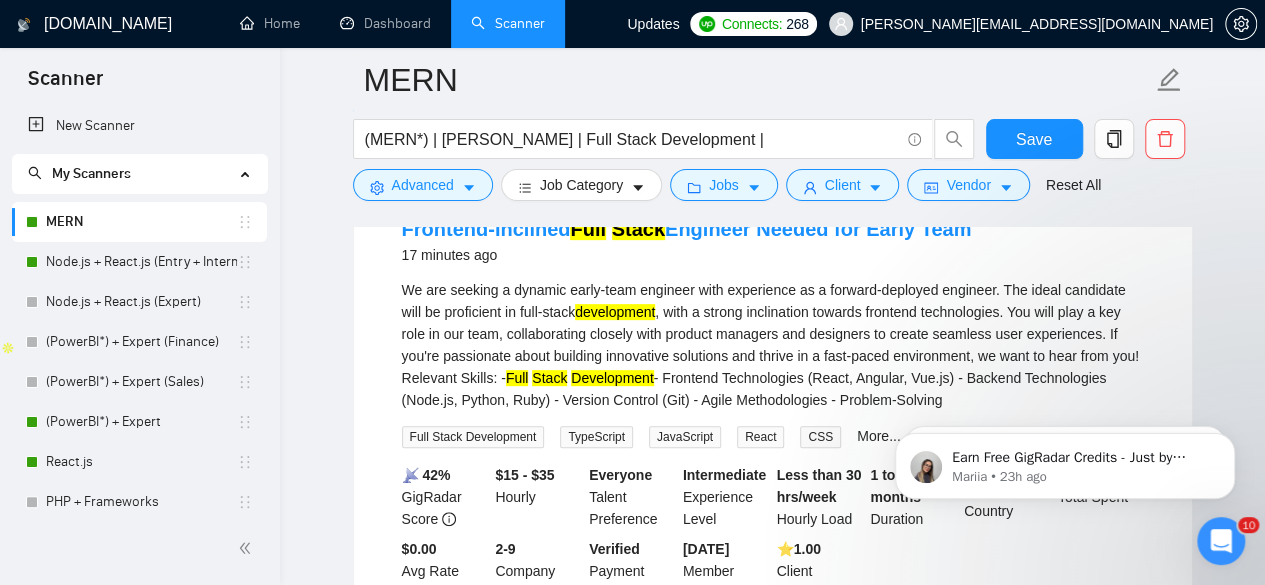 scroll, scrollTop: 245, scrollLeft: 0, axis: vertical 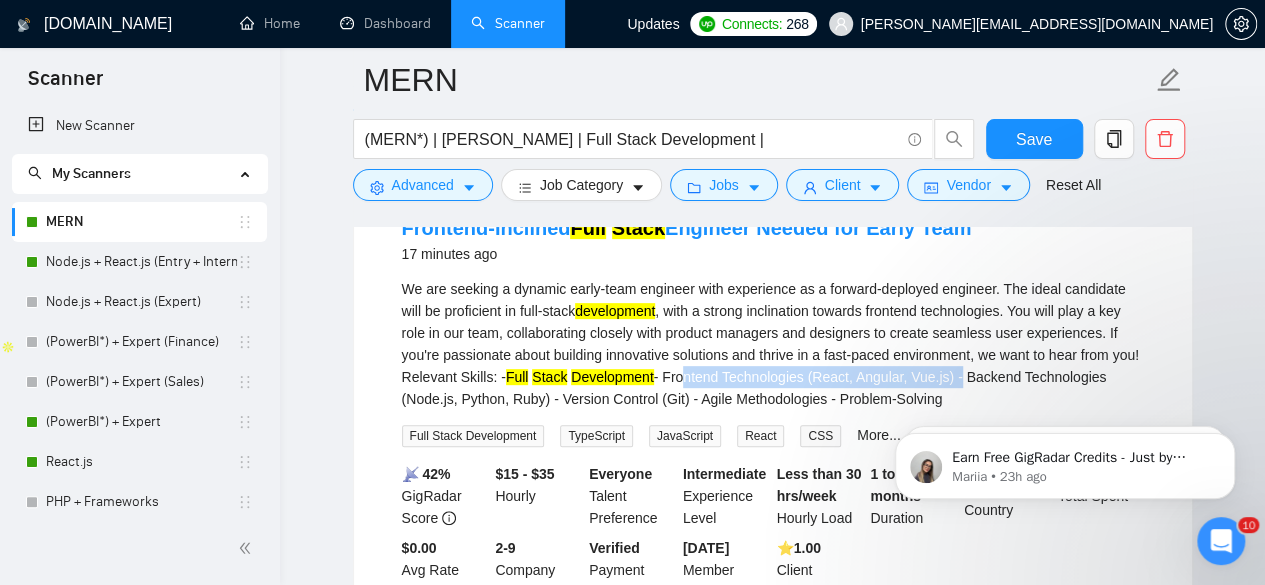 drag, startPoint x: 676, startPoint y: 375, endPoint x: 951, endPoint y: 377, distance: 275.00726 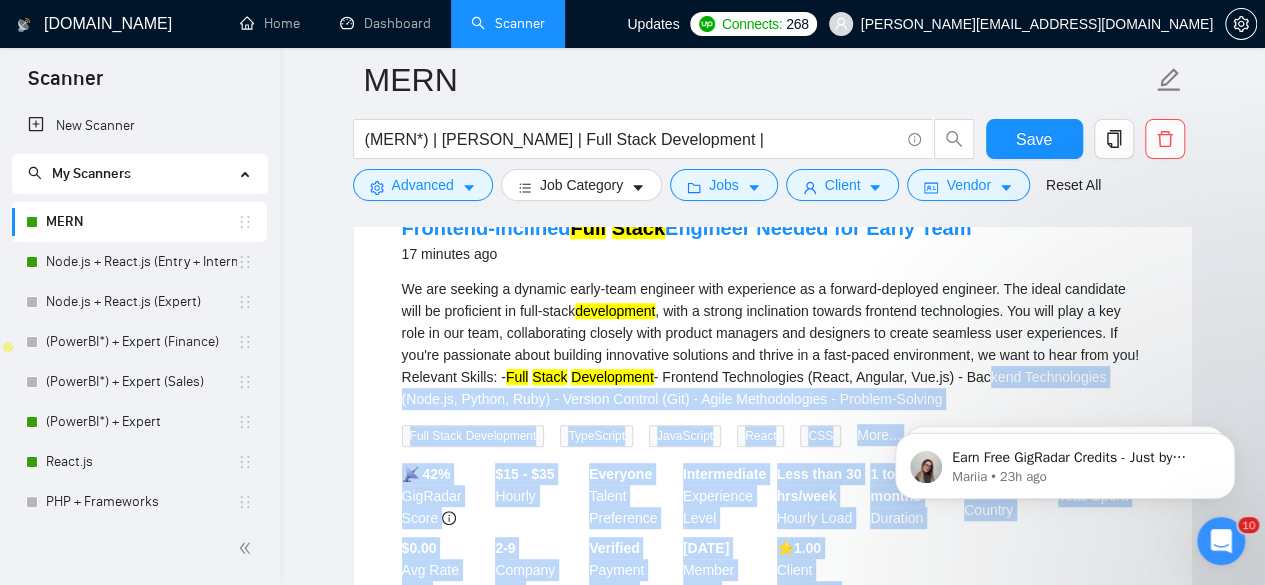 drag, startPoint x: 1836, startPoint y: 775, endPoint x: 967, endPoint y: 400, distance: 946.4597 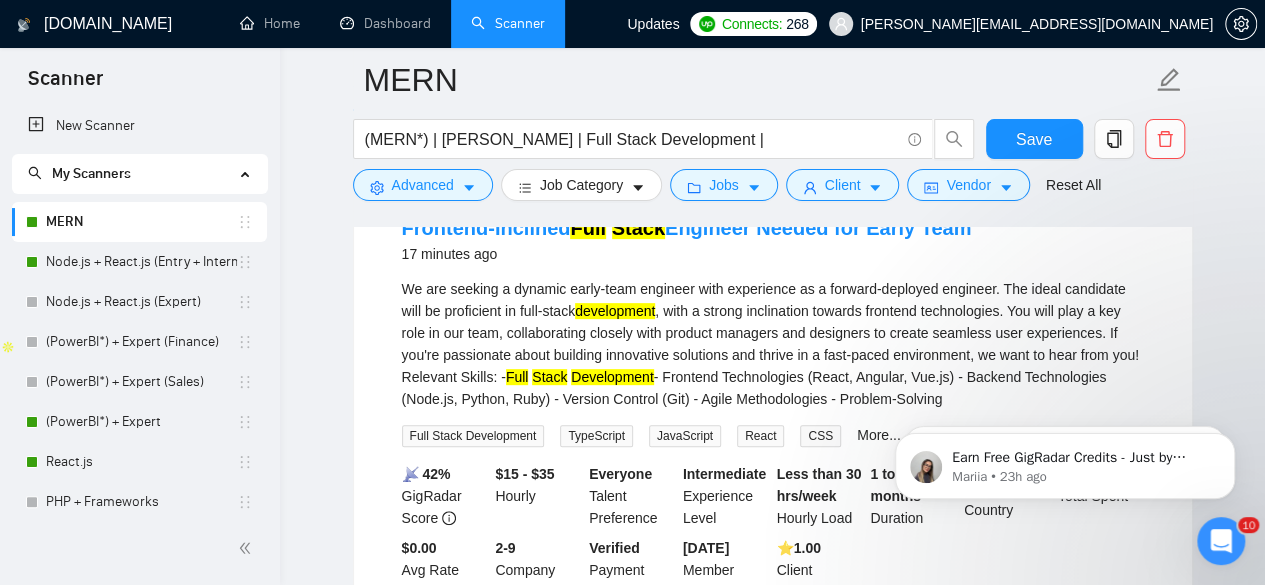 click on "Earn Free GigRadar Credits - Just by Sharing Your Story! 💬 Want more credits for sending proposals? It’s simple - share, inspire, and get rewarded! 🤫 Here’s how you can earn free credits: Introduce yourself in the #intros channel of the GigRadar Upwork Community and grab +20 credits for sending bids., Post your success story (closed projects, high LRR, etc.) in the #general channel and claim +50 credits for sending bids. Why? GigRadar is building a powerful network of freelancers and agencies. We want you to make valuable connections, showcase your wins, and inspire others while getting rewarded! 🚀 Not a member yet? Join our Slack community now 👉 Join Slack Community Claiming your credits is easy: Reply to this message with a screenshot of your post, and our Tech Support Team will instantly top up your credits! 💸 Mariia • 23h ago Mariia • 5d ago" at bounding box center (1065, 461) 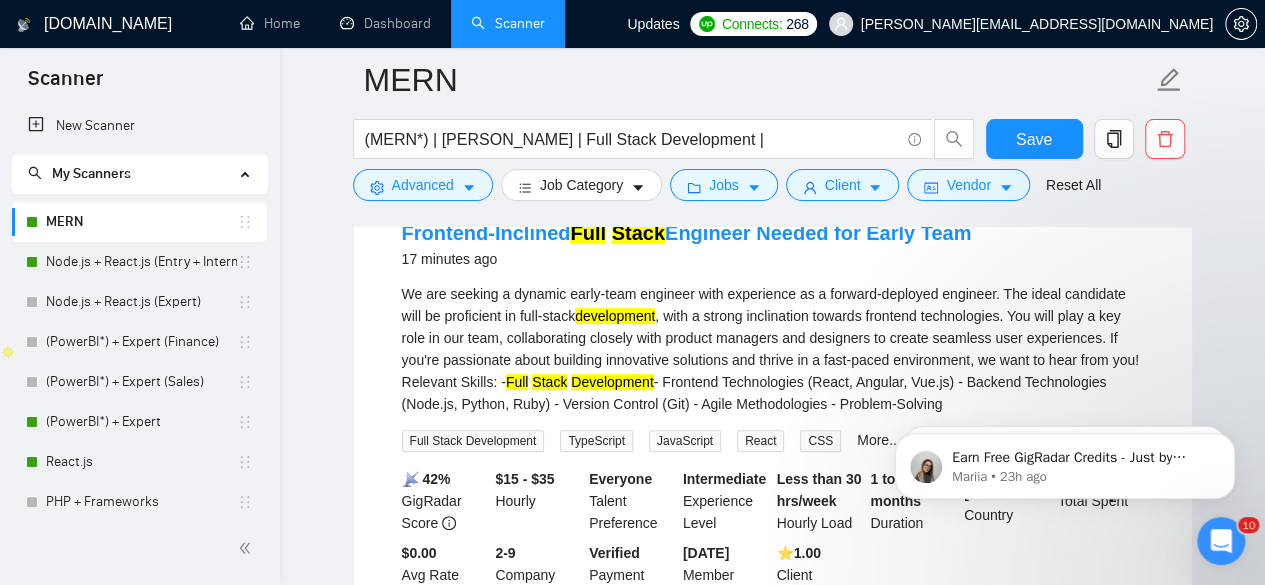scroll, scrollTop: 238, scrollLeft: 0, axis: vertical 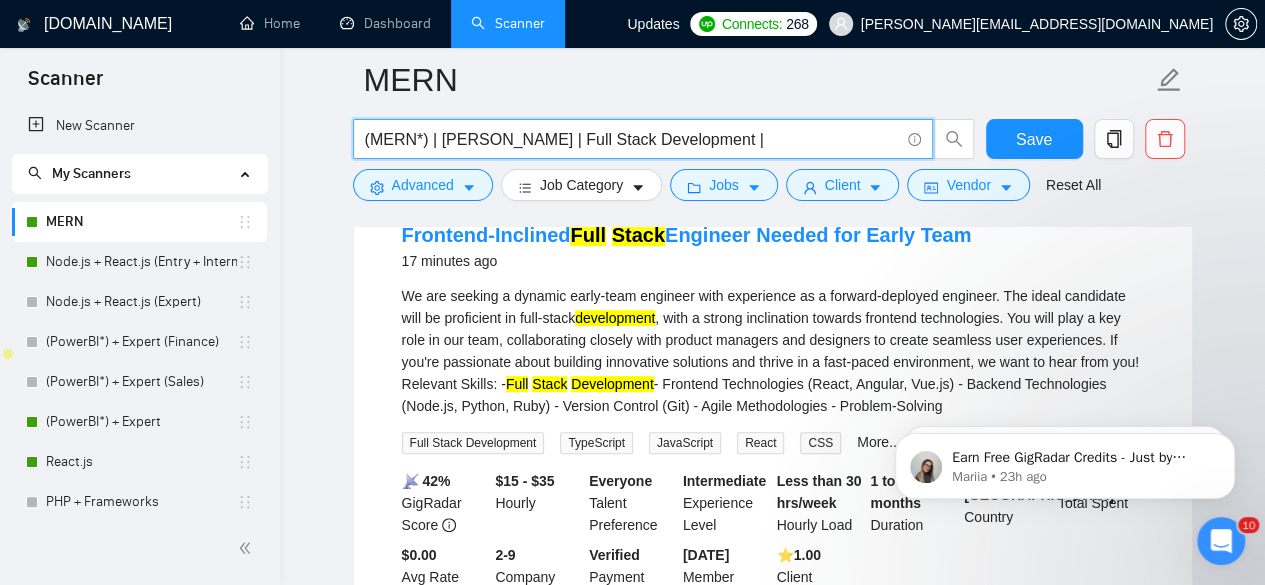 click on "(MERN*) | MERN Stack | Full Stack Development |" at bounding box center [632, 139] 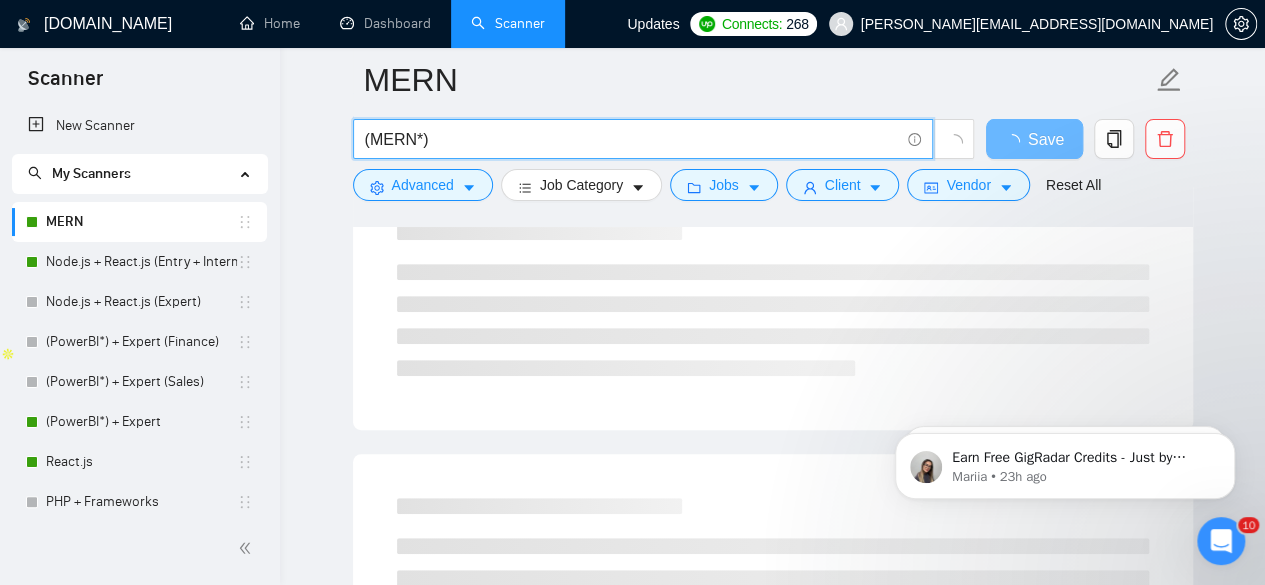 scroll, scrollTop: 0, scrollLeft: 0, axis: both 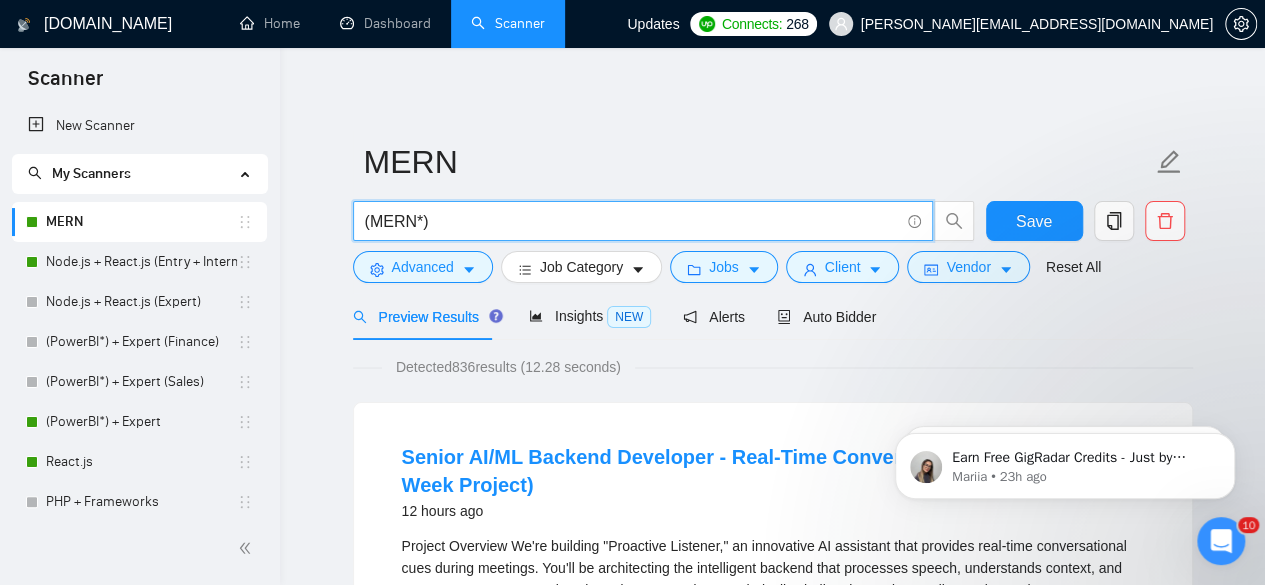 paste on "MERN Stack | Full Stack Development |" 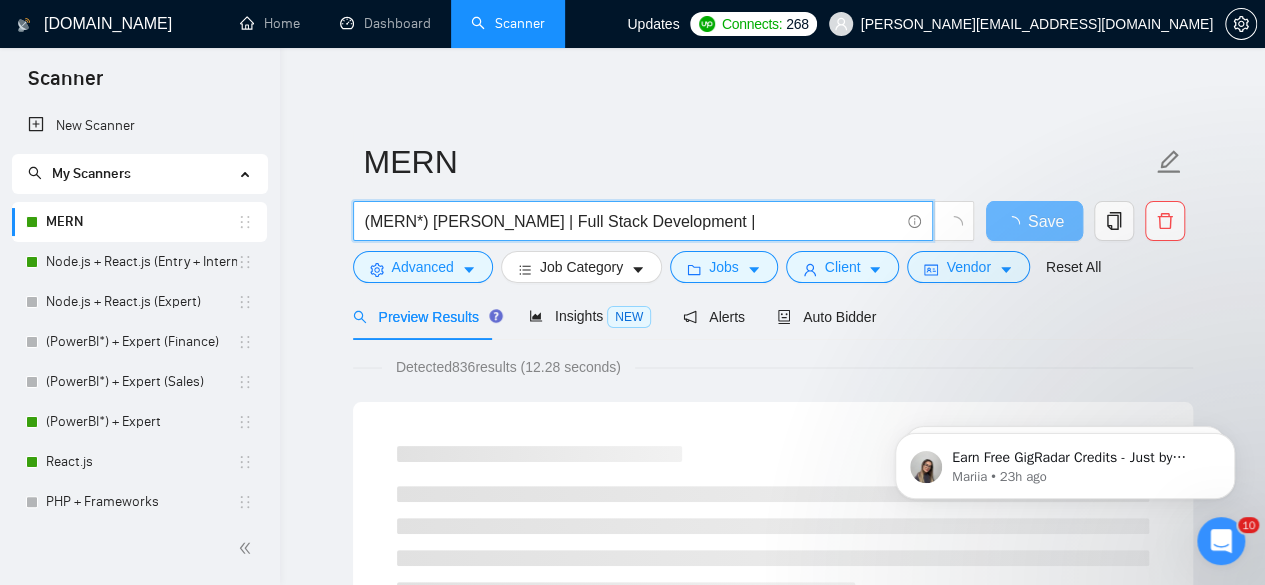 click on "(MERN*) MERN Stack | Full Stack Development |" at bounding box center (632, 221) 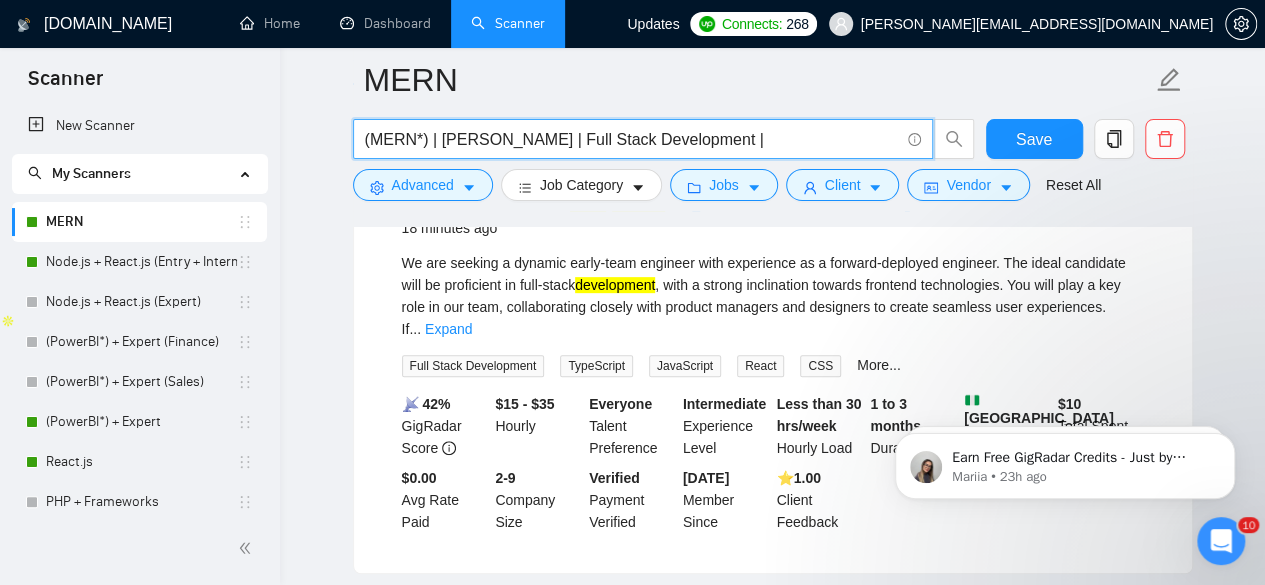 scroll, scrollTop: 272, scrollLeft: 0, axis: vertical 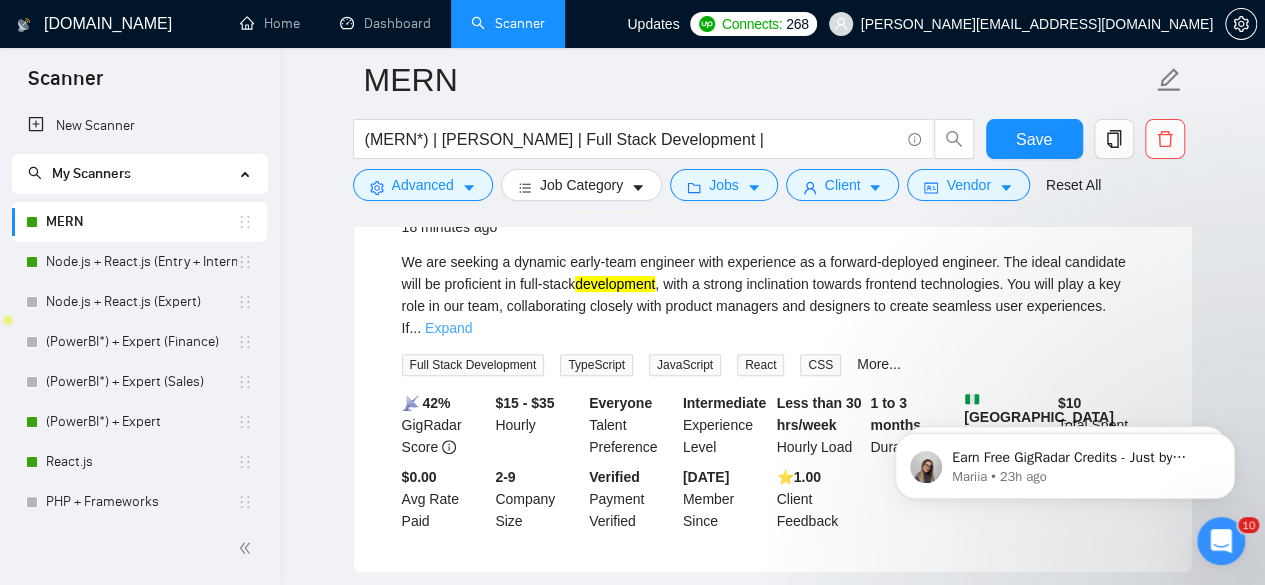 click on "Expand" at bounding box center (448, 328) 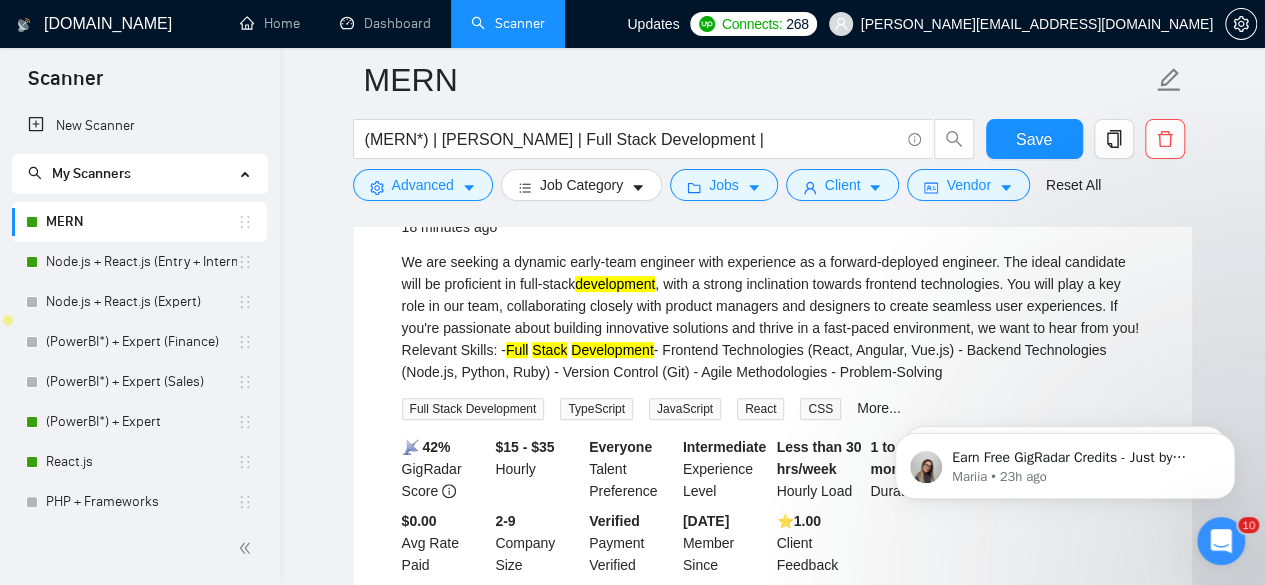 drag, startPoint x: 402, startPoint y: 347, endPoint x: 1038, endPoint y: 378, distance: 636.75507 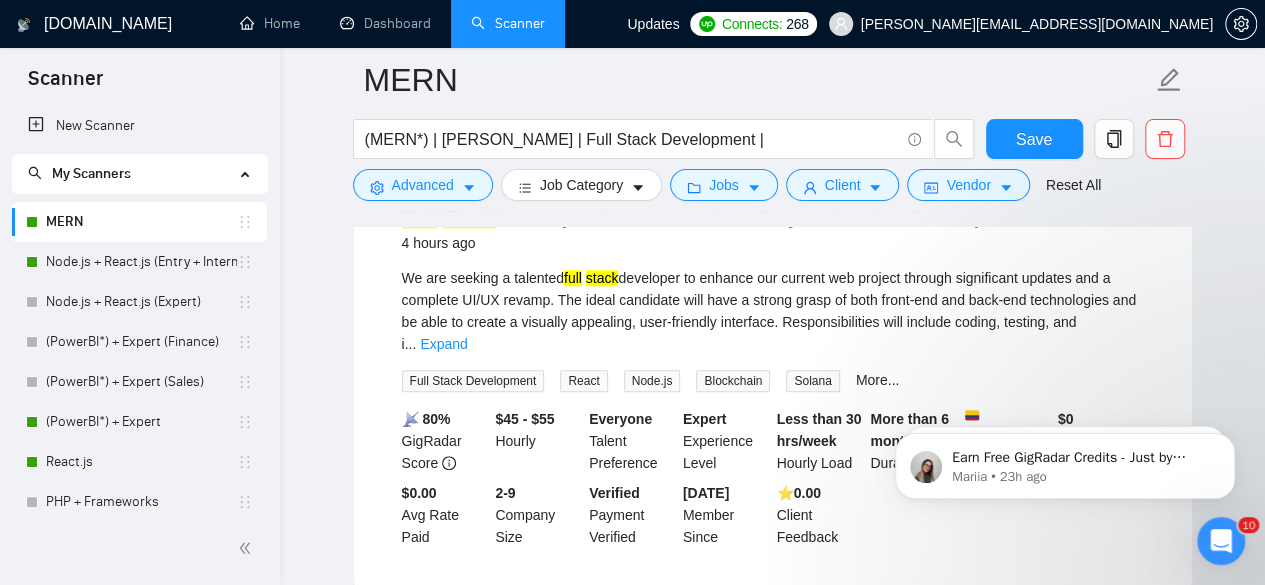 scroll, scrollTop: 755, scrollLeft: 0, axis: vertical 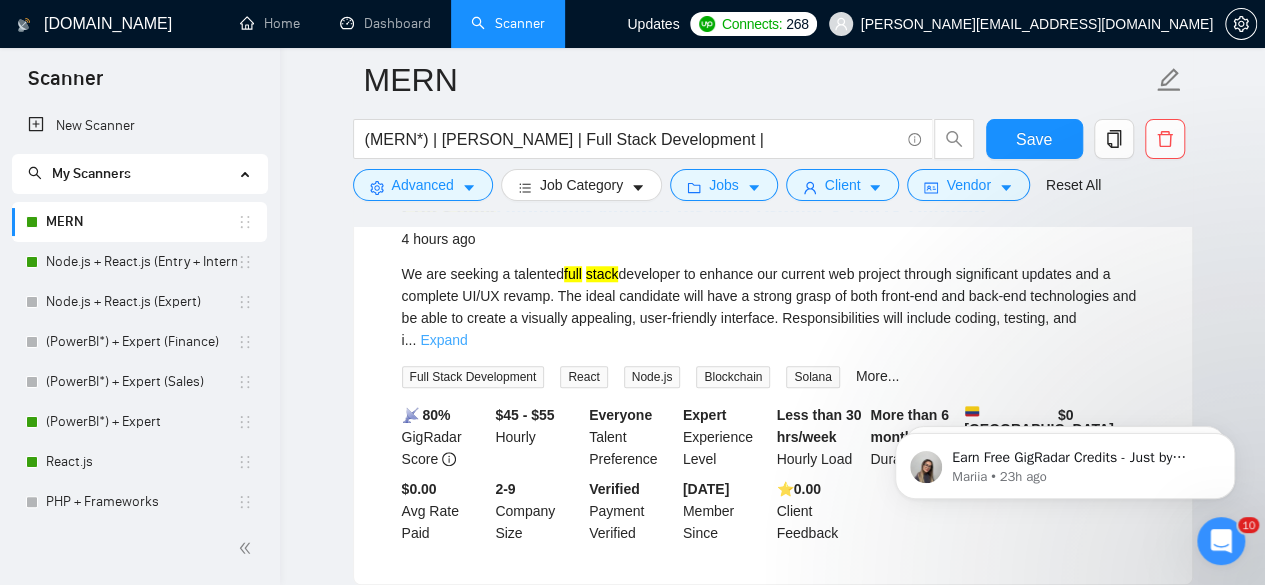 click on "Expand" at bounding box center [443, 340] 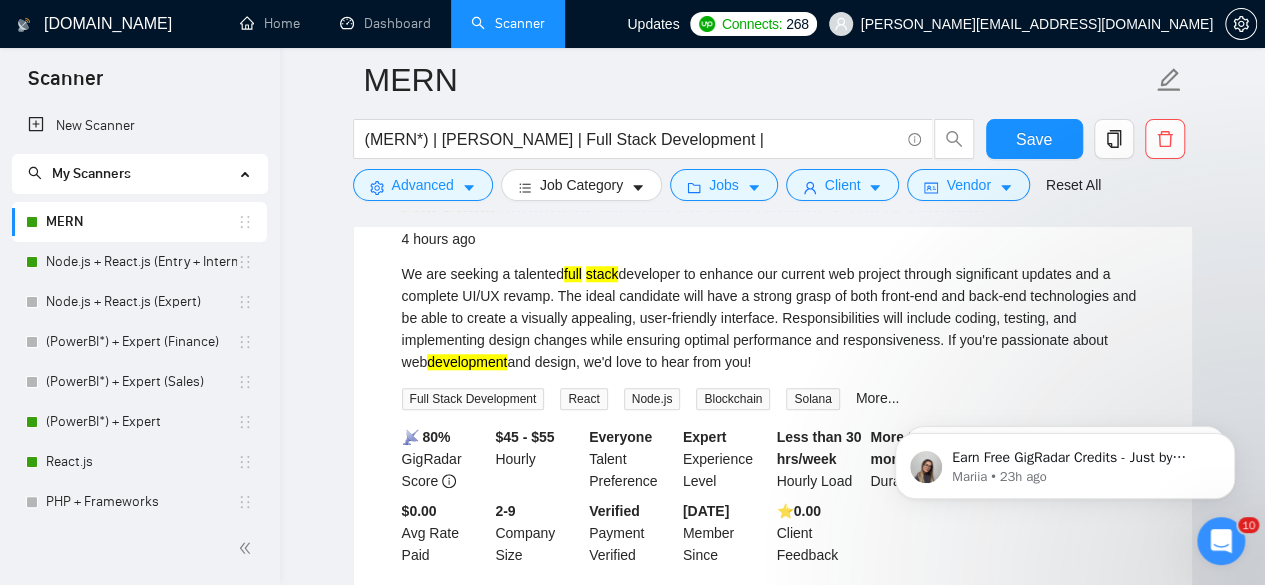 scroll, scrollTop: 756, scrollLeft: 0, axis: vertical 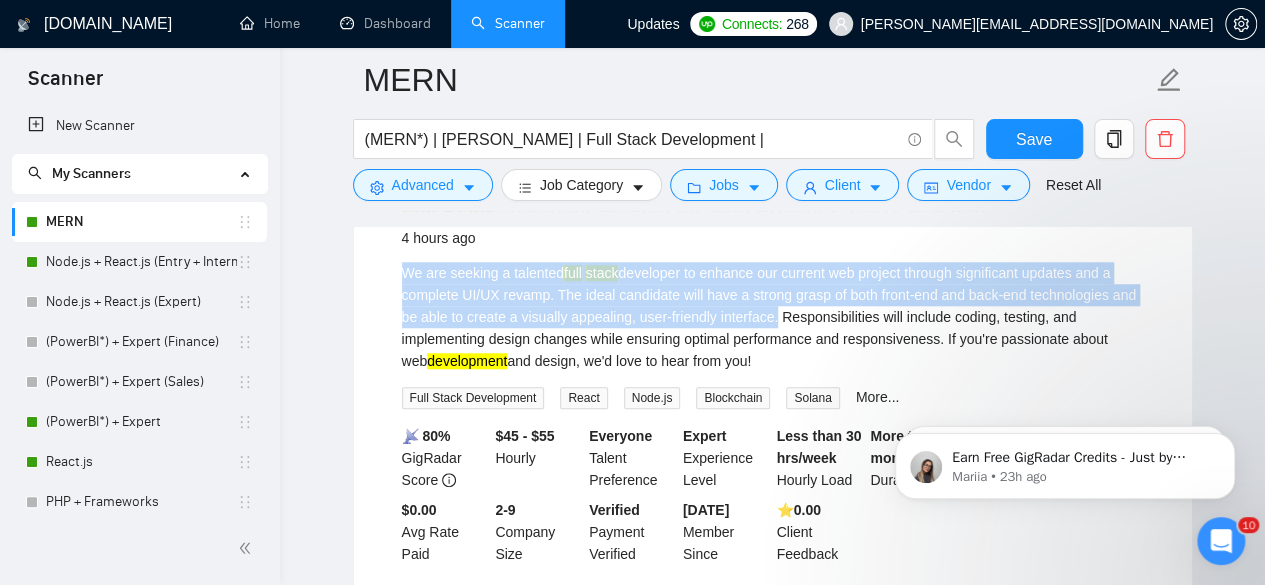drag, startPoint x: 400, startPoint y: 277, endPoint x: 770, endPoint y: 321, distance: 372.60703 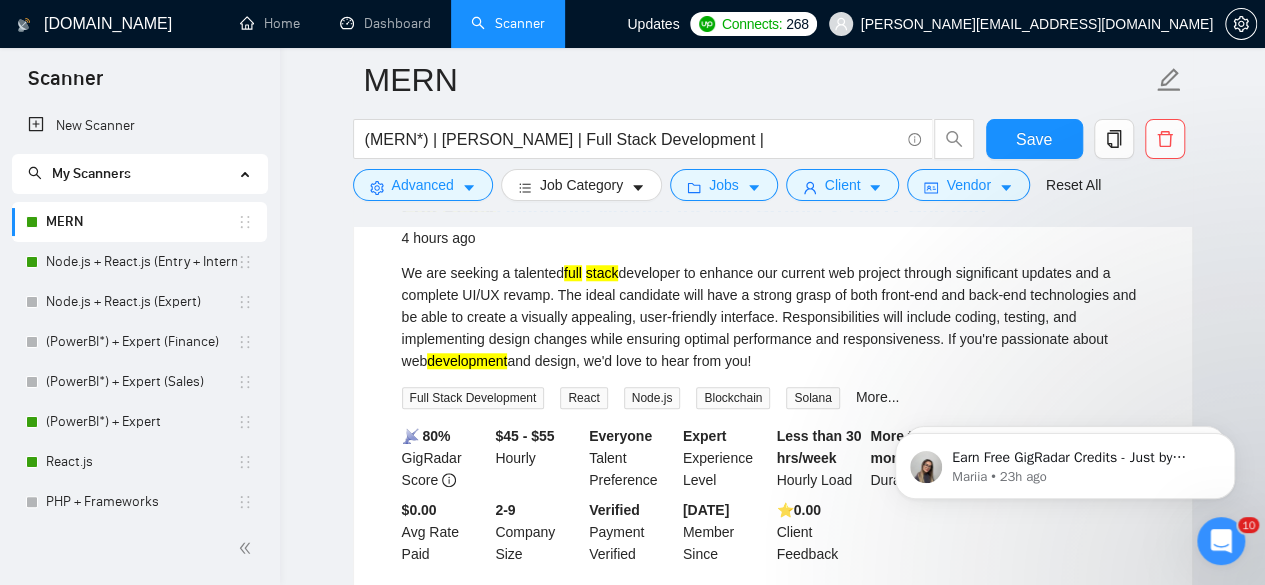 click on "We are seeking a talented  full   stack  developer to enhance our current web project through significant updates and a complete UI/UX revamp. The ideal candidate will have a strong grasp of both front-end and back-end technologies and be able to create a visually appealing, user-friendly interface. Responsibilities will include coding, testing, and implementing design changes while ensuring optimal performance and responsiveness. If you're passionate about web  development  and design, we'd love to hear from you!" at bounding box center [773, 317] 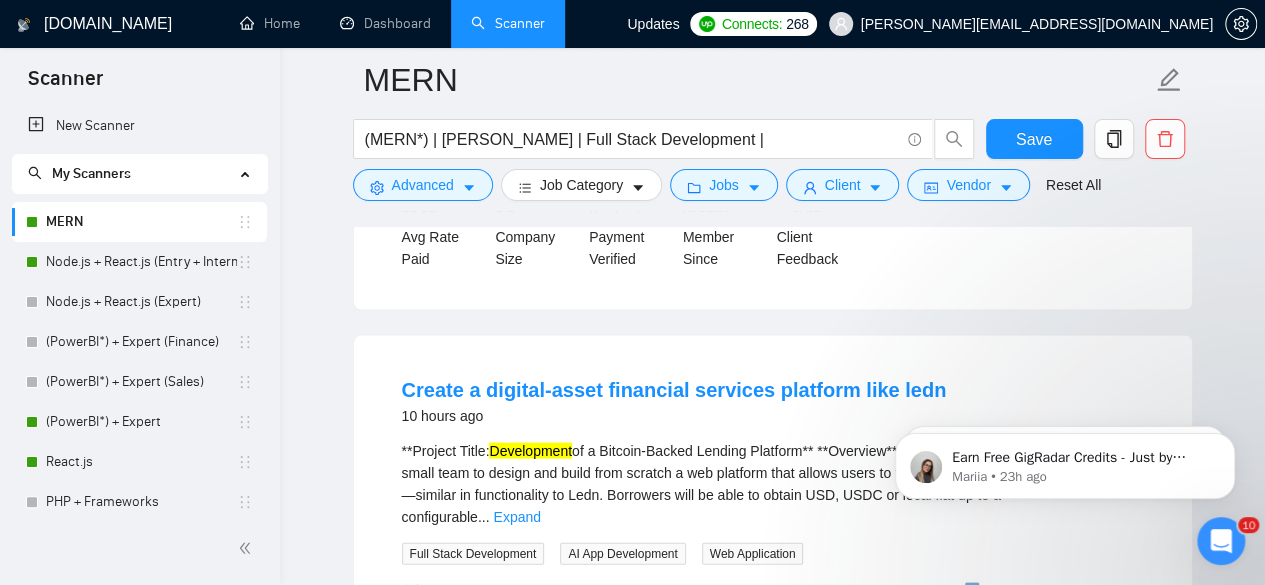 scroll, scrollTop: 1954, scrollLeft: 0, axis: vertical 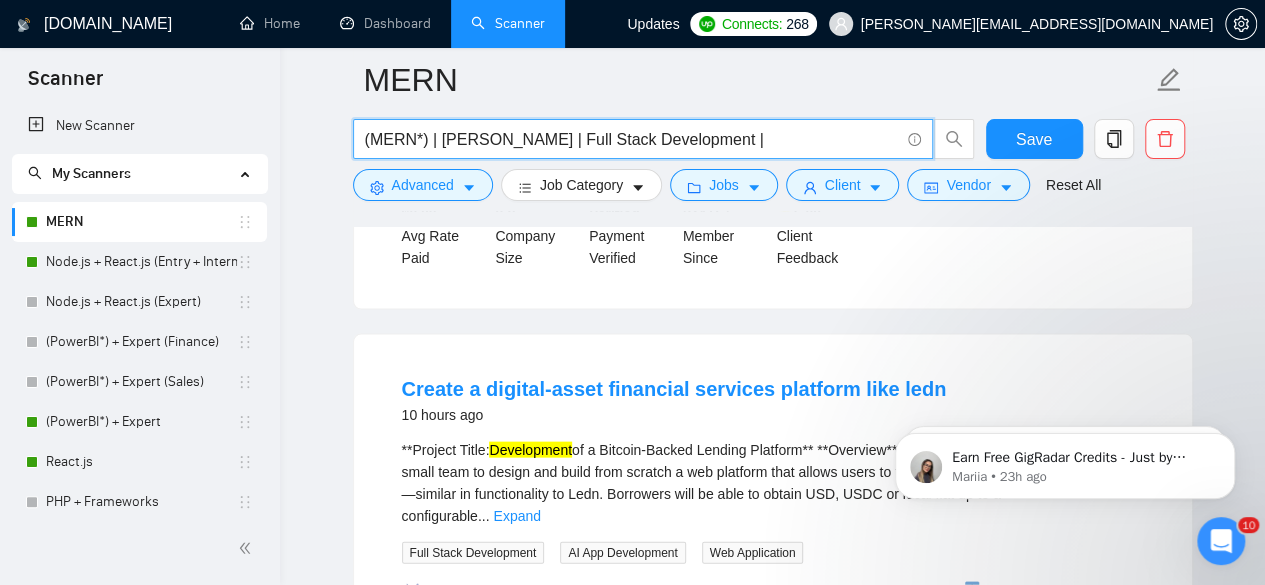 drag, startPoint x: 441, startPoint y: 141, endPoint x: 720, endPoint y: 135, distance: 279.0645 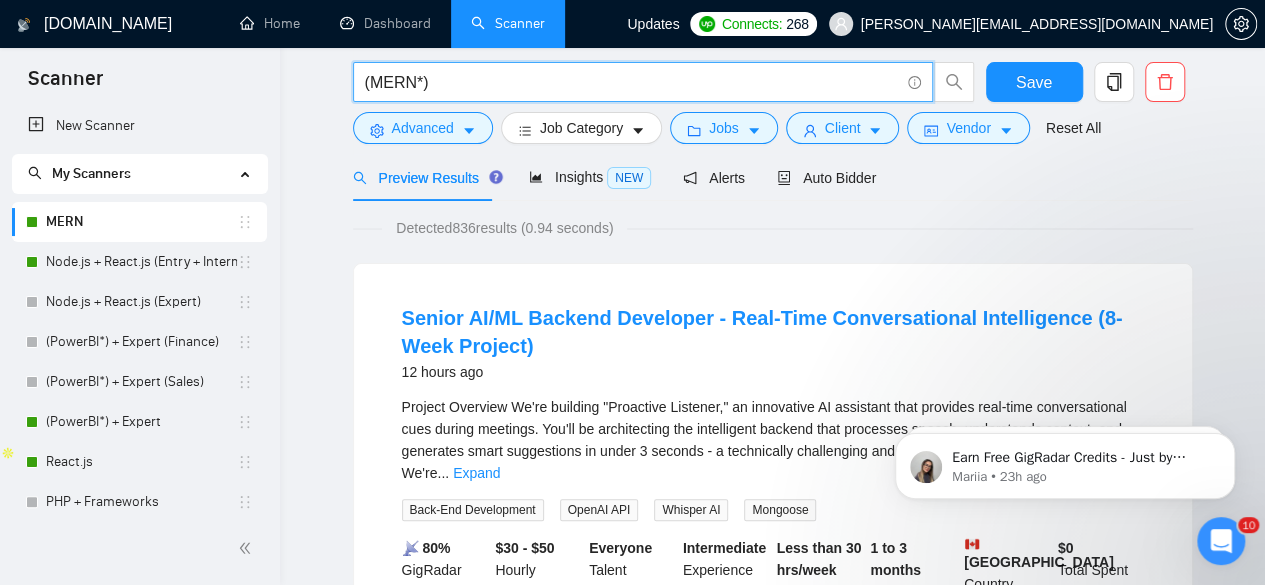 scroll, scrollTop: 0, scrollLeft: 0, axis: both 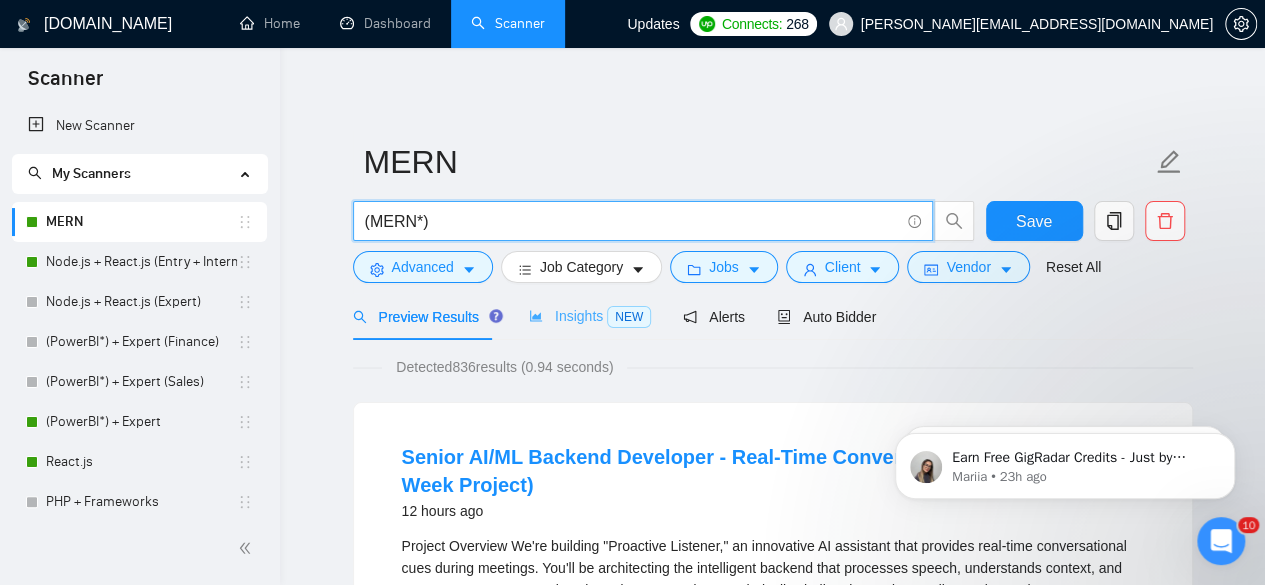 type on "(MERN*)" 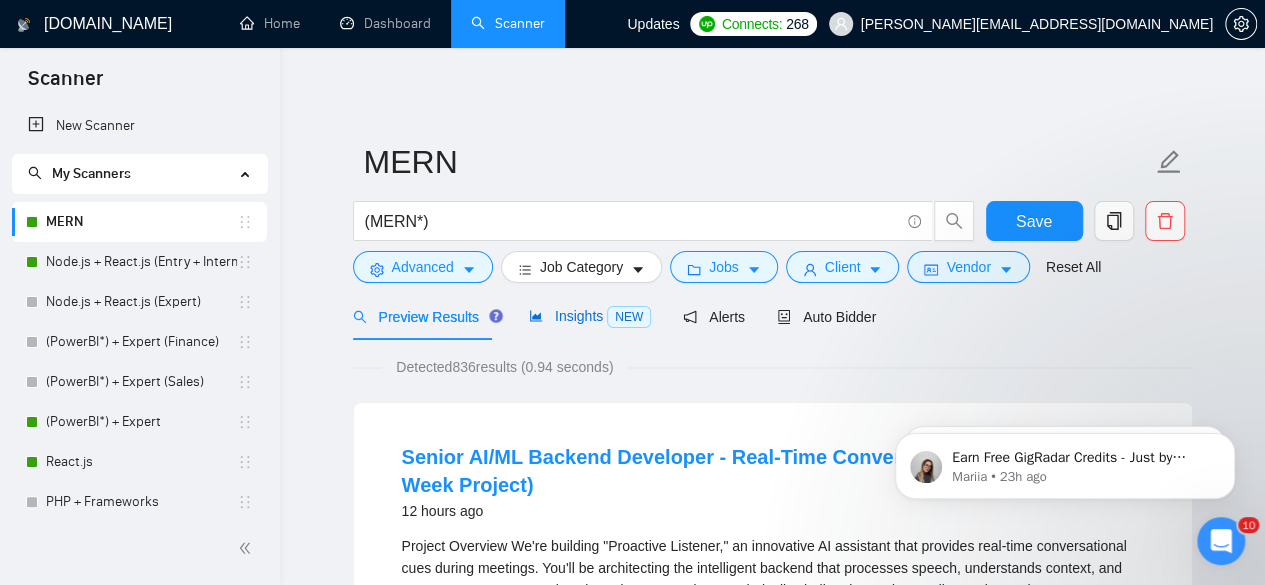 click on "Insights NEW" at bounding box center (590, 316) 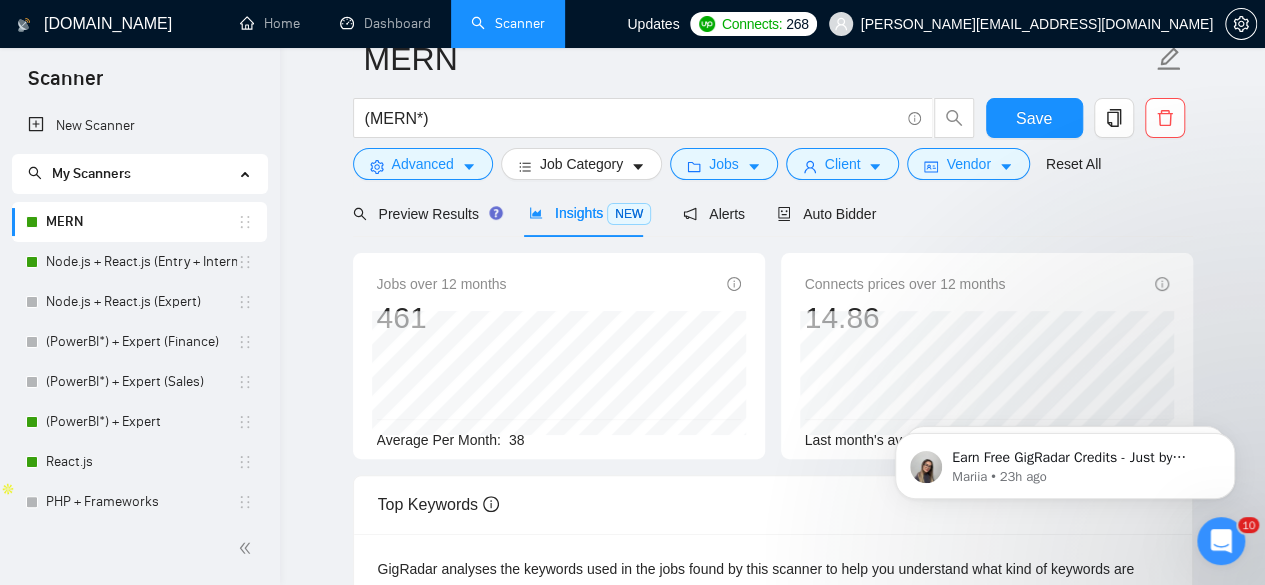 scroll, scrollTop: 0, scrollLeft: 0, axis: both 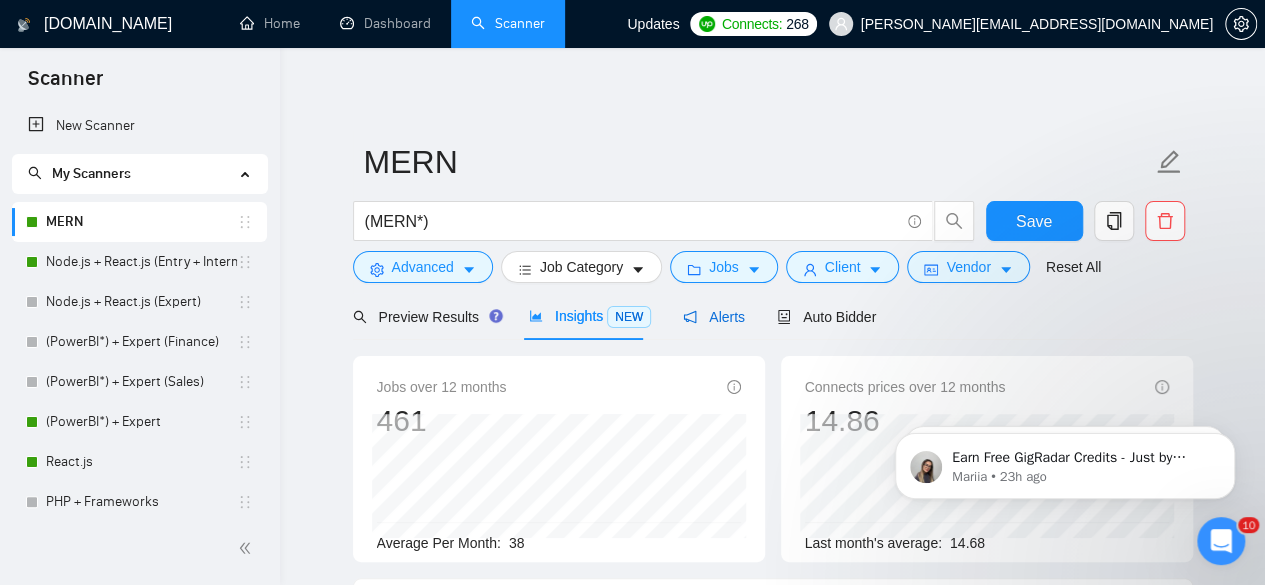 click on "Alerts" at bounding box center [714, 317] 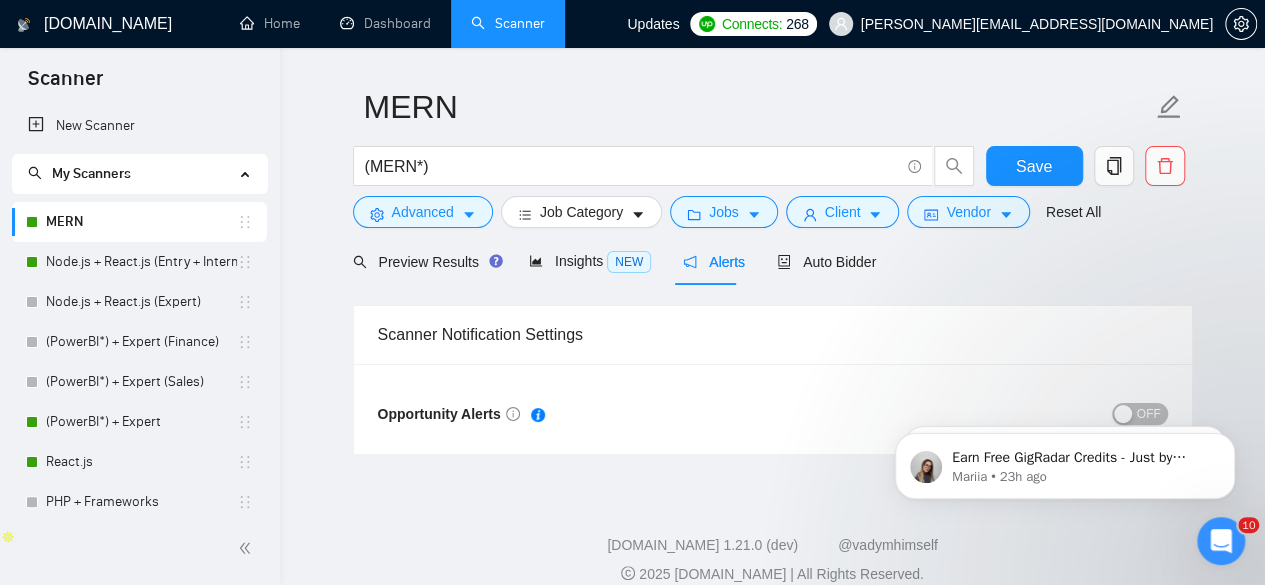 scroll, scrollTop: 76, scrollLeft: 0, axis: vertical 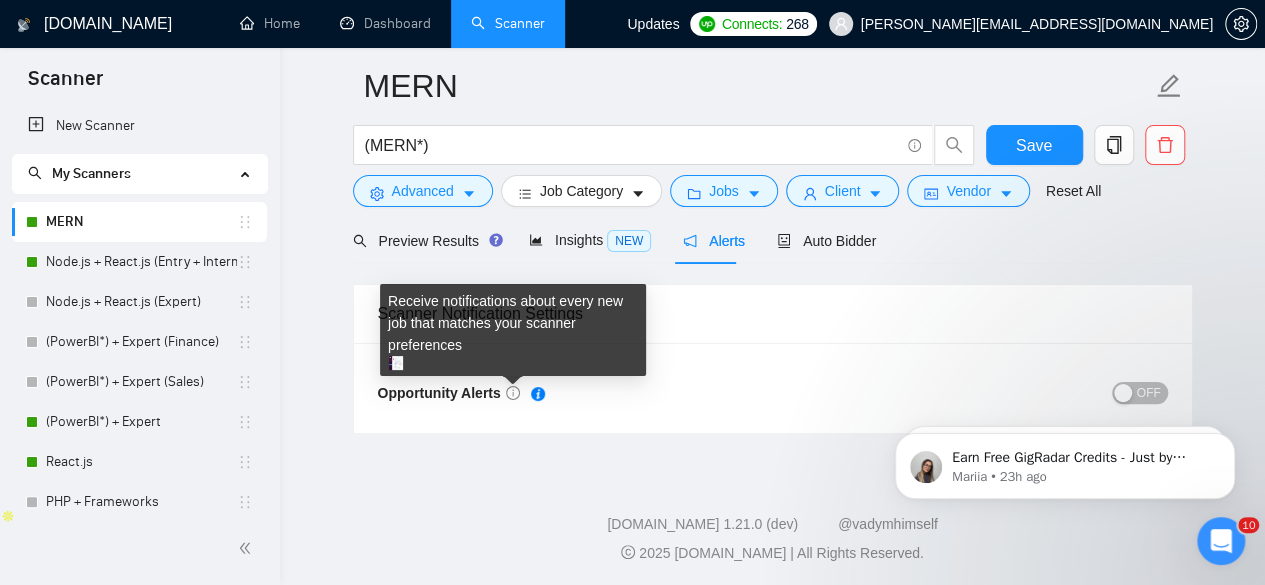 click 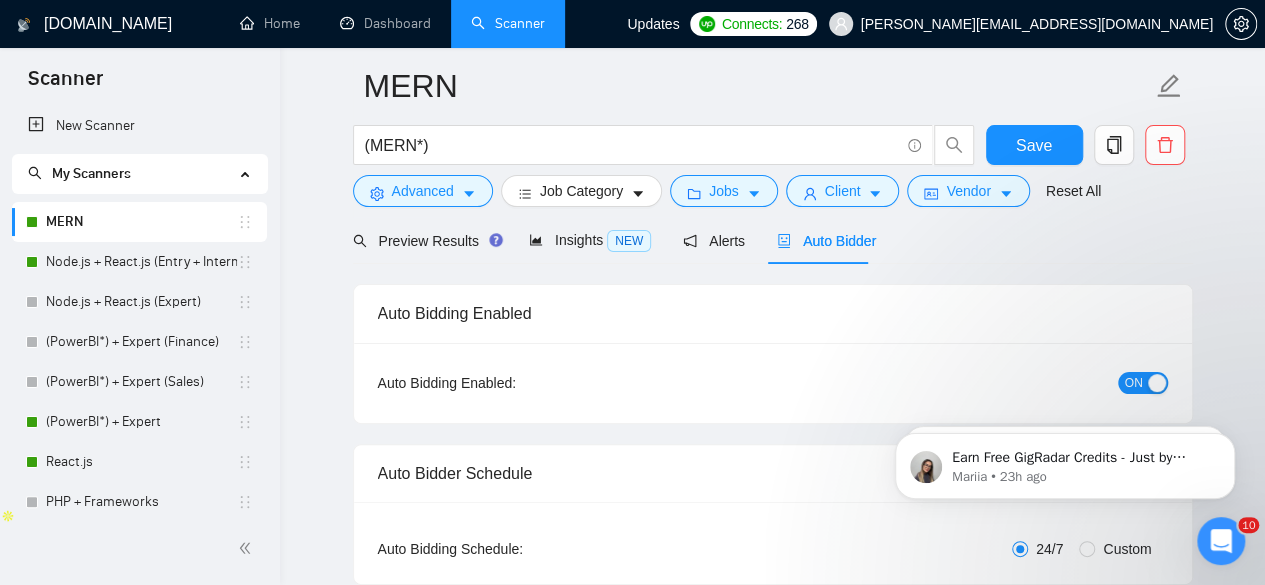 type 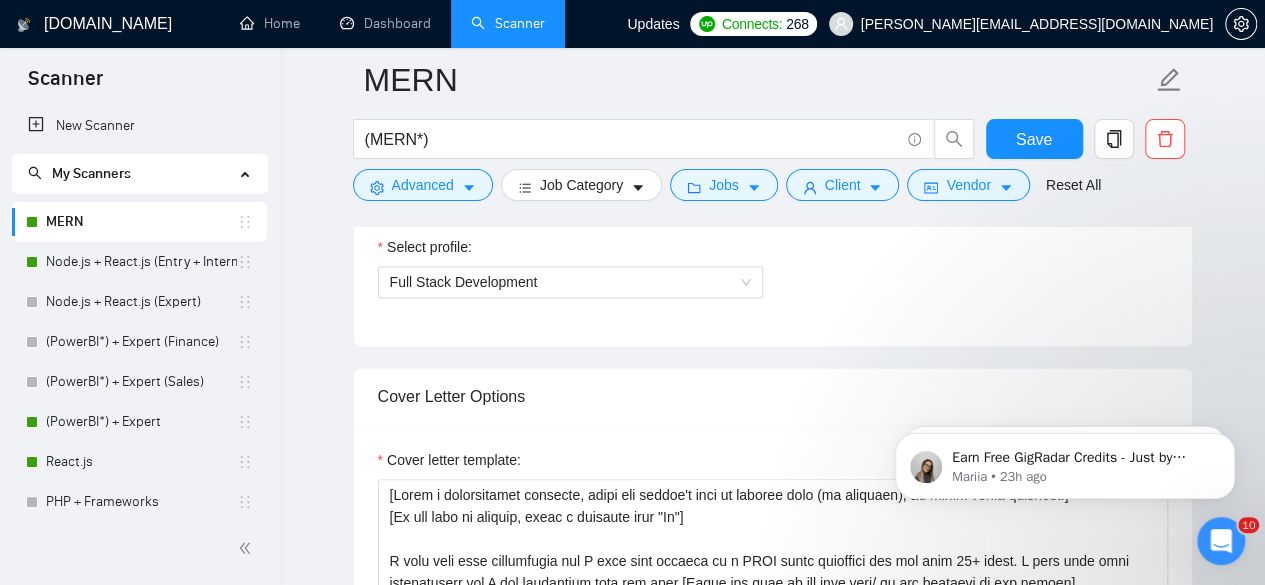 scroll, scrollTop: 1170, scrollLeft: 0, axis: vertical 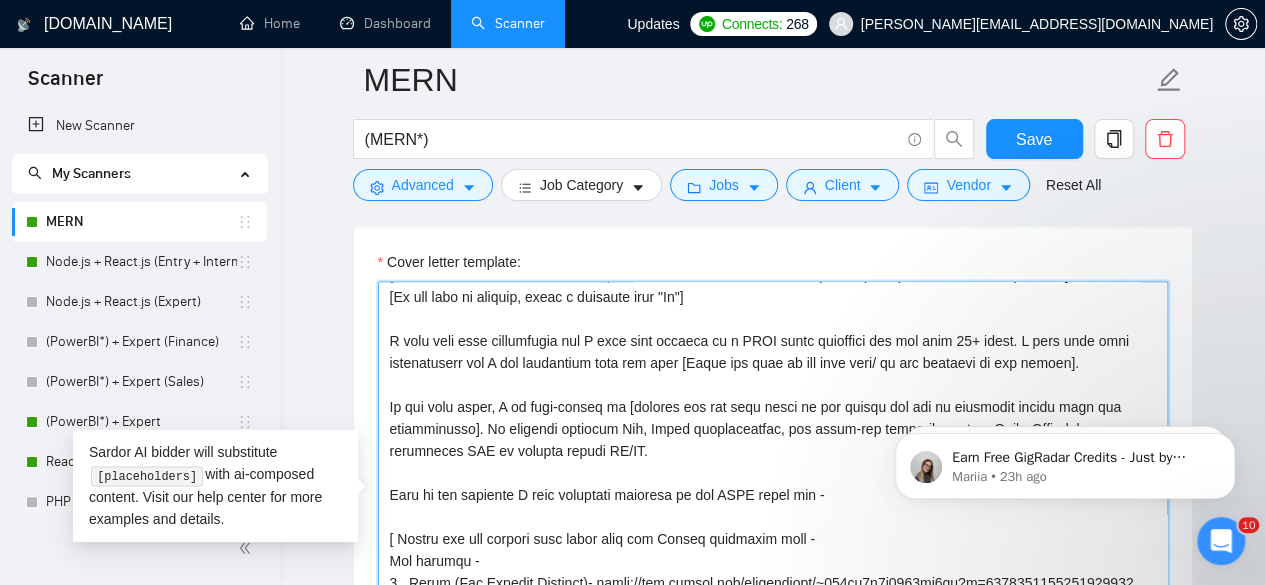 drag, startPoint x: 521, startPoint y: 363, endPoint x: 675, endPoint y: 359, distance: 154.05194 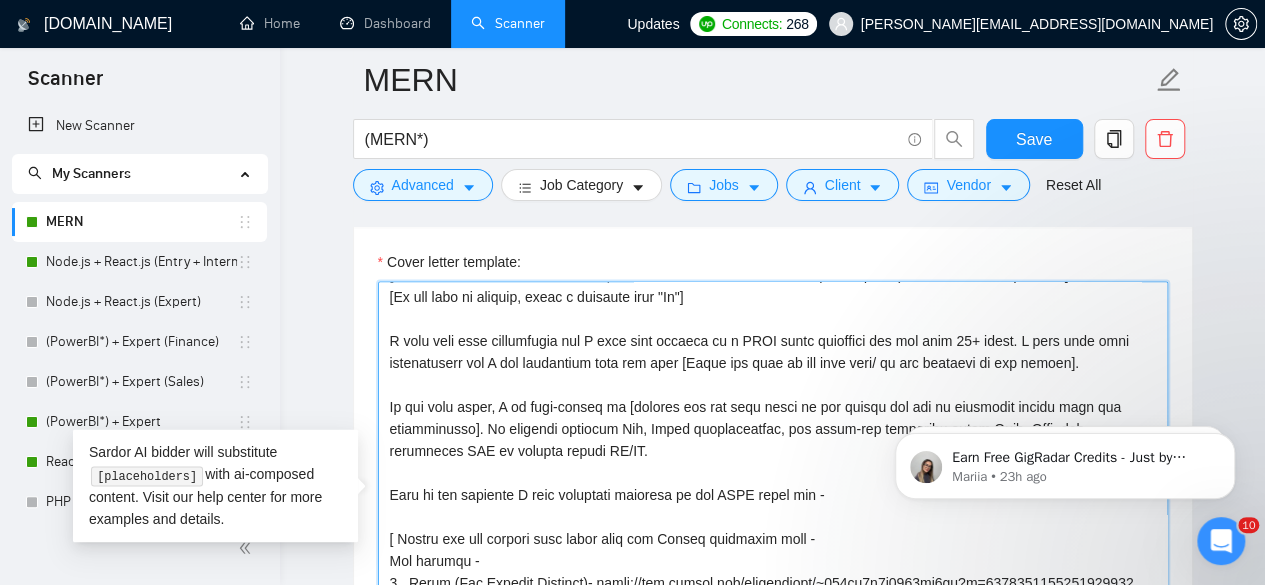 click on "Cover letter template:" at bounding box center (773, 506) 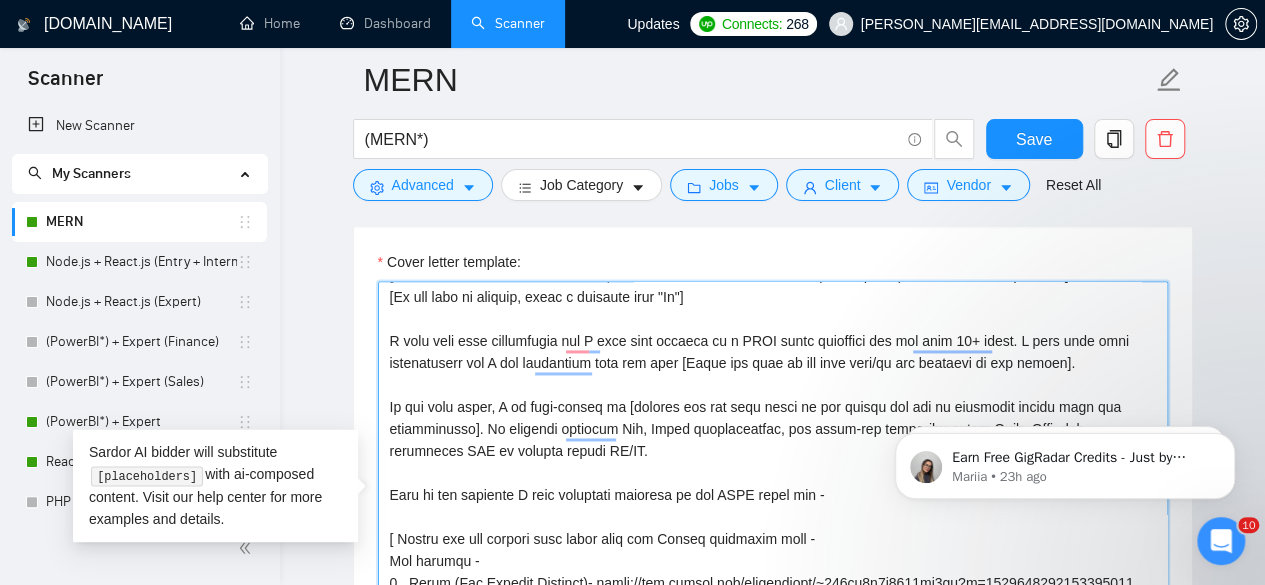scroll, scrollTop: 22, scrollLeft: 0, axis: vertical 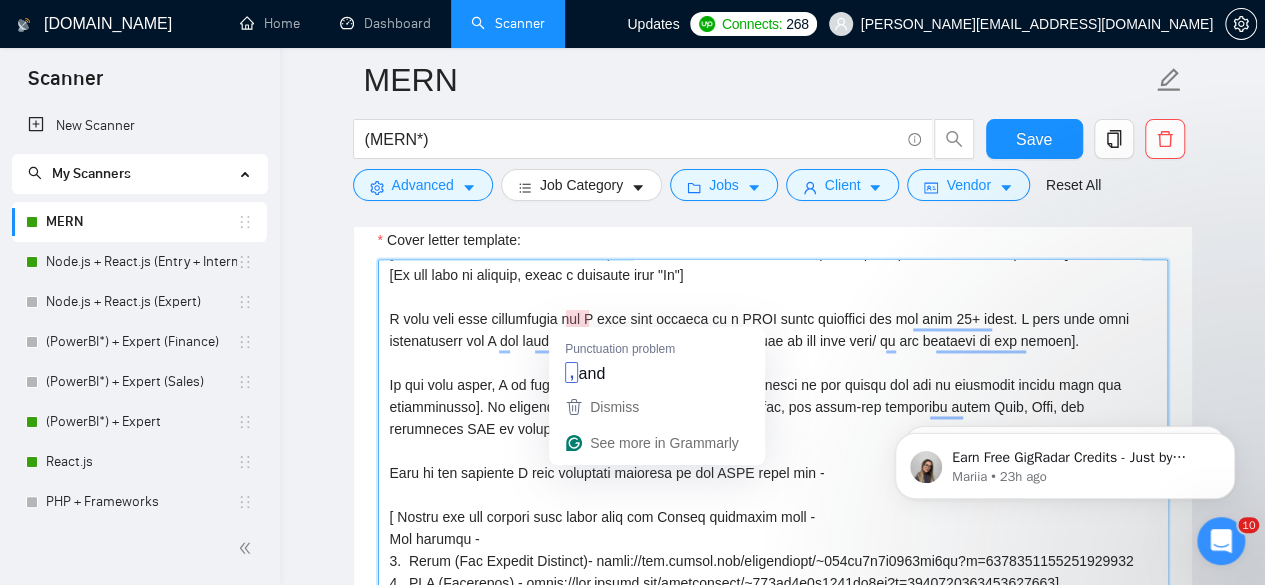 click on "Cover letter template:" at bounding box center [773, 484] 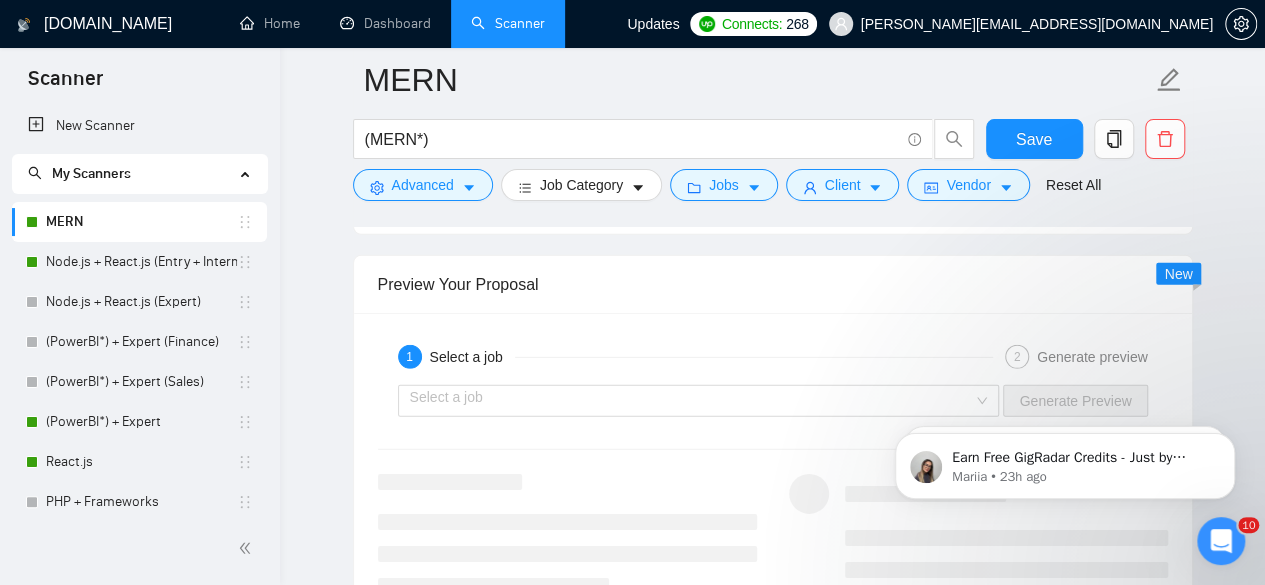 scroll, scrollTop: 2858, scrollLeft: 0, axis: vertical 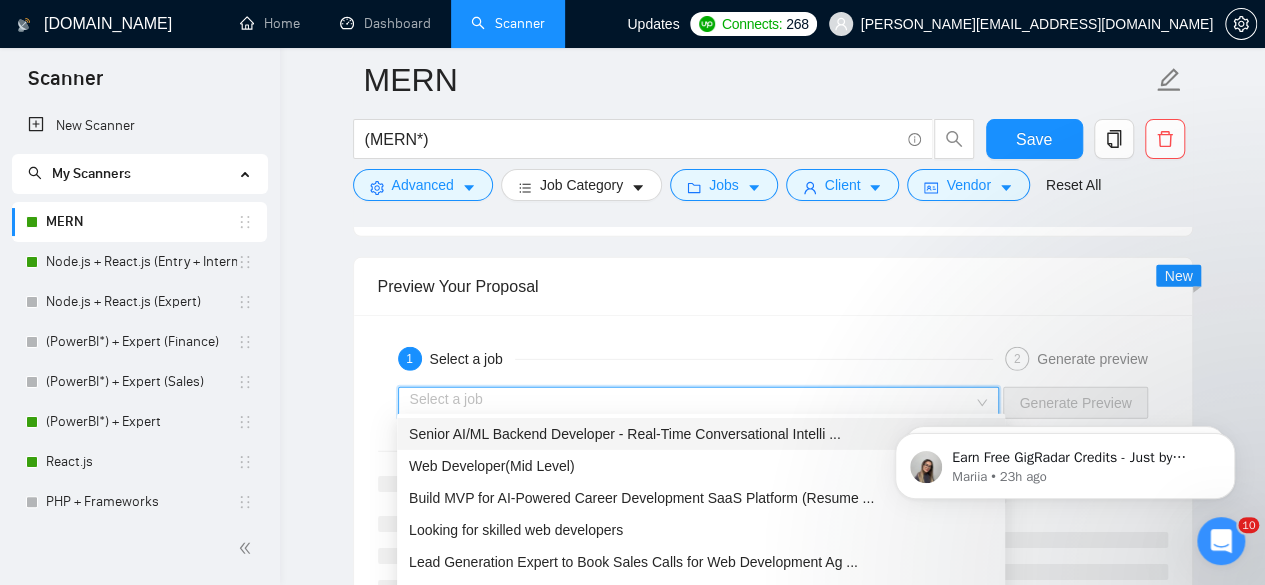 click at bounding box center [692, 403] 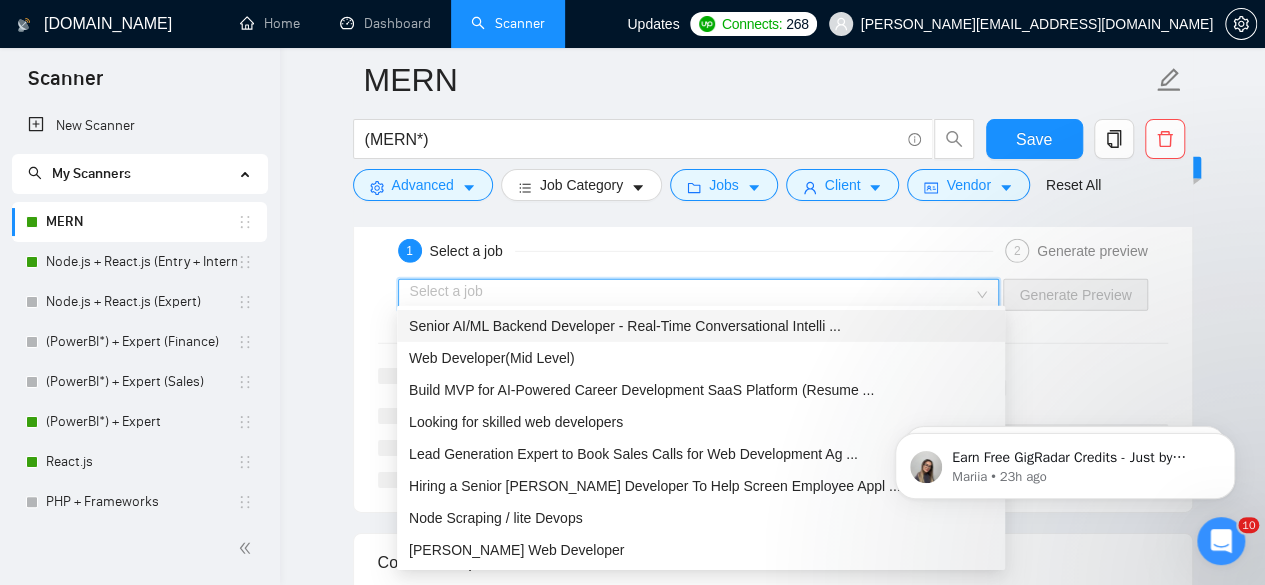 scroll, scrollTop: 2970, scrollLeft: 0, axis: vertical 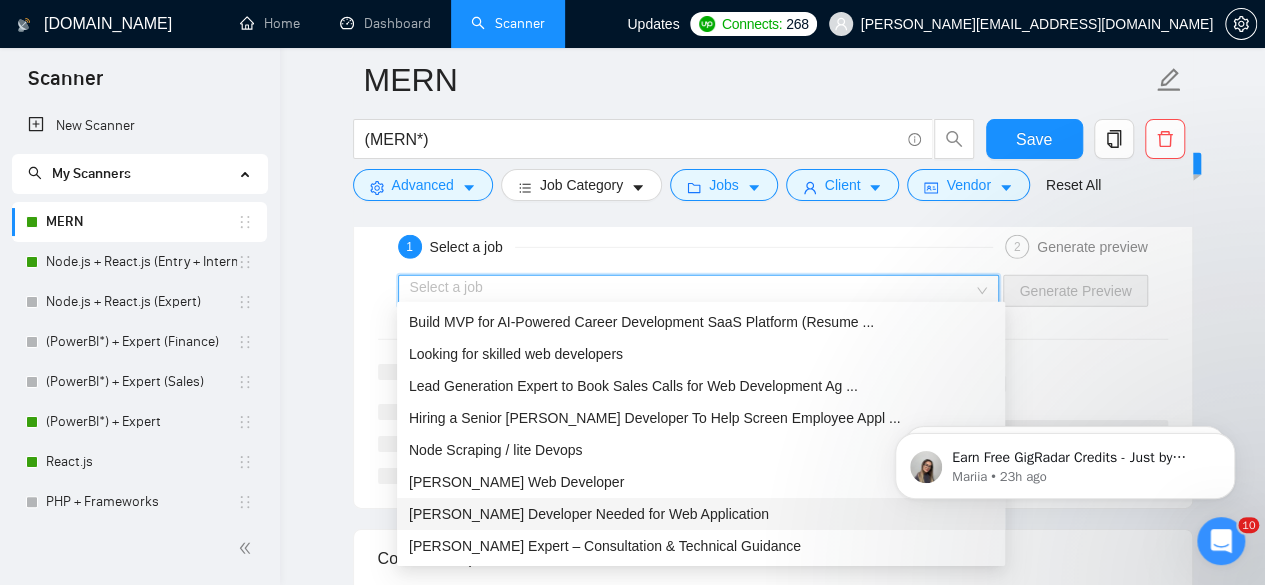 click on "MERN Stack Developer Needed for Web Application" at bounding box center (589, 514) 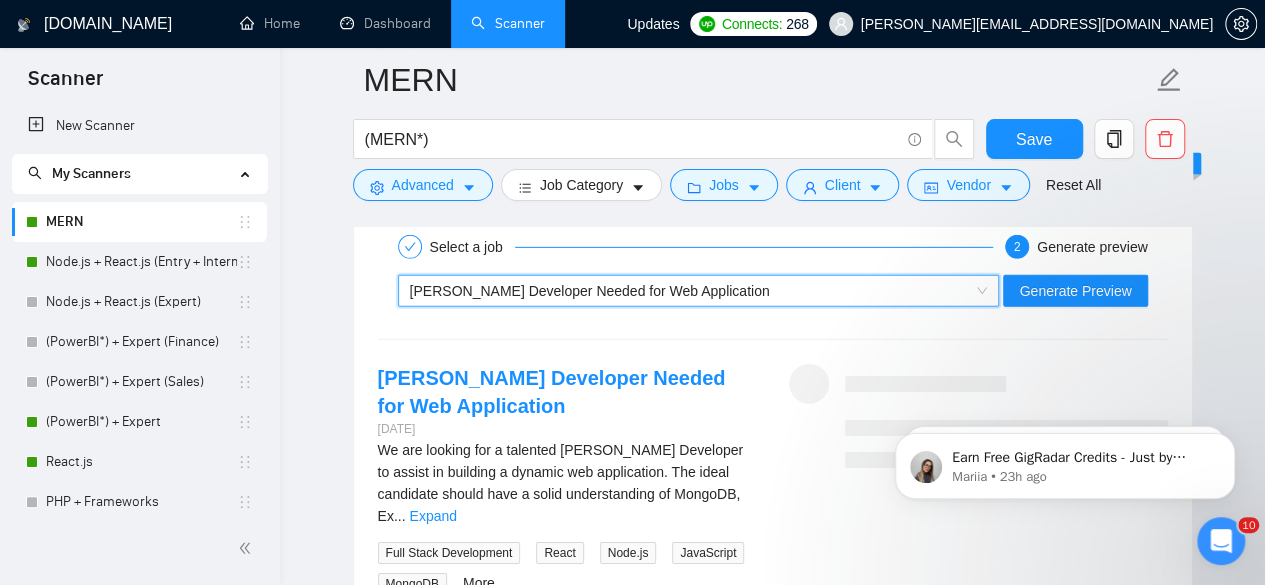 scroll, scrollTop: 3068, scrollLeft: 0, axis: vertical 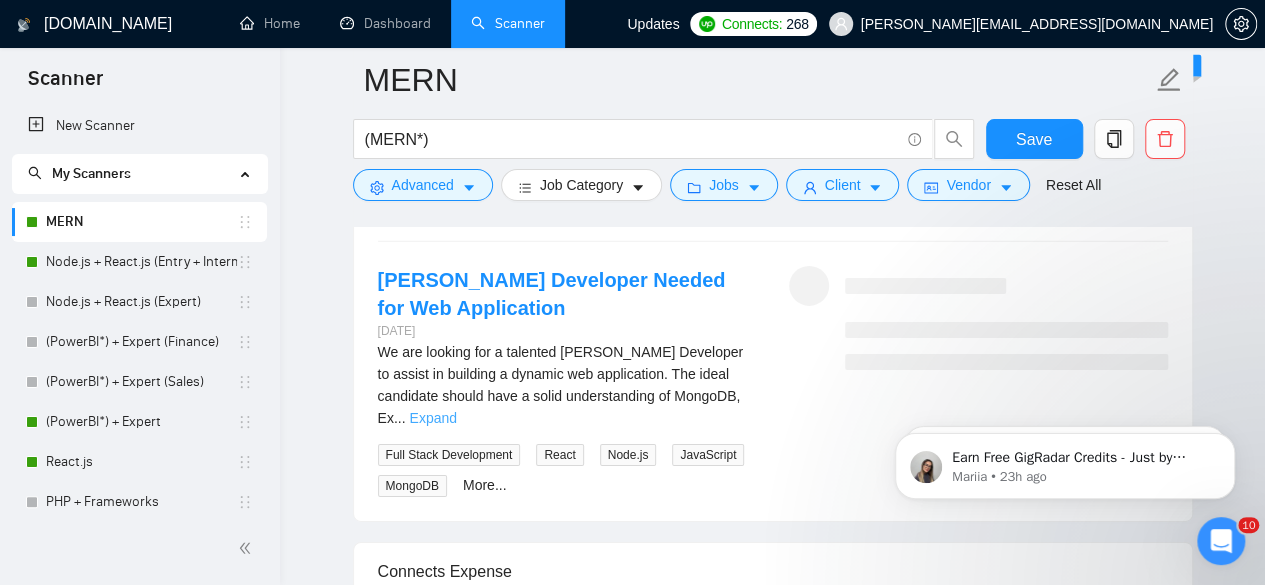 click on "Expand" at bounding box center (433, 418) 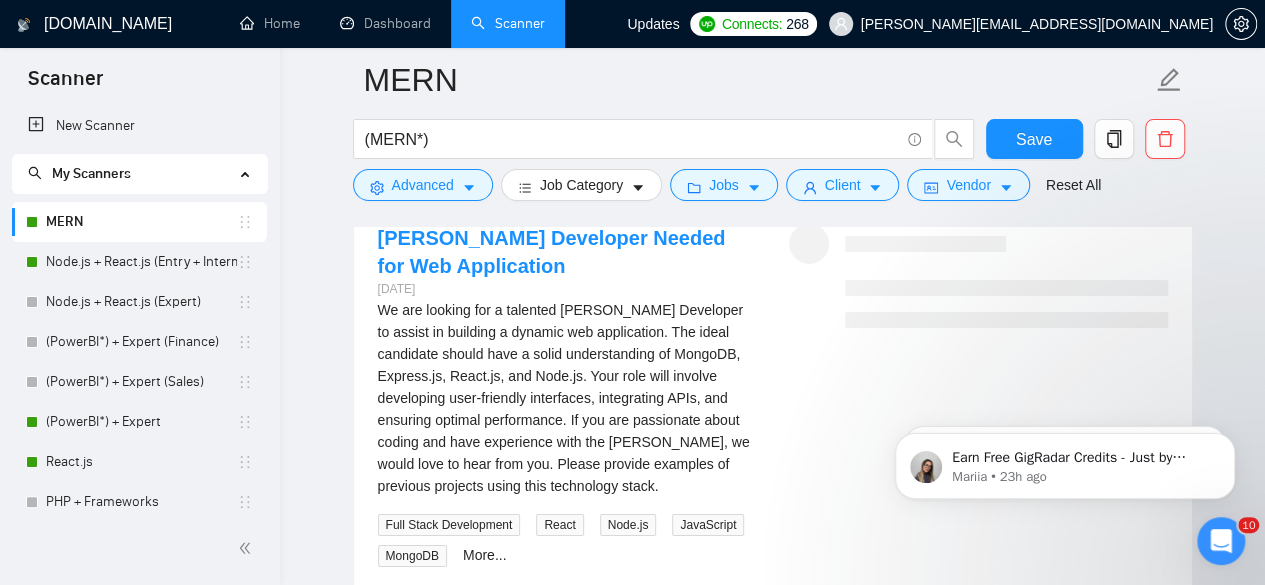 scroll, scrollTop: 3110, scrollLeft: 0, axis: vertical 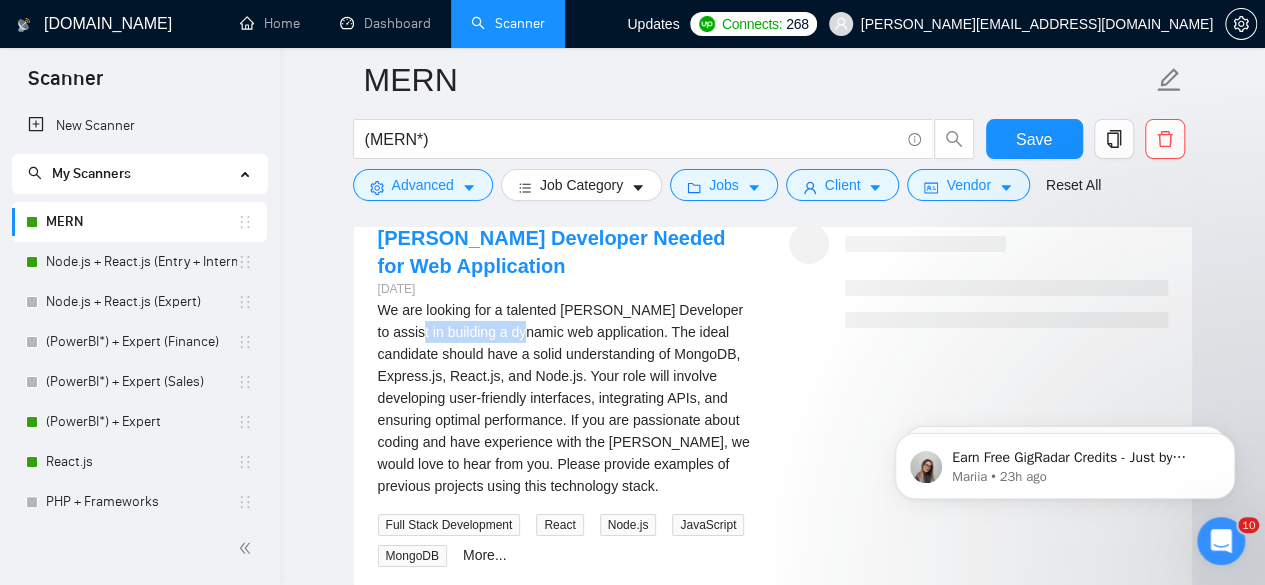 drag, startPoint x: 380, startPoint y: 321, endPoint x: 504, endPoint y: 321, distance: 124 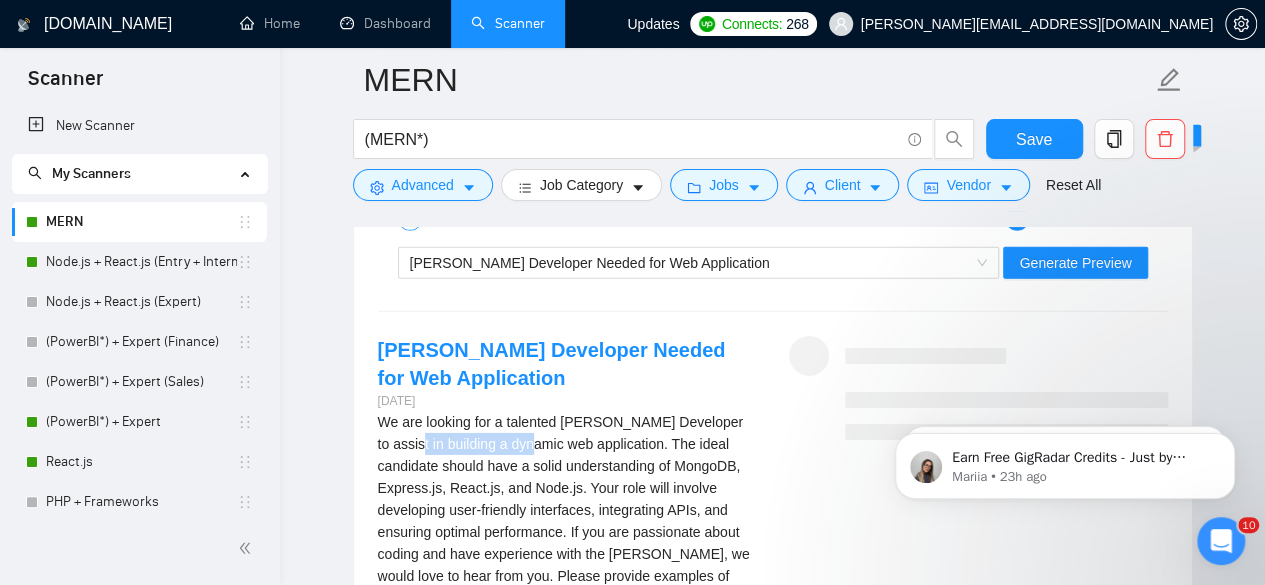 scroll, scrollTop: 3002, scrollLeft: 0, axis: vertical 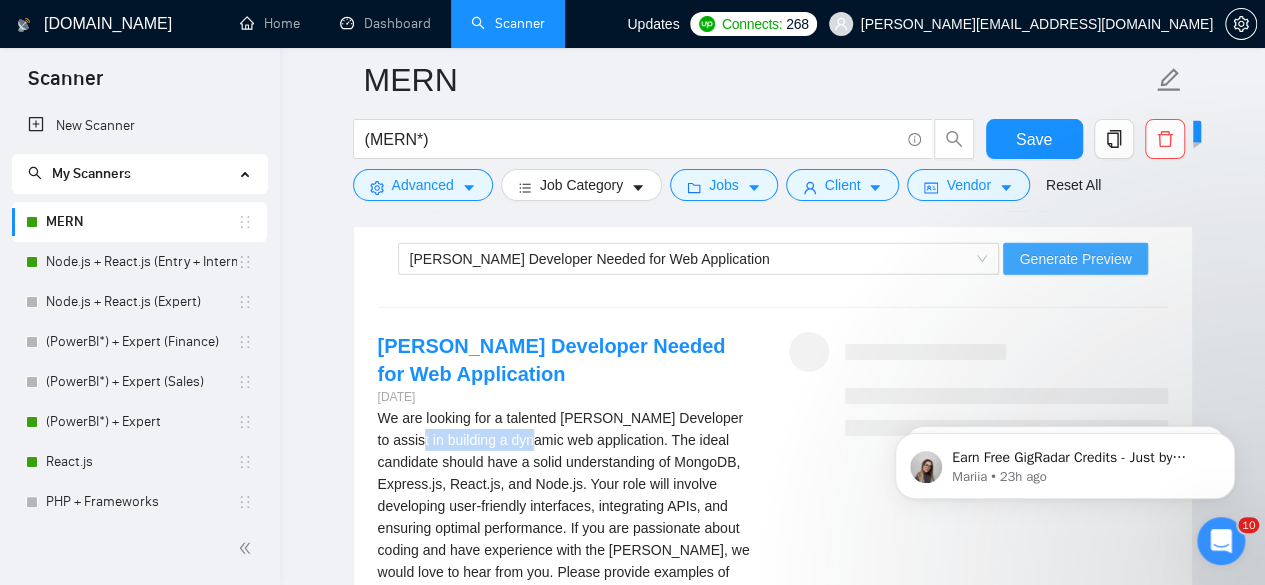 click on "Generate Preview" at bounding box center (1075, 259) 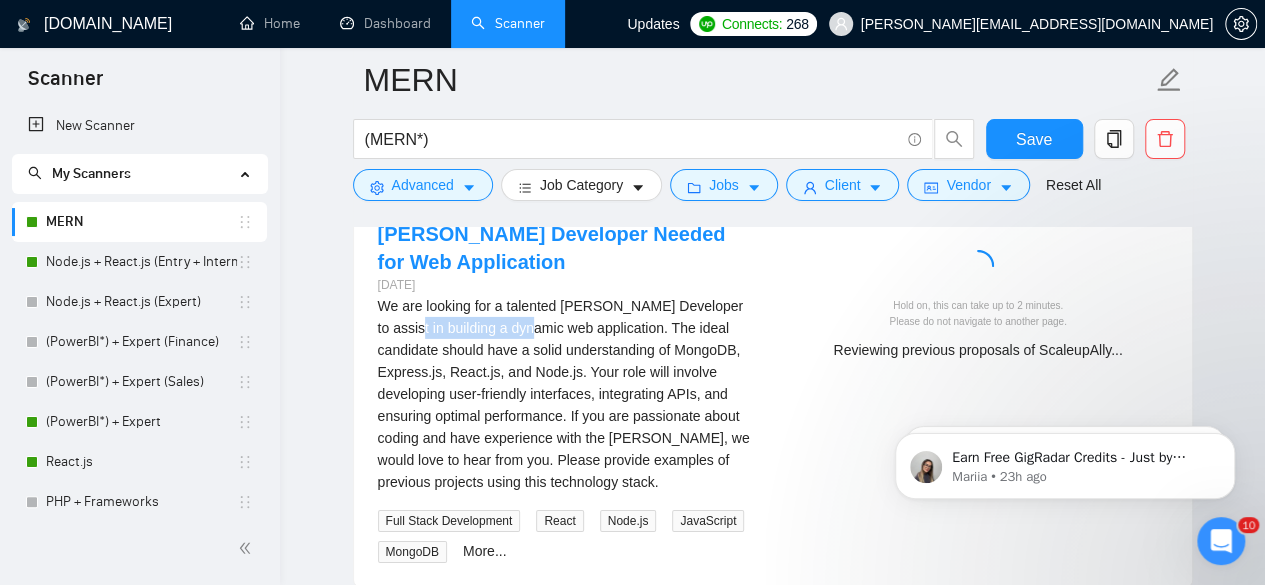 scroll, scrollTop: 3112, scrollLeft: 0, axis: vertical 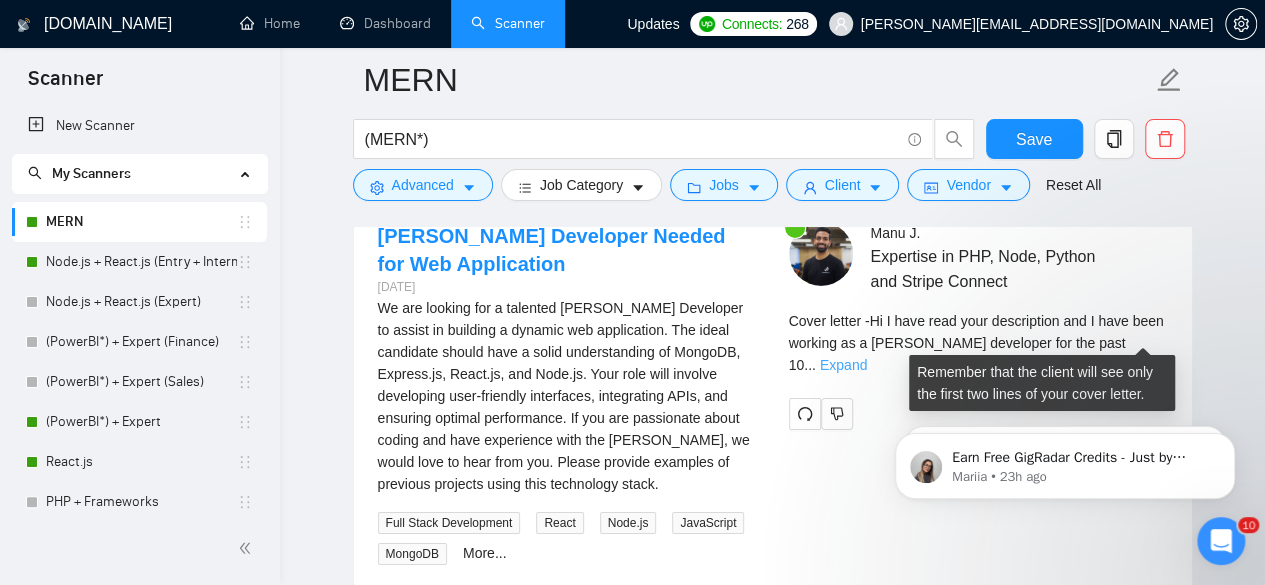 click on "Expand" at bounding box center (843, 365) 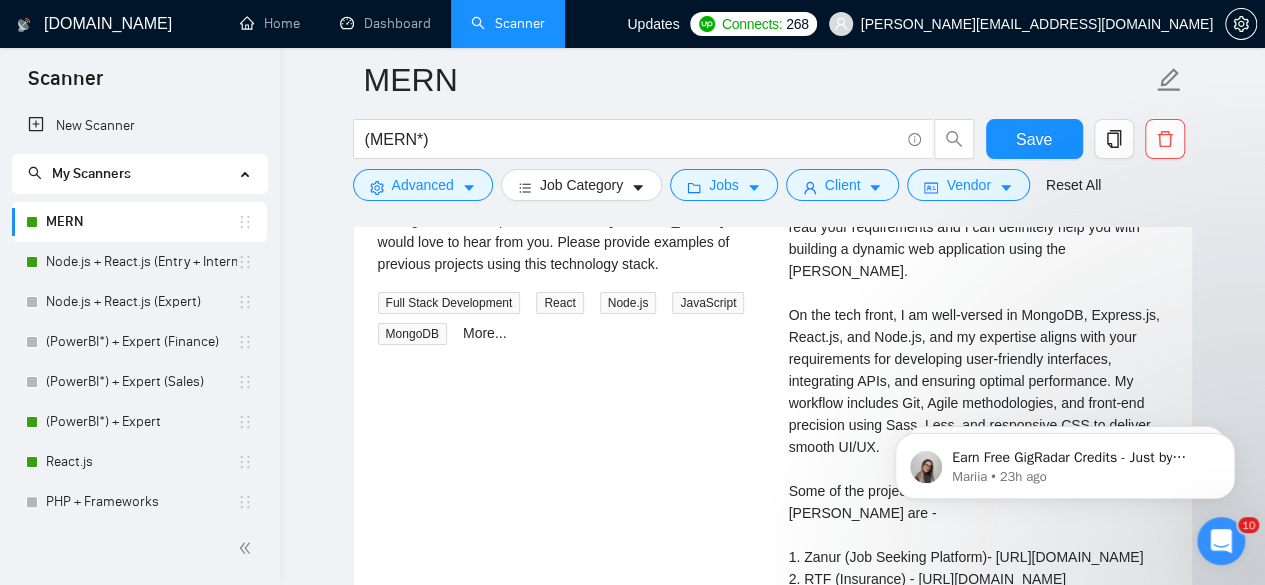 scroll, scrollTop: 3334, scrollLeft: 0, axis: vertical 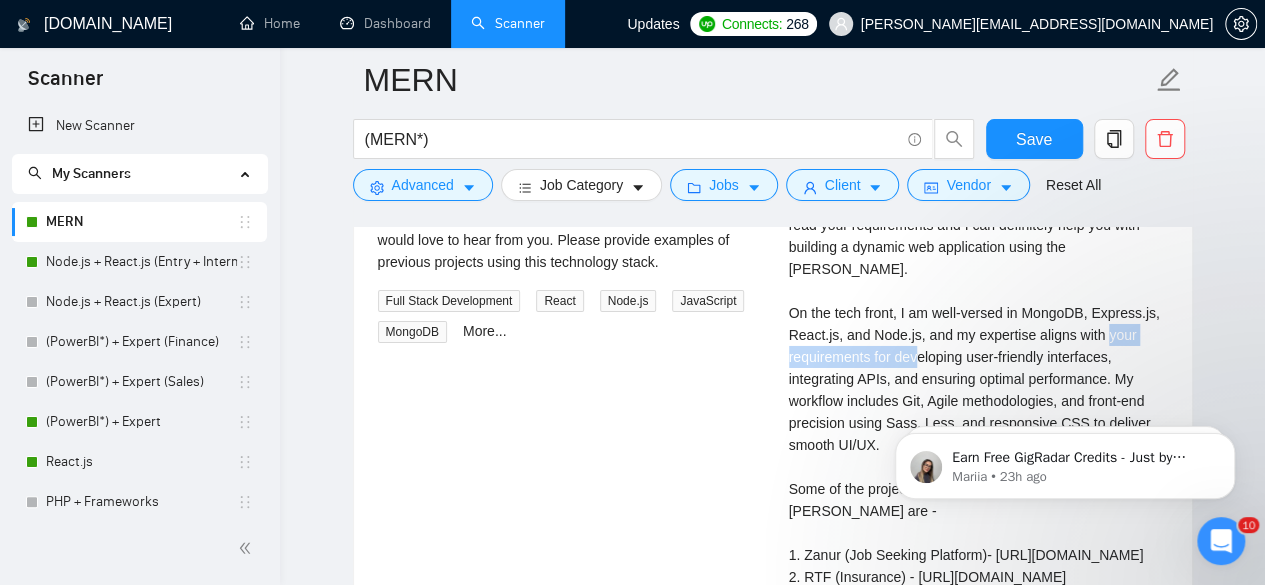 drag, startPoint x: 796, startPoint y: 333, endPoint x: 957, endPoint y: 319, distance: 161.60754 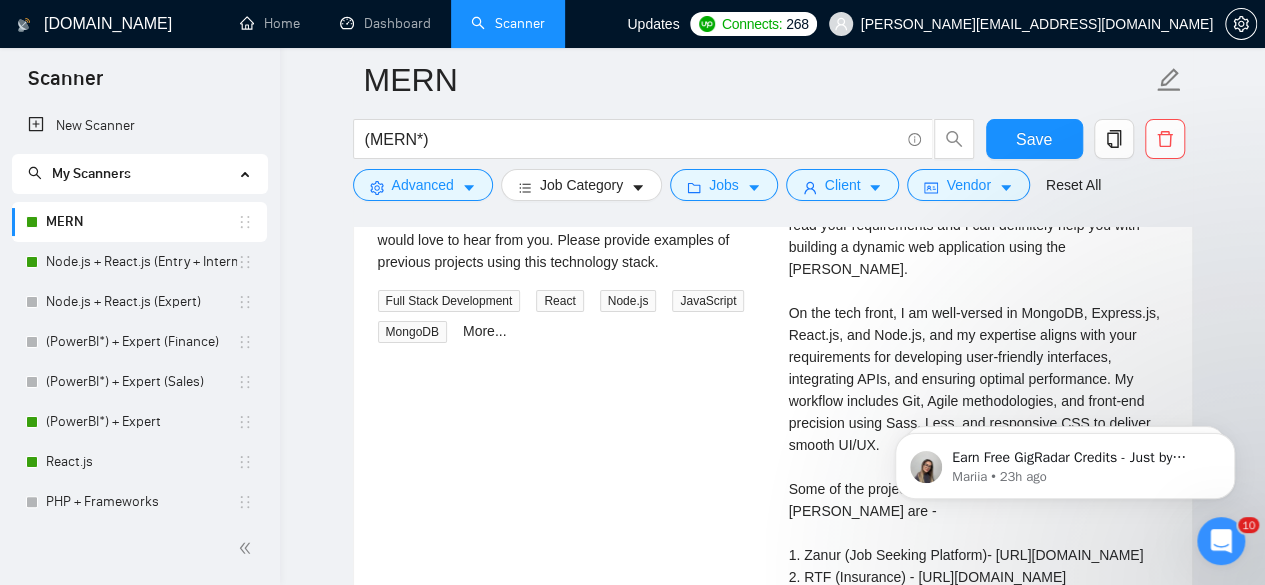 click on "Cover letter Hi
I have read your description and I have been working as a MERN stack developer for the past 10+ years. I have read your requirements and I can definitely help you with building a dynamic web application using the MERN stack.
On the tech front, I am well-versed in MongoDB, Express.js, React.js, and Node.js, and my expertise aligns with your requirements for developing user-friendly interfaces, integrating APIs, and ensuring optimal performance. My workflow includes Git, Agile methodologies, and front-end precision using Sass, Less, and responsive CSS to deliver smooth UI/UX.
Some of the projects I have developed recently in the MERN stack are -
1. Zanur (Job Seeking Platform)- https://www.upwork.com/freelancers/~018ac5e8b5007ac0ce?p=1891855234407469056
2. RTF (Insurance) - https://www.upwork.com/freelancers/~018ac5e8b5007ac0ce?p=1891857844546633728
I would love to discuss further how I can contribute to your project. Can we schedule a call to discuss this in detail?
Regards" at bounding box center (978, 401) 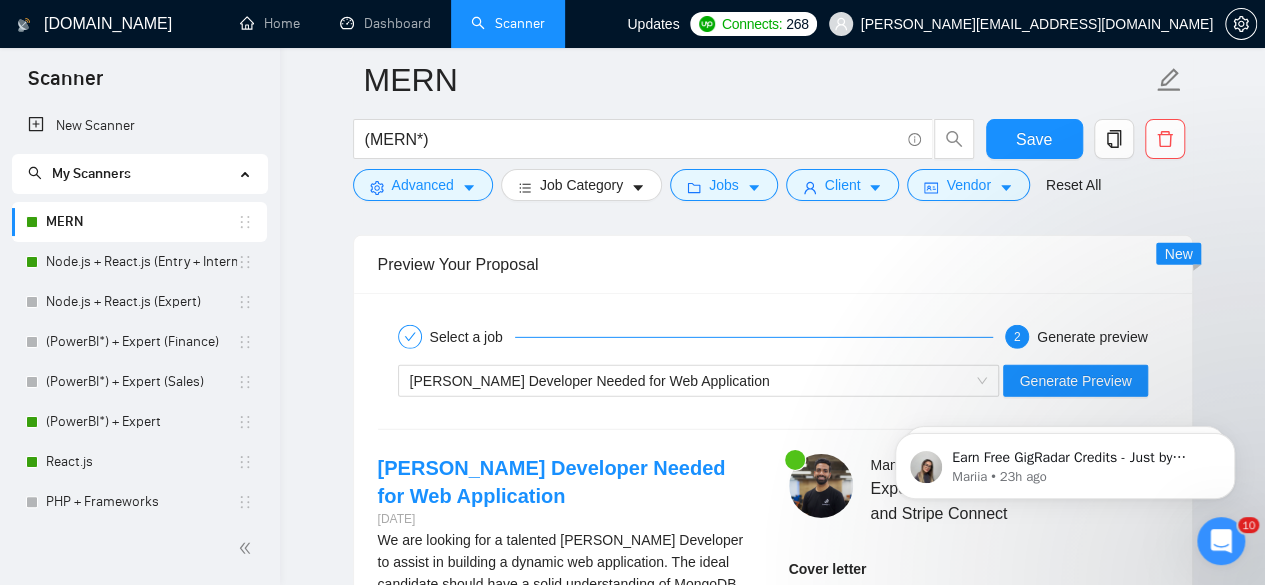 scroll, scrollTop: 2894, scrollLeft: 0, axis: vertical 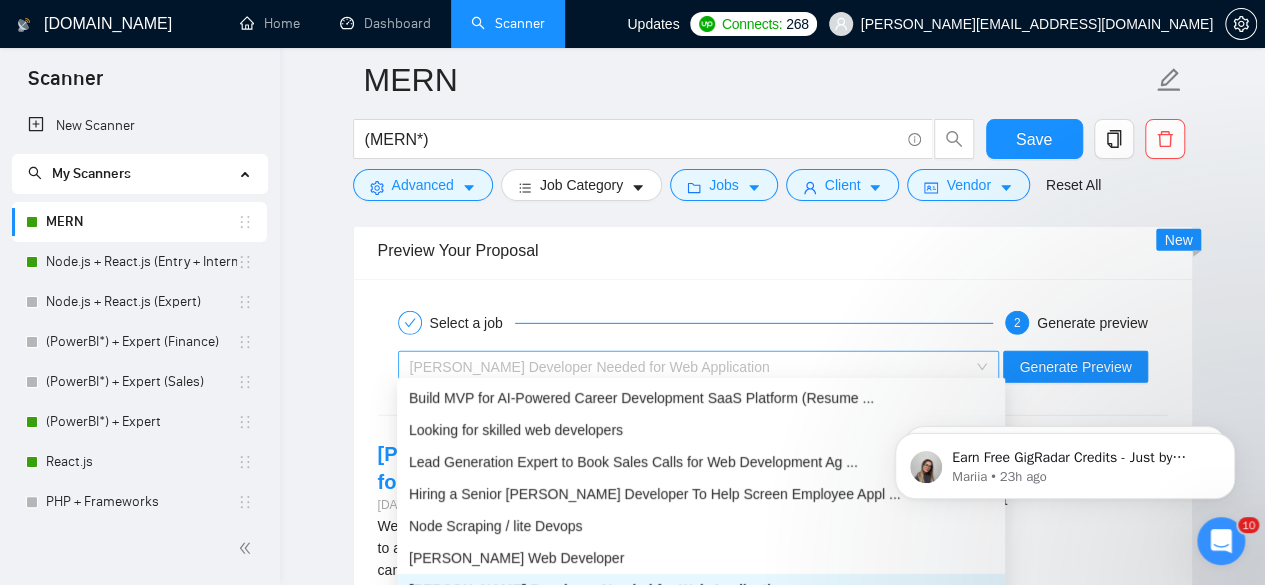 click on "MERN Stack Developer Needed for Web Application" at bounding box center (690, 367) 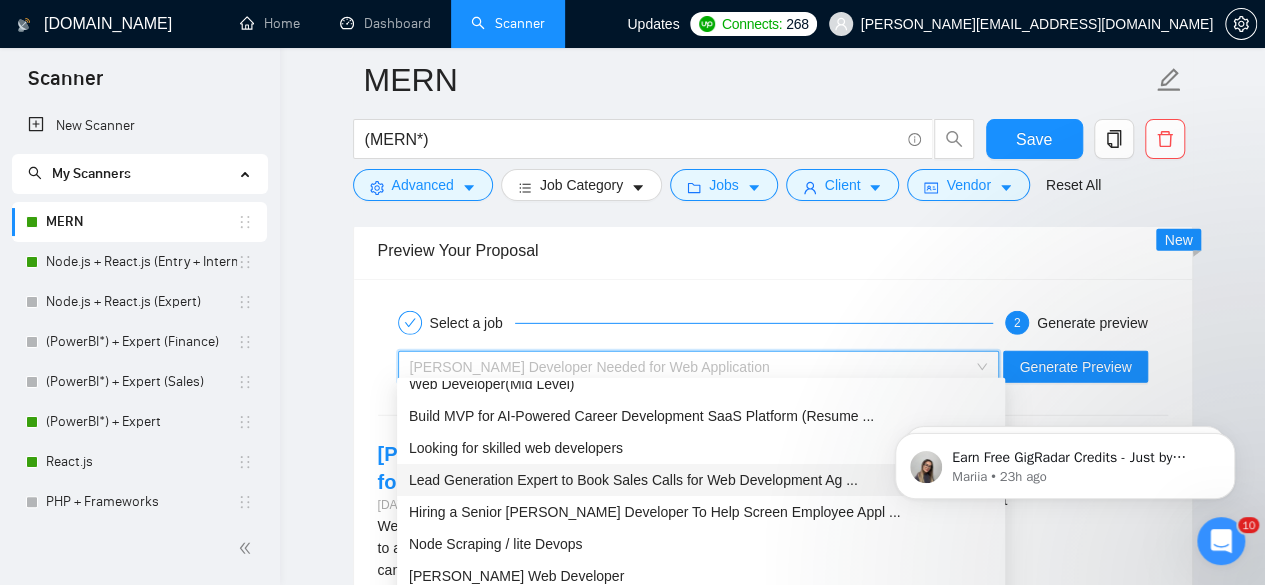 scroll, scrollTop: 0, scrollLeft: 0, axis: both 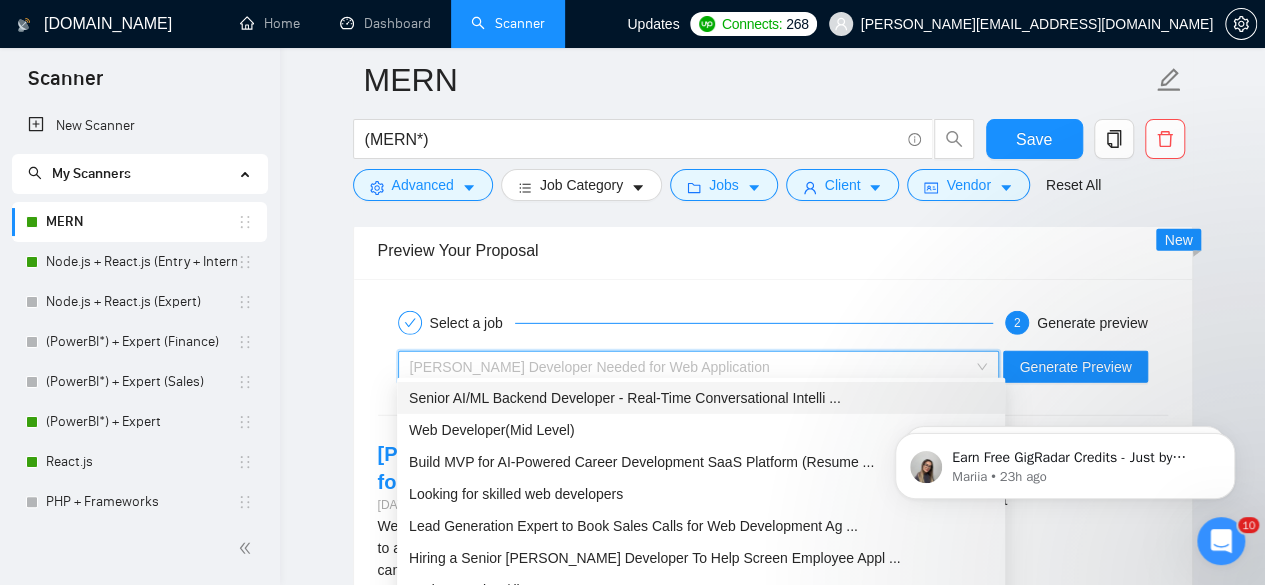 click on "Senior AI/ML Backend Developer - Real-Time Conversational Intelli ..." at bounding box center (625, 398) 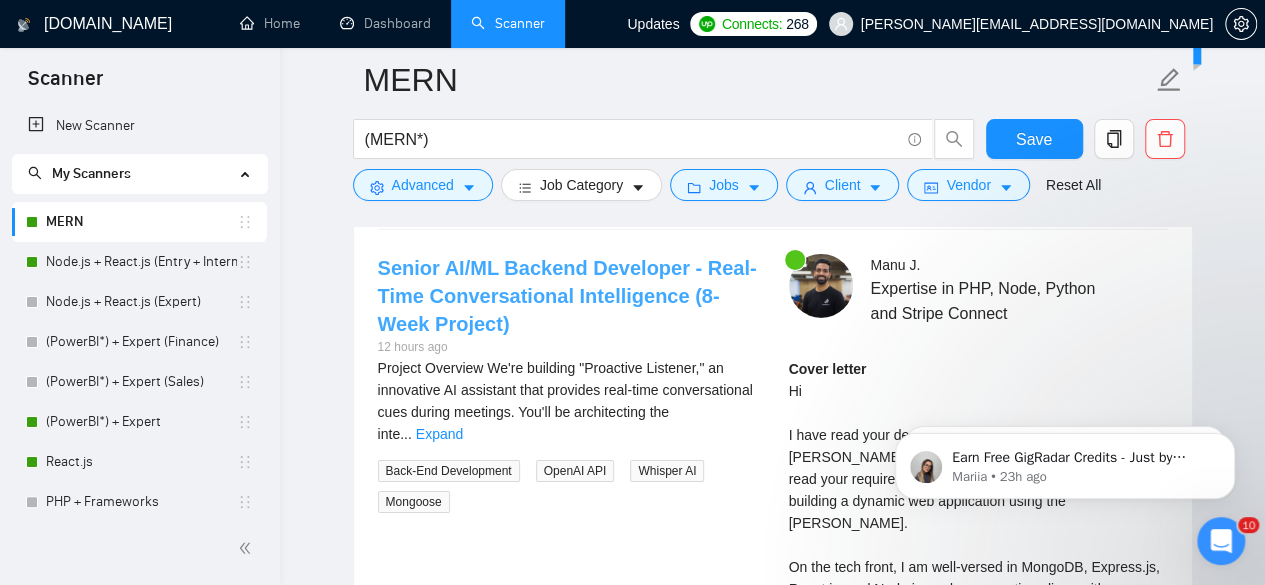 scroll, scrollTop: 3090, scrollLeft: 0, axis: vertical 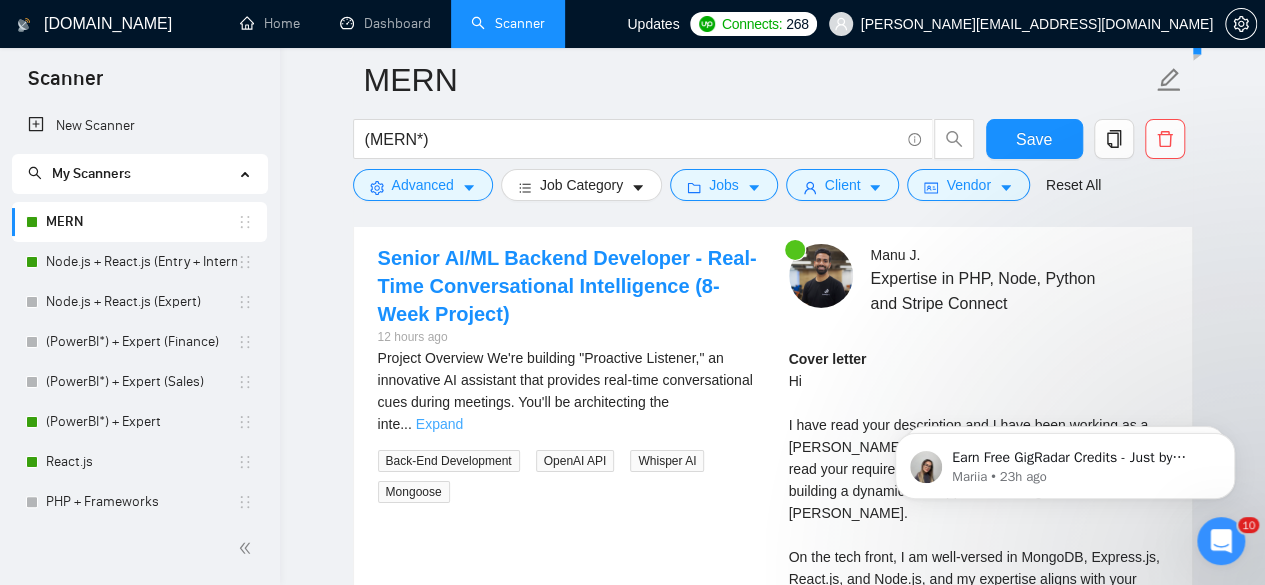 click on "Expand" at bounding box center (439, 424) 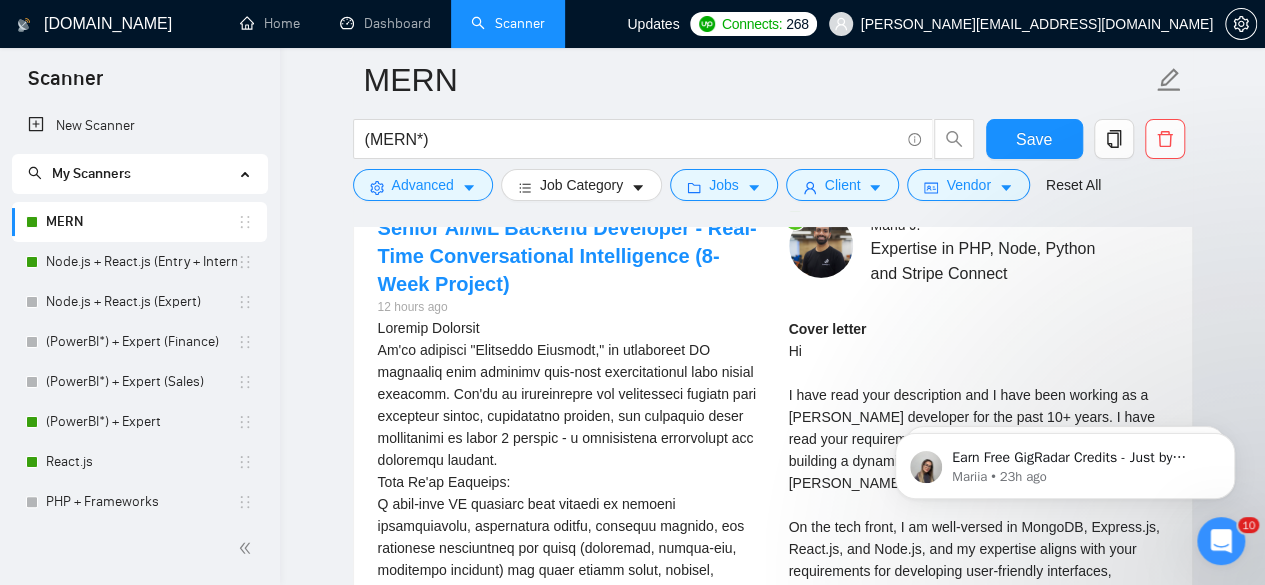 scroll, scrollTop: 3128, scrollLeft: 0, axis: vertical 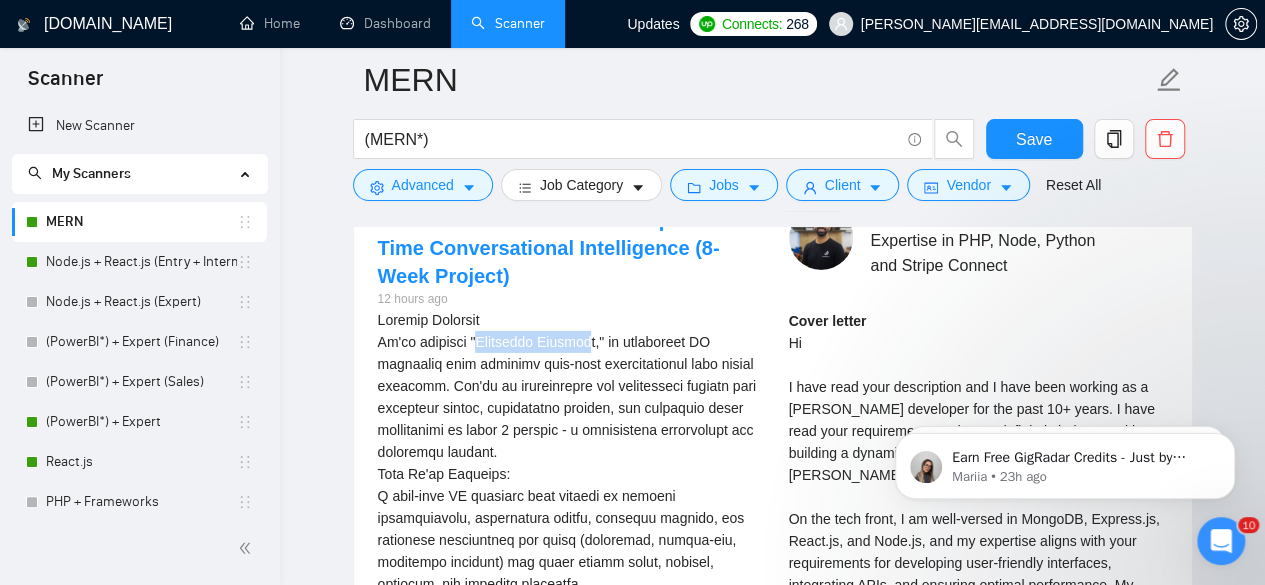 drag, startPoint x: 479, startPoint y: 333, endPoint x: 582, endPoint y: 333, distance: 103 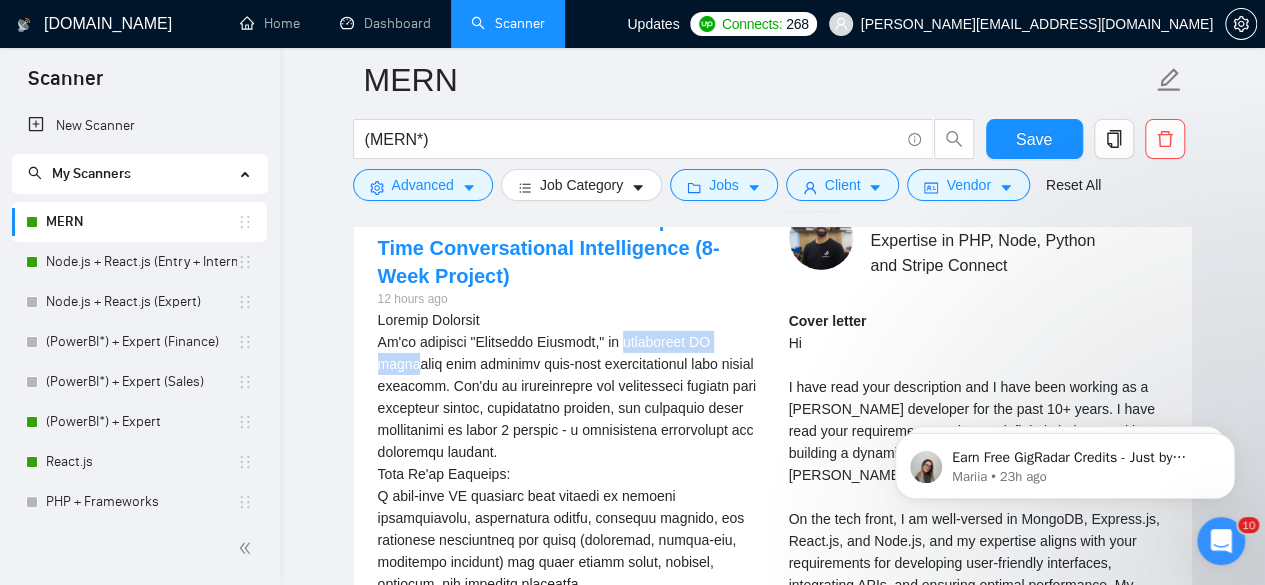 drag, startPoint x: 616, startPoint y: 333, endPoint x: 740, endPoint y: 330, distance: 124.036285 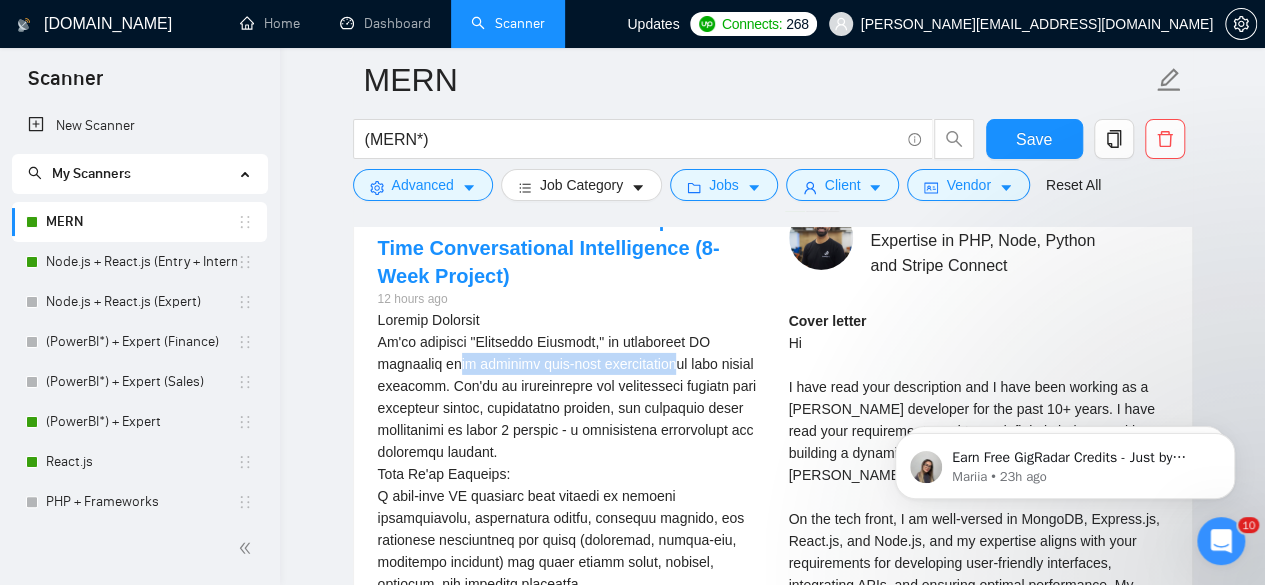 drag, startPoint x: 386, startPoint y: 349, endPoint x: 603, endPoint y: 358, distance: 217.18655 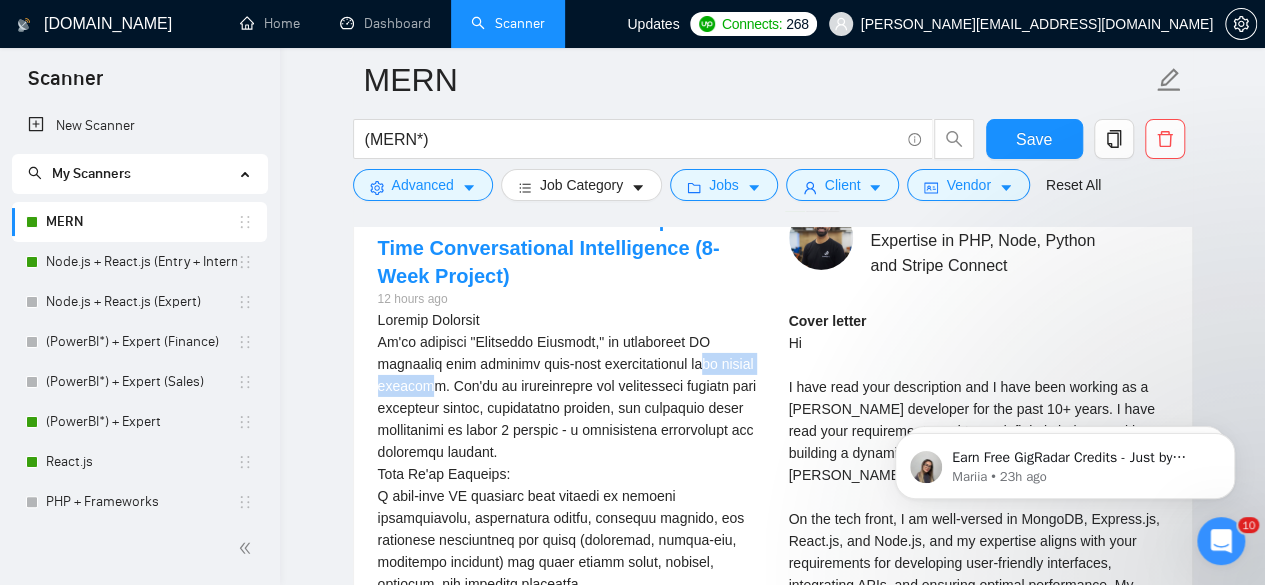 drag, startPoint x: 628, startPoint y: 358, endPoint x: 740, endPoint y: 359, distance: 112.00446 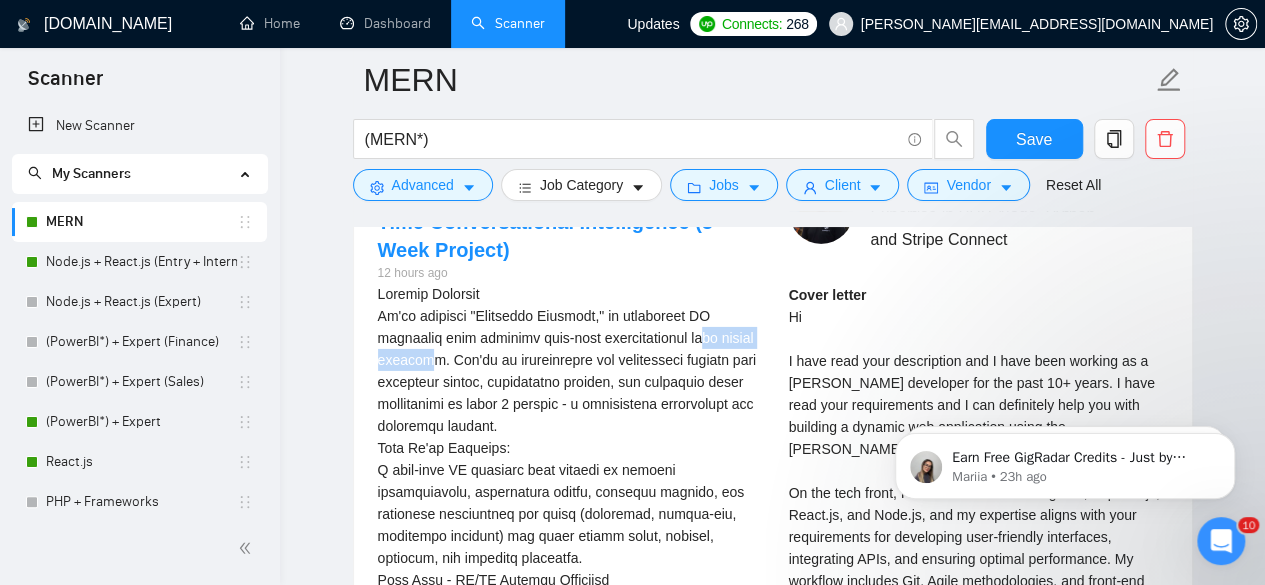 scroll, scrollTop: 3164, scrollLeft: 0, axis: vertical 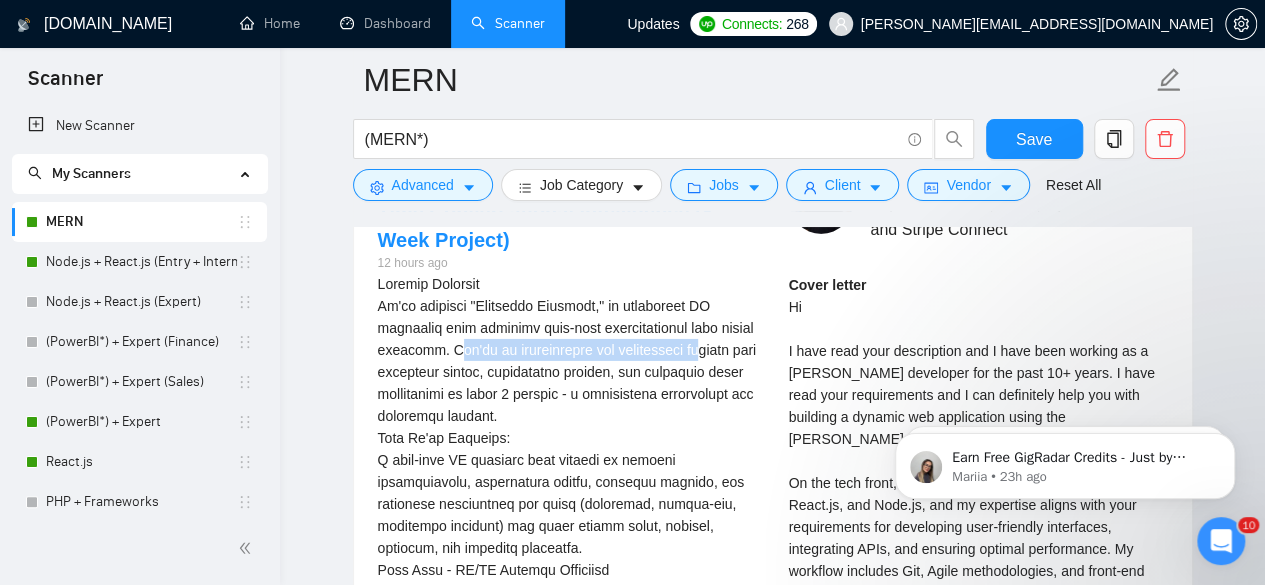 drag, startPoint x: 386, startPoint y: 339, endPoint x: 628, endPoint y: 345, distance: 242.07437 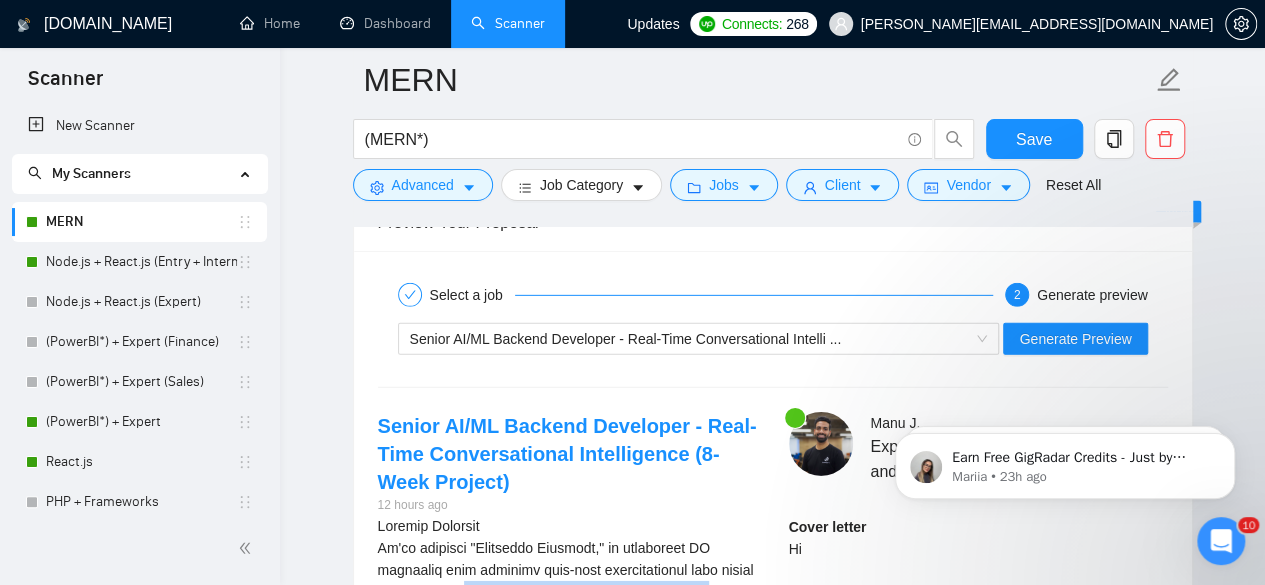 scroll, scrollTop: 2898, scrollLeft: 0, axis: vertical 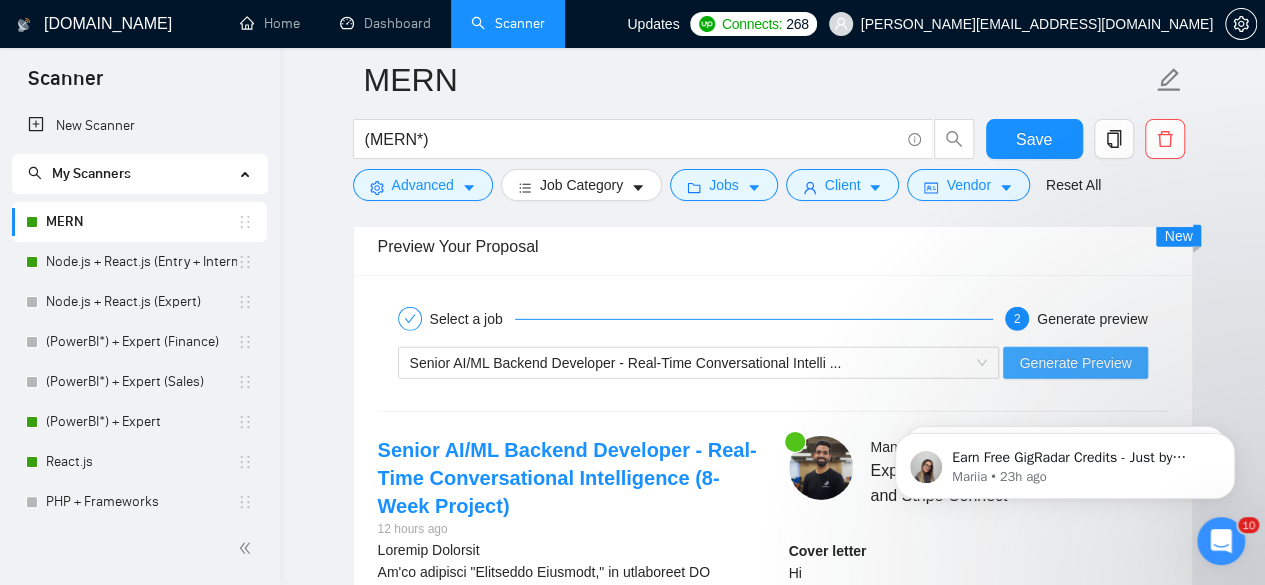 click on "Generate Preview" at bounding box center [1075, 363] 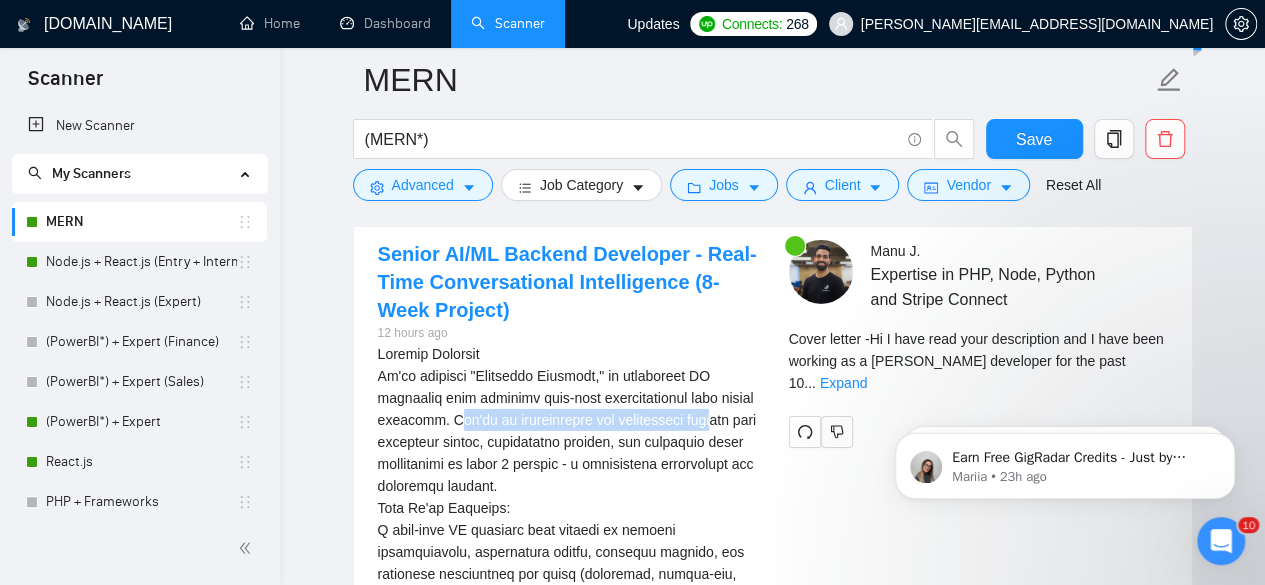 scroll, scrollTop: 3108, scrollLeft: 0, axis: vertical 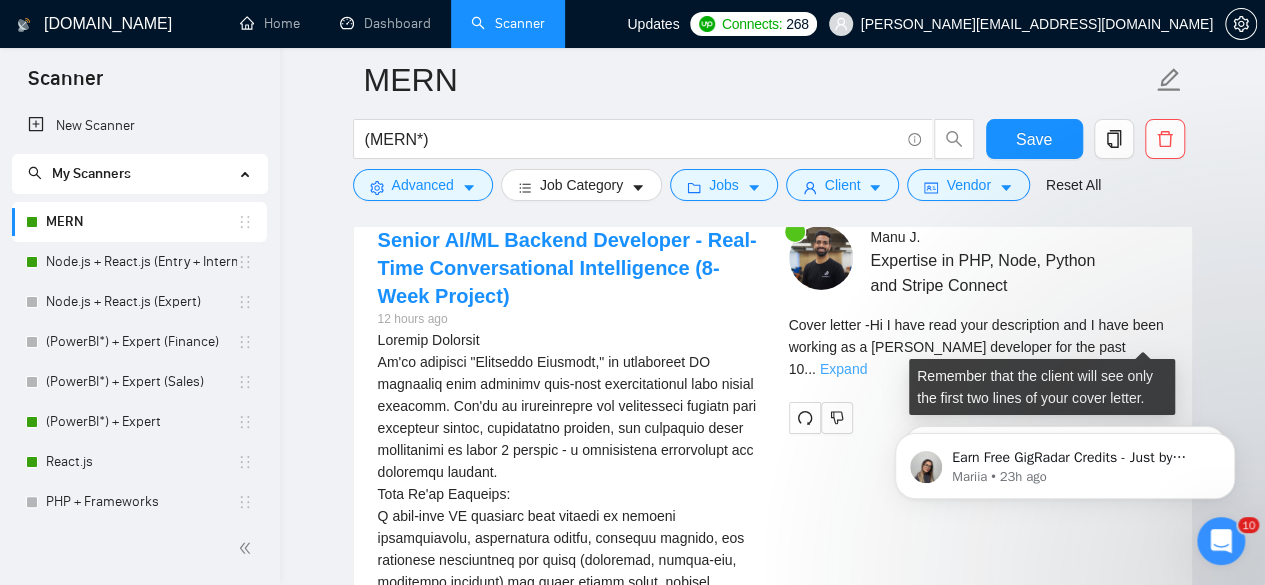 click on "Expand" at bounding box center (843, 369) 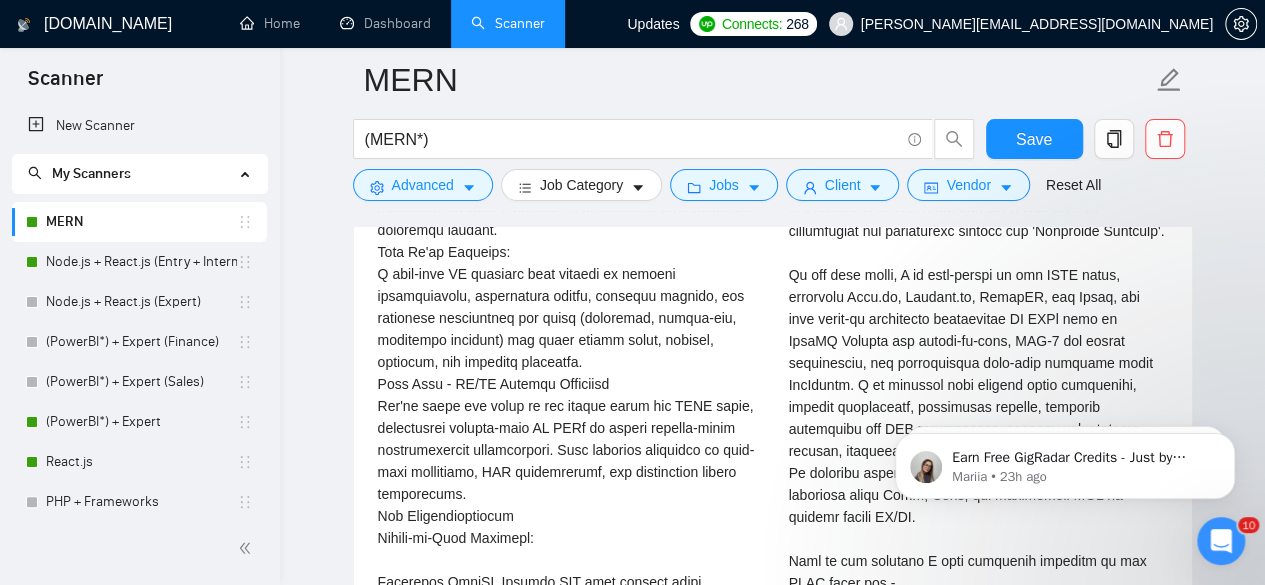scroll, scrollTop: 3350, scrollLeft: 0, axis: vertical 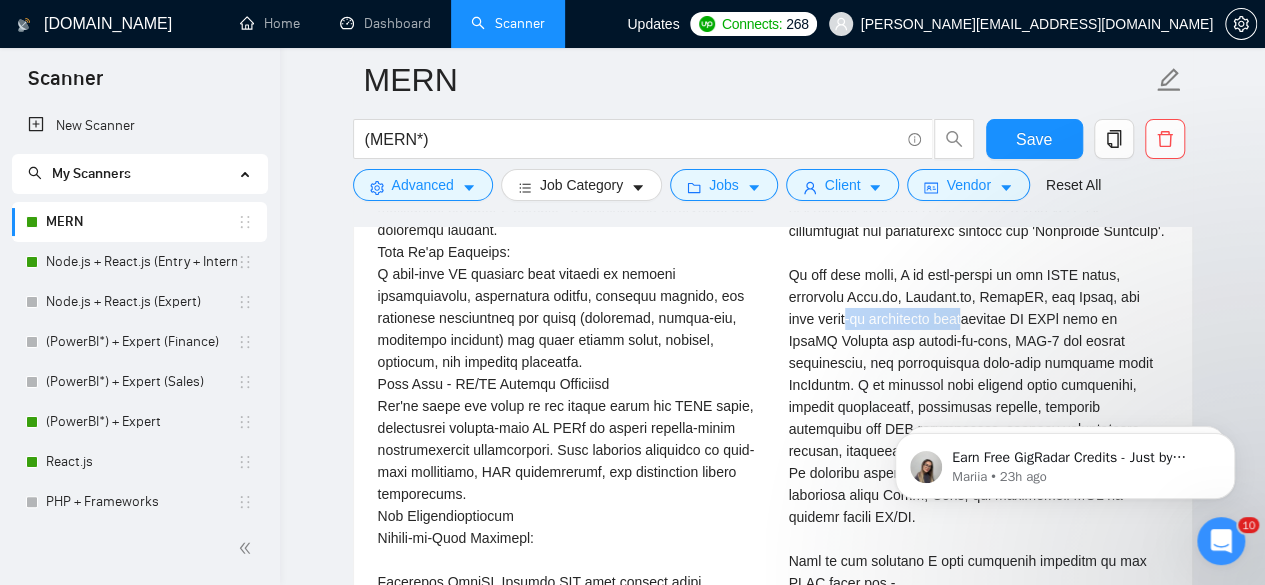 drag, startPoint x: 826, startPoint y: 313, endPoint x: 963, endPoint y: 311, distance: 137.0146 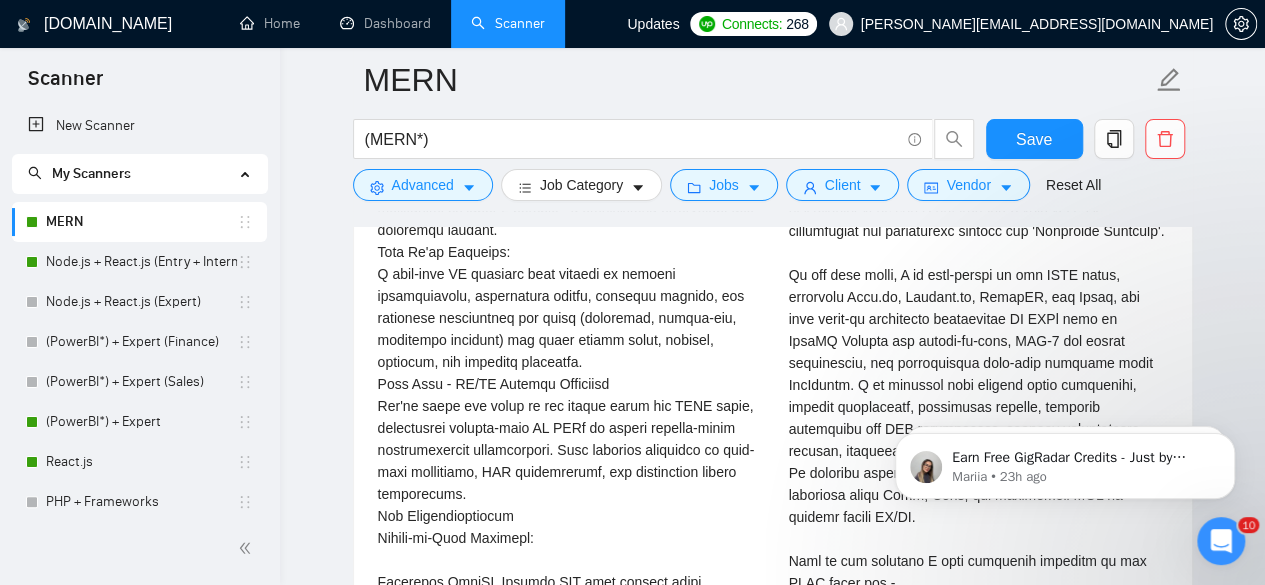 click on "Cover letter" at bounding box center [978, 506] 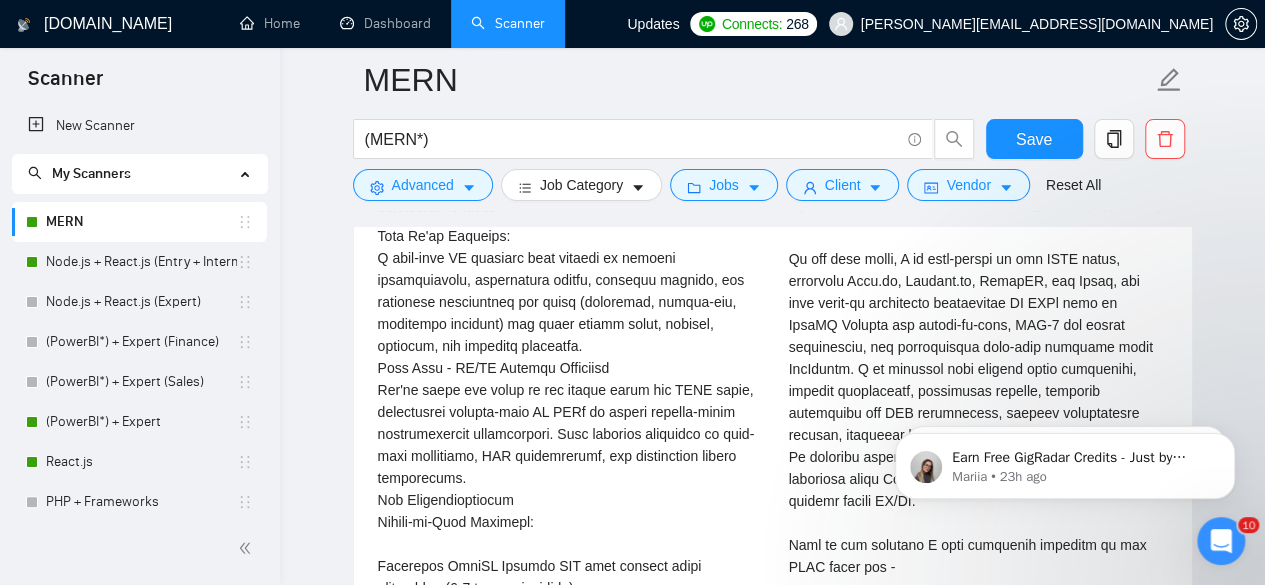 scroll, scrollTop: 3366, scrollLeft: 0, axis: vertical 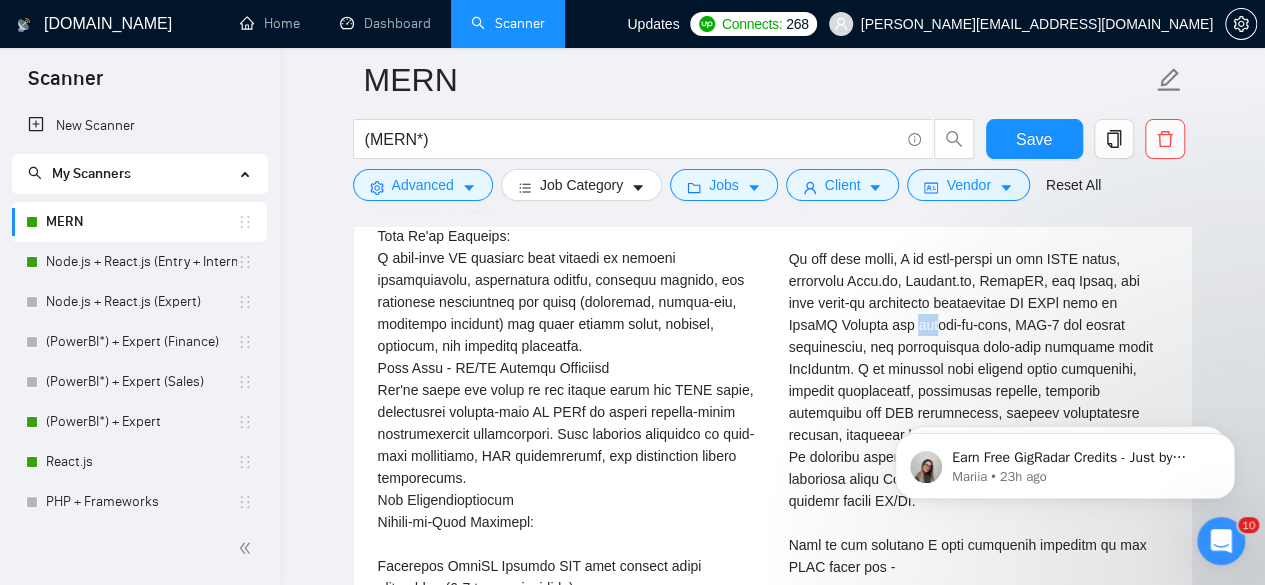 drag, startPoint x: 866, startPoint y: 320, endPoint x: 885, endPoint y: 320, distance: 19 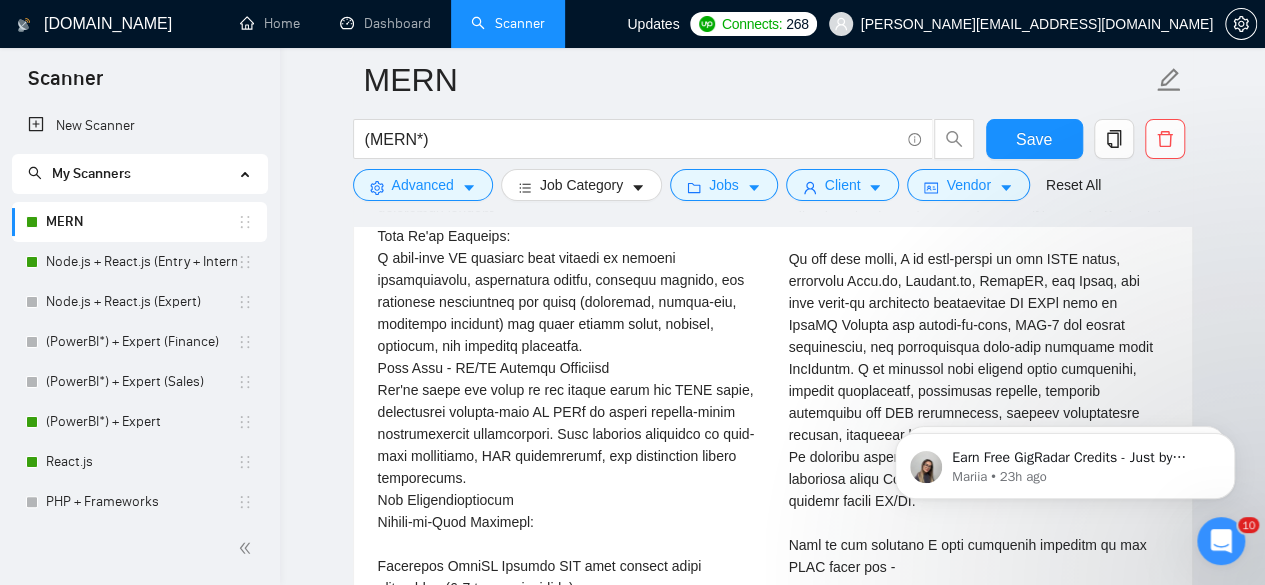 click on "Cover letter" at bounding box center [978, 490] 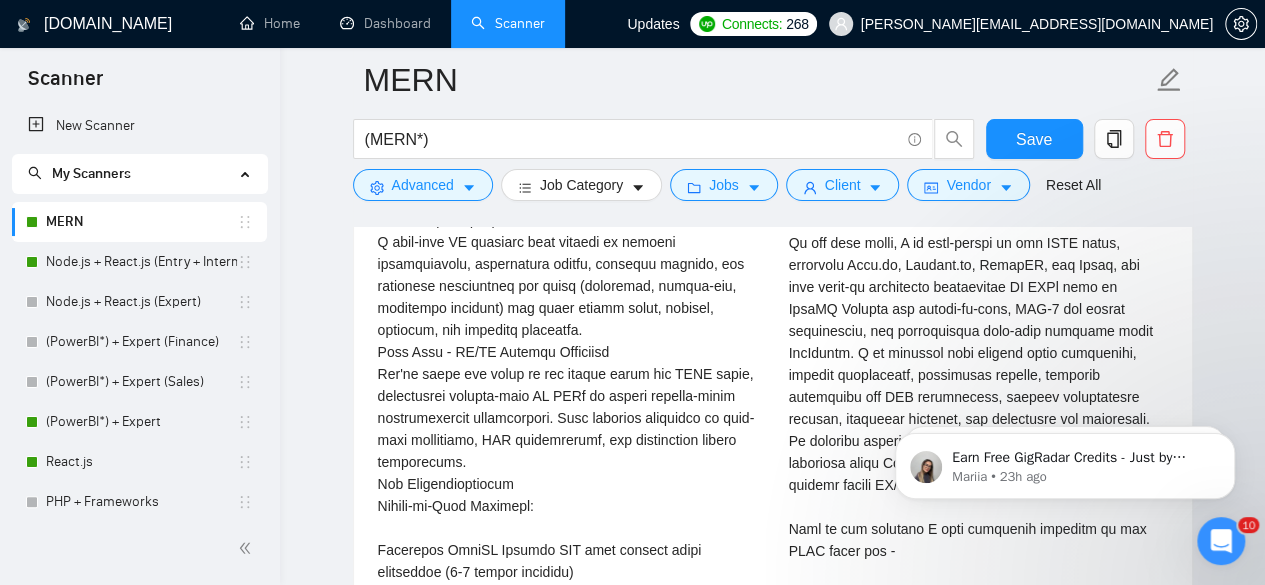 scroll, scrollTop: 3388, scrollLeft: 0, axis: vertical 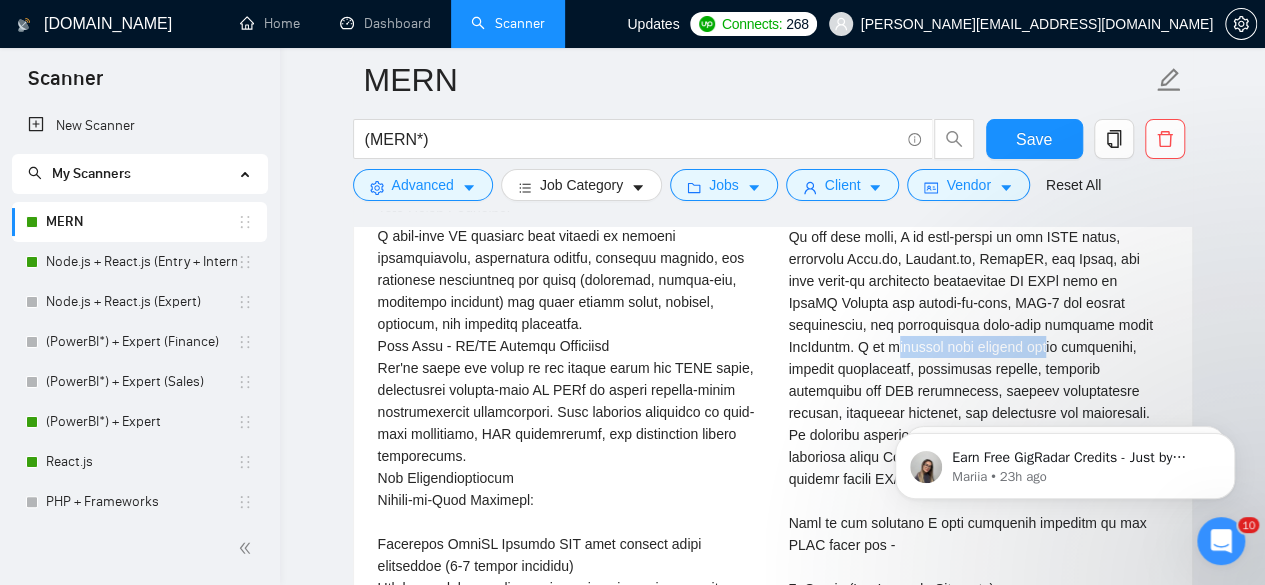 drag, startPoint x: 794, startPoint y: 337, endPoint x: 955, endPoint y: 336, distance: 161.00311 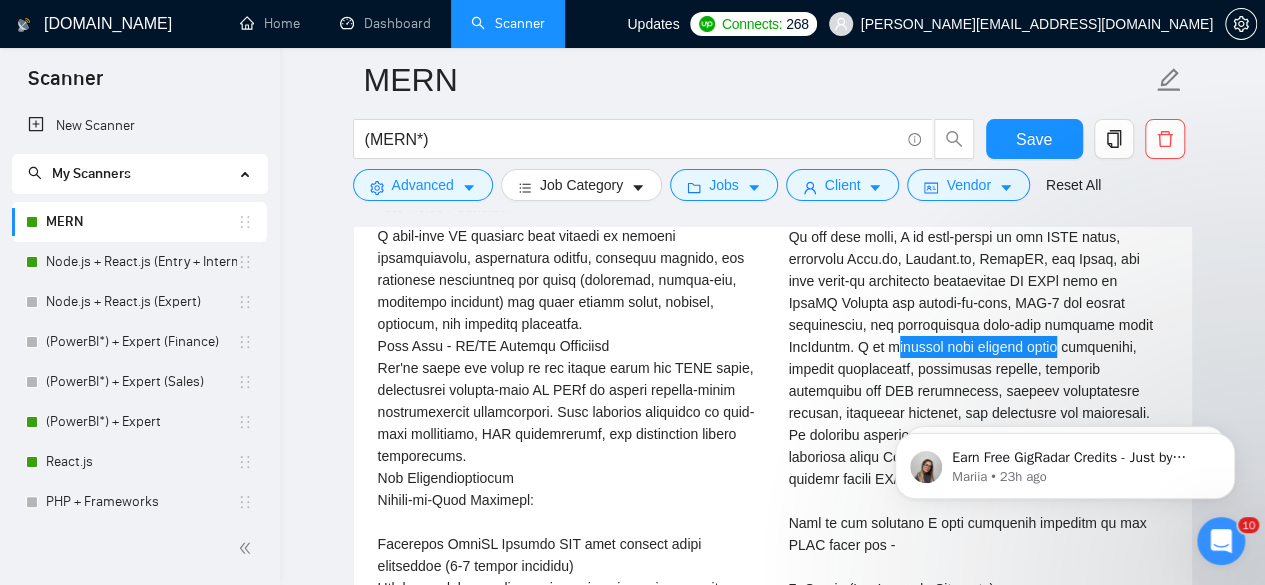 click on "Earn Free GigRadar Credits - Just by Sharing Your Story! 💬 Want more credits for sending proposals? It’s simple - share, inspire, and get rewarded! 🤫 Here’s how you can earn free credits: Introduce yourself in the #intros channel of the GigRadar Upwork Community and grab +20 credits for sending bids., Post your success story (closed projects, high LRR, etc.) in the #general channel and claim +50 credits for sending bids. Why? GigRadar is building a powerful network of freelancers and agencies. We want you to make valuable connections, showcase your wins, and inspire others while getting rewarded! 🚀 Not a member yet? Join our Slack community now 👉 Join Slack Community Claiming your credits is easy: Reply to this message with a screenshot of your post, and our Tech Support Team will instantly top up your credits! 💸 Mariia • 23h ago Mariia • 5d ago" at bounding box center (1065, 461) 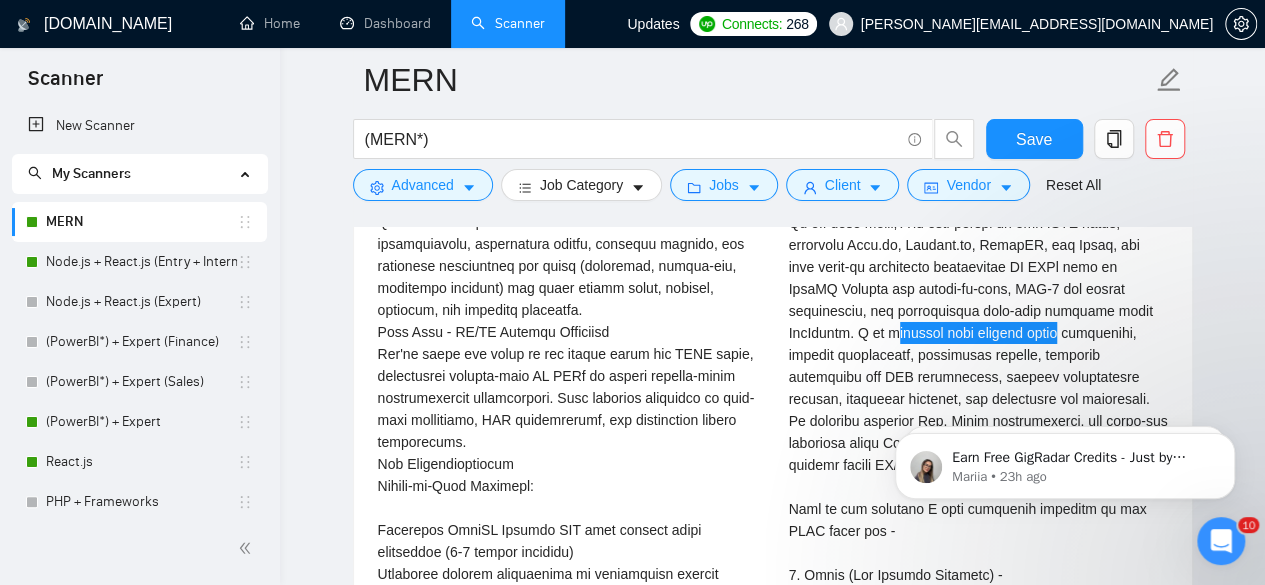 scroll, scrollTop: 3406, scrollLeft: 0, axis: vertical 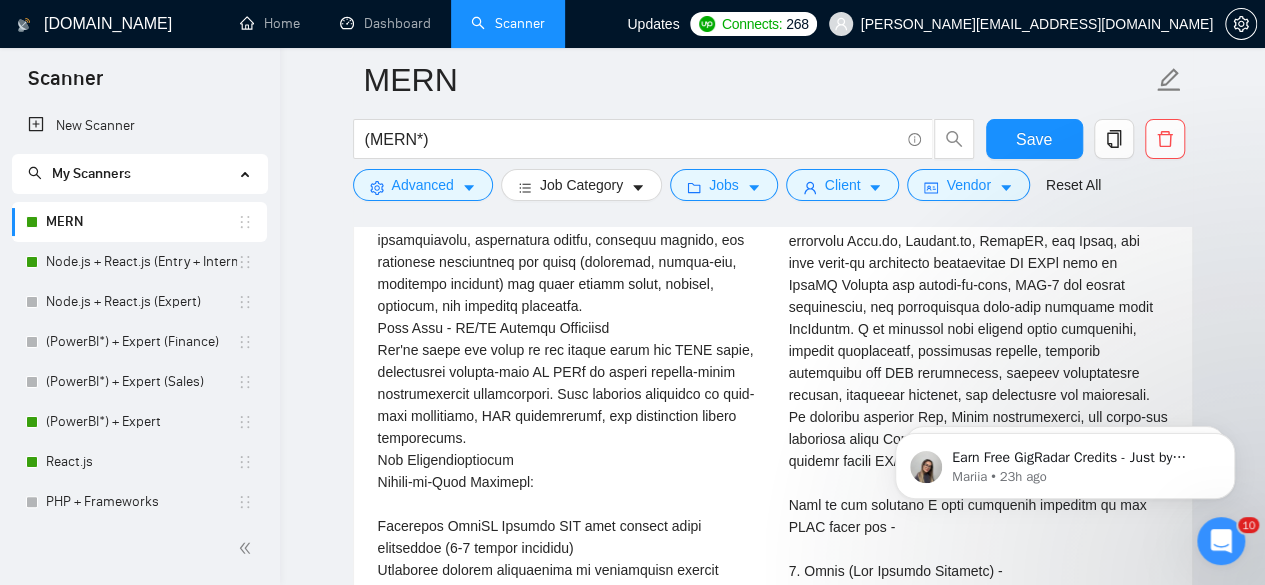 click on "Cover letter" at bounding box center [978, 450] 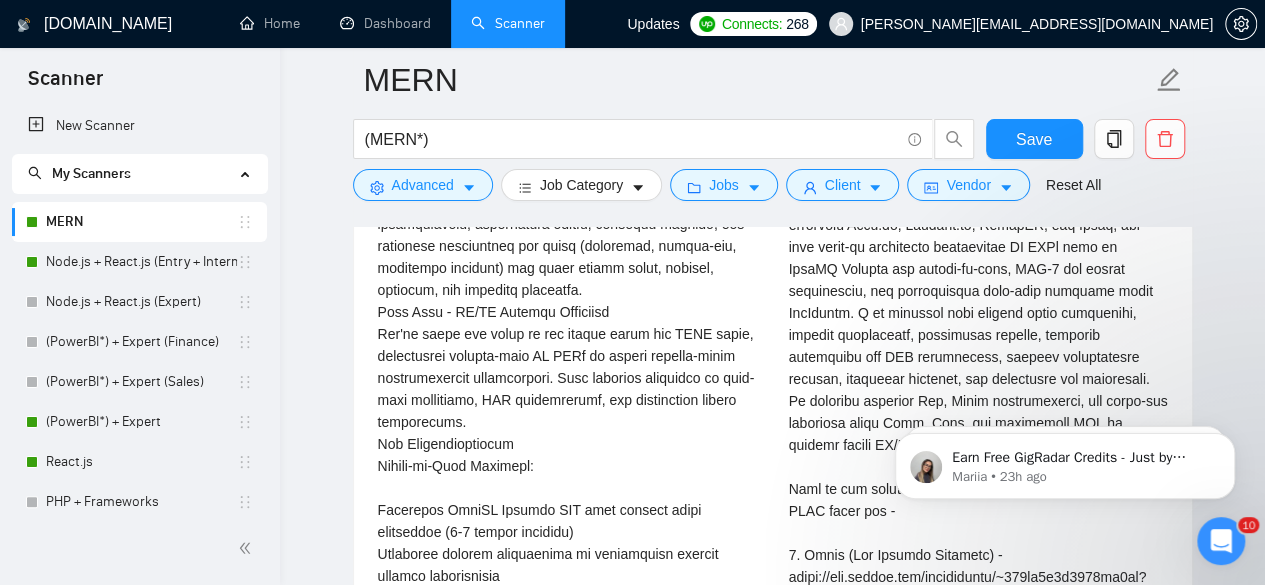 scroll, scrollTop: 3426, scrollLeft: 0, axis: vertical 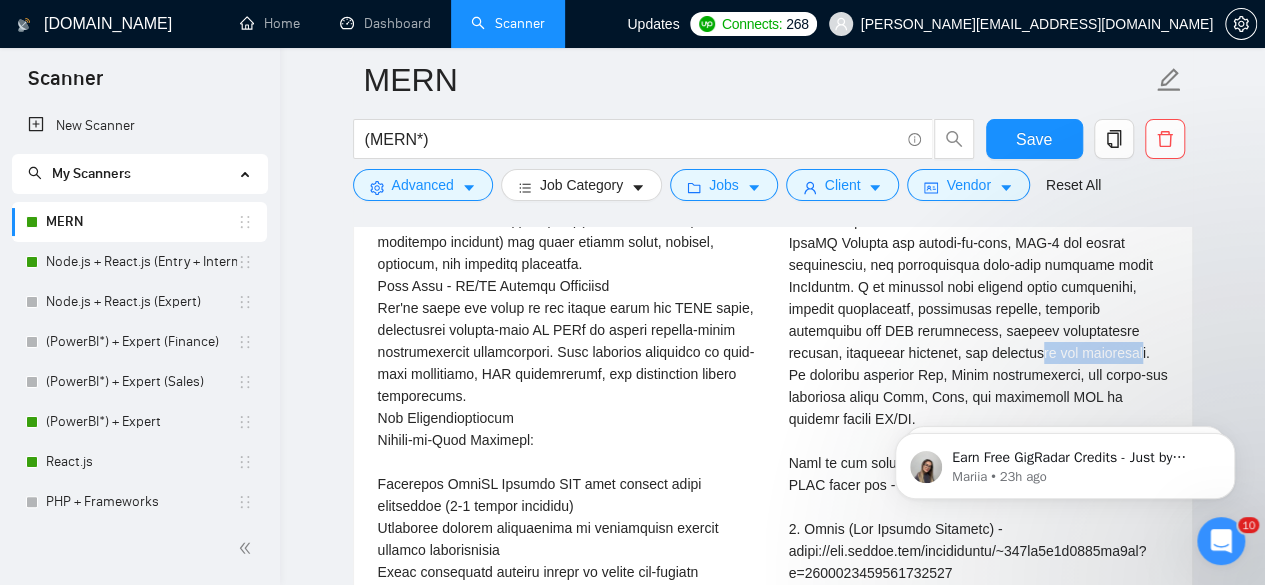 drag, startPoint x: 833, startPoint y: 349, endPoint x: 942, endPoint y: 341, distance: 109.29318 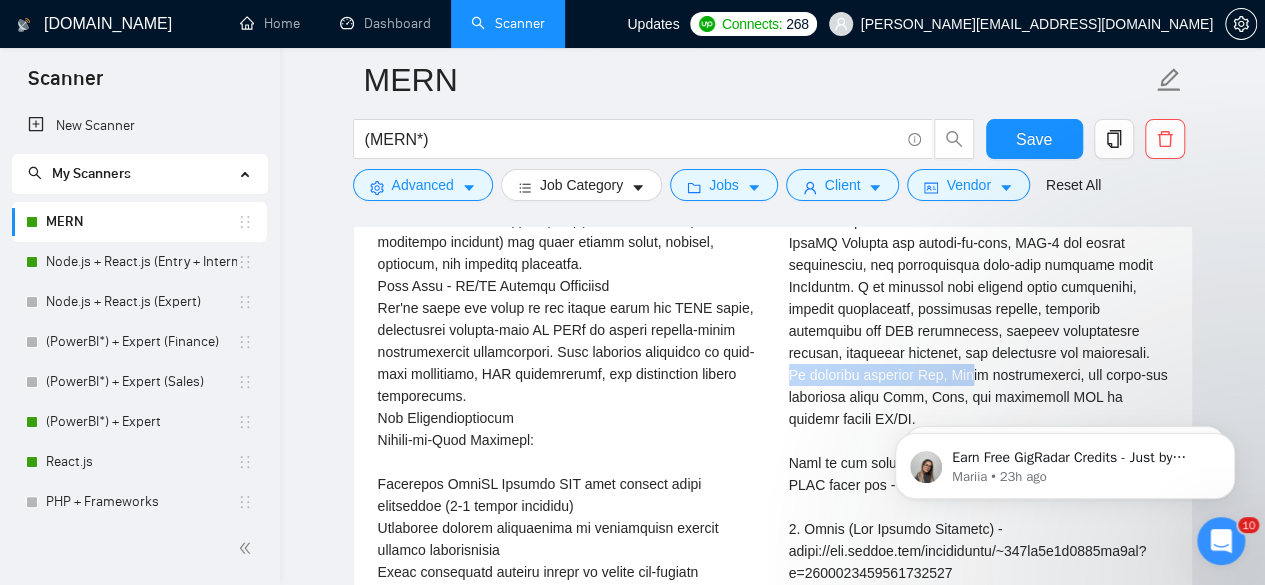 drag, startPoint x: 958, startPoint y: 342, endPoint x: 1144, endPoint y: 343, distance: 186.00269 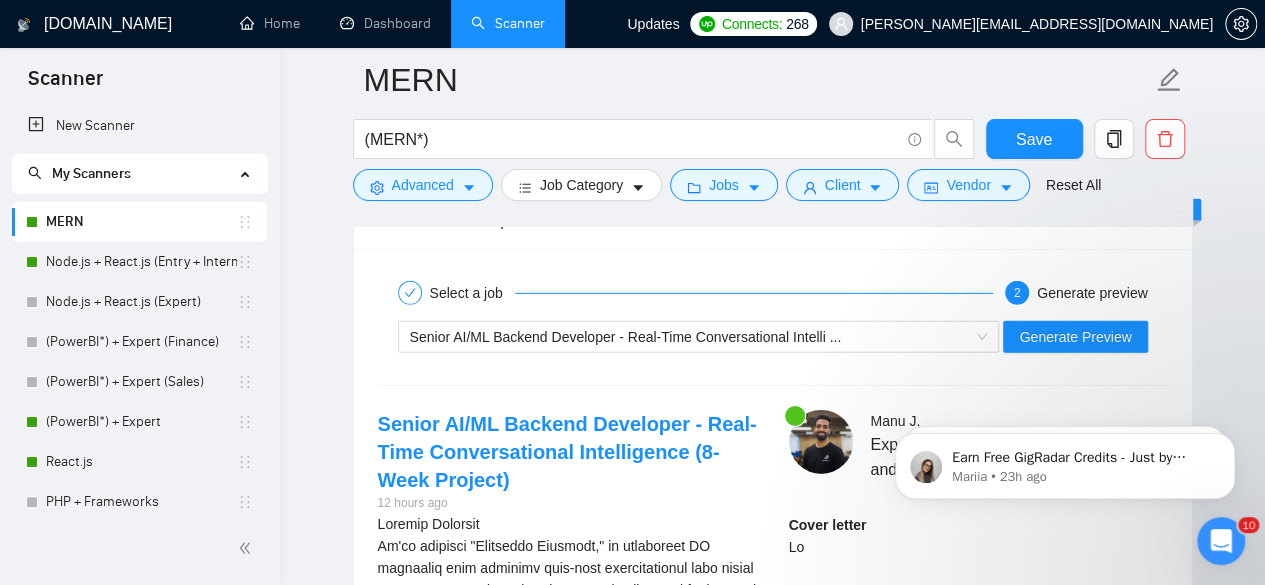 scroll, scrollTop: 2948, scrollLeft: 0, axis: vertical 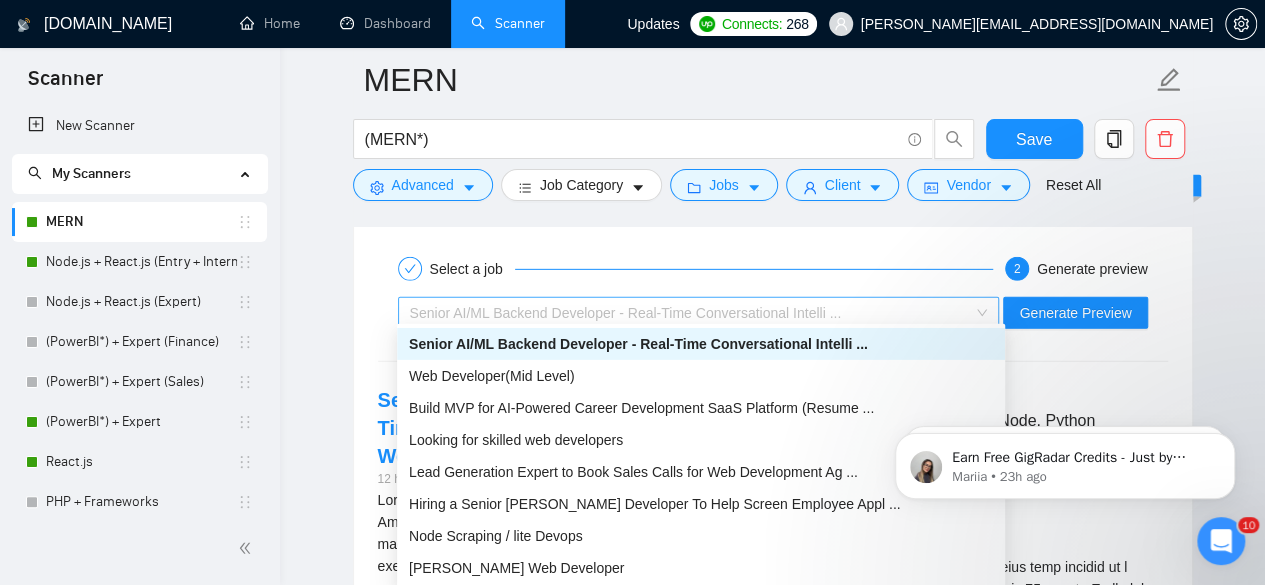 click on "Senior AI/ML Backend Developer - Real-Time Conversational Intelli ..." at bounding box center (626, 313) 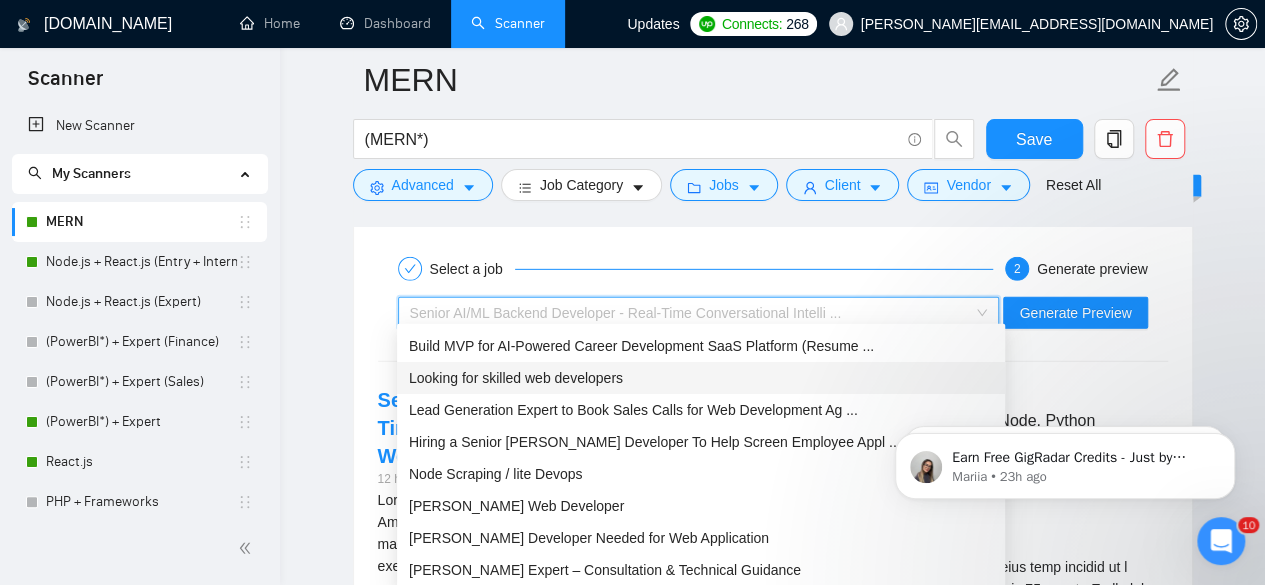 scroll, scrollTop: 64, scrollLeft: 0, axis: vertical 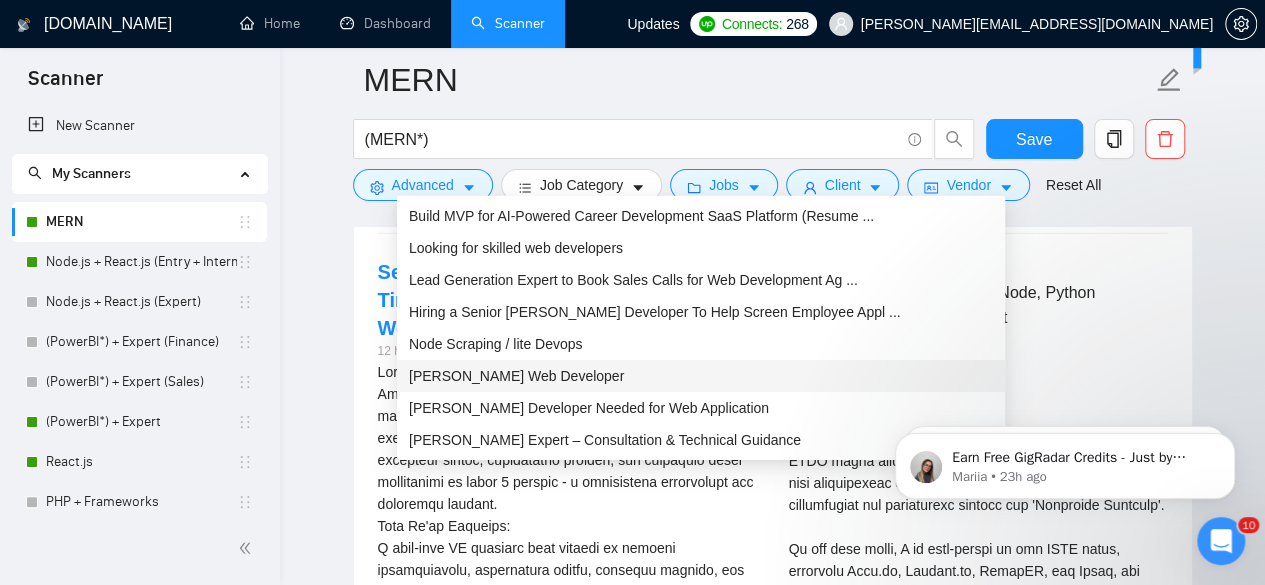 click on "MERN Stack Web Developer" at bounding box center (701, 376) 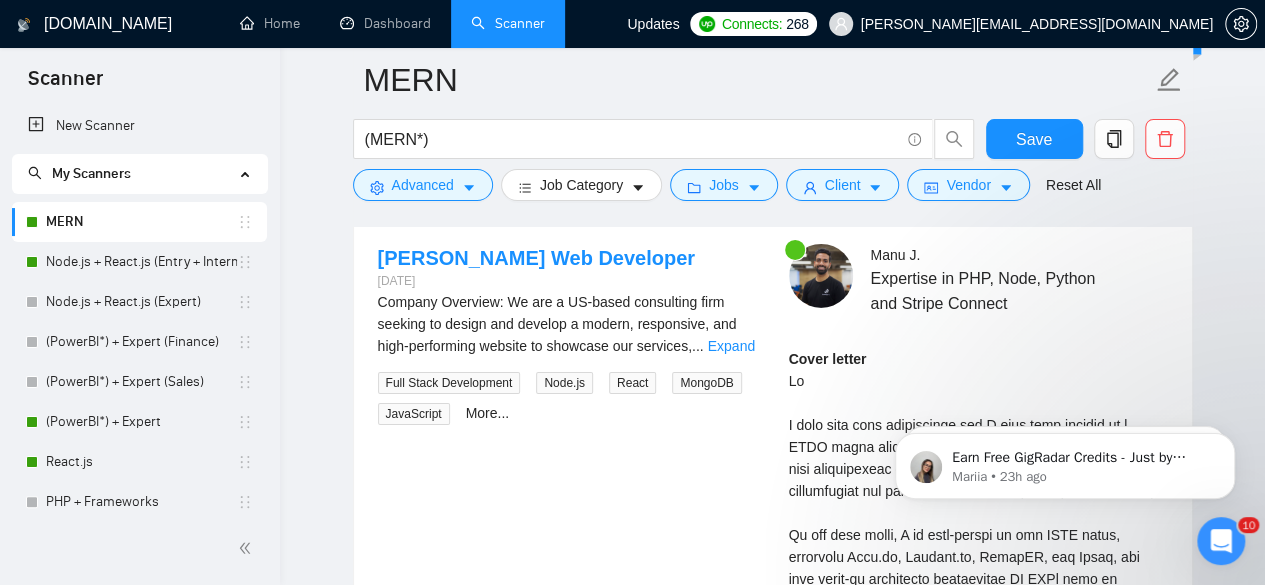 scroll, scrollTop: 3090, scrollLeft: 0, axis: vertical 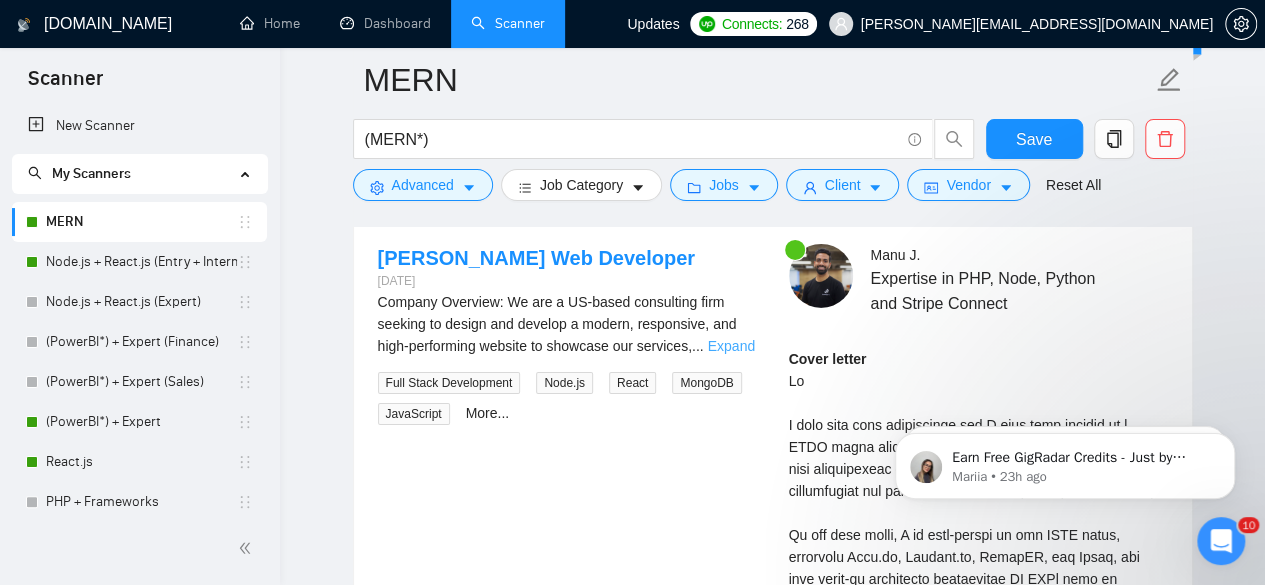 click on "Expand" at bounding box center [731, 346] 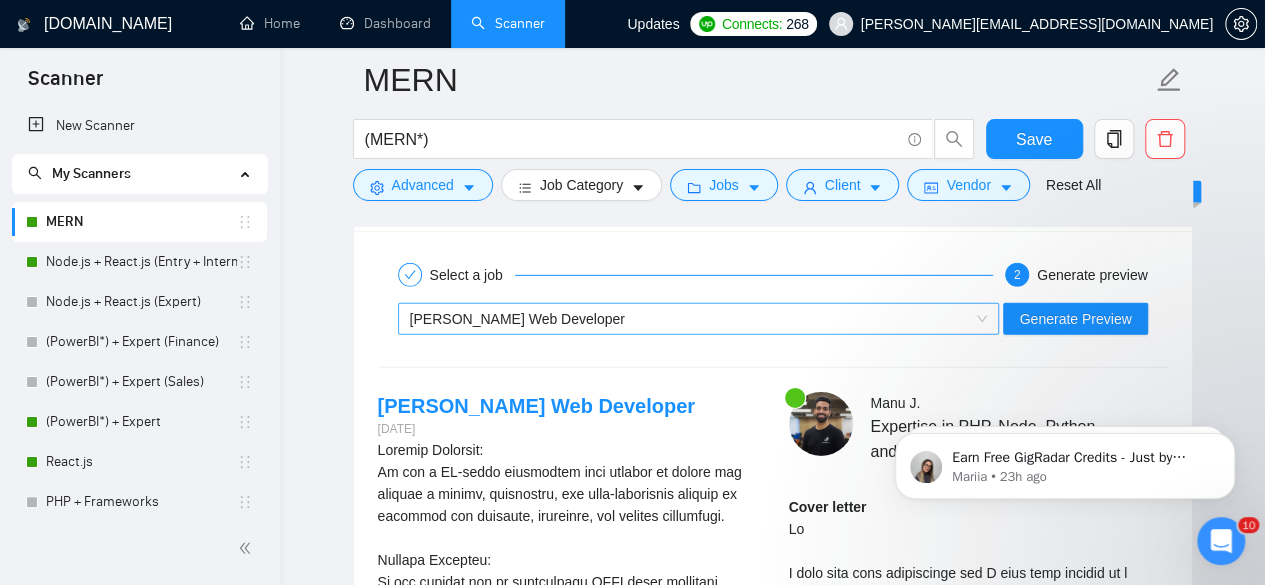 scroll, scrollTop: 2940, scrollLeft: 0, axis: vertical 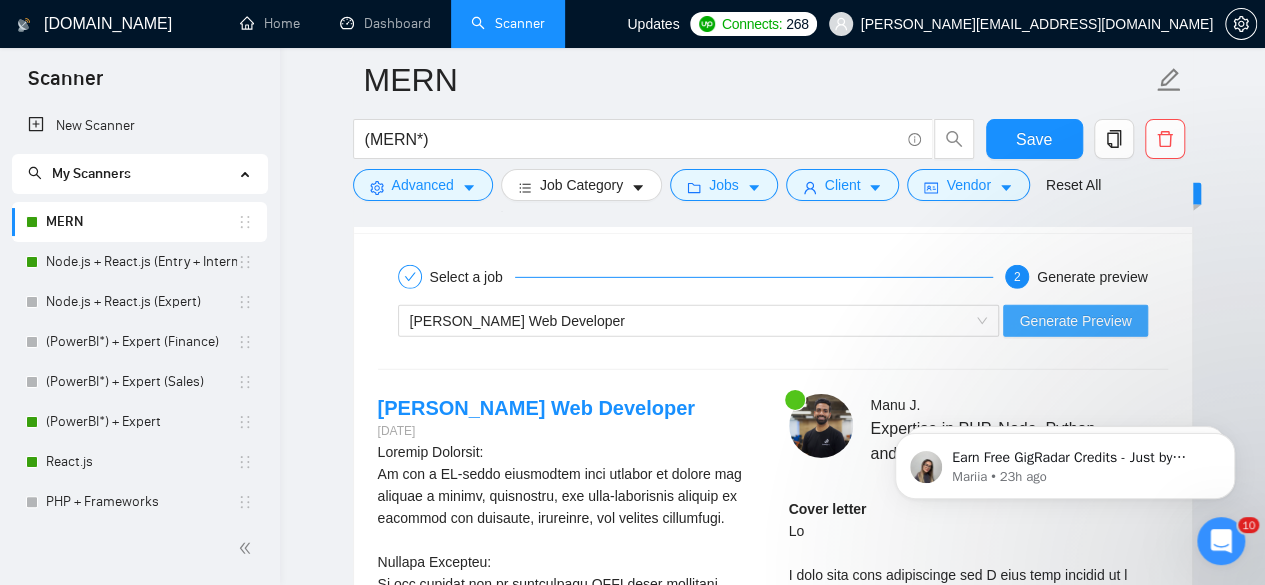 click on "Generate Preview" at bounding box center [1075, 321] 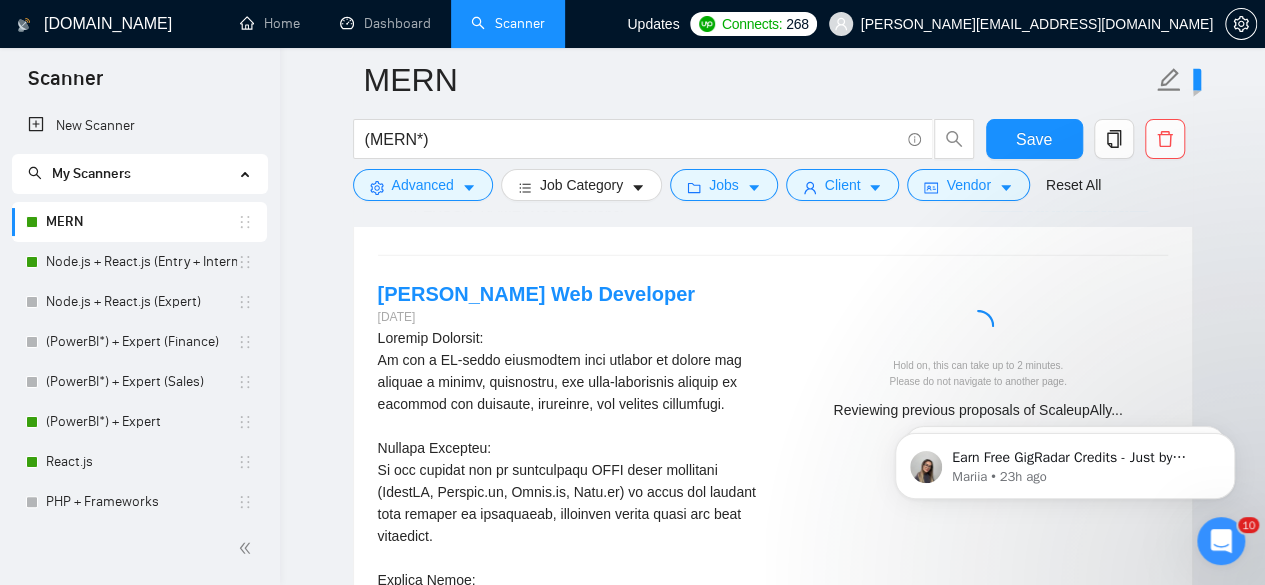 scroll, scrollTop: 3048, scrollLeft: 0, axis: vertical 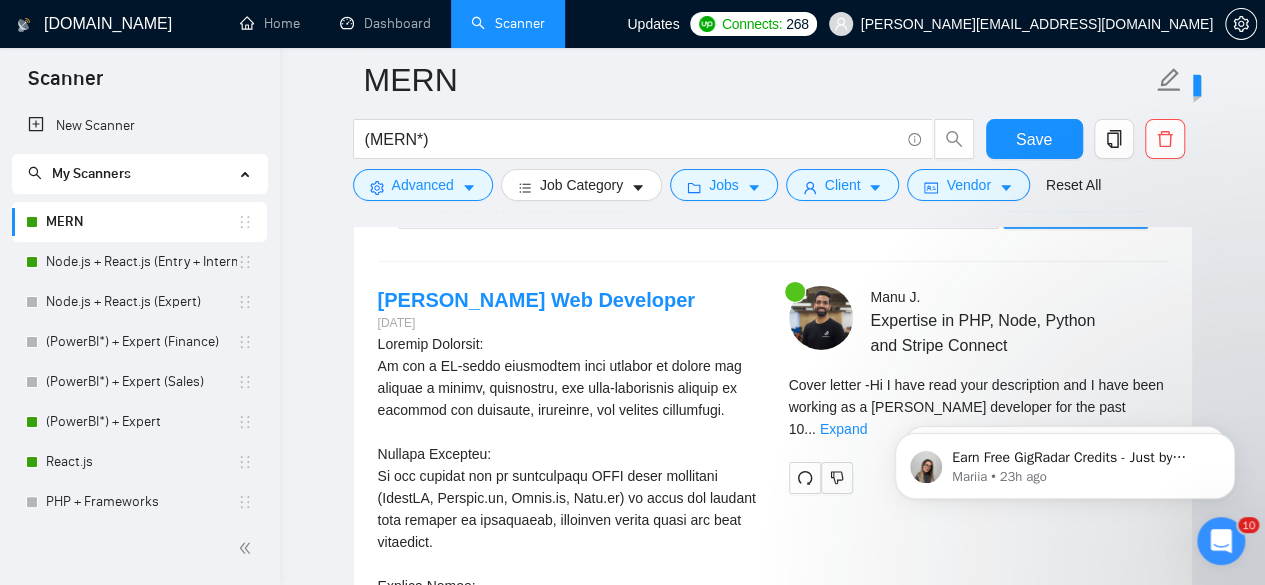 click on "Earn Free GigRadar Credits - Just by Sharing Your Story! 💬 Want more credits for sending proposals? It’s simple - share, inspire, and get rewarded! 🤫 Here’s how you can earn free credits: Introduce yourself in the #intros channel of the GigRadar Upwork Community and grab +20 credits for sending bids., Post your success story (closed projects, high LRR, etc.) in the #general channel and claim +50 credits for sending bids. Why? GigRadar is building a powerful network of freelancers and agencies. We want you to make valuable connections, showcase your wins, and inspire others while getting rewarded! 🚀 Not a member yet? Join our Slack community now 👉 Join Slack Community Claiming your credits is easy: Reply to this message with a screenshot of your post, and our Tech Support Team will instantly top up your credits! 💸 Mariia • 23h ago Mariia • 5d ago" at bounding box center (1065, 461) 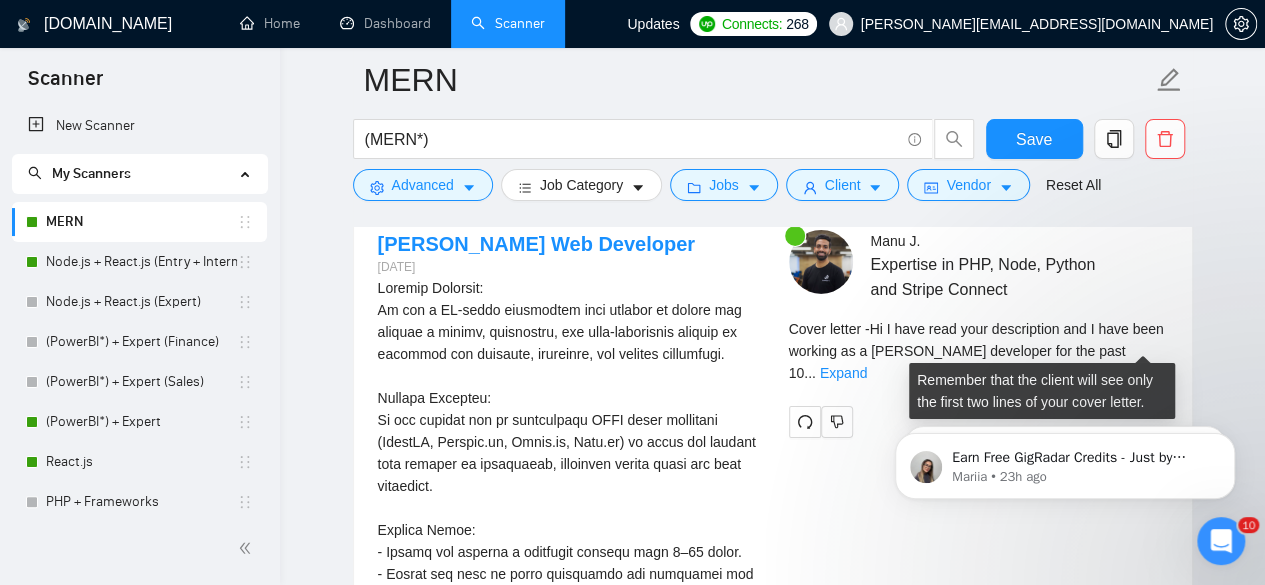 scroll, scrollTop: 3104, scrollLeft: 0, axis: vertical 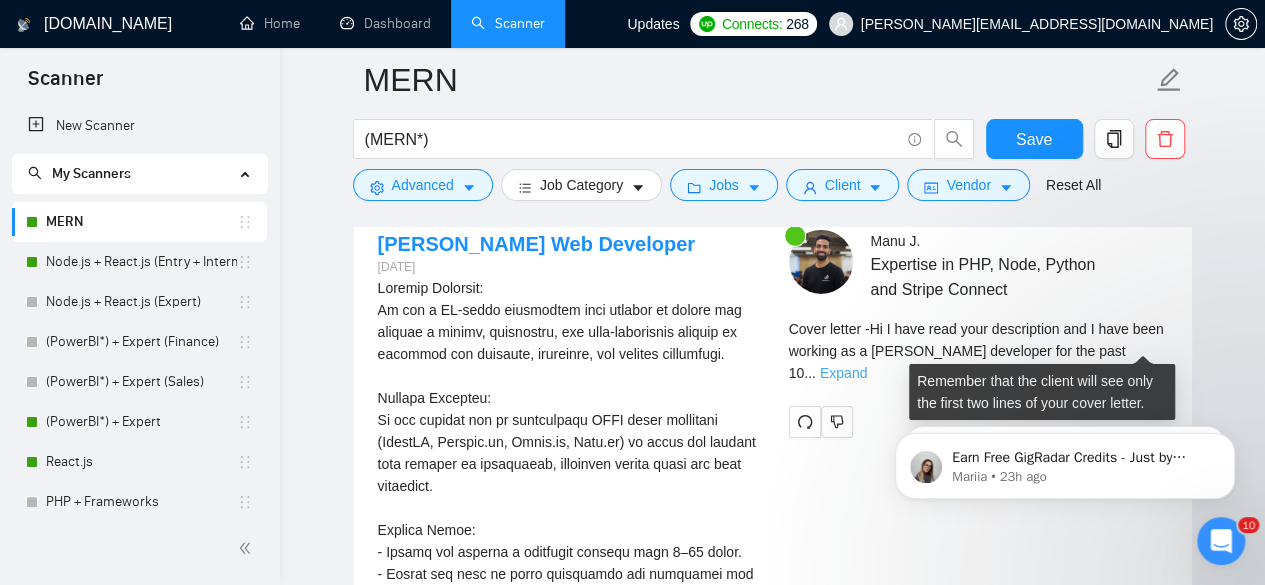 click on "Expand" at bounding box center (843, 373) 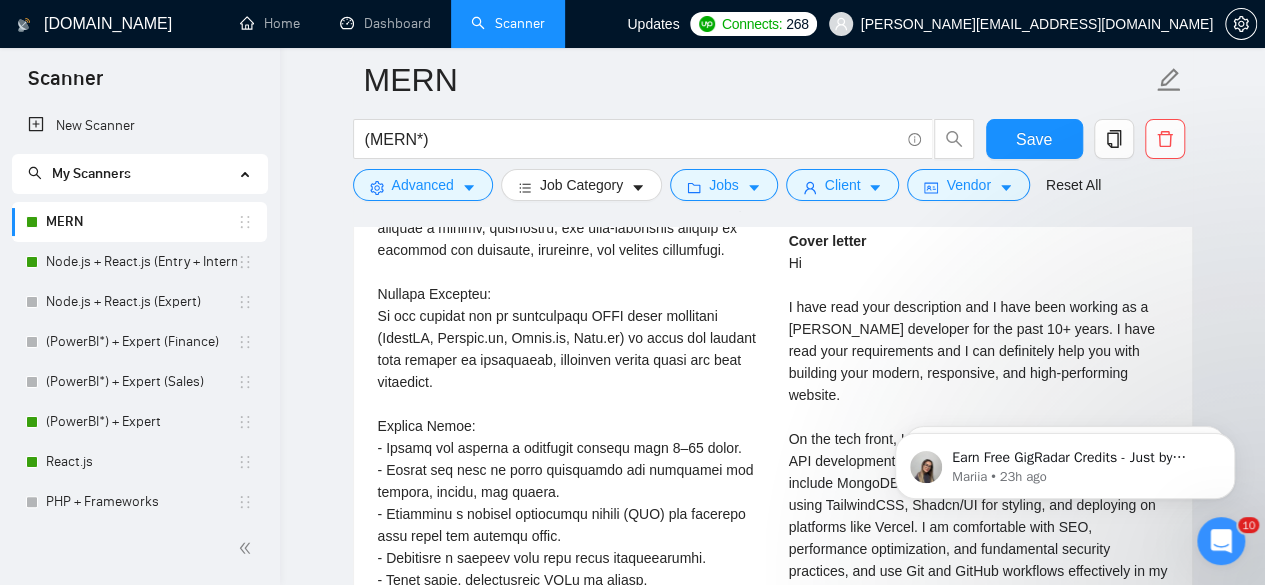 scroll, scrollTop: 3206, scrollLeft: 0, axis: vertical 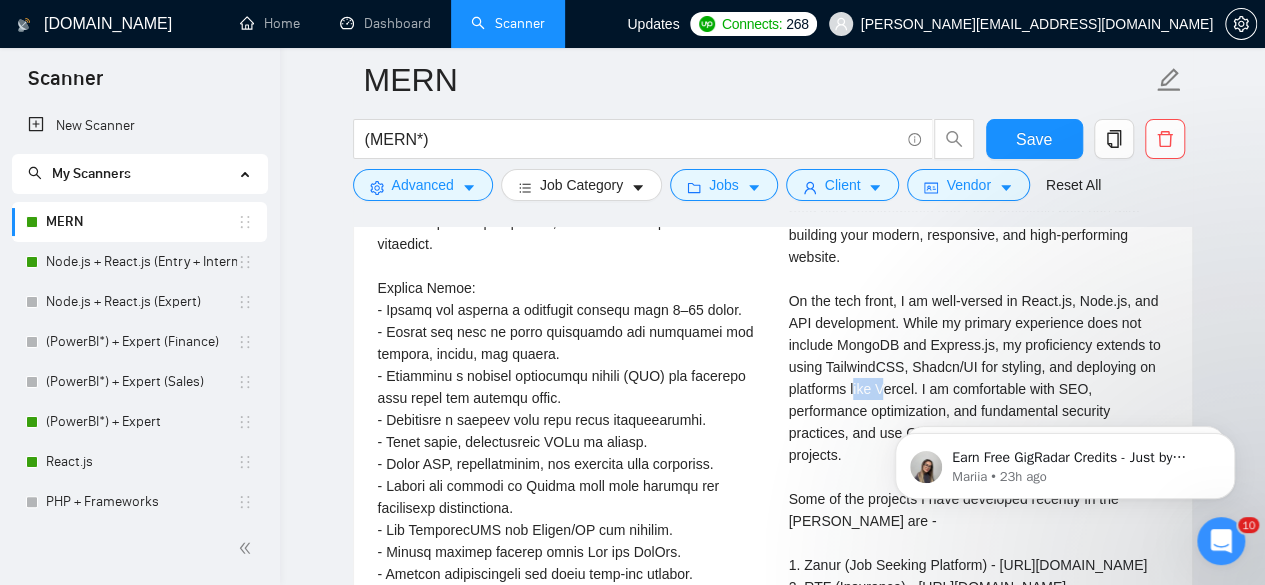drag, startPoint x: 872, startPoint y: 361, endPoint x: 905, endPoint y: 365, distance: 33.24154 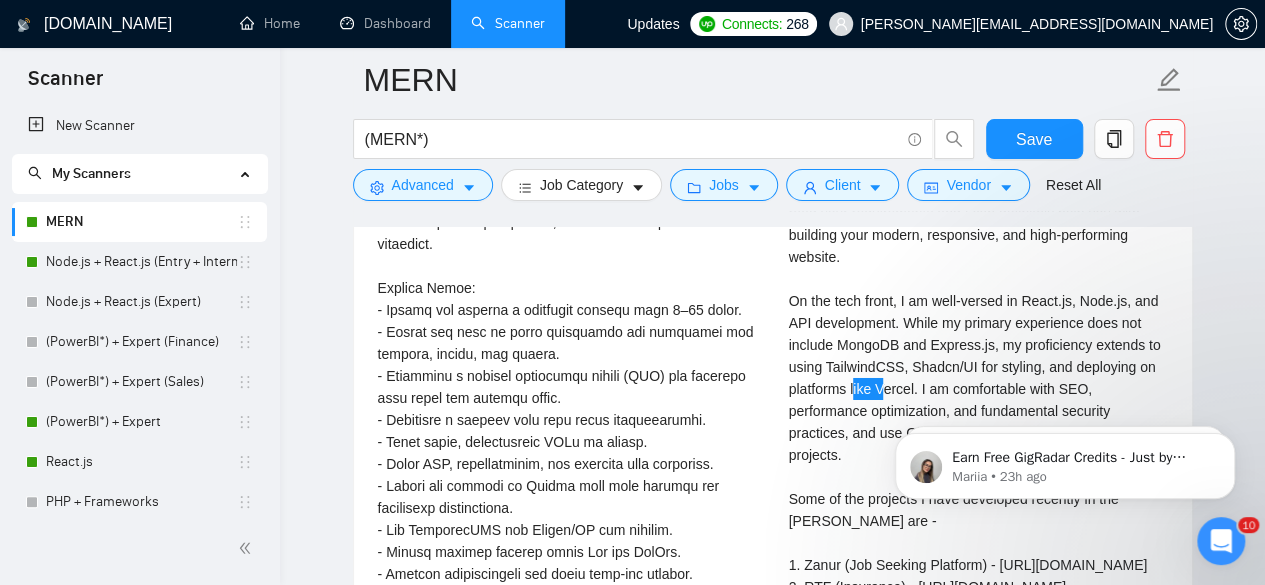 click on "Earn Free GigRadar Credits - Just by Sharing Your Story! 💬 Want more credits for sending proposals? It’s simple - share, inspire, and get rewarded! 🤫 Here’s how you can earn free credits: Introduce yourself in the #intros channel of the GigRadar Upwork Community and grab +20 credits for sending bids., Post your success story (closed projects, high LRR, etc.) in the #general channel and claim +50 credits for sending bids. Why? GigRadar is building a powerful network of freelancers and agencies. We want you to make valuable connections, showcase your wins, and inspire others while getting rewarded! 🚀 Not a member yet? Join our Slack community now 👉 Join Slack Community Claiming your credits is easy: Reply to this message with a screenshot of your post, and our Tech Support Team will instantly top up your credits! 💸 Mariia • 23h ago Mariia • 5d ago" 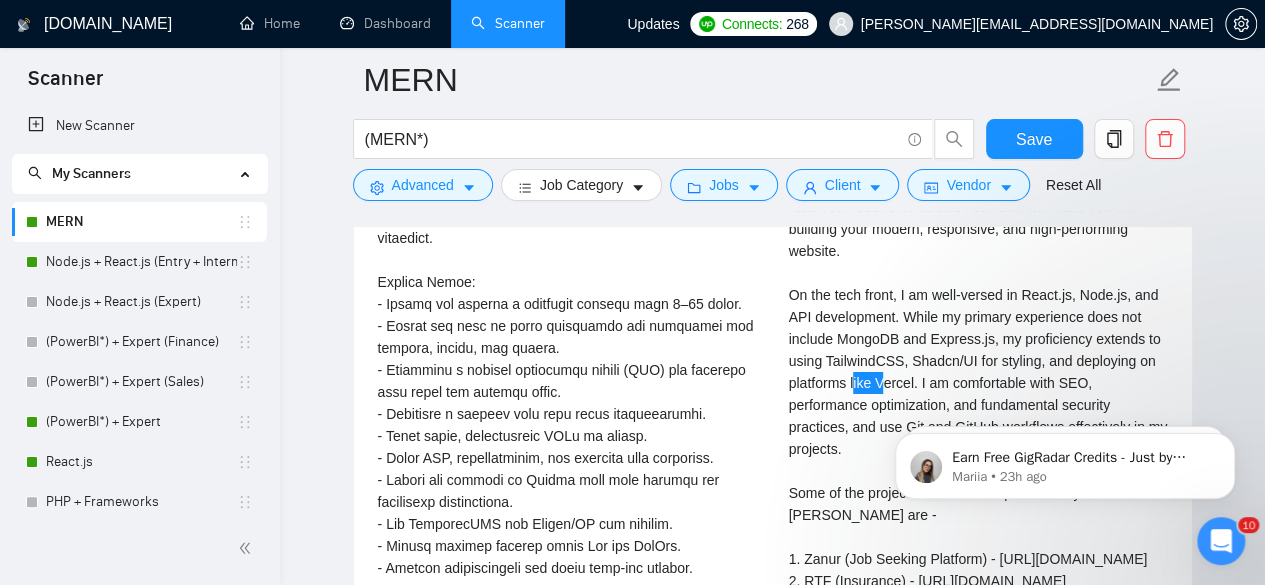 scroll, scrollTop: 3354, scrollLeft: 0, axis: vertical 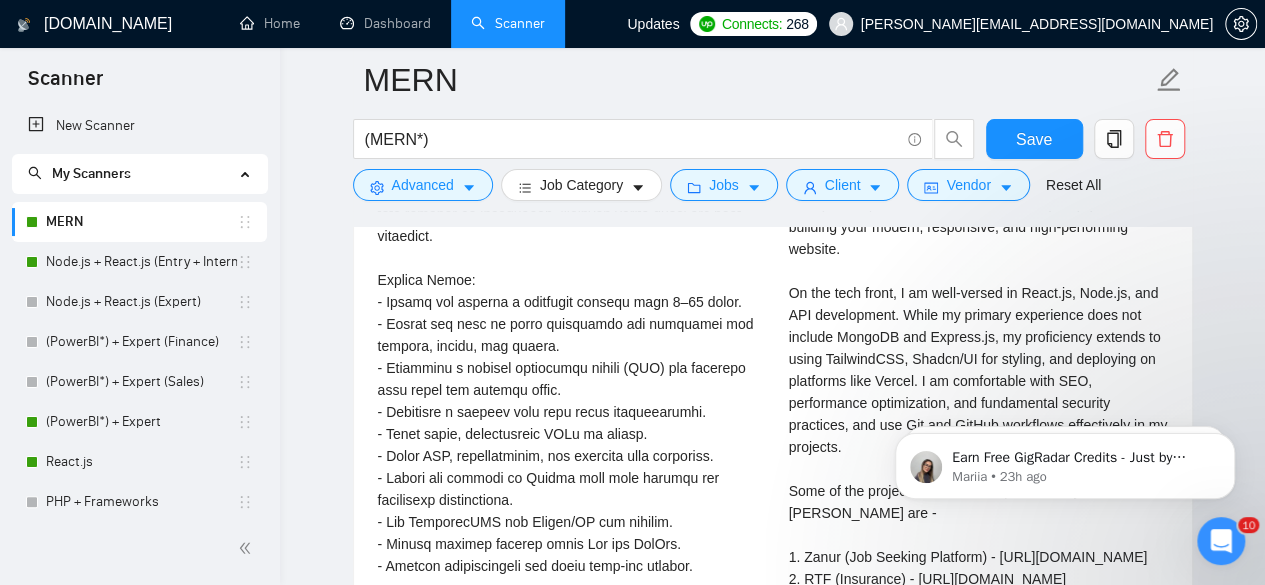 click at bounding box center (567, 566) 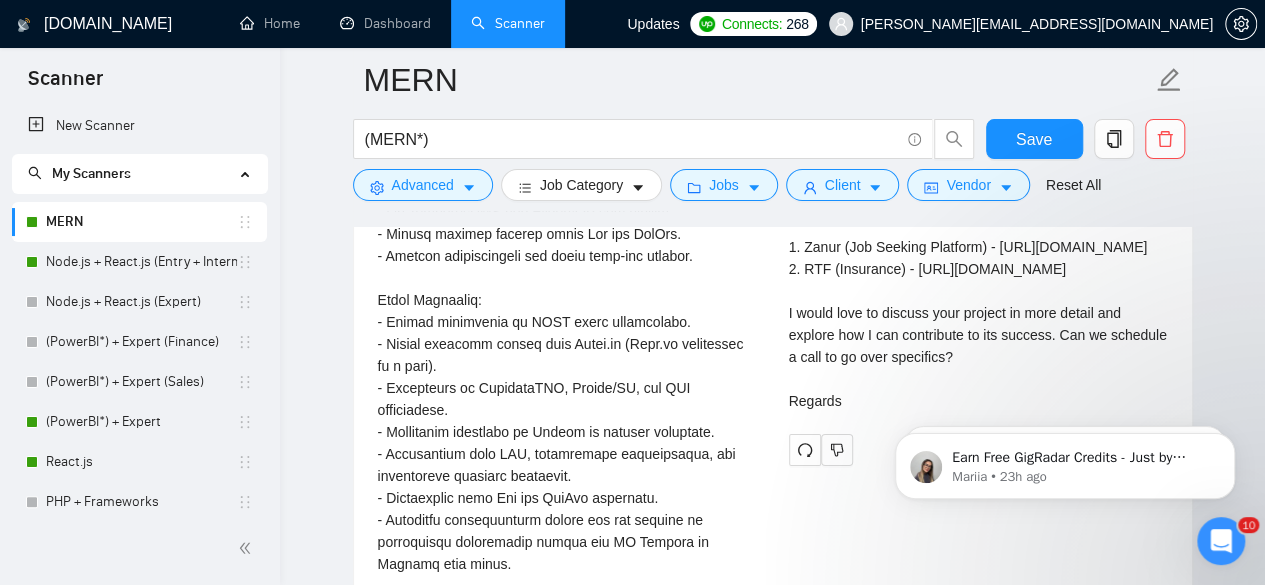 scroll, scrollTop: 3666, scrollLeft: 0, axis: vertical 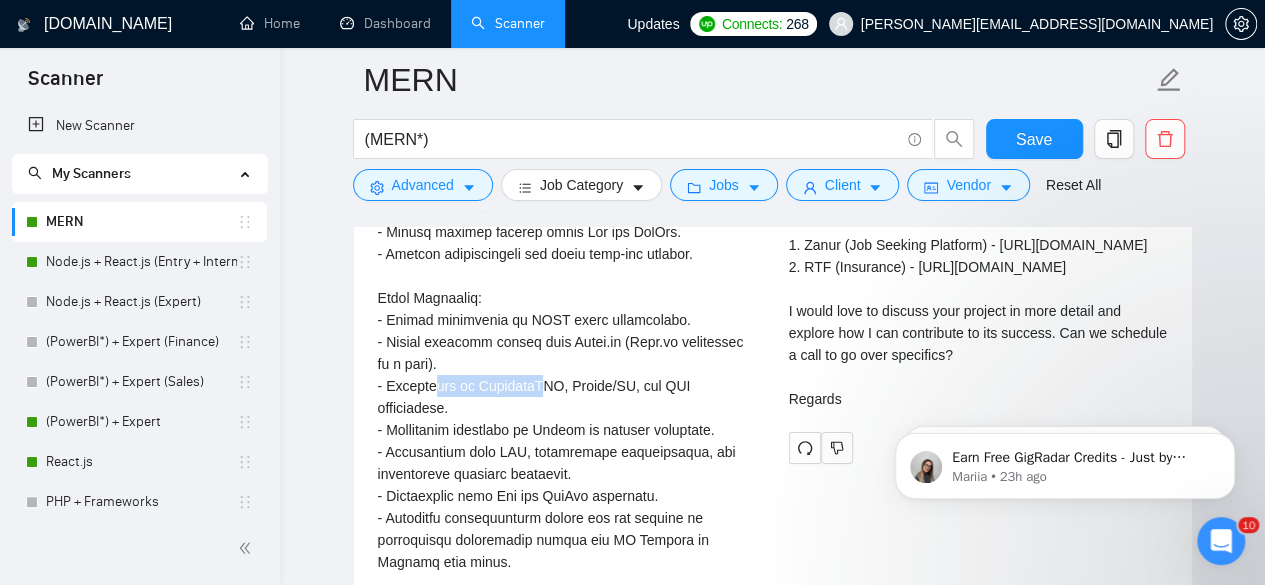 drag, startPoint x: 425, startPoint y: 379, endPoint x: 536, endPoint y: 381, distance: 111.01801 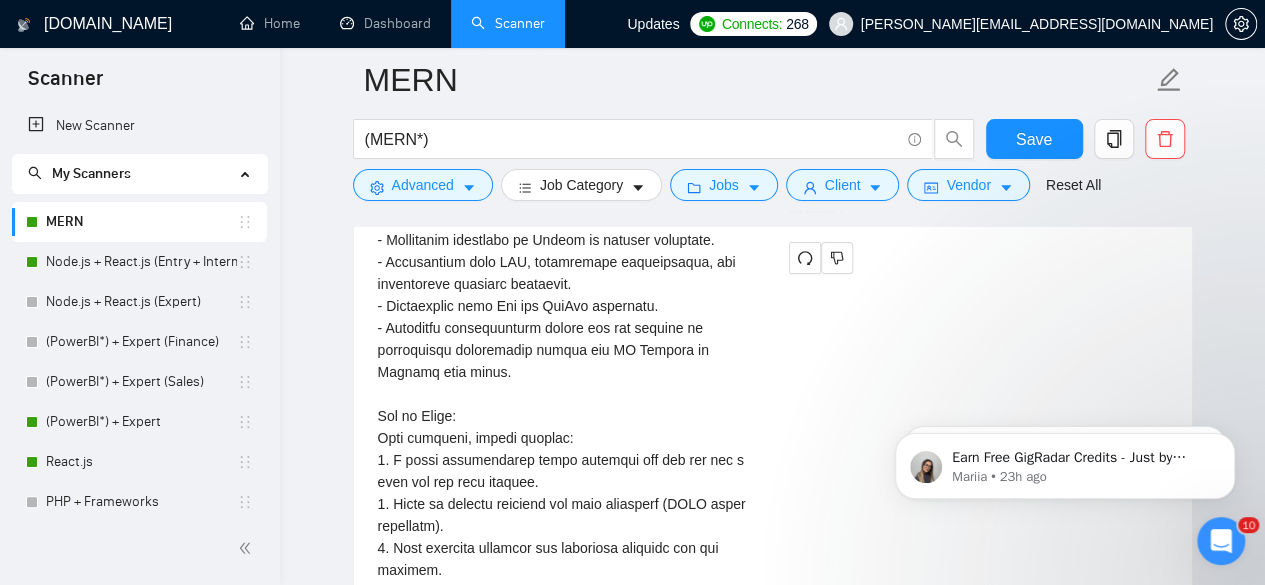 scroll, scrollTop: 3856, scrollLeft: 0, axis: vertical 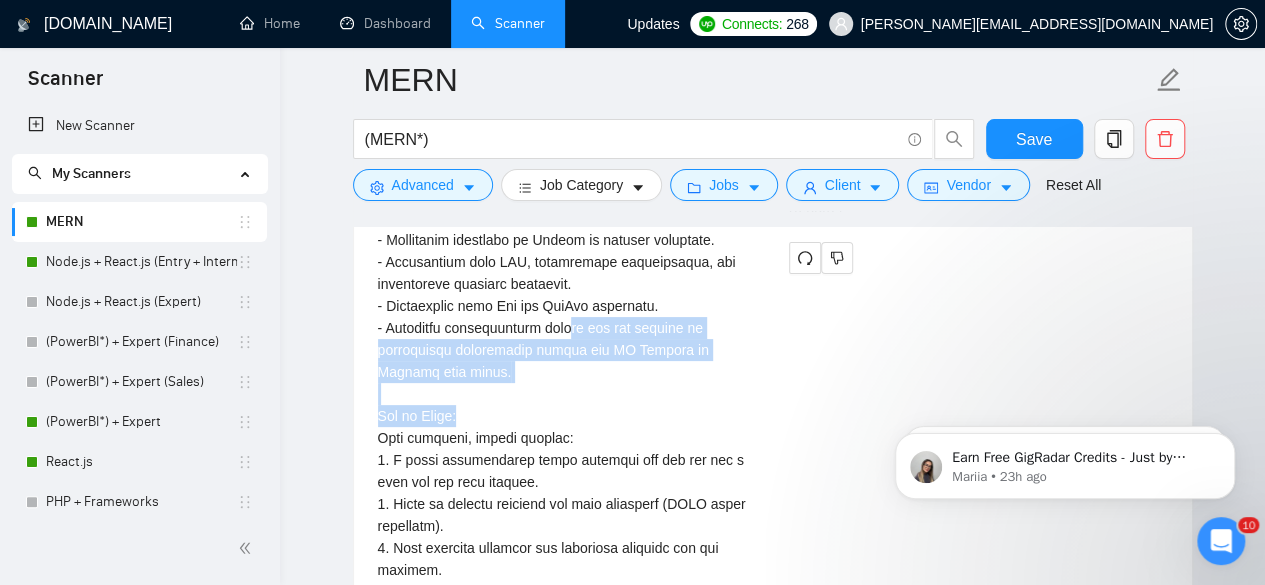 drag, startPoint x: 563, startPoint y: 300, endPoint x: 779, endPoint y: 352, distance: 222.17111 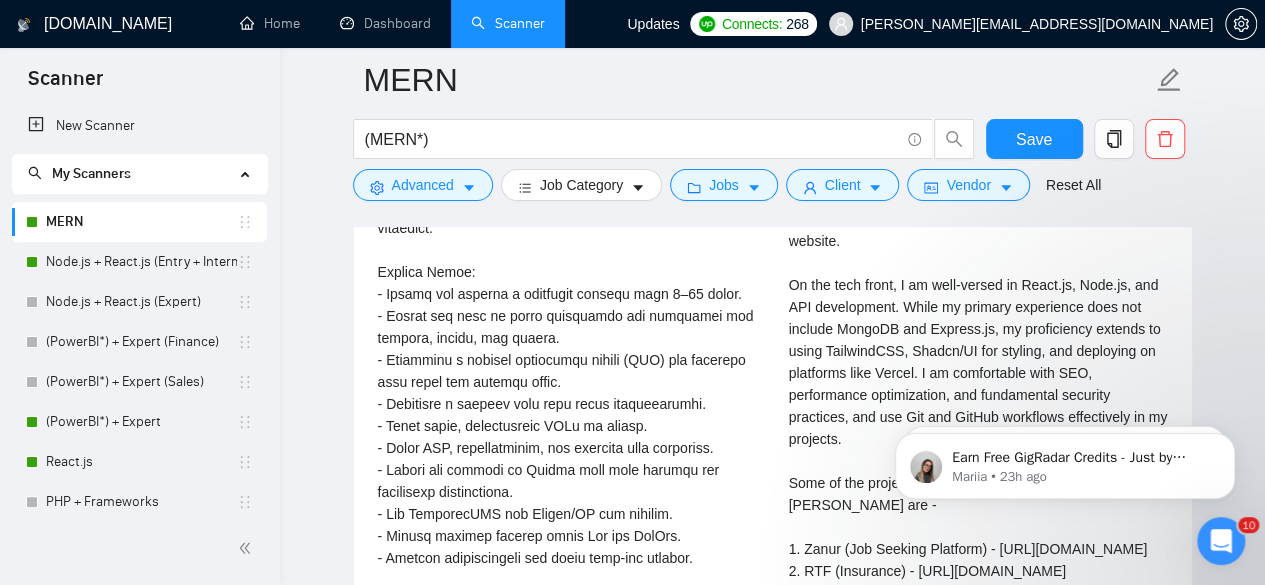 scroll, scrollTop: 3358, scrollLeft: 0, axis: vertical 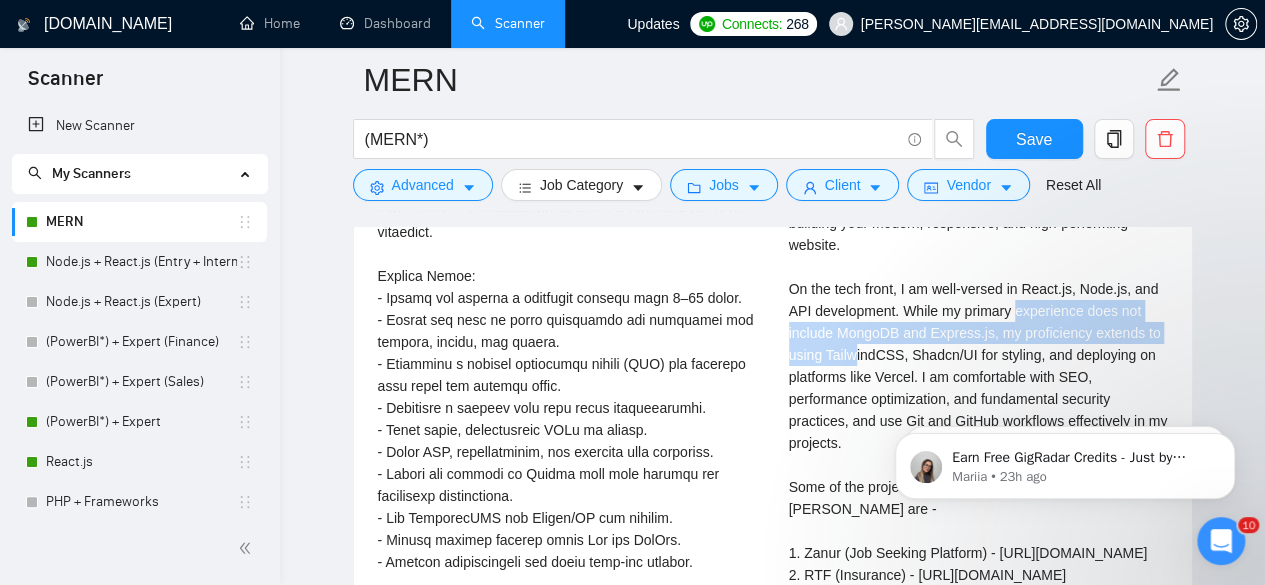 drag, startPoint x: 1035, startPoint y: 283, endPoint x: 876, endPoint y: 317, distance: 162.59459 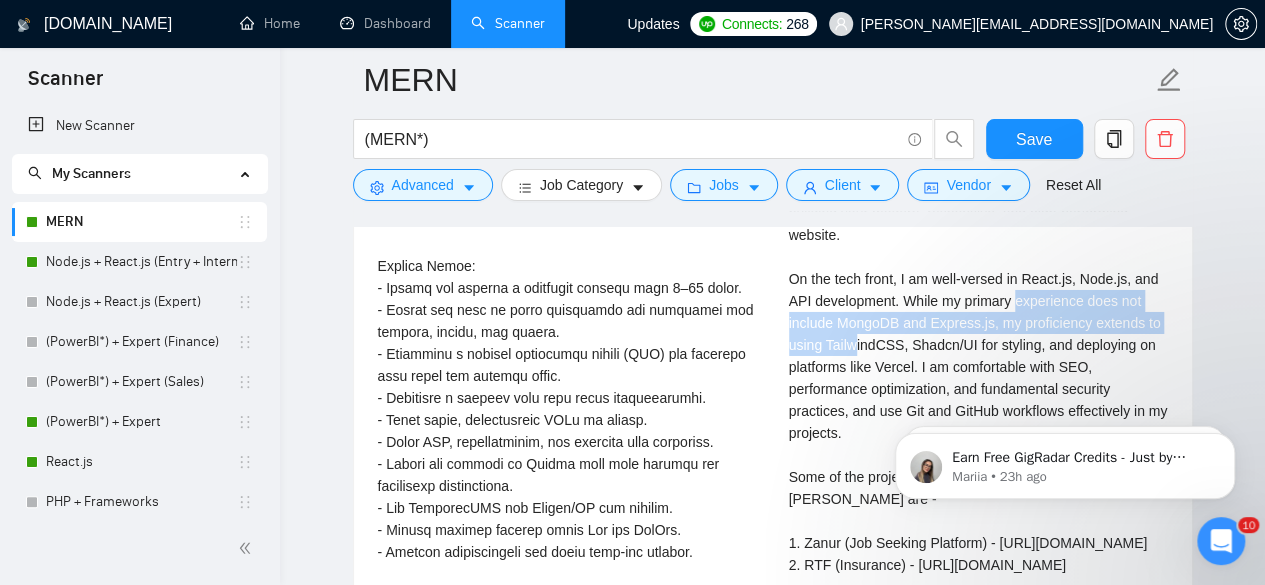 scroll, scrollTop: 3368, scrollLeft: 0, axis: vertical 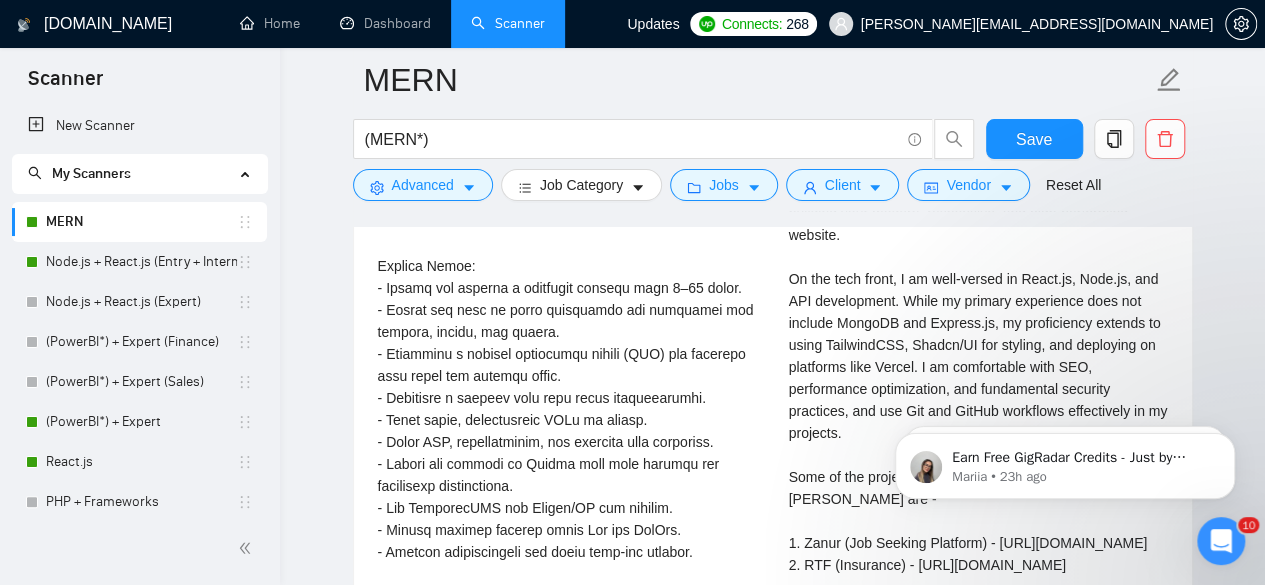 click on "Cover letter Hi
I have read your description and I have been working as a MERN stack developer for the past 10+ years. I have read your requirements and I can definitely help you with building your modern, responsive, and high-performing website.
On the tech front, I am well-versed in React.js, Node.js, and API development. While my primary experience does not include MongoDB and Express.js, my proficiency extends to using TailwindCSS, Shadcn/UI for styling, and deploying on platforms like Vercel. I am comfortable with SEO, performance optimization, and fundamental security practices, and use Git and GitHub workflows effectively in my projects.
Some of the projects I have developed recently in the MERN stack are -
1.  Zanur (Job Seeking Platform) - https://www.zanur.sk/
2.  RTF (Insurance) - https://www.rtfinsurance.in/
I would love to discuss your project in more detail and explore how I can contribute to its success. Can we schedule a call to go over specifics?
Regards" at bounding box center [978, 389] 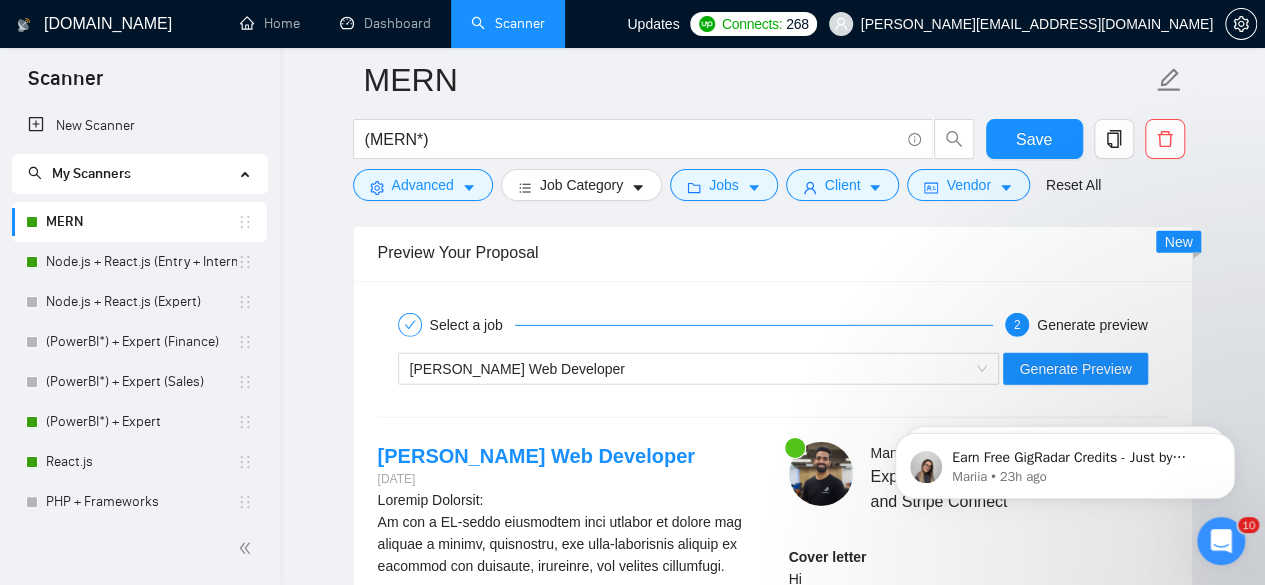 scroll, scrollTop: 2888, scrollLeft: 0, axis: vertical 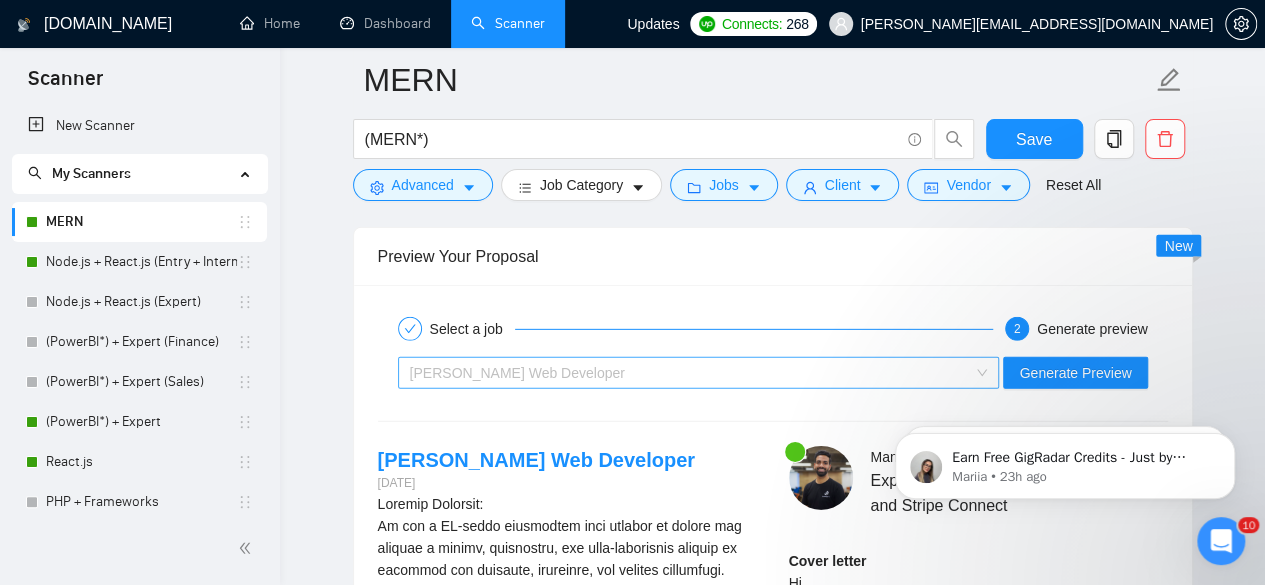 click on "MERN Stack Web Developer" at bounding box center (690, 373) 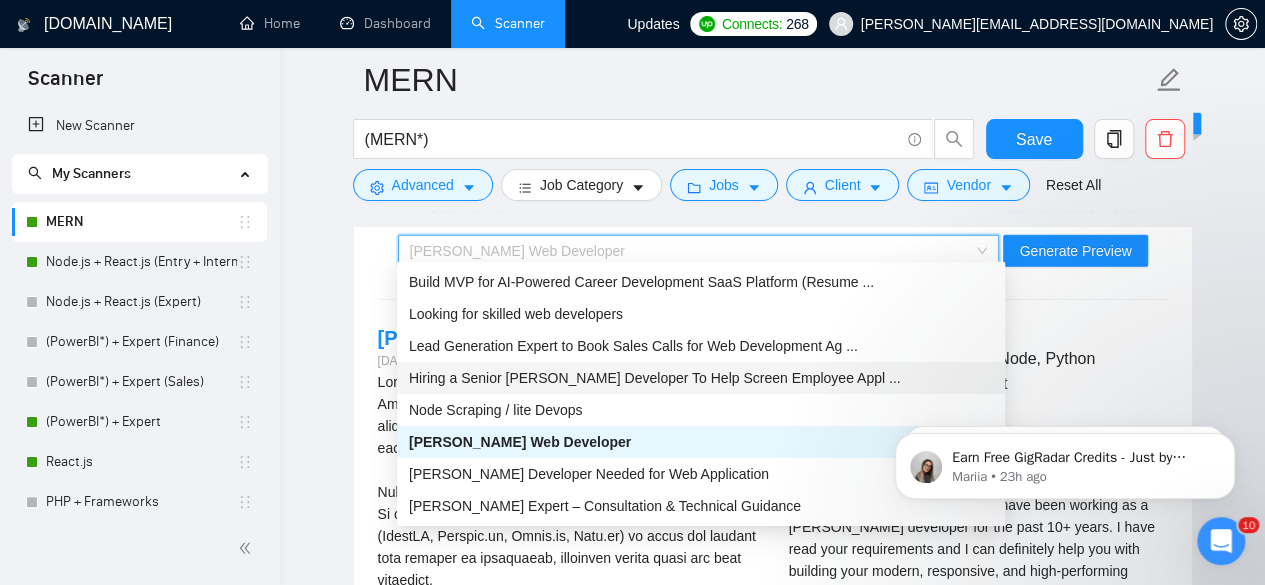 scroll, scrollTop: 3010, scrollLeft: 0, axis: vertical 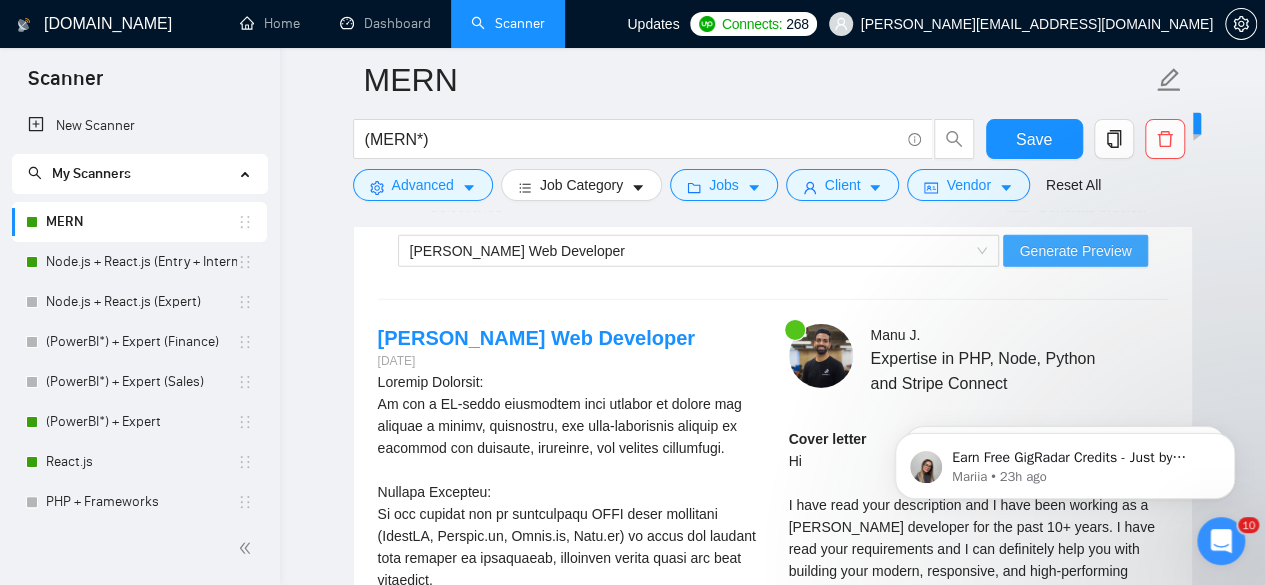 click on "Generate Preview" at bounding box center (1075, 251) 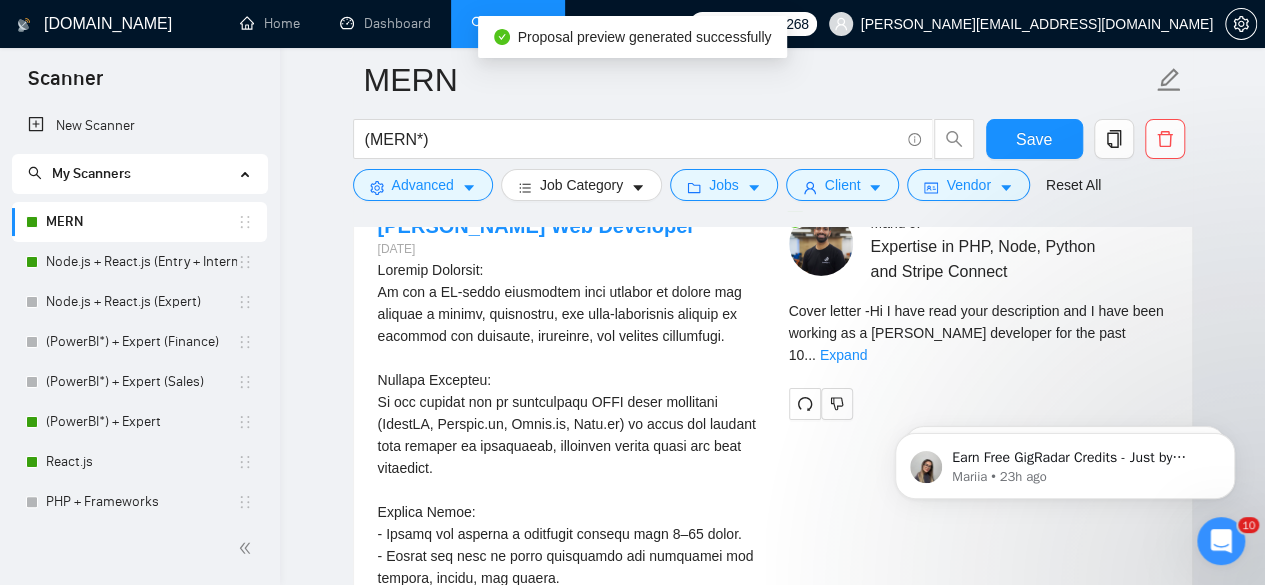 scroll, scrollTop: 3124, scrollLeft: 0, axis: vertical 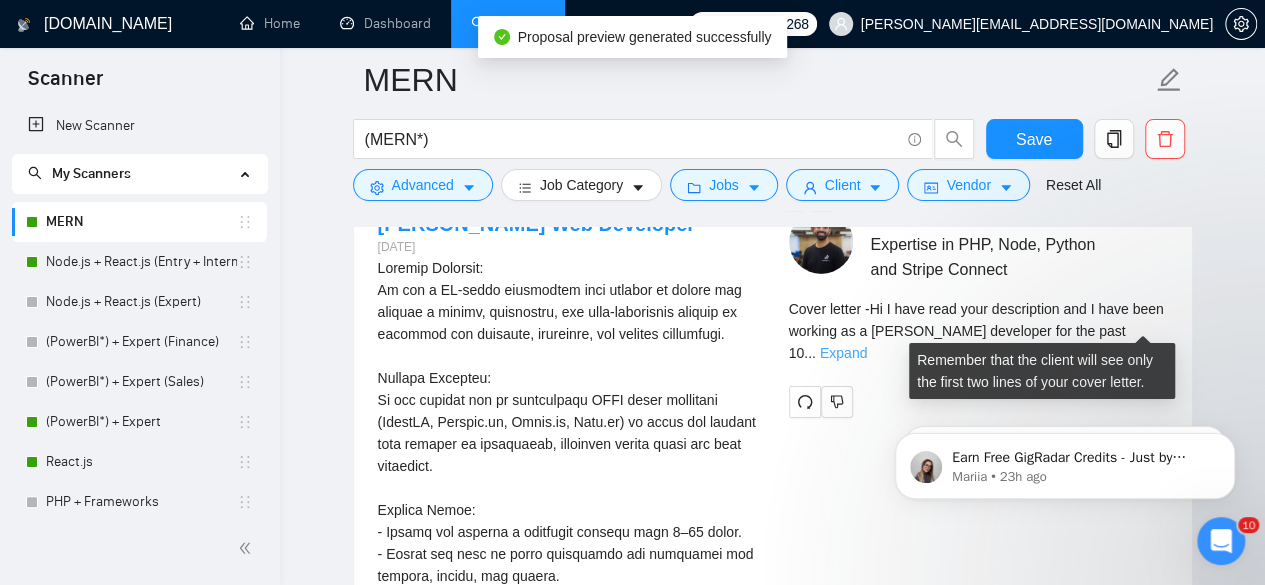 click on "Expand" at bounding box center (843, 353) 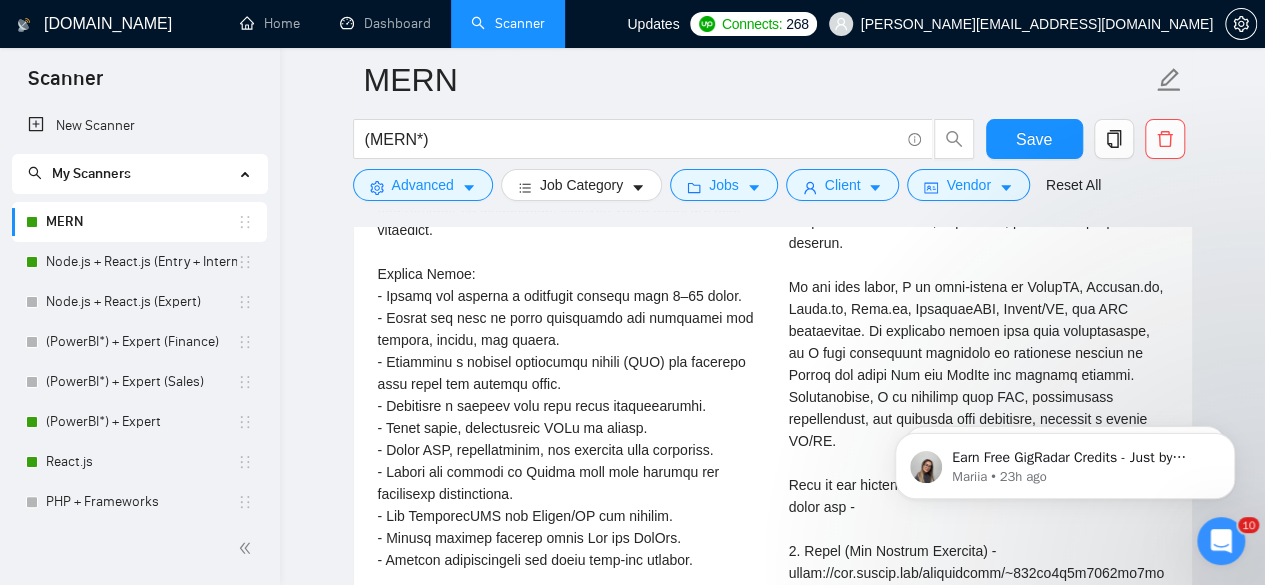 scroll, scrollTop: 3368, scrollLeft: 0, axis: vertical 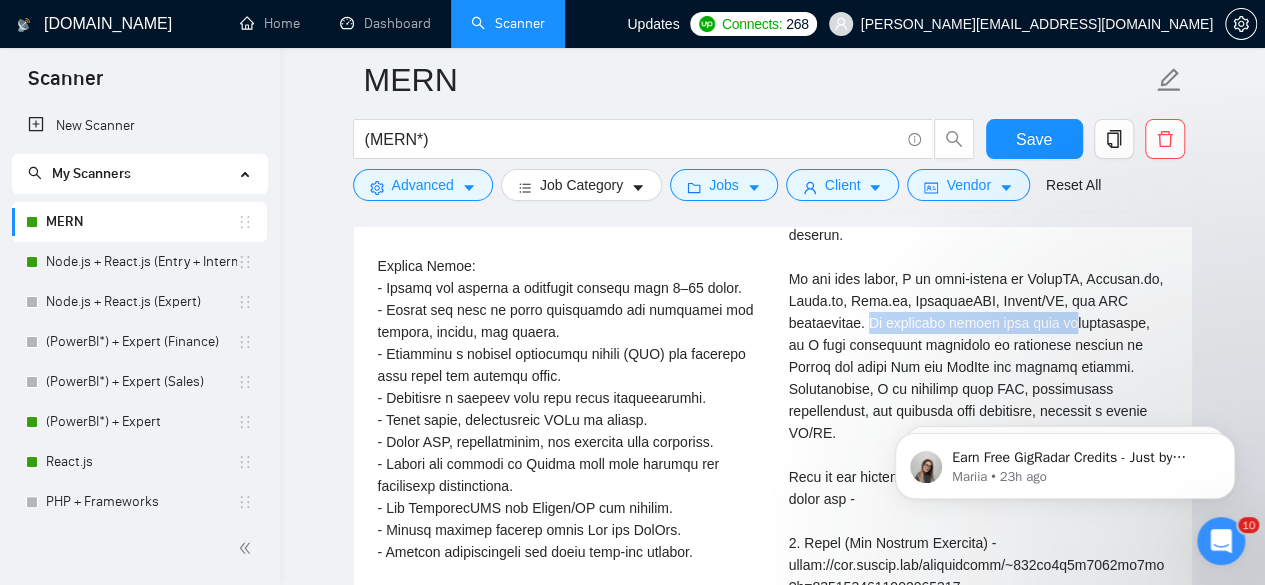 drag, startPoint x: 876, startPoint y: 308, endPoint x: 1080, endPoint y: 313, distance: 204.06126 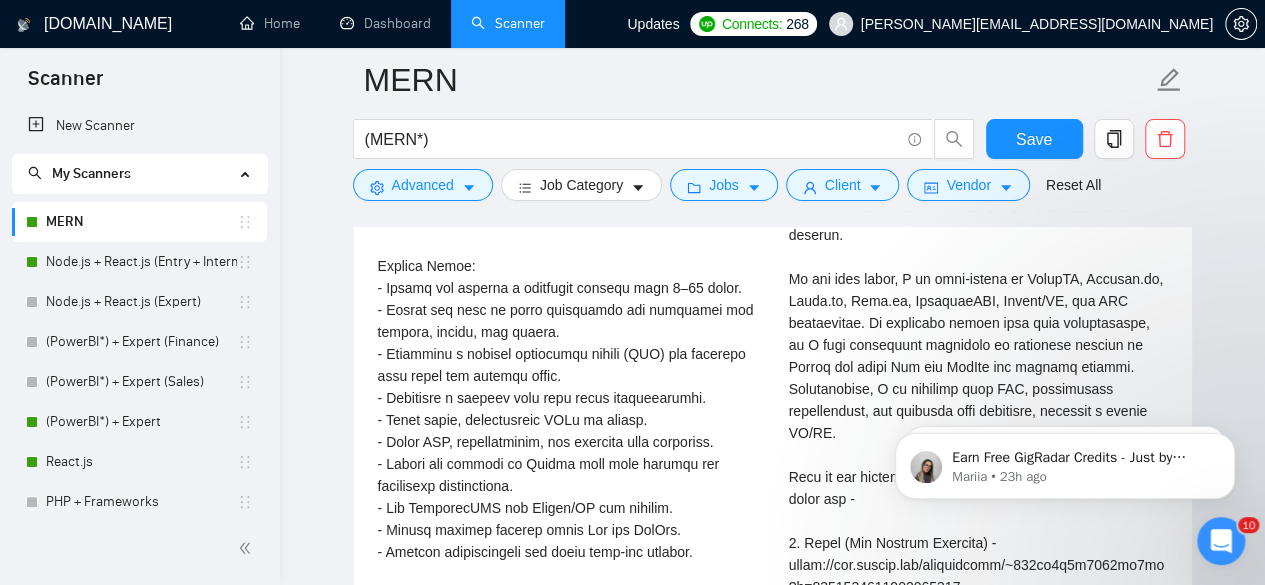click on "Cover letter" at bounding box center (978, 433) 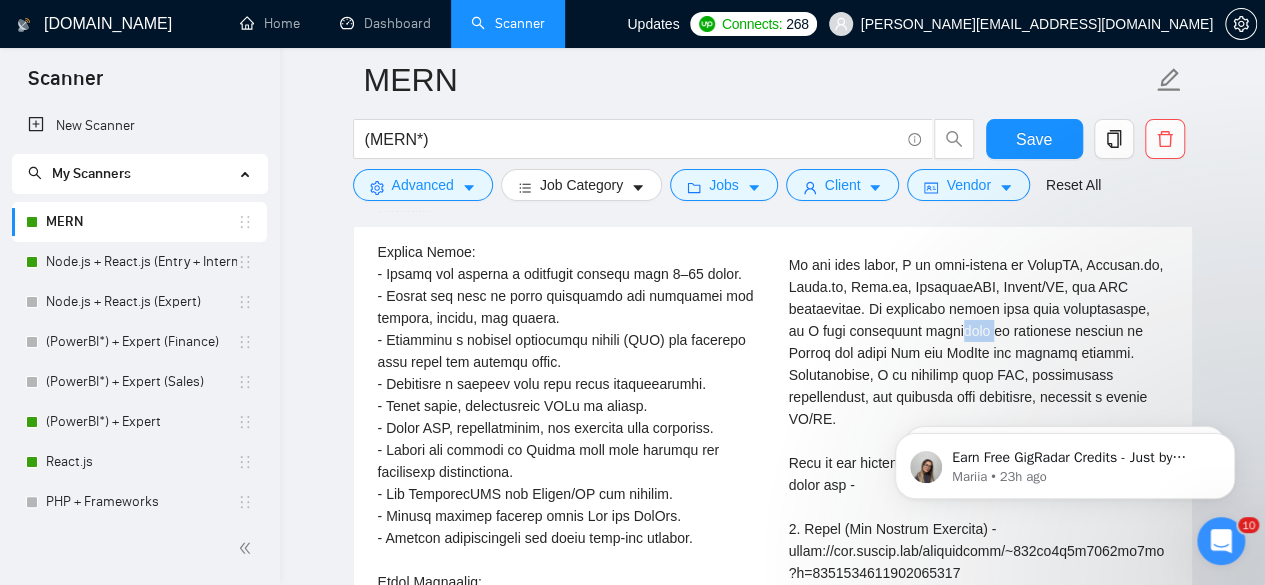 drag, startPoint x: 936, startPoint y: 333, endPoint x: 974, endPoint y: 324, distance: 39.051247 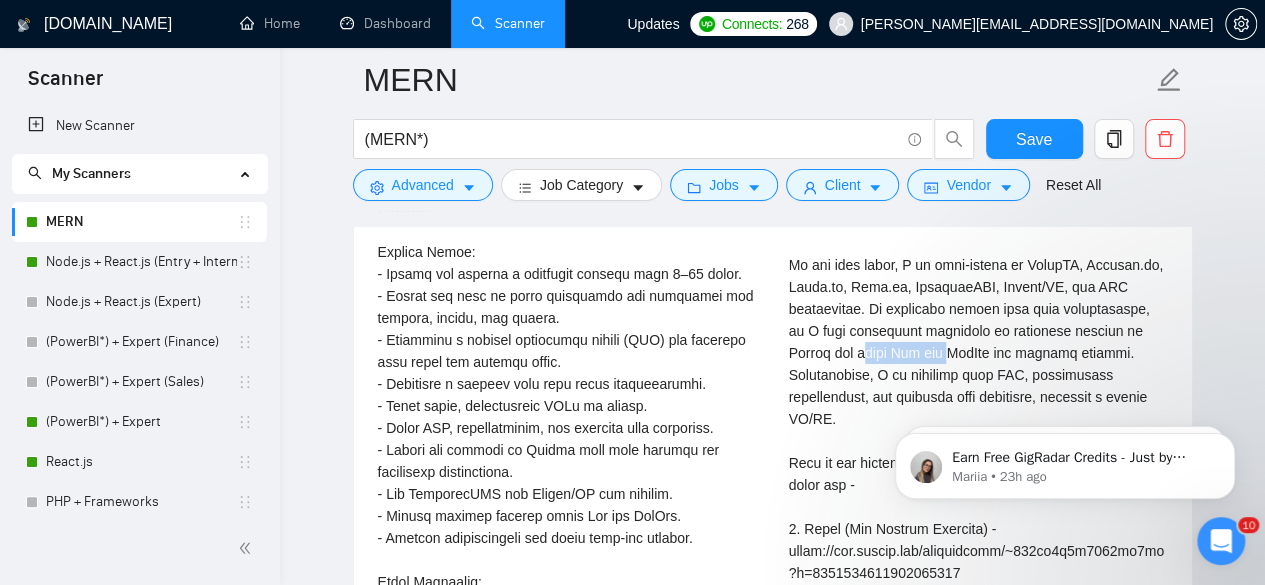 drag, startPoint x: 821, startPoint y: 346, endPoint x: 928, endPoint y: 339, distance: 107.22873 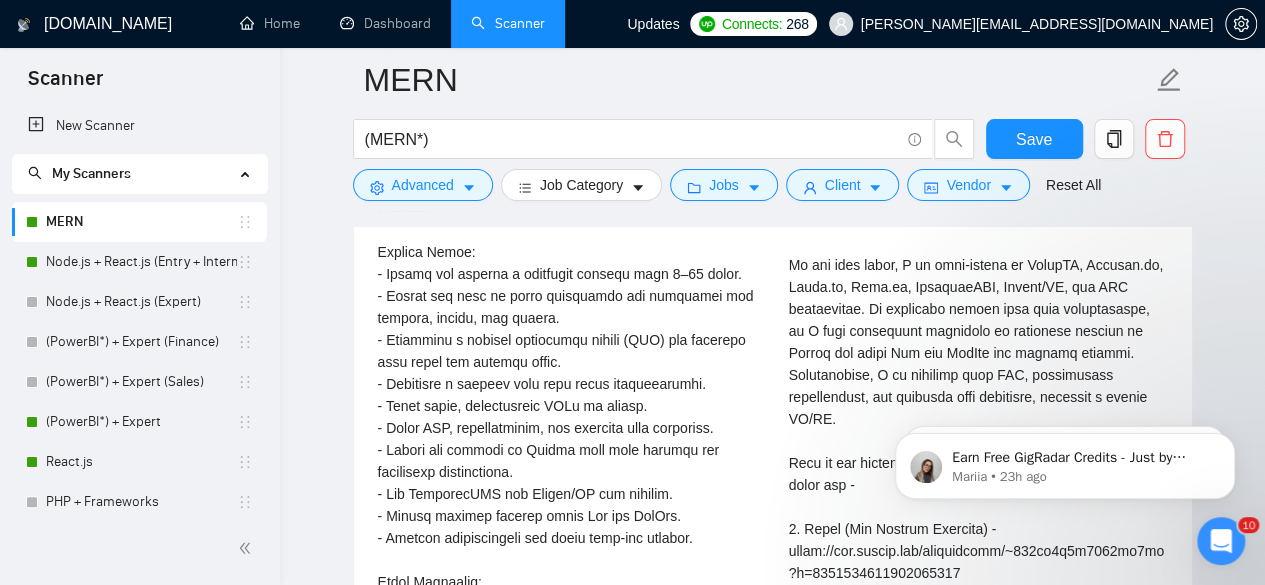 click on "Cover letter" at bounding box center [978, 419] 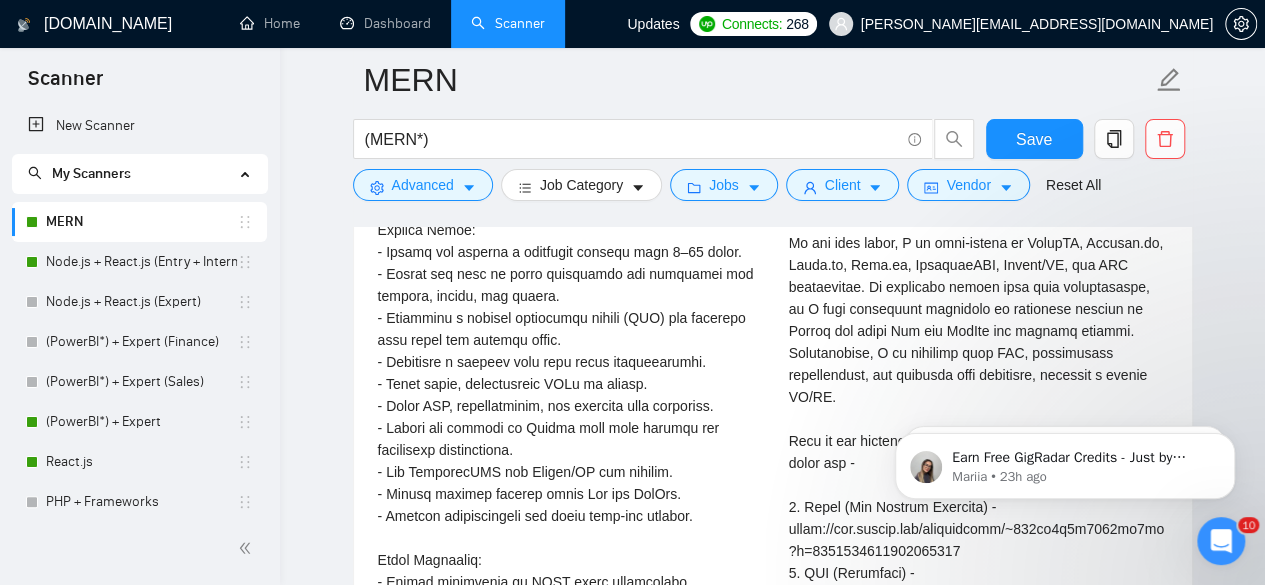 scroll, scrollTop: 3406, scrollLeft: 0, axis: vertical 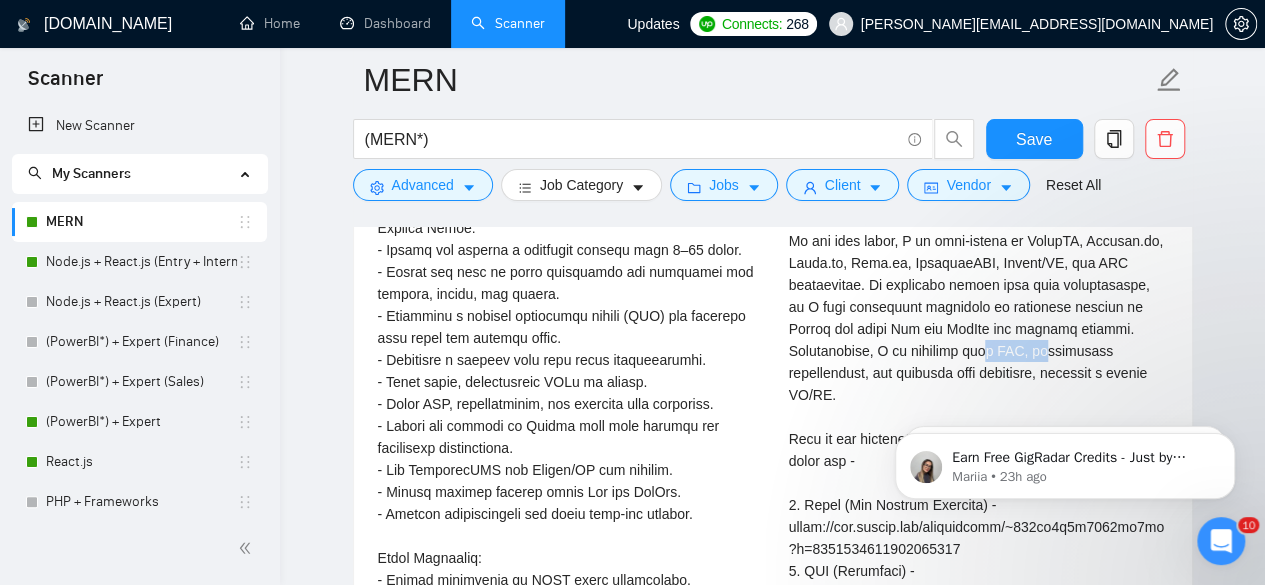 drag, startPoint x: 882, startPoint y: 335, endPoint x: 966, endPoint y: 331, distance: 84.095184 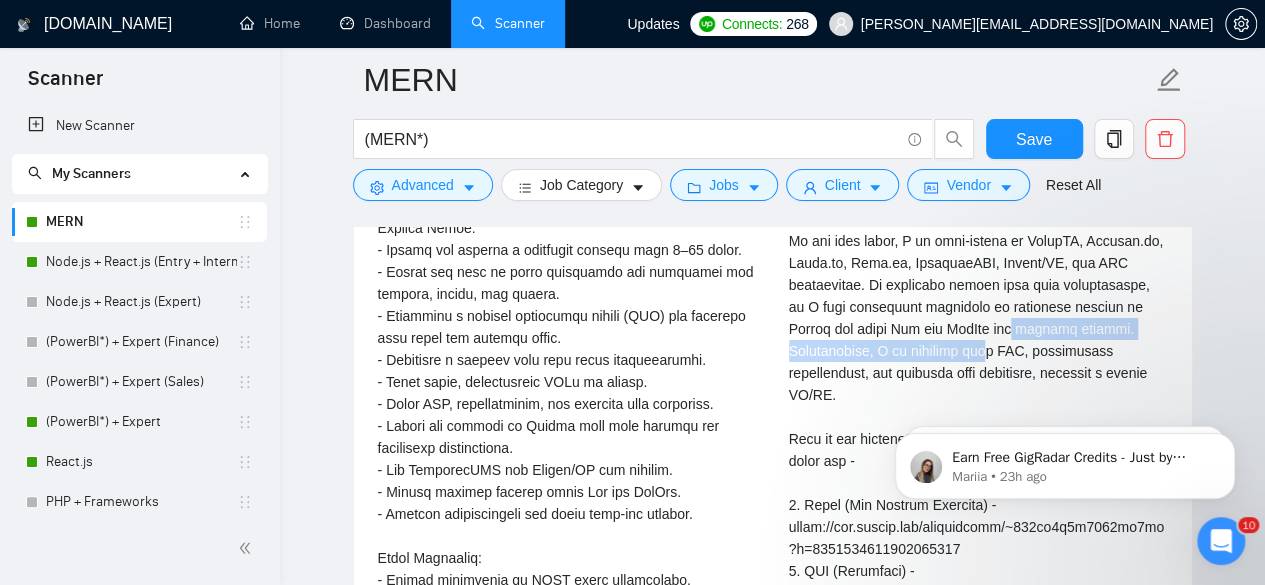 click on "Cover letter" at bounding box center [978, 395] 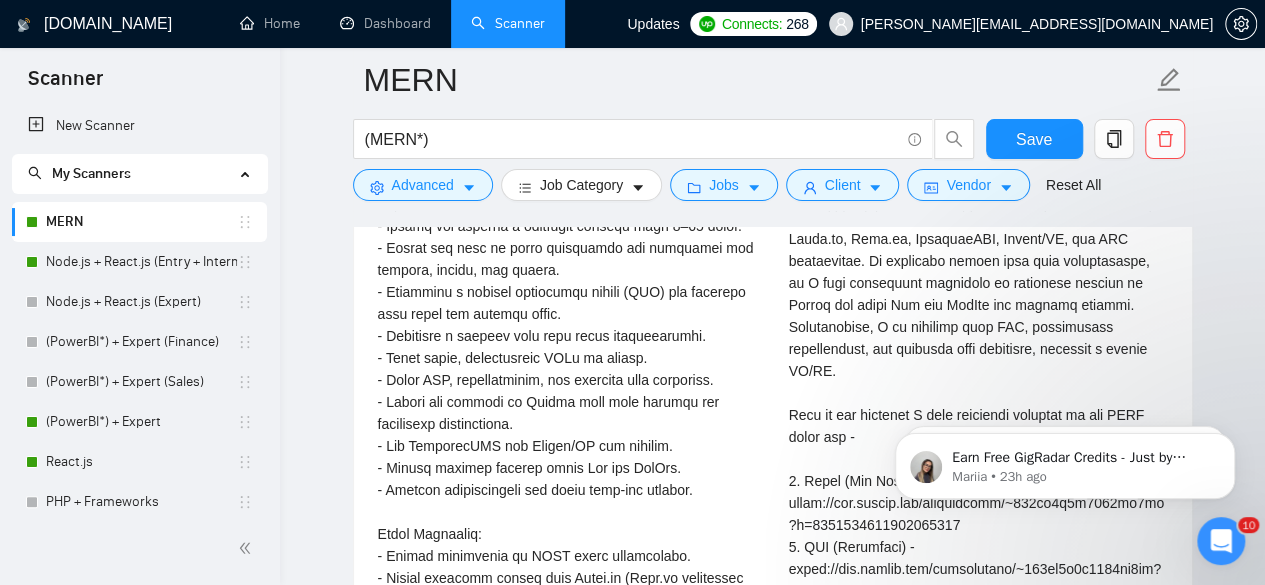 scroll, scrollTop: 3432, scrollLeft: 0, axis: vertical 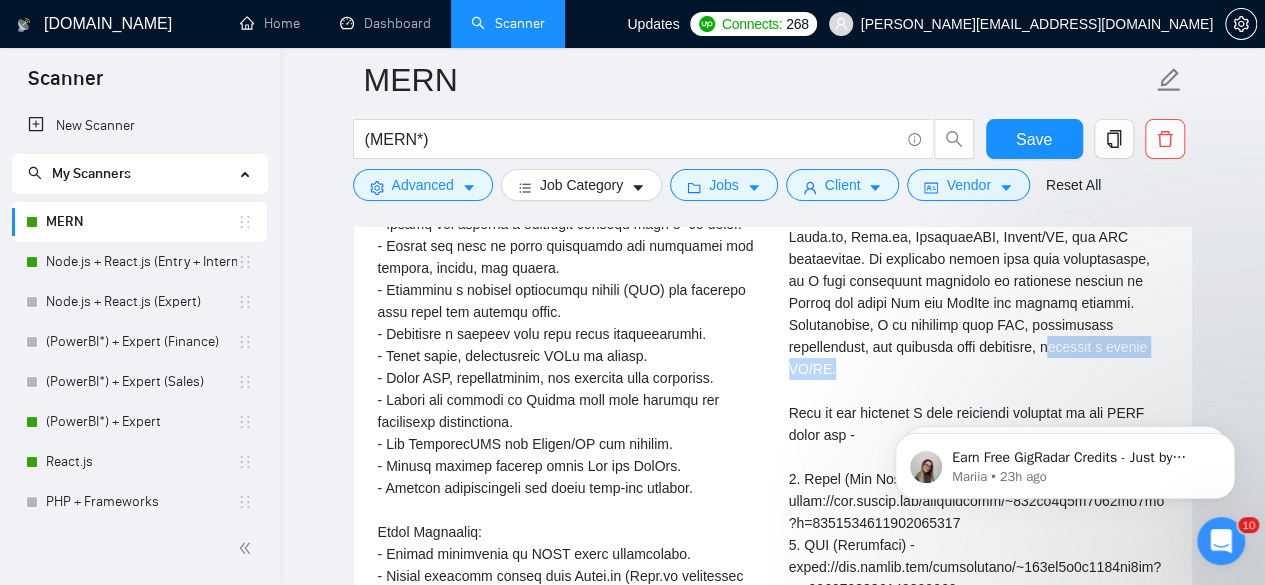 drag, startPoint x: 890, startPoint y: 345, endPoint x: 1137, endPoint y: 350, distance: 247.0506 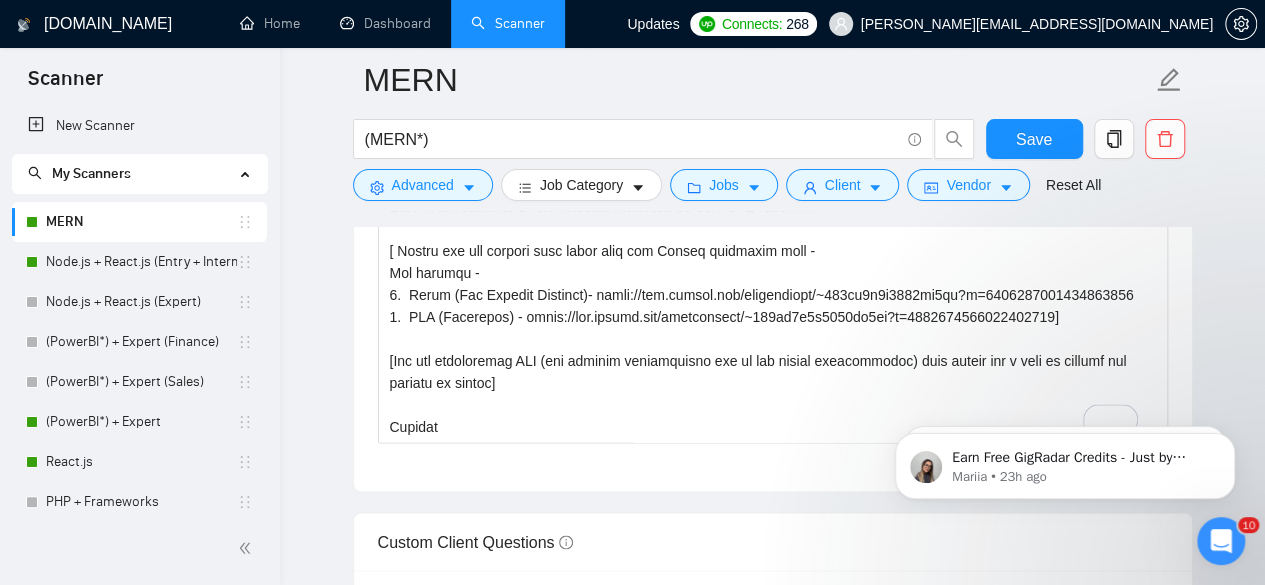 scroll, scrollTop: 1498, scrollLeft: 0, axis: vertical 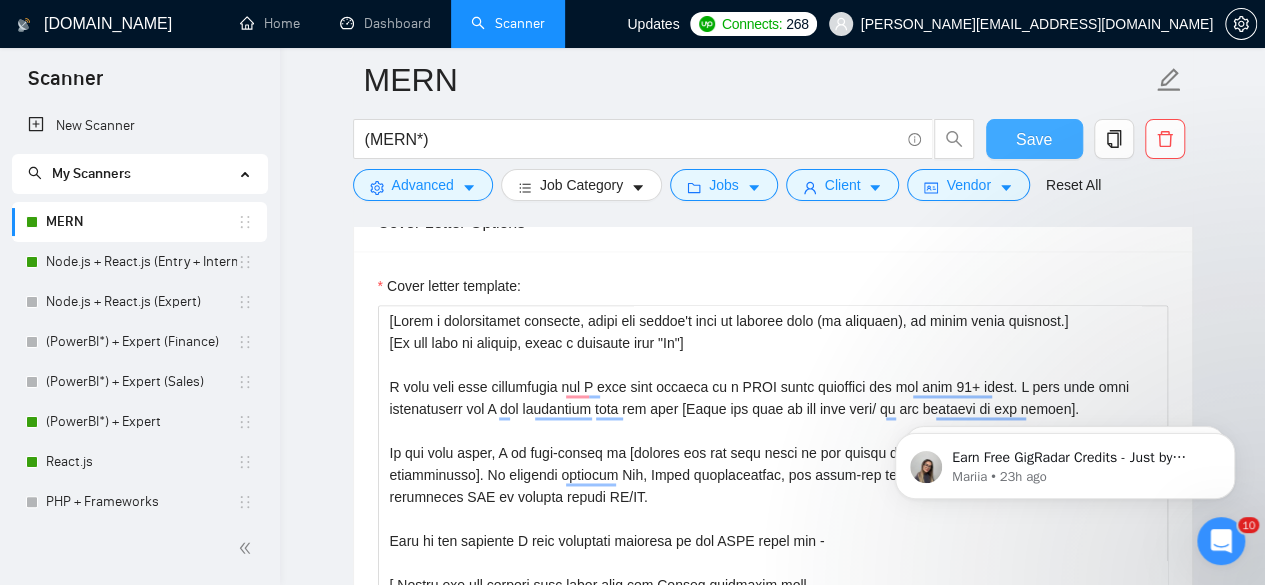 click on "Save" at bounding box center [1034, 139] 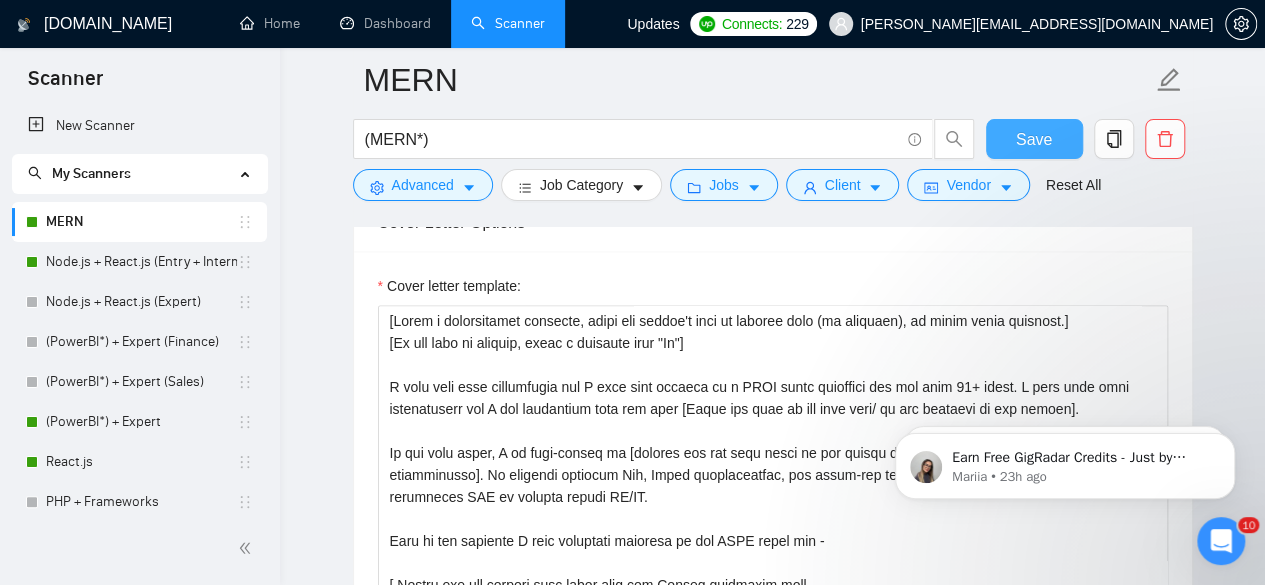 type 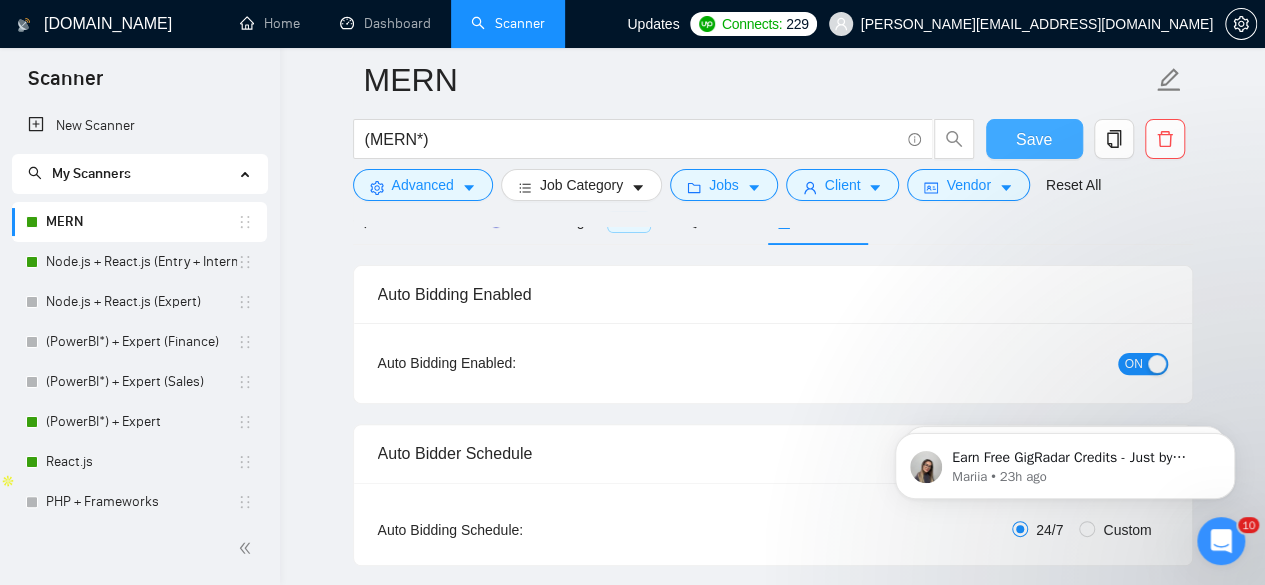 scroll, scrollTop: 118, scrollLeft: 0, axis: vertical 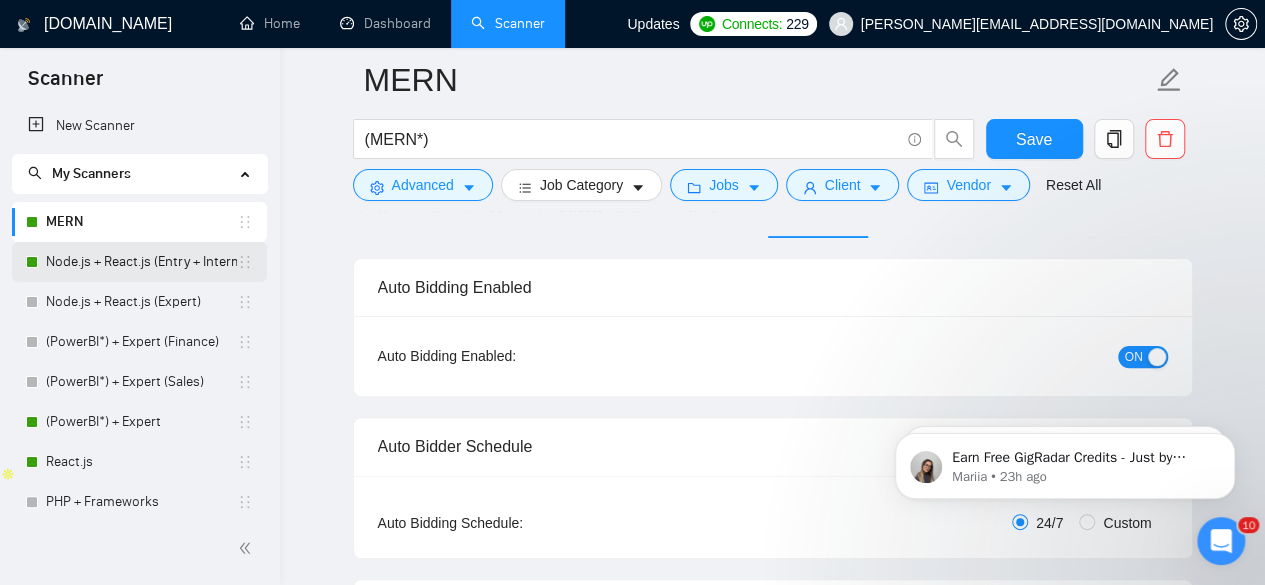 click on "Node.js + React.js (Entry + Intermediate)" at bounding box center (141, 262) 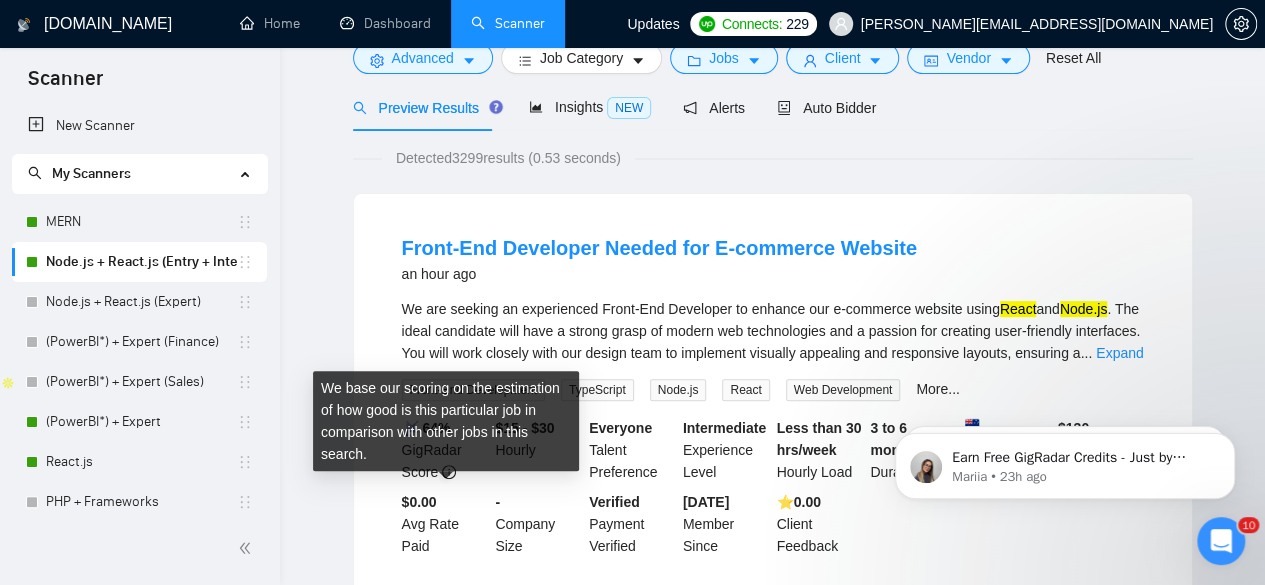 scroll, scrollTop: 0, scrollLeft: 0, axis: both 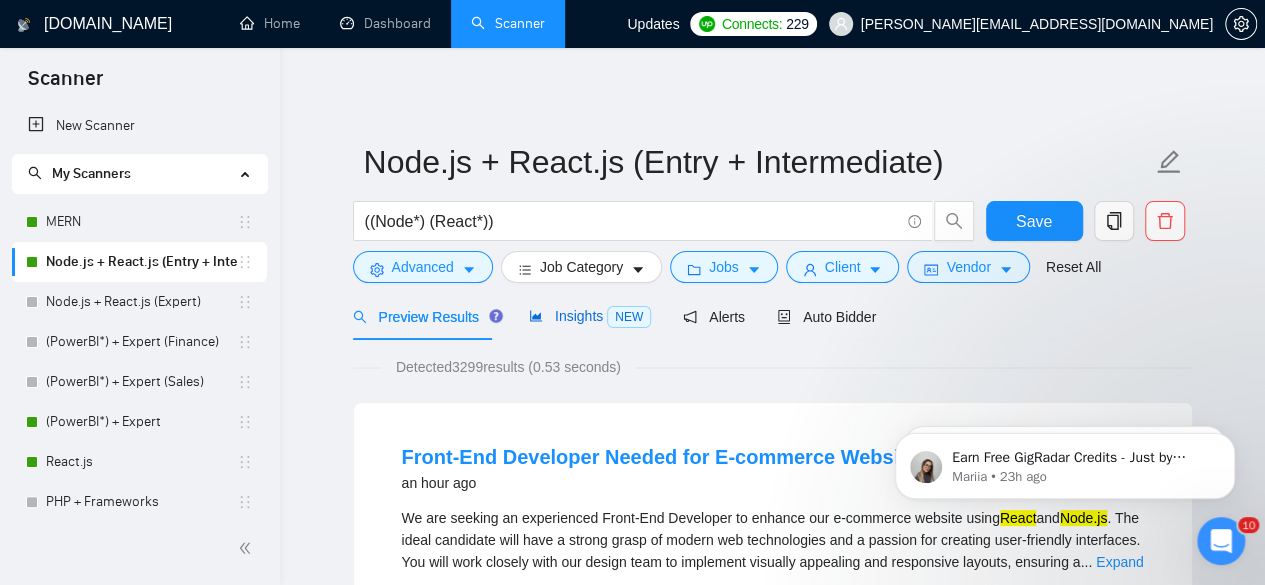 click on "Insights NEW" at bounding box center [590, 316] 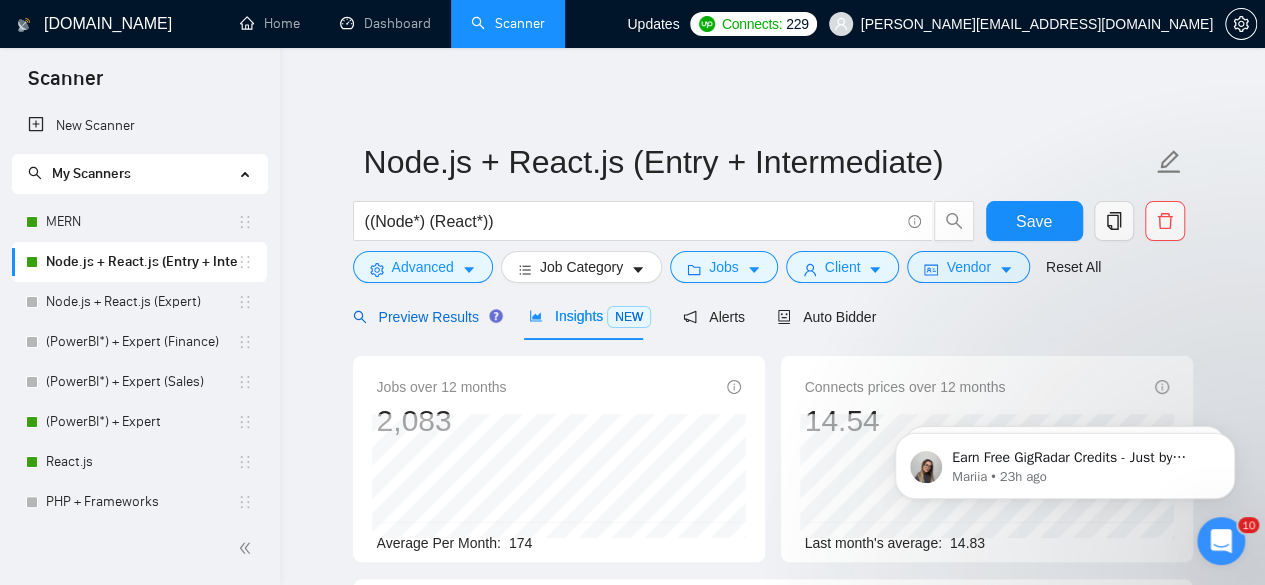 click on "Preview Results" at bounding box center [425, 317] 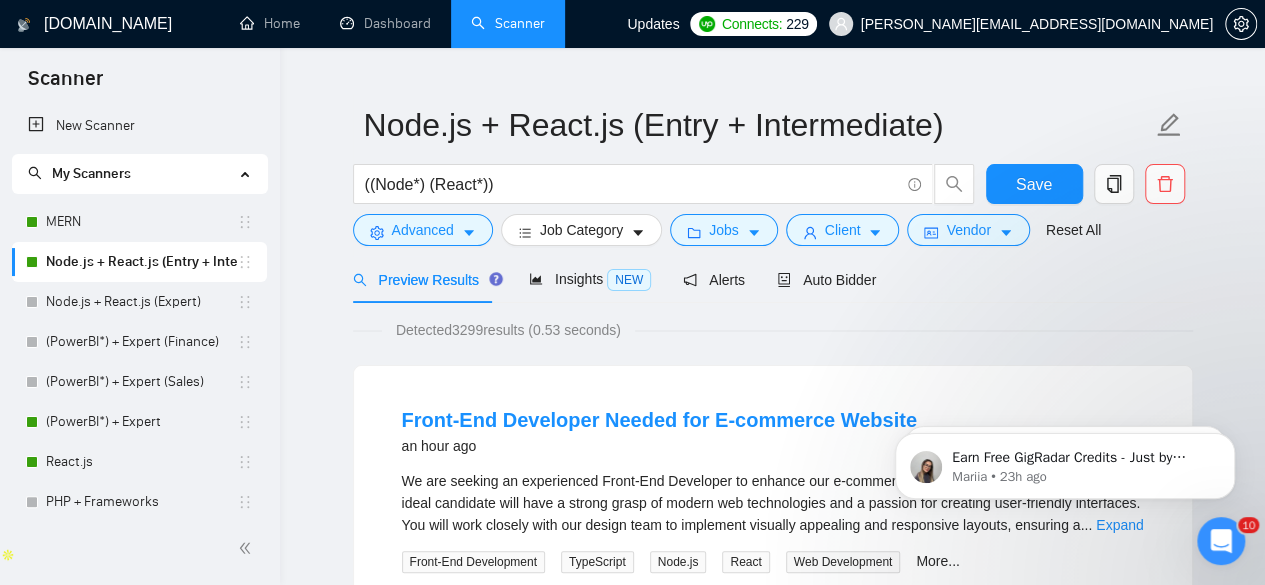 scroll, scrollTop: 35, scrollLeft: 0, axis: vertical 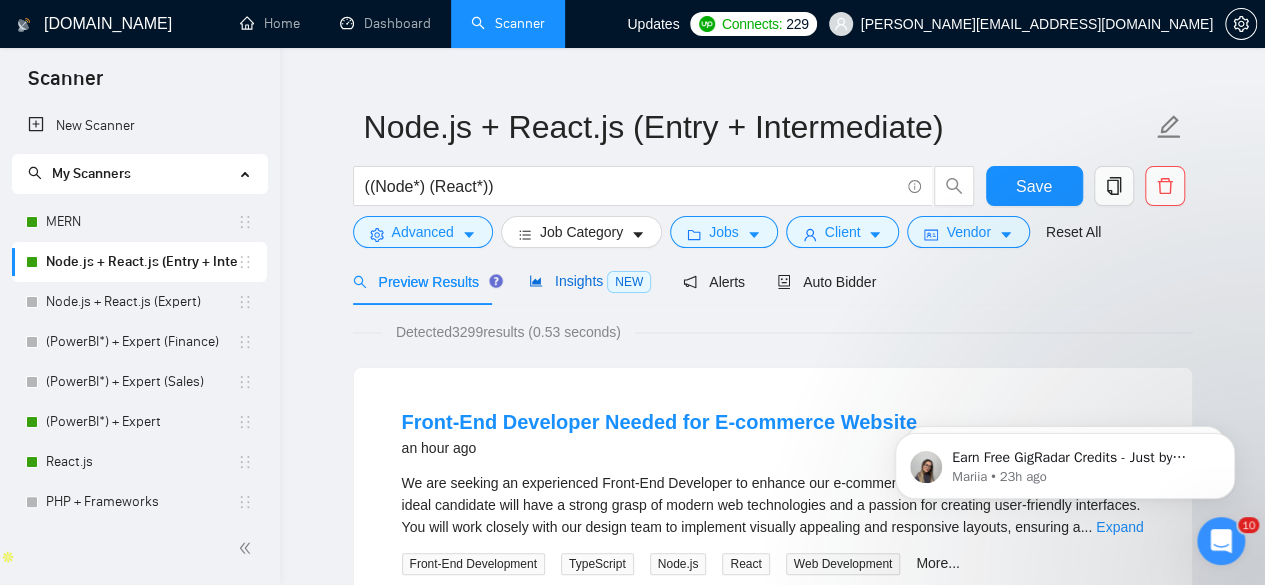 click on "Insights NEW" at bounding box center [590, 281] 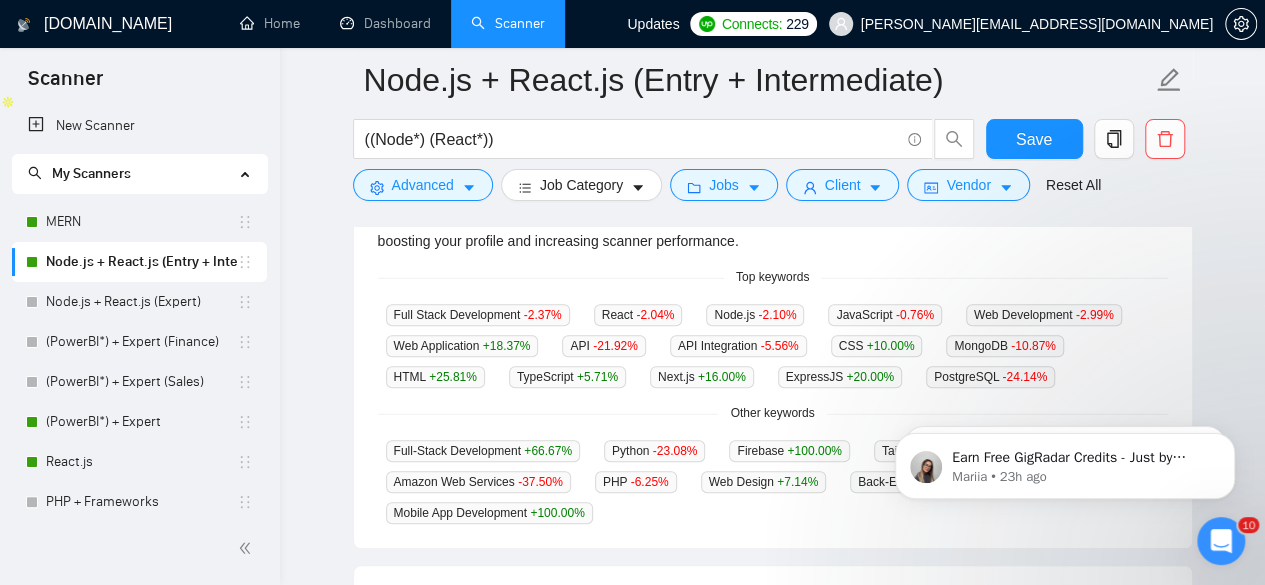scroll, scrollTop: 491, scrollLeft: 0, axis: vertical 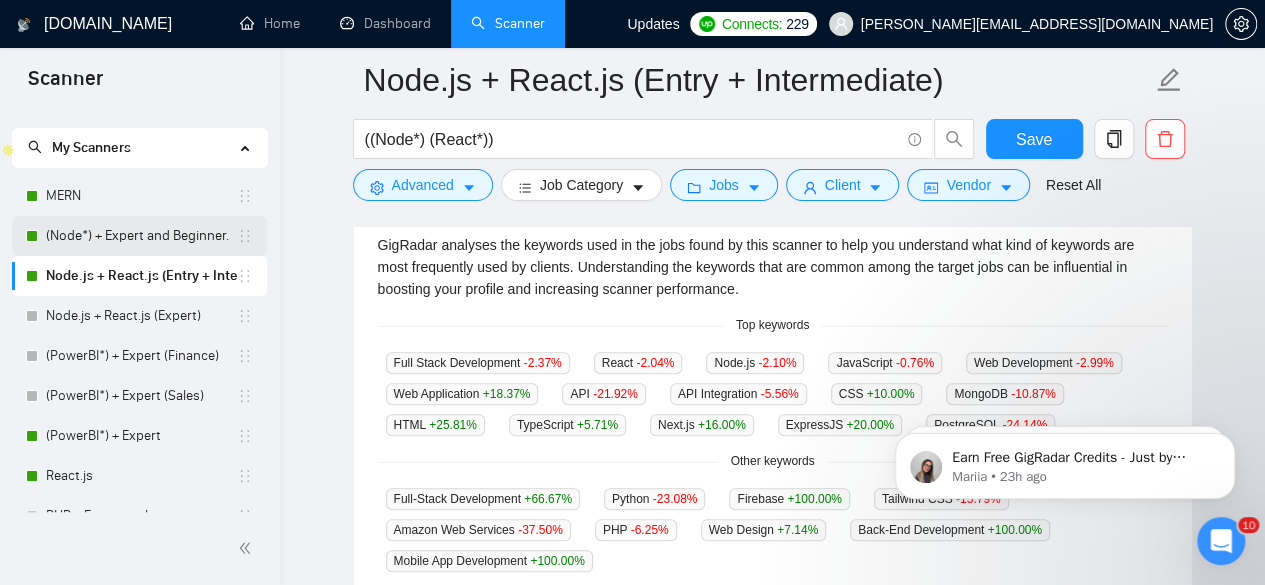 click on "(Node*) + Expert and Beginner." at bounding box center (141, 236) 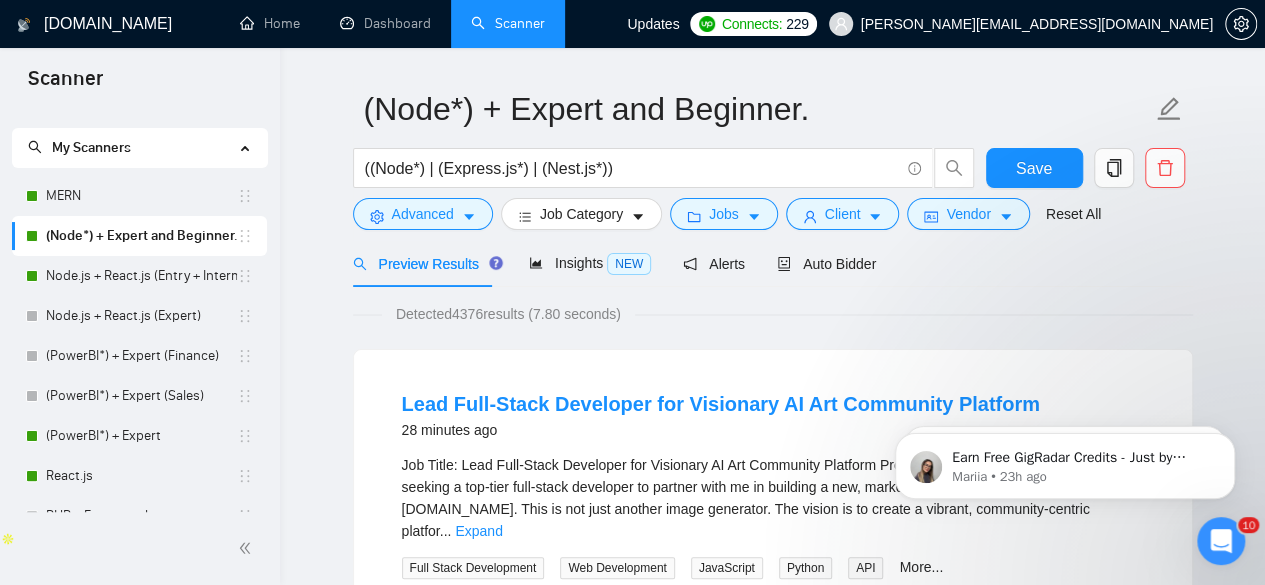 scroll, scrollTop: 52, scrollLeft: 0, axis: vertical 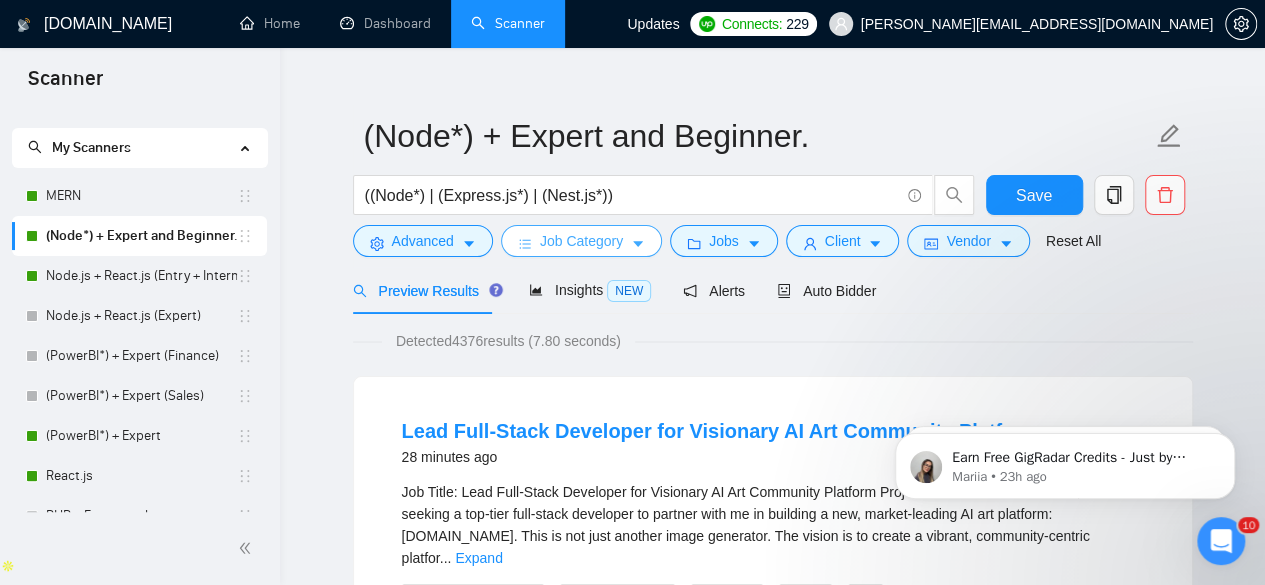 click on "Job Category" at bounding box center [581, 241] 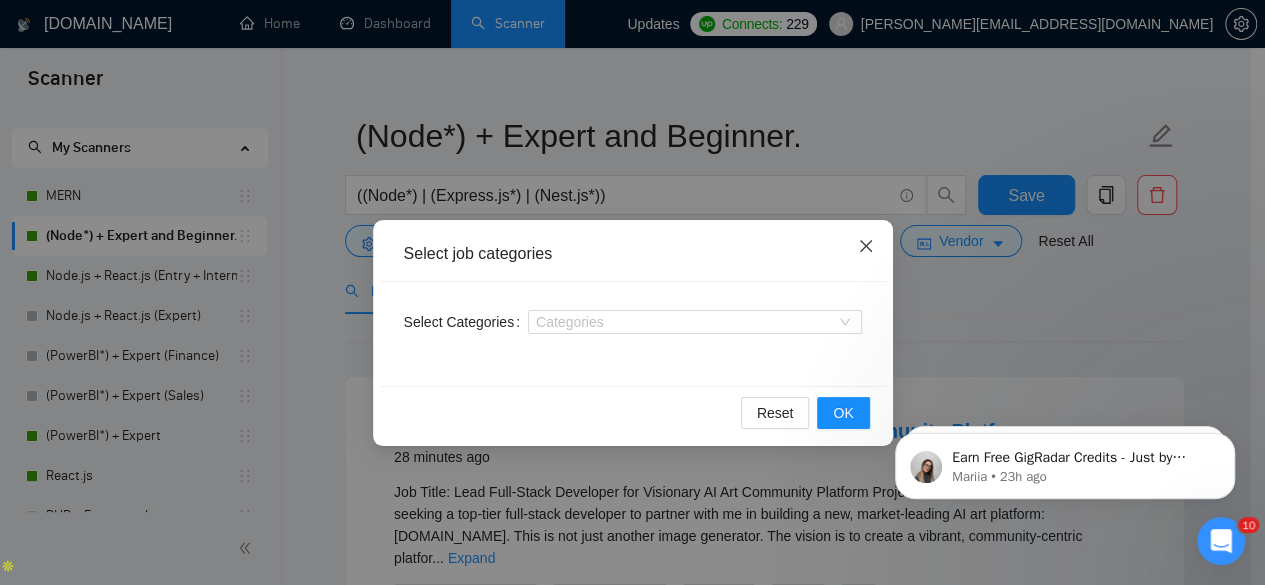 click 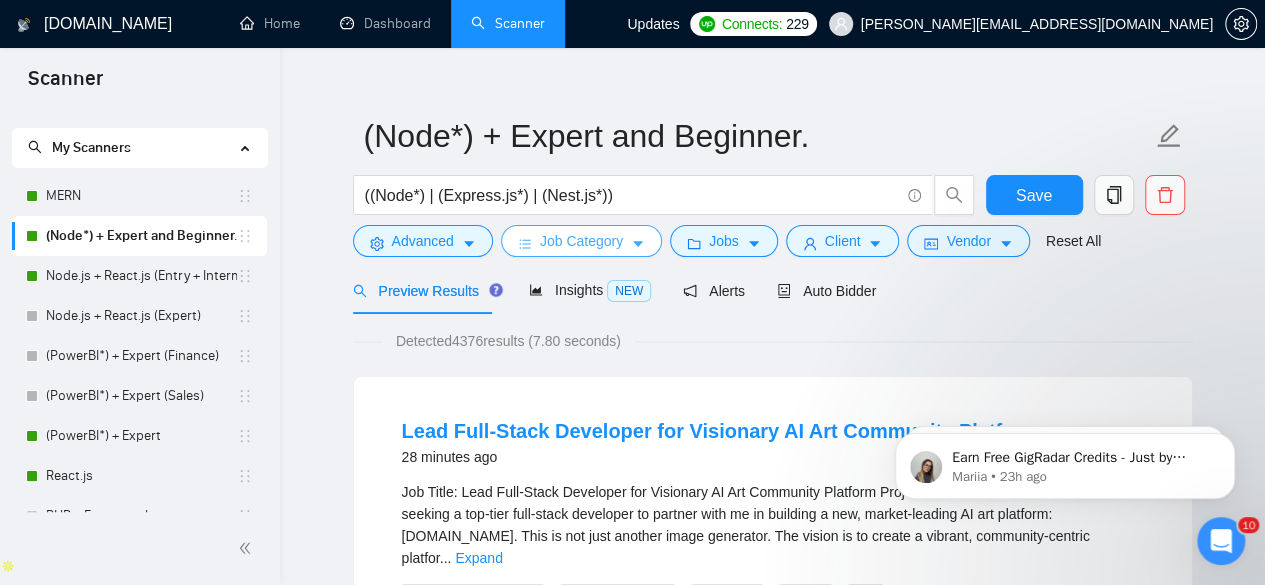 scroll, scrollTop: 12, scrollLeft: 0, axis: vertical 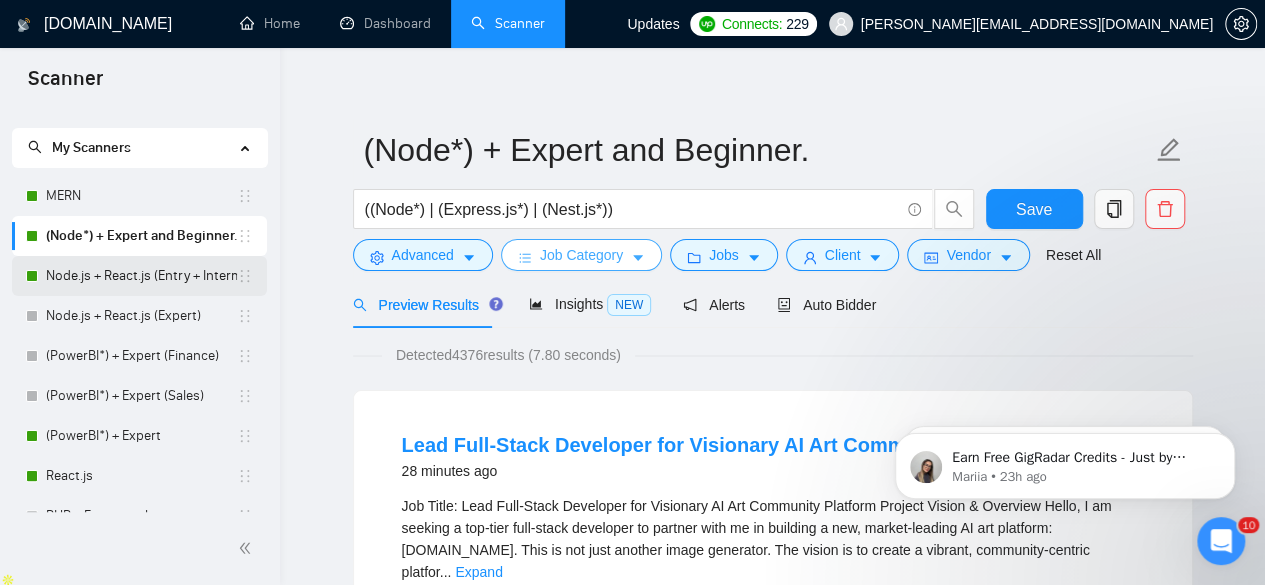 type 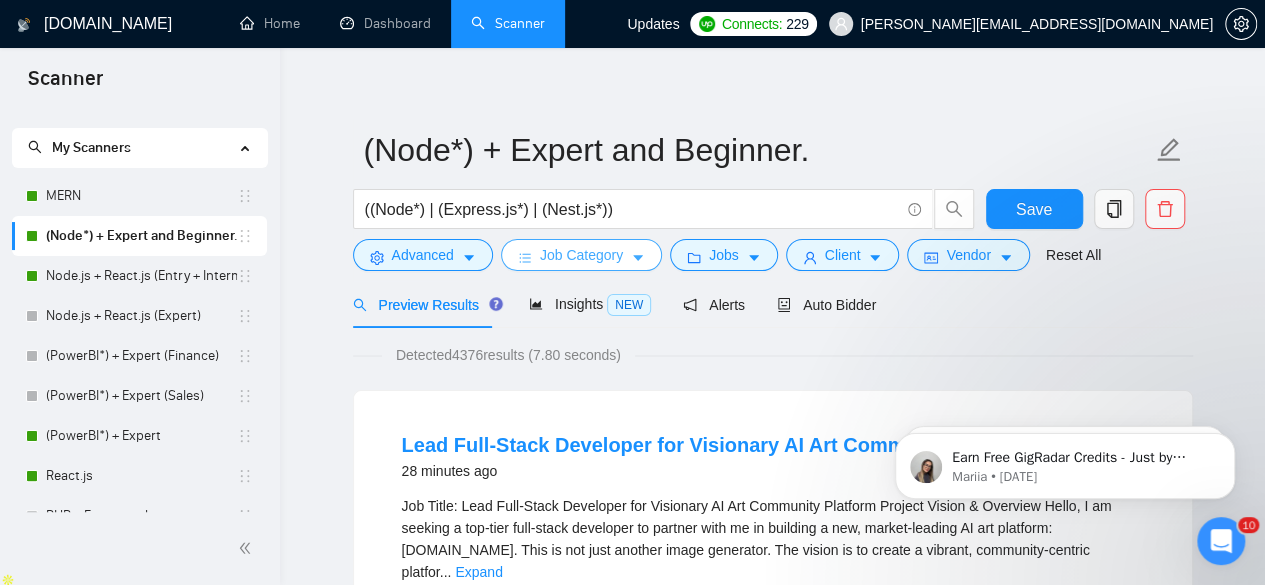 scroll, scrollTop: 7, scrollLeft: 0, axis: vertical 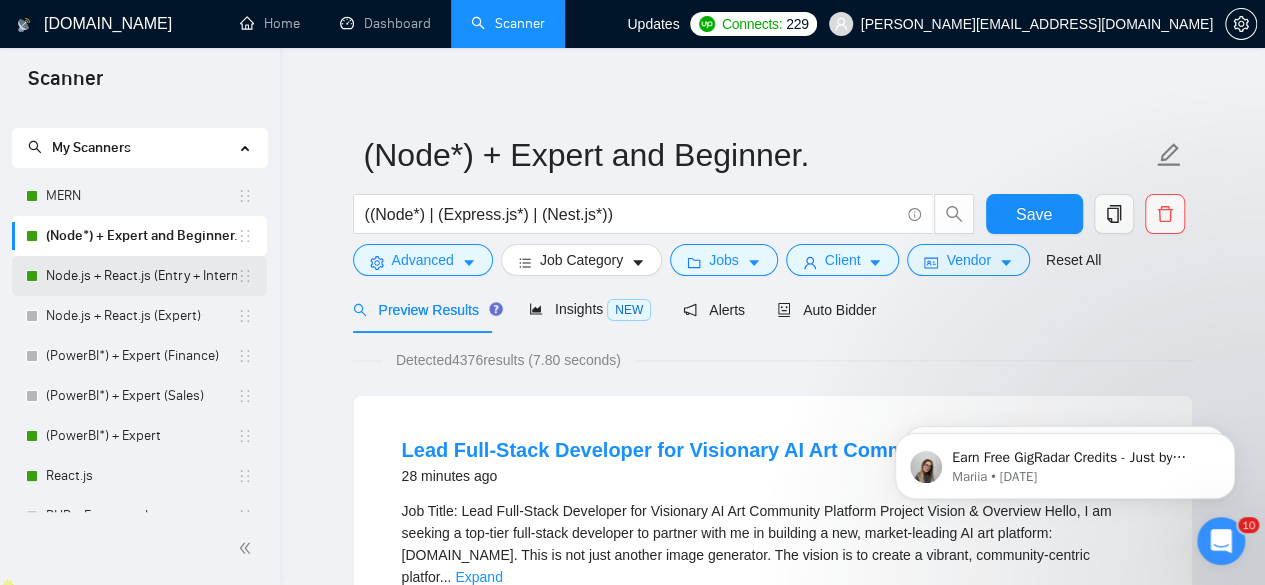 click on "Node.js + React.js (Entry + Intermediate)" at bounding box center (141, 276) 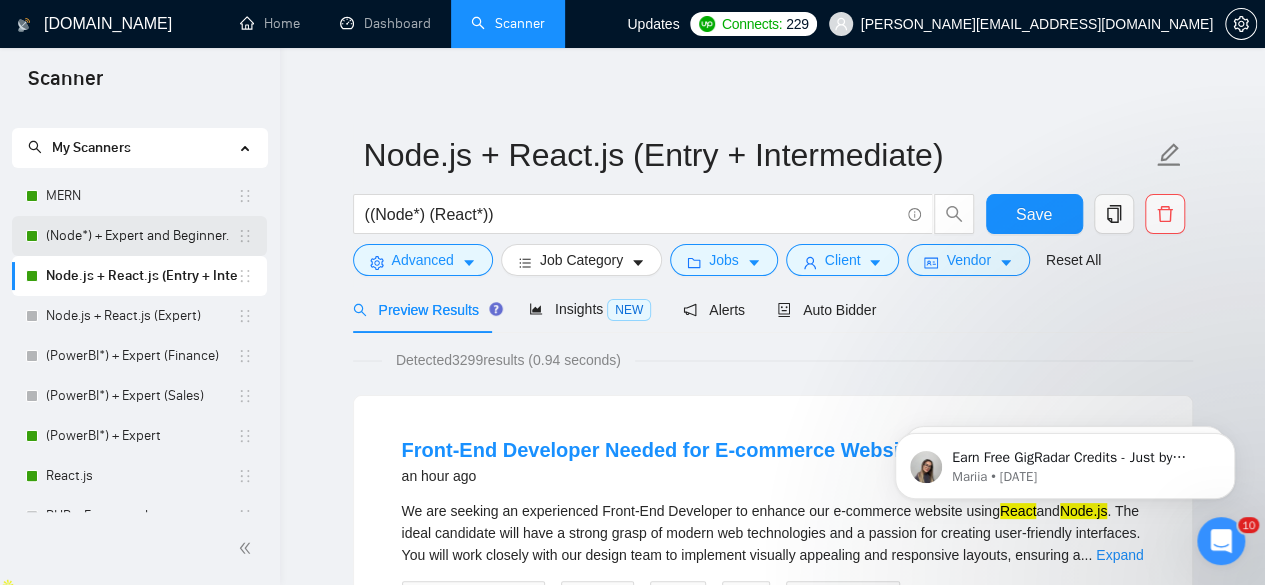 click on "(Node*) + Expert and Beginner." at bounding box center [141, 236] 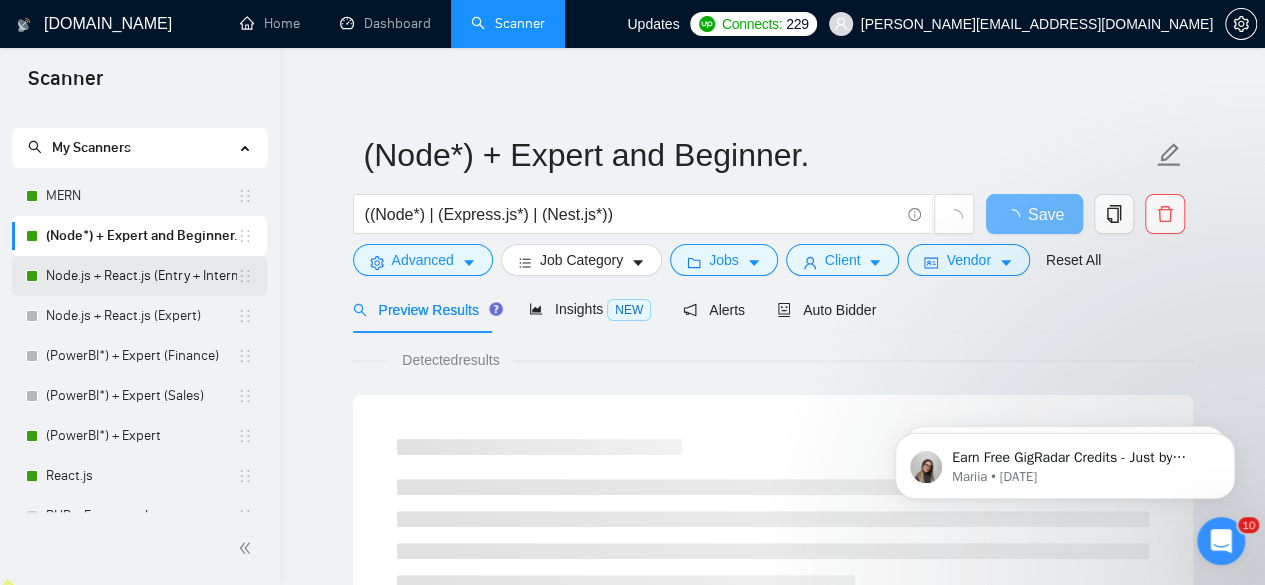 click on "Node.js + React.js (Entry + Intermediate)" at bounding box center (141, 276) 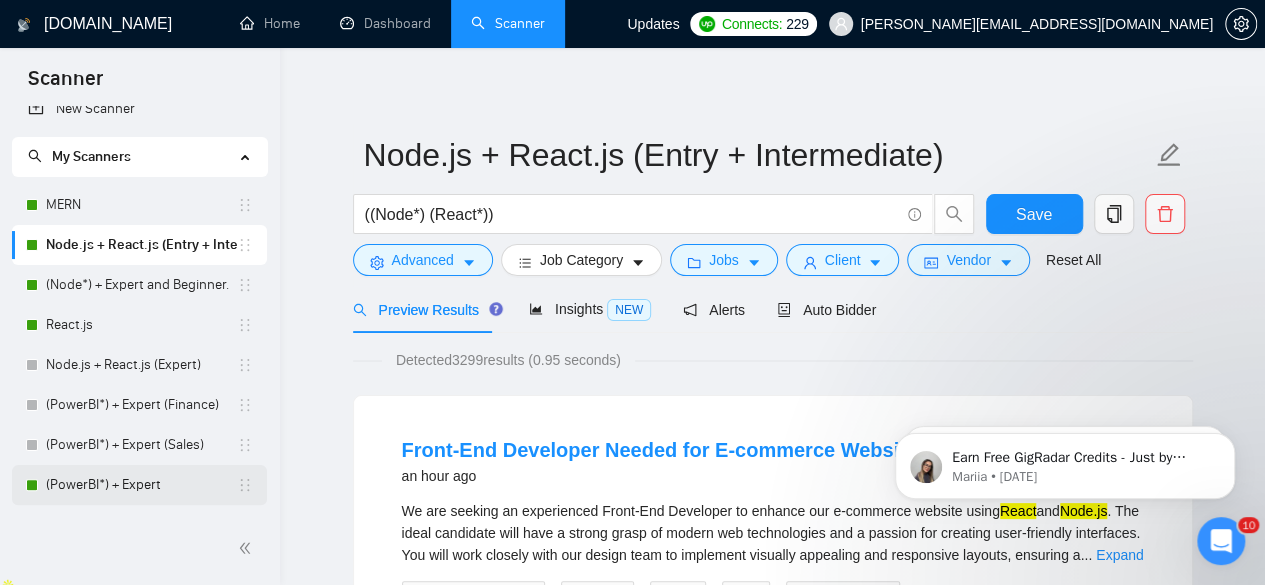 scroll, scrollTop: 0, scrollLeft: 0, axis: both 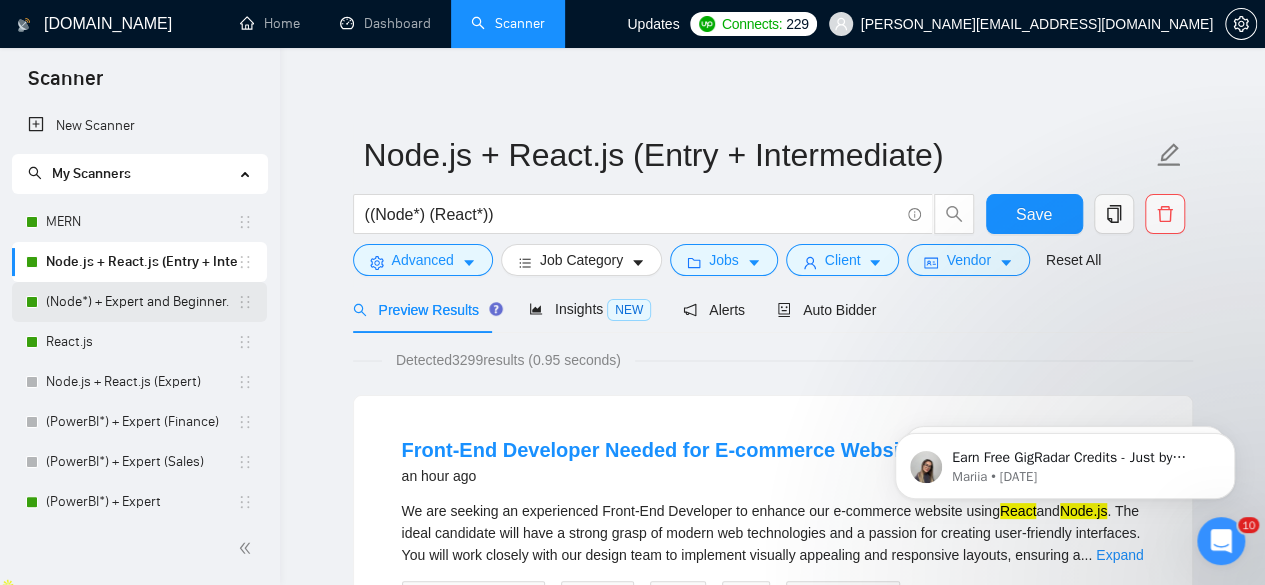 click on "(Node*) + Expert and Beginner." at bounding box center [141, 302] 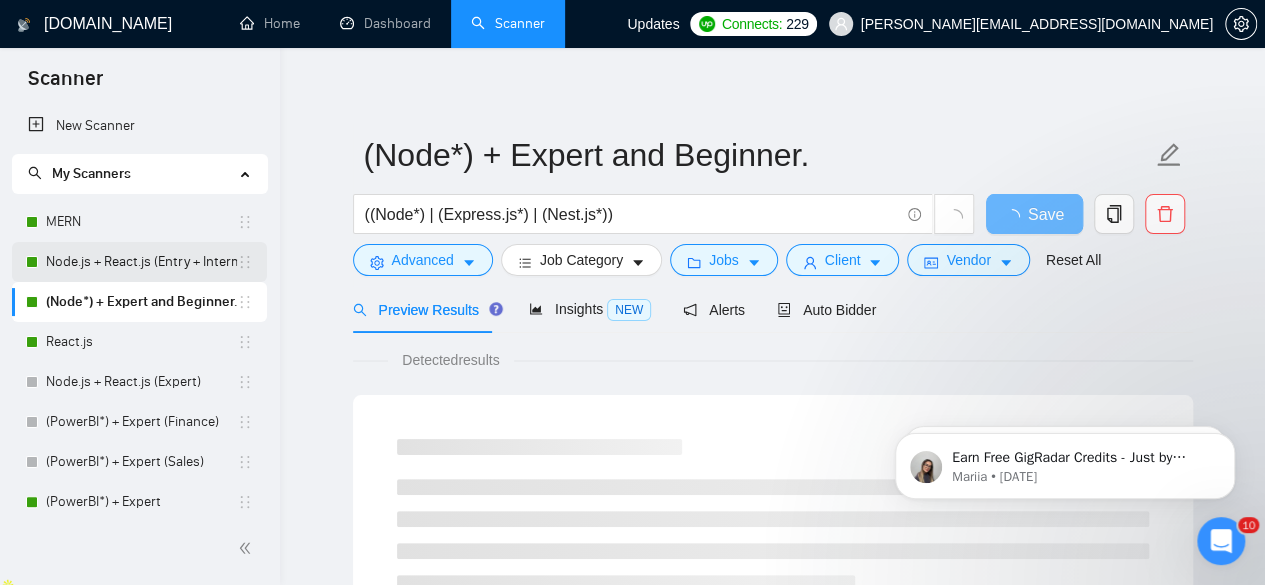 click on "Node.js + React.js (Entry + Intermediate)" at bounding box center [141, 262] 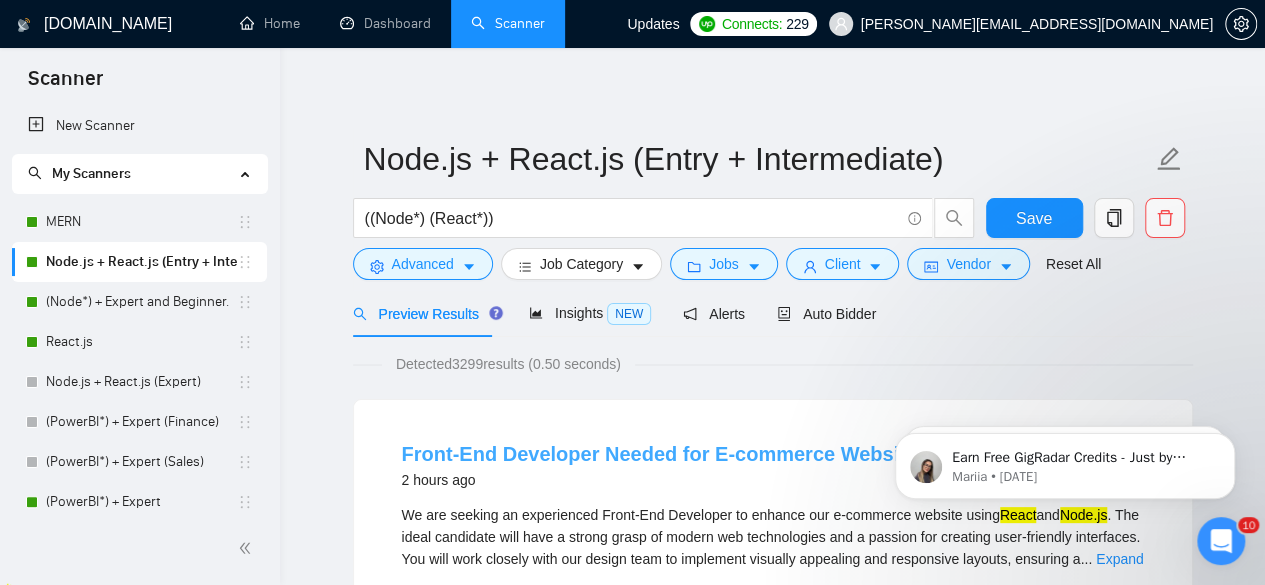 scroll, scrollTop: 0, scrollLeft: 0, axis: both 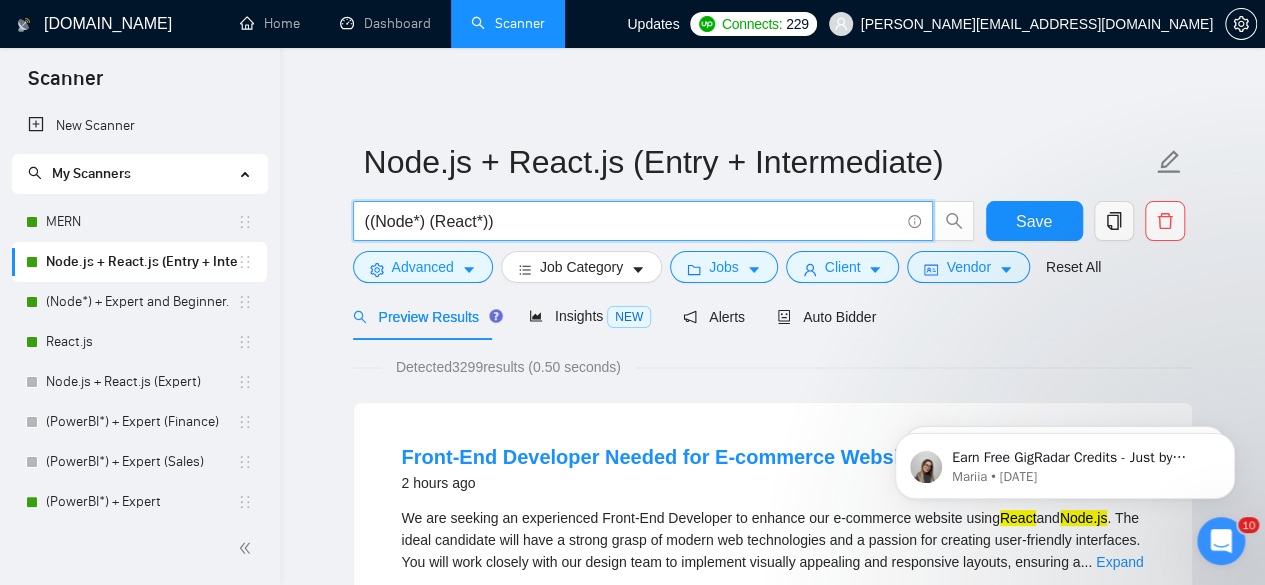click on "((Node*) (React*))" at bounding box center (632, 221) 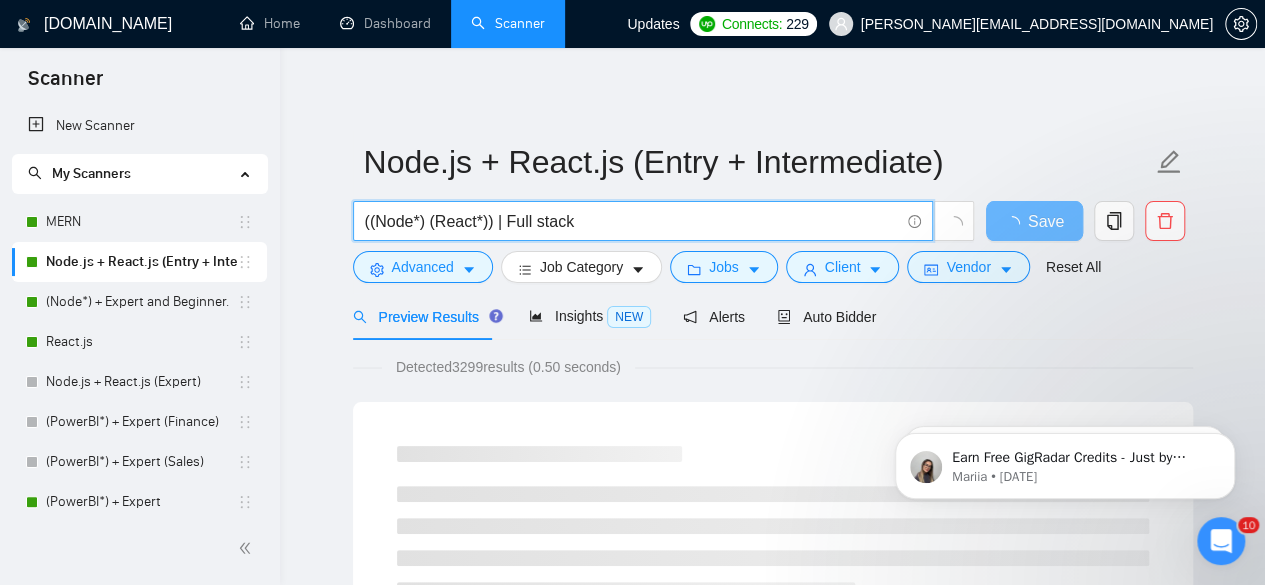 click on "((Node*) (React*)) | Full stack" at bounding box center [632, 221] 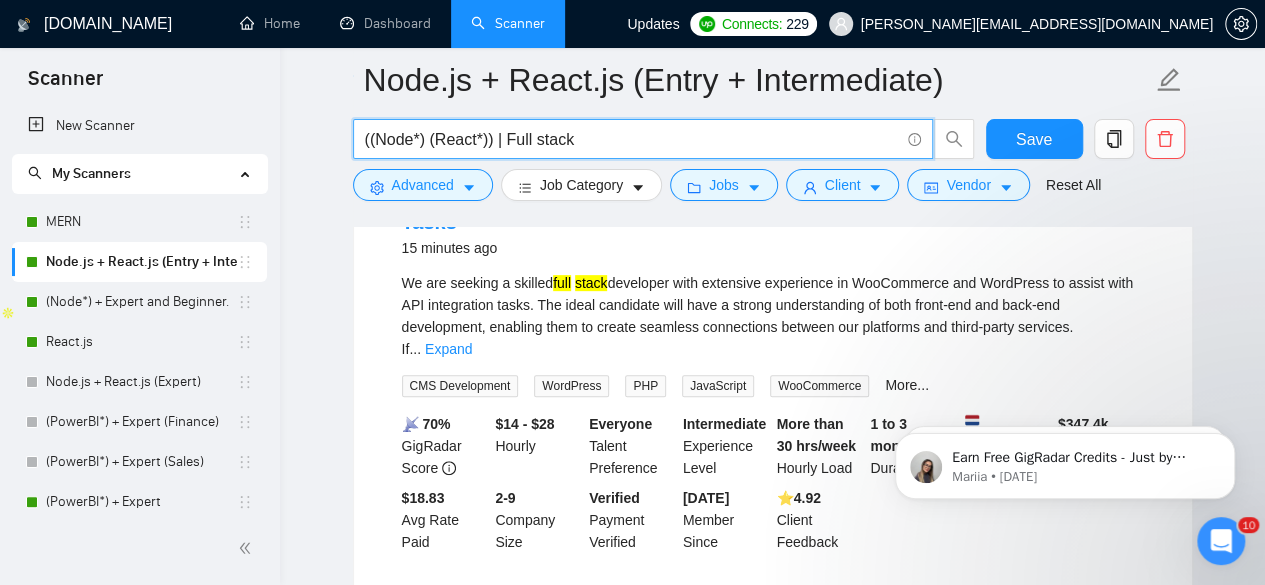 scroll, scrollTop: 280, scrollLeft: 0, axis: vertical 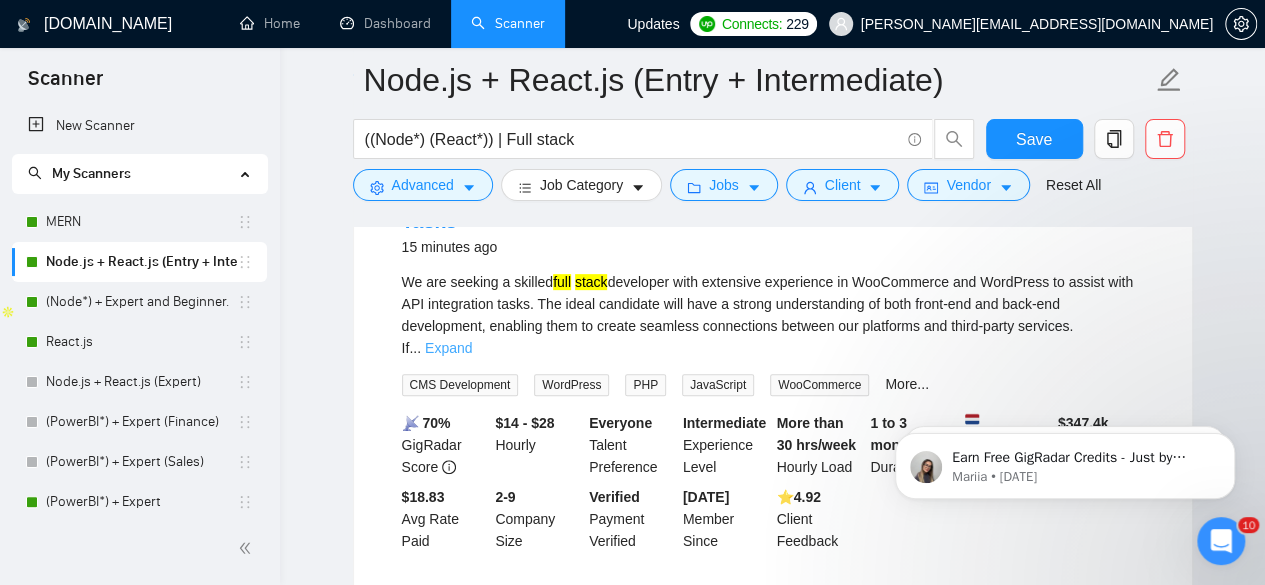 click on "Expand" at bounding box center (448, 348) 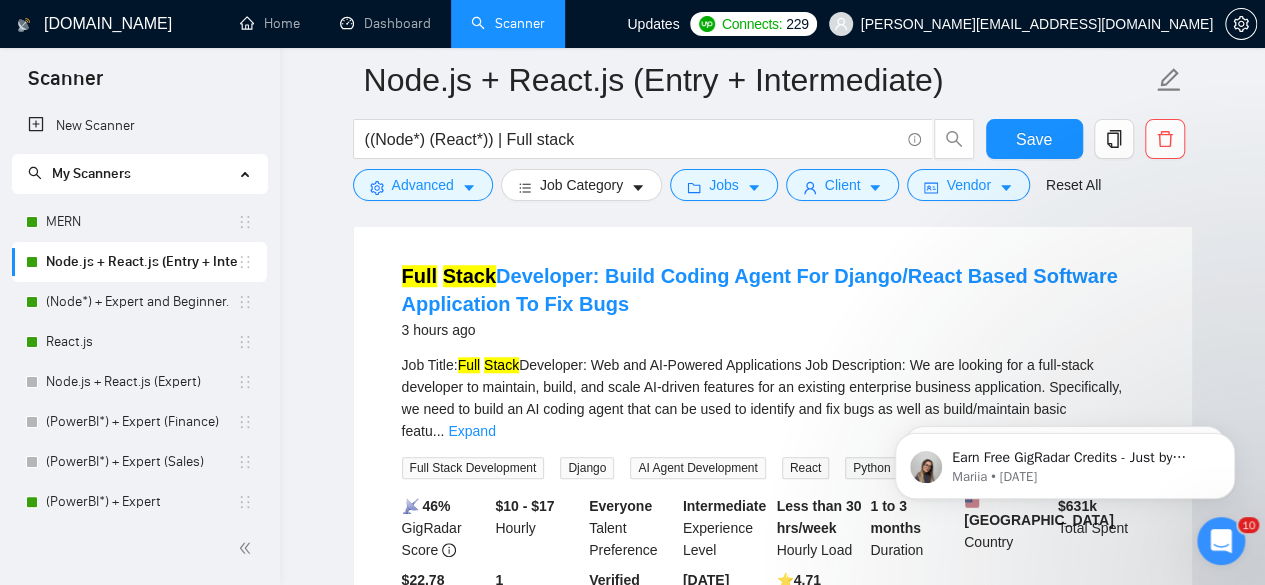 scroll, scrollTop: 687, scrollLeft: 0, axis: vertical 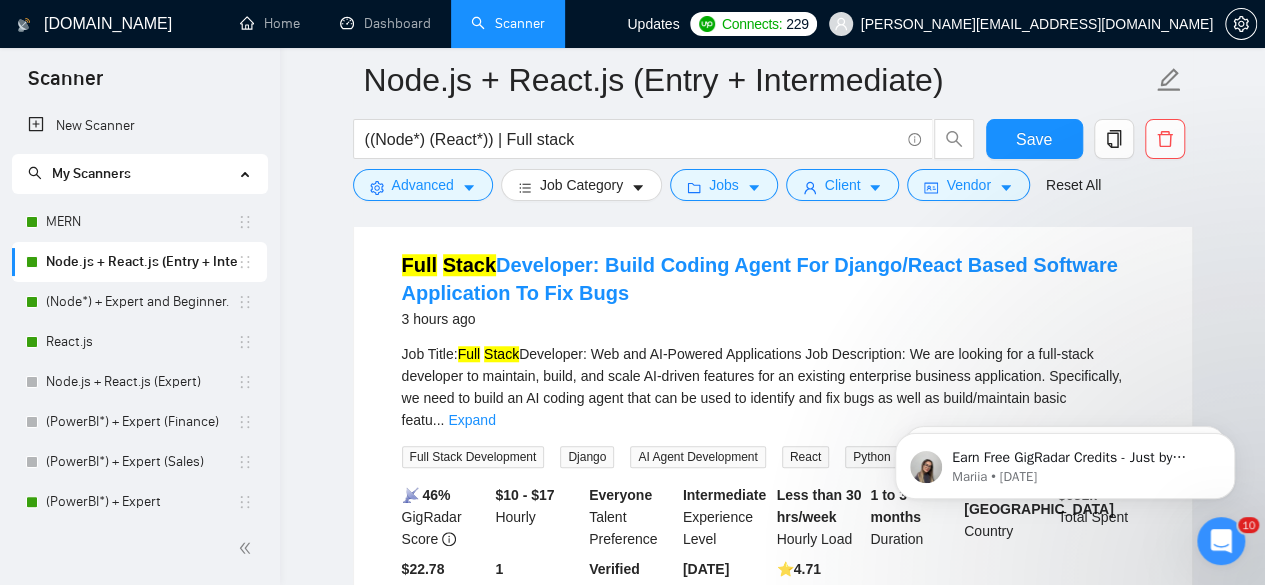 click on "Earn Free GigRadar Credits - Just by Sharing Your Story! 💬 Want more credits for sending proposals? It’s simple - share, inspire, and get rewarded! 🤫 Here’s how you can earn free credits: Introduce yourself in the #intros channel of the GigRadar Upwork Community and grab +20 credits for sending bids., Post your success story (closed projects, high LRR, etc.) in the #general channel and claim +50 credits for sending bids. Why? GigRadar is building a powerful network of freelancers and agencies. We want you to make valuable connections, showcase your wins, and inspire others while getting rewarded! 🚀 Not a member yet? Join our Slack community now 👉 Join Slack Community Claiming your credits is easy: Reply to this message with a screenshot of your post, and our Tech Support Team will instantly top up your credits! 💸 Mariia • 1d ago Mariia • 5d ago" 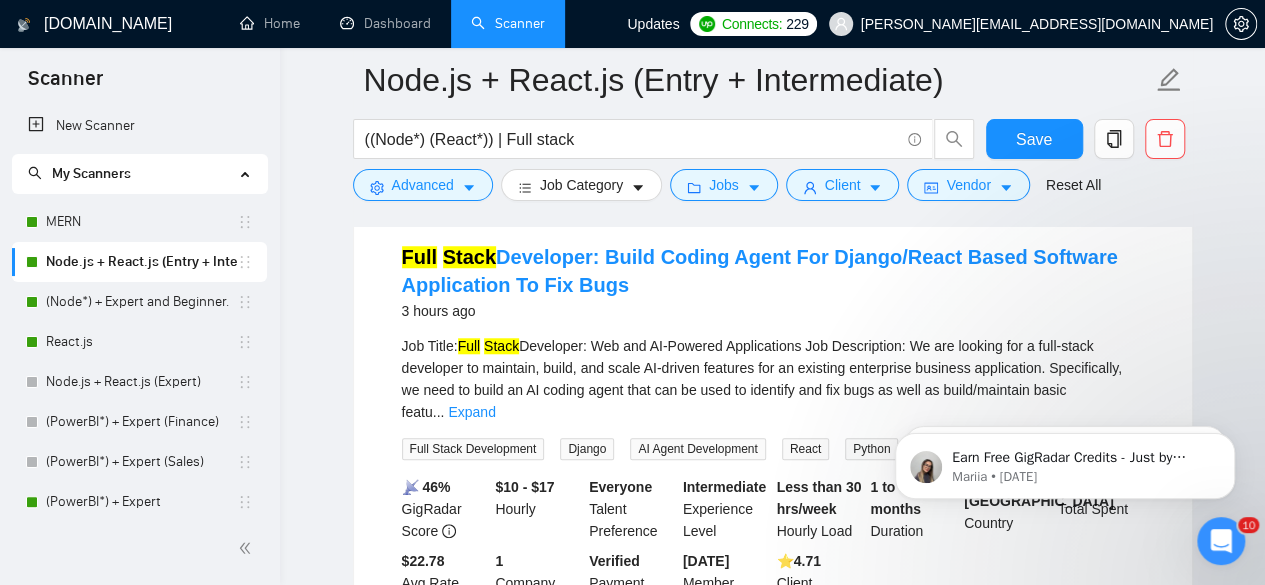 scroll, scrollTop: 694, scrollLeft: 0, axis: vertical 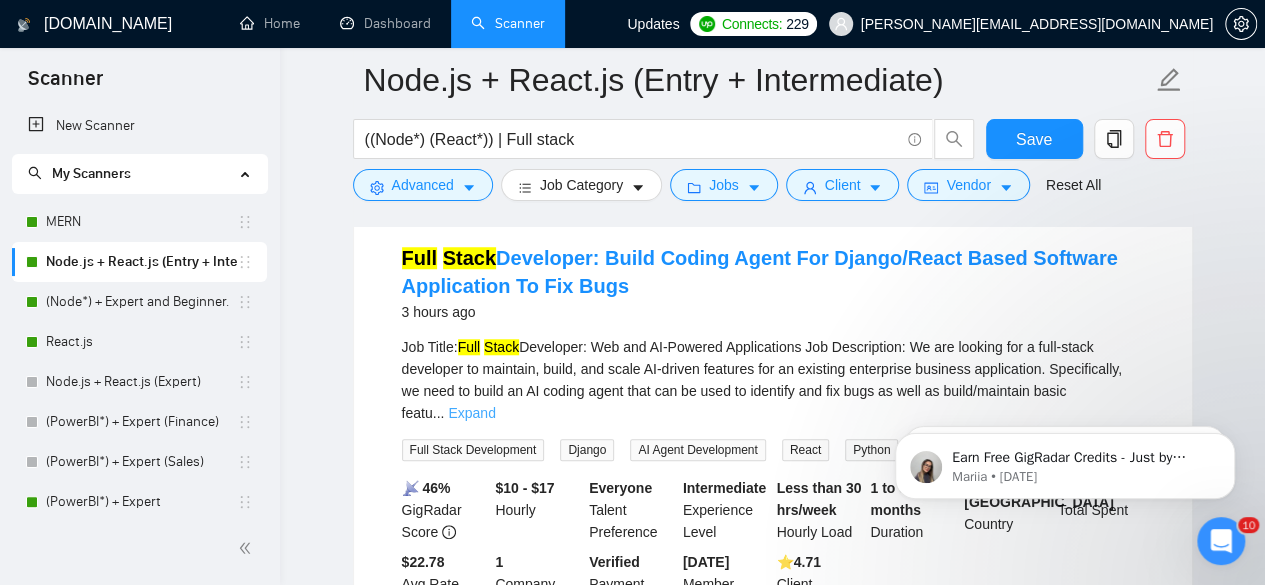 click on "Expand" at bounding box center [471, 413] 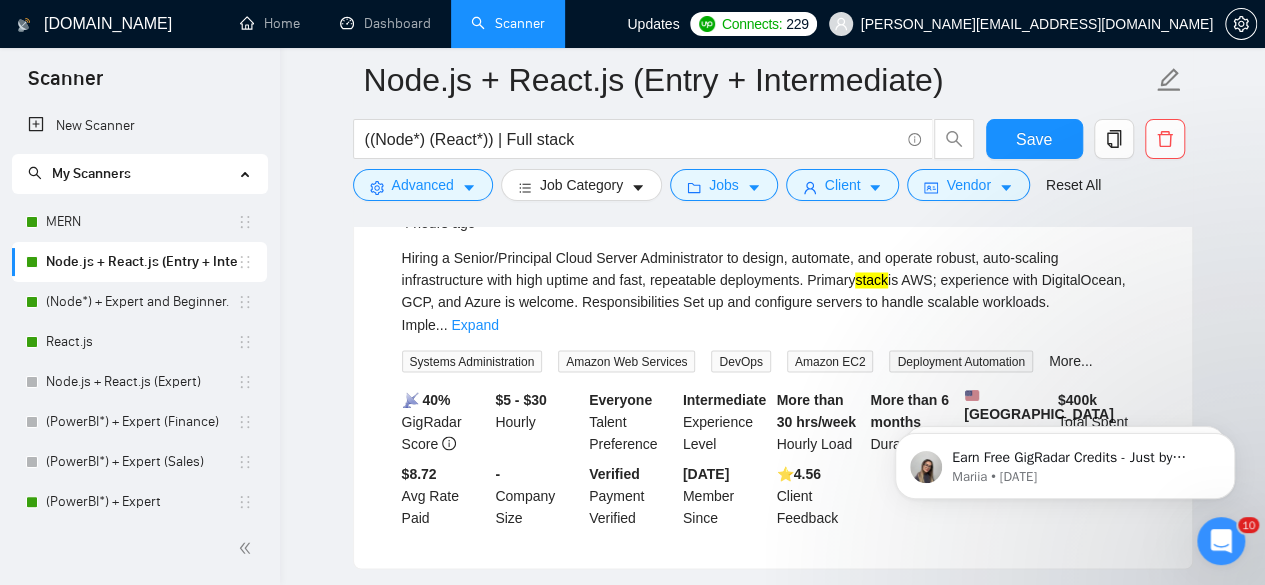 scroll, scrollTop: 1587, scrollLeft: 0, axis: vertical 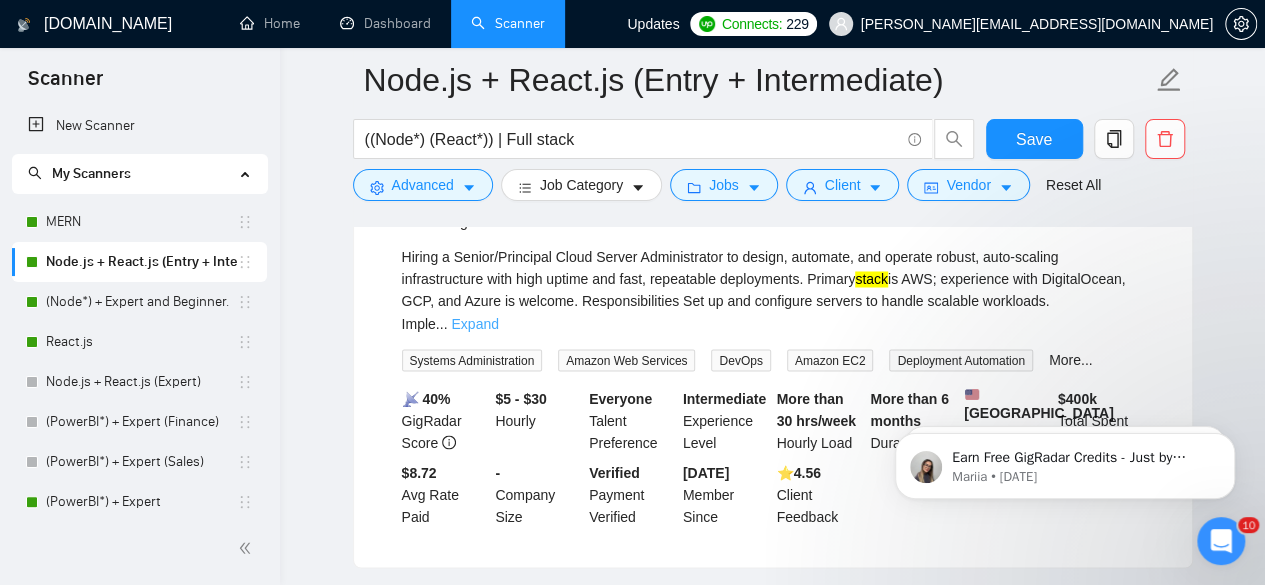 click on "Expand" at bounding box center [474, 323] 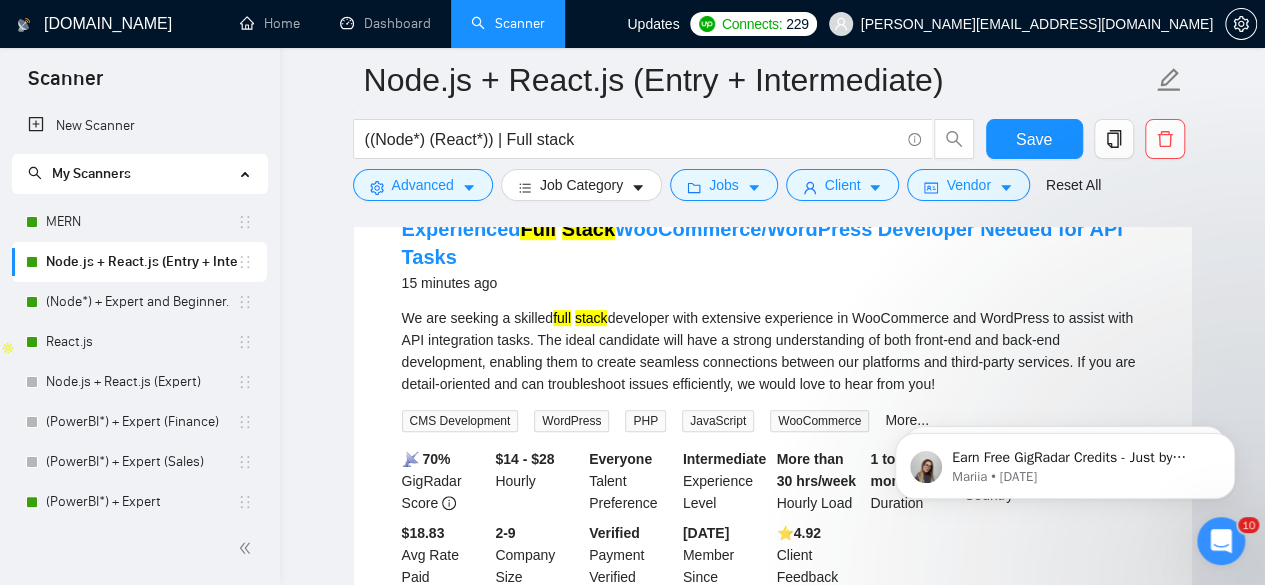 scroll, scrollTop: 0, scrollLeft: 0, axis: both 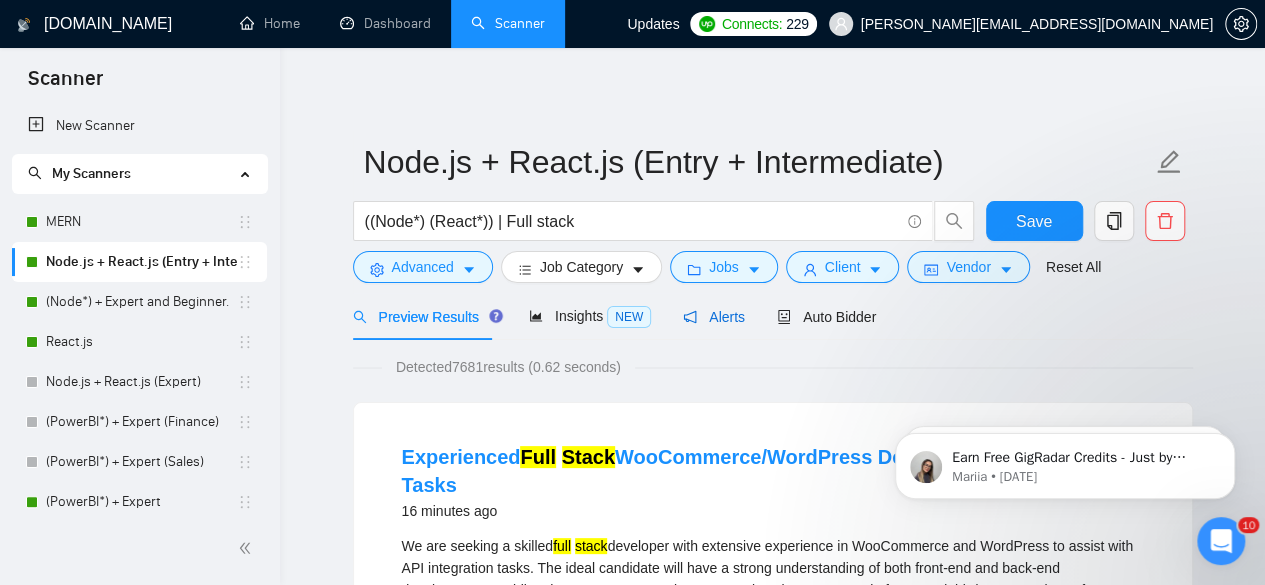 click on "Alerts" at bounding box center (714, 317) 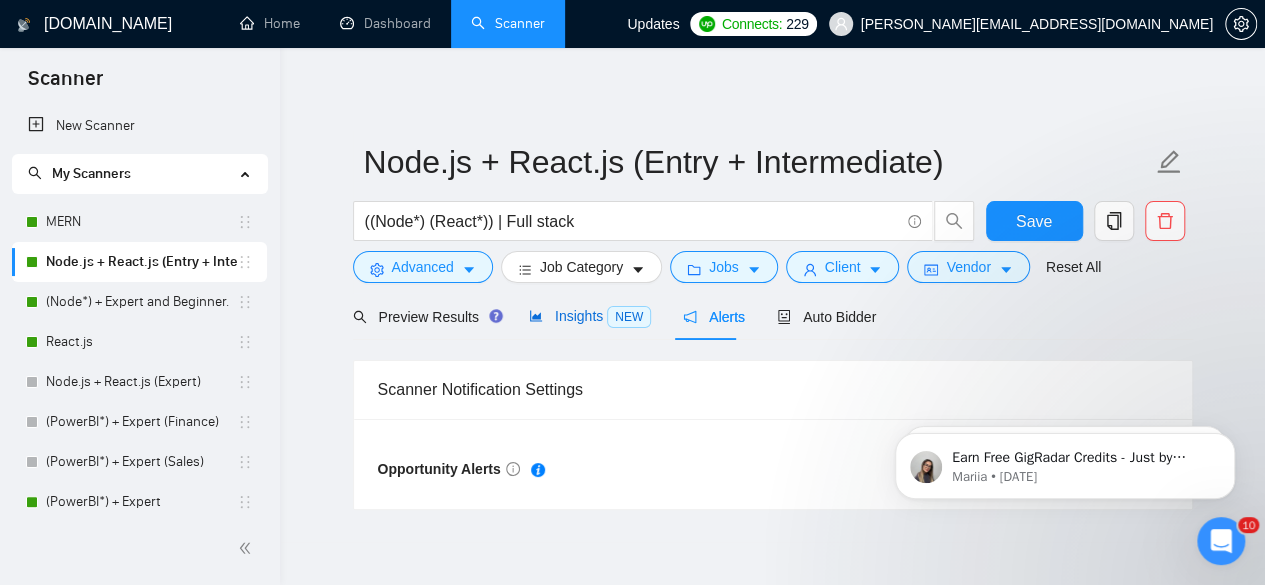 click on "Insights NEW" at bounding box center [590, 316] 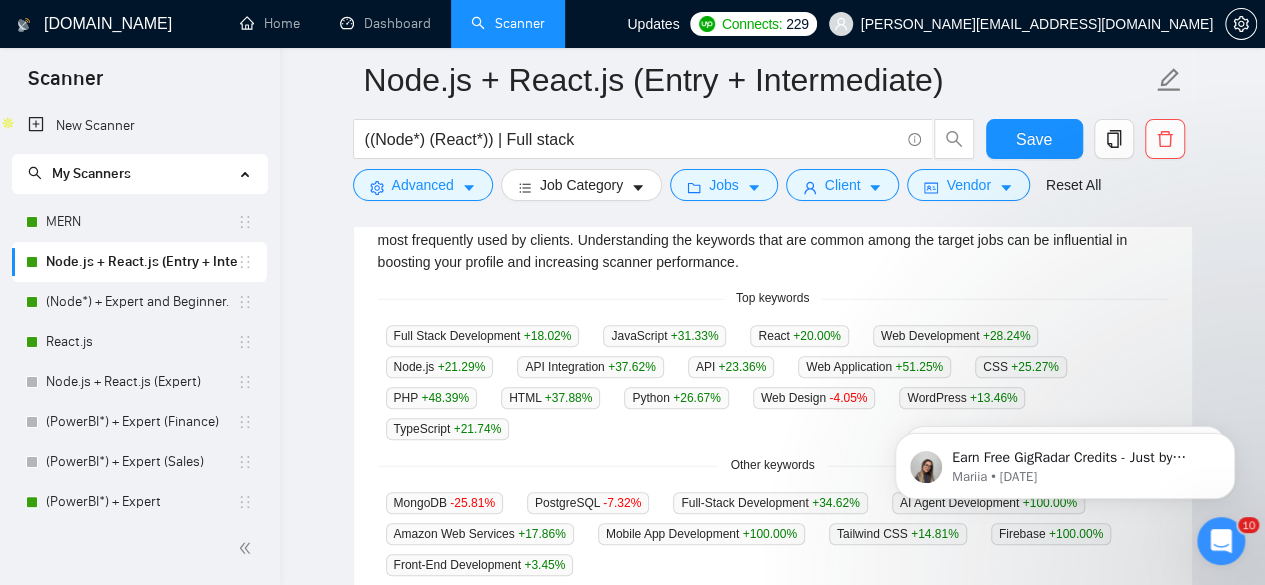 scroll, scrollTop: 470, scrollLeft: 0, axis: vertical 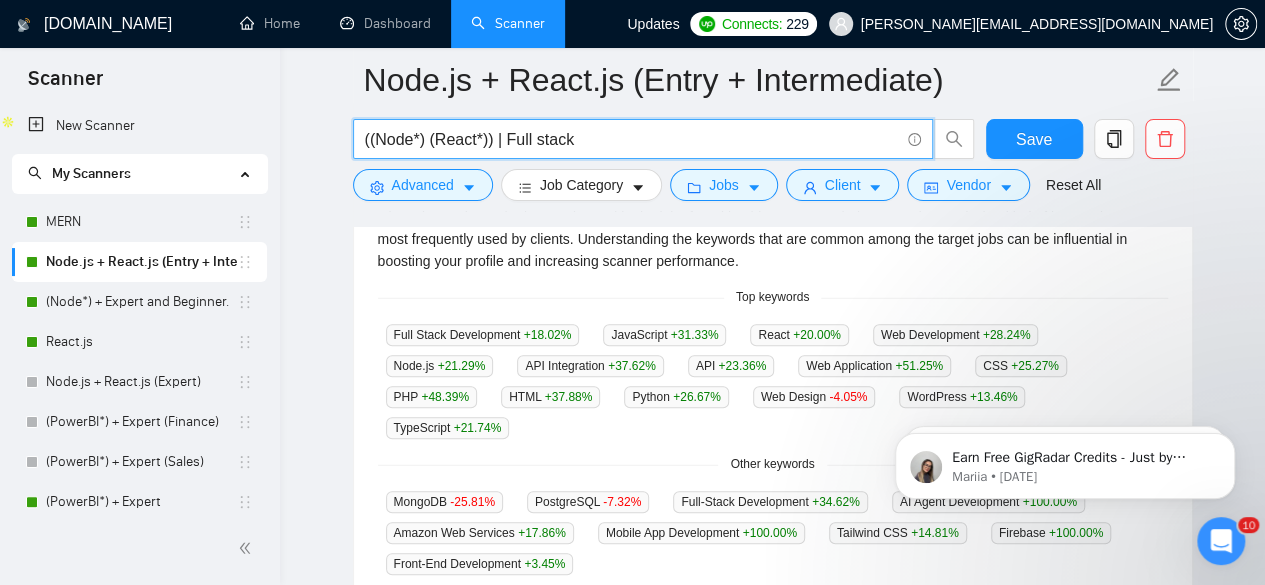 click on "((Node*) (React*)) | Full stack" at bounding box center [632, 139] 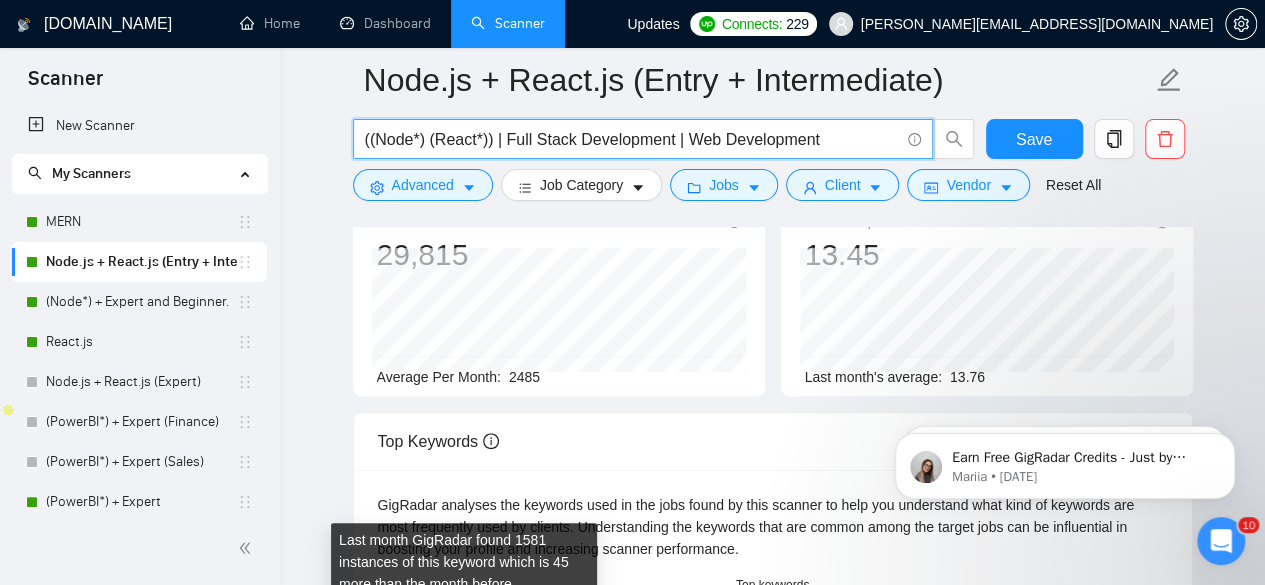 scroll, scrollTop: 0, scrollLeft: 0, axis: both 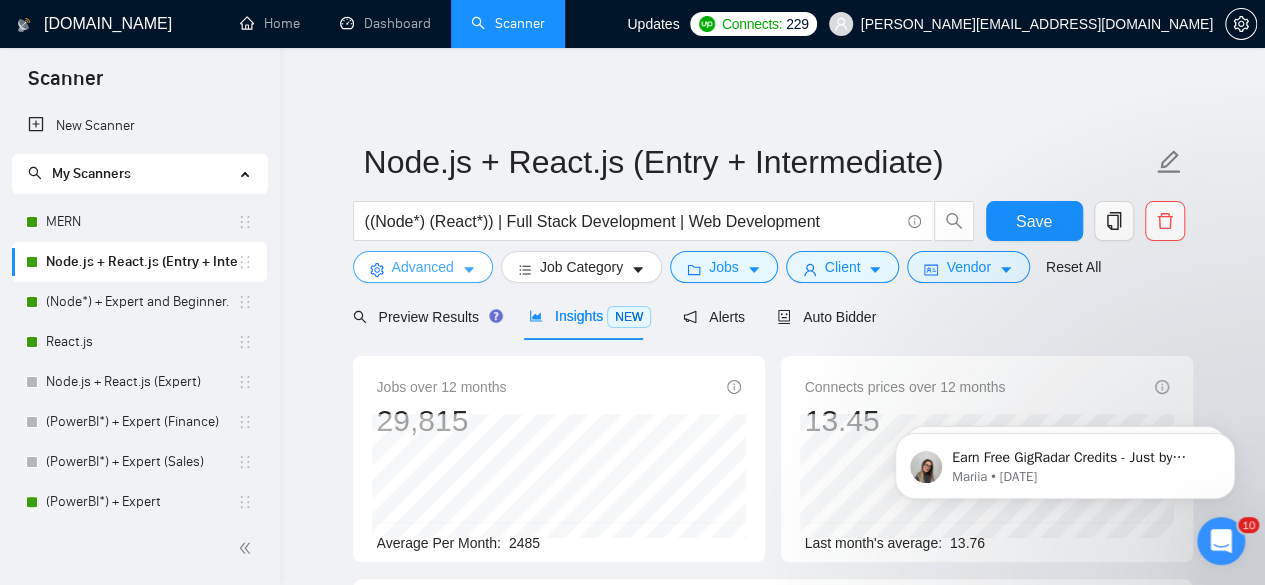 click on "Advanced" at bounding box center [423, 267] 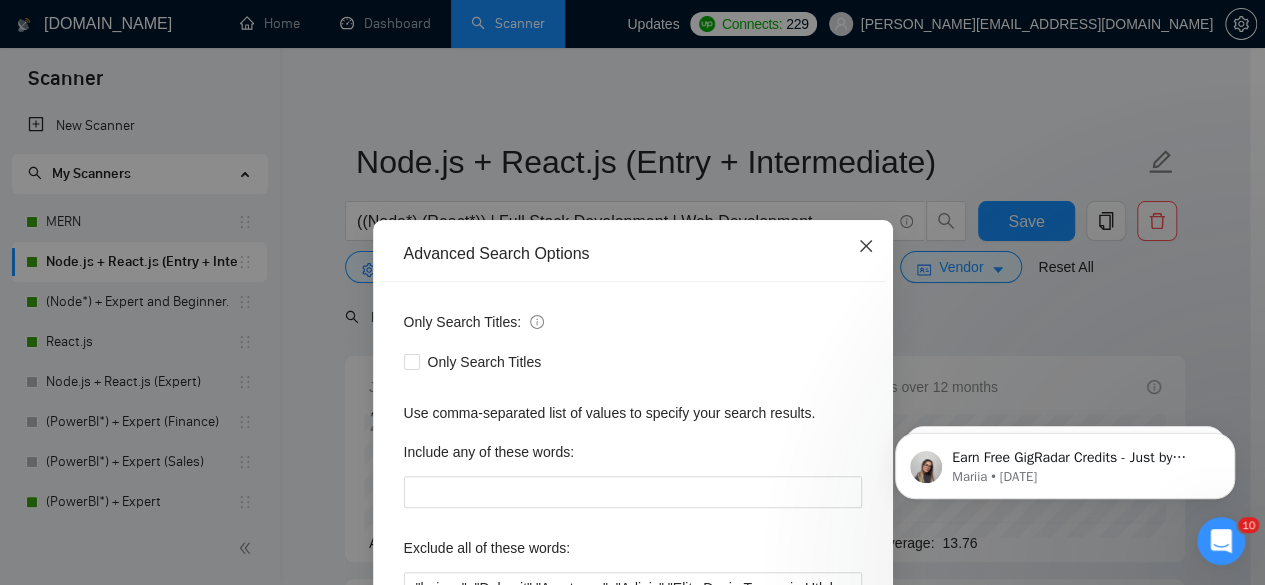 click 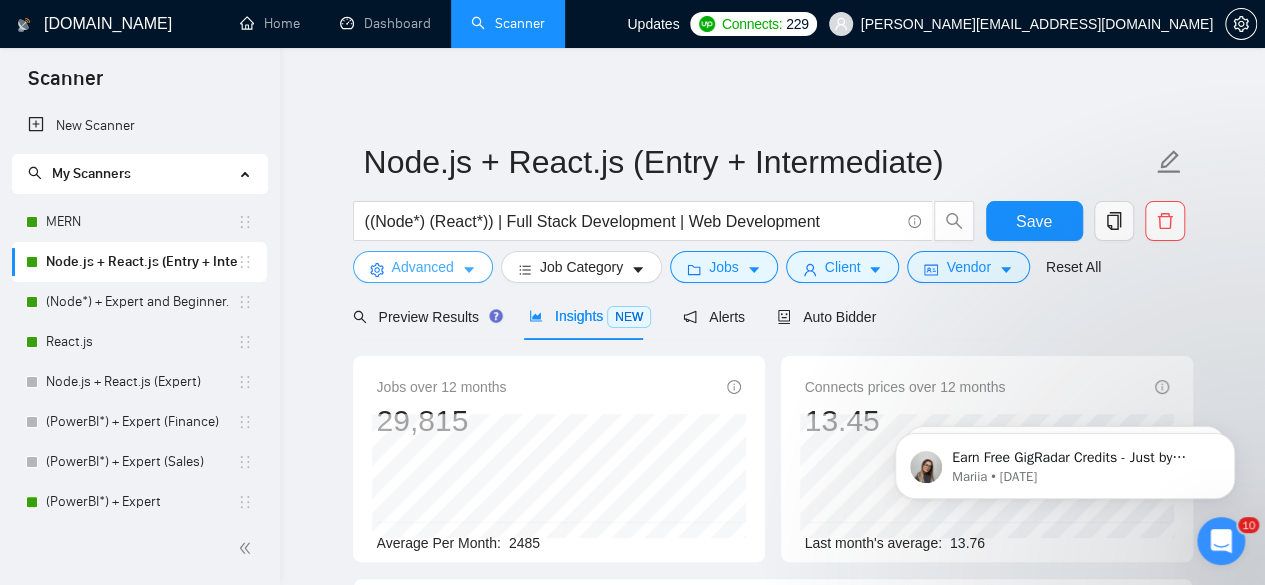 scroll, scrollTop: 26, scrollLeft: 0, axis: vertical 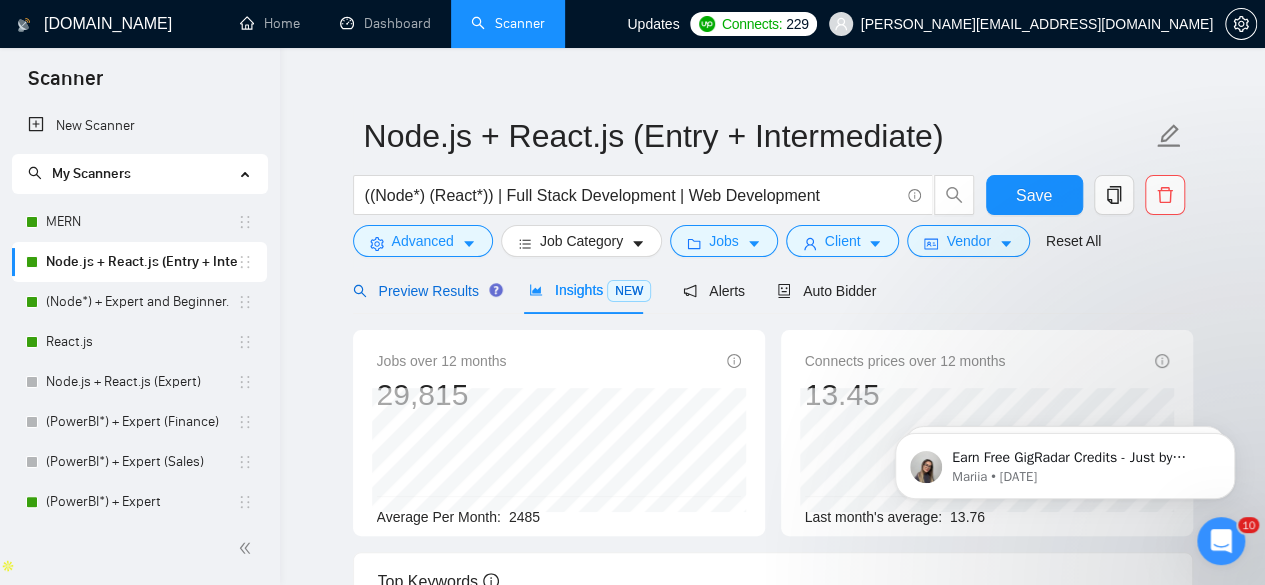 click on "Preview Results" at bounding box center (425, 291) 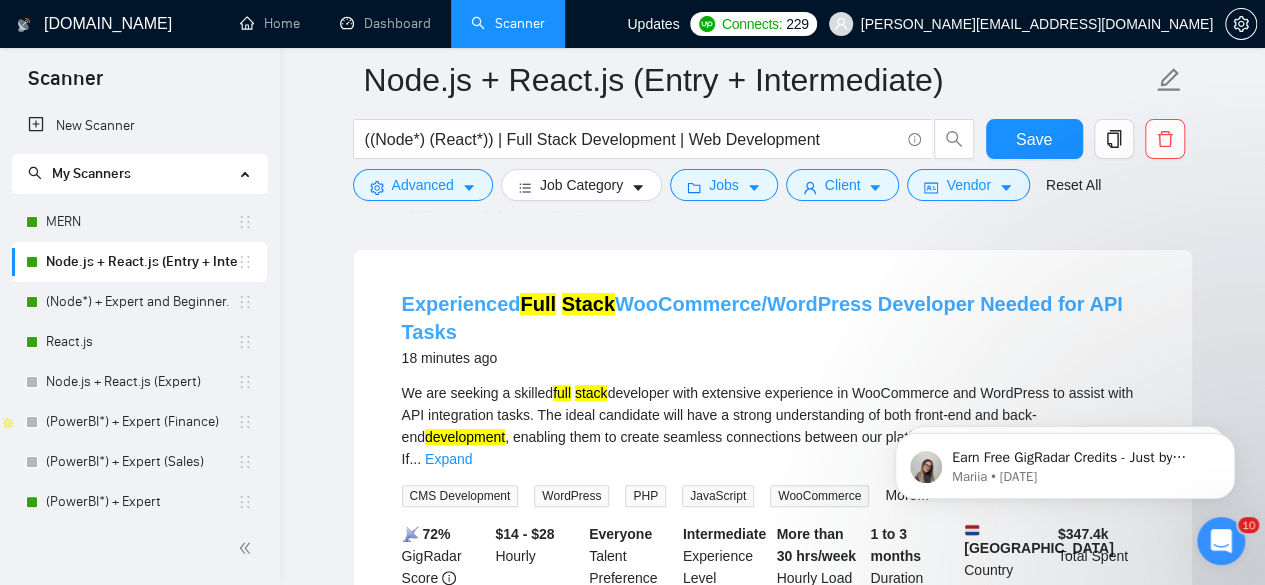 scroll, scrollTop: 170, scrollLeft: 0, axis: vertical 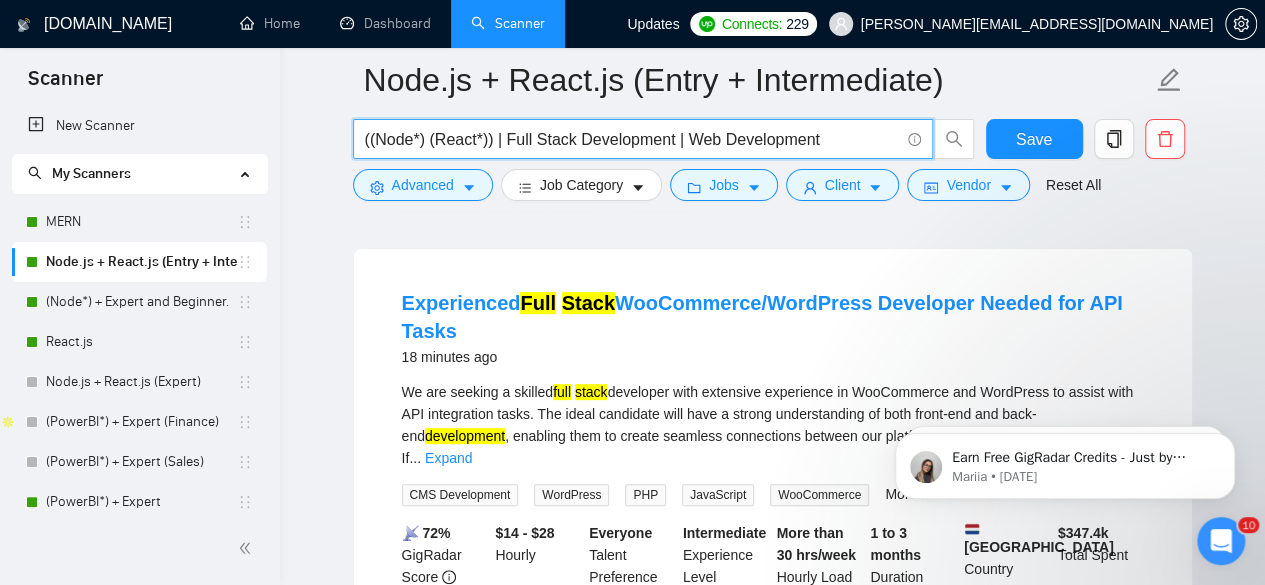 click on "((Node*) (React*)) | Full Stack Development | Web Development" at bounding box center [632, 139] 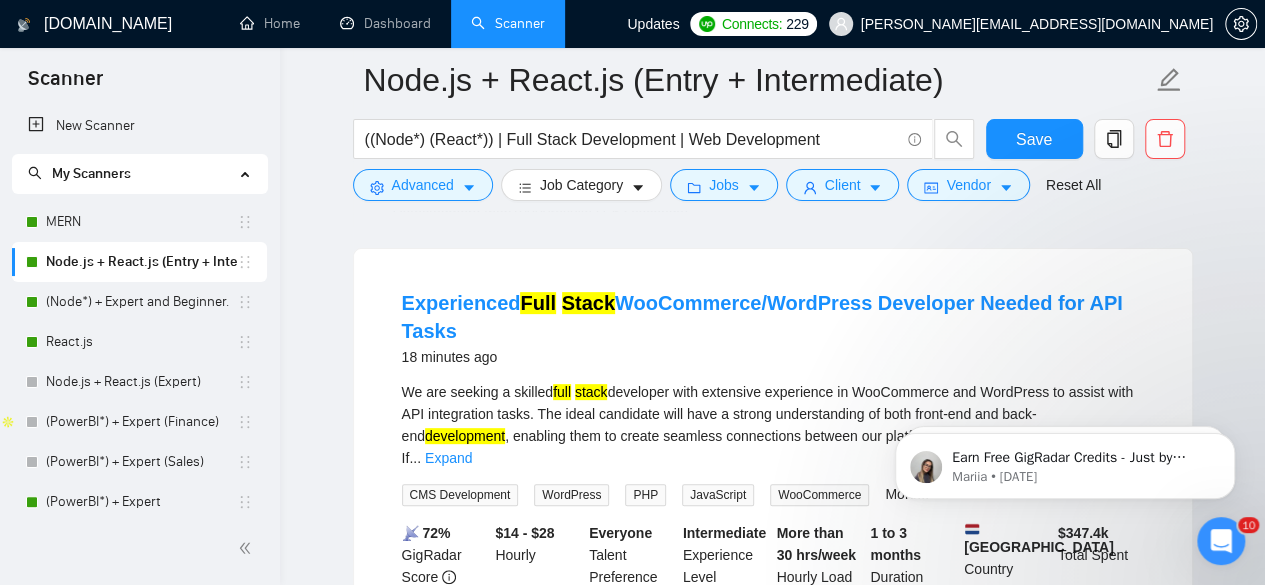 click on "Experienced  Full   Stack  WooCommerce/WordPress Developer Needed for API Tasks 18 minutes ago We are seeking a skilled  full   stack  developer with extensive experience in WooCommerce and WordPress to assist with API integration tasks. The ideal candidate will have a strong understanding of both front-end and back-end  development , enabling them to create seamless connections between our platforms and third-party services. If ... Expand CMS Development WordPress PHP JavaScript WooCommerce More... 📡   72% GigRadar Score   $14 - $28 Hourly Everyone Talent Preference Intermediate Experience Level More than 30 hrs/week Hourly Load 1 to 3 months Duration   Netherlands Country $ 347.4k Total Spent $18.83 Avg Rate Paid 2-9 Company Size Verified Payment Verified May, 2020 Member Since ⭐️  4.92 Client Feedback" at bounding box center (773, 475) 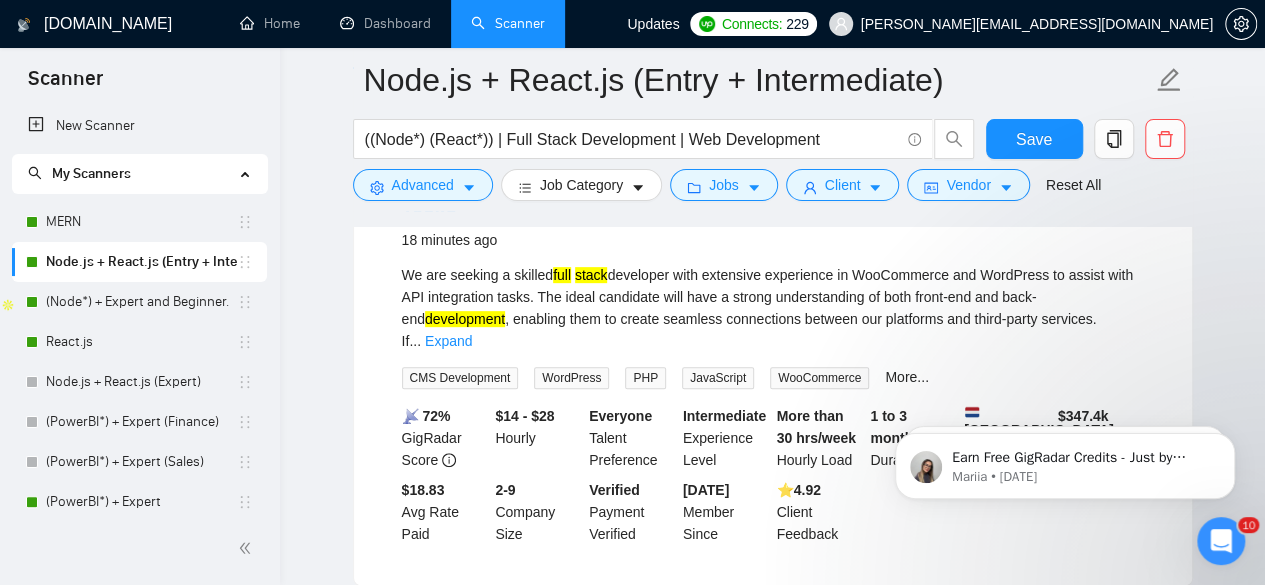 scroll, scrollTop: 250, scrollLeft: 0, axis: vertical 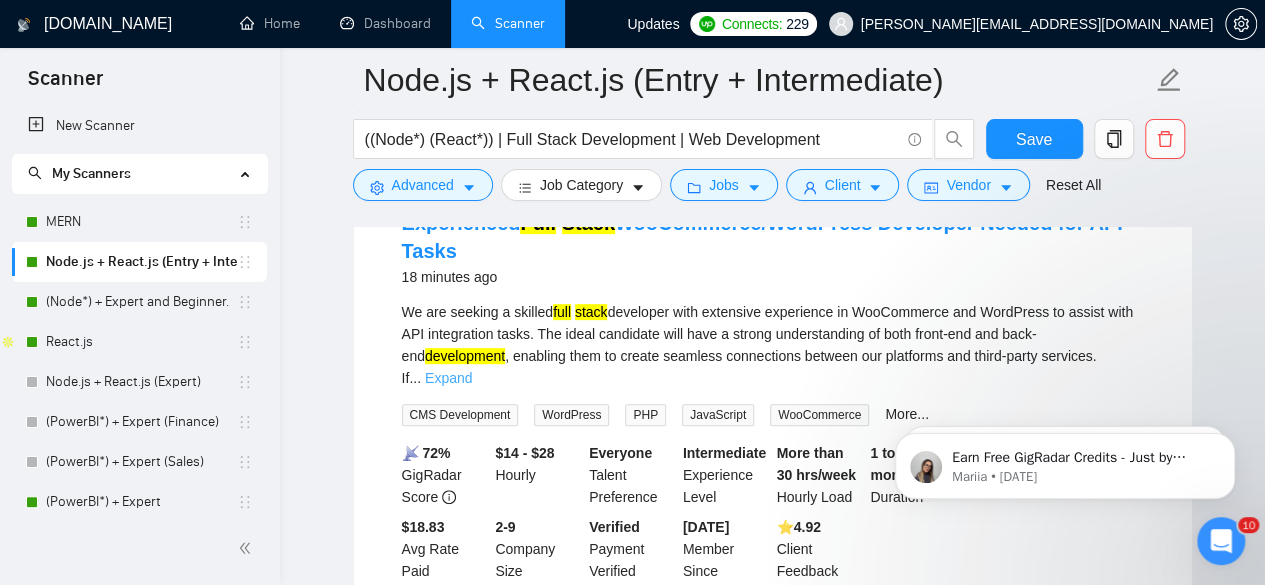 click on "Expand" at bounding box center [448, 378] 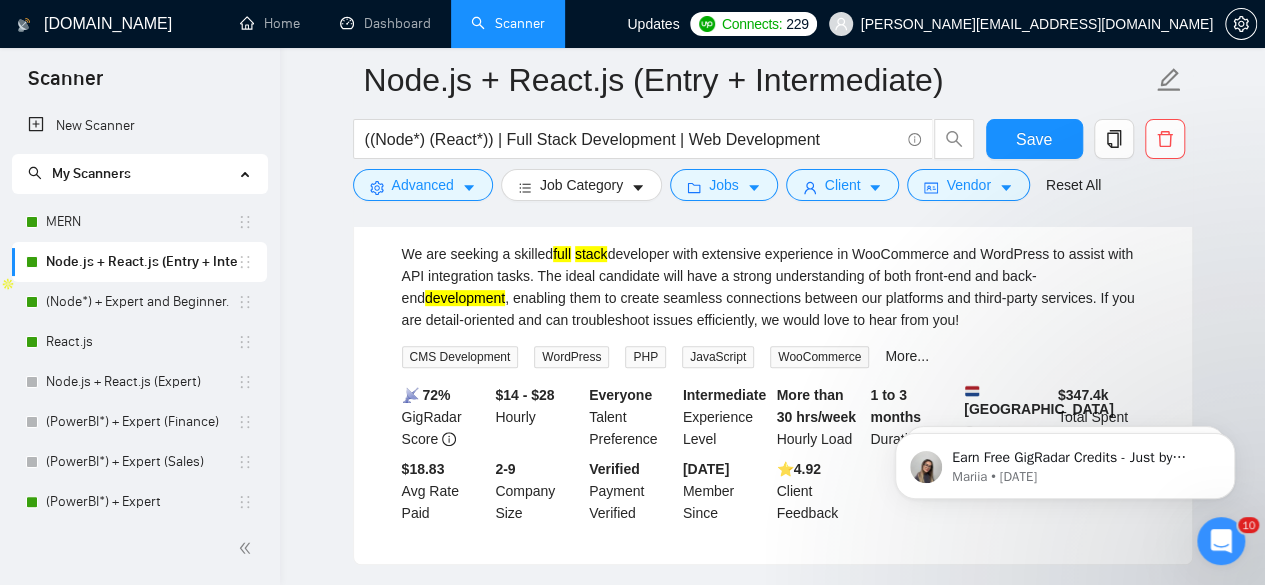 scroll, scrollTop: 310, scrollLeft: 0, axis: vertical 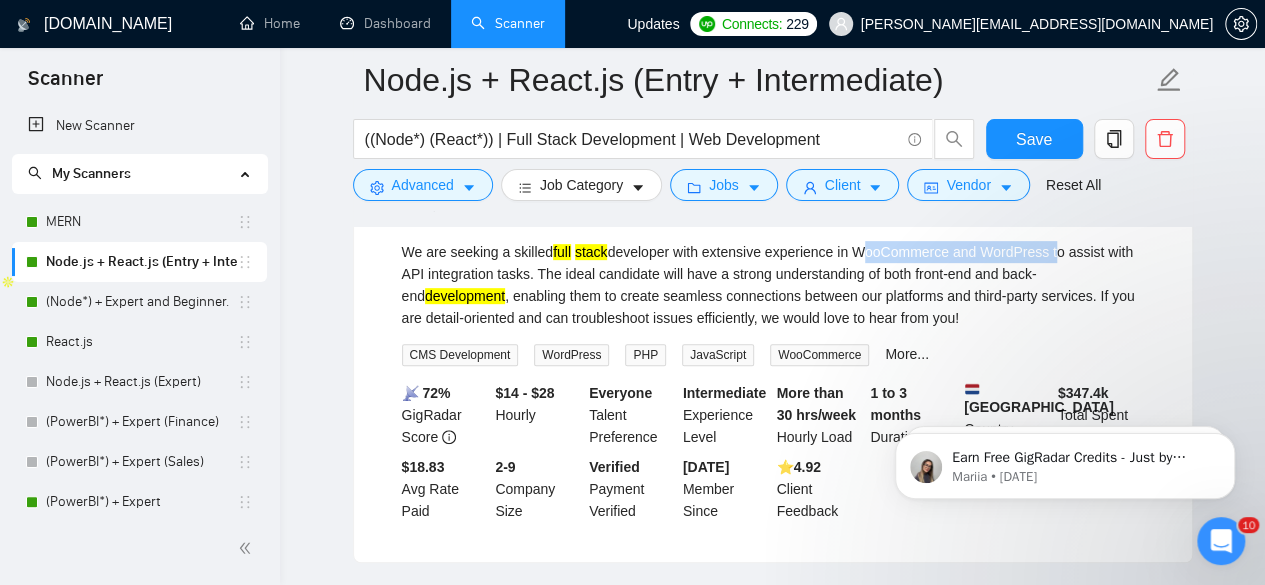 drag, startPoint x: 855, startPoint y: 250, endPoint x: 1047, endPoint y: 249, distance: 192.00261 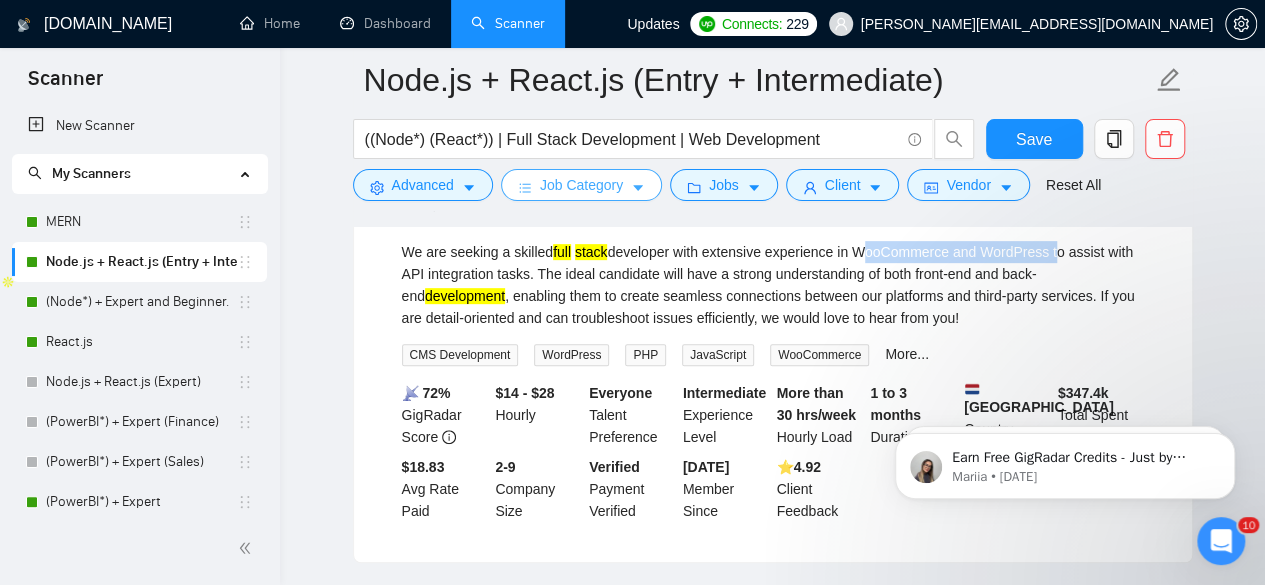 click on "Job Category" at bounding box center (581, 185) 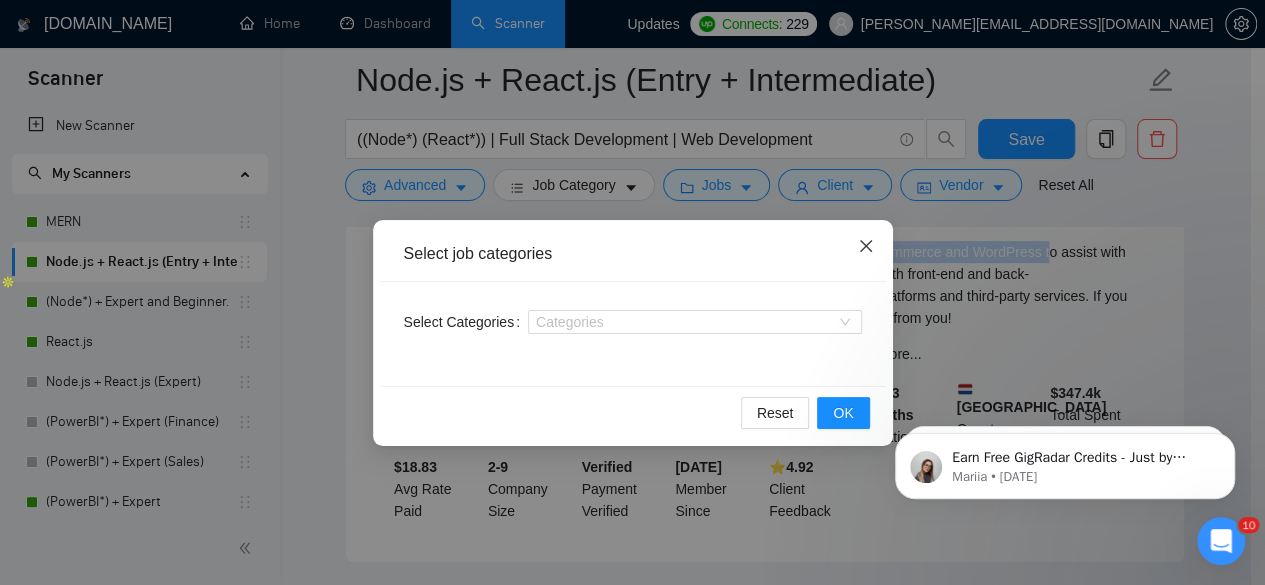 click 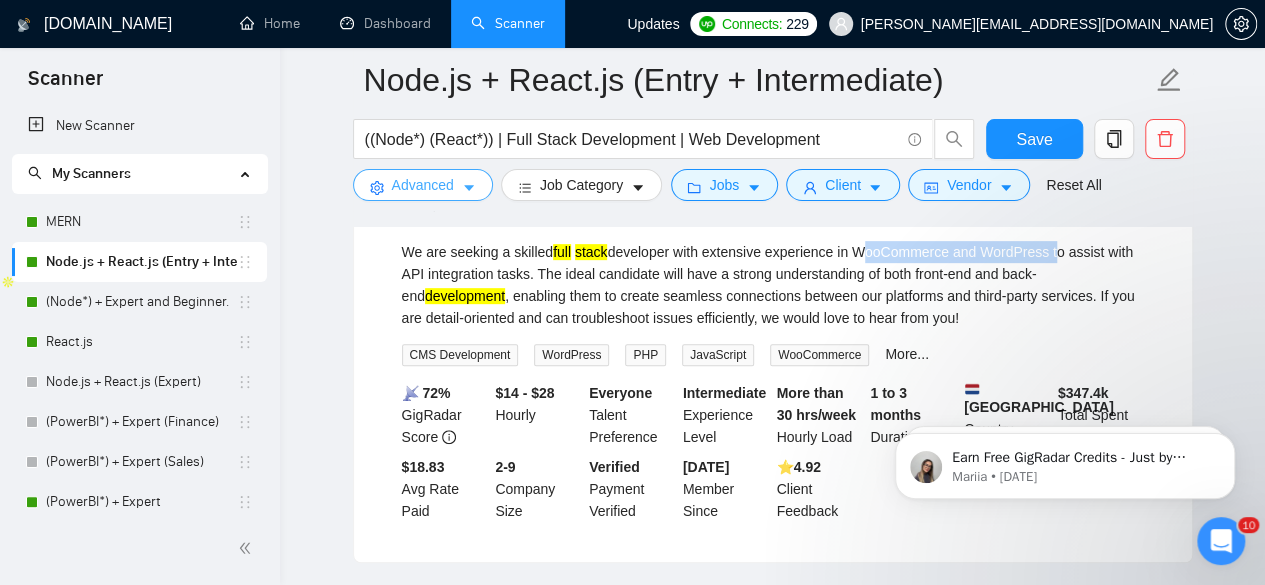 click on "Advanced" at bounding box center [423, 185] 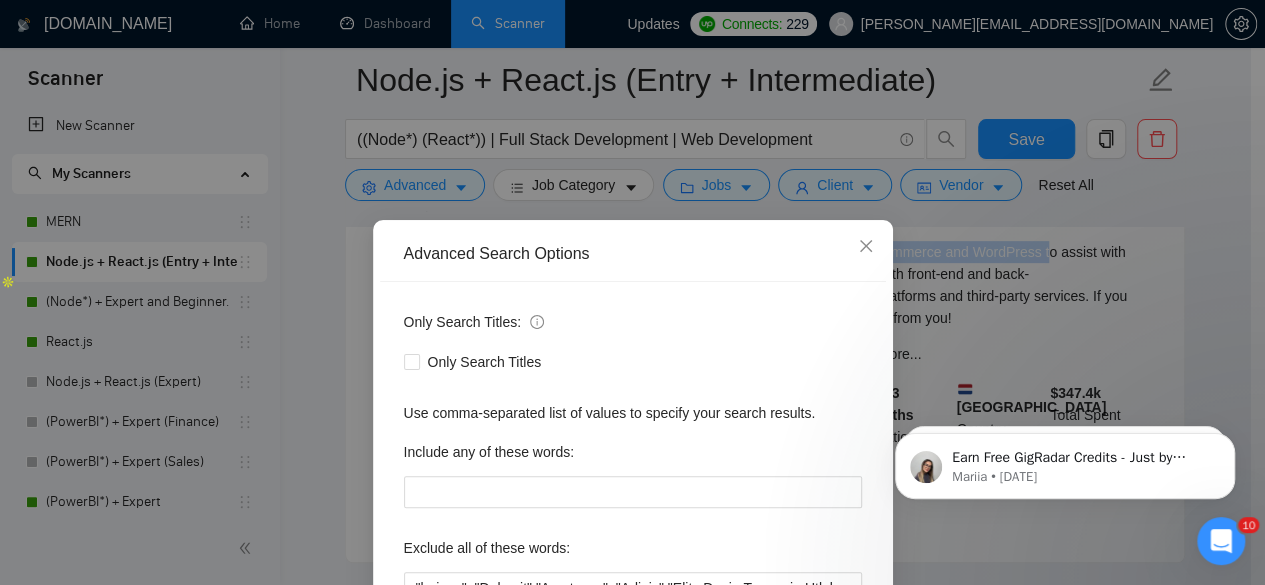 scroll, scrollTop: 246, scrollLeft: 0, axis: vertical 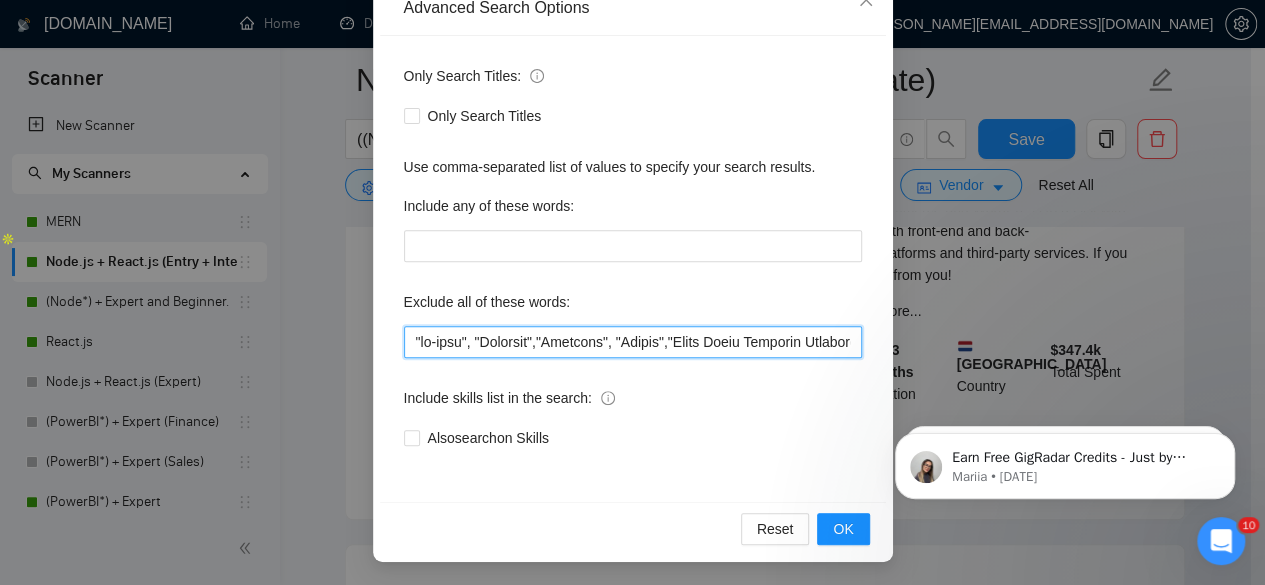 click at bounding box center [633, 342] 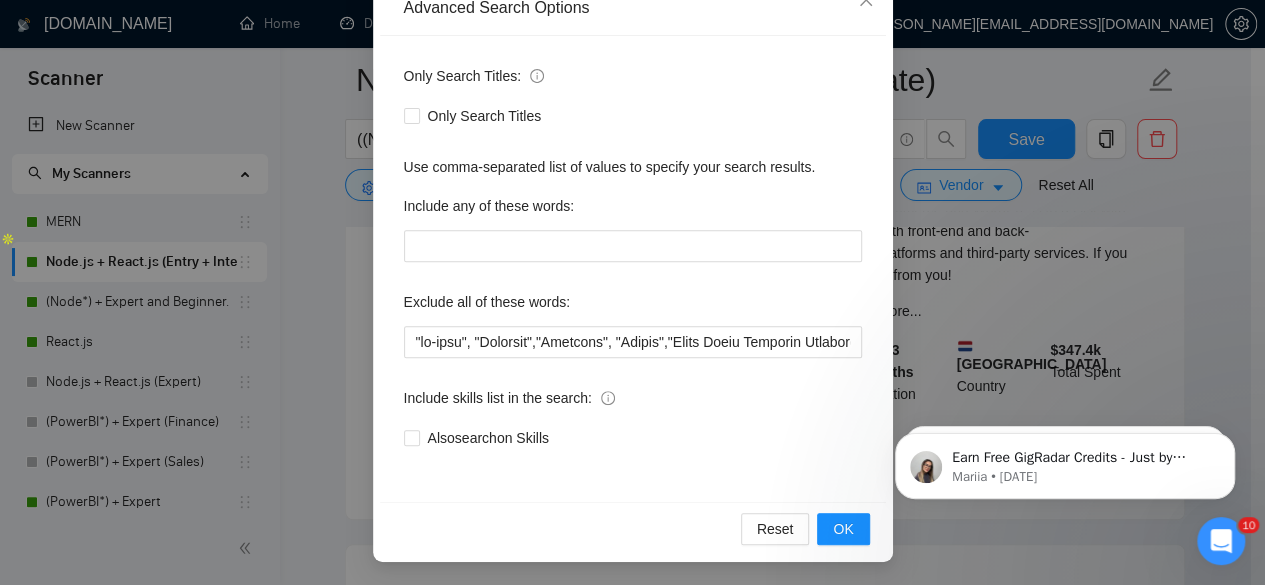 click on "Only Search Titles:   Only Search Titles Use comma-separated list of values to specify your search results. Include any of these words: Exclude all of these words: Include skills list in the search:   Also  search  on Skills" at bounding box center [633, 269] 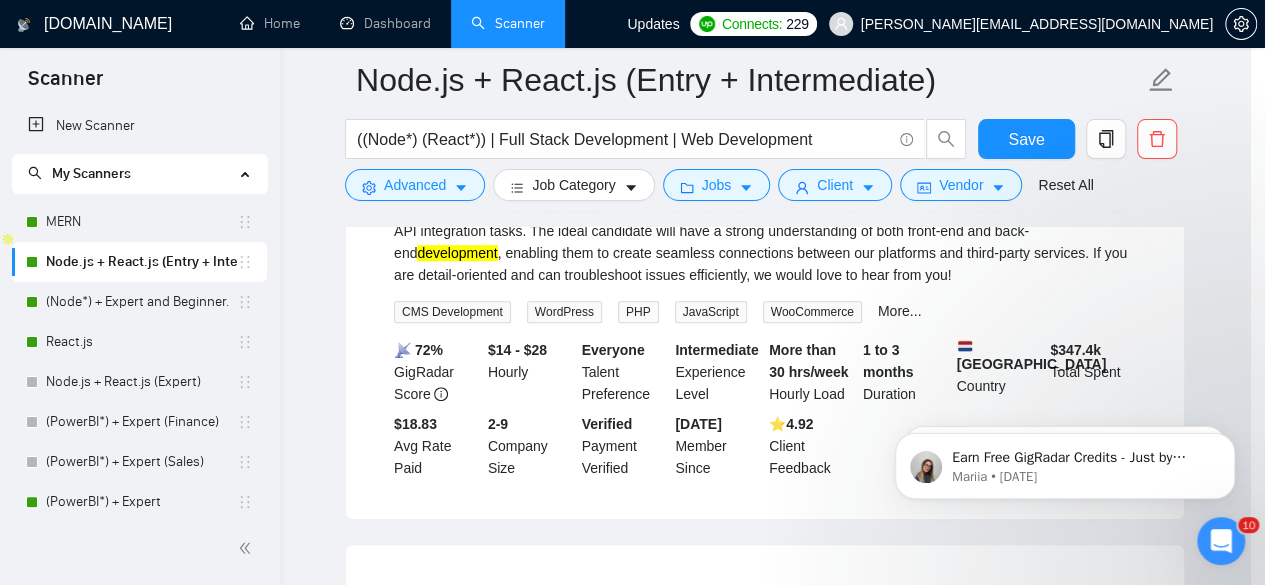 scroll, scrollTop: 146, scrollLeft: 0, axis: vertical 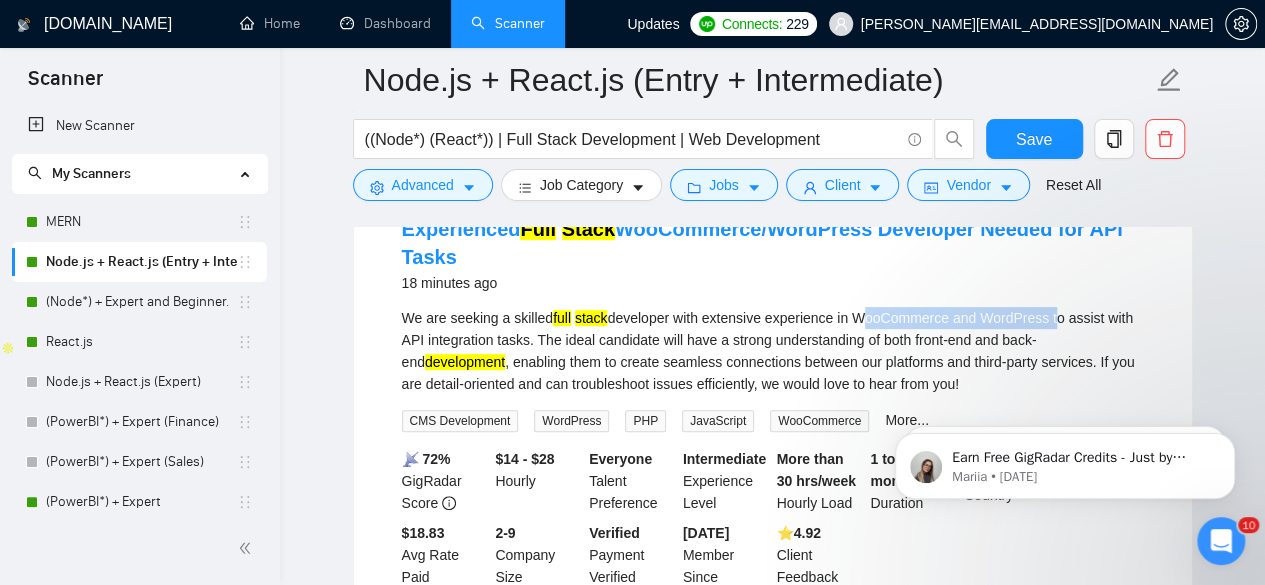 drag, startPoint x: 856, startPoint y: 314, endPoint x: 1049, endPoint y: 315, distance: 193.0026 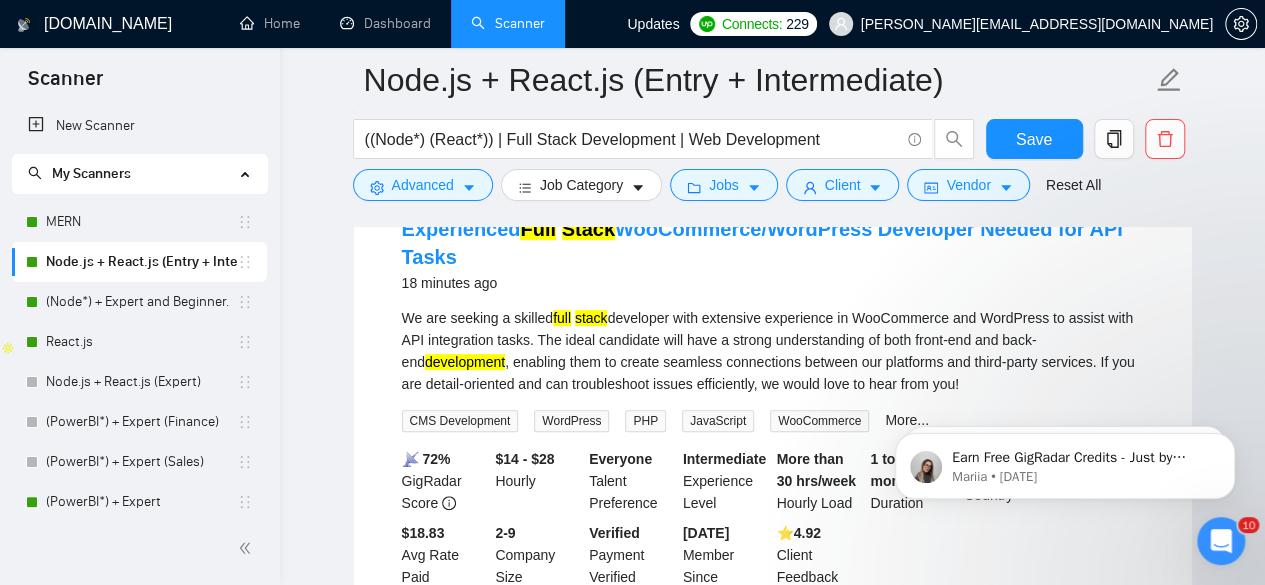 click on "18 minutes ago" at bounding box center (773, 283) 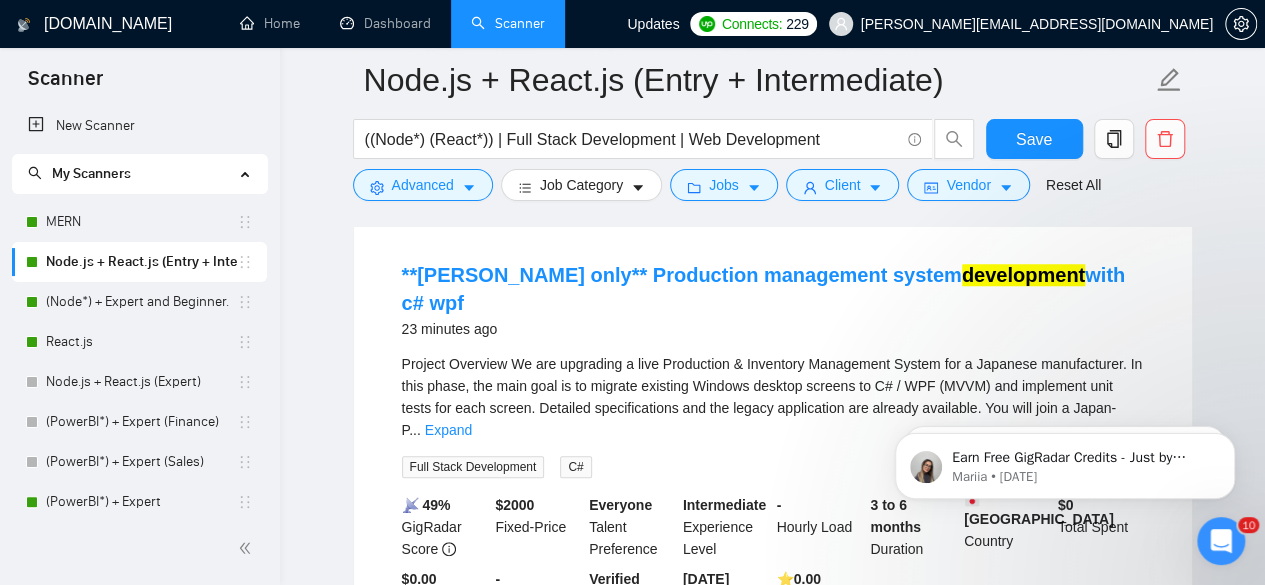 scroll, scrollTop: 718, scrollLeft: 0, axis: vertical 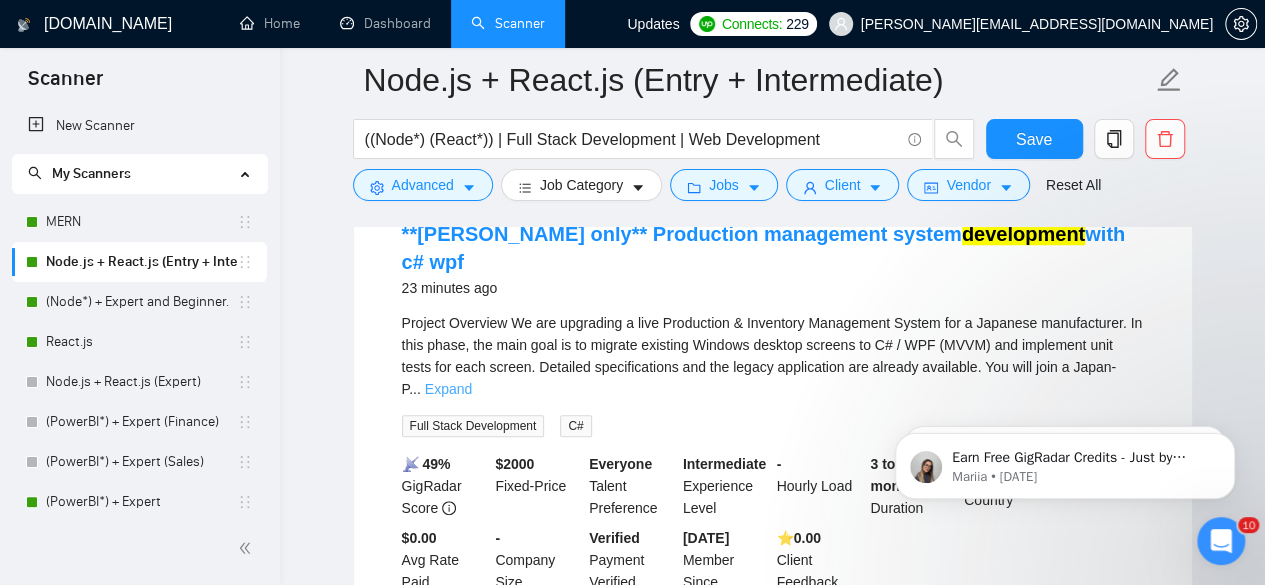 click on "Expand" at bounding box center [448, 389] 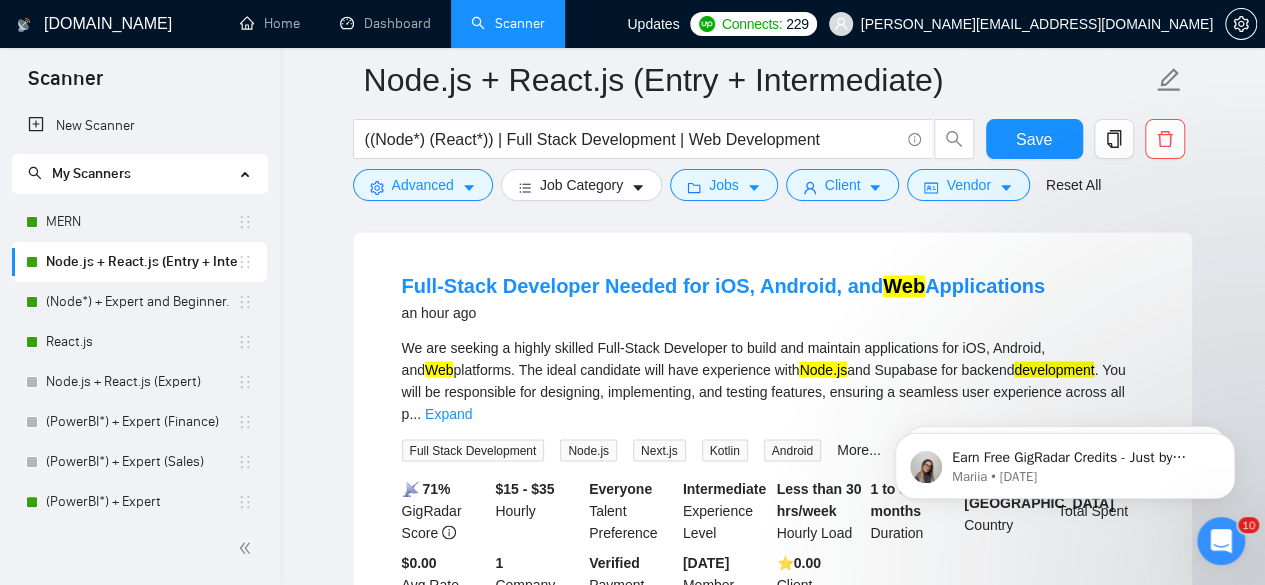 scroll, scrollTop: 1589, scrollLeft: 0, axis: vertical 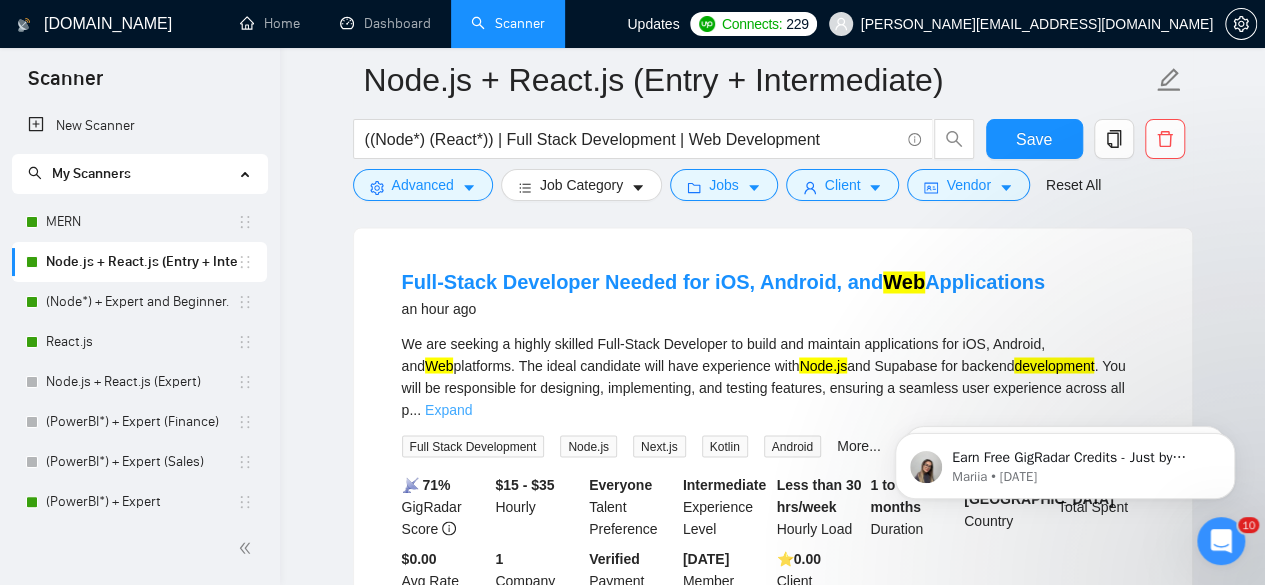 click on "Expand" at bounding box center [448, 409] 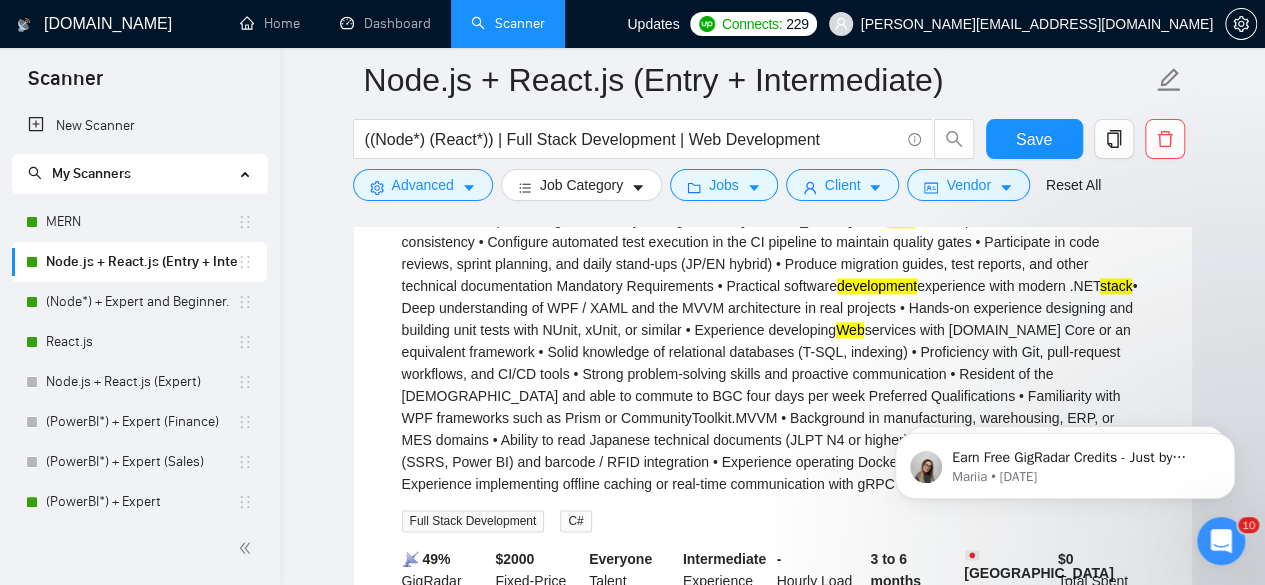 scroll, scrollTop: 1003, scrollLeft: 0, axis: vertical 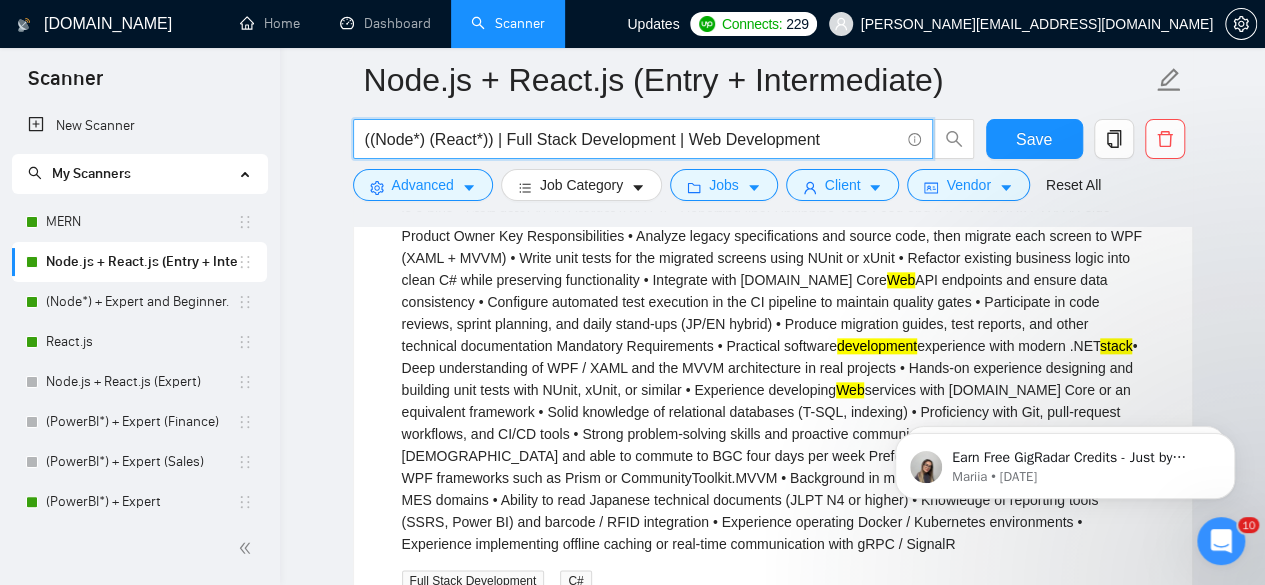 drag, startPoint x: 502, startPoint y: 146, endPoint x: 666, endPoint y: 143, distance: 164.02744 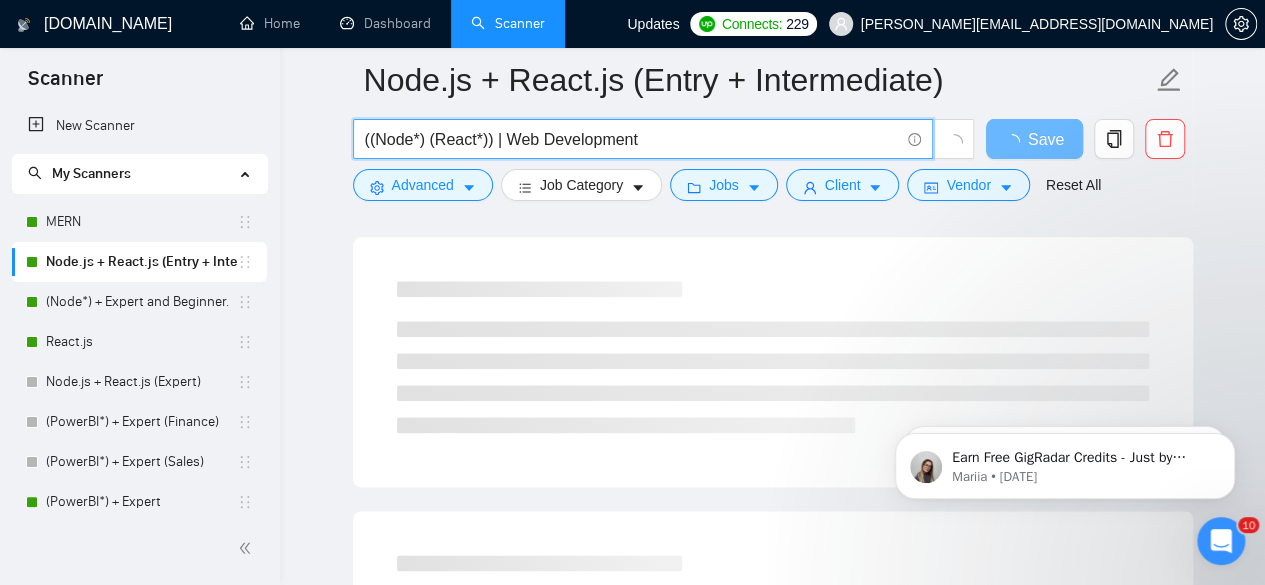 scroll, scrollTop: 1009, scrollLeft: 0, axis: vertical 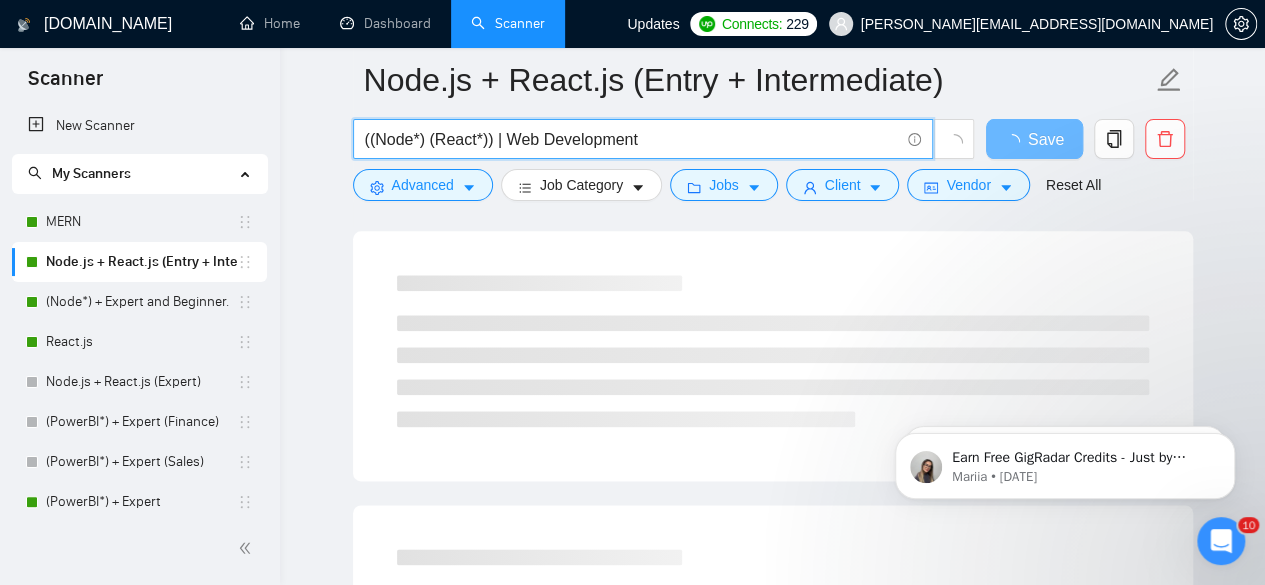 click on "((Node*) (React*)) | Web Development" at bounding box center [632, 139] 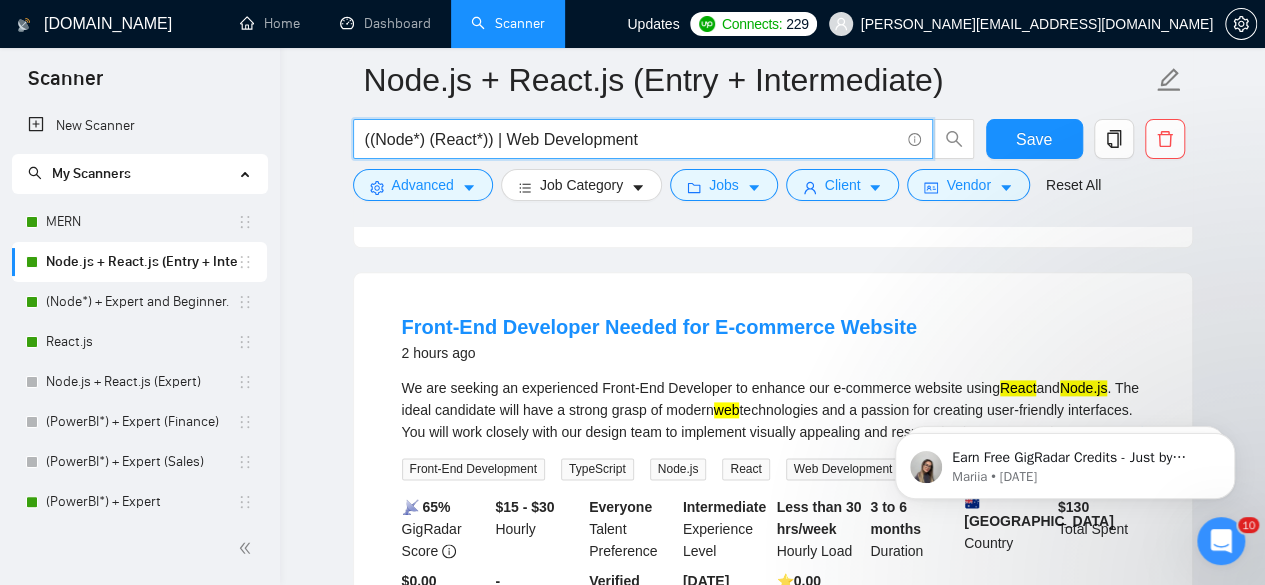 scroll, scrollTop: 1077, scrollLeft: 0, axis: vertical 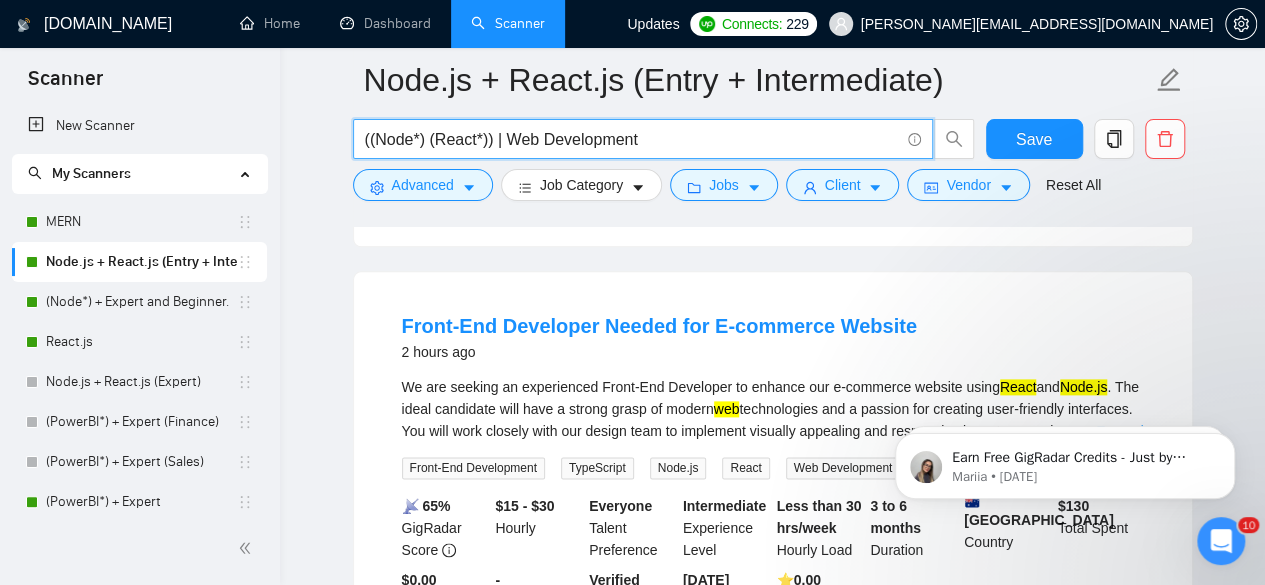 type on "((Node*) (React*)) | Web Development" 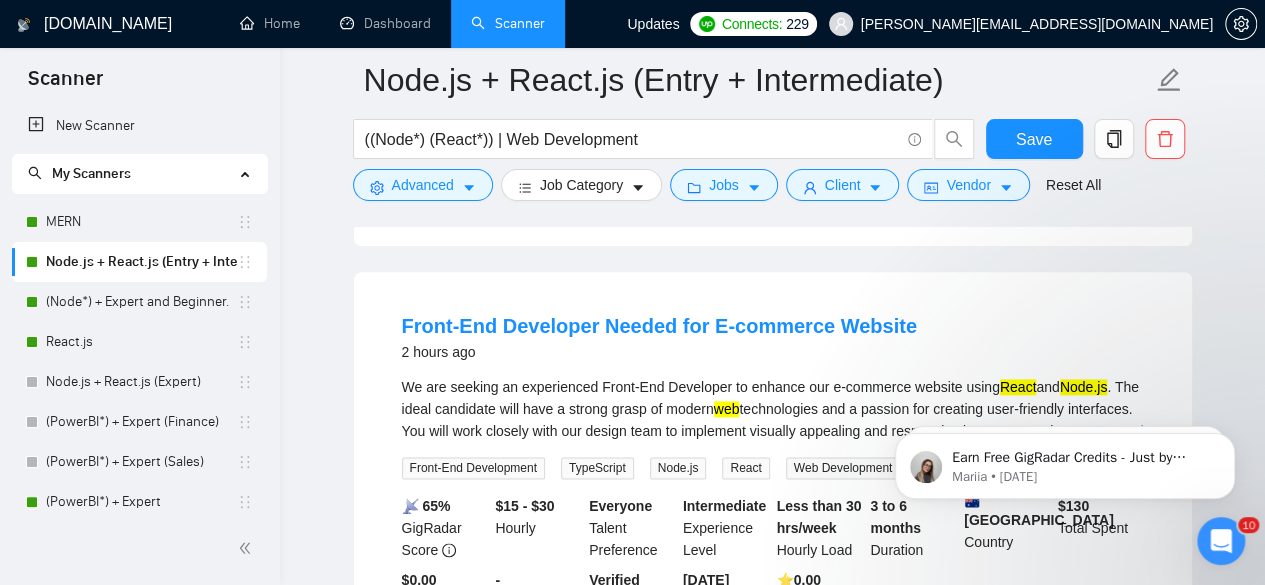 click on "Expand" at bounding box center [1119, 431] 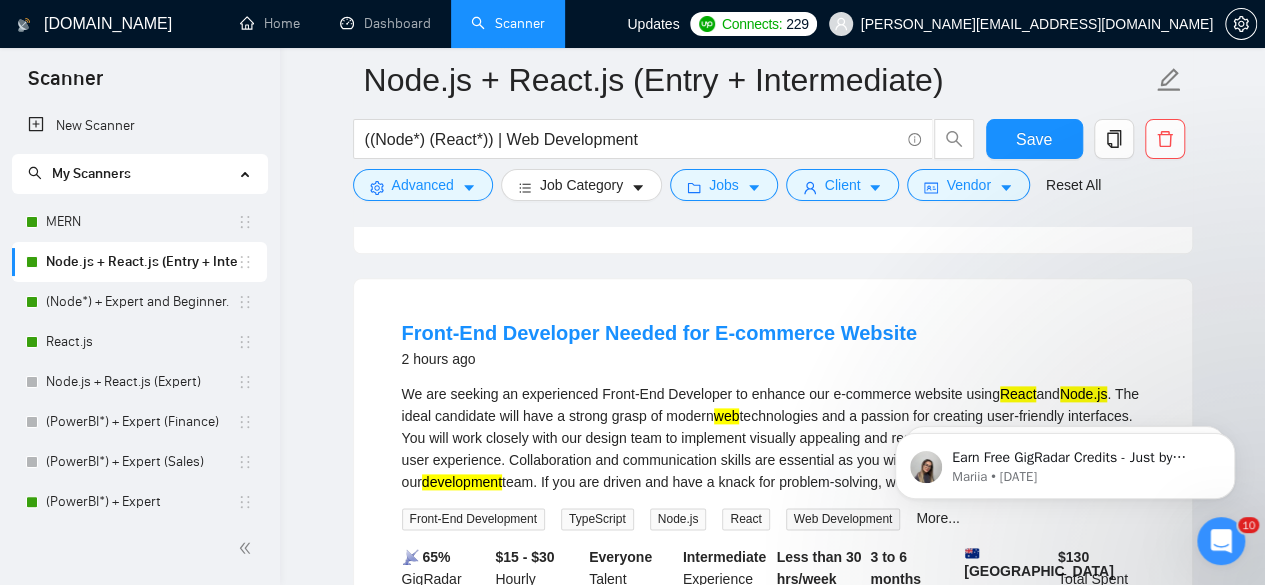 scroll, scrollTop: 1071, scrollLeft: 0, axis: vertical 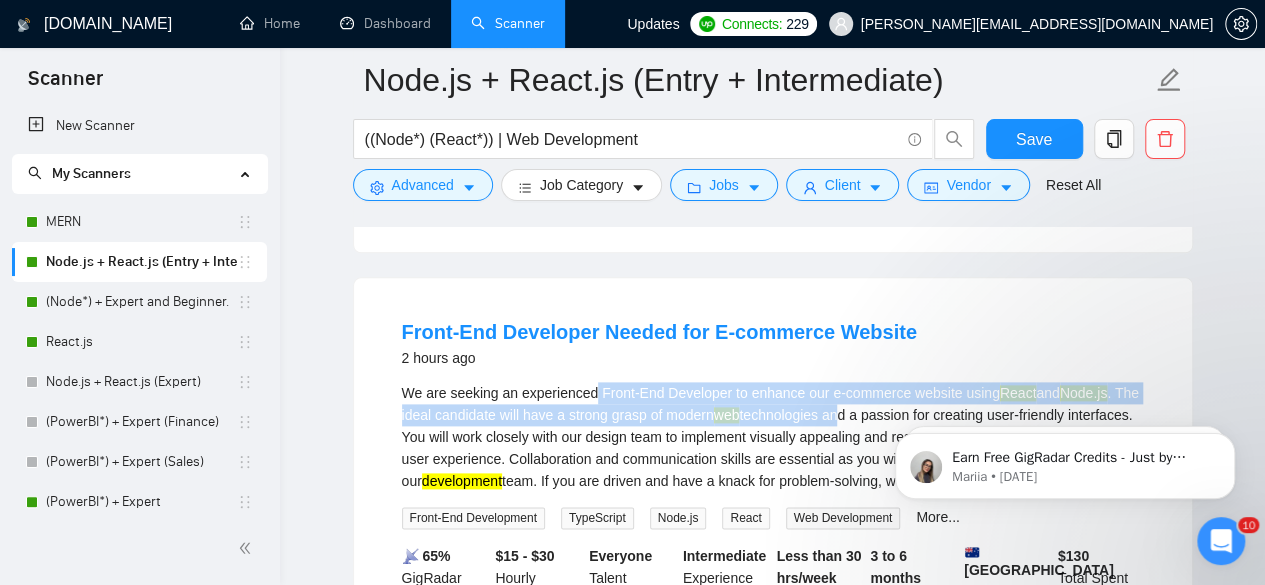 drag, startPoint x: 592, startPoint y: 326, endPoint x: 842, endPoint y: 329, distance: 250.018 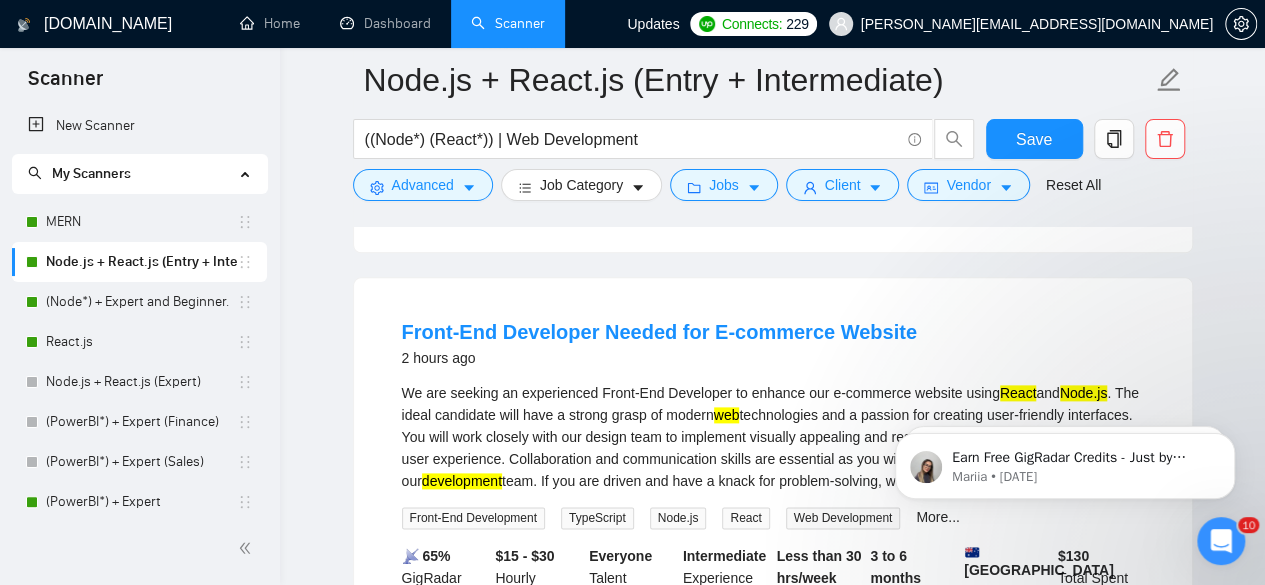 click on "We are seeking an experienced Front-End Developer to enhance our e-commerce website using  React  and  Node.js . The ideal candidate will have a strong grasp of modern  web  technologies and a passion for creating user-friendly interfaces. You will work closely with our design team to implement visually appealing and responsive layouts, ensuring an optimal user experience. Collaboration and communication skills are essential as you will be a key member of our  development  team. If you are driven and have a knack for problem-solving, we would love to hear from you!" at bounding box center (773, 437) 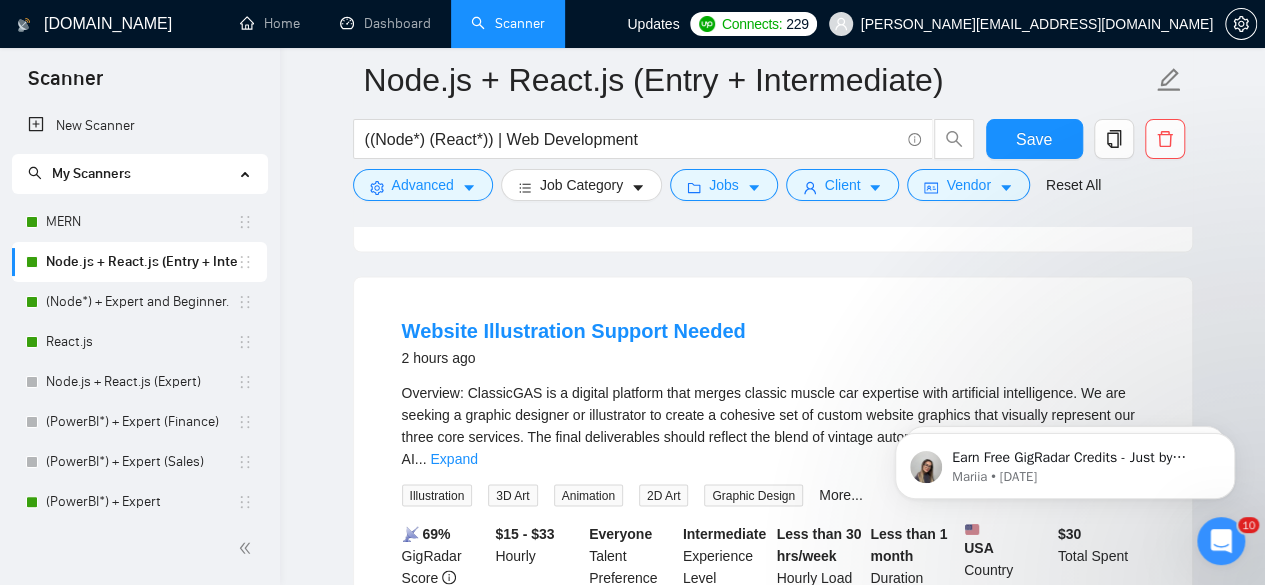 scroll, scrollTop: 1553, scrollLeft: 0, axis: vertical 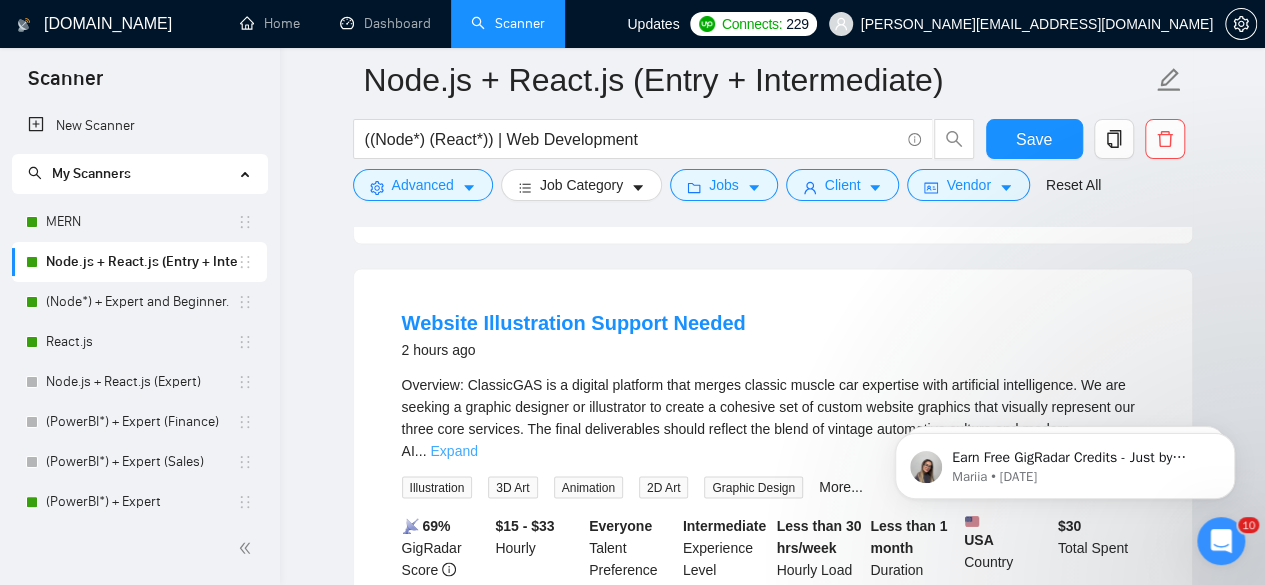 click on "Expand" at bounding box center [453, 450] 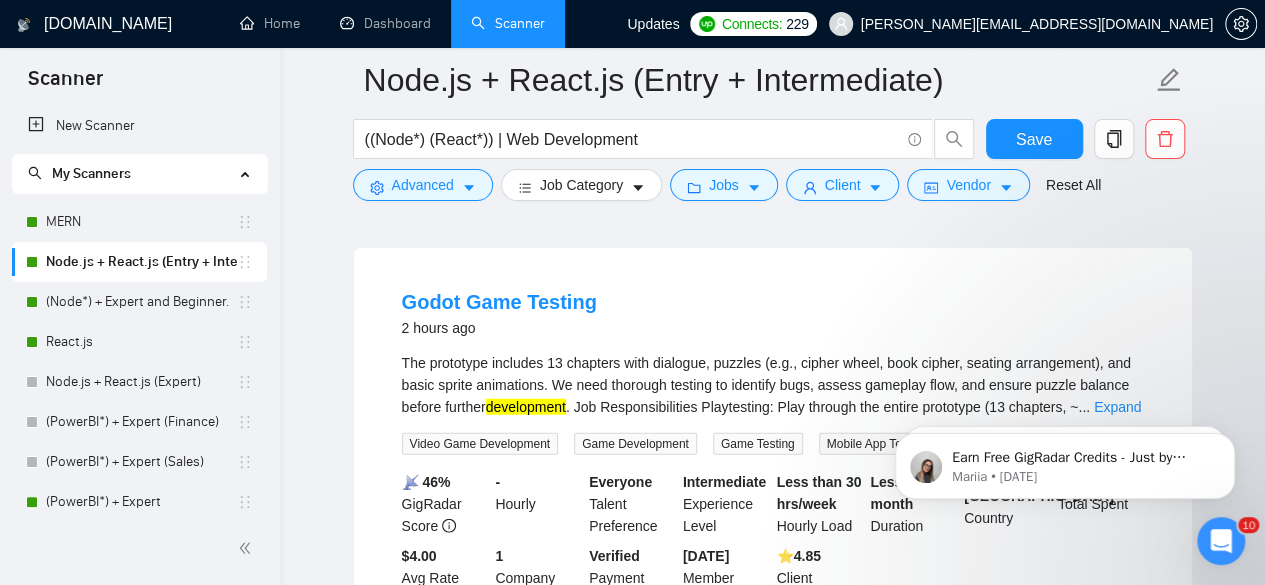scroll, scrollTop: 2341, scrollLeft: 0, axis: vertical 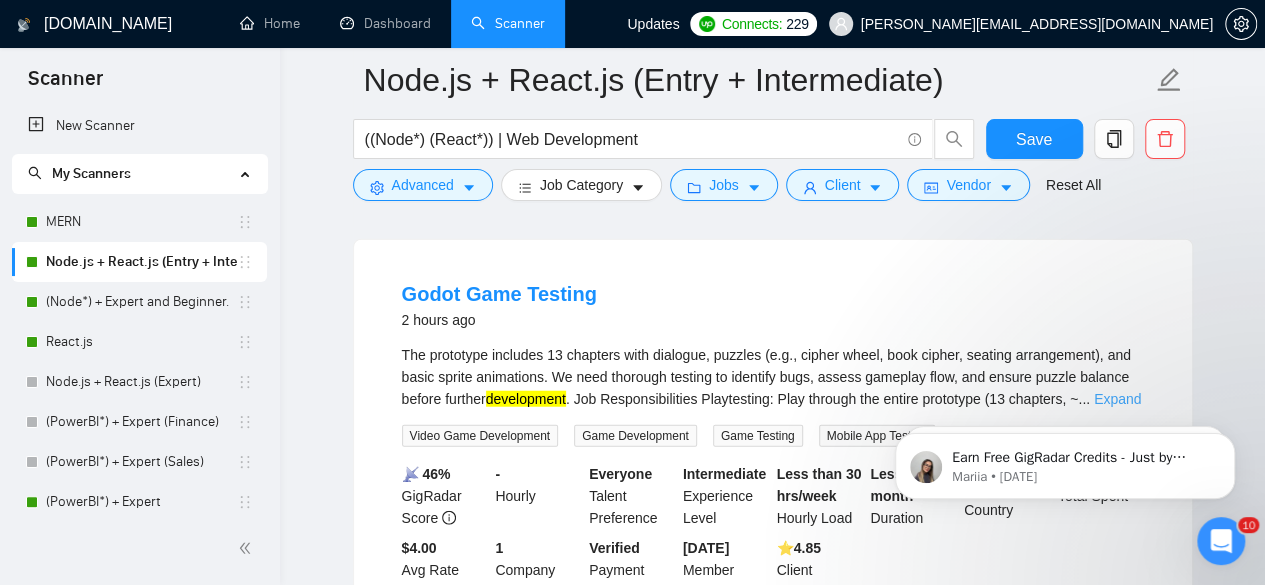 click on "Expand" at bounding box center (1117, 399) 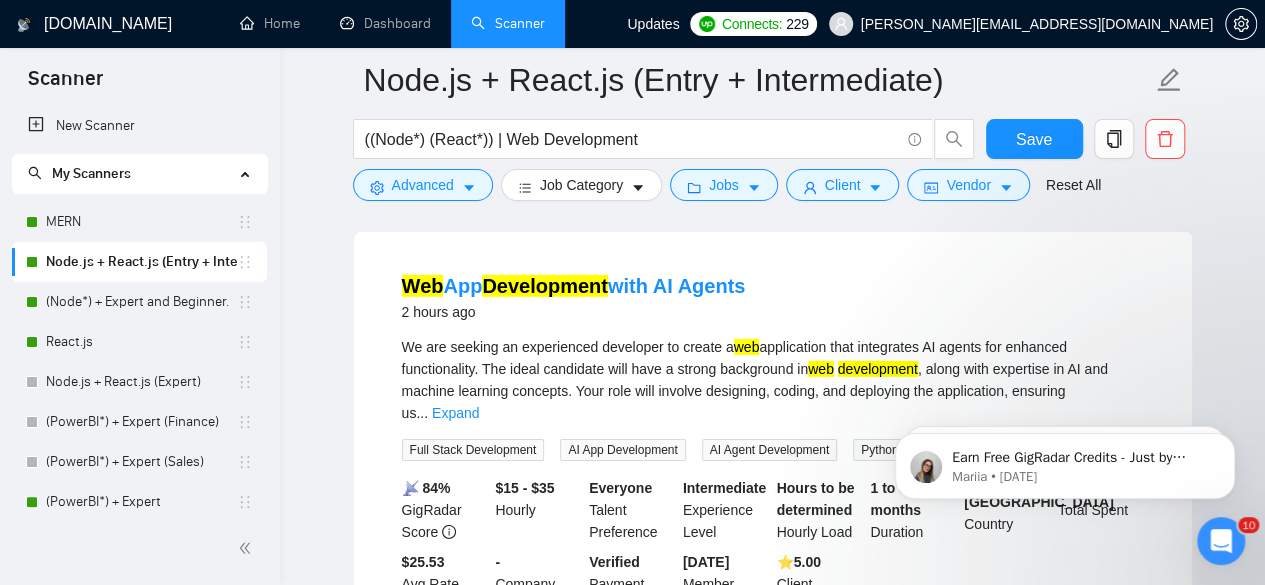 scroll, scrollTop: 2977, scrollLeft: 0, axis: vertical 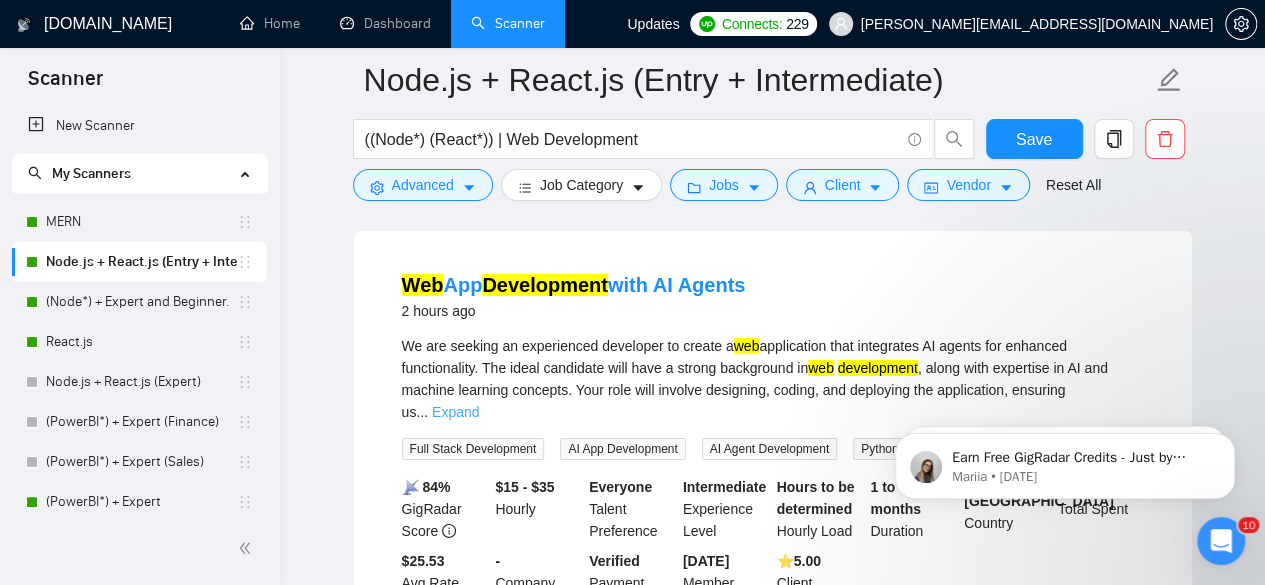 click on "Expand" at bounding box center [455, 412] 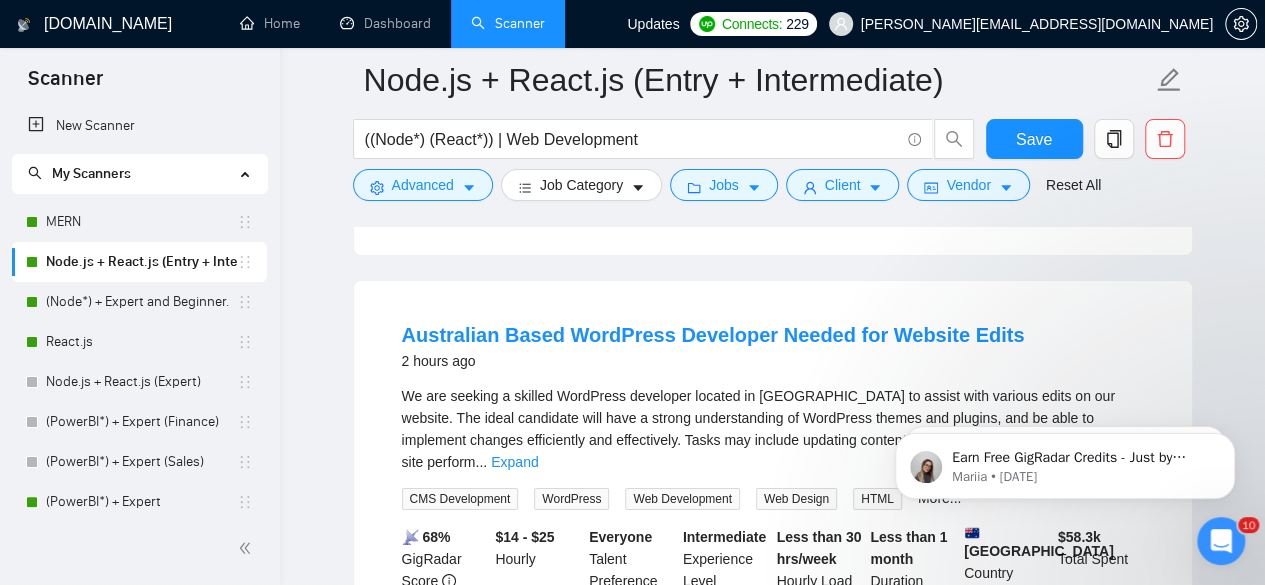 scroll, scrollTop: 3401, scrollLeft: 0, axis: vertical 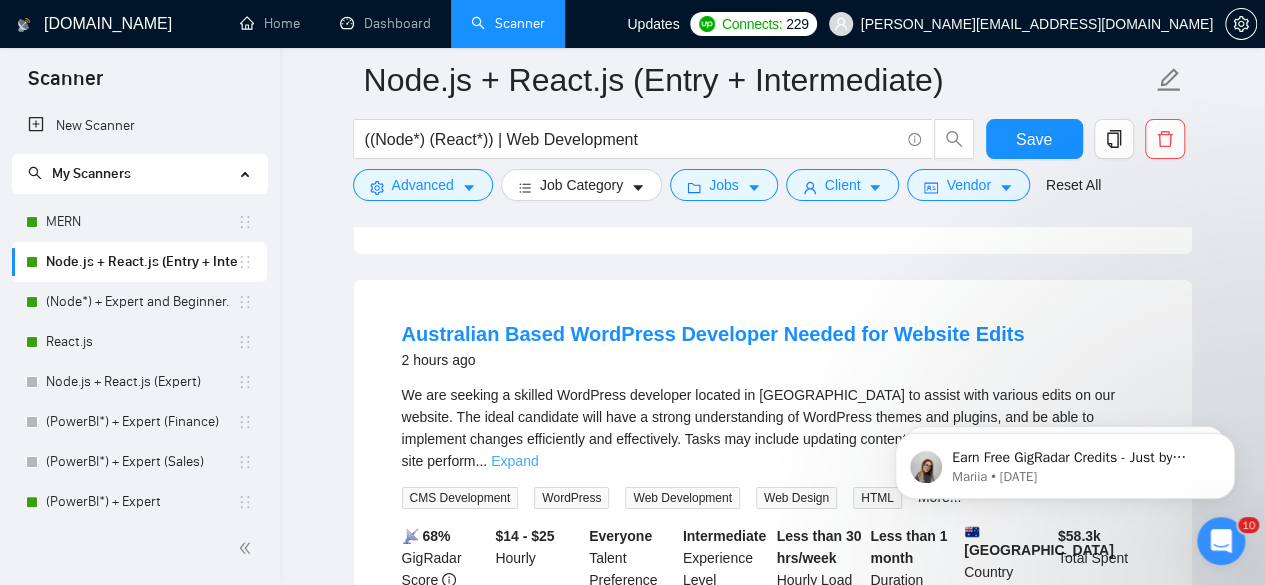 click on "Expand" at bounding box center (514, 461) 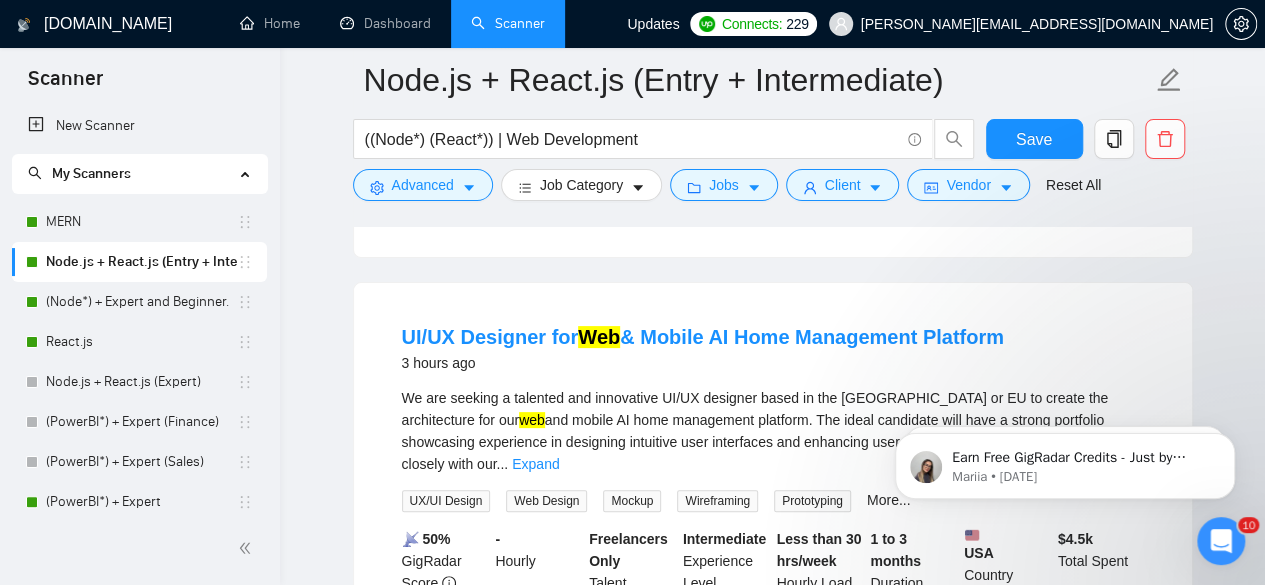 scroll, scrollTop: 3882, scrollLeft: 0, axis: vertical 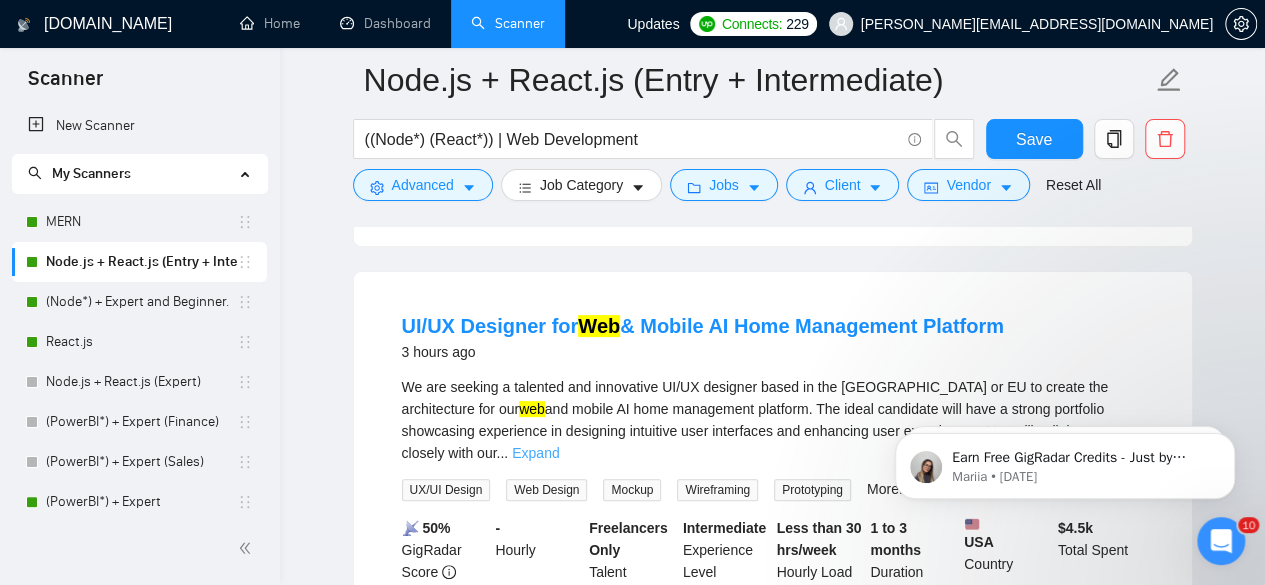 click on "Expand" at bounding box center [535, 453] 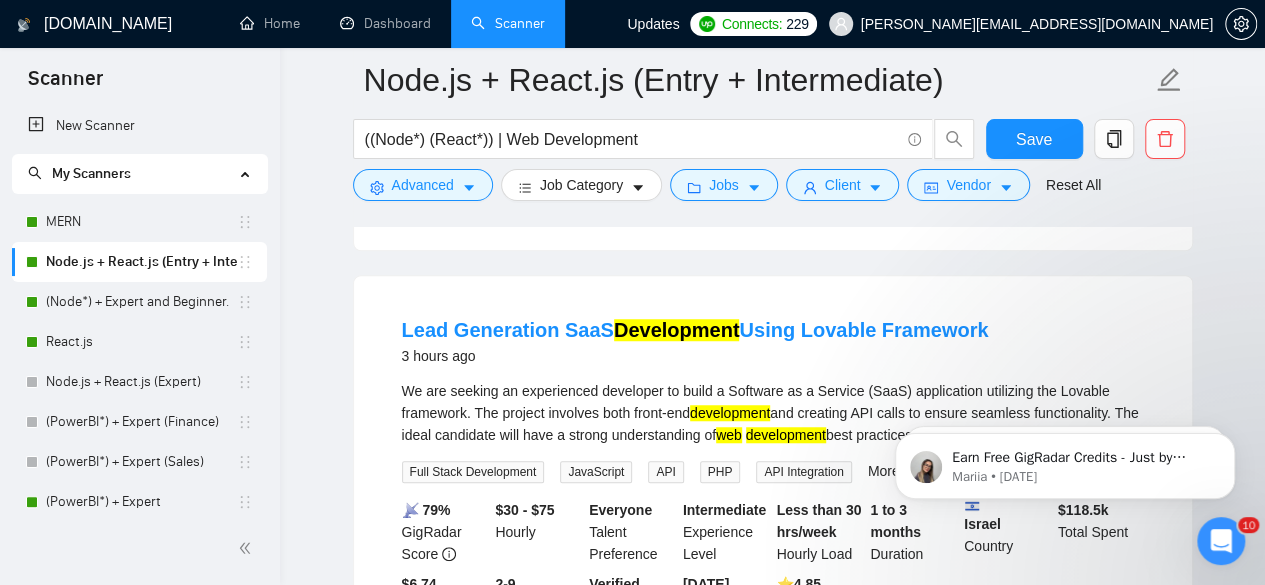 scroll, scrollTop: 4385, scrollLeft: 0, axis: vertical 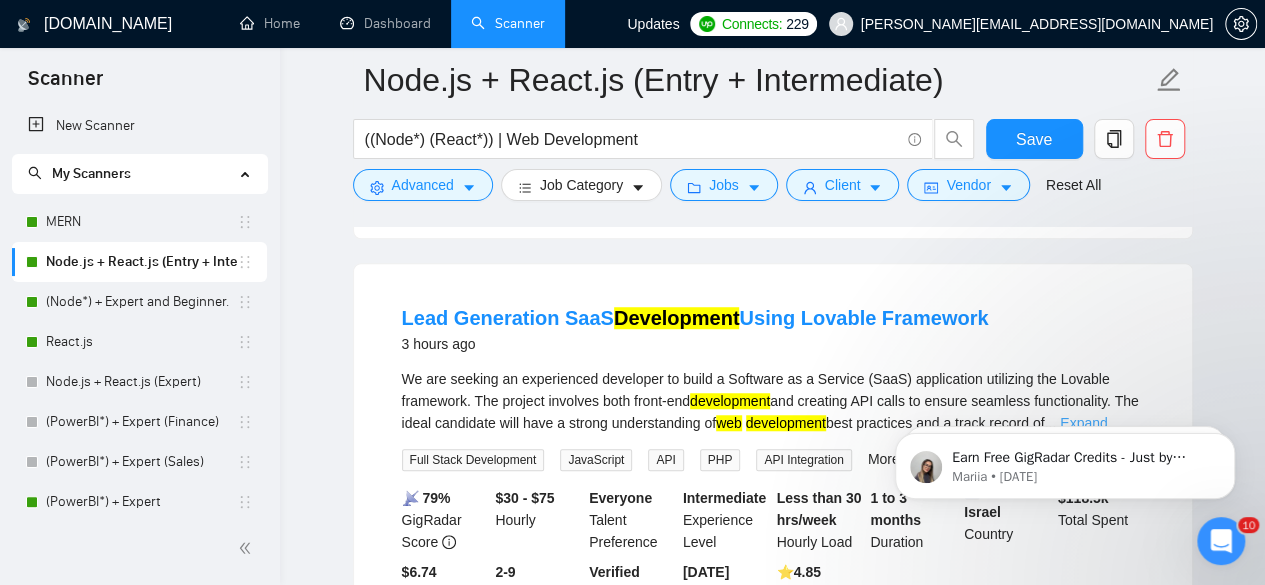 click on "Expand" at bounding box center [1083, 423] 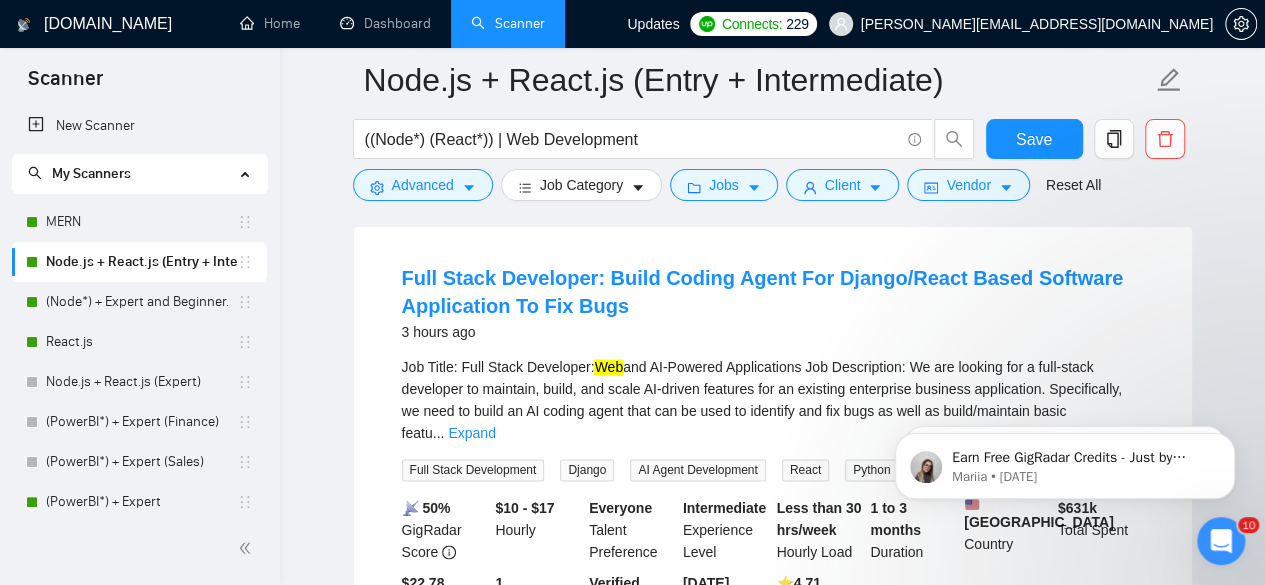 scroll, scrollTop: 5126, scrollLeft: 0, axis: vertical 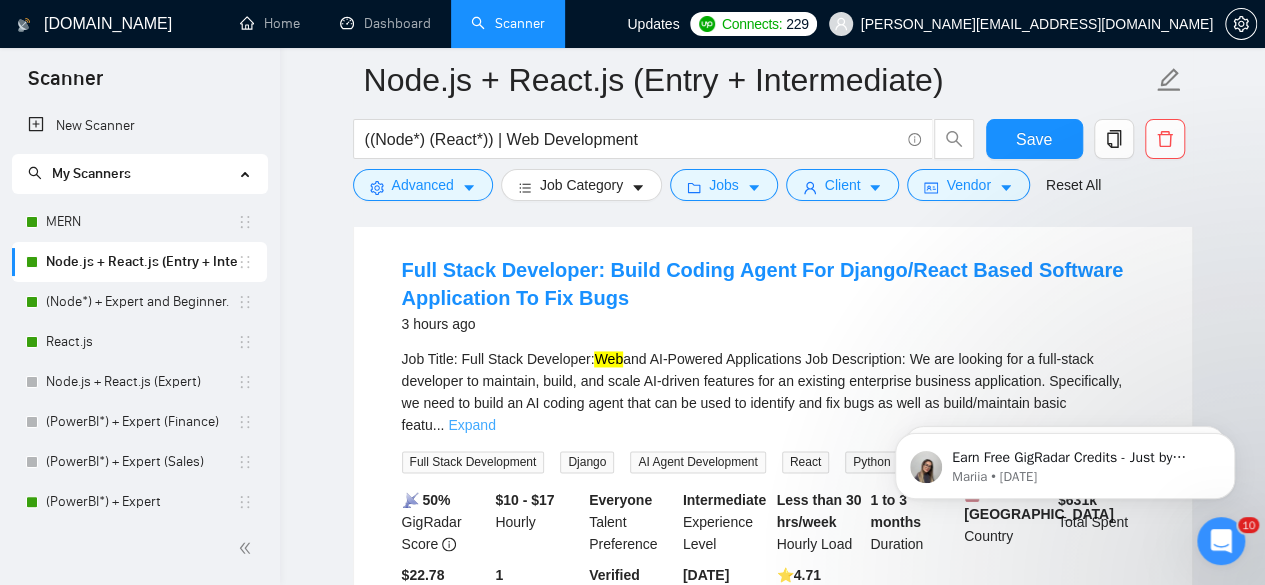 click on "Expand" at bounding box center [471, 425] 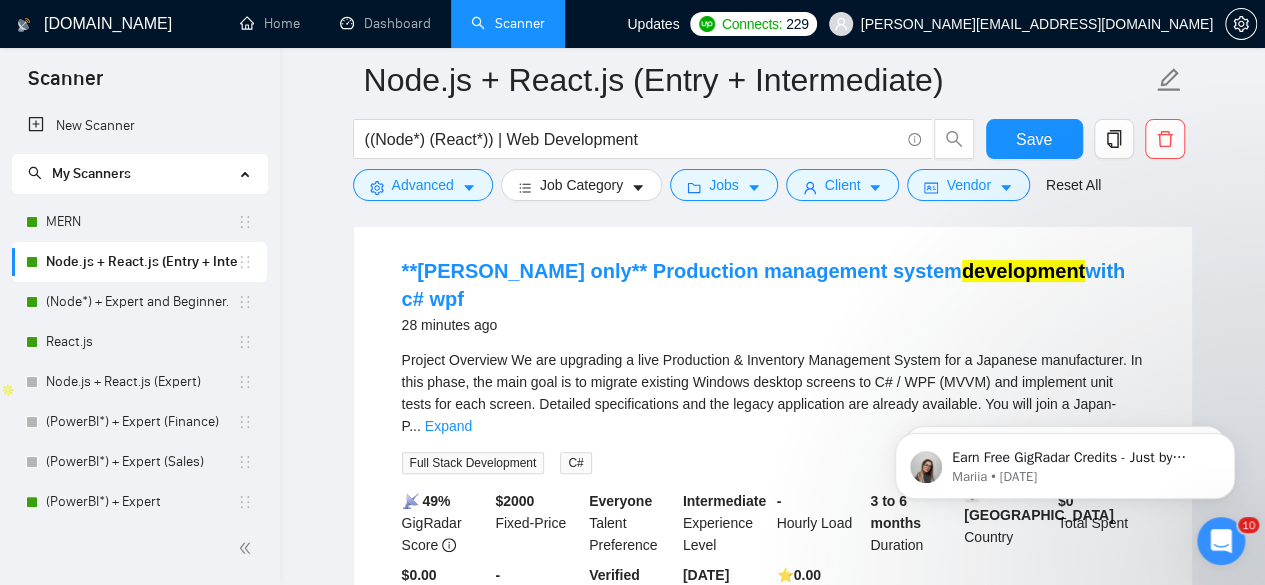 scroll, scrollTop: 0, scrollLeft: 0, axis: both 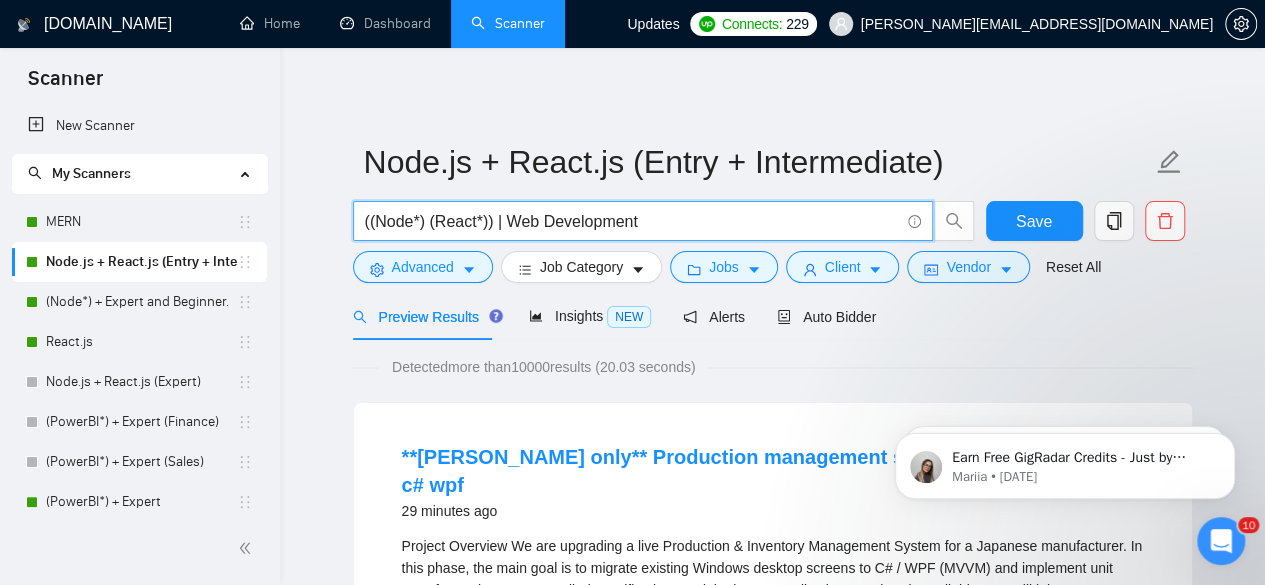 click on "((Node*) (React*)) | Web Development" at bounding box center [632, 221] 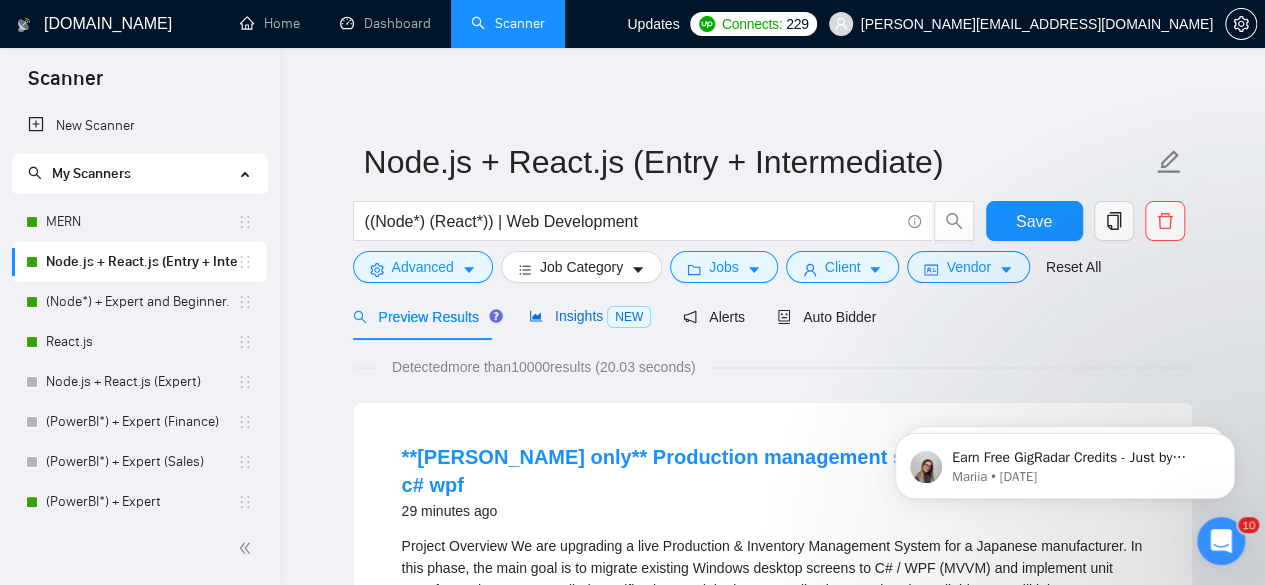 click on "Insights NEW" at bounding box center [590, 316] 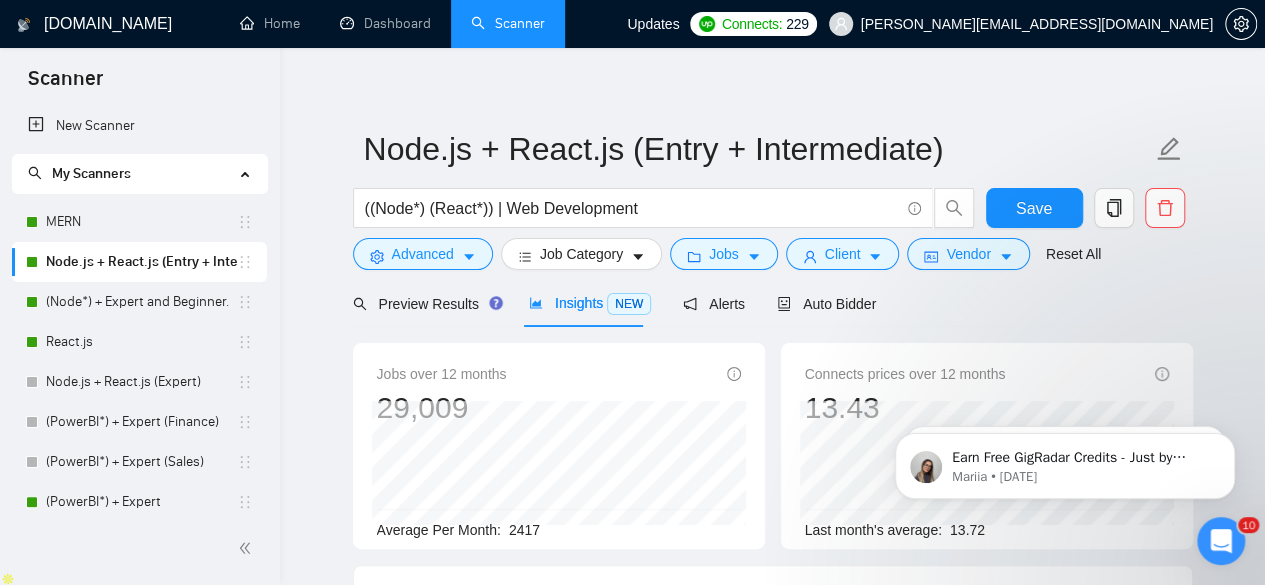 scroll, scrollTop: 0, scrollLeft: 0, axis: both 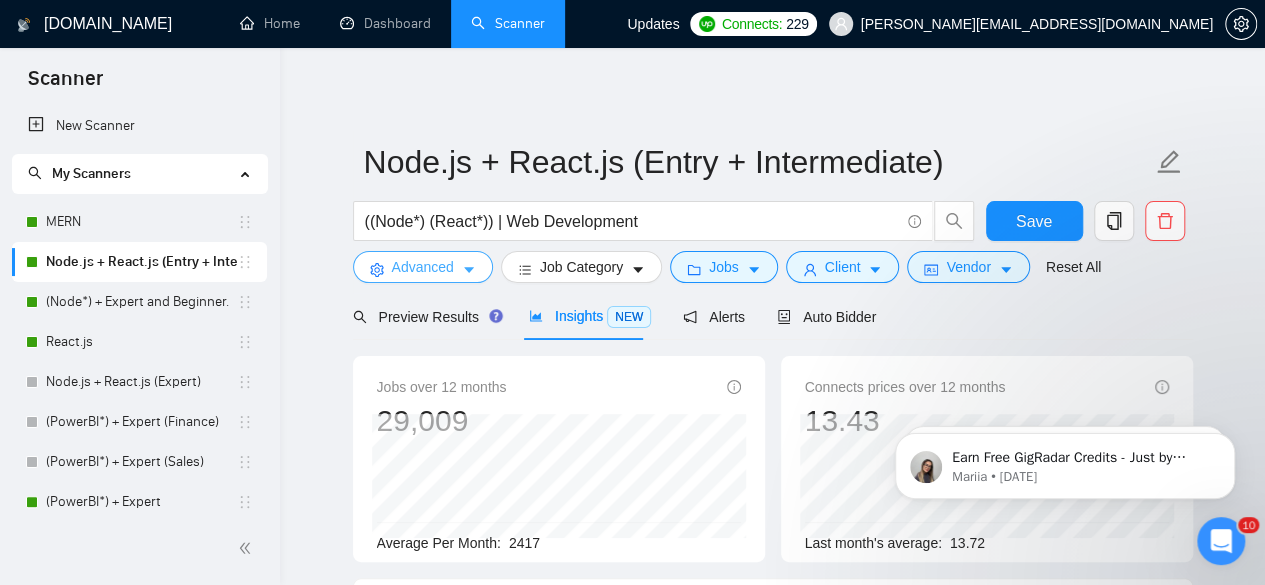 click on "Advanced" at bounding box center [423, 267] 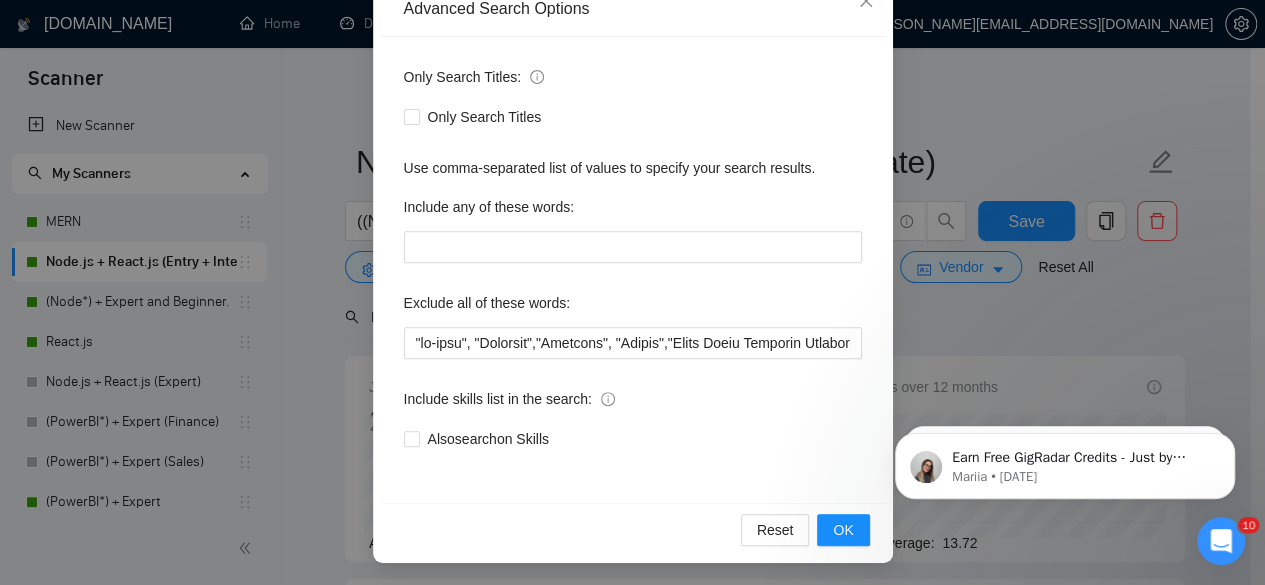 scroll, scrollTop: 246, scrollLeft: 0, axis: vertical 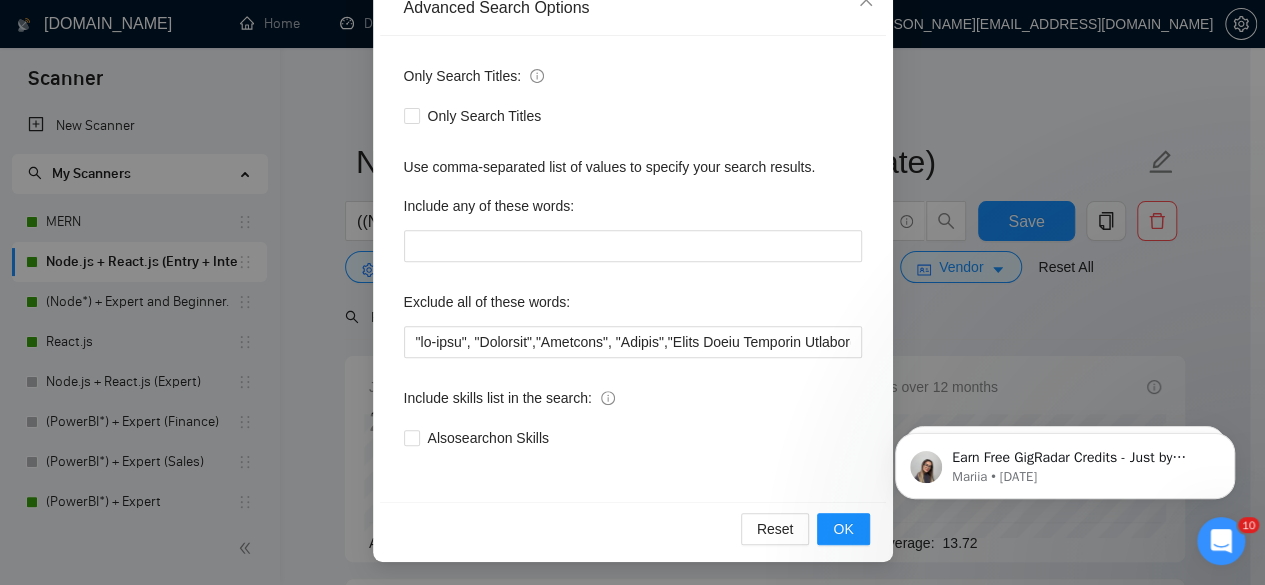 click on "Advanced Search Options Only Search Titles:   Only Search Titles Use comma-separated list of values to specify your search results. Include any of these words: Exclude all of these words: Include skills list in the search:   Also  search  on Skills Reset OK" at bounding box center (632, 292) 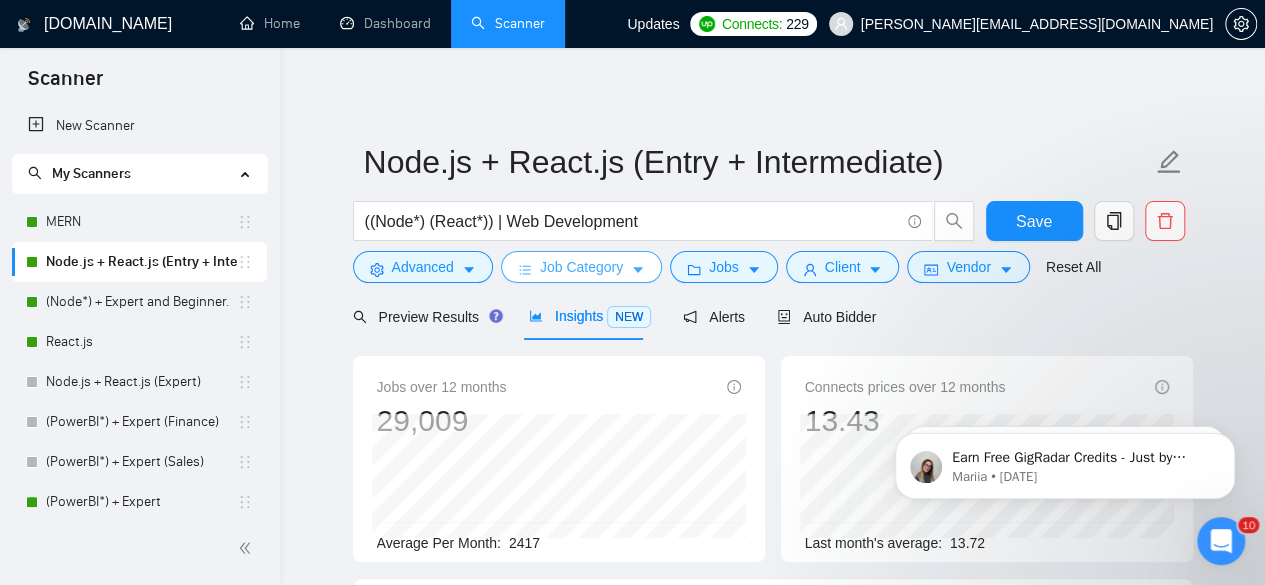 click on "Job Category" at bounding box center [581, 267] 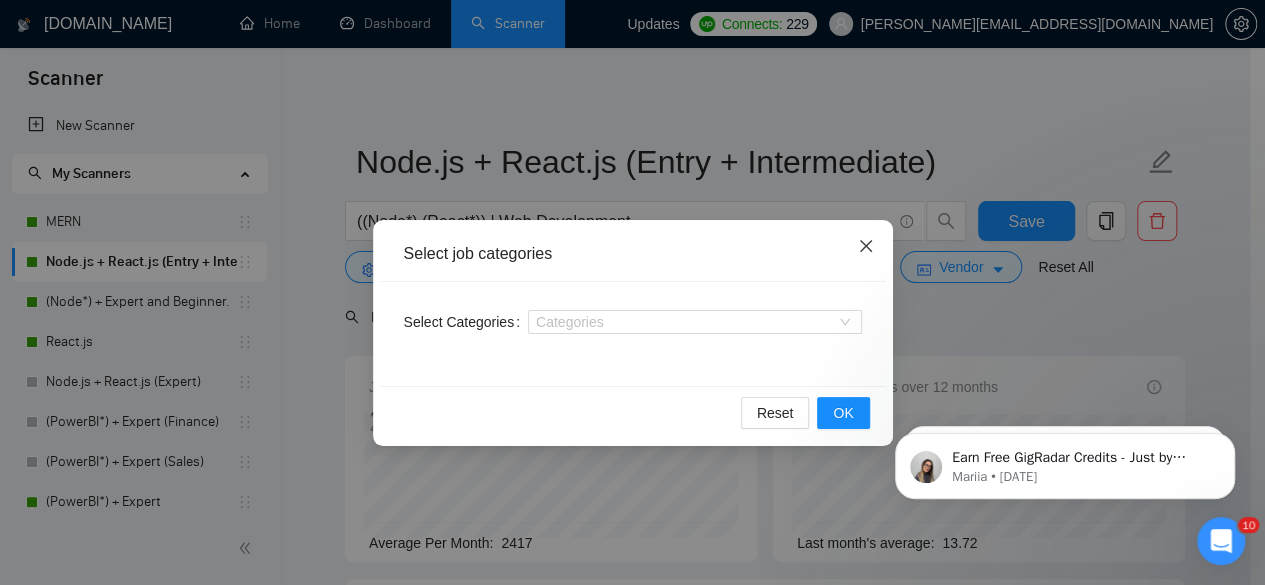 click 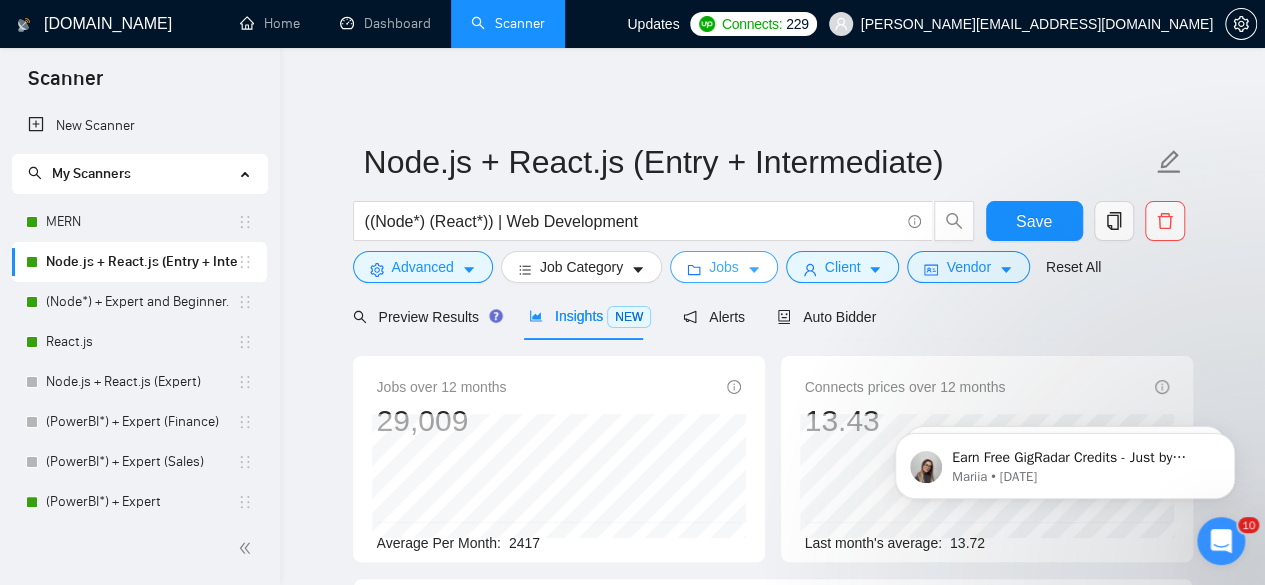 click on "Jobs" at bounding box center (724, 267) 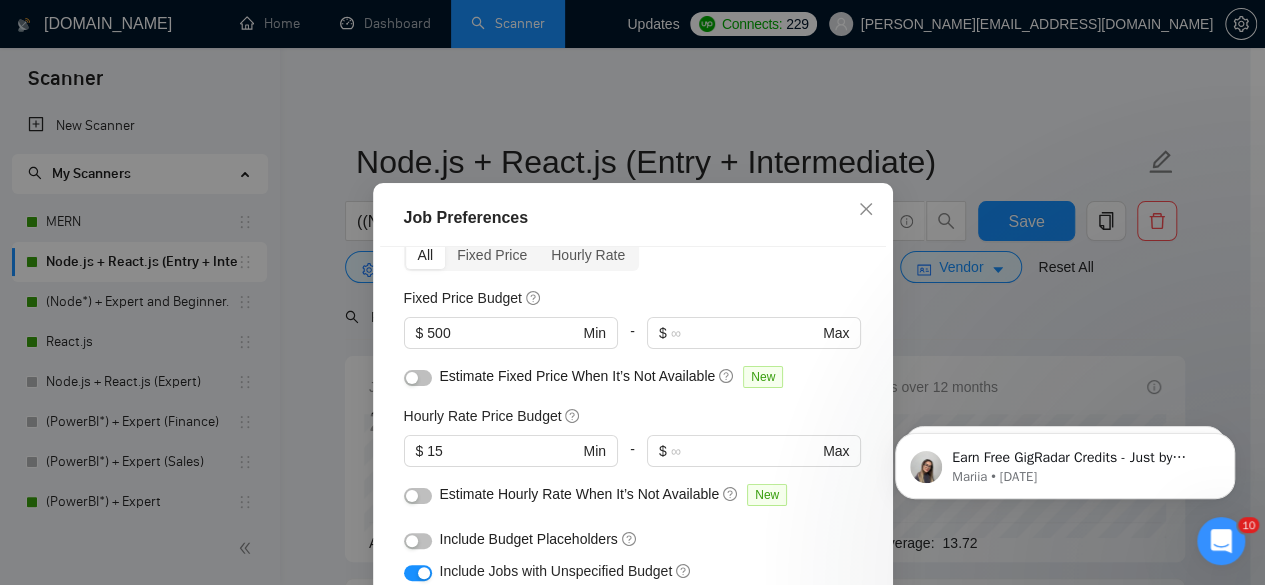scroll, scrollTop: 113, scrollLeft: 0, axis: vertical 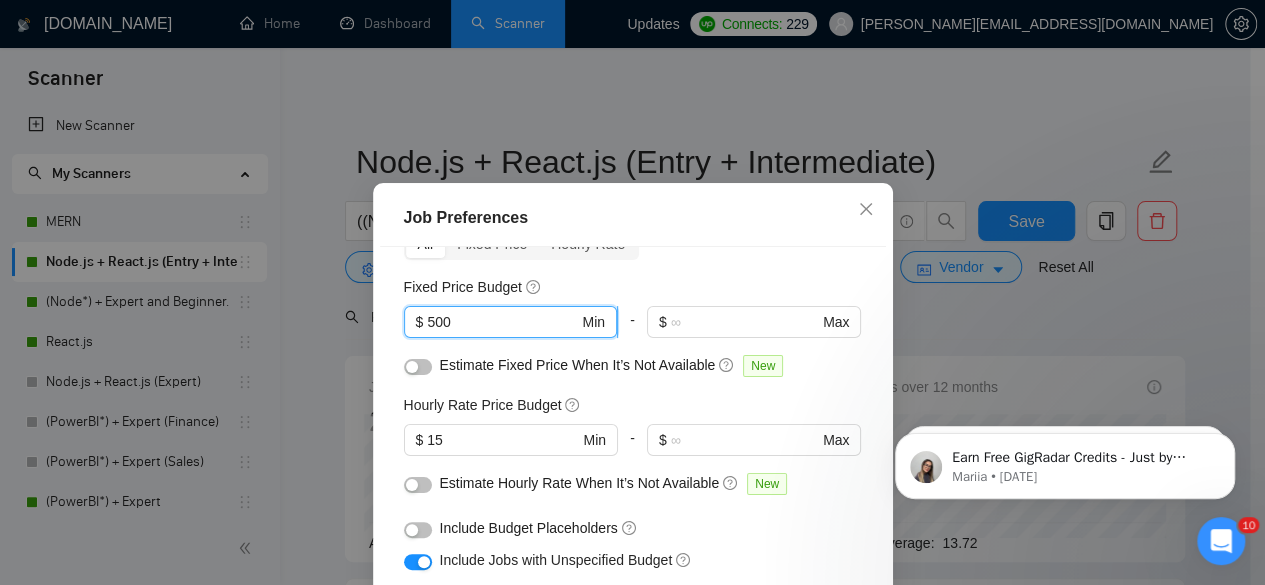 click on "500" at bounding box center [502, 322] 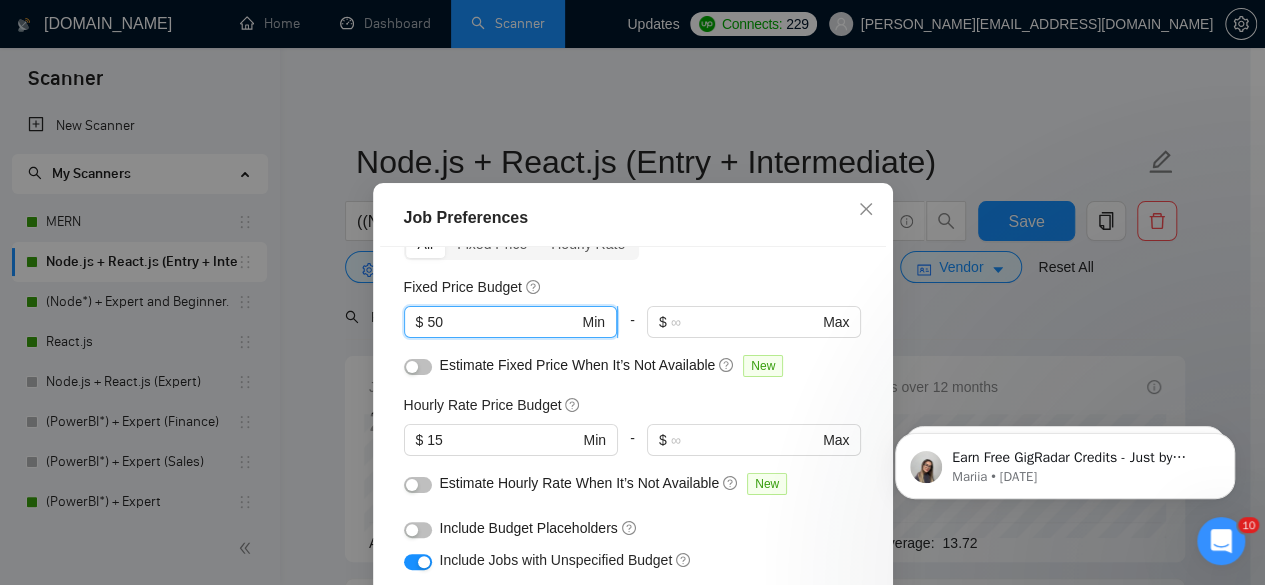 type on "5" 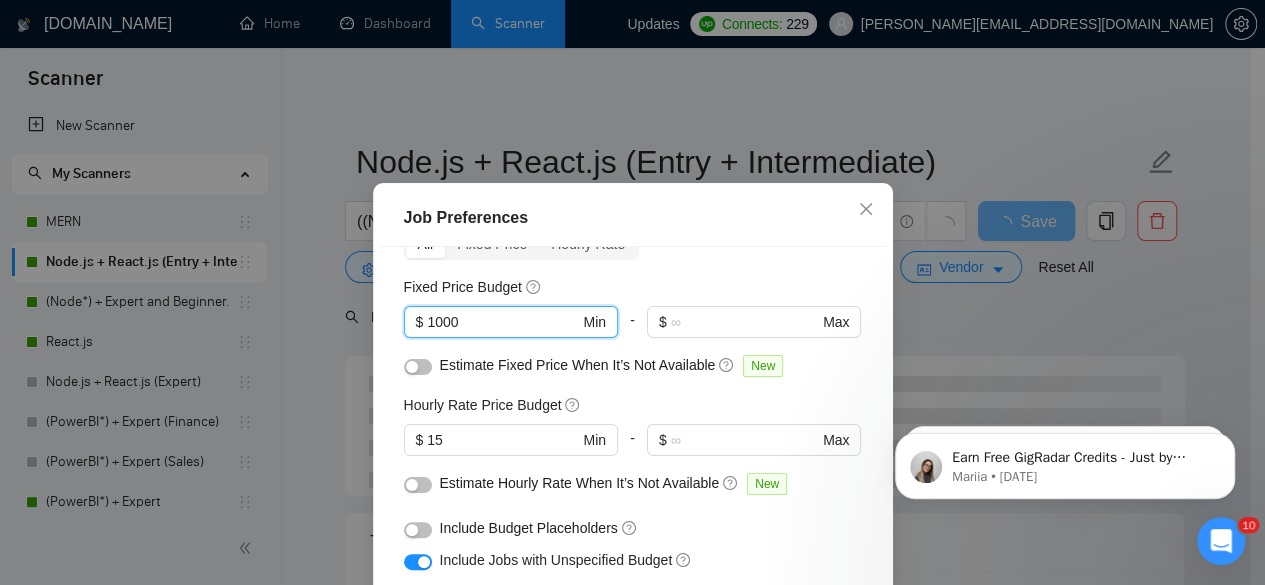 type on "1000" 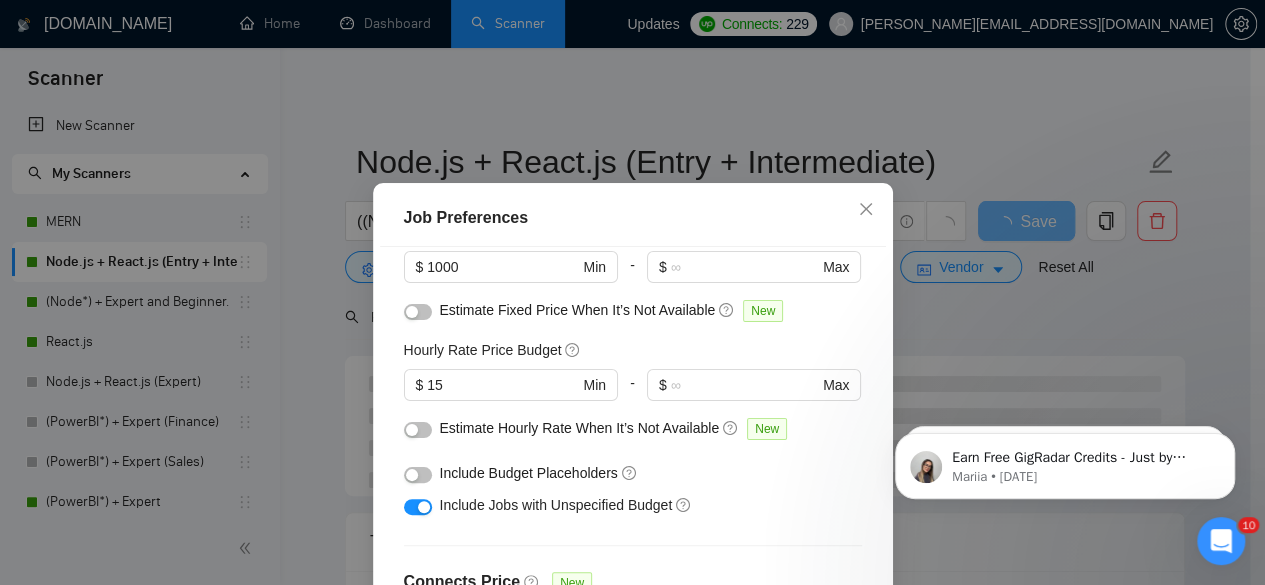 scroll, scrollTop: 173, scrollLeft: 0, axis: vertical 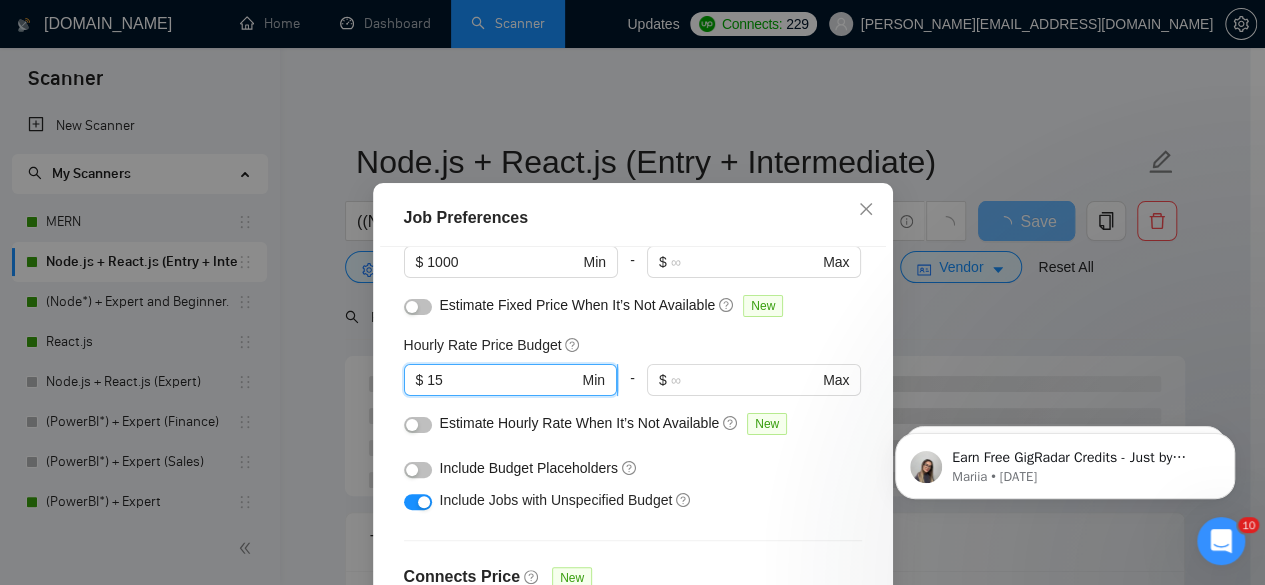 click on "15" at bounding box center [502, 380] 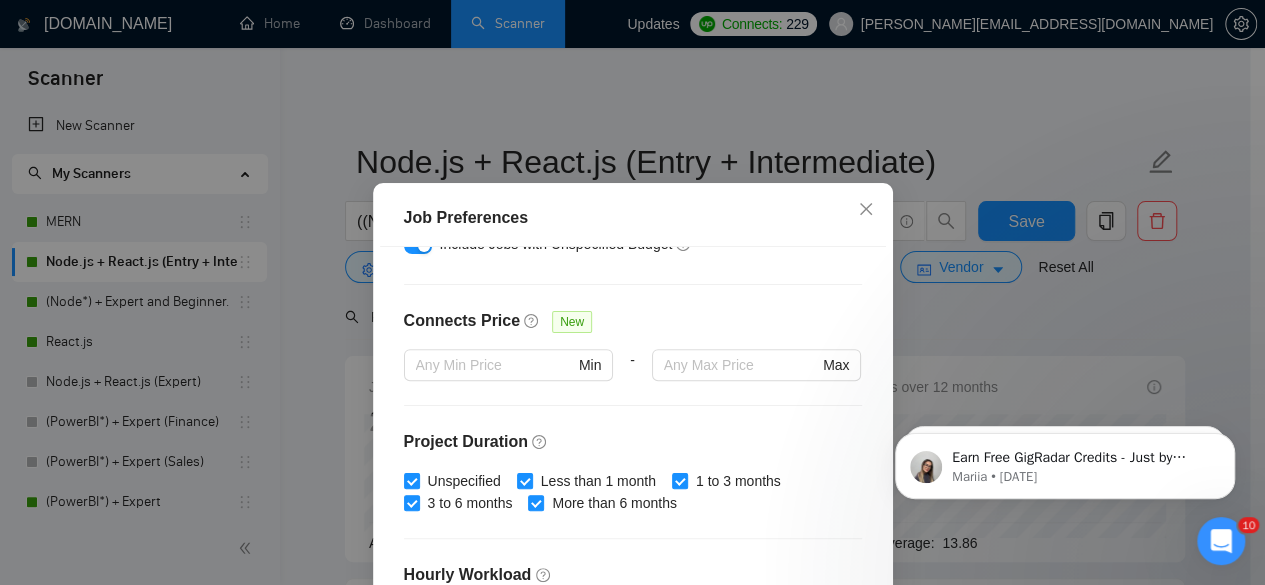 scroll, scrollTop: 430, scrollLeft: 0, axis: vertical 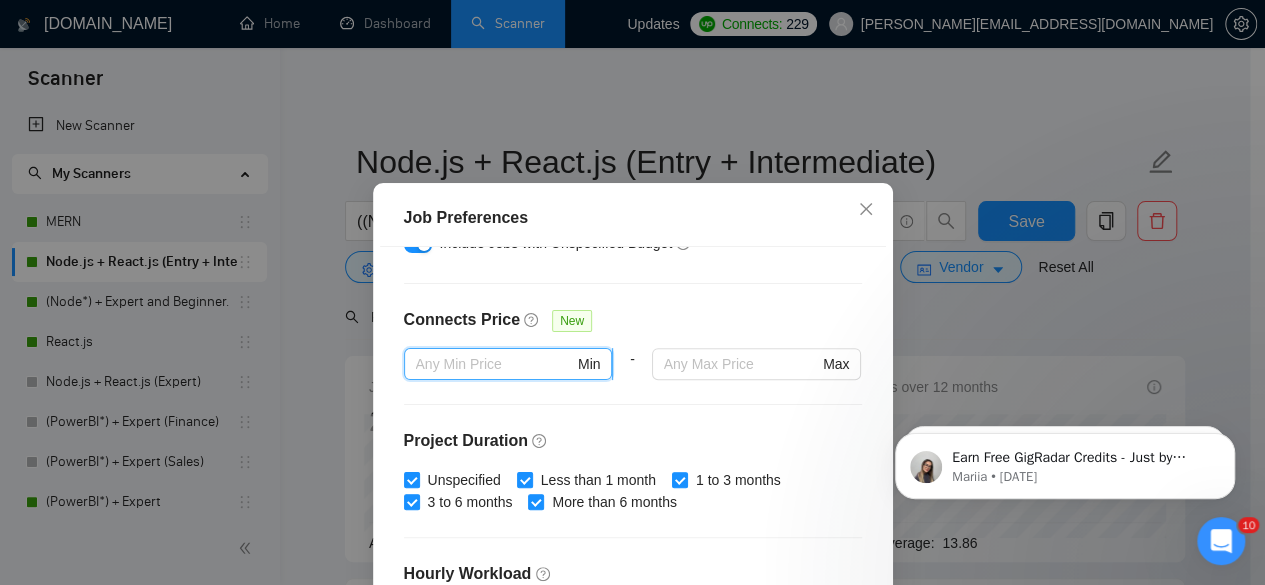 click at bounding box center (495, 364) 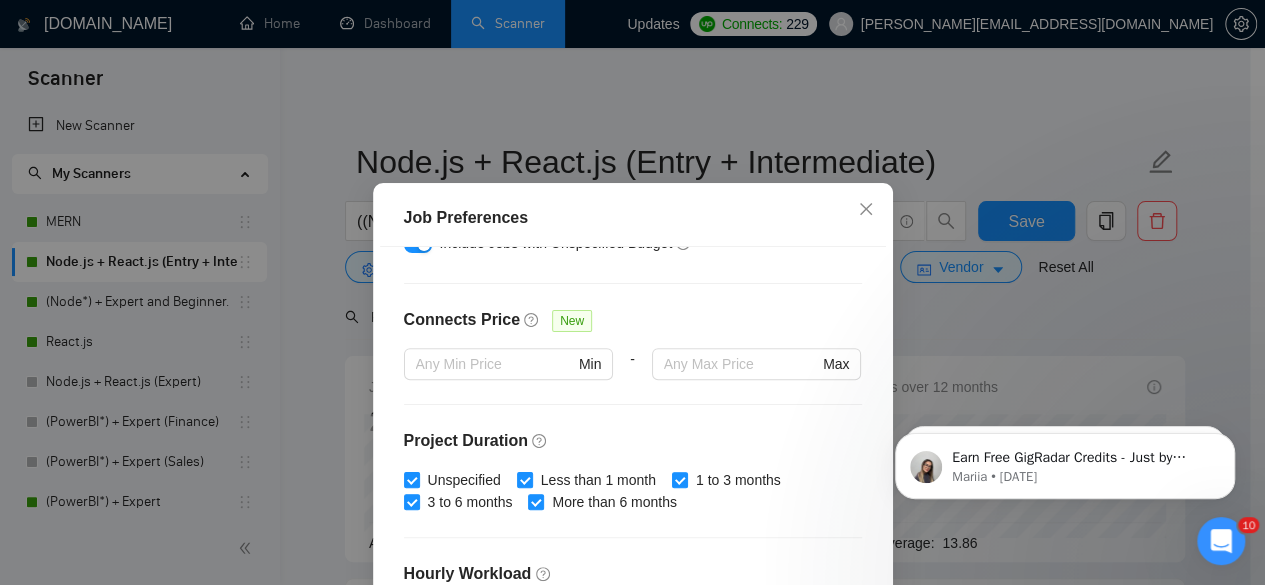 click on "Connects Price New" at bounding box center (633, 328) 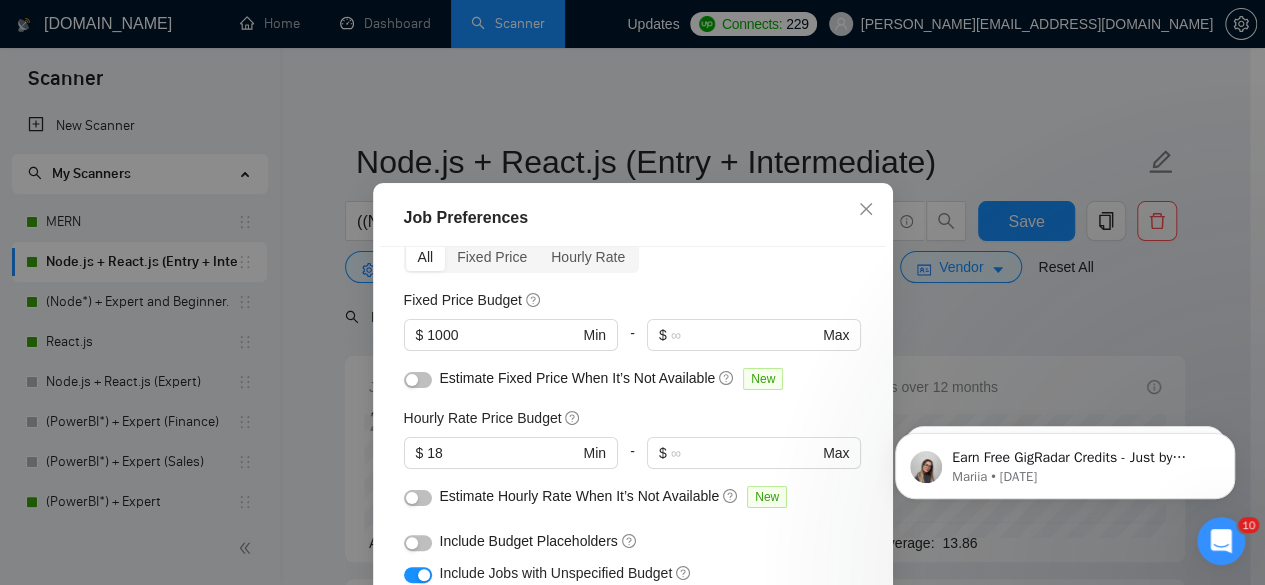 scroll, scrollTop: 68, scrollLeft: 0, axis: vertical 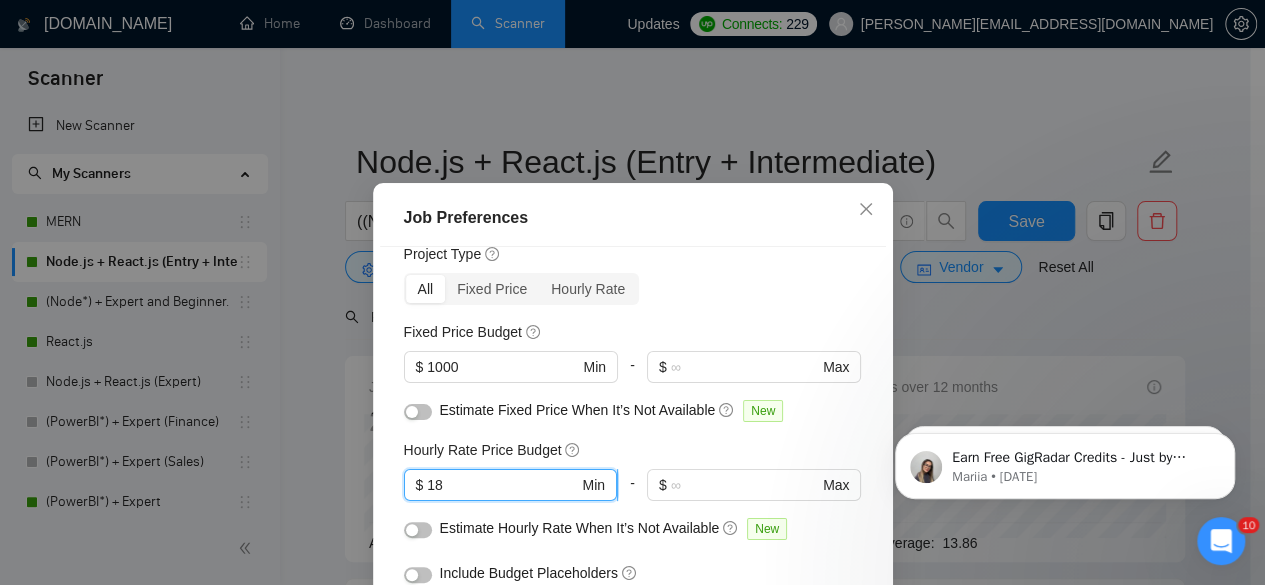 click on "18" at bounding box center (502, 485) 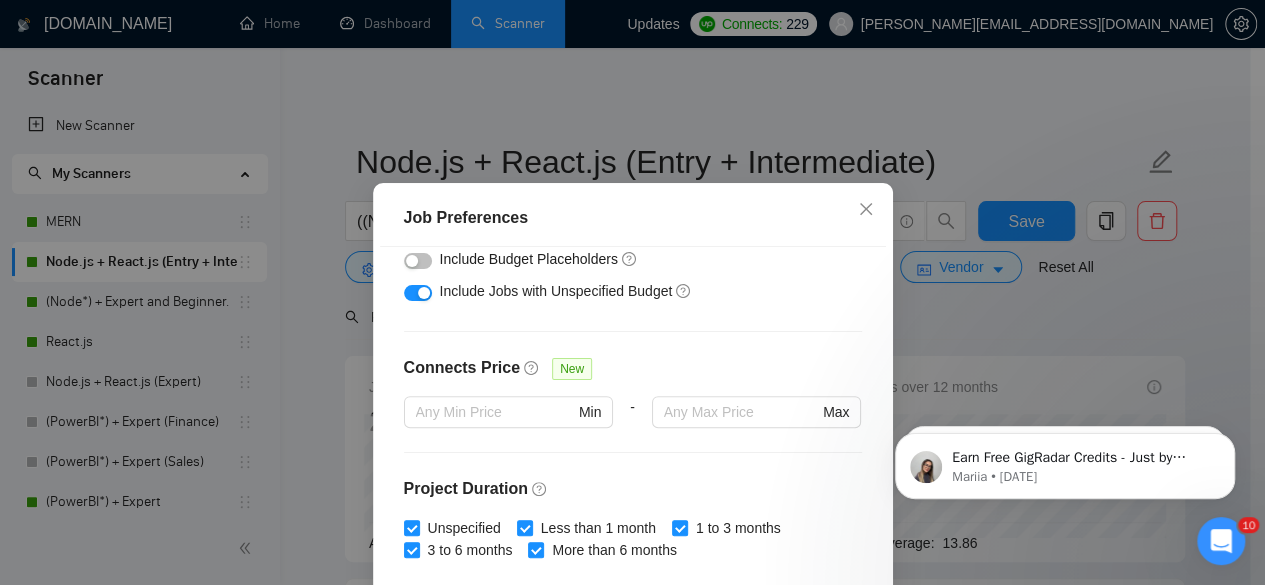 scroll, scrollTop: 417, scrollLeft: 0, axis: vertical 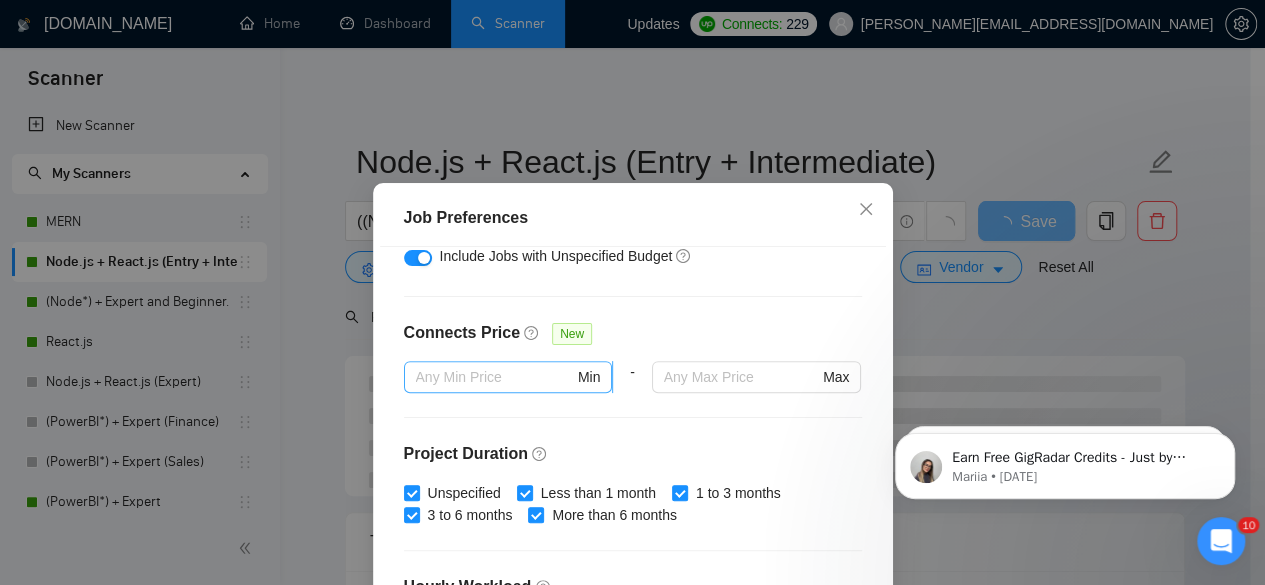 type on "15" 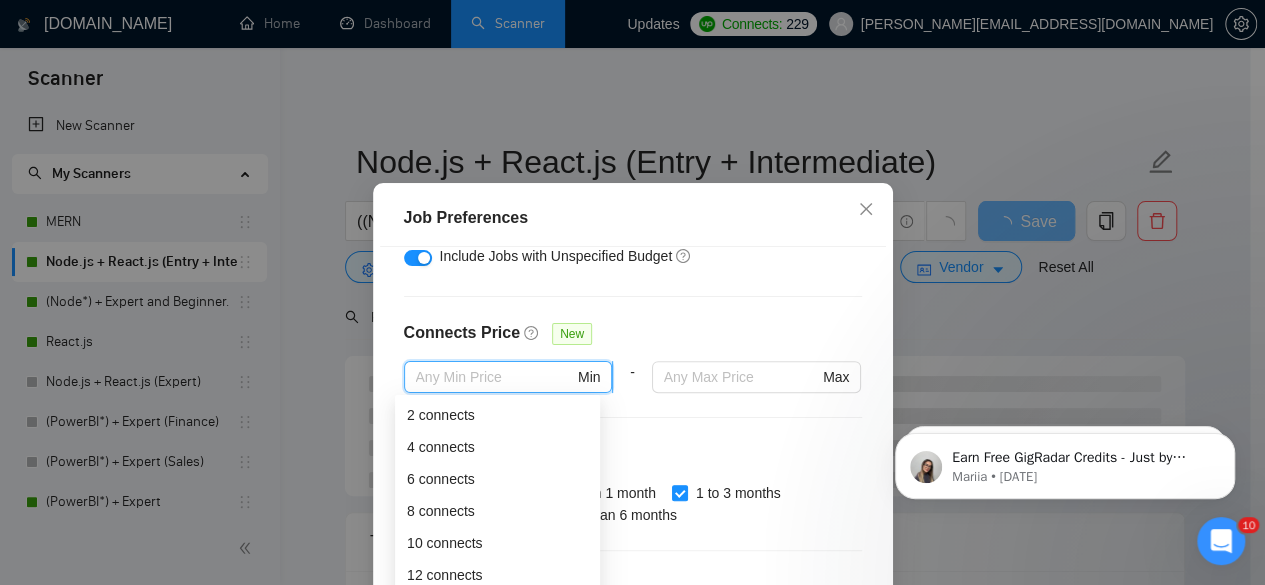 click at bounding box center [495, 377] 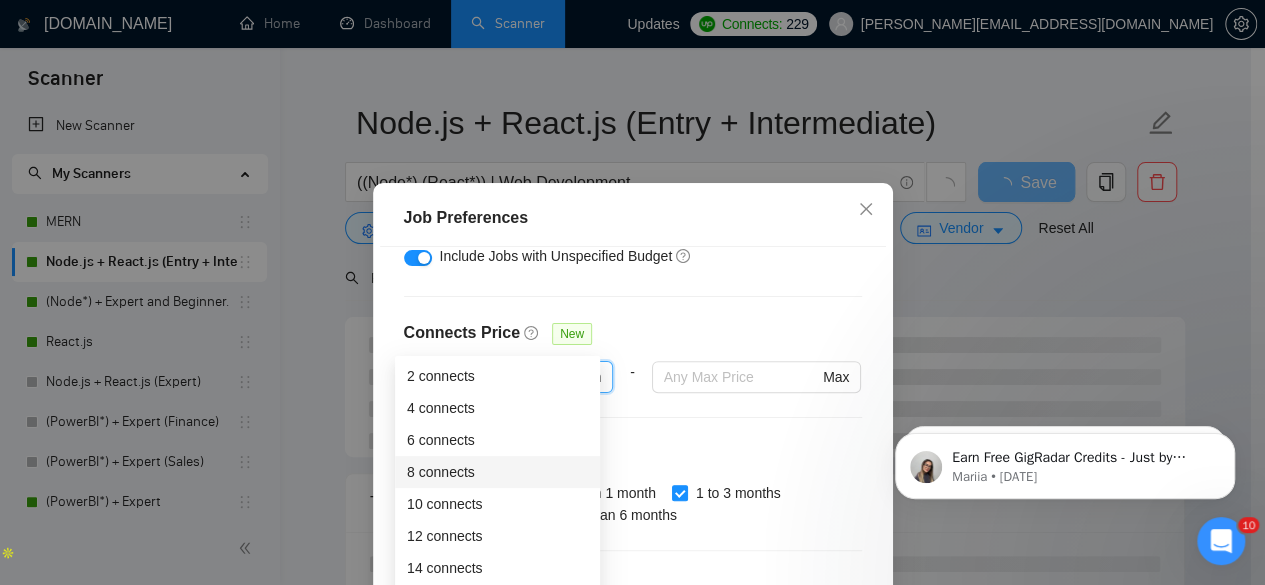 scroll, scrollTop: 40, scrollLeft: 0, axis: vertical 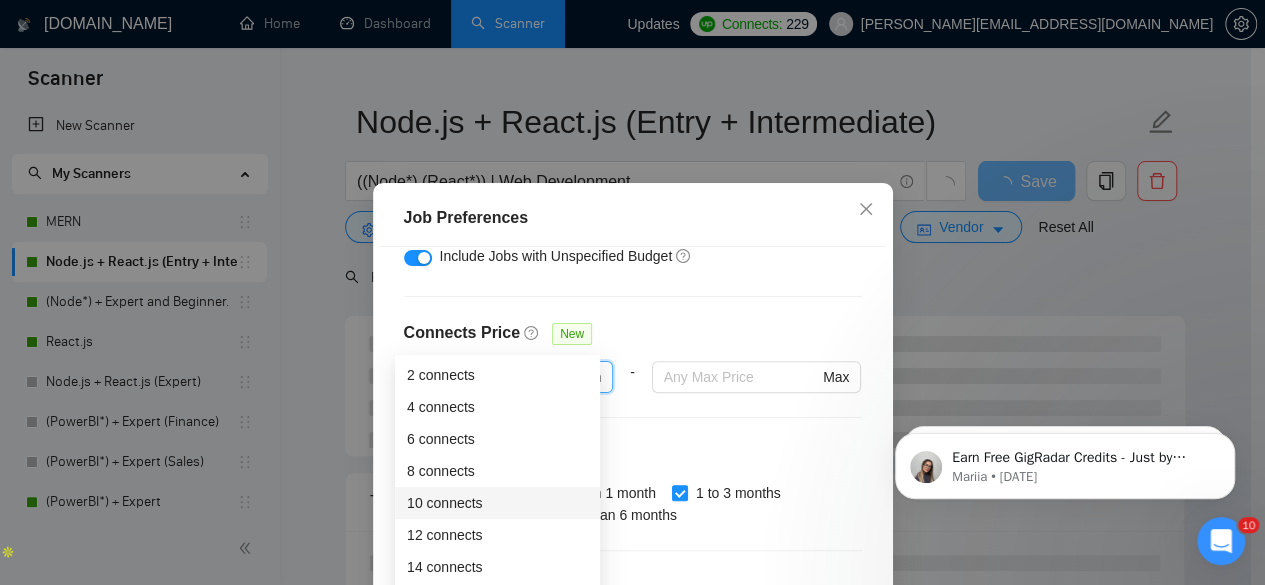 click on "10 connects" at bounding box center (497, 503) 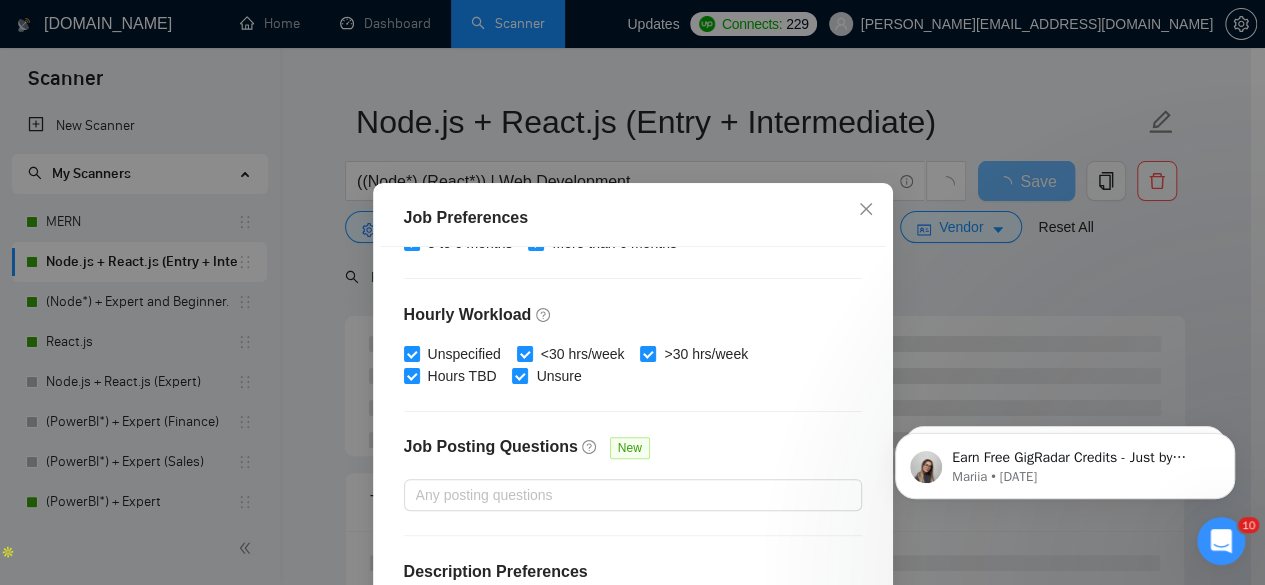 scroll, scrollTop: 716, scrollLeft: 0, axis: vertical 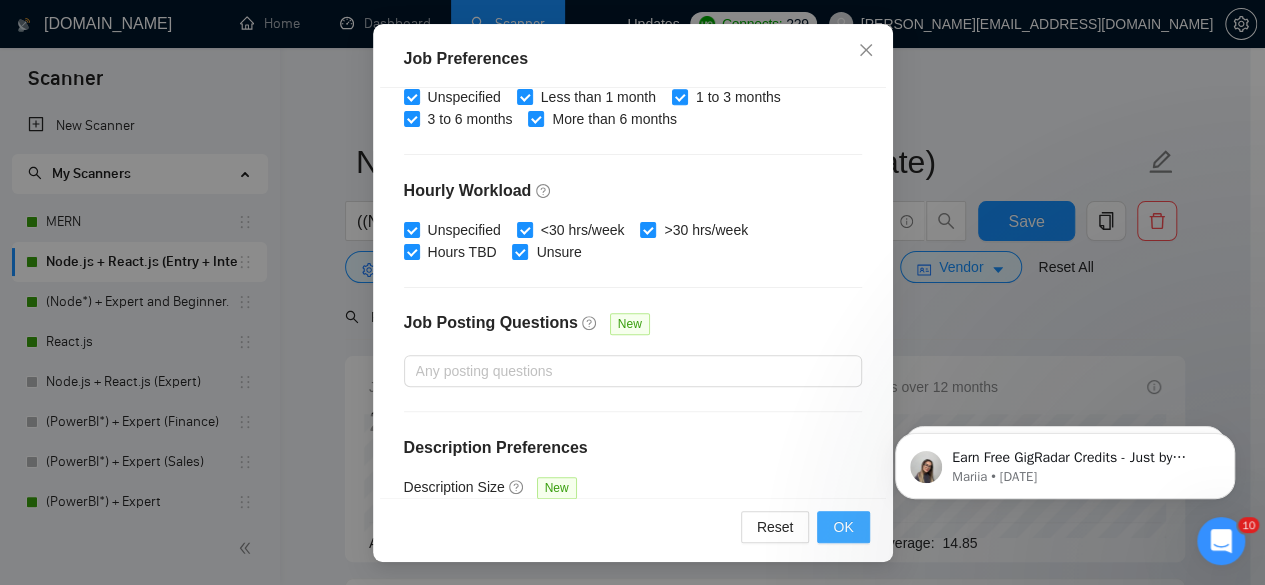 click on "OK" at bounding box center [843, 527] 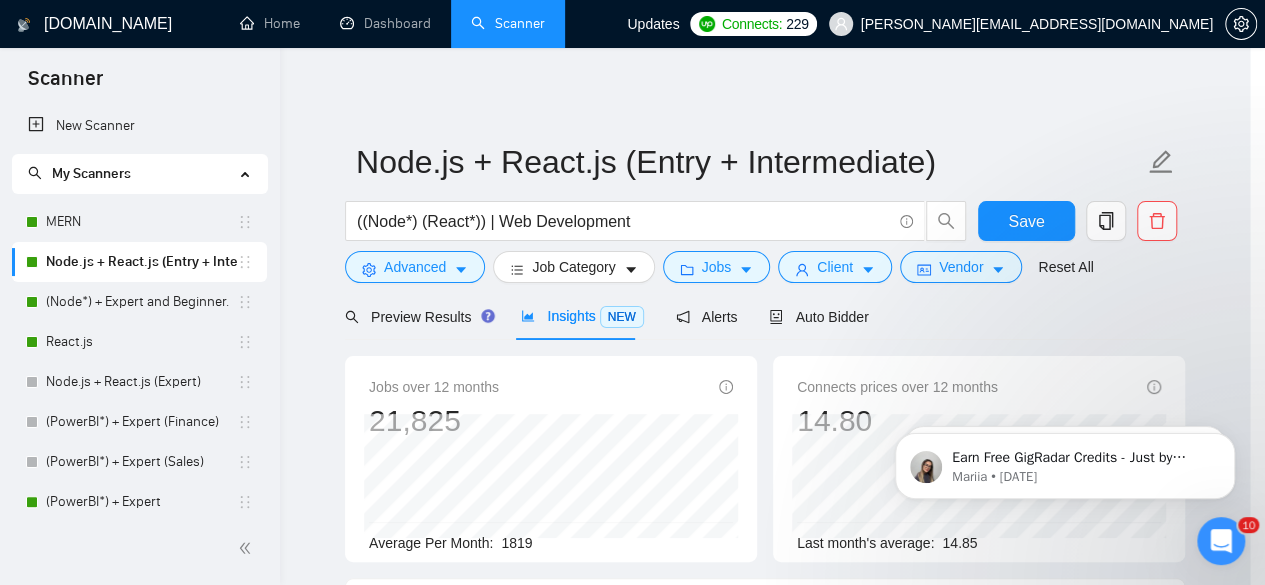 scroll, scrollTop: 96, scrollLeft: 0, axis: vertical 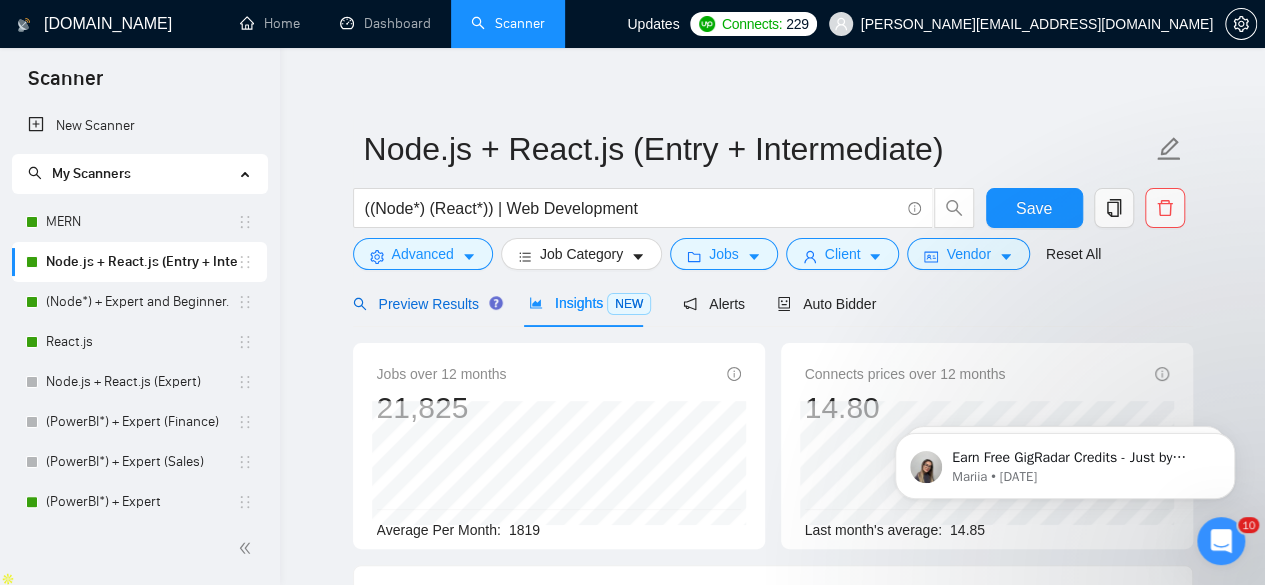 click on "Preview Results" at bounding box center [425, 304] 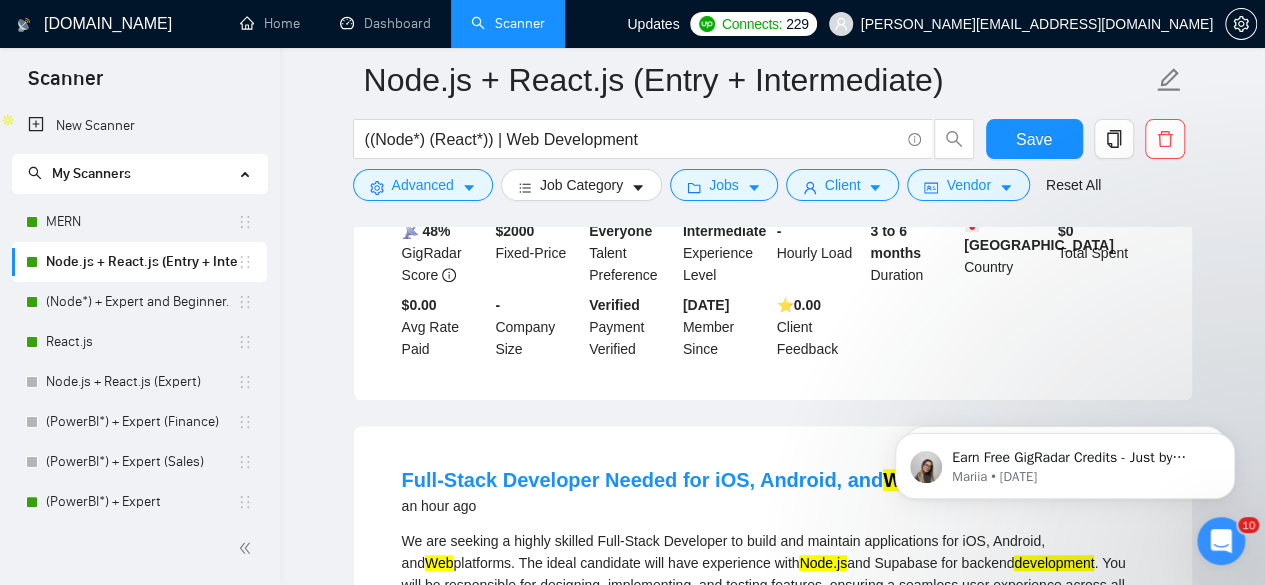 scroll, scrollTop: 499, scrollLeft: 0, axis: vertical 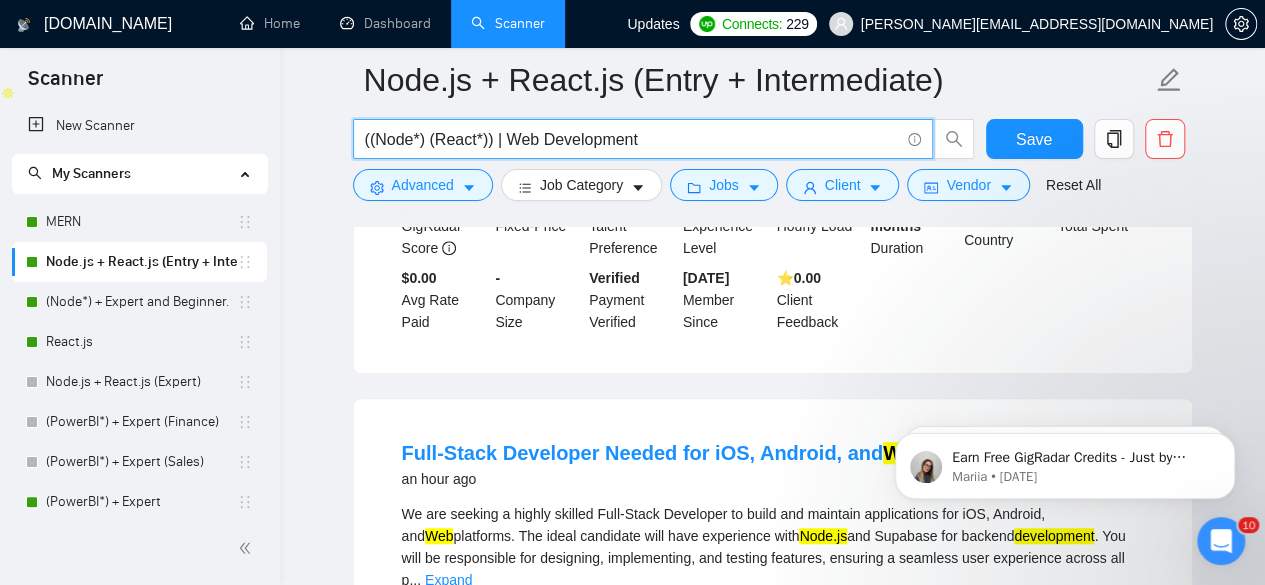 drag, startPoint x: 504, startPoint y: 141, endPoint x: 658, endPoint y: 143, distance: 154.01299 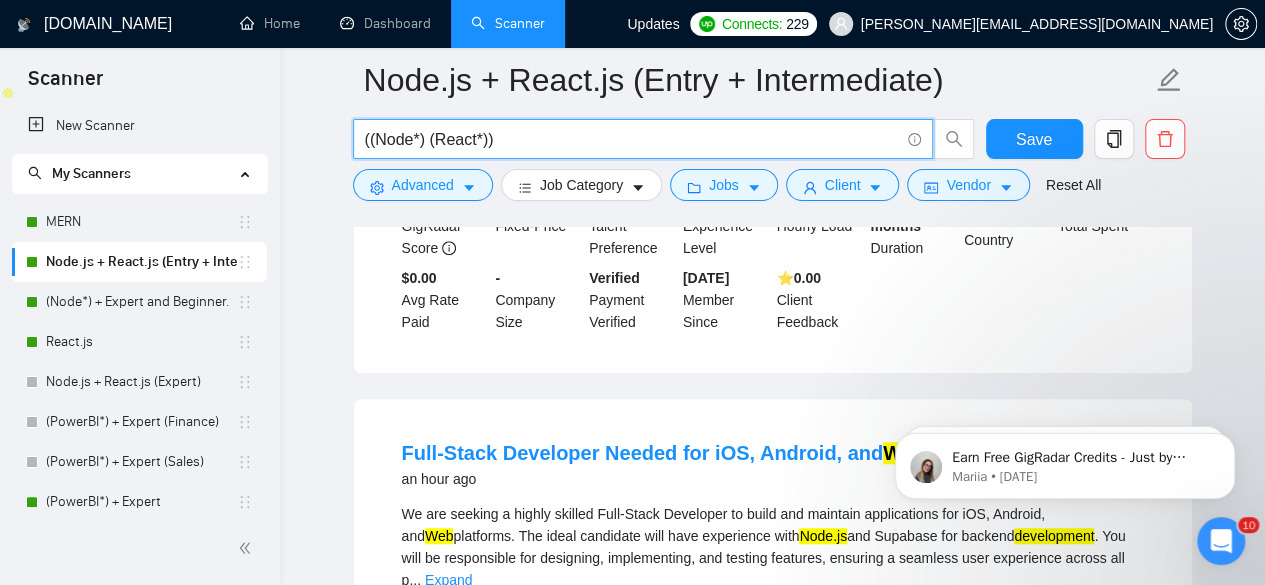 type on "((Node*) (React*))" 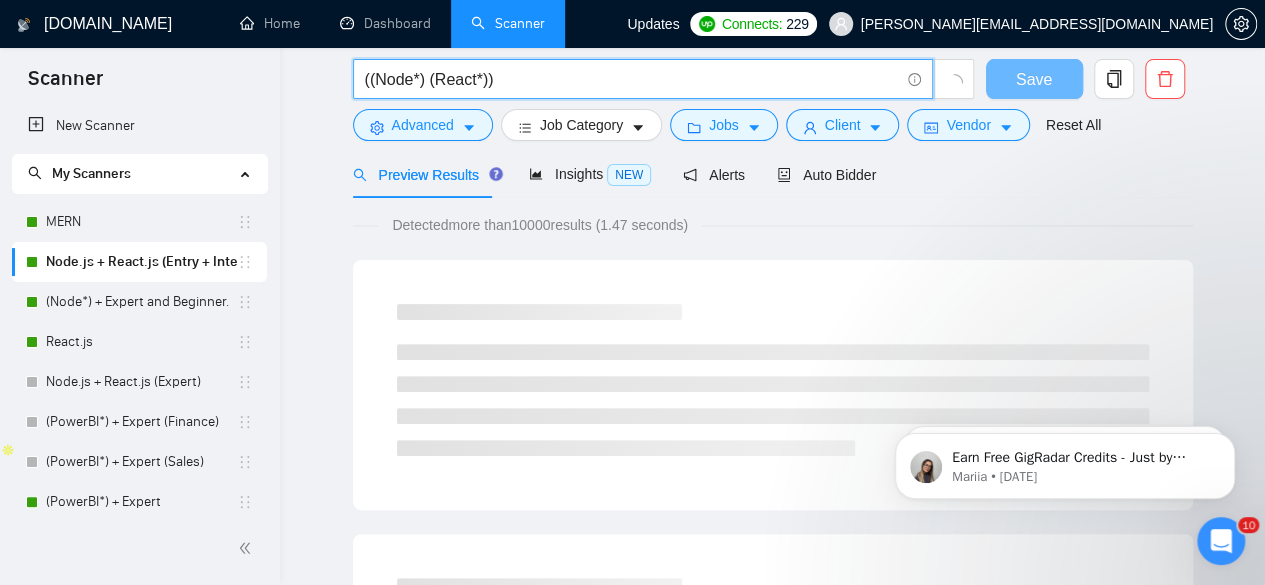 scroll, scrollTop: 0, scrollLeft: 0, axis: both 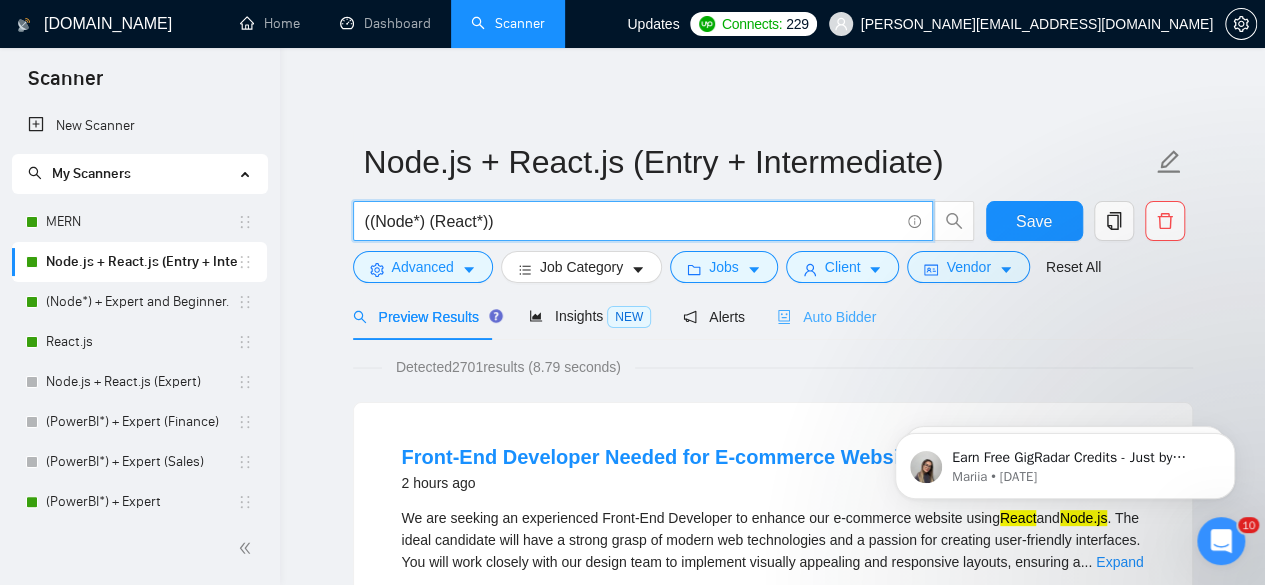 type on "((Node*) (React*))" 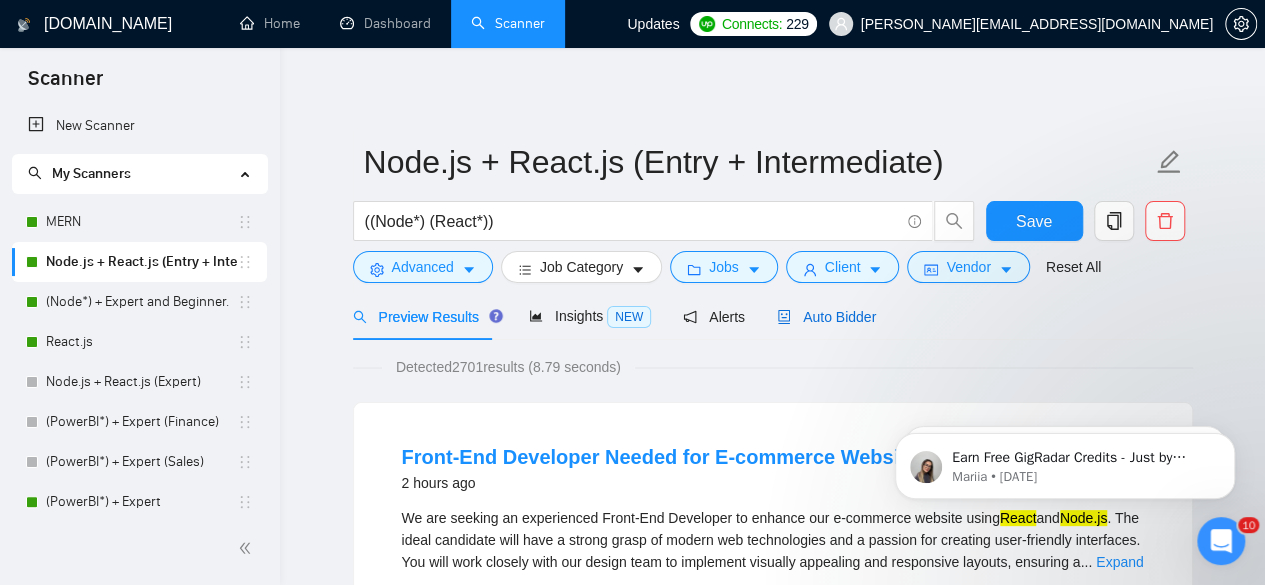 click on "Auto Bidder" at bounding box center (826, 317) 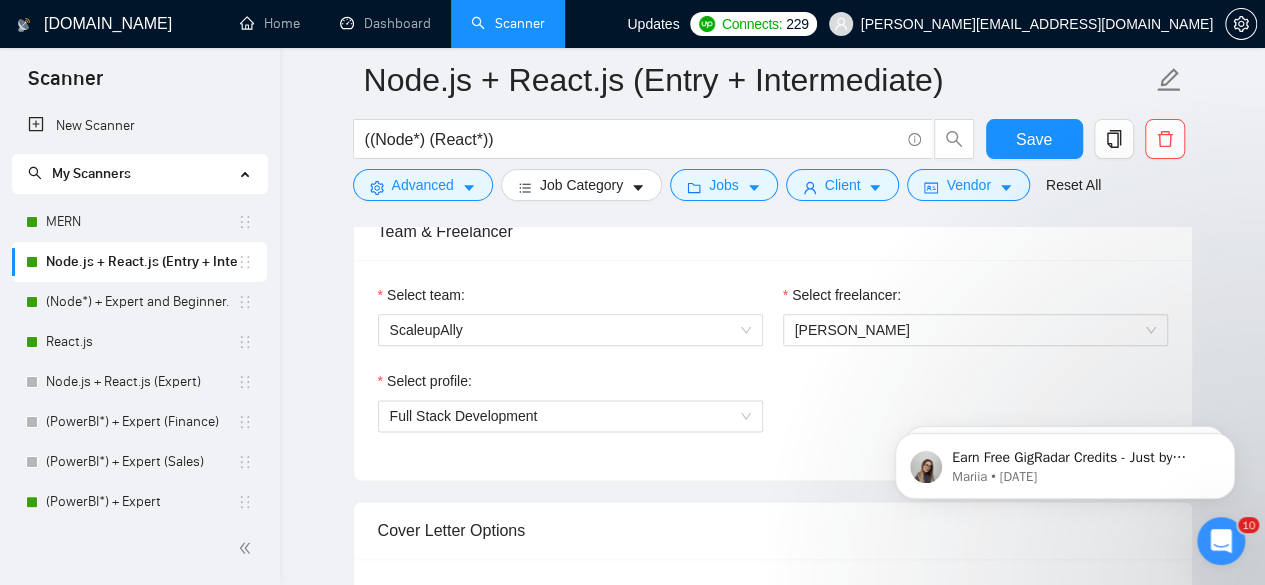 scroll, scrollTop: 1252, scrollLeft: 0, axis: vertical 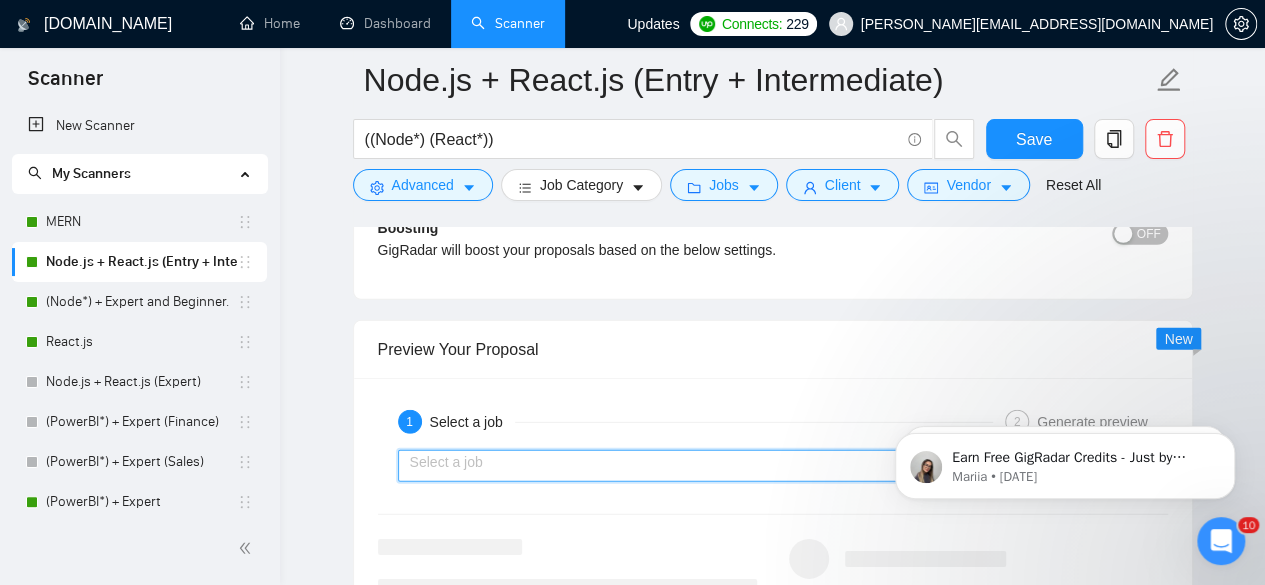 click at bounding box center (692, 466) 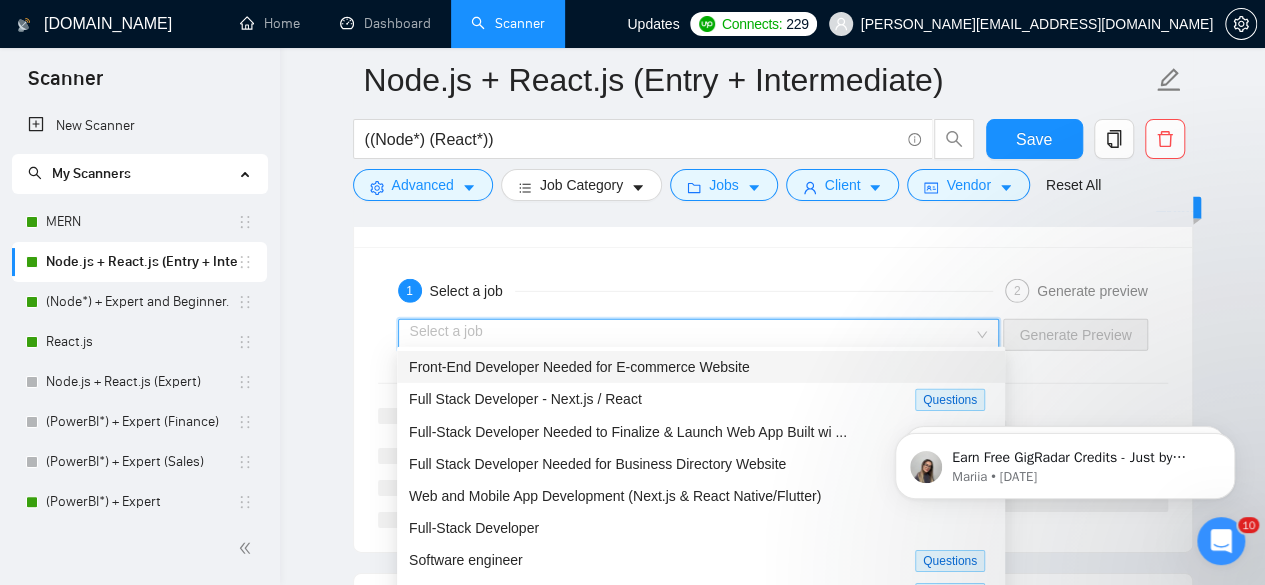 scroll, scrollTop: 2927, scrollLeft: 0, axis: vertical 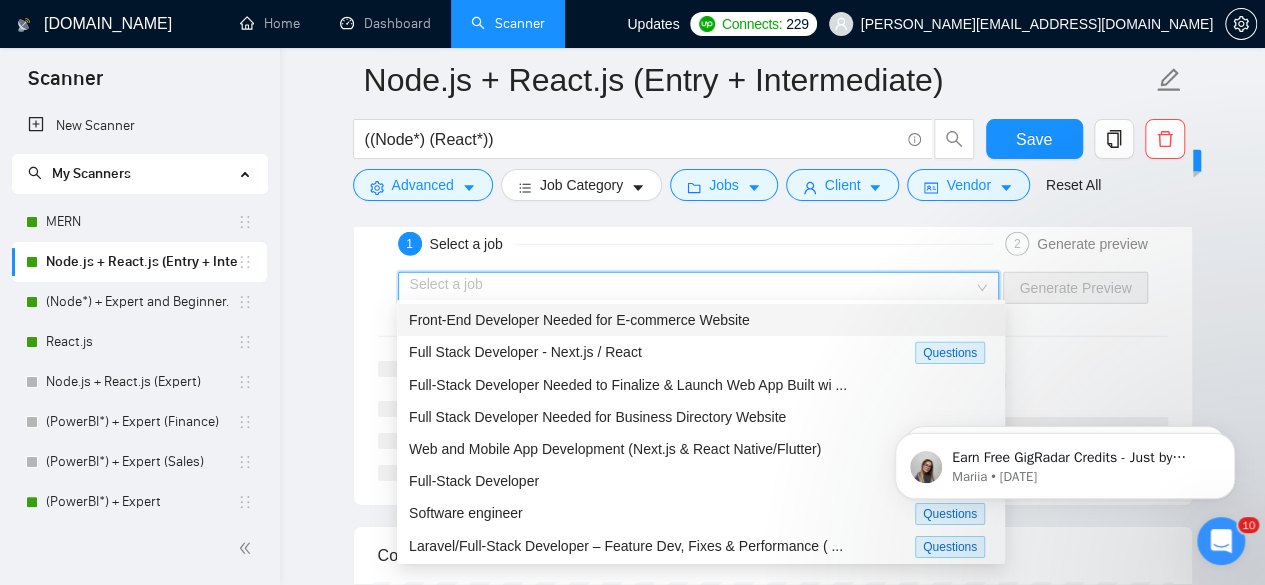 click on "Front-End Developer Needed for E-commerce Website" at bounding box center (579, 320) 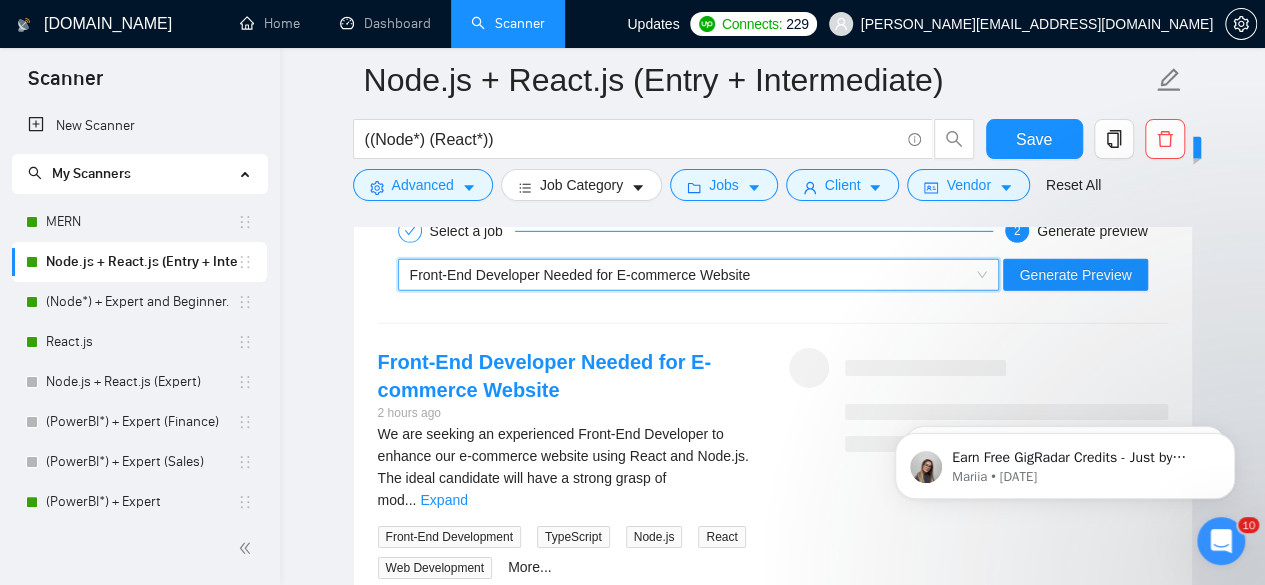 scroll, scrollTop: 2987, scrollLeft: 0, axis: vertical 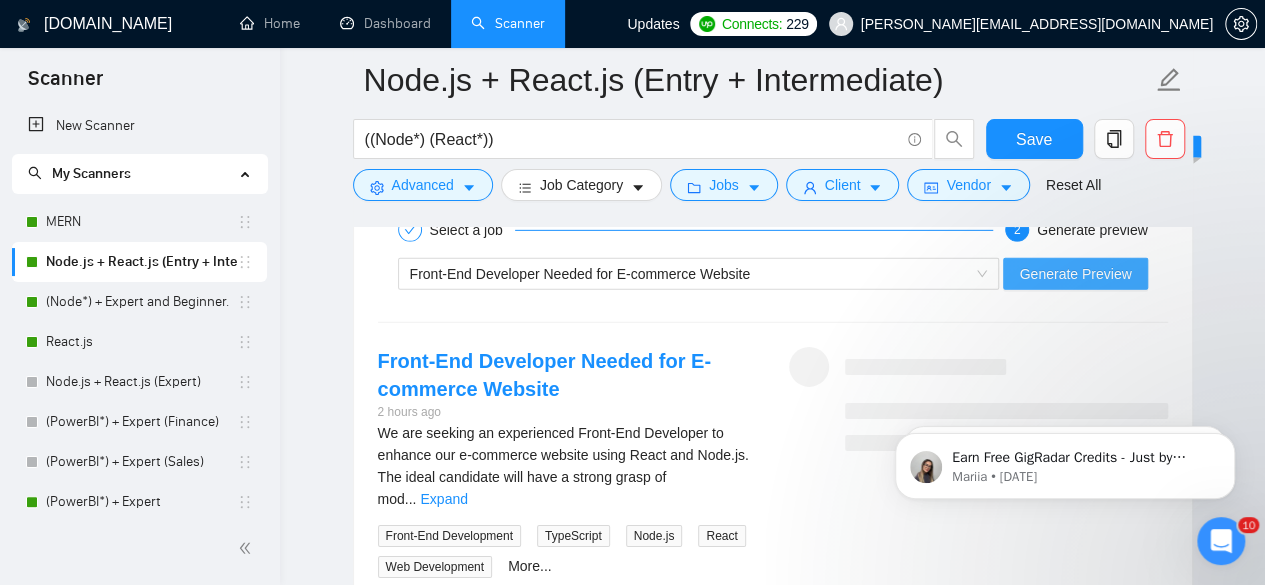 click on "Generate Preview" at bounding box center (1075, 274) 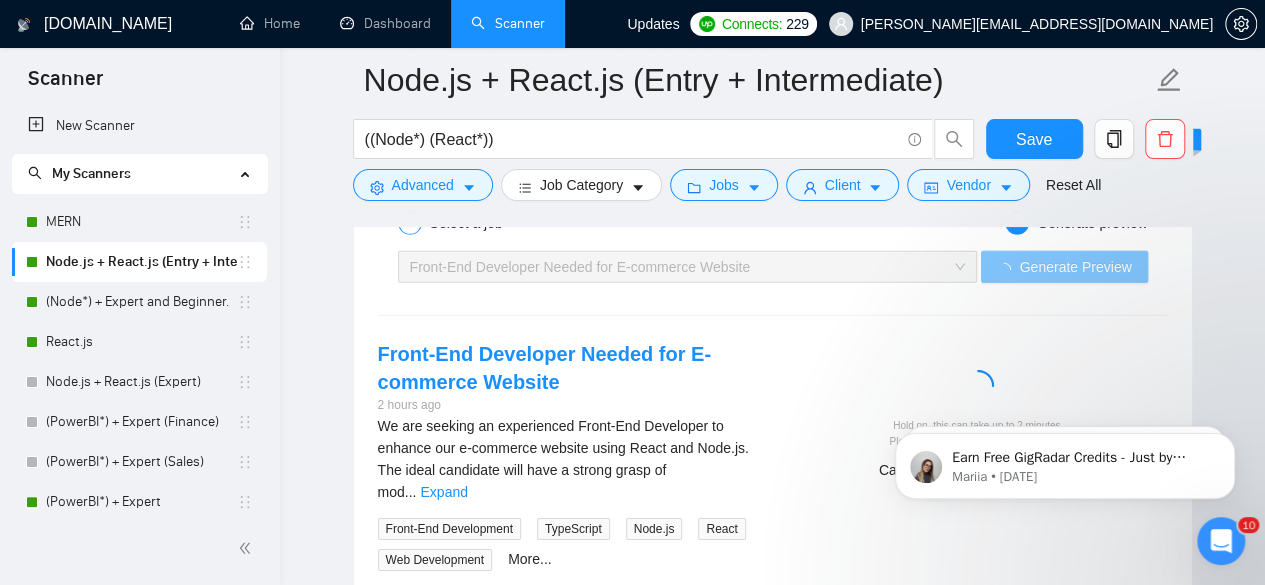 scroll, scrollTop: 2990, scrollLeft: 0, axis: vertical 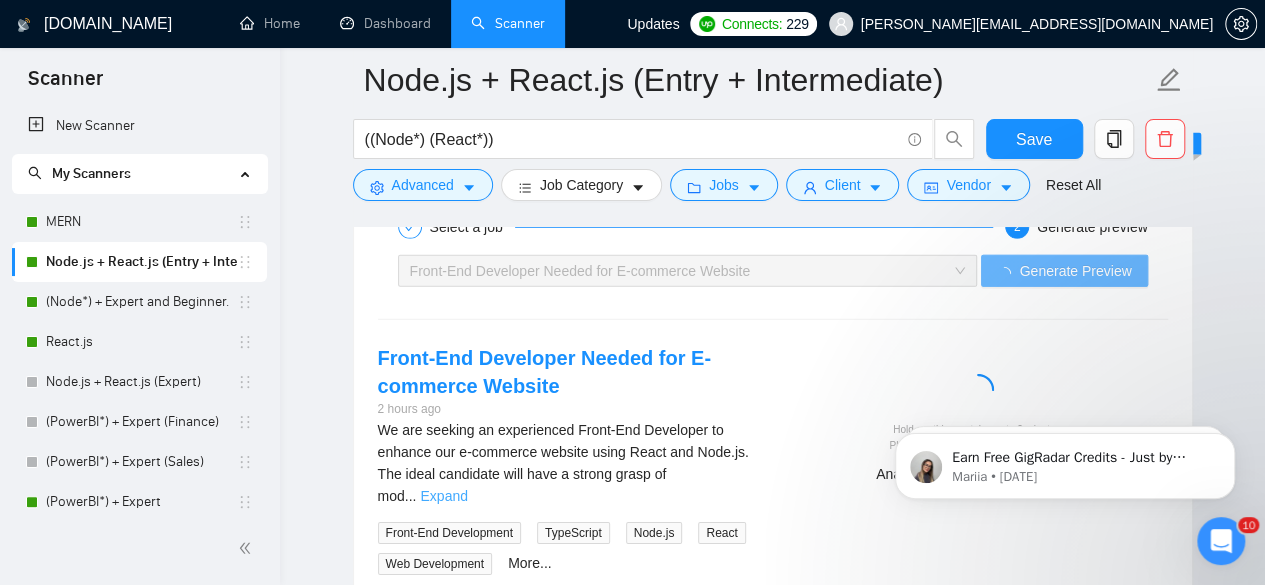 click on "Expand" at bounding box center (443, 496) 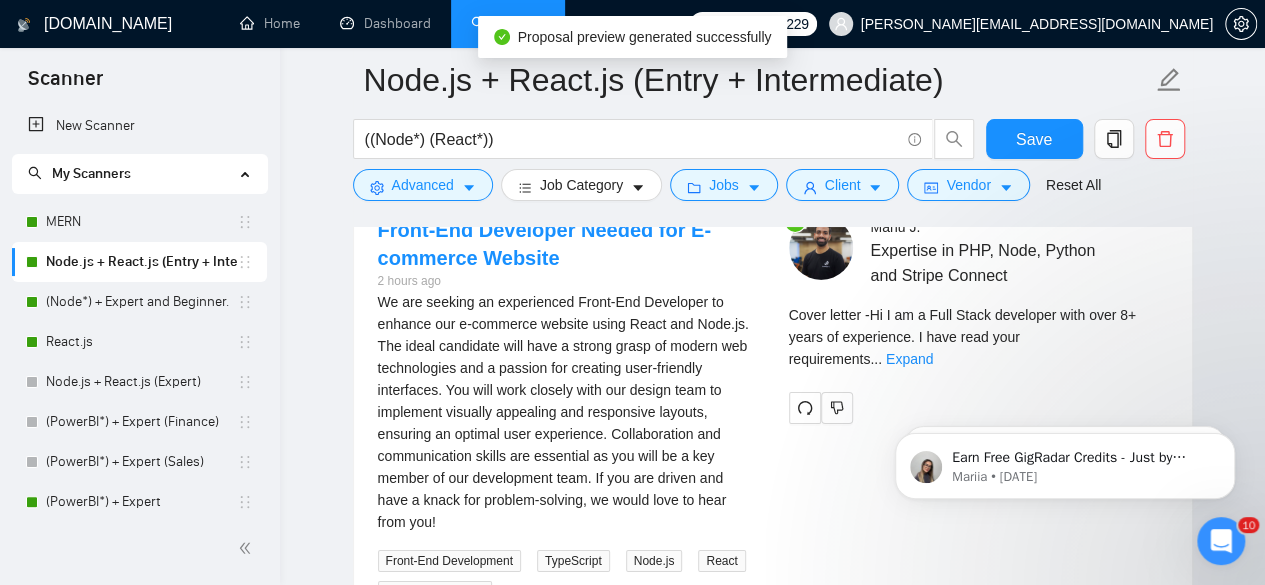 scroll, scrollTop: 3119, scrollLeft: 0, axis: vertical 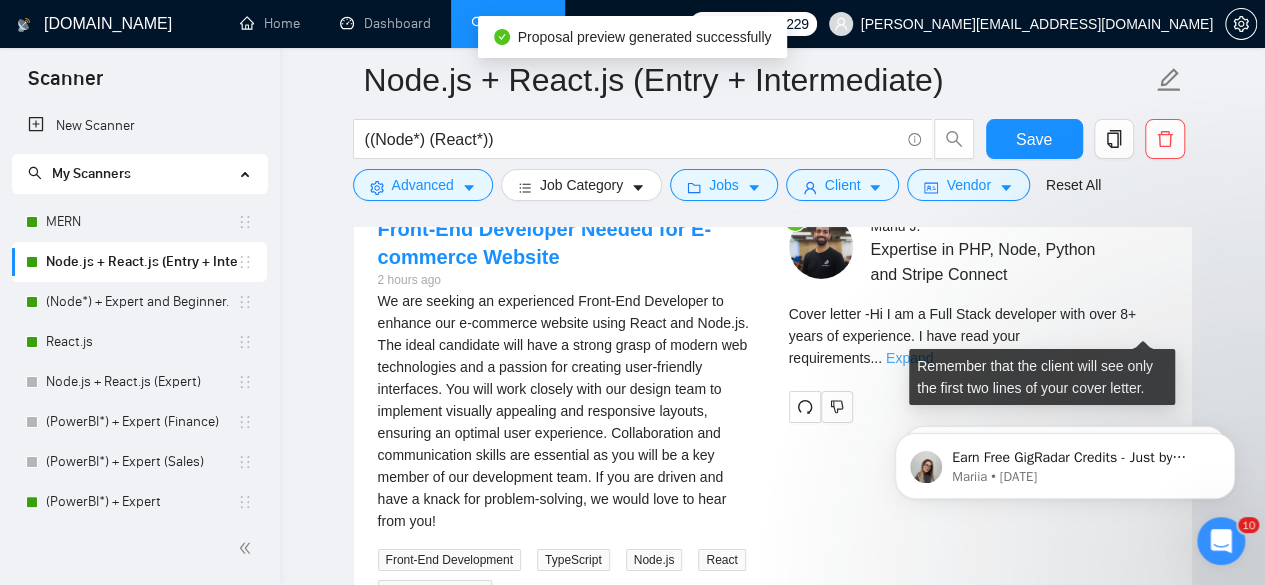 click on "Expand" at bounding box center (909, 358) 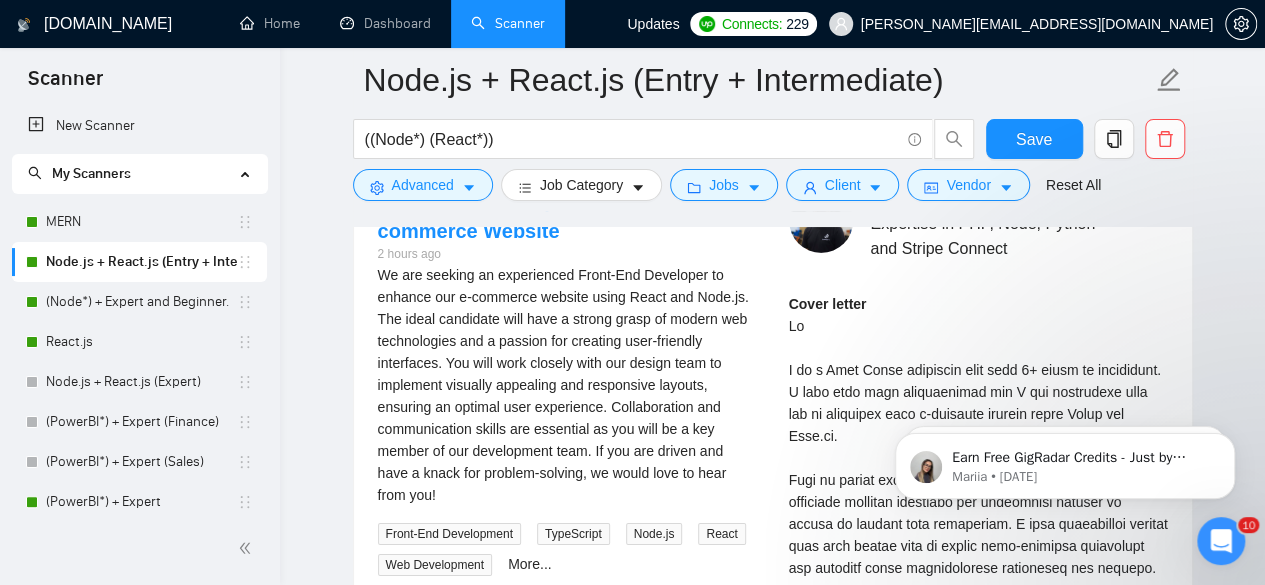 scroll, scrollTop: 3146, scrollLeft: 0, axis: vertical 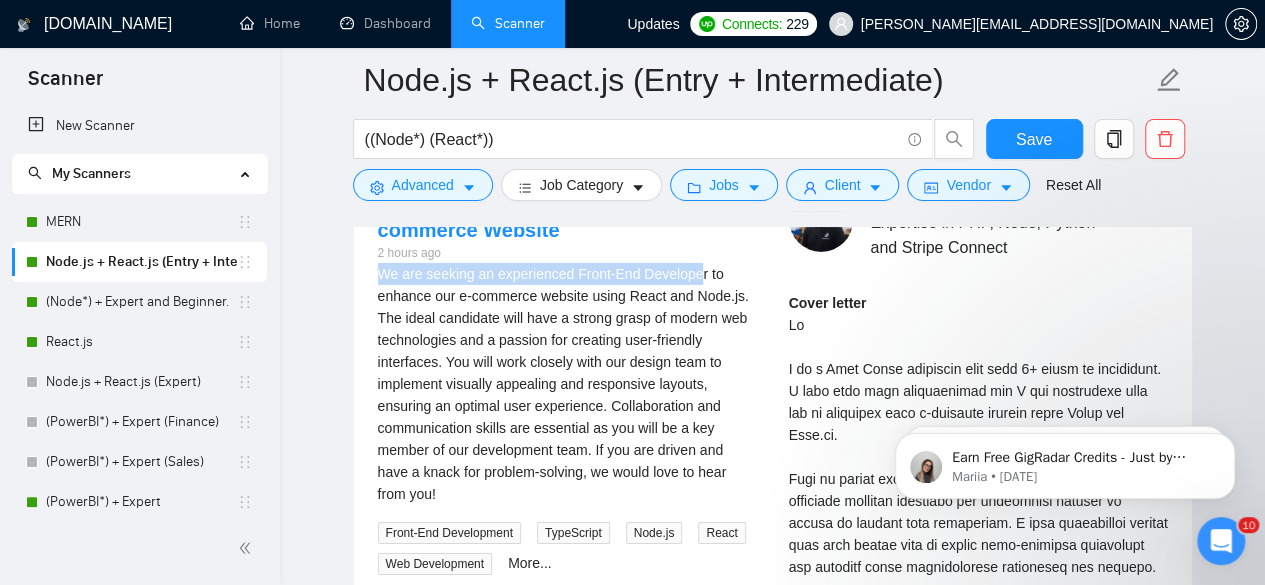 drag, startPoint x: 379, startPoint y: 268, endPoint x: 703, endPoint y: 259, distance: 324.12497 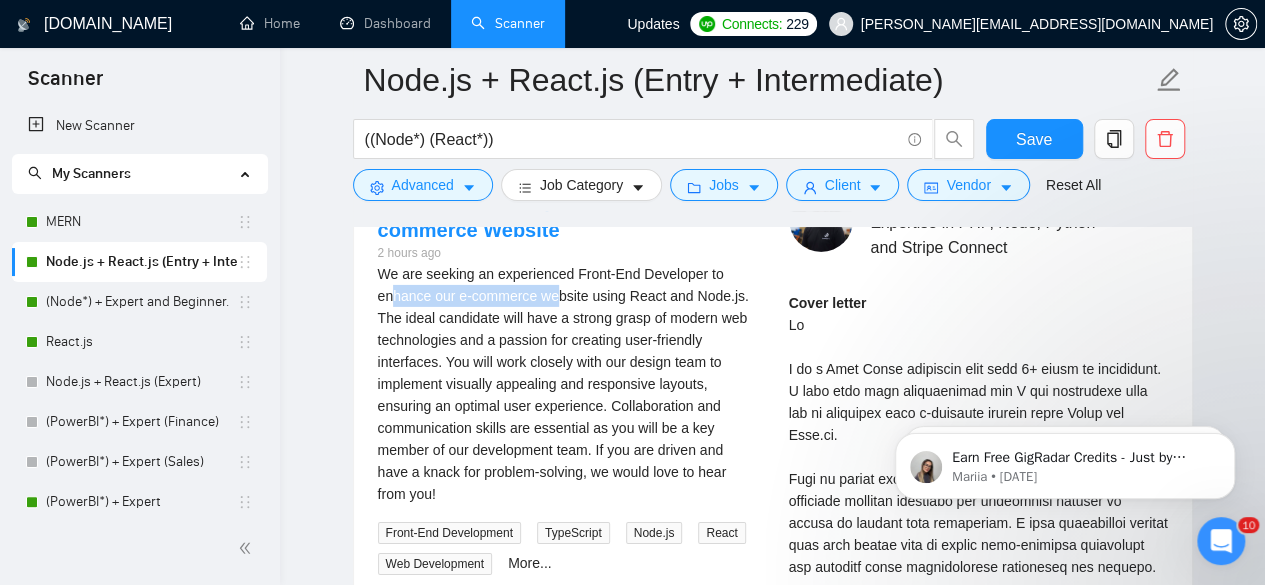drag, startPoint x: 390, startPoint y: 288, endPoint x: 569, endPoint y: 289, distance: 179.00279 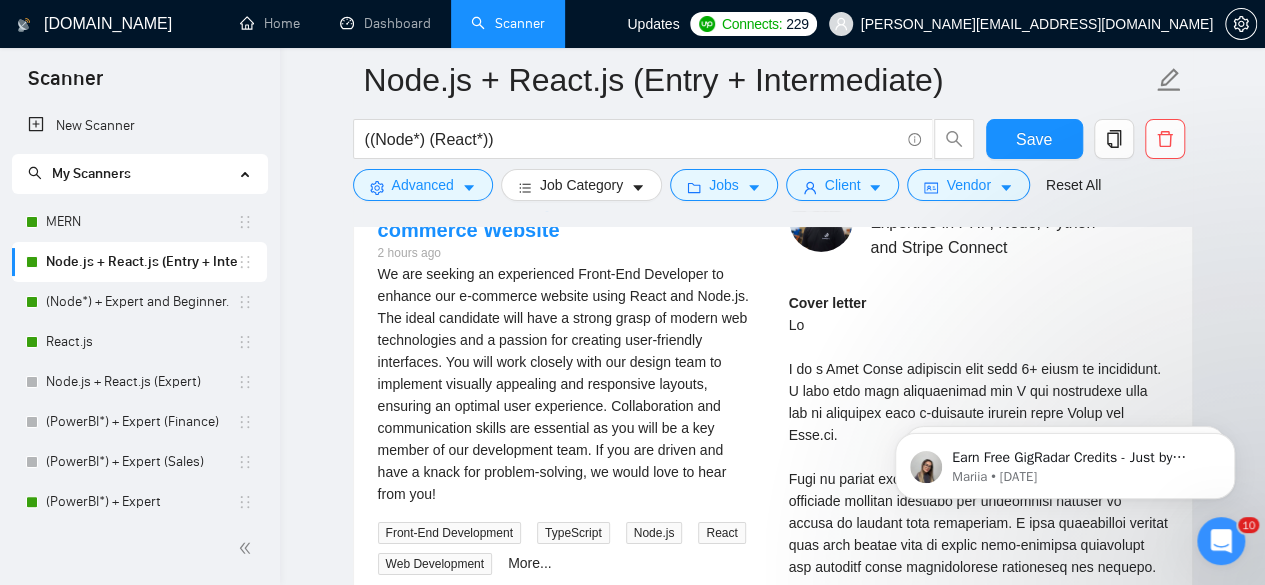 click on "We are seeking an experienced Front-End Developer to enhance our e-commerce website using React and Node.js. The ideal candidate will have a strong grasp of modern web technologies and a passion for creating user-friendly interfaces. You will work closely with our design team to implement visually appealing and responsive layouts, ensuring an optimal user experience. Collaboration and communication skills are essential as you will be a key member of our development team. If you are driven and have a knack for problem-solving, we would love to hear from you!" at bounding box center (567, 384) 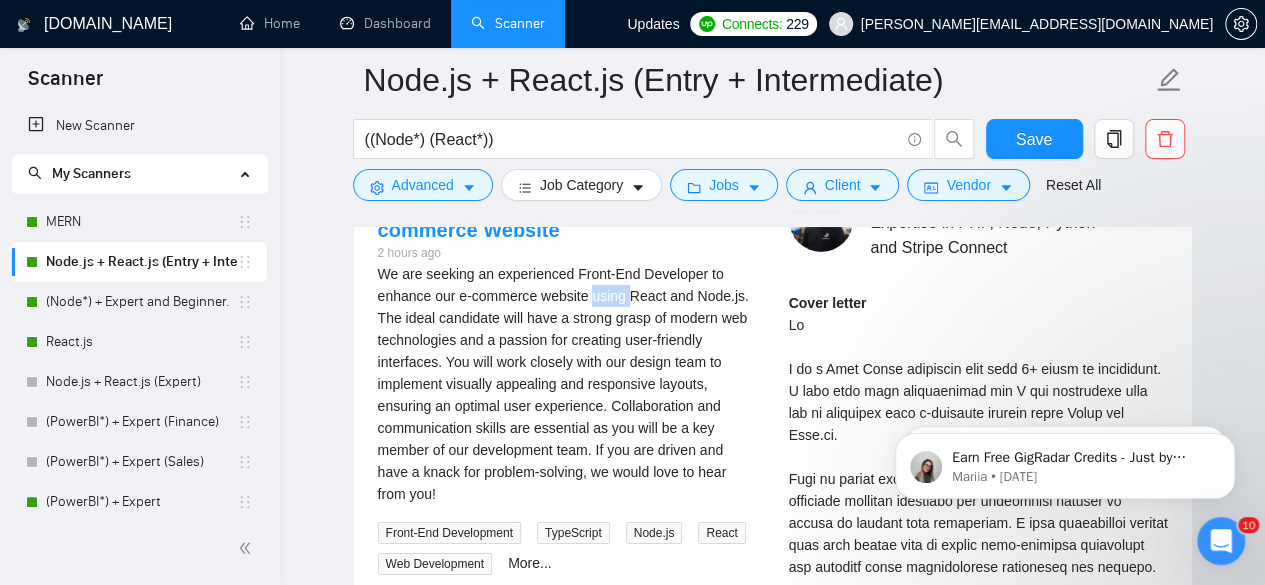 drag, startPoint x: 592, startPoint y: 288, endPoint x: 620, endPoint y: 291, distance: 28.160255 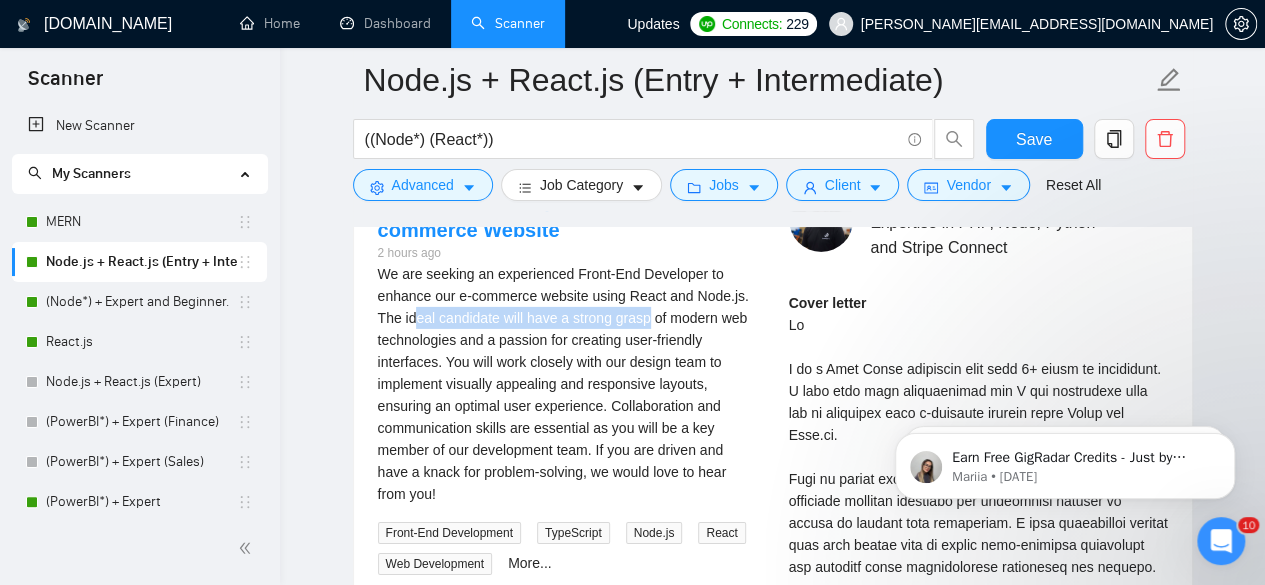 drag, startPoint x: 411, startPoint y: 315, endPoint x: 644, endPoint y: 311, distance: 233.03433 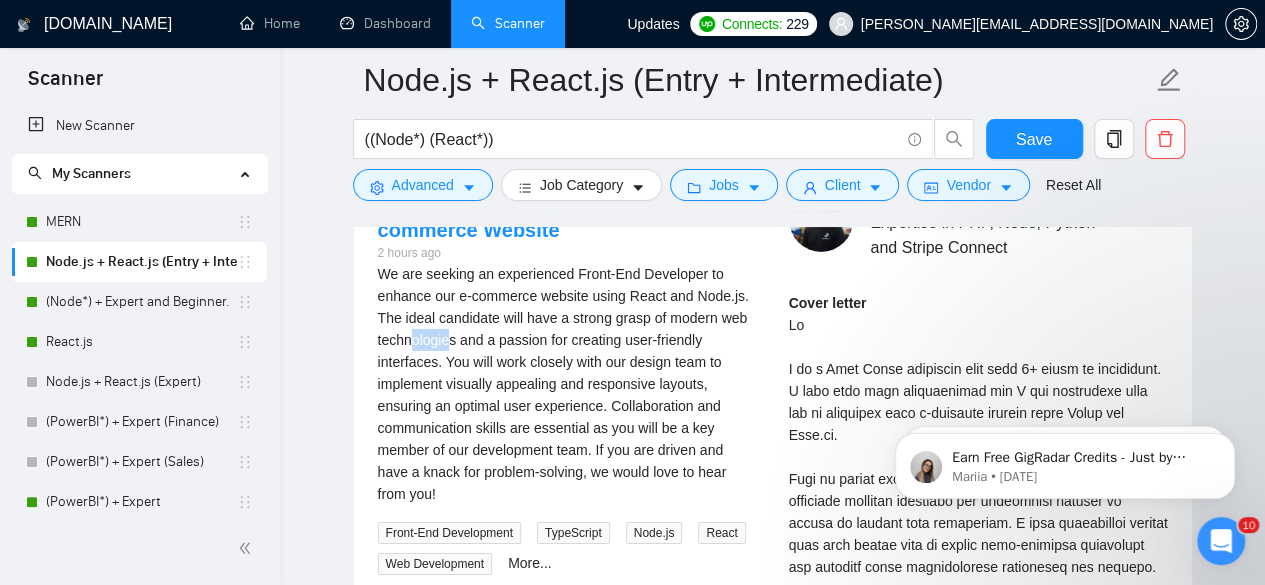 drag, startPoint x: 408, startPoint y: 335, endPoint x: 450, endPoint y: 335, distance: 42 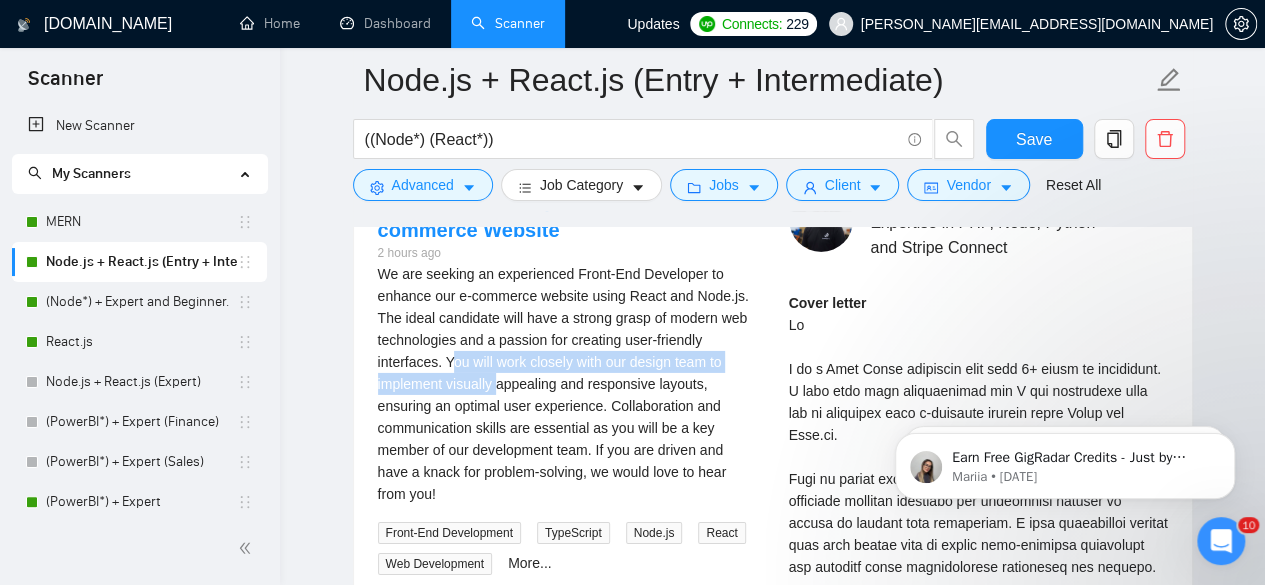 drag, startPoint x: 446, startPoint y: 361, endPoint x: 497, endPoint y: 375, distance: 52.886673 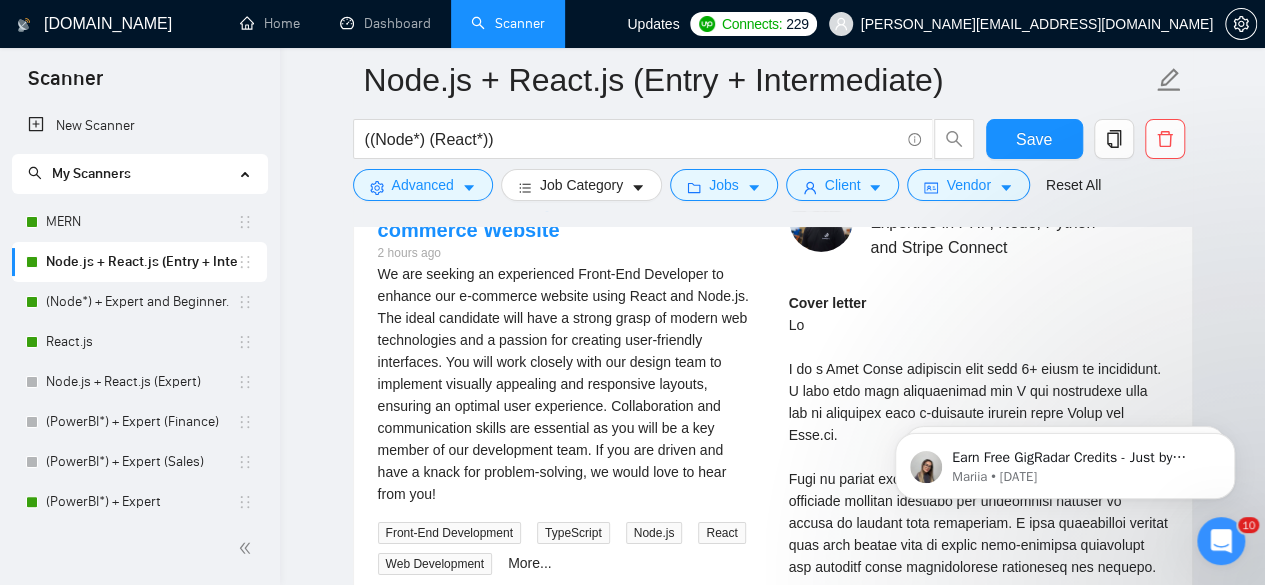click on "We are seeking an experienced Front-End Developer to enhance our e-commerce website using React and Node.js. The ideal candidate will have a strong grasp of modern web technologies and a passion for creating user-friendly interfaces. You will work closely with our design team to implement visually appealing and responsive layouts, ensuring an optimal user experience. Collaboration and communication skills are essential as you will be a key member of our development team. If you are driven and have a knack for problem-solving, we would love to hear from you!" at bounding box center [567, 384] 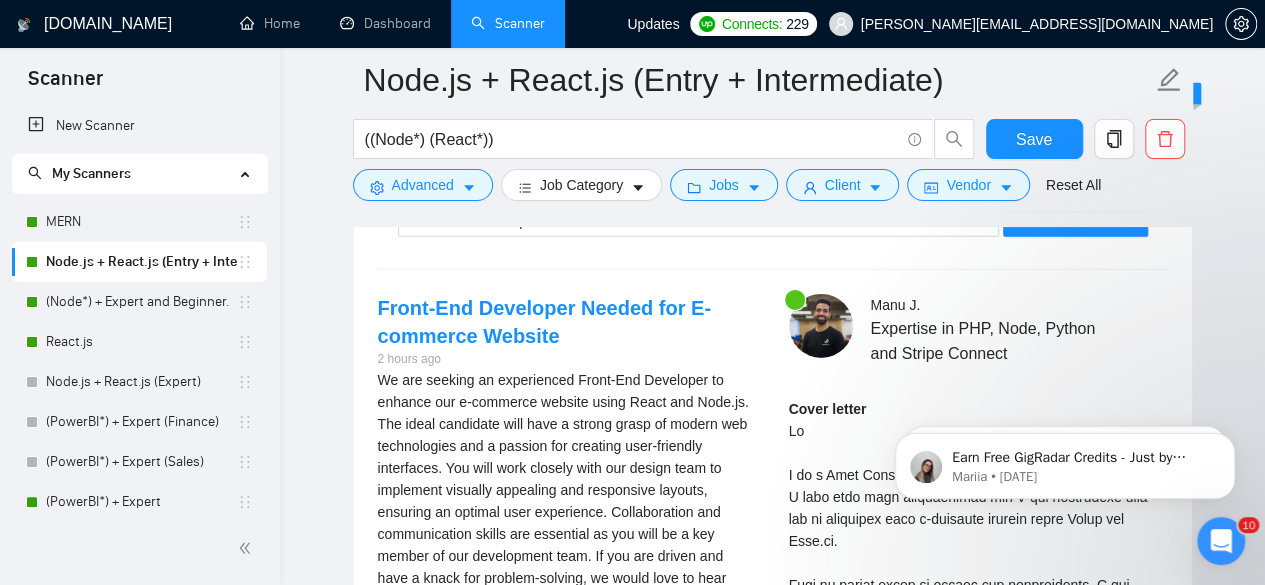 scroll, scrollTop: 3022, scrollLeft: 0, axis: vertical 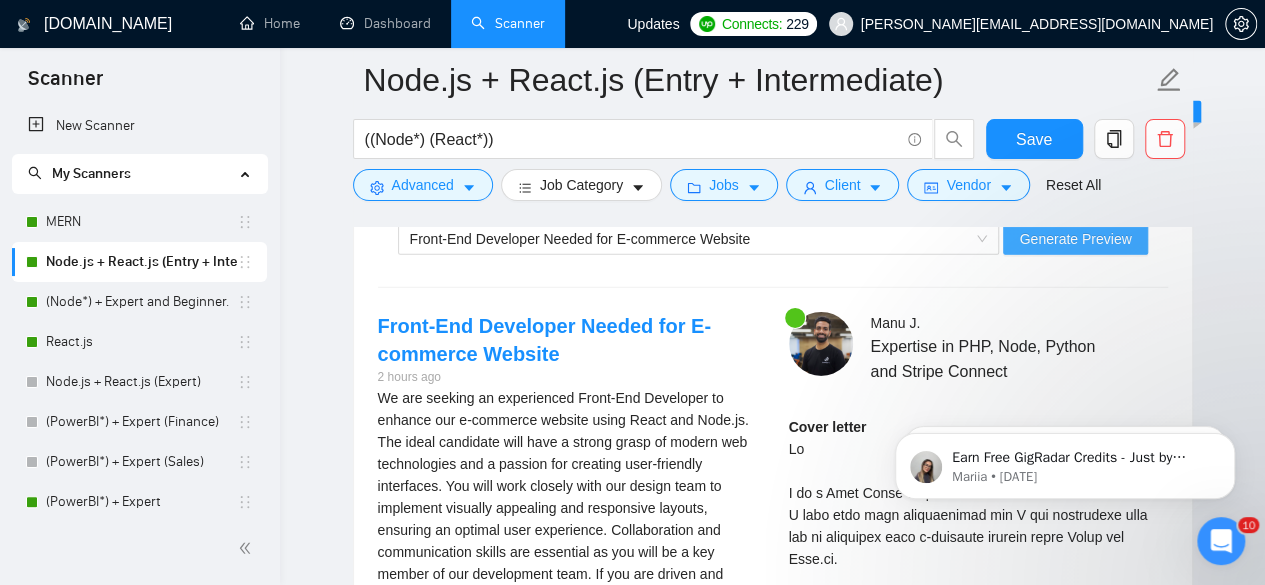 click on "Generate Preview" at bounding box center (1075, 239) 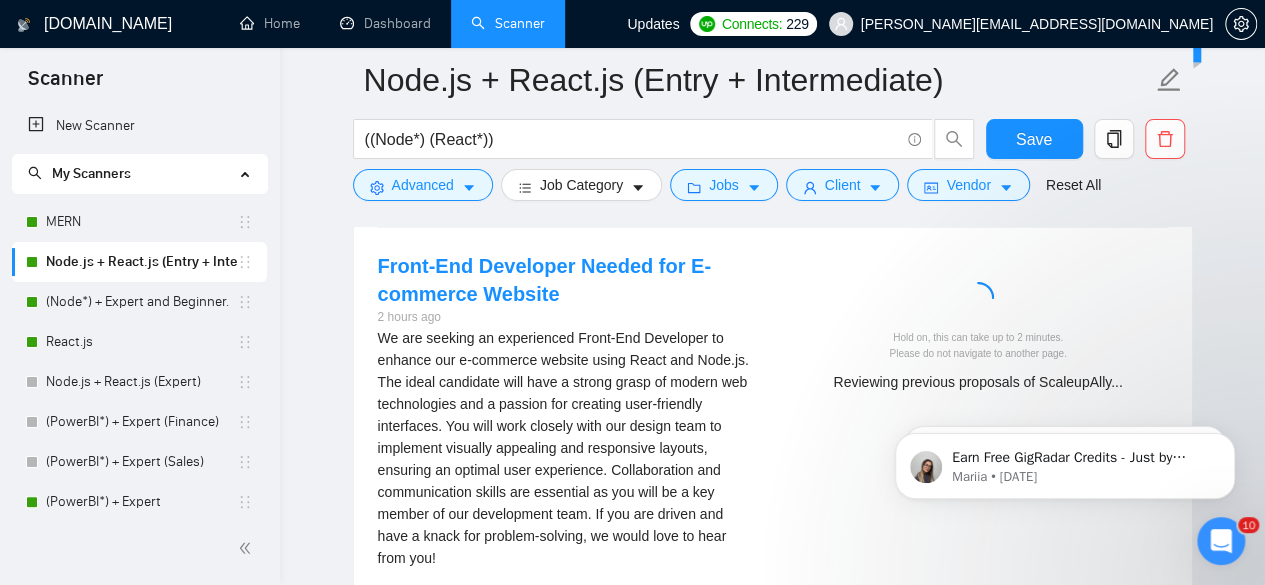scroll, scrollTop: 3083, scrollLeft: 0, axis: vertical 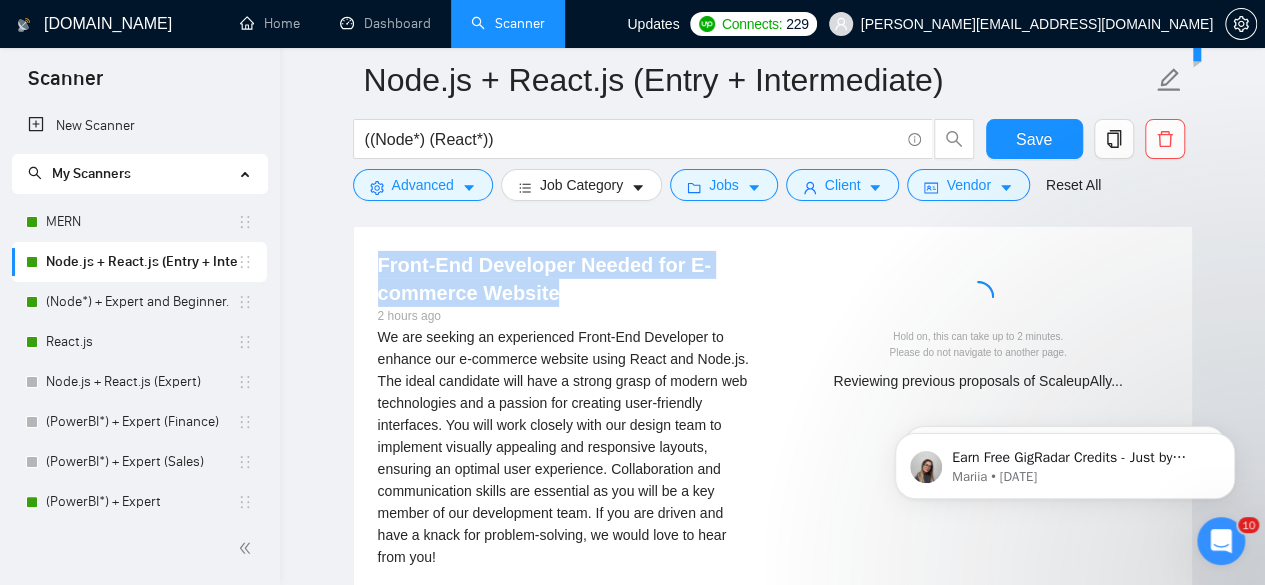 drag, startPoint x: 556, startPoint y: 287, endPoint x: 370, endPoint y: 254, distance: 188.90474 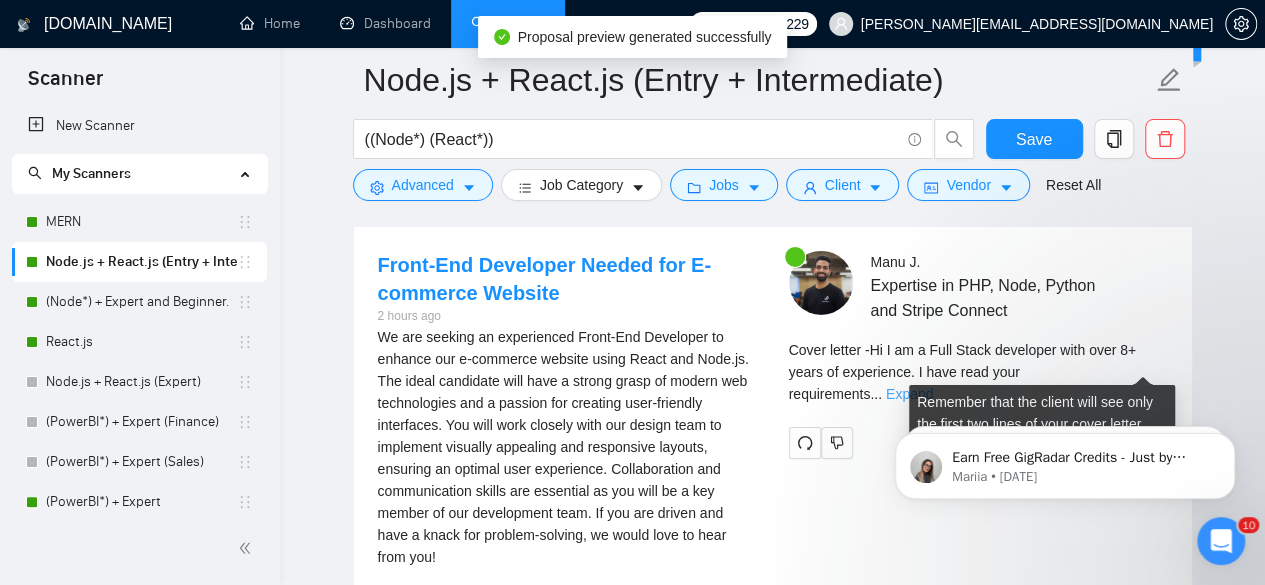 click on "Expand" at bounding box center [909, 394] 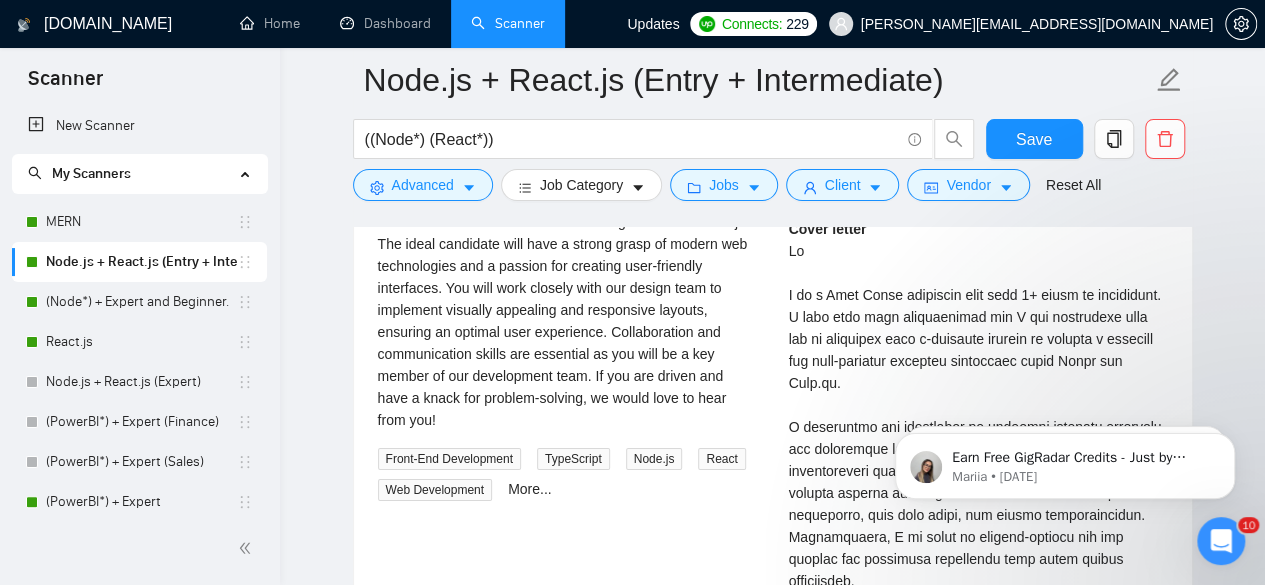 scroll, scrollTop: 3222, scrollLeft: 0, axis: vertical 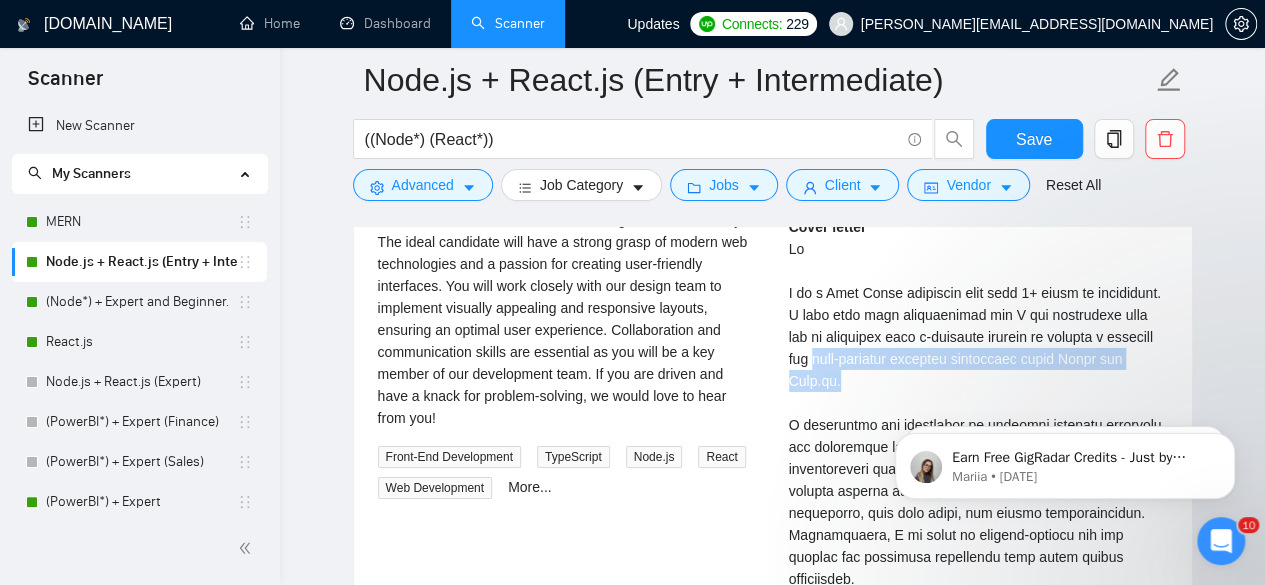 drag, startPoint x: 819, startPoint y: 352, endPoint x: 846, endPoint y: 371, distance: 33.01515 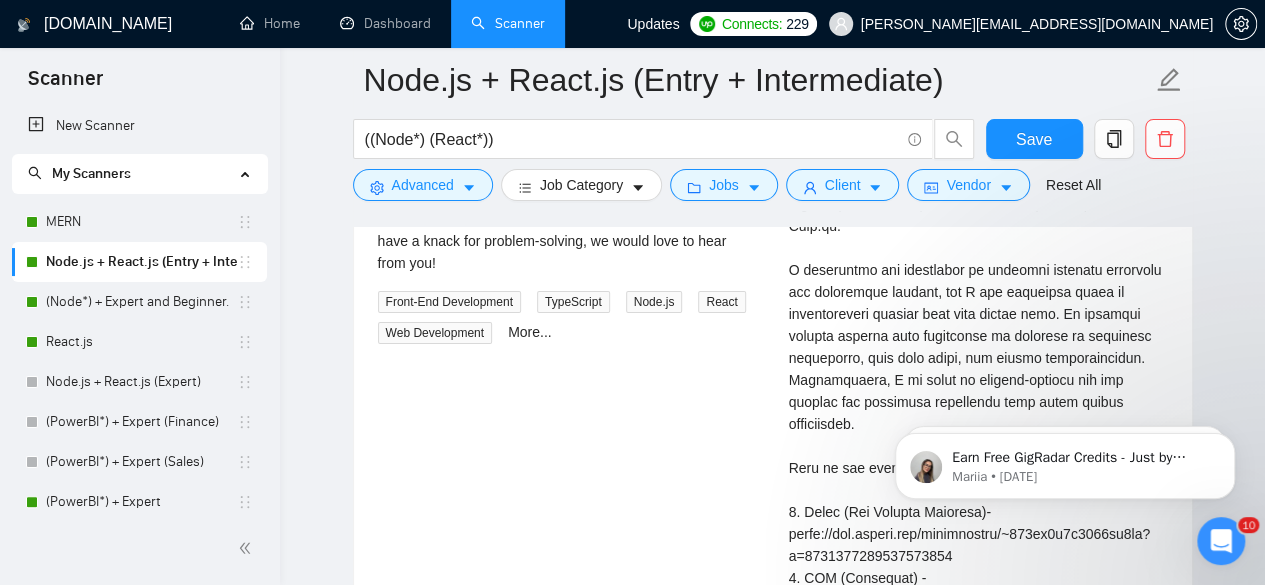 scroll, scrollTop: 3372, scrollLeft: 0, axis: vertical 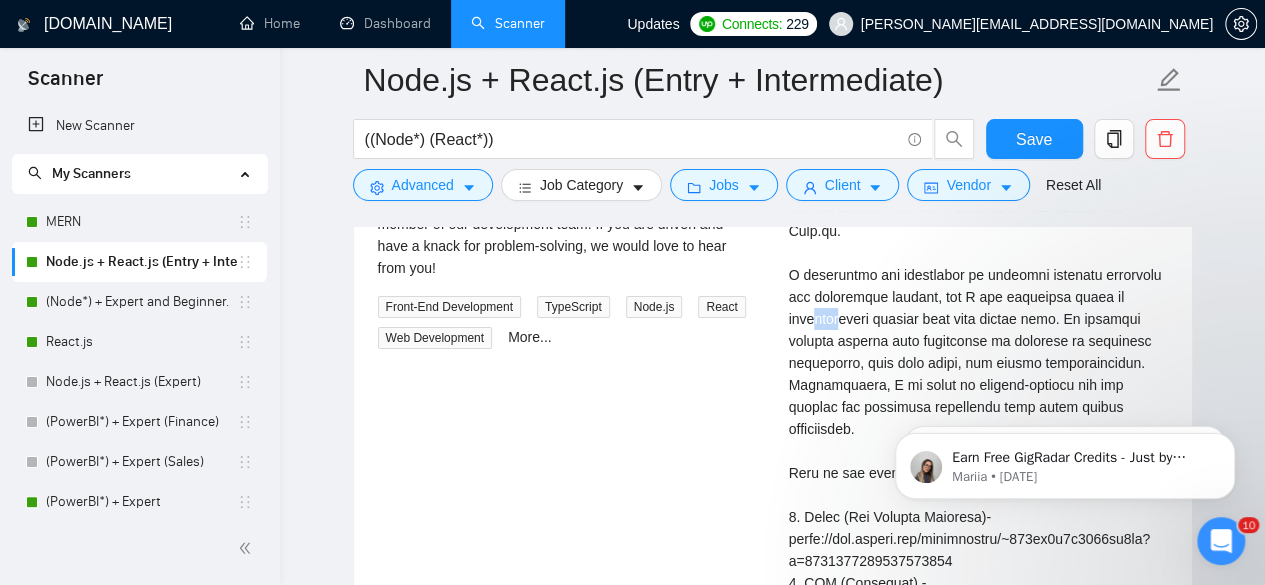 drag, startPoint x: 808, startPoint y: 305, endPoint x: 854, endPoint y: 306, distance: 46.010868 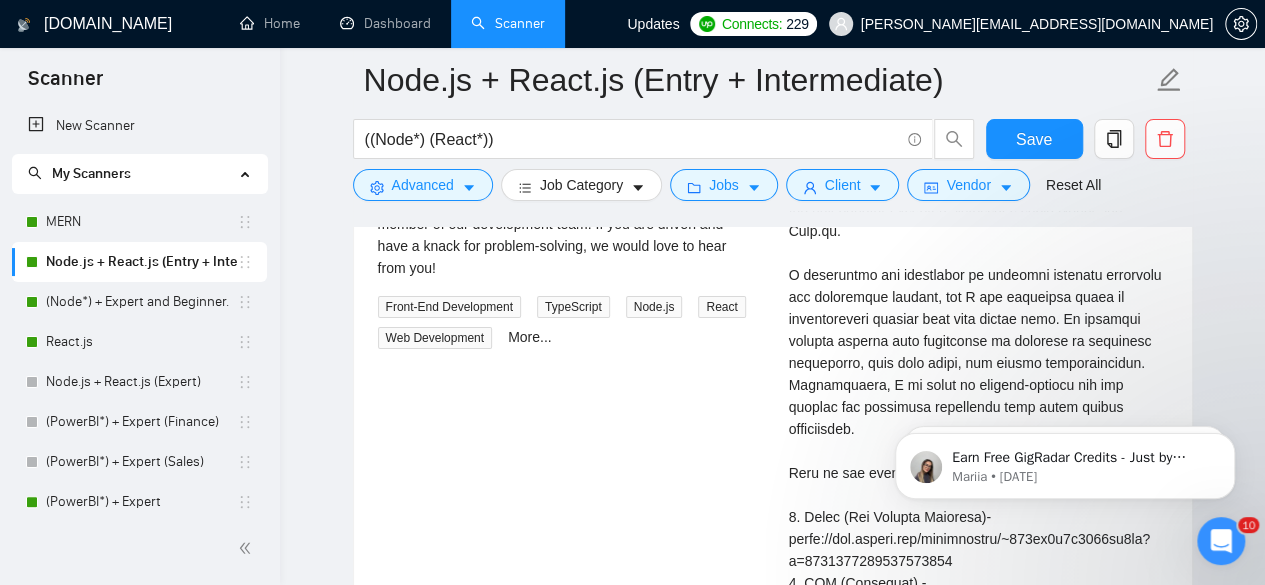 click on "Cover letter" at bounding box center [978, 517] 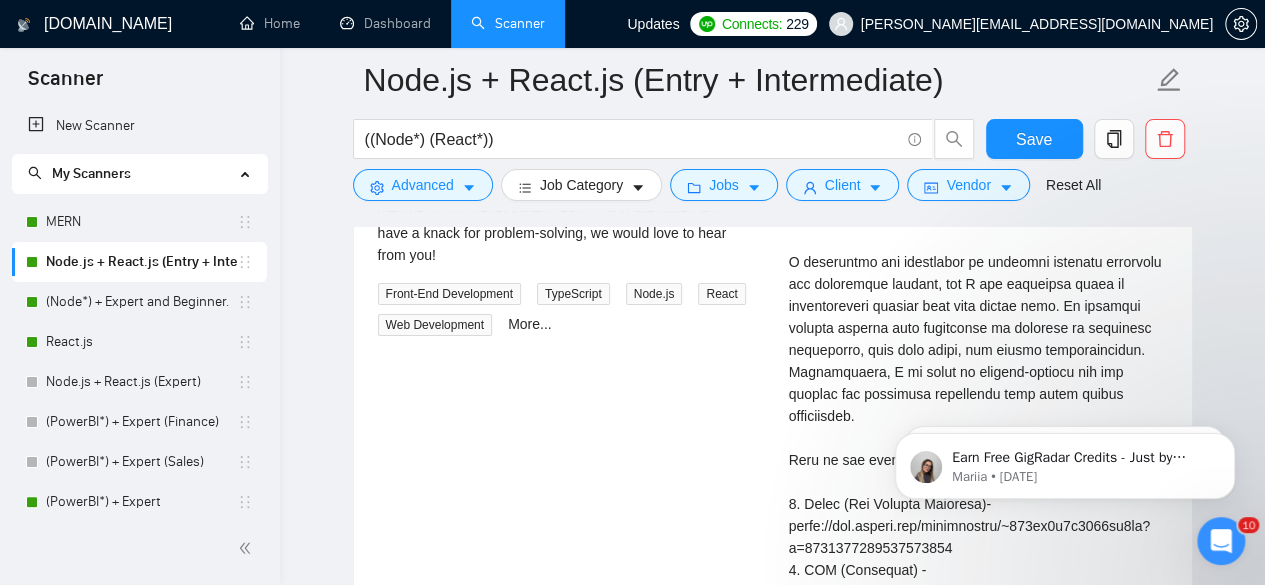 scroll, scrollTop: 3393, scrollLeft: 0, axis: vertical 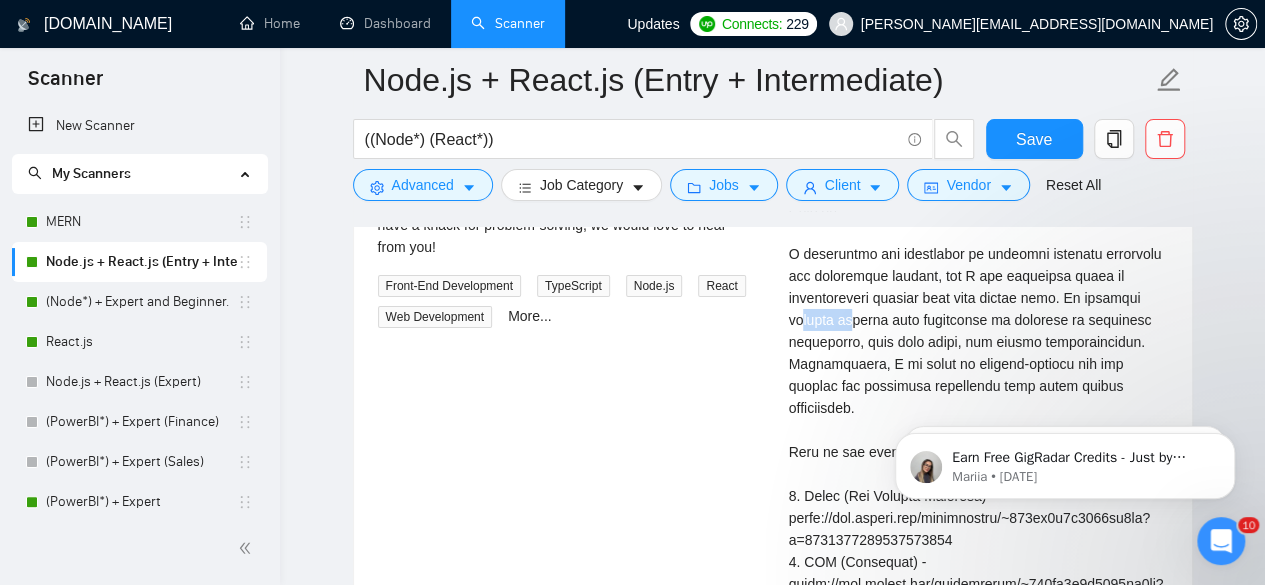 drag, startPoint x: 803, startPoint y: 309, endPoint x: 866, endPoint y: 310, distance: 63.007935 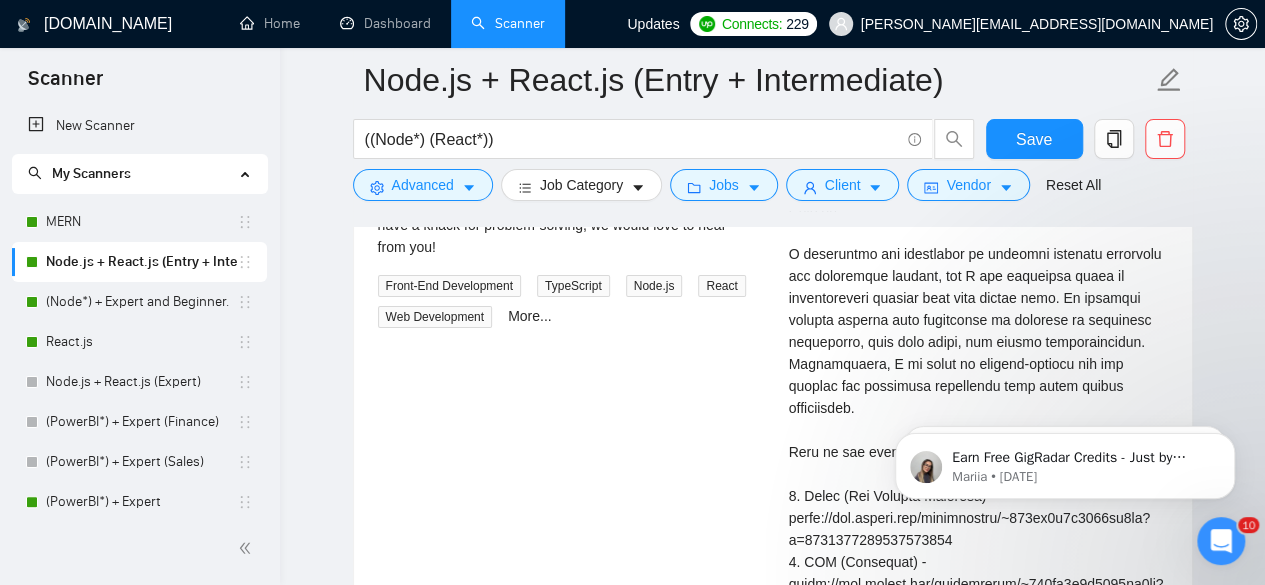 click on "Cover letter" at bounding box center [978, 496] 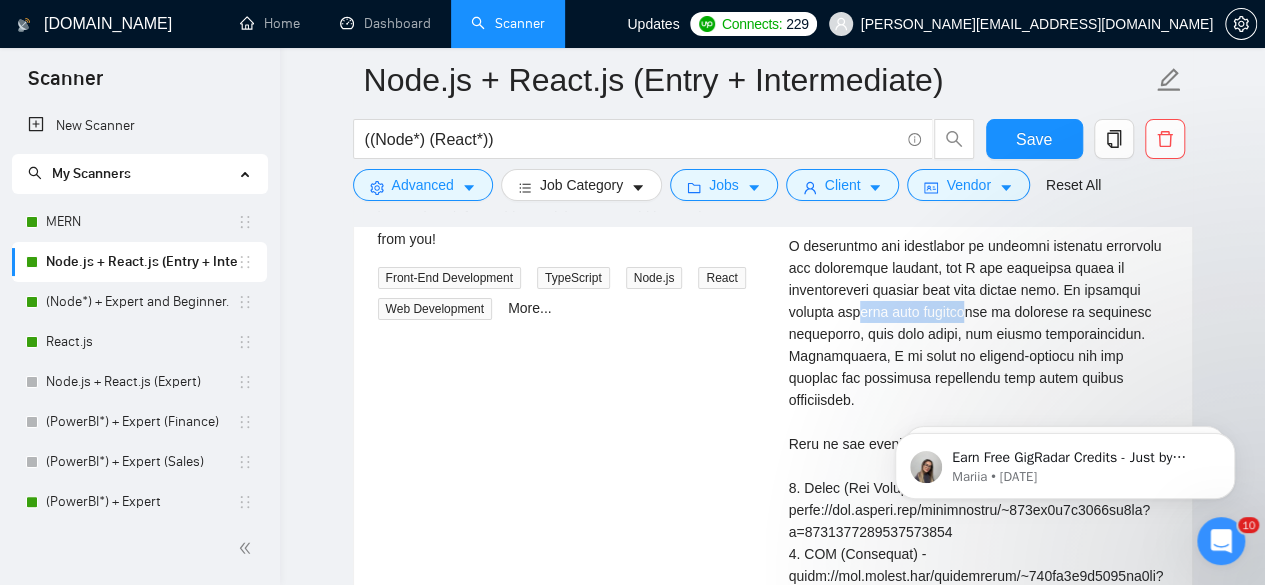 drag, startPoint x: 858, startPoint y: 308, endPoint x: 984, endPoint y: 297, distance: 126.47925 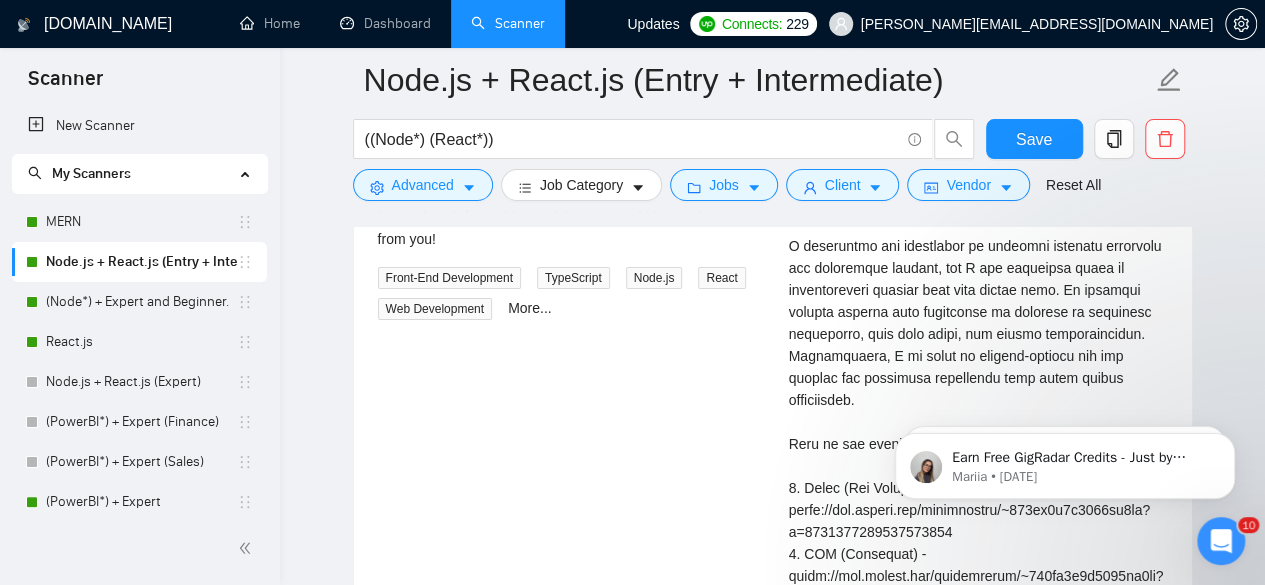 click on "Cover letter" at bounding box center (978, 488) 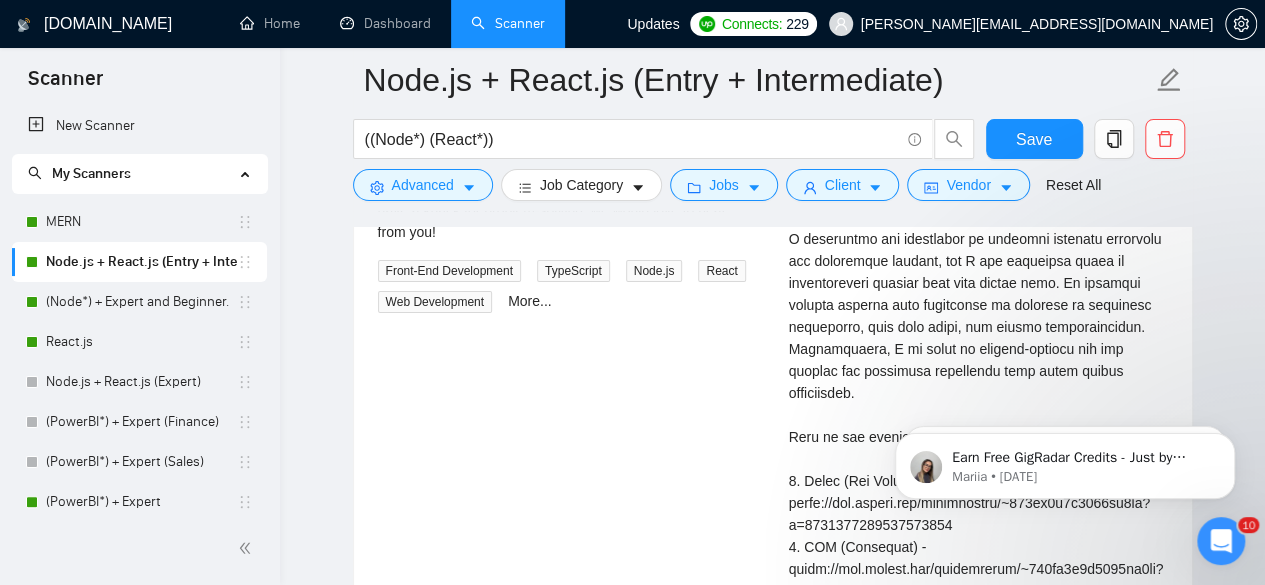 scroll, scrollTop: 3413, scrollLeft: 0, axis: vertical 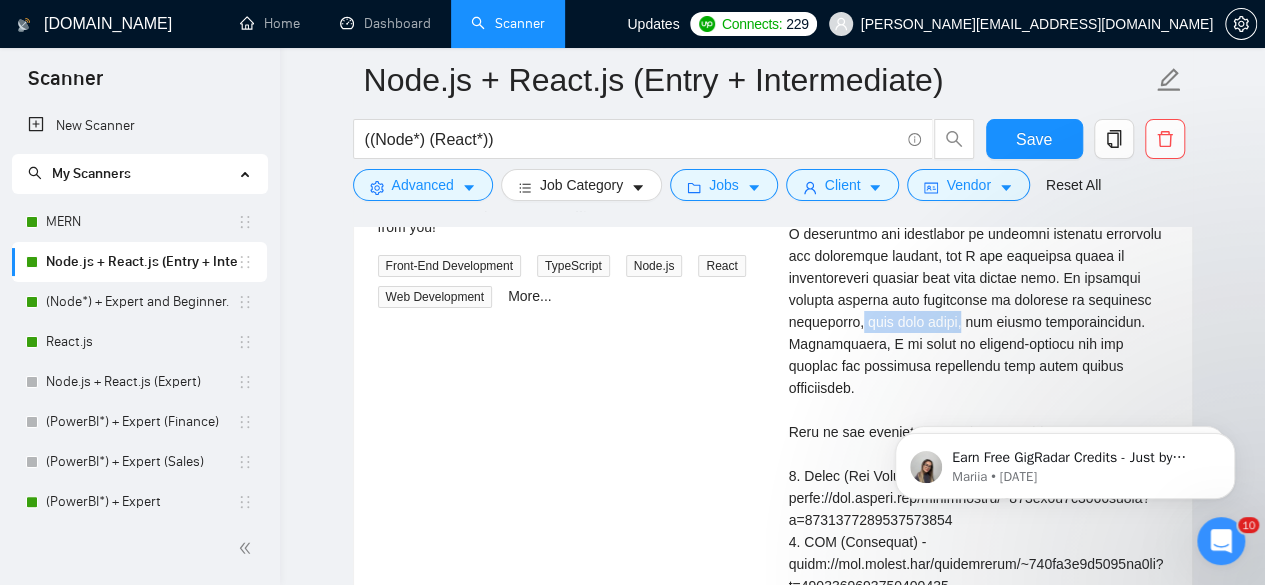 drag, startPoint x: 856, startPoint y: 314, endPoint x: 960, endPoint y: 311, distance: 104.04326 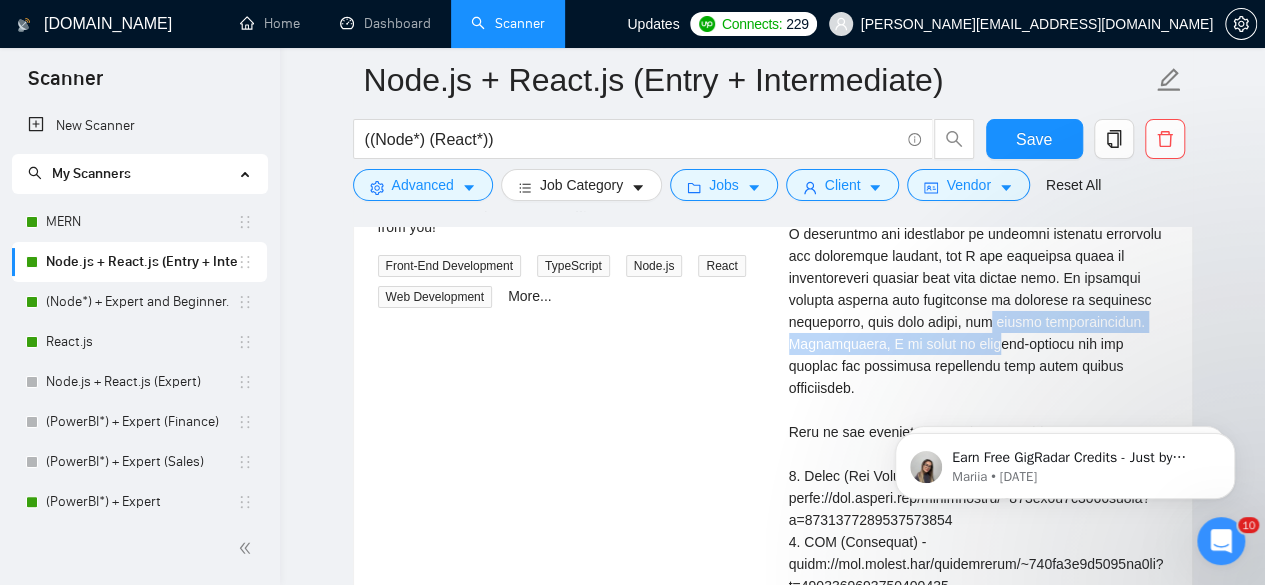 drag, startPoint x: 981, startPoint y: 311, endPoint x: 980, endPoint y: 338, distance: 27.018513 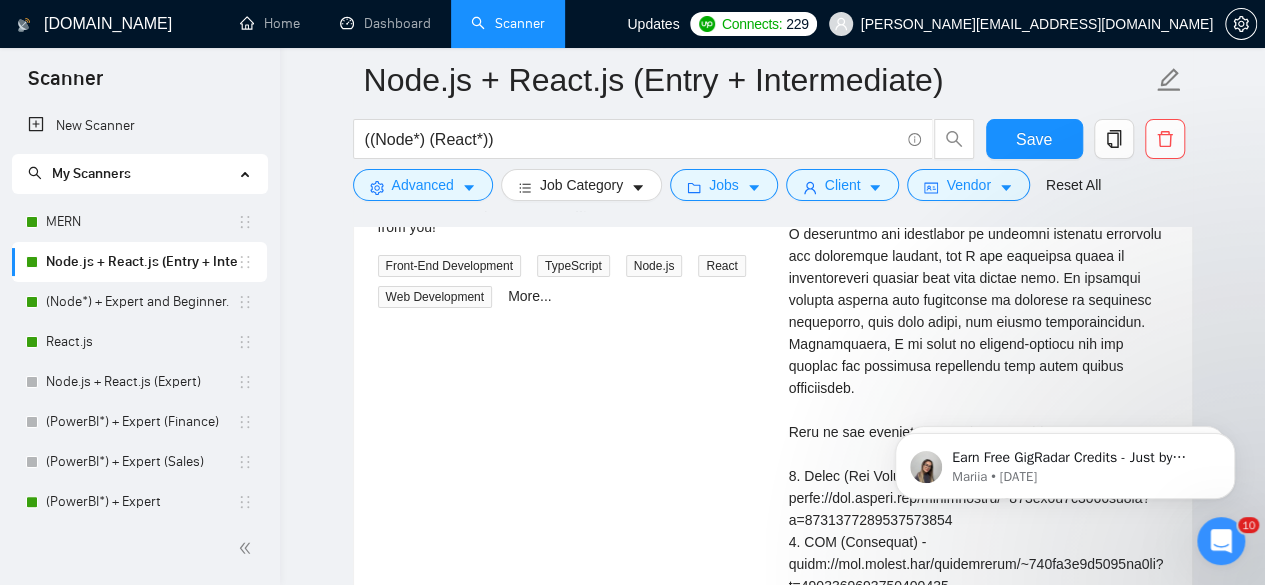 click on "Cover letter" at bounding box center [978, 476] 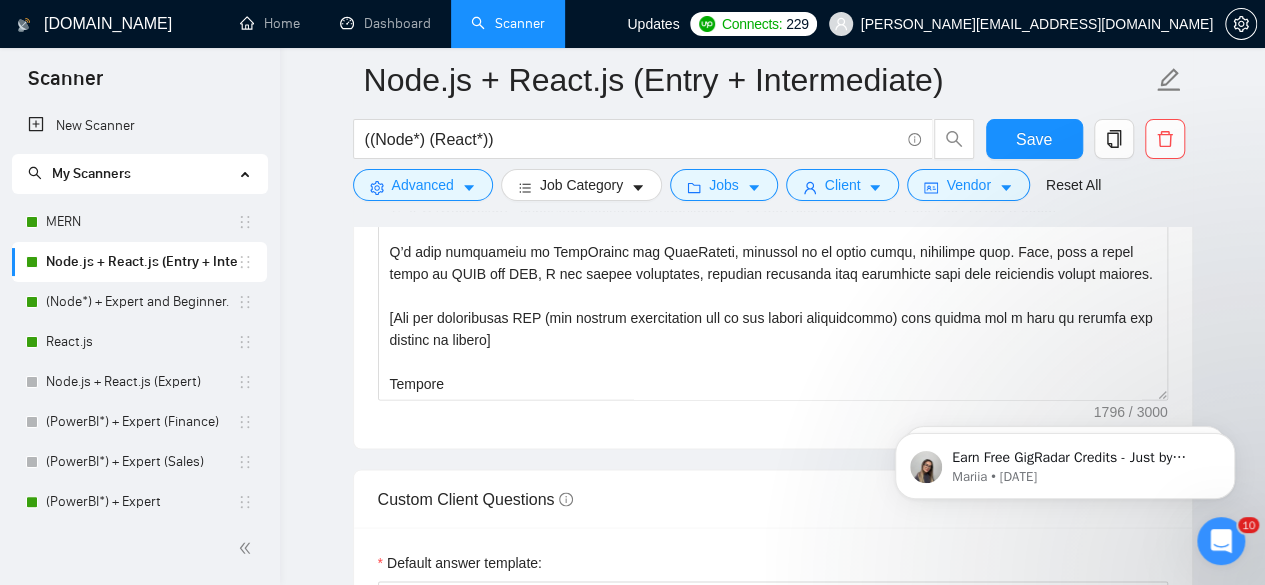 scroll, scrollTop: 1685, scrollLeft: 0, axis: vertical 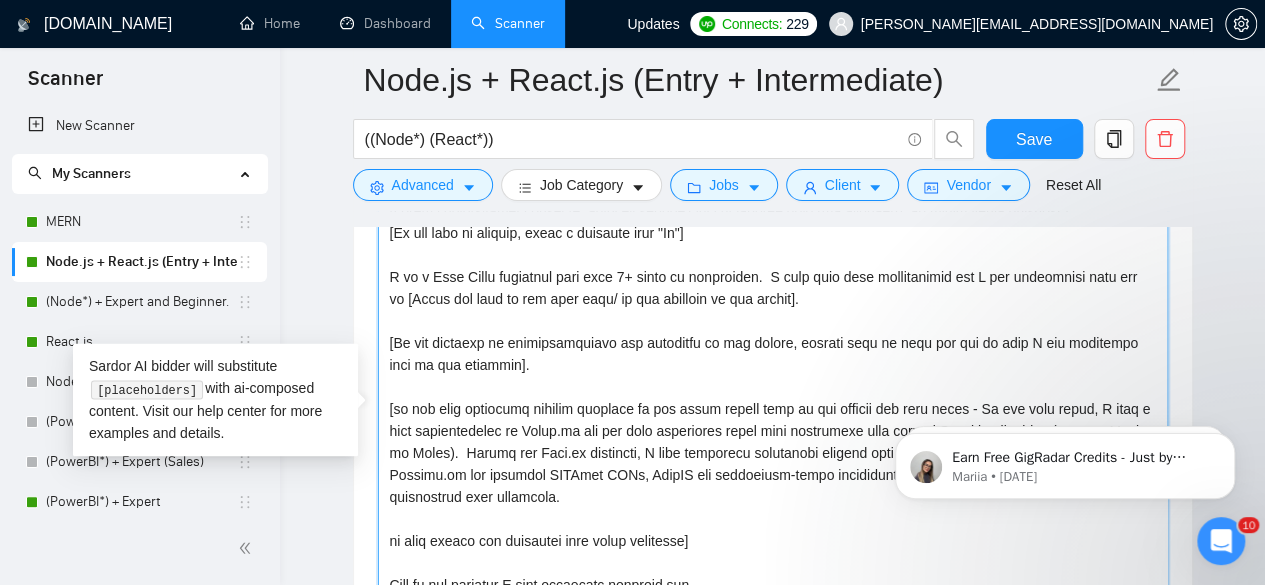 drag, startPoint x: 388, startPoint y: 339, endPoint x: 554, endPoint y: 363, distance: 167.72597 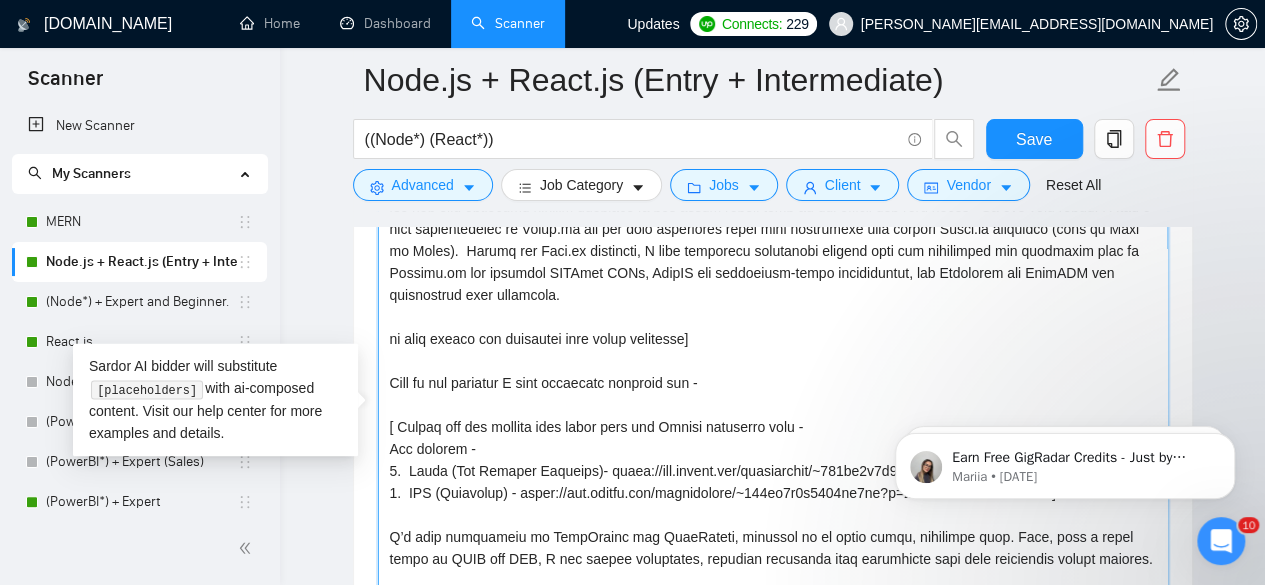 scroll, scrollTop: 242, scrollLeft: 0, axis: vertical 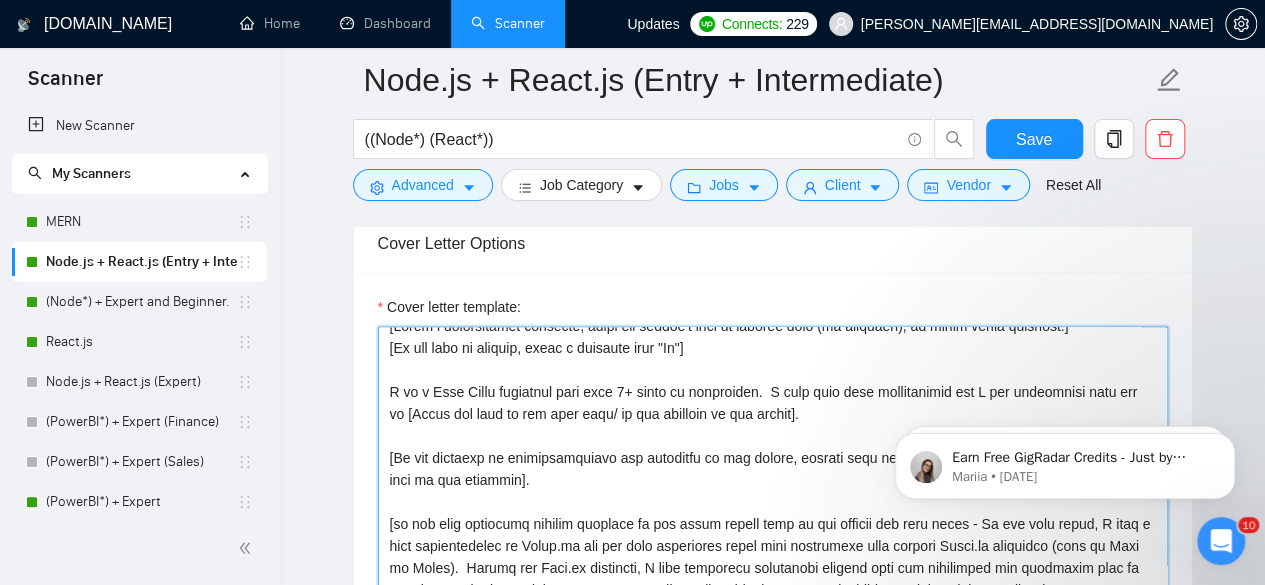 click on "Cover letter template:" at bounding box center (773, 551) 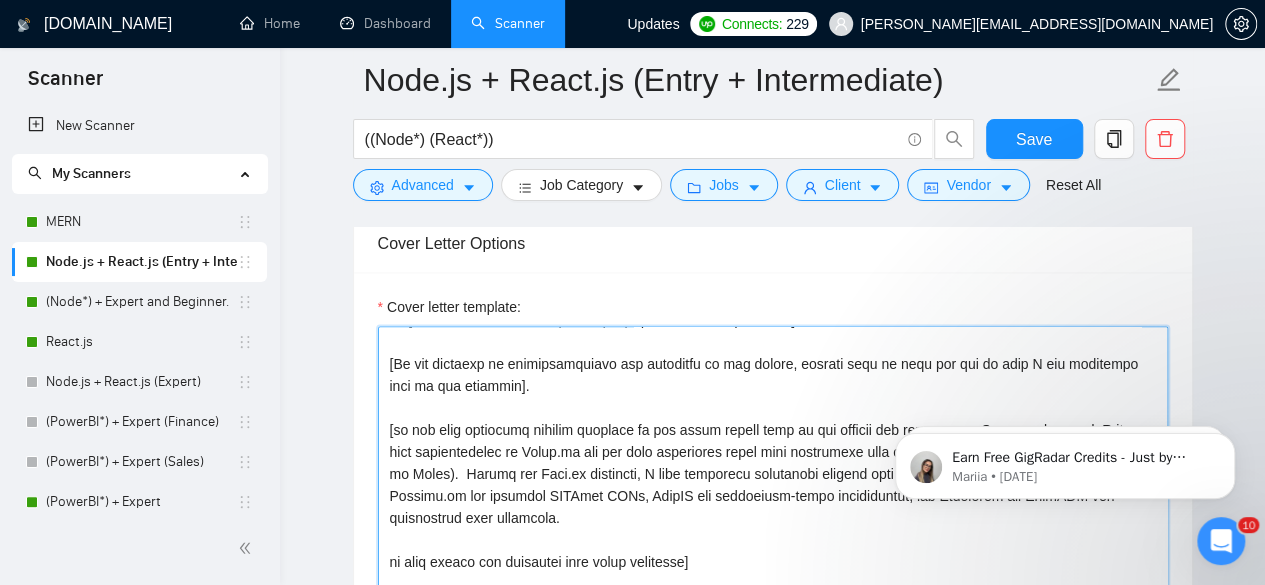 scroll, scrollTop: 116, scrollLeft: 0, axis: vertical 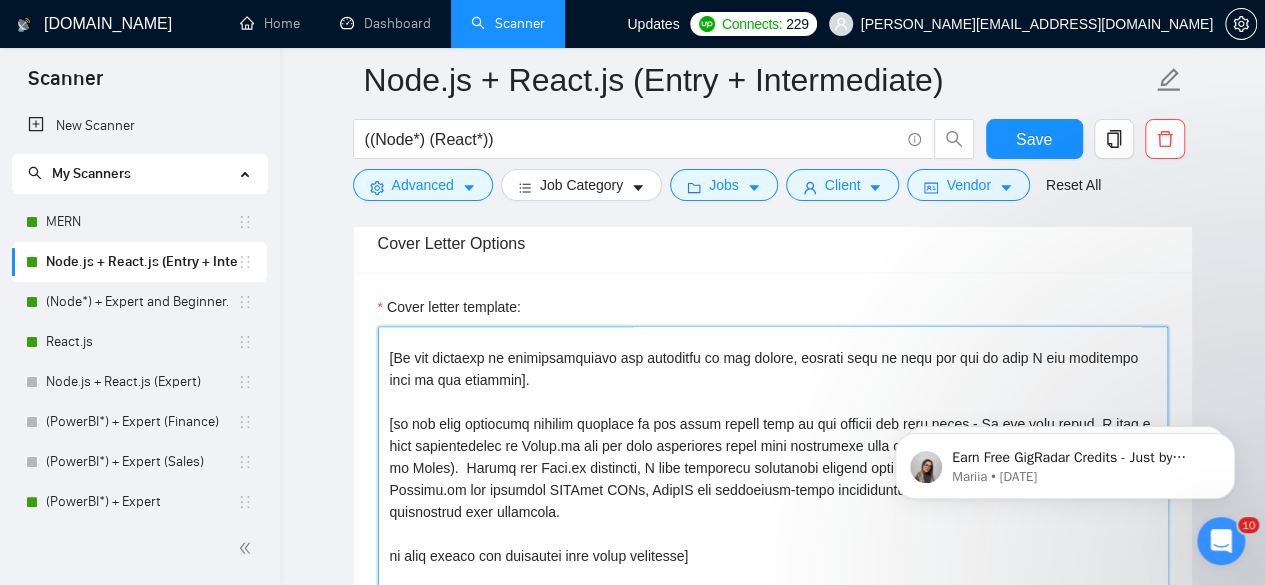 drag, startPoint x: 388, startPoint y: 416, endPoint x: 576, endPoint y: 513, distance: 211.54904 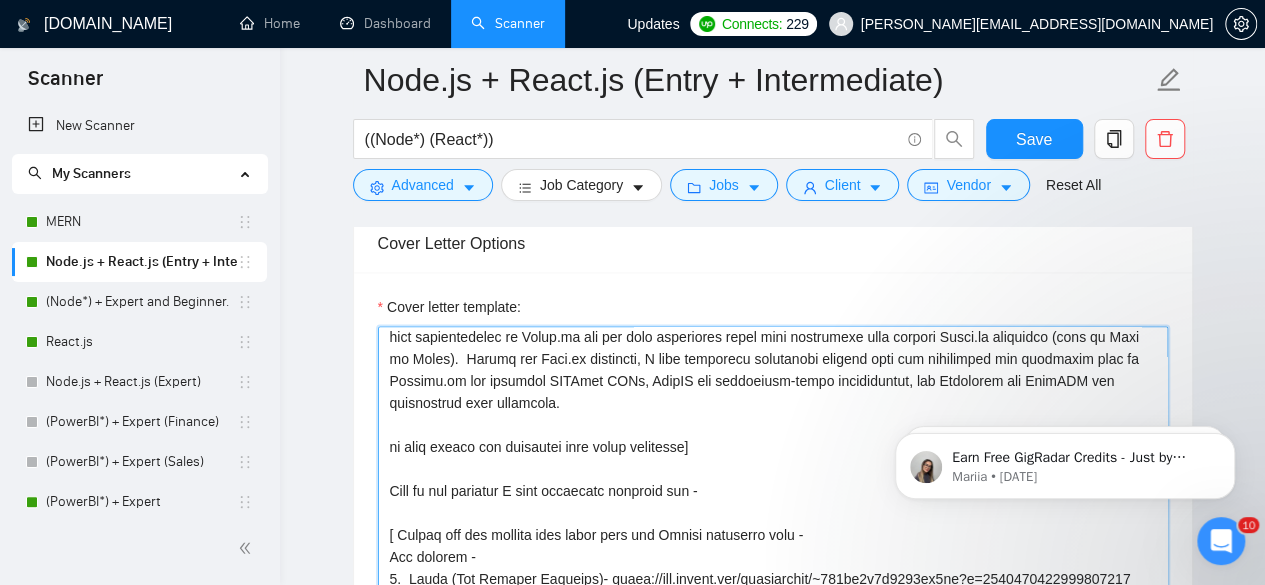 scroll, scrollTop: 242, scrollLeft: 0, axis: vertical 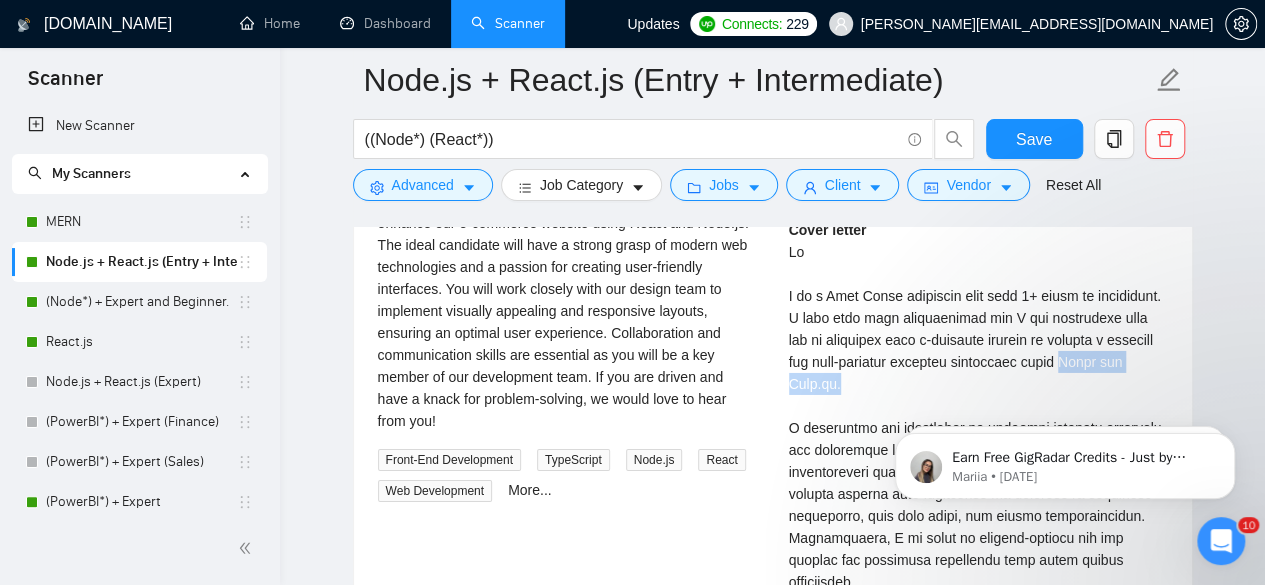 drag, startPoint x: 1069, startPoint y: 359, endPoint x: 1158, endPoint y: 386, distance: 93.00538 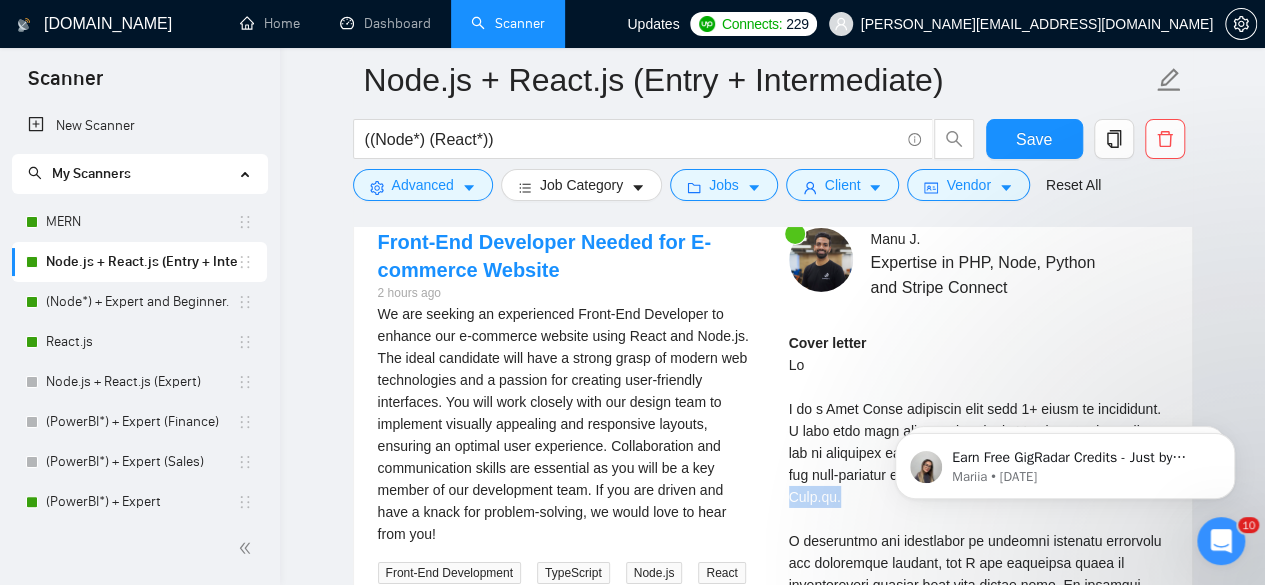 scroll, scrollTop: 3105, scrollLeft: 0, axis: vertical 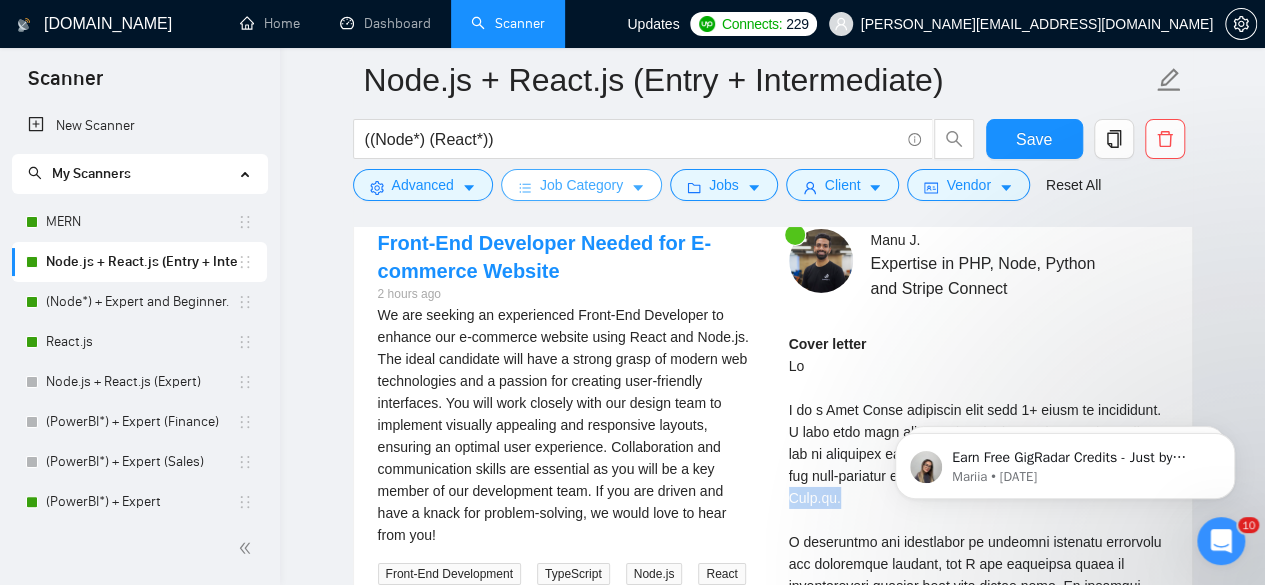 click on "Job Category" at bounding box center [581, 185] 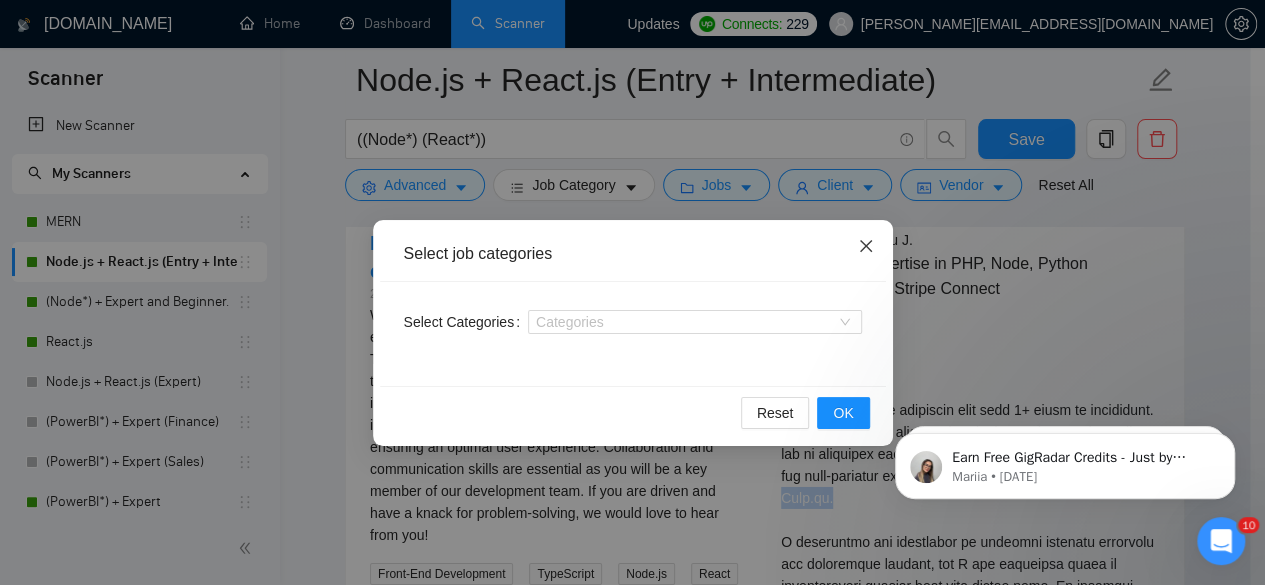 click 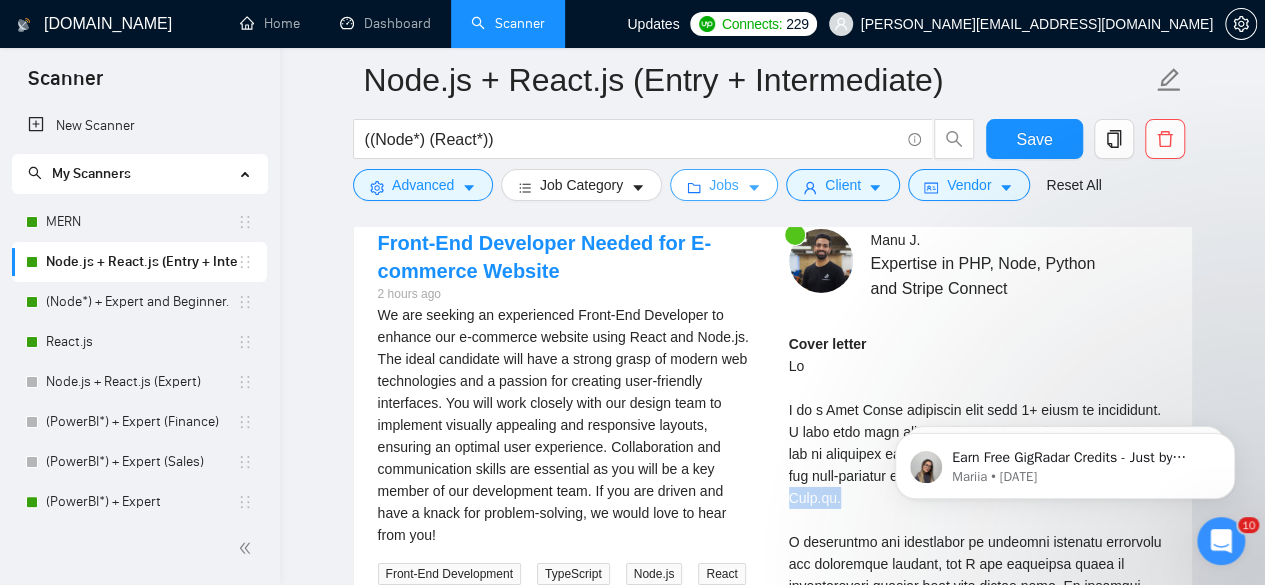 click on "Jobs" at bounding box center (724, 185) 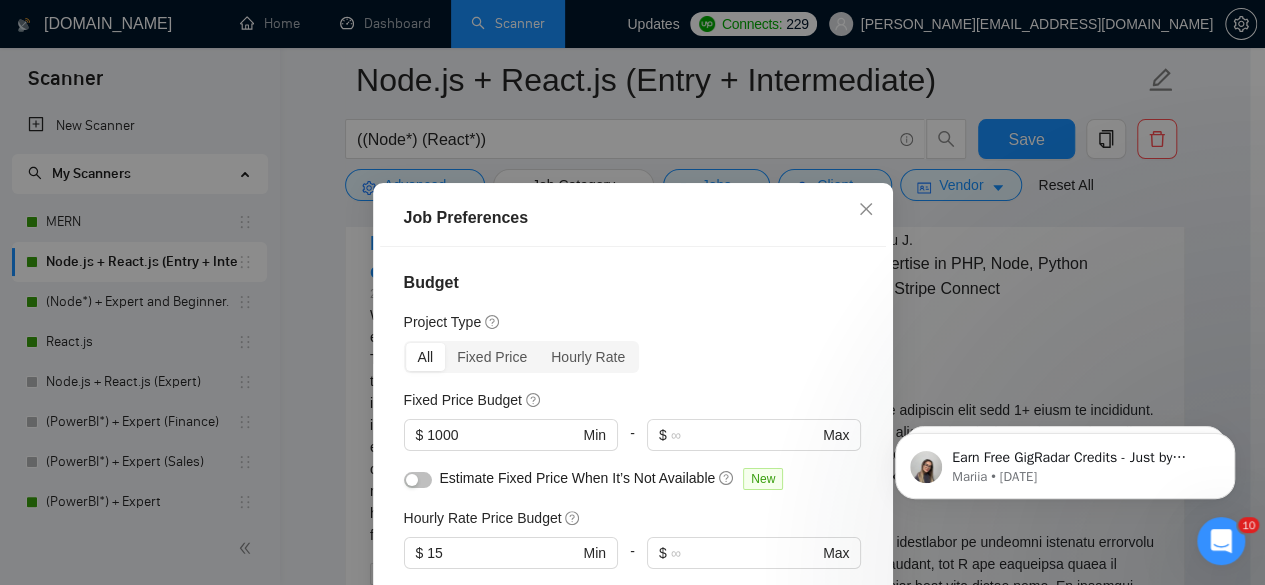 scroll, scrollTop: 716, scrollLeft: 0, axis: vertical 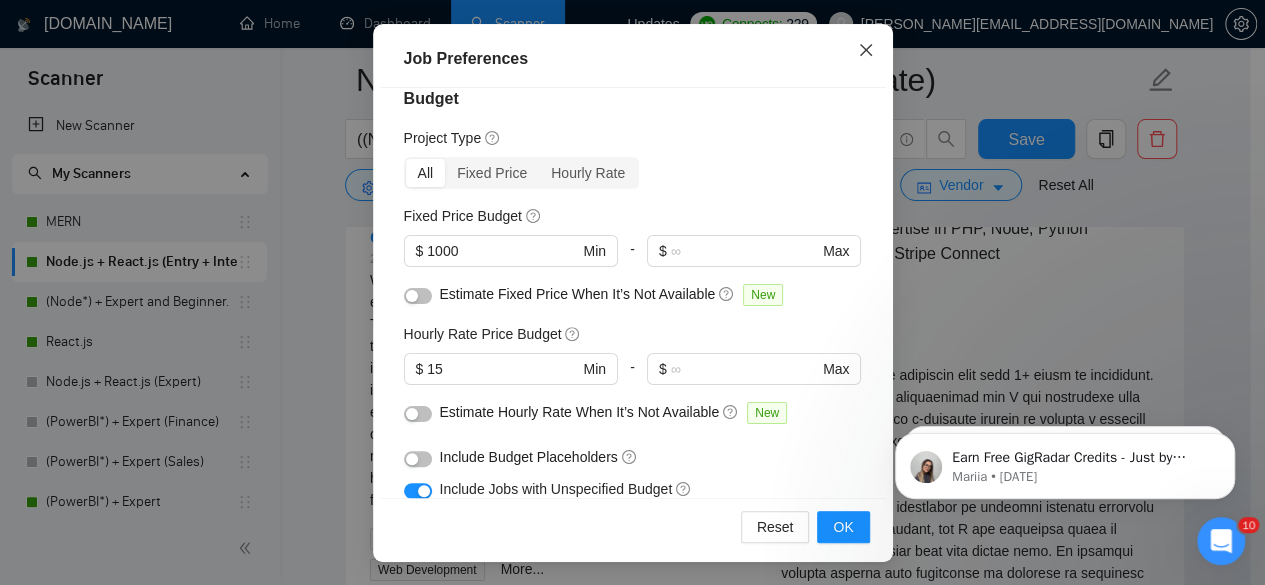 click 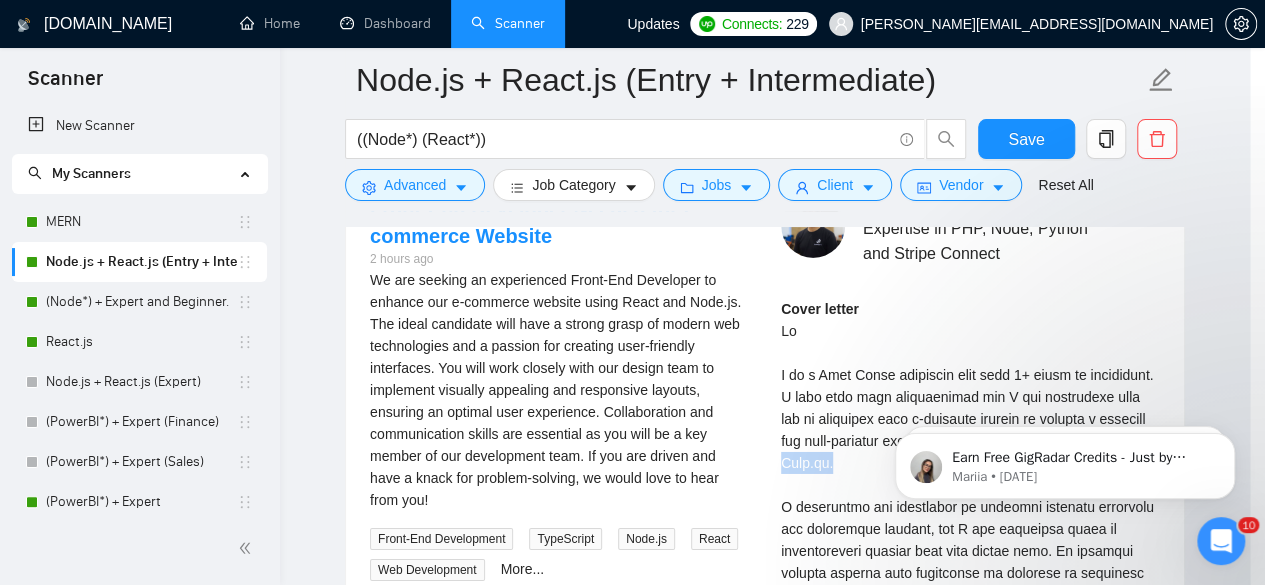 scroll, scrollTop: 96, scrollLeft: 0, axis: vertical 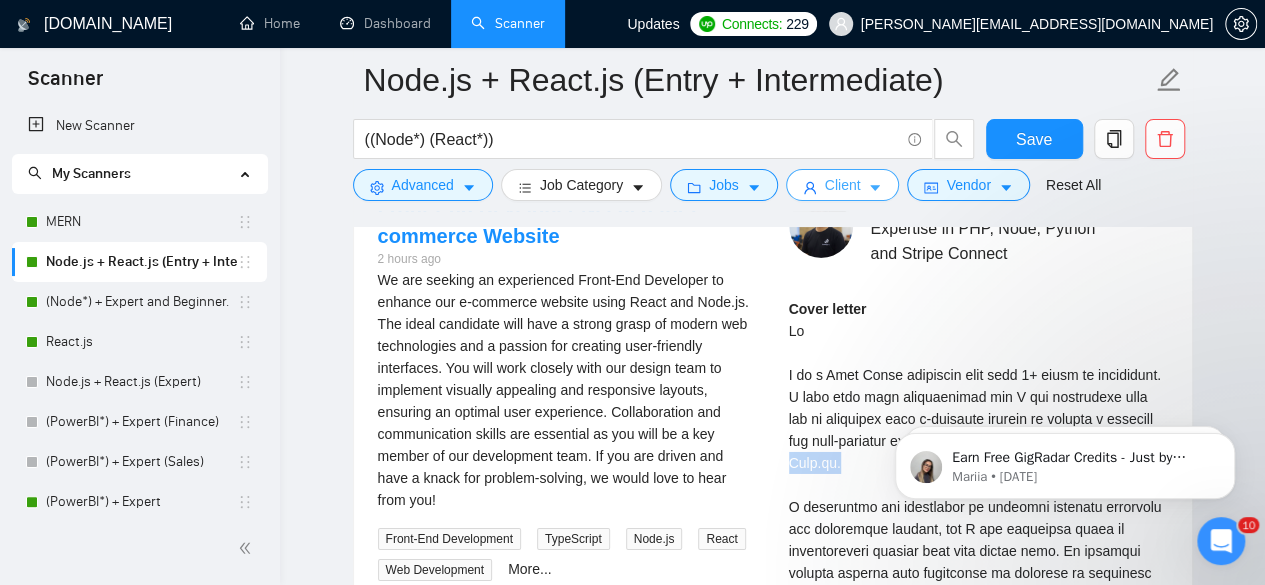 click on "Client" at bounding box center [843, 185] 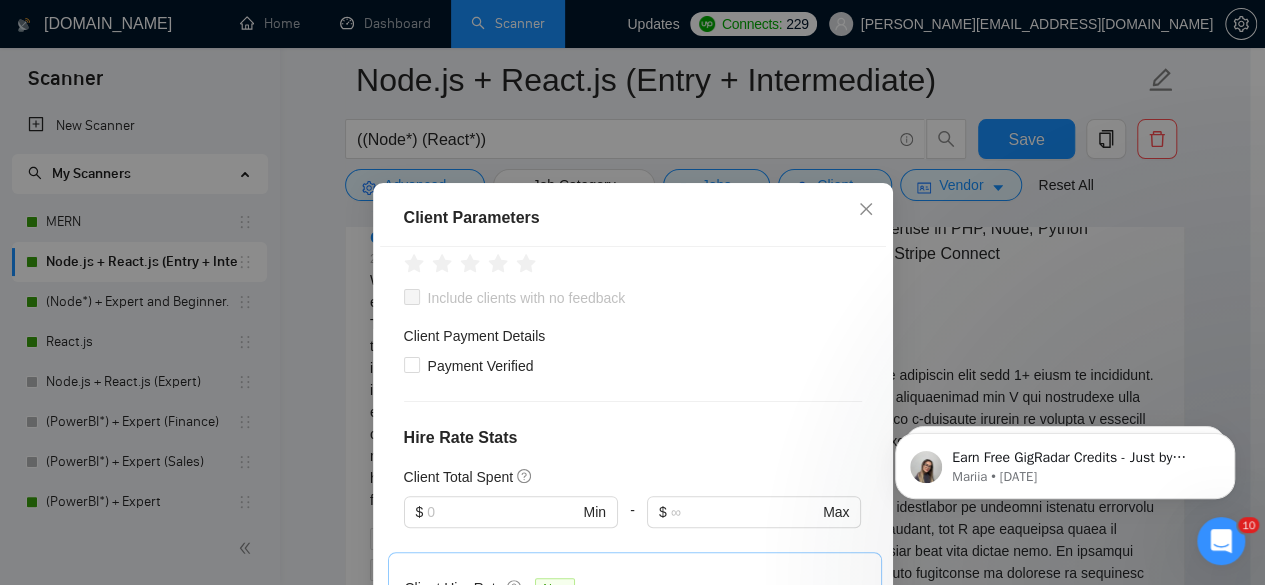 scroll, scrollTop: 834, scrollLeft: 0, axis: vertical 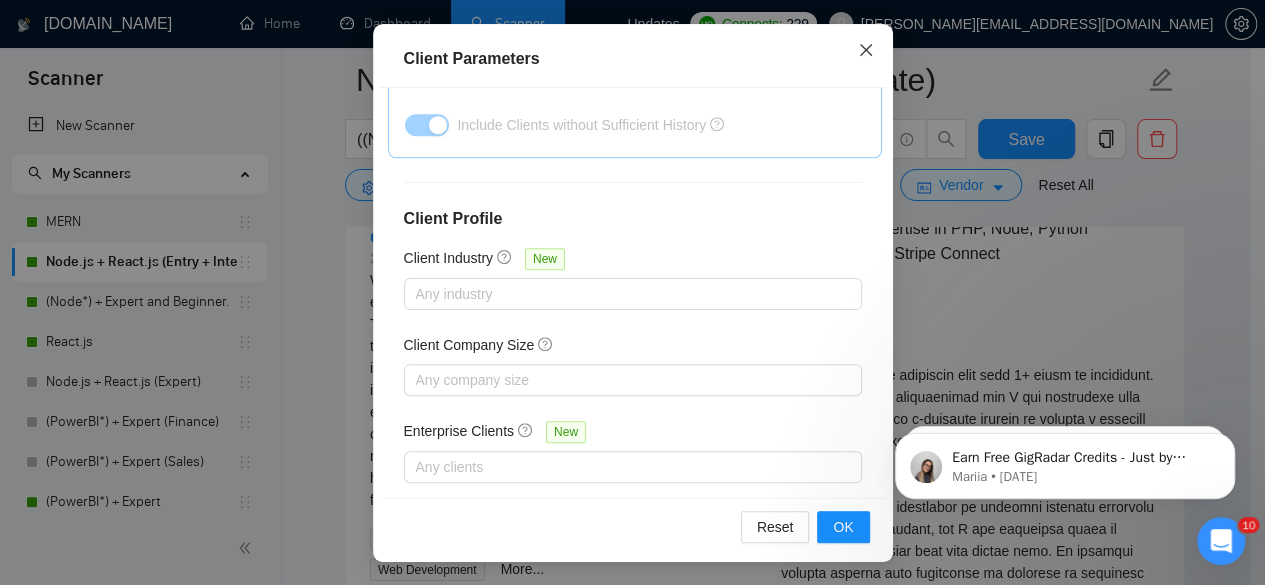 click 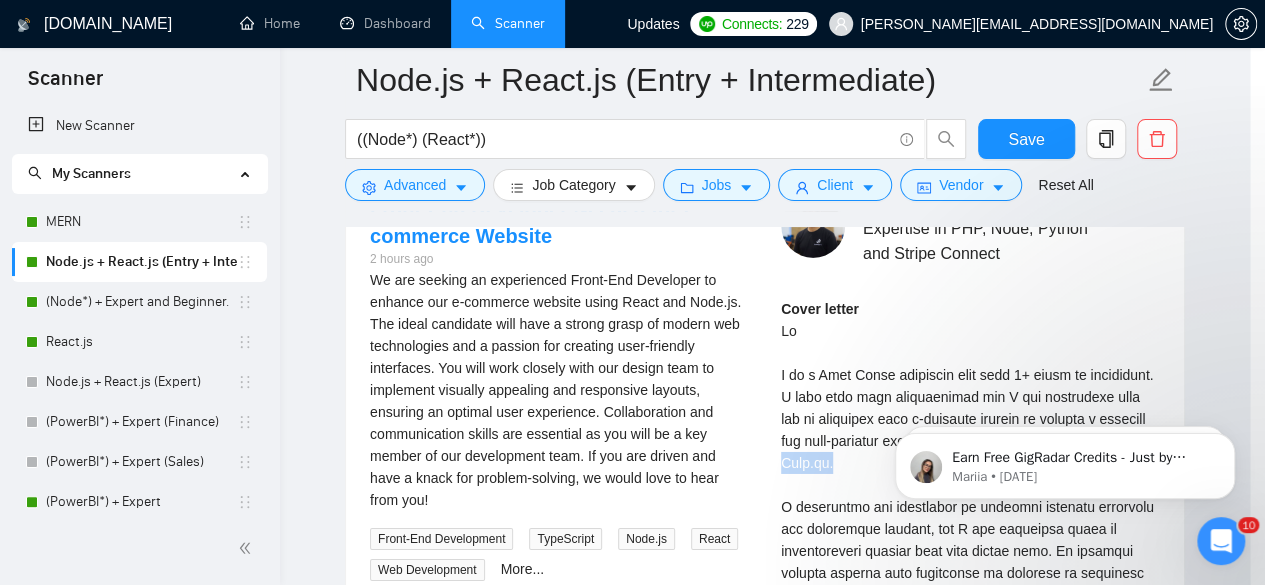 scroll, scrollTop: 96, scrollLeft: 0, axis: vertical 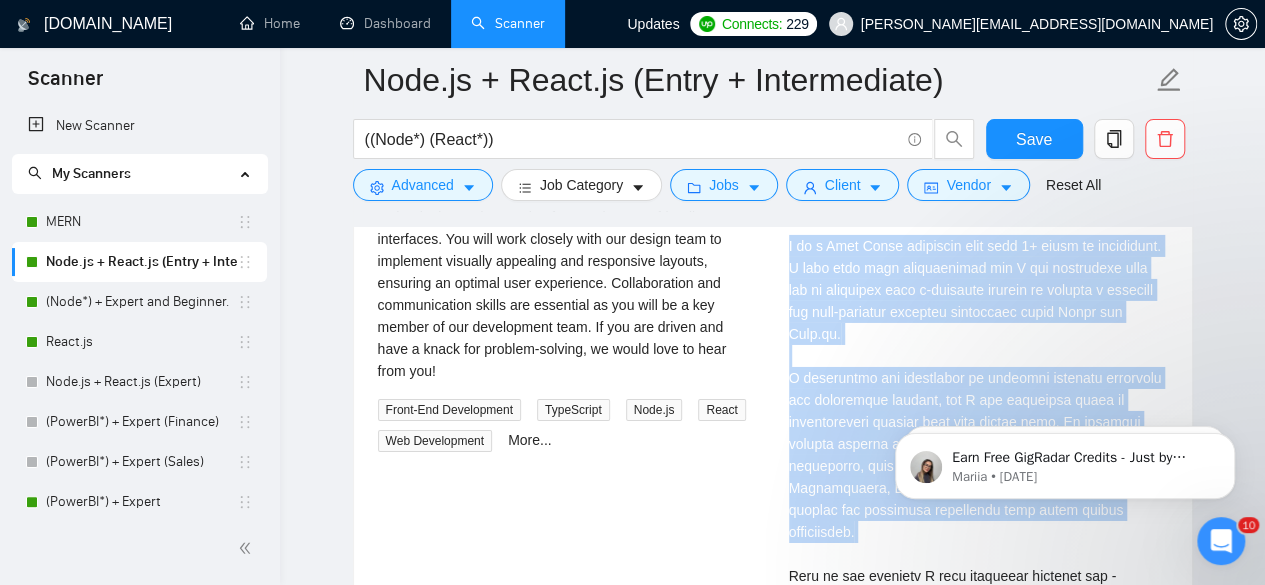 drag, startPoint x: 786, startPoint y: 234, endPoint x: 1007, endPoint y: 531, distance: 370.20264 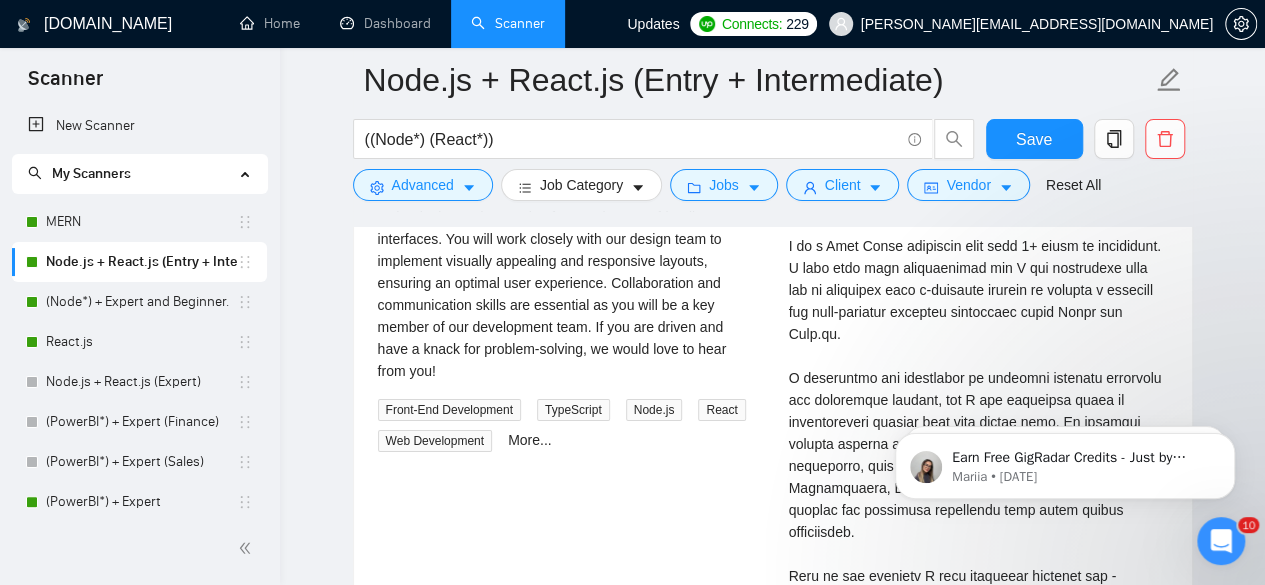 click on "Front-End Developer Needed for E-commerce Website 2 hours ago We are seeking an experienced Front-End Developer to enhance our e-commerce website using React and Node.js. The ideal candidate will have a strong grasp of modern web technologies and a passion for creating user-friendly interfaces. You will work closely with our design team to implement visually appealing and responsive layouts, ensuring an optimal user experience. Collaboration and communication skills are essential as you will be a key member of our development team. If you are driven and have a knack for problem-solving, we would love to hear from you! Front-End Development TypeScript Node.js React Web Development More...     Manu   J .      Expertise in PHP, Node, Python and Stripe Connect Cover letter" at bounding box center [773, 595] 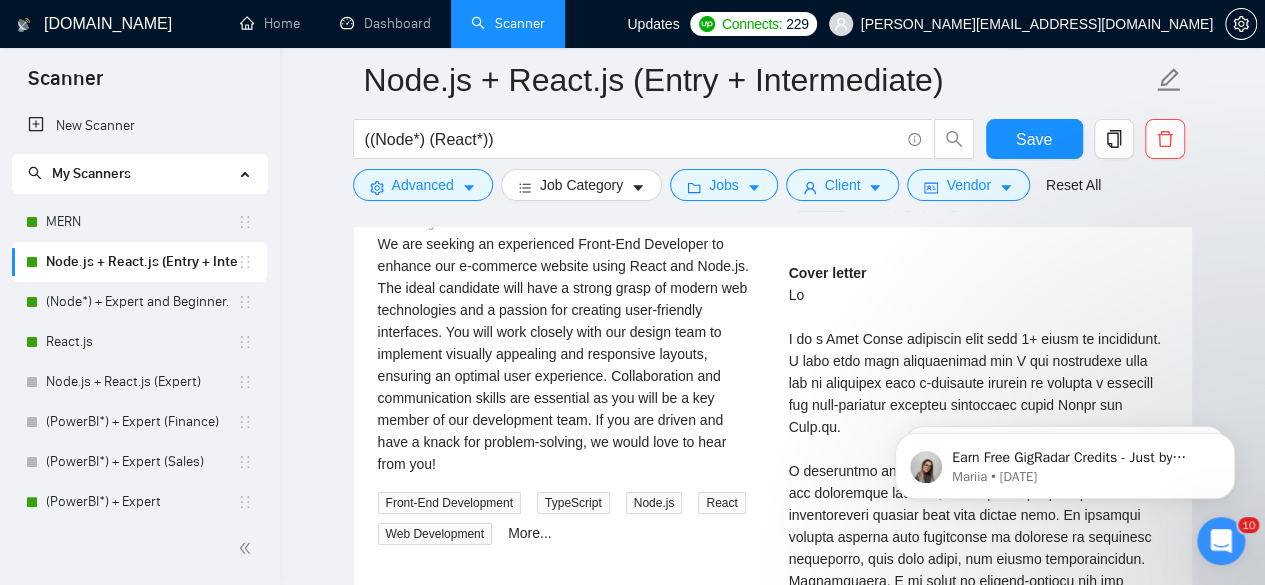 scroll, scrollTop: 3181, scrollLeft: 0, axis: vertical 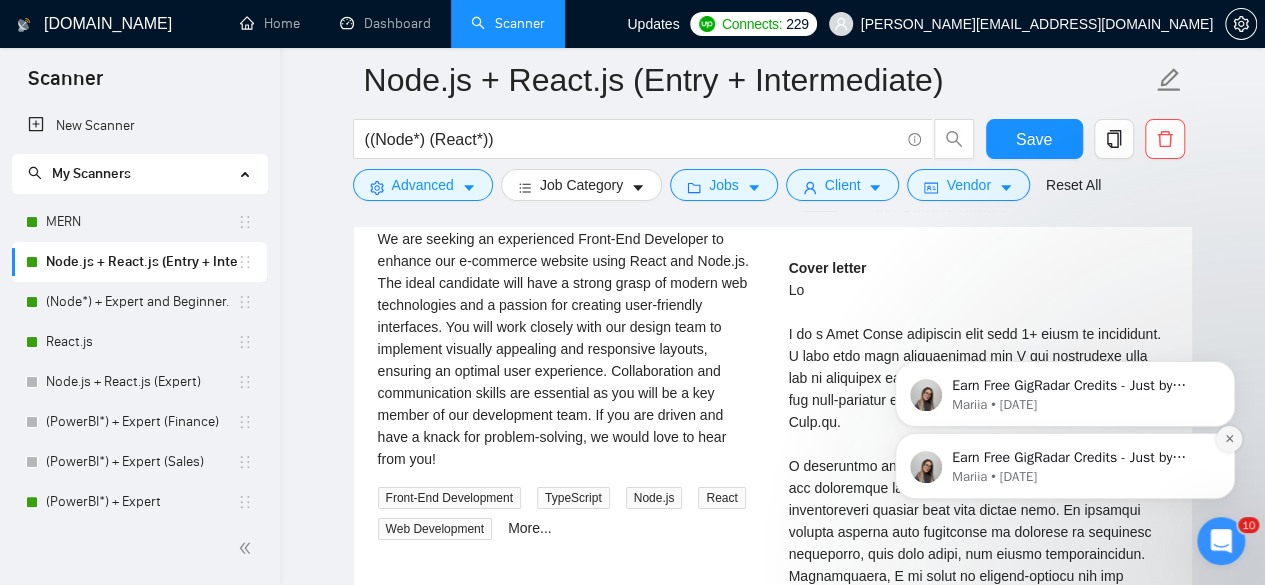 click 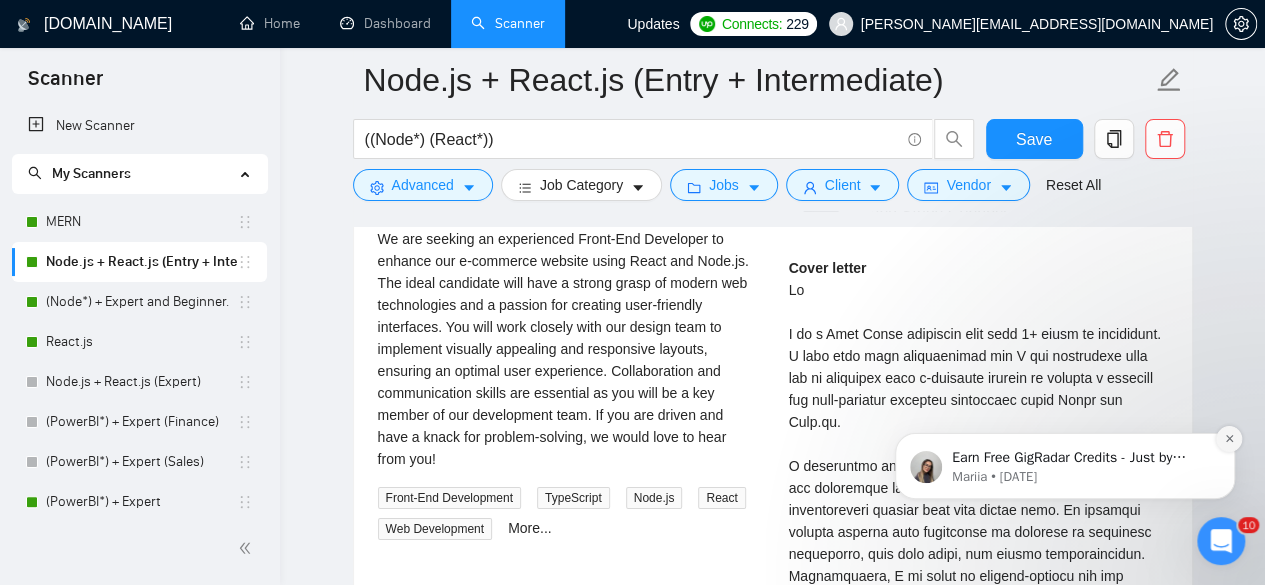 click 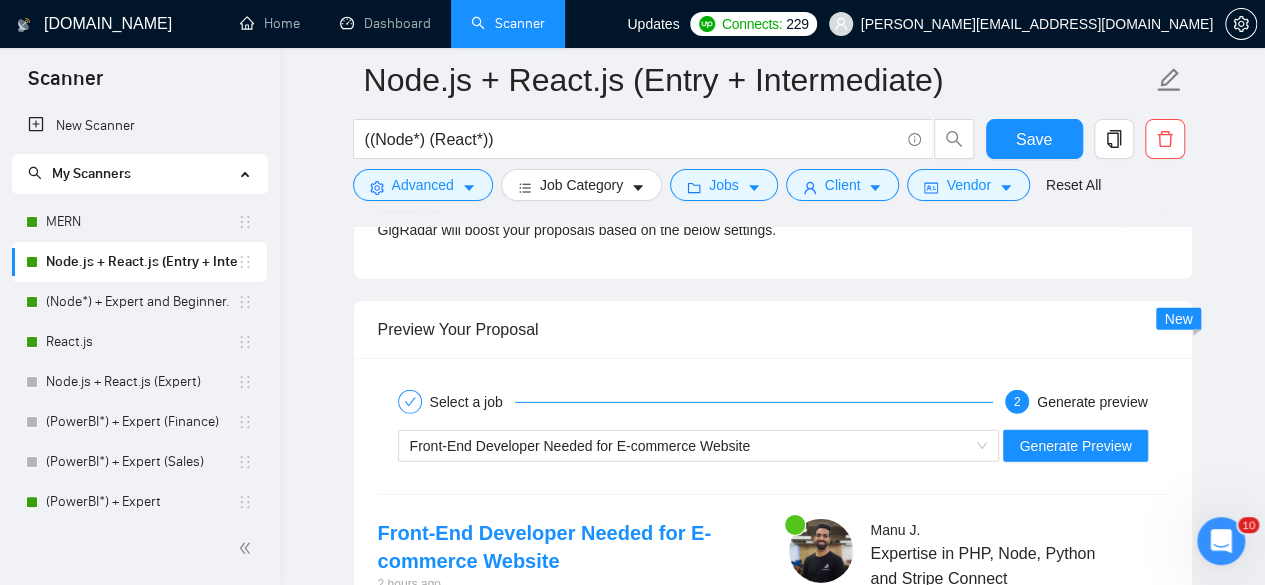 scroll, scrollTop: 2884, scrollLeft: 0, axis: vertical 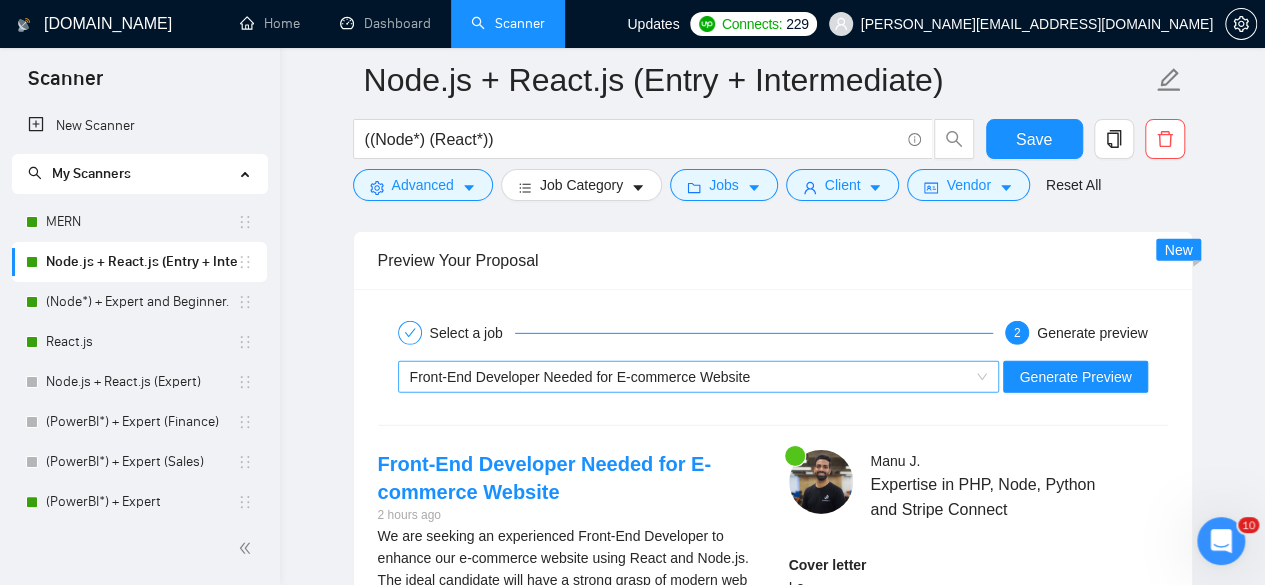click on "Front-End Developer Needed for E-commerce Website" at bounding box center [690, 377] 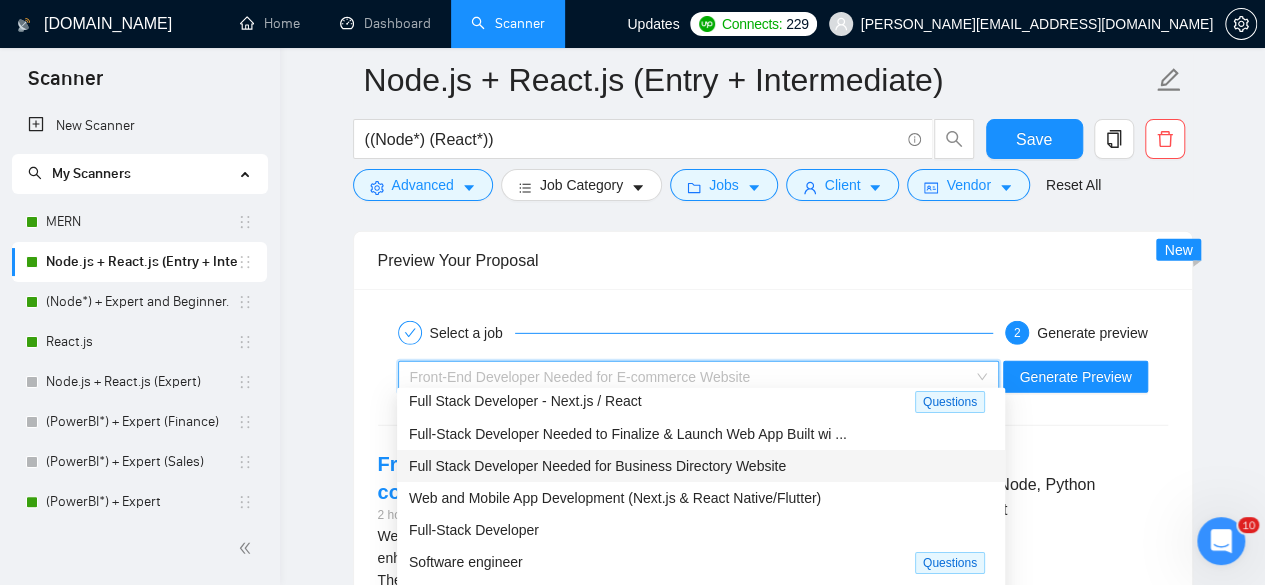 scroll, scrollTop: 66, scrollLeft: 0, axis: vertical 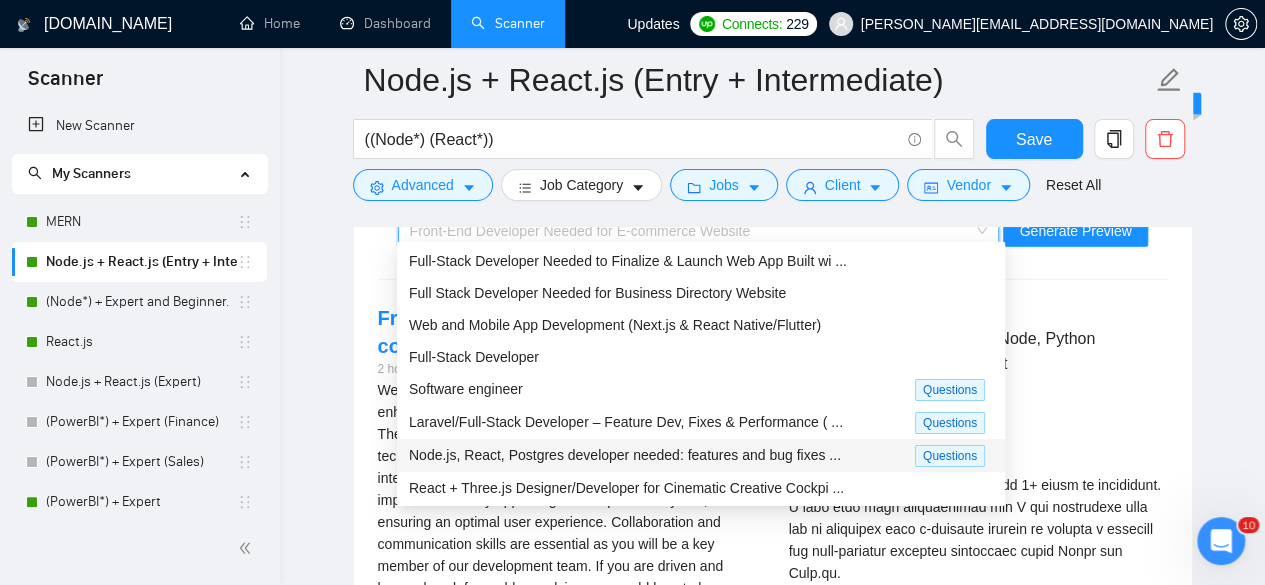 click on "Node.js, React, Postgres developer needed: features and bug fixes ..." at bounding box center (625, 455) 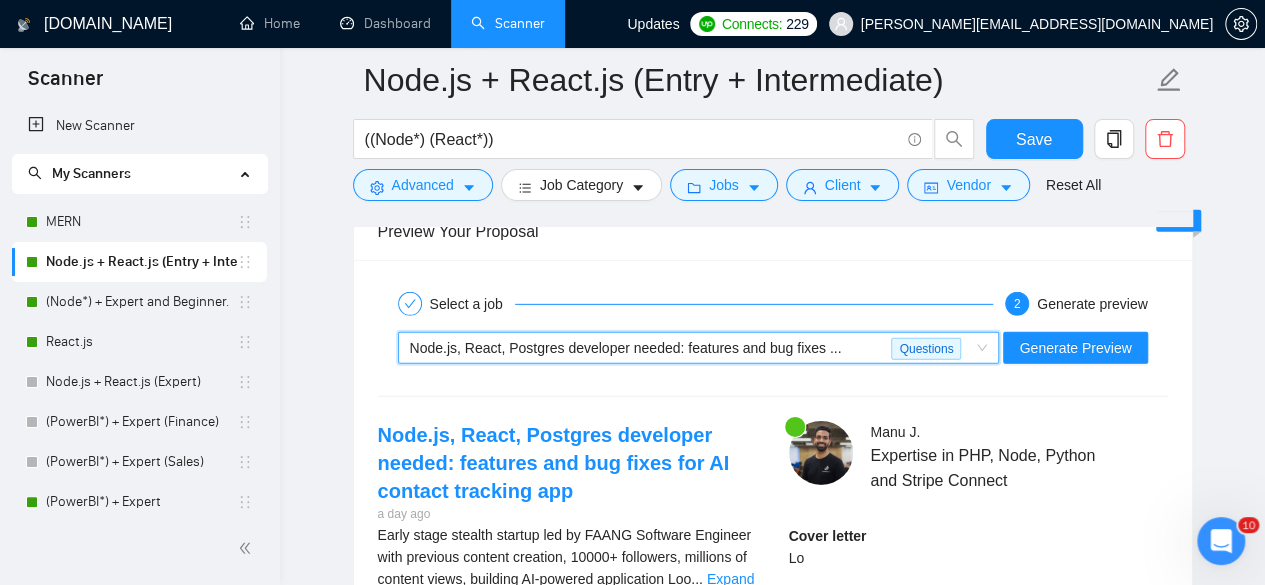 scroll, scrollTop: 2916, scrollLeft: 0, axis: vertical 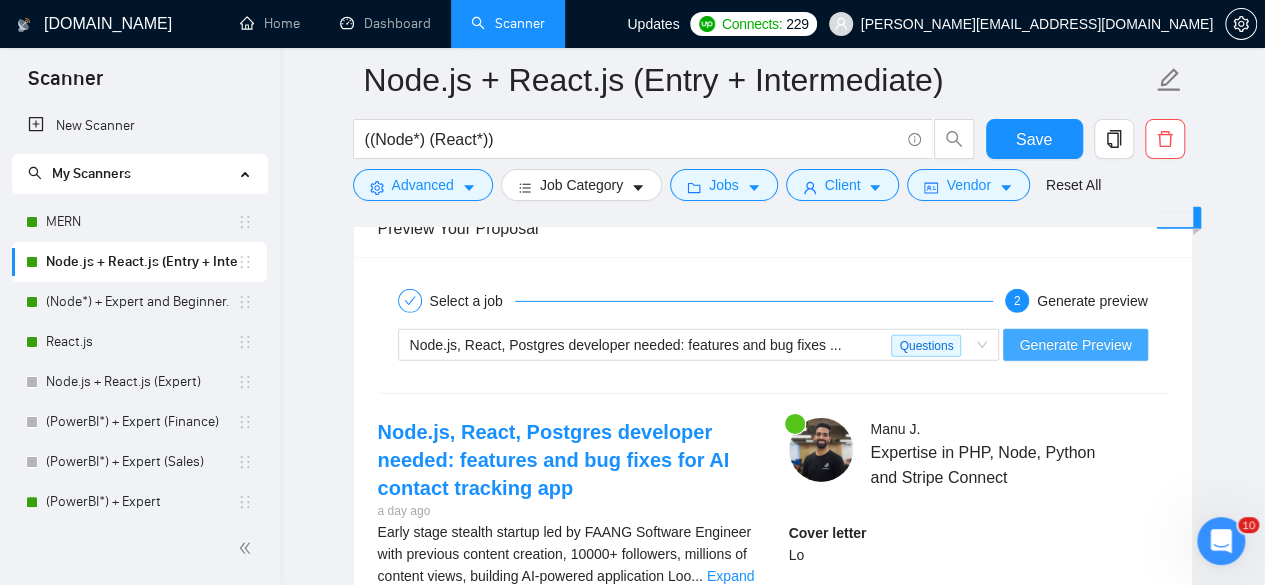click on "Generate Preview" at bounding box center (1075, 345) 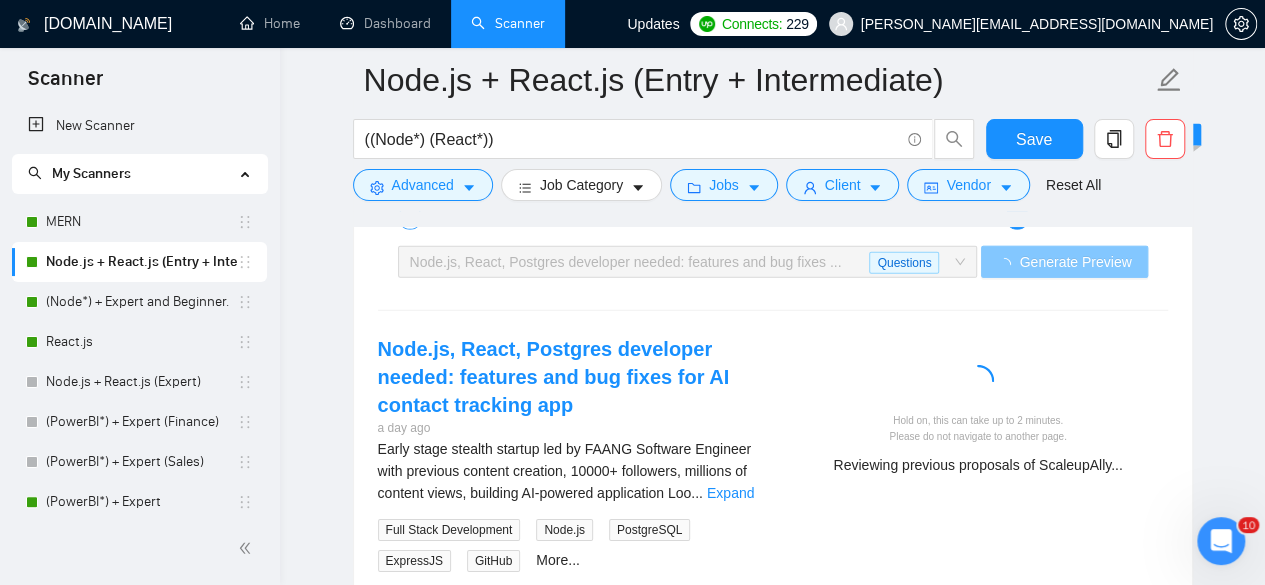 scroll, scrollTop: 3002, scrollLeft: 0, axis: vertical 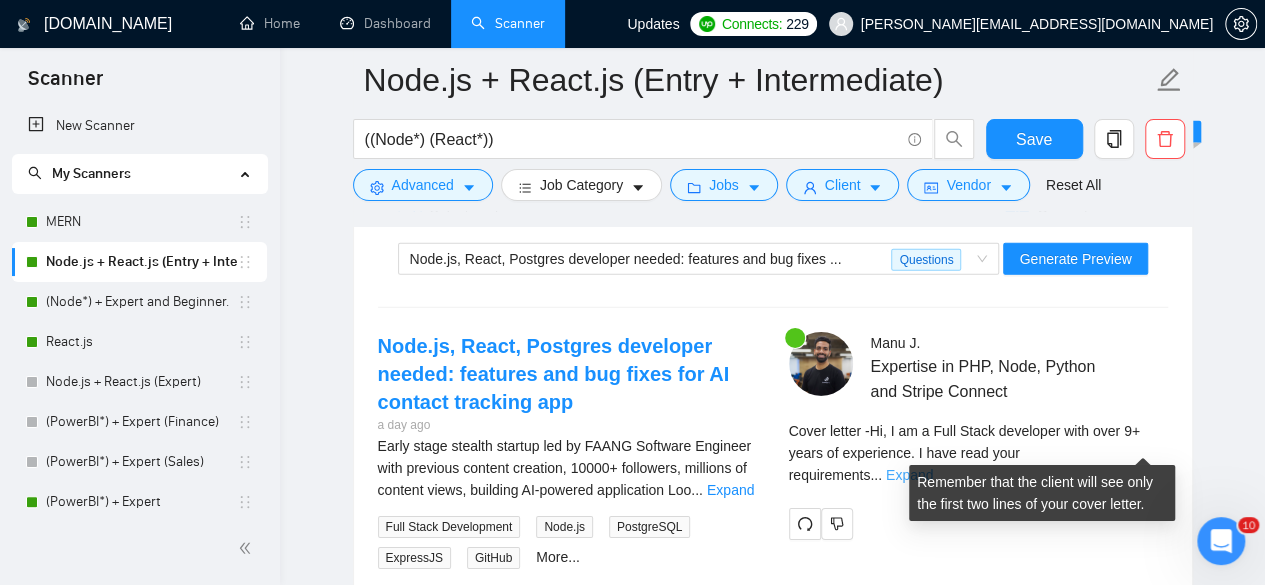 click on "Expand" at bounding box center (909, 475) 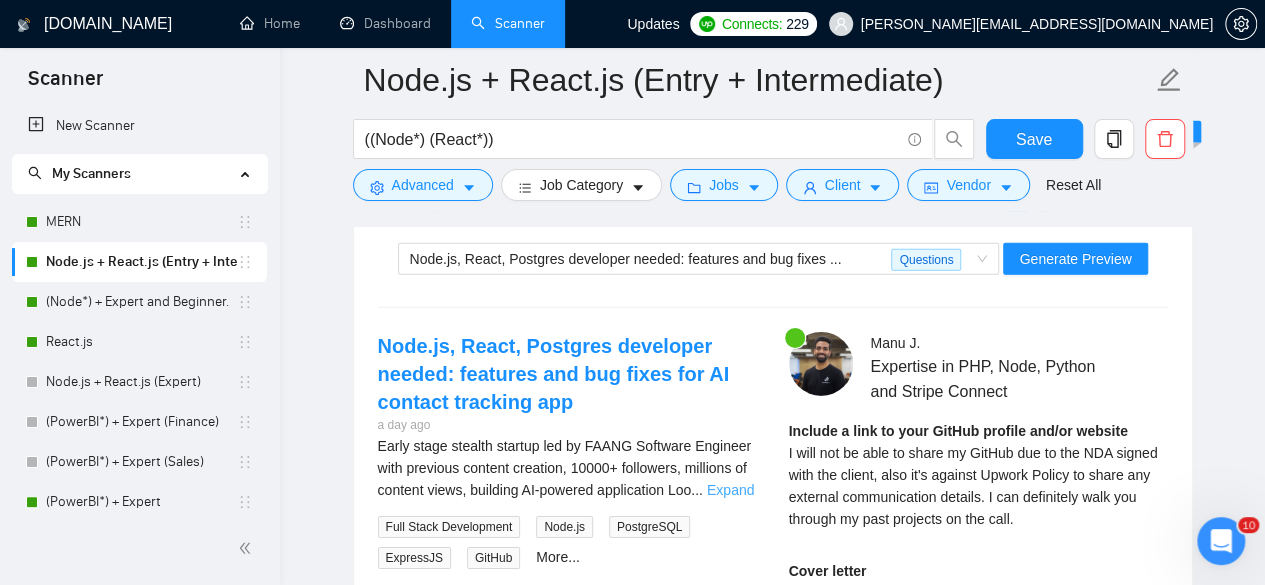 click on "Expand" at bounding box center (730, 490) 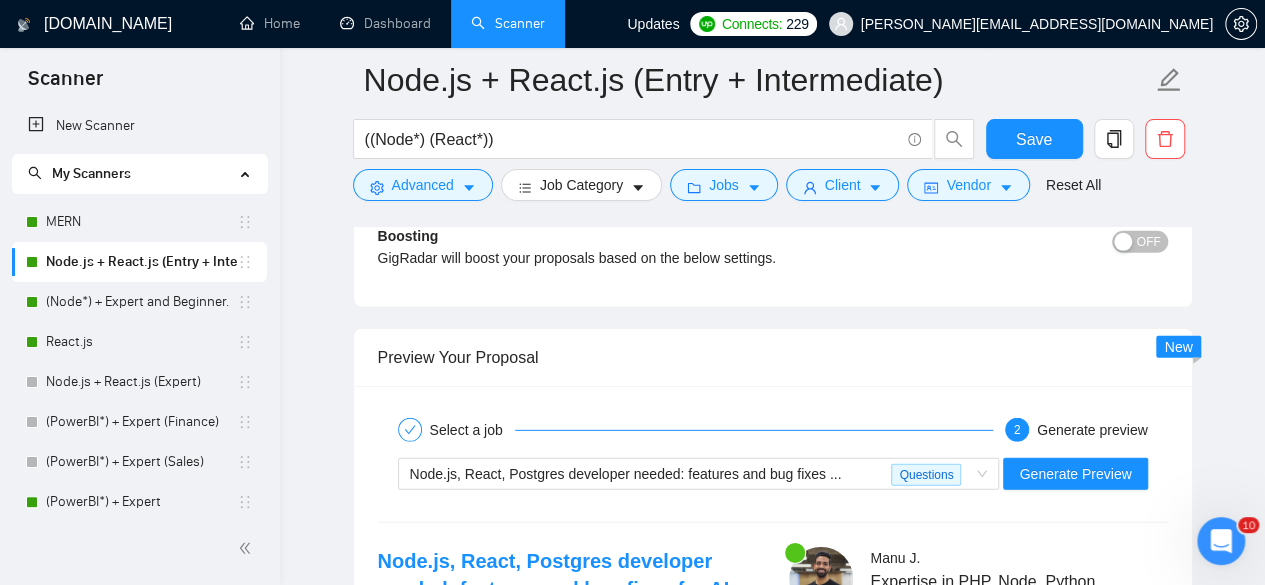 scroll, scrollTop: 2765, scrollLeft: 0, axis: vertical 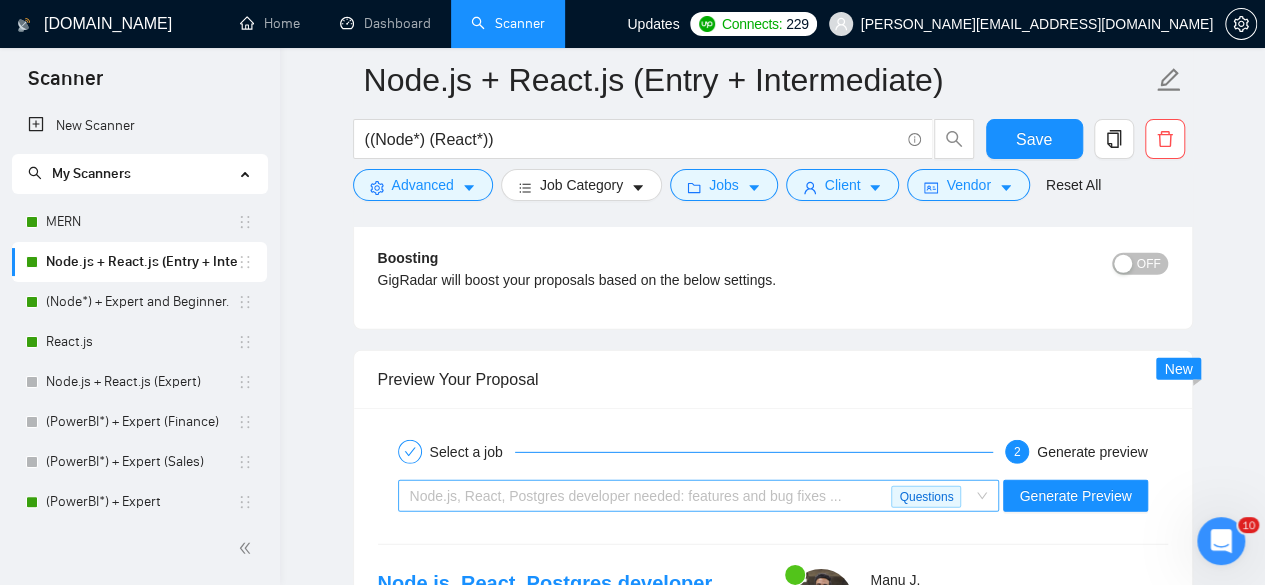 click on "Node.js, React, Postgres developer needed: features and bug fixes ..." at bounding box center [626, 496] 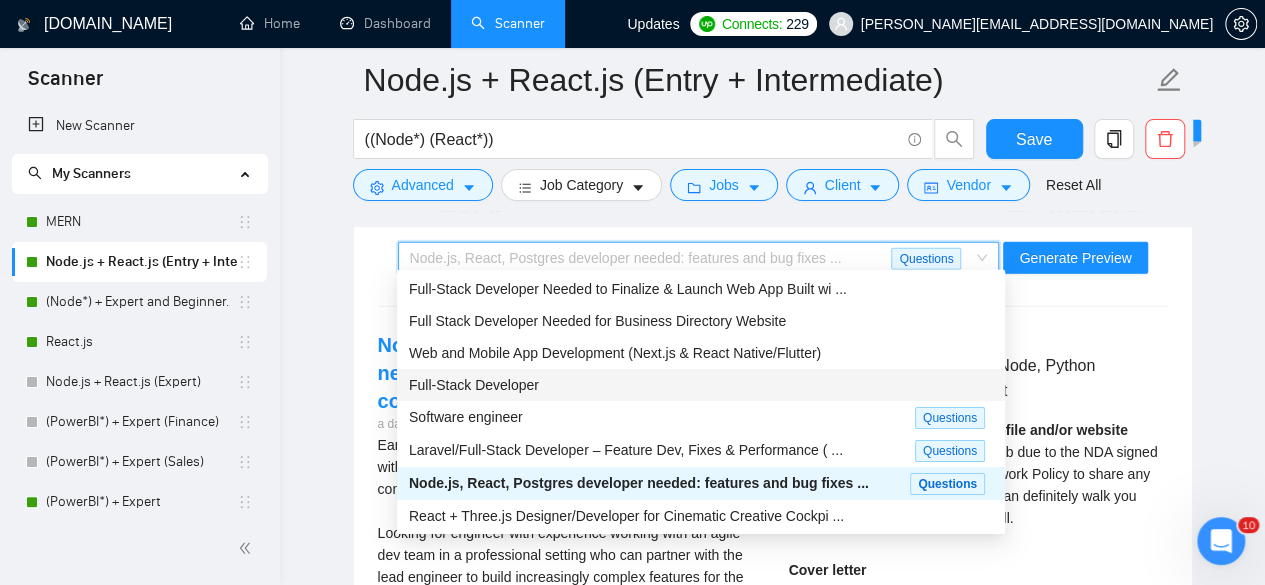 scroll, scrollTop: 3000, scrollLeft: 0, axis: vertical 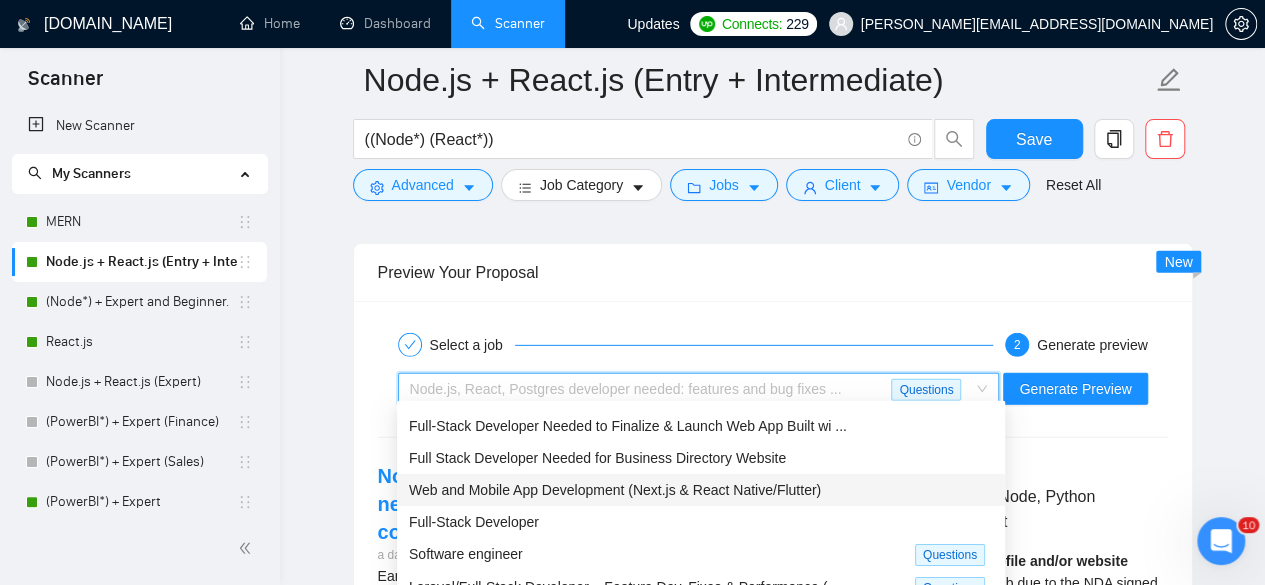 click on "Web and Mobile App Development (Next.js & React Native/Flutter)" at bounding box center [615, 490] 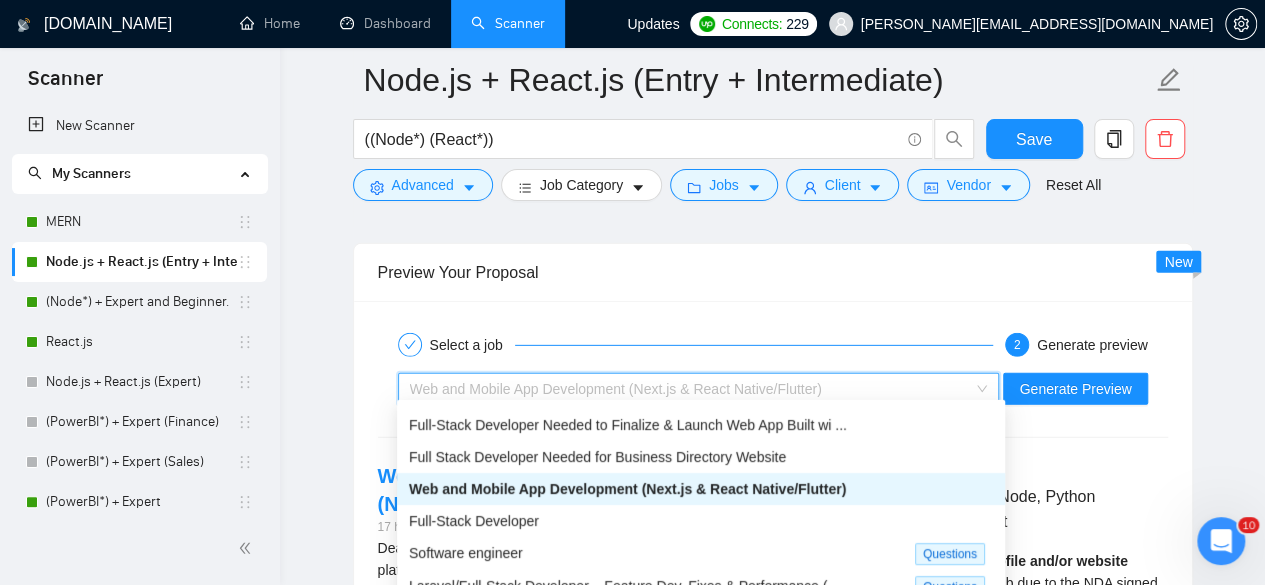 click on "Web and Mobile App Development (Next.js & React Native/Flutter)" at bounding box center [690, 389] 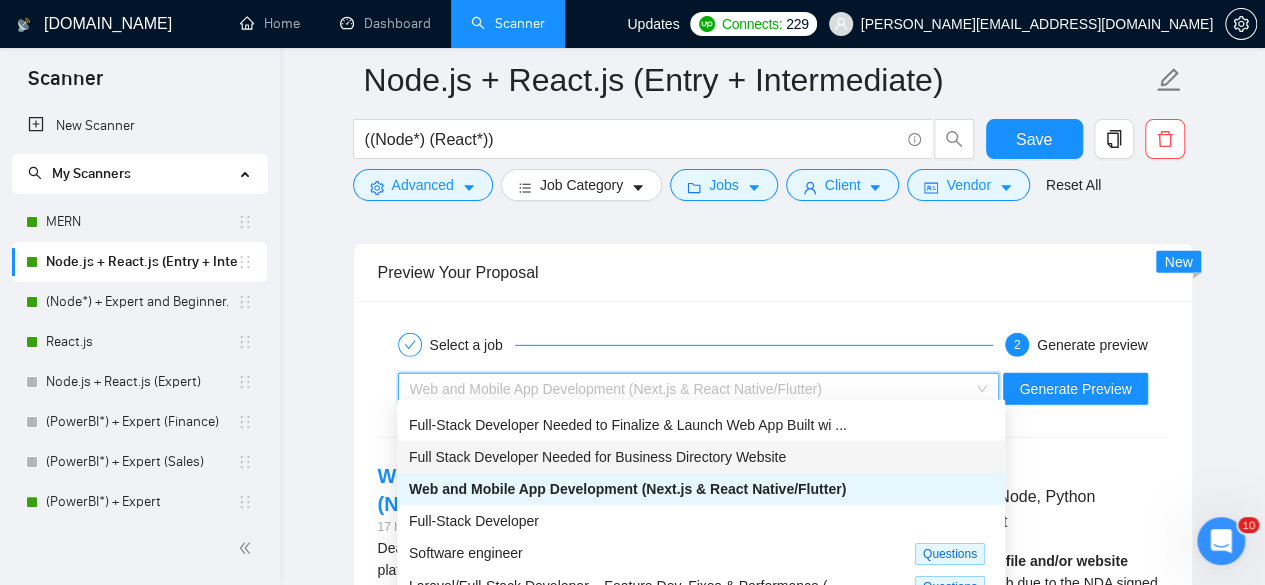 scroll, scrollTop: 66, scrollLeft: 0, axis: vertical 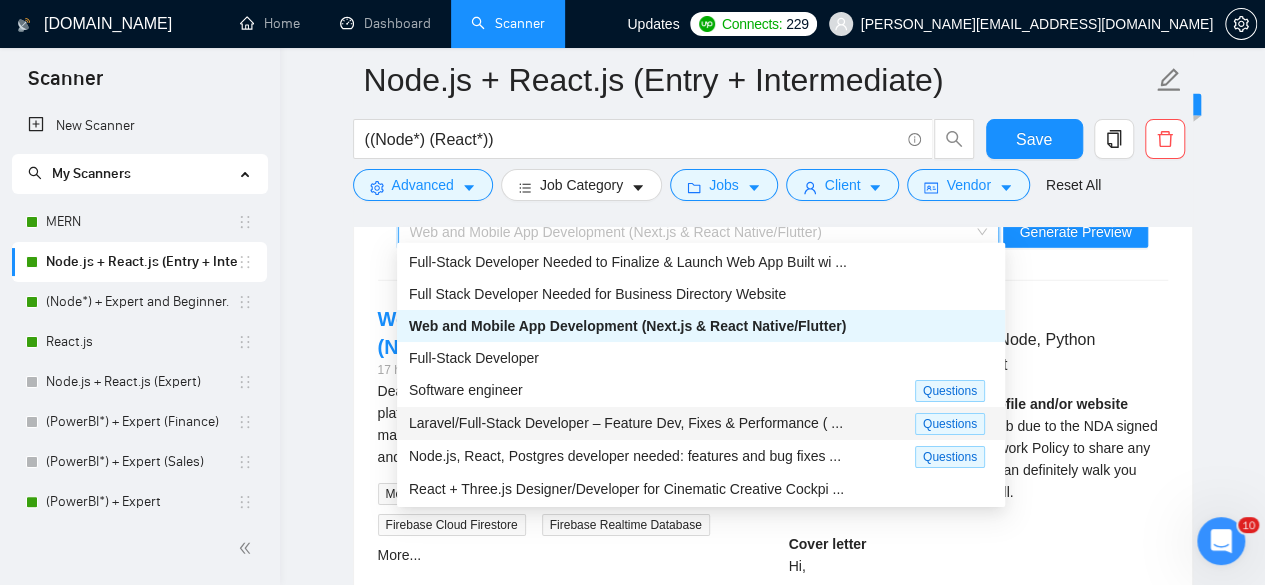 click on "Laravel/Full-Stack Developer – Feature Dev, Fixes & Performance ( ..." at bounding box center [626, 423] 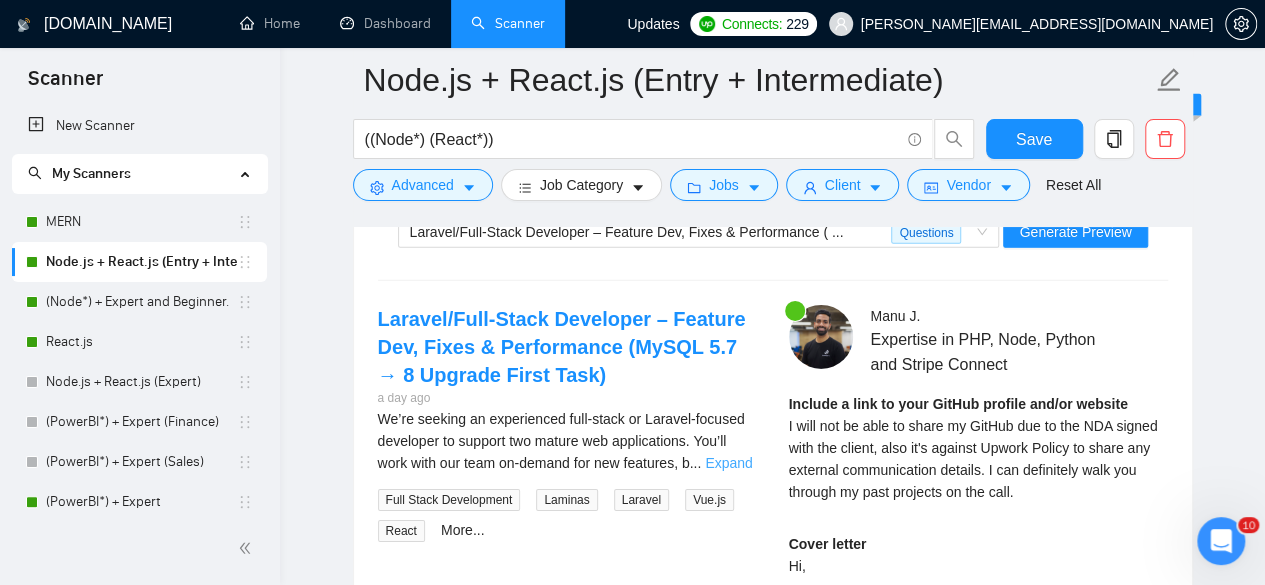 click on "Expand" at bounding box center [728, 463] 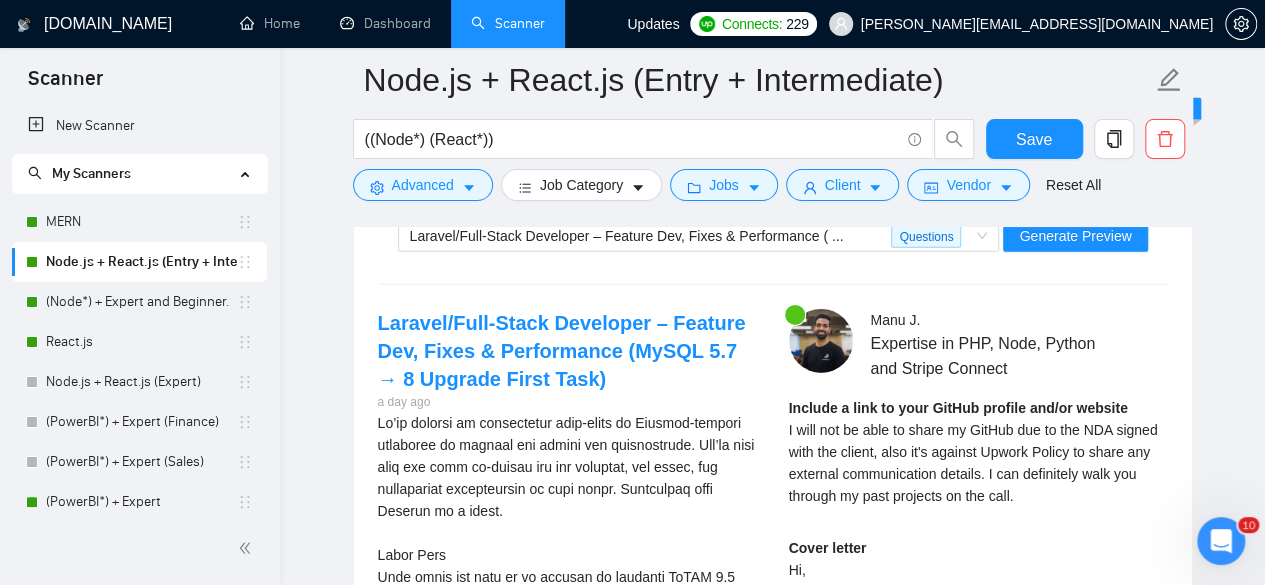 scroll, scrollTop: 3022, scrollLeft: 0, axis: vertical 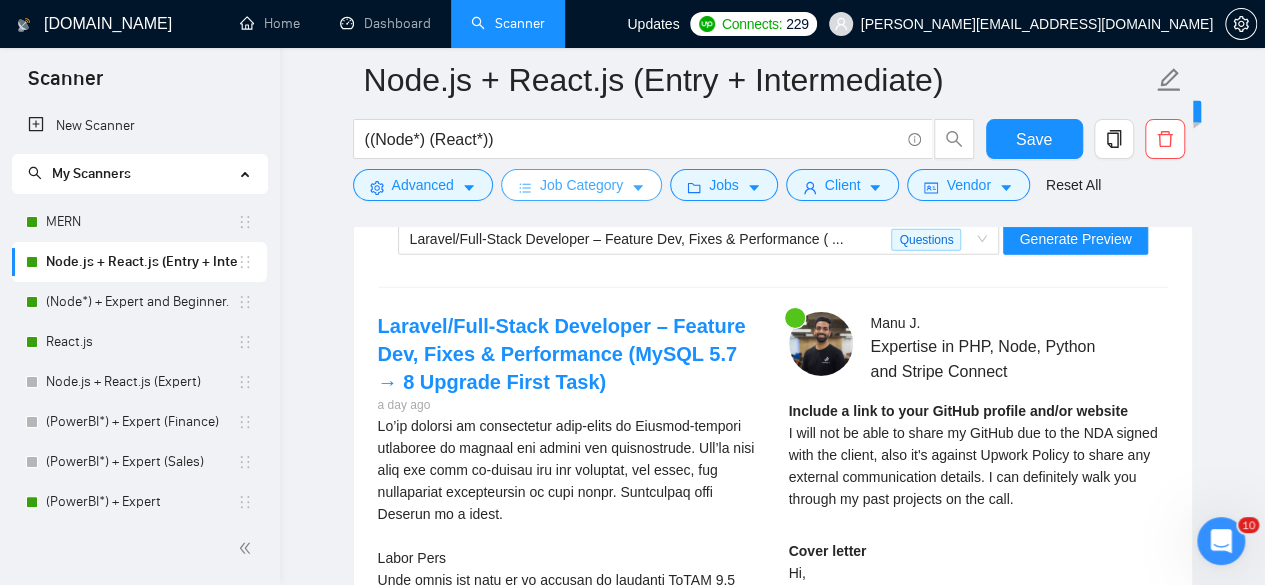click on "Job Category" at bounding box center (581, 185) 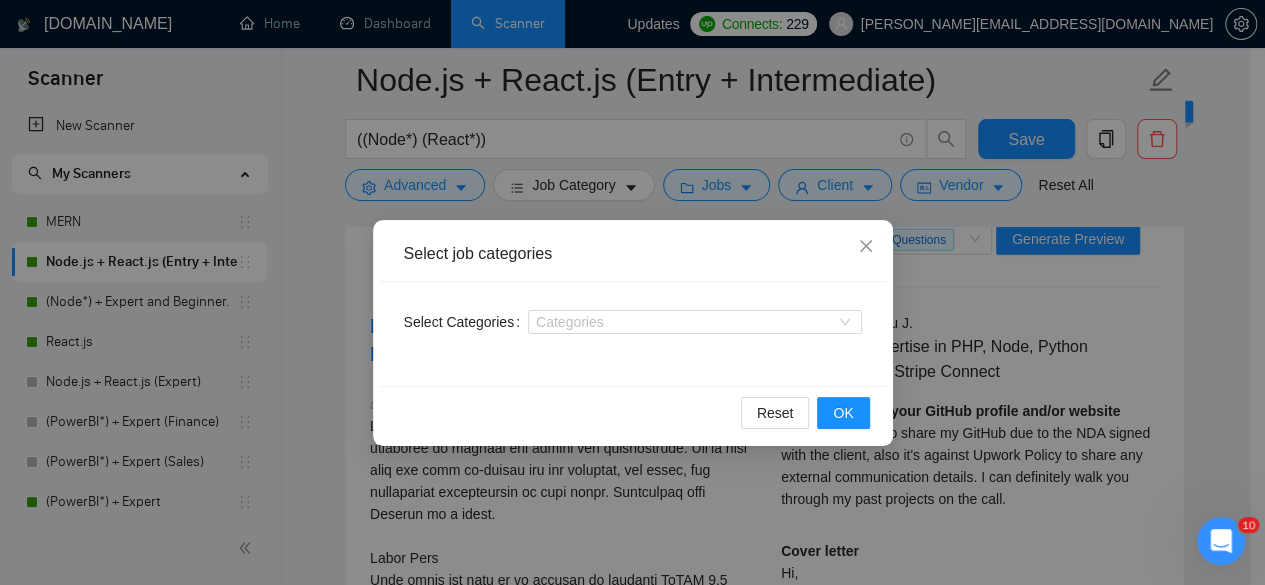 click on "Select job categories Select Categories   Categories Reset OK" at bounding box center [632, 292] 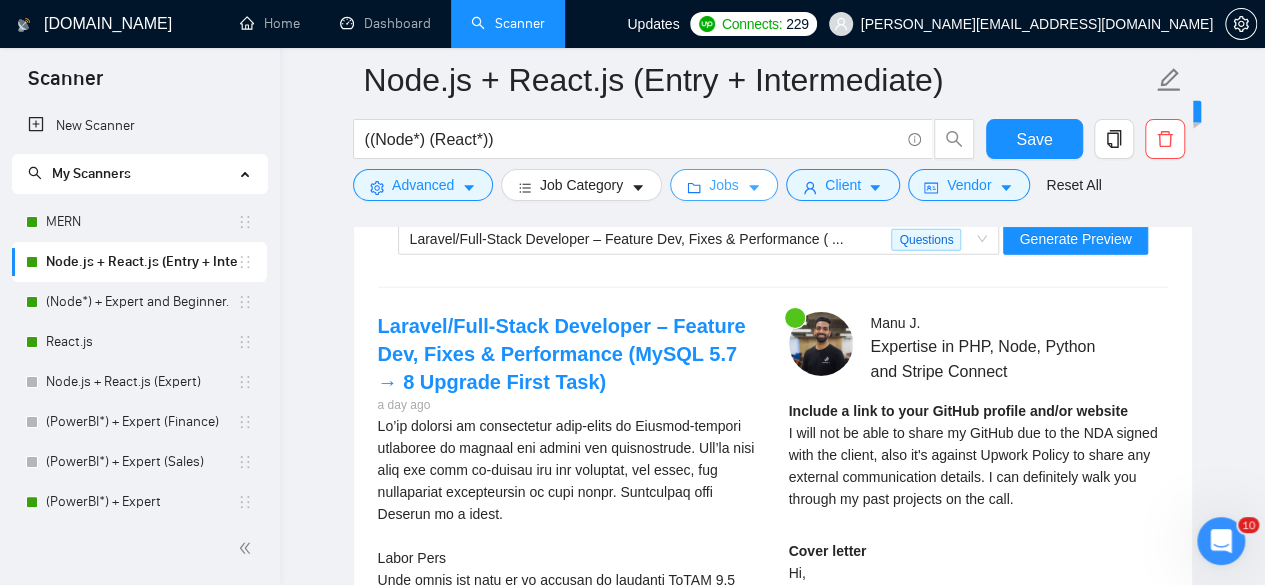 click on "Jobs" at bounding box center [724, 185] 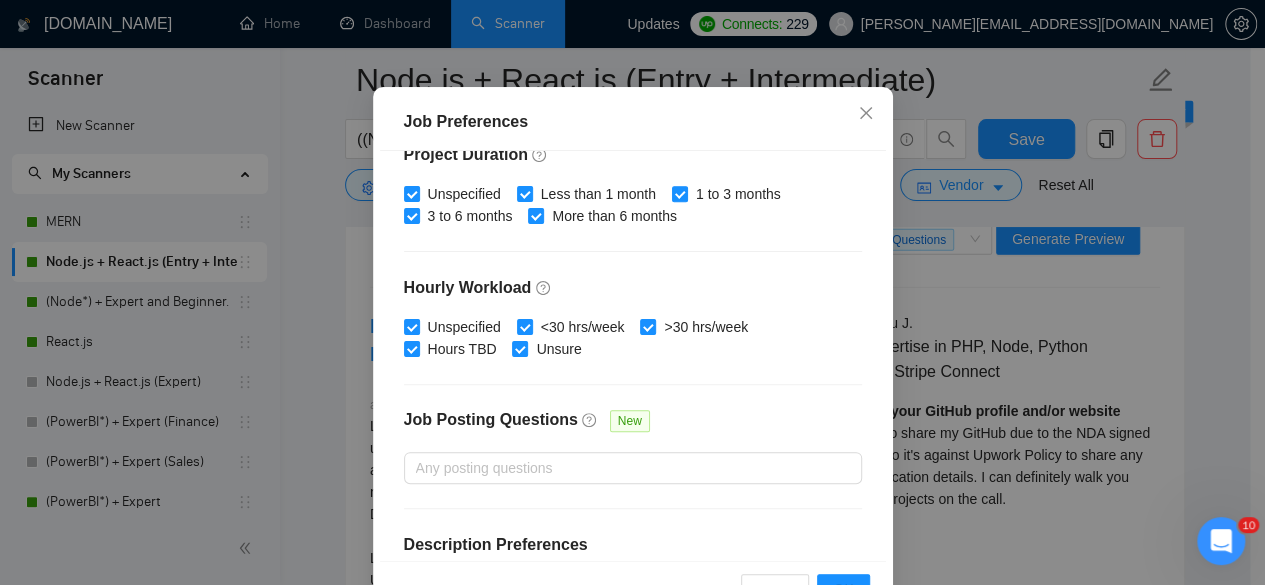 scroll, scrollTop: 716, scrollLeft: 0, axis: vertical 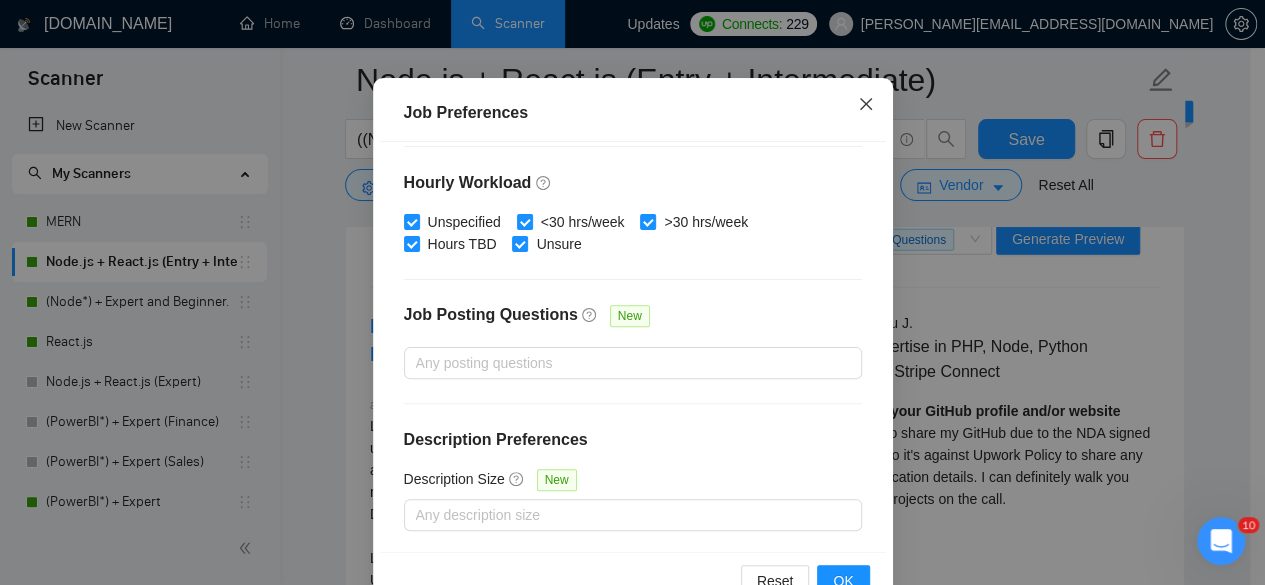 click 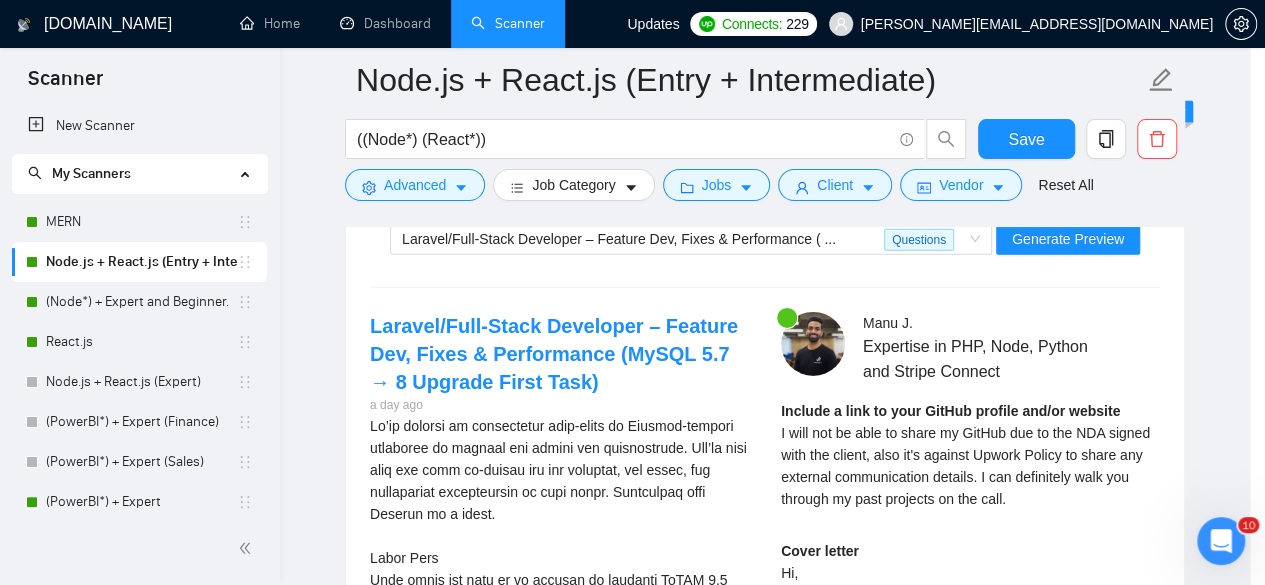 scroll, scrollTop: 96, scrollLeft: 0, axis: vertical 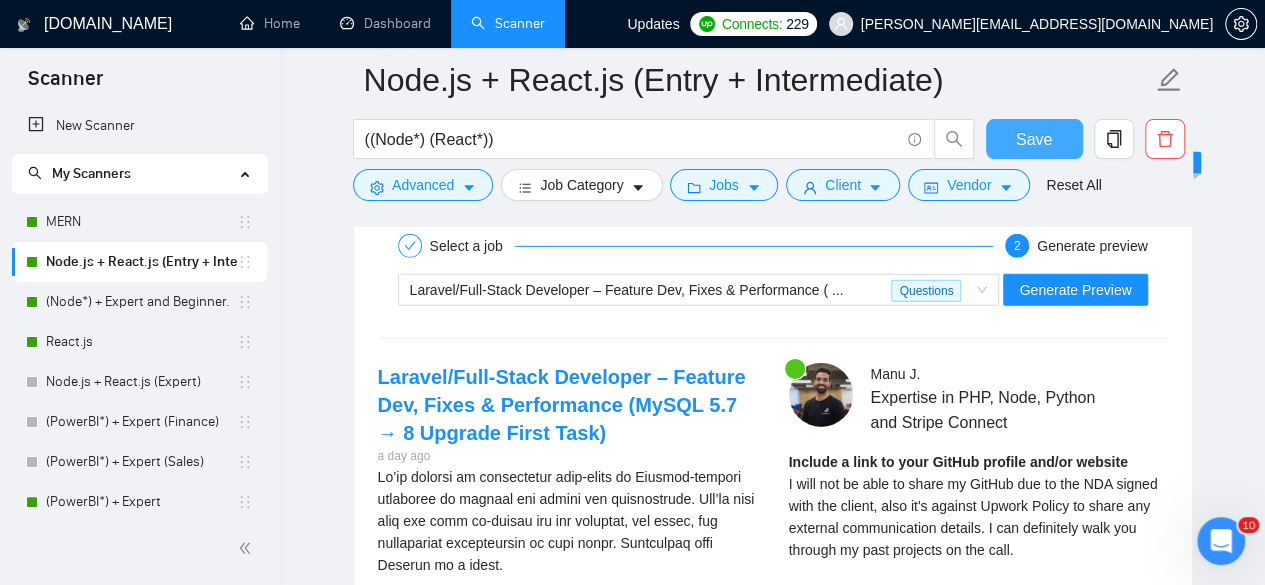 click on "Save" at bounding box center (1034, 139) 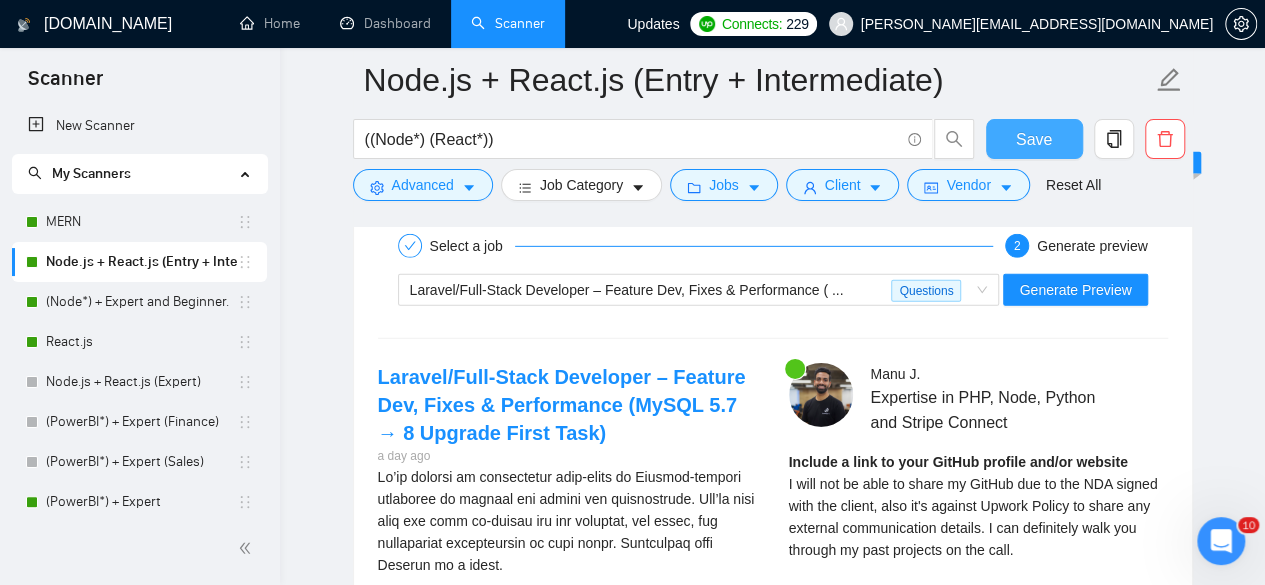 type 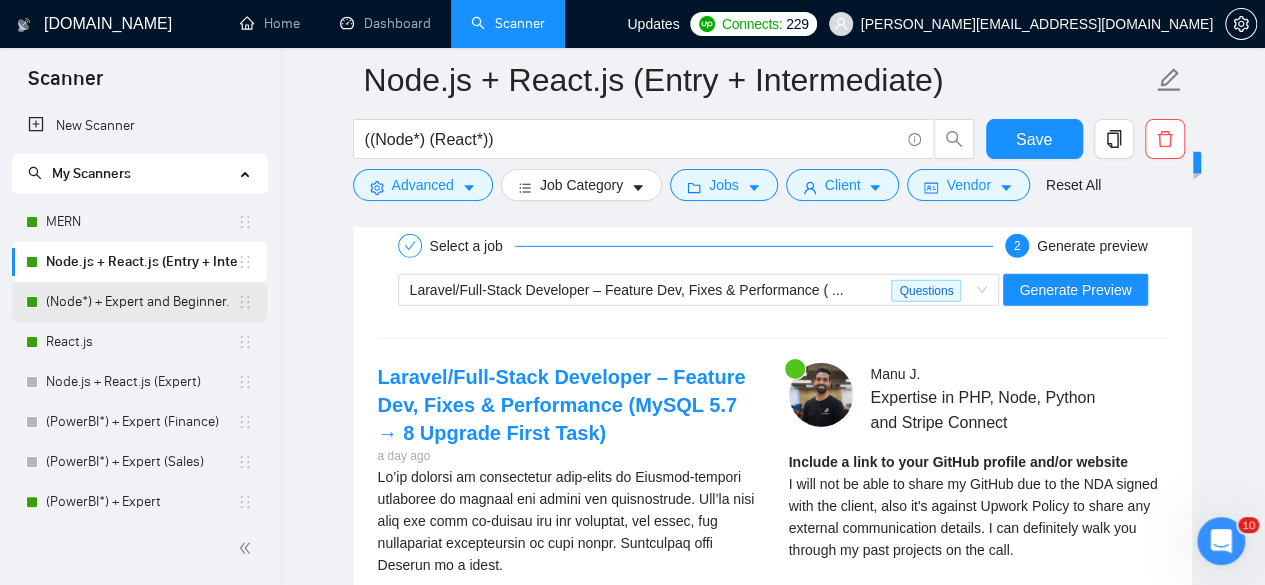 click on "(Node*) + Expert and Beginner." at bounding box center (141, 302) 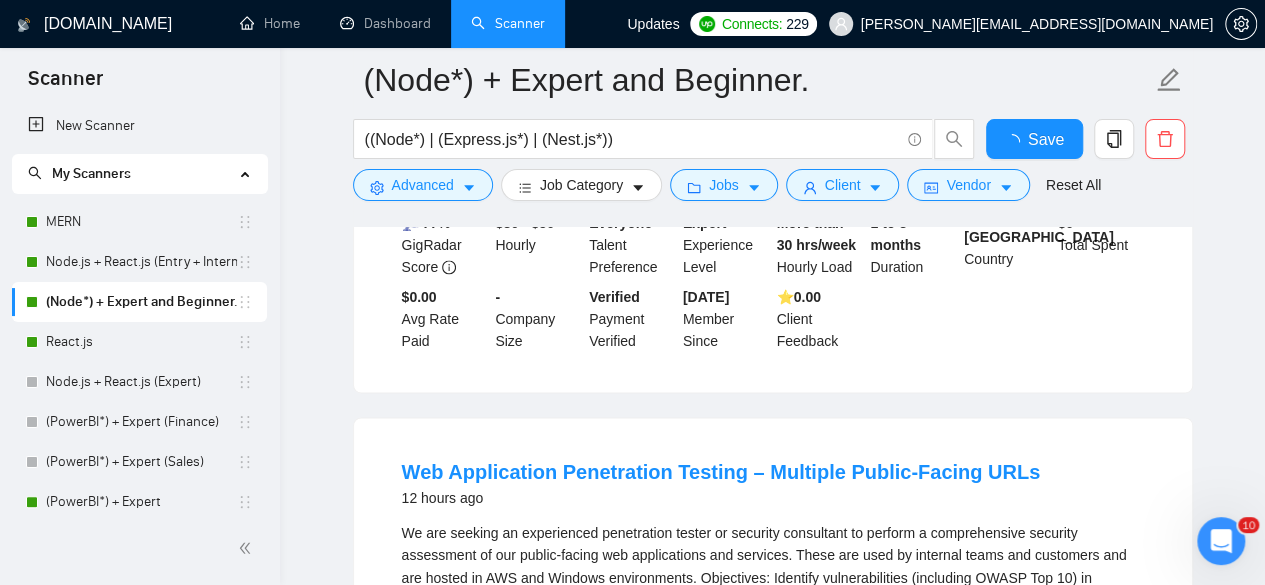 scroll, scrollTop: 2971, scrollLeft: 0, axis: vertical 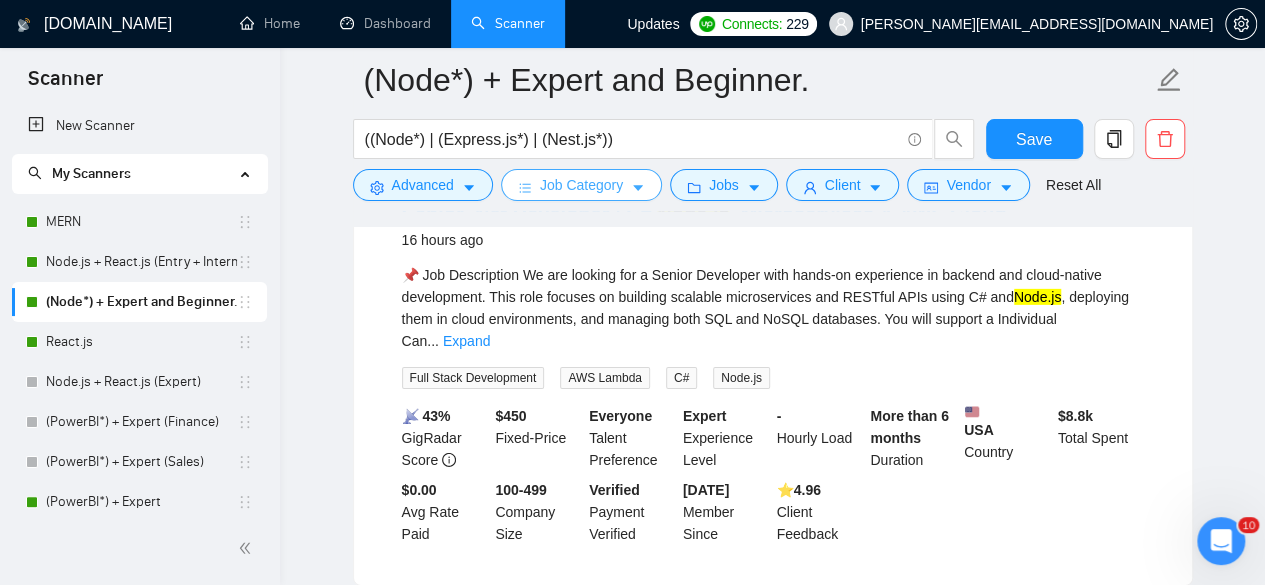 click on "Job Category" at bounding box center (581, 185) 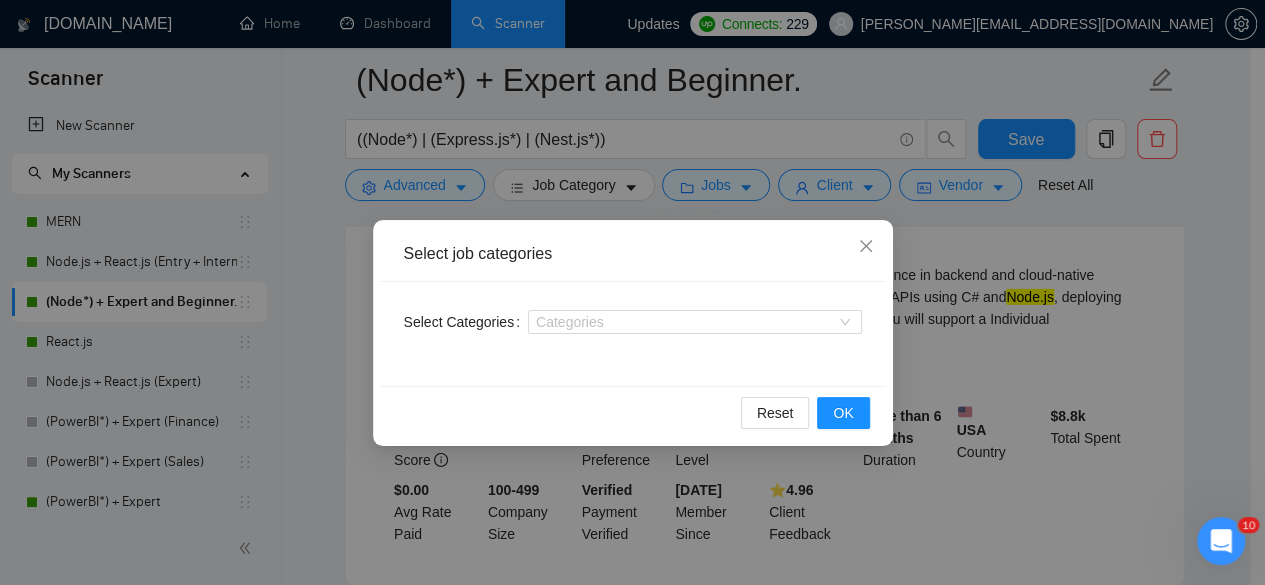 click on "Select job categories Select Categories   Categories Reset OK" at bounding box center [632, 292] 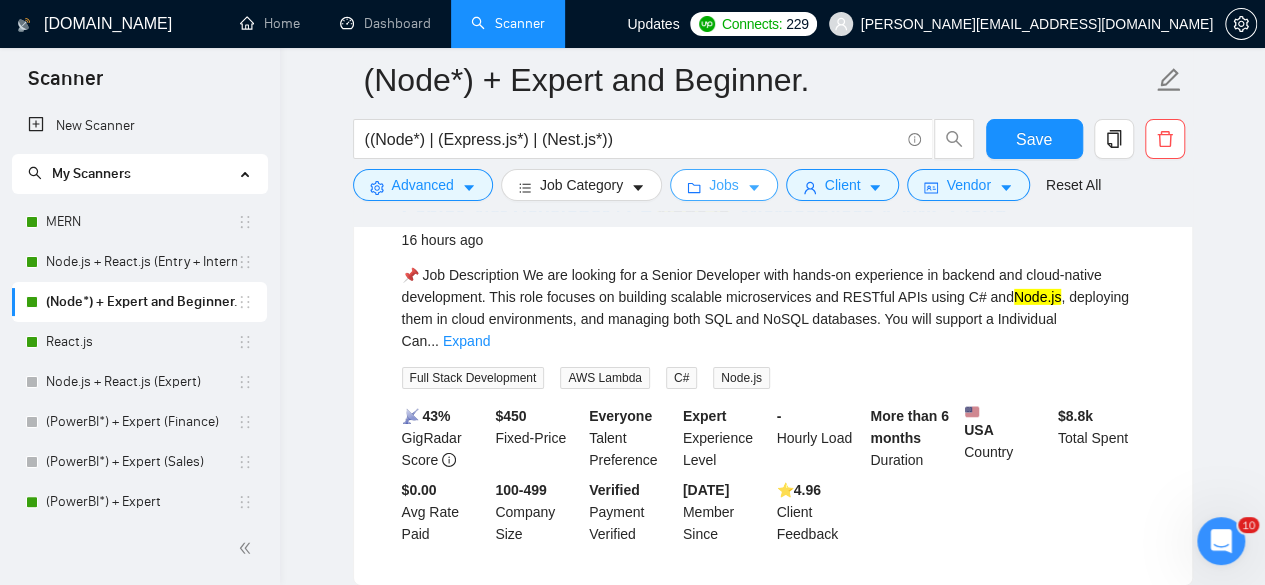click at bounding box center [694, 187] 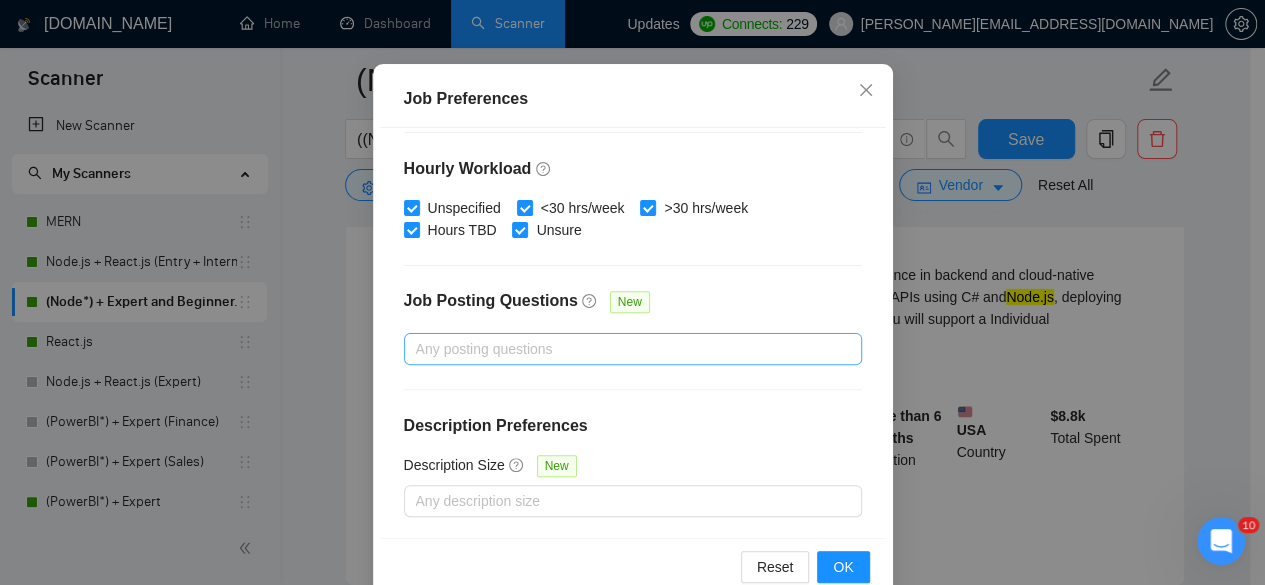 scroll, scrollTop: 159, scrollLeft: 0, axis: vertical 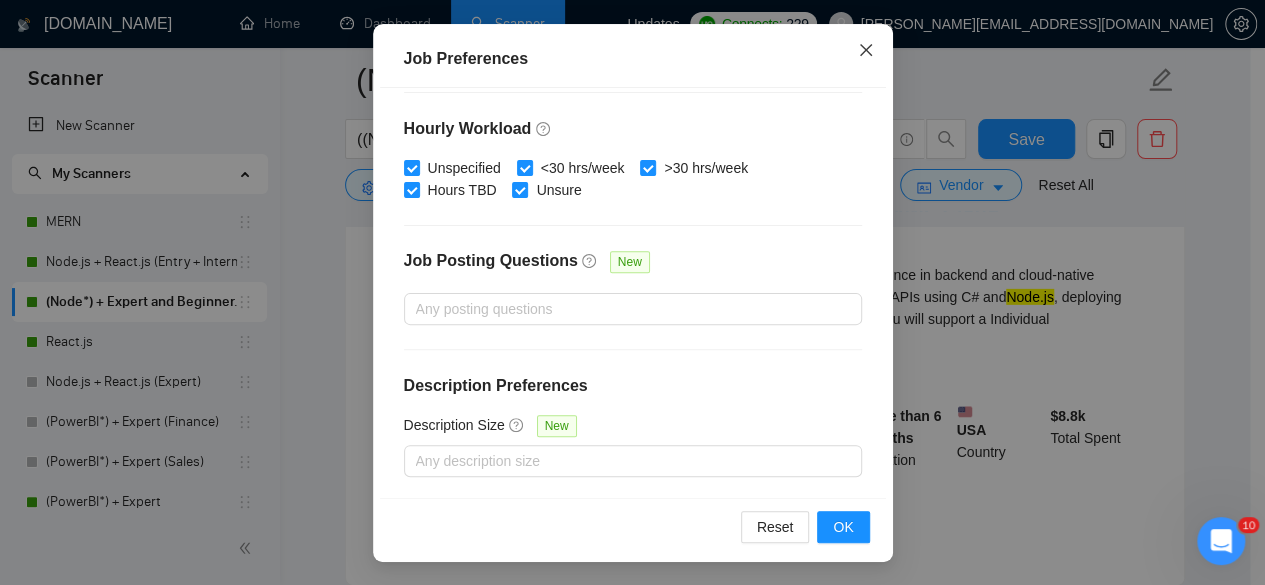 click 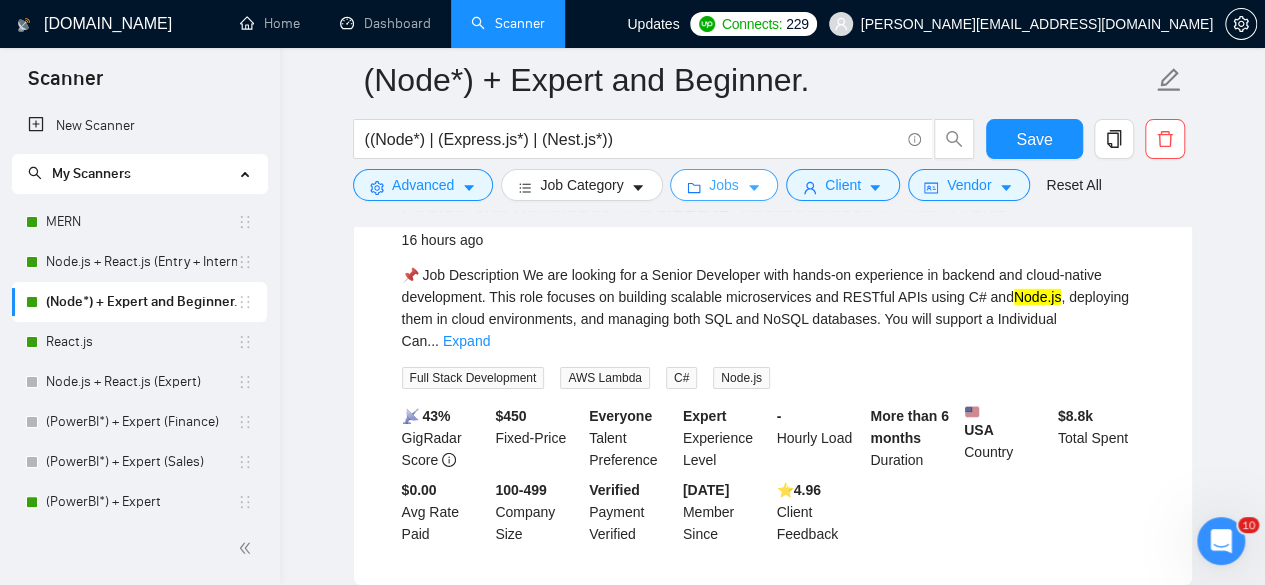 scroll, scrollTop: 0, scrollLeft: 0, axis: both 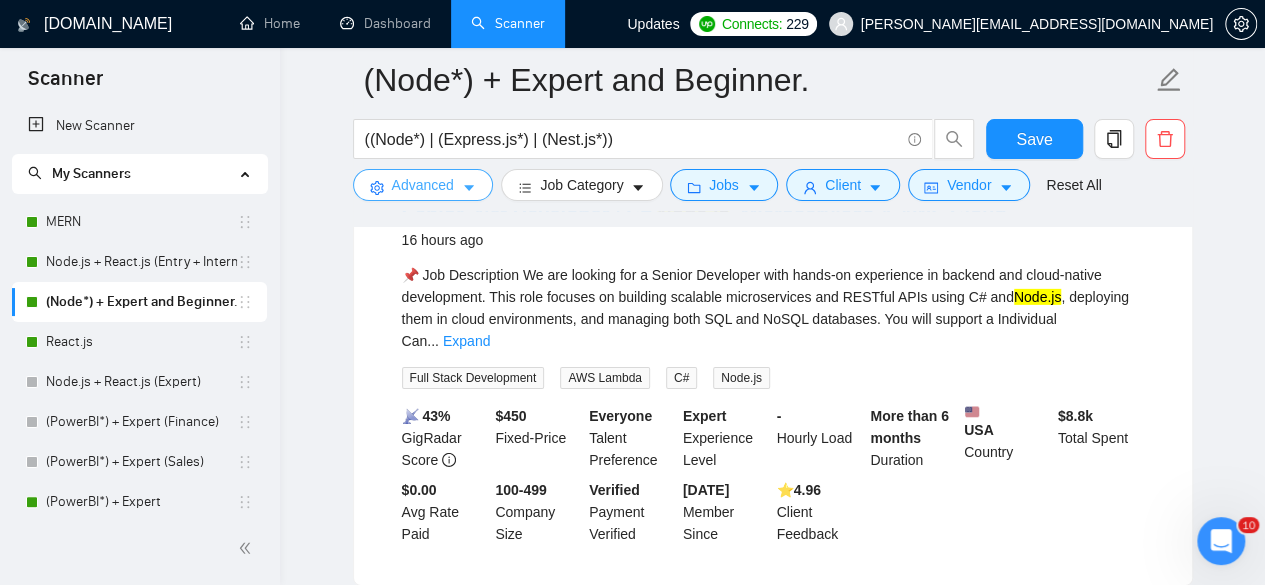 click on "Advanced" at bounding box center [423, 185] 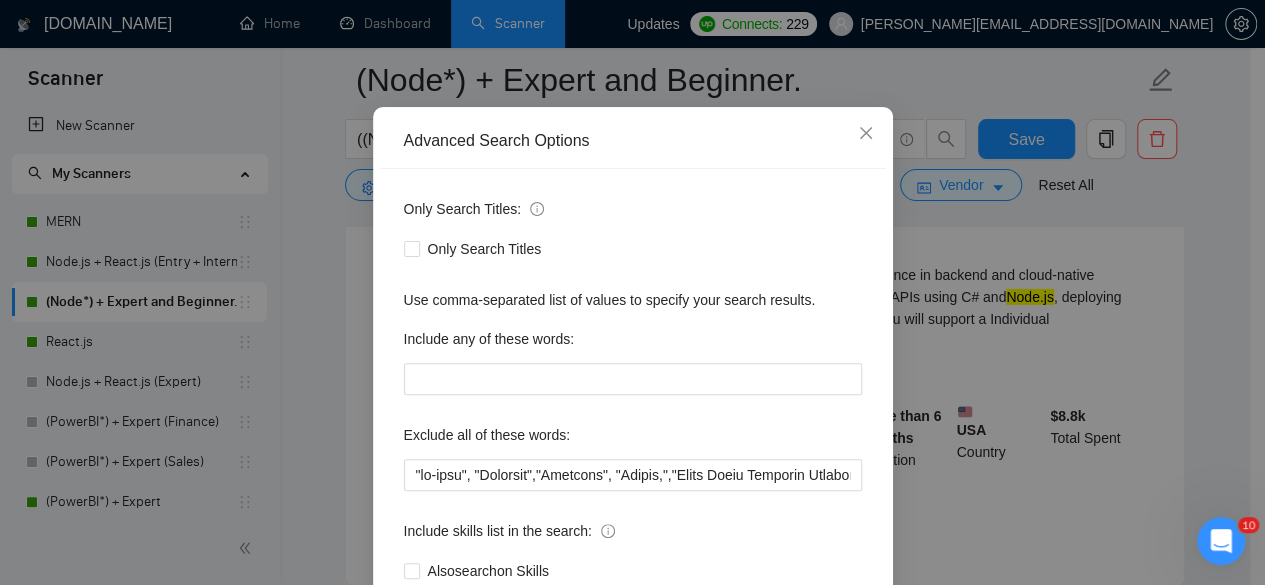 scroll, scrollTop: 60, scrollLeft: 0, axis: vertical 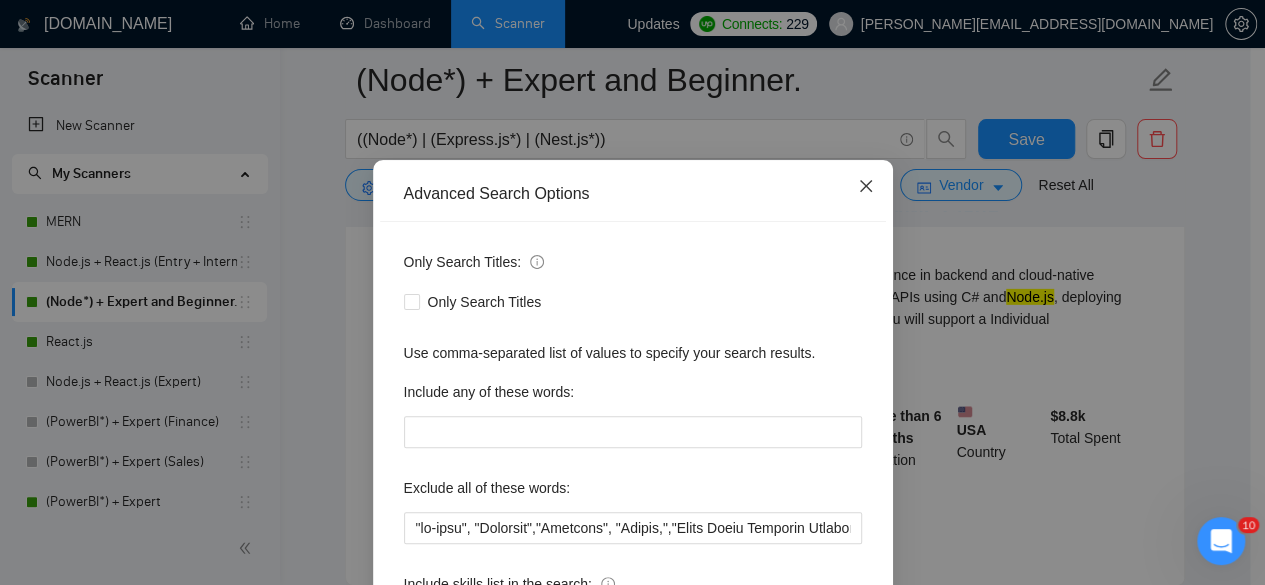click at bounding box center [866, 187] 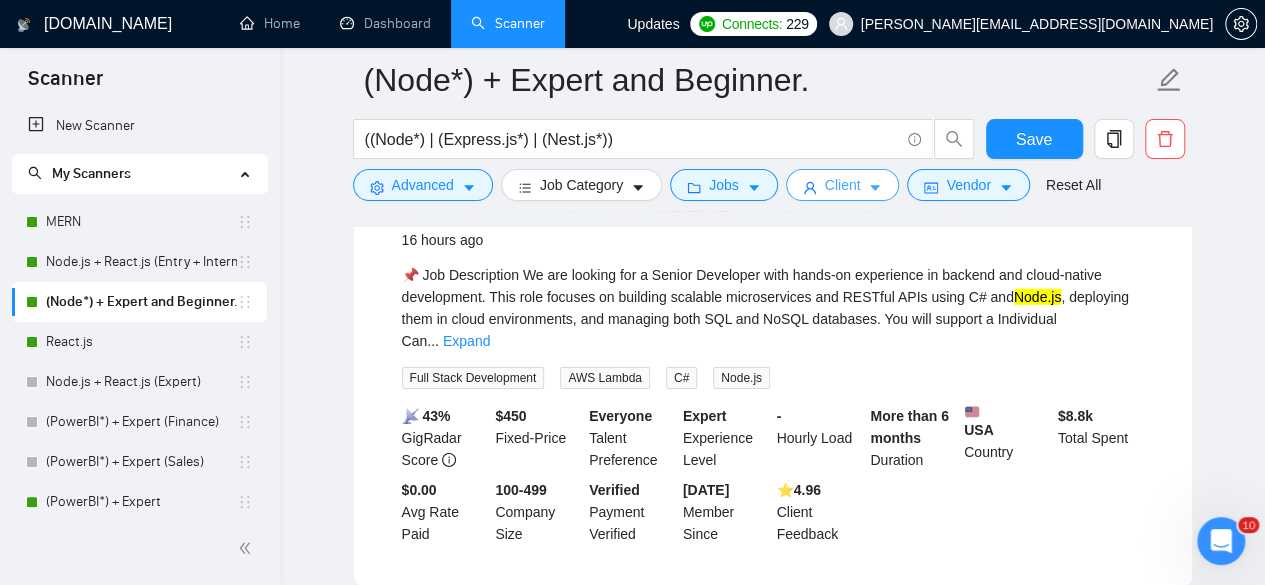 click on "Client" at bounding box center (843, 185) 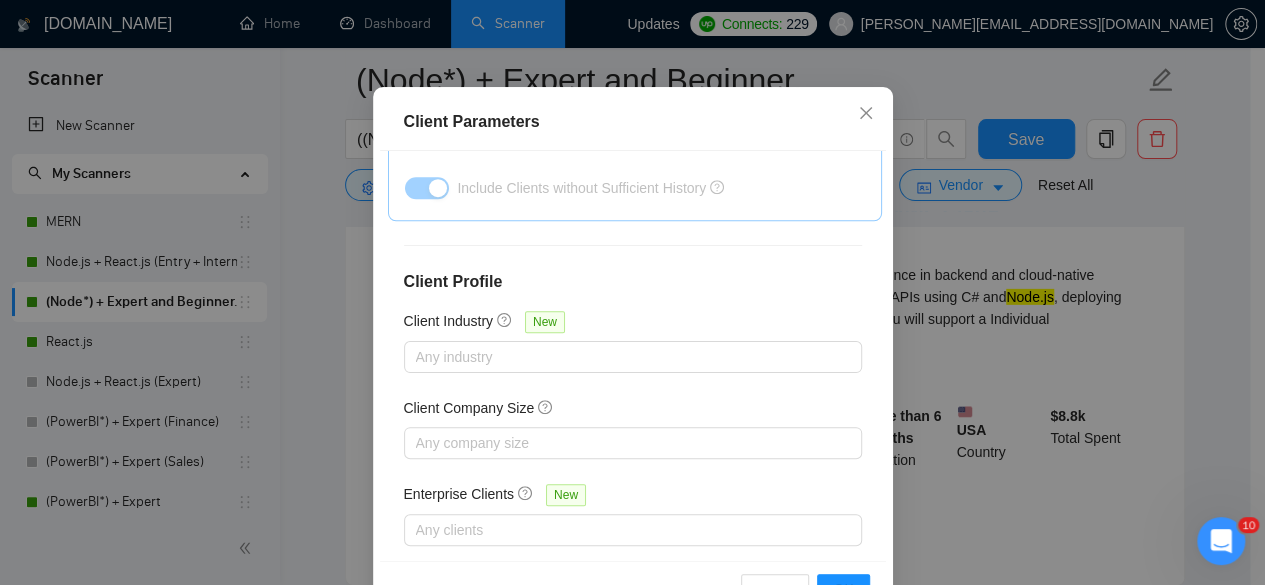 scroll, scrollTop: 159, scrollLeft: 0, axis: vertical 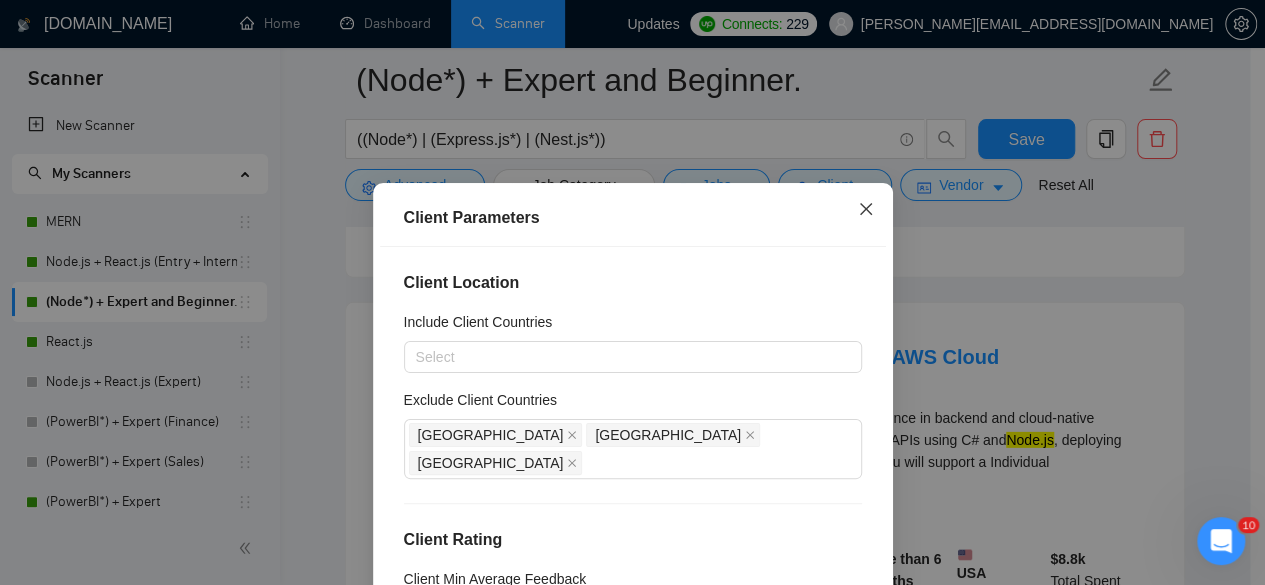 click 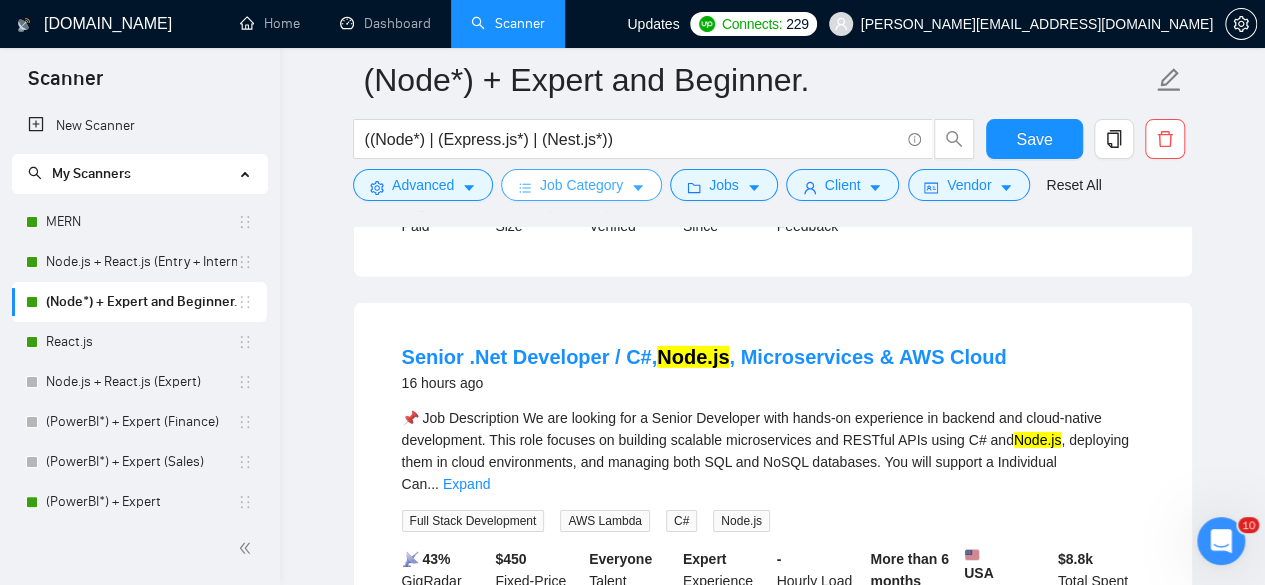 click on "Job Category" at bounding box center [581, 185] 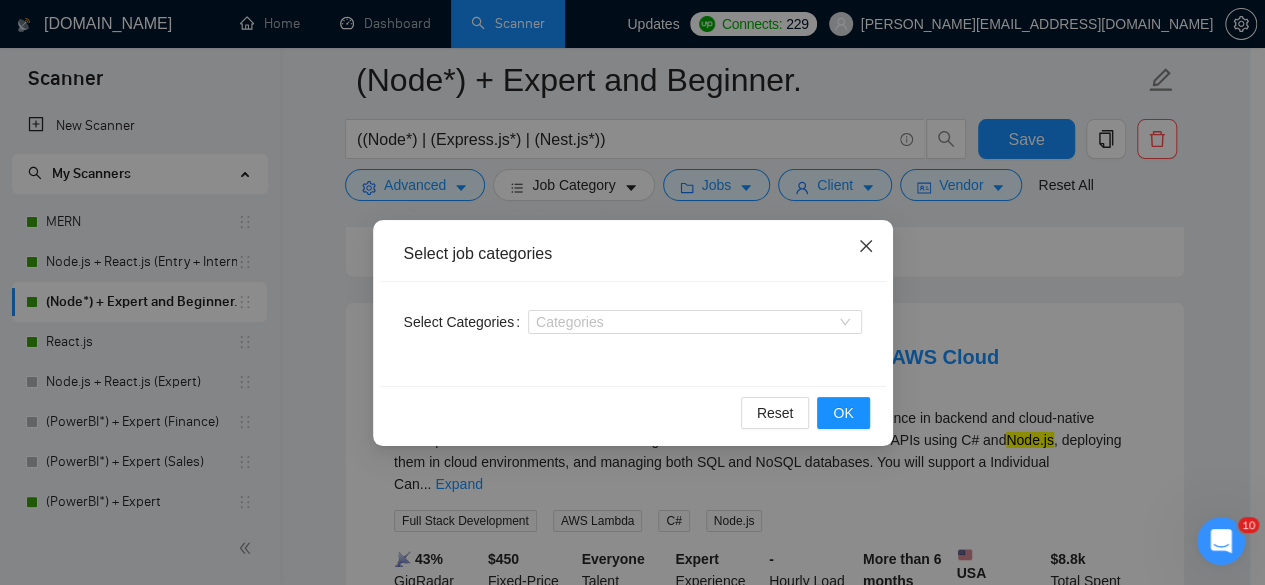 click 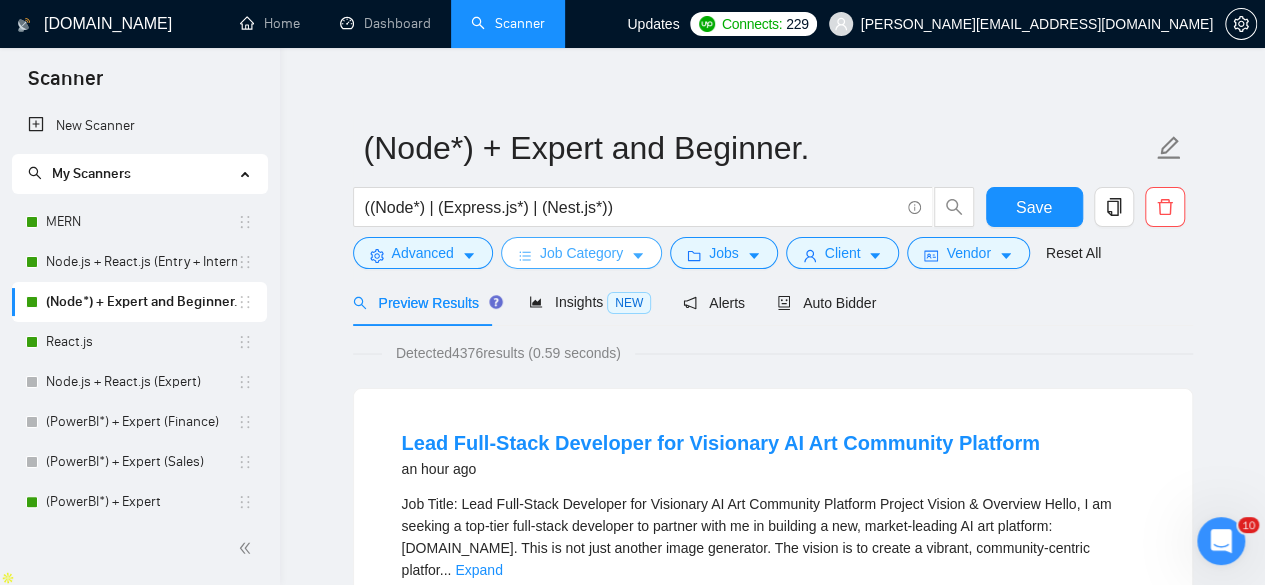 scroll, scrollTop: 0, scrollLeft: 0, axis: both 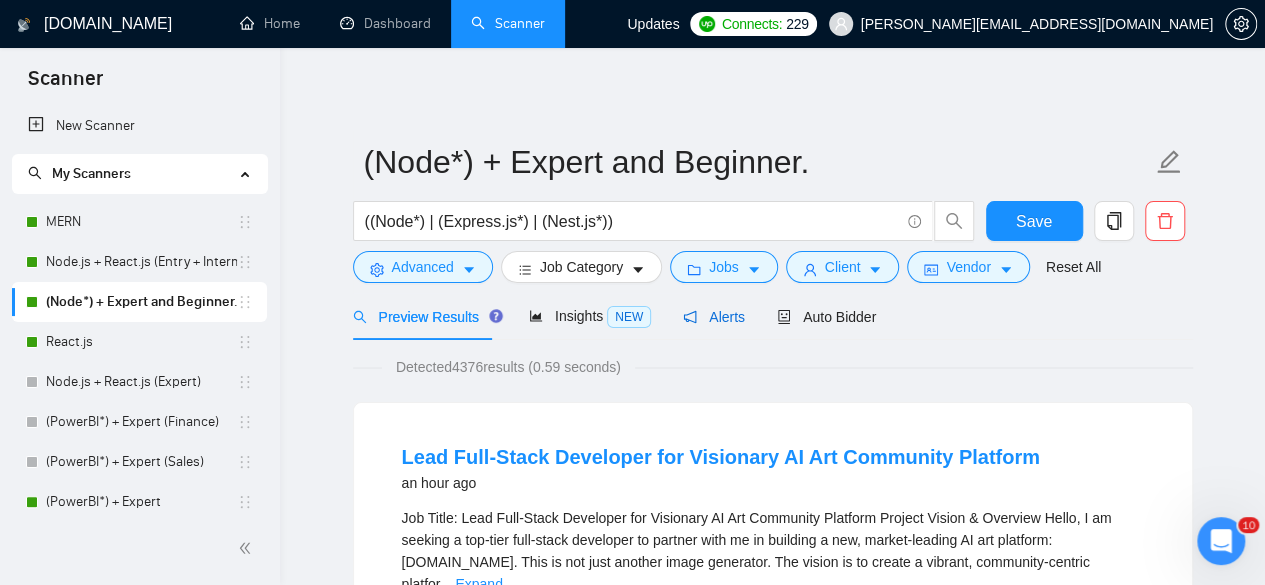 click on "Alerts" at bounding box center [714, 317] 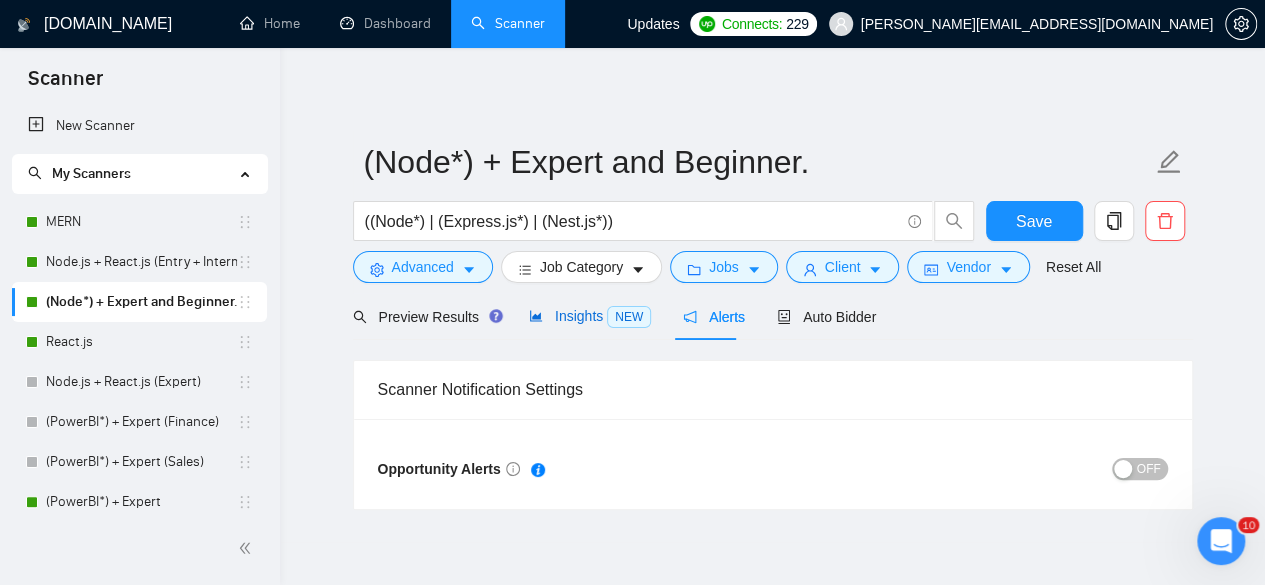 click on "Insights NEW" at bounding box center (590, 316) 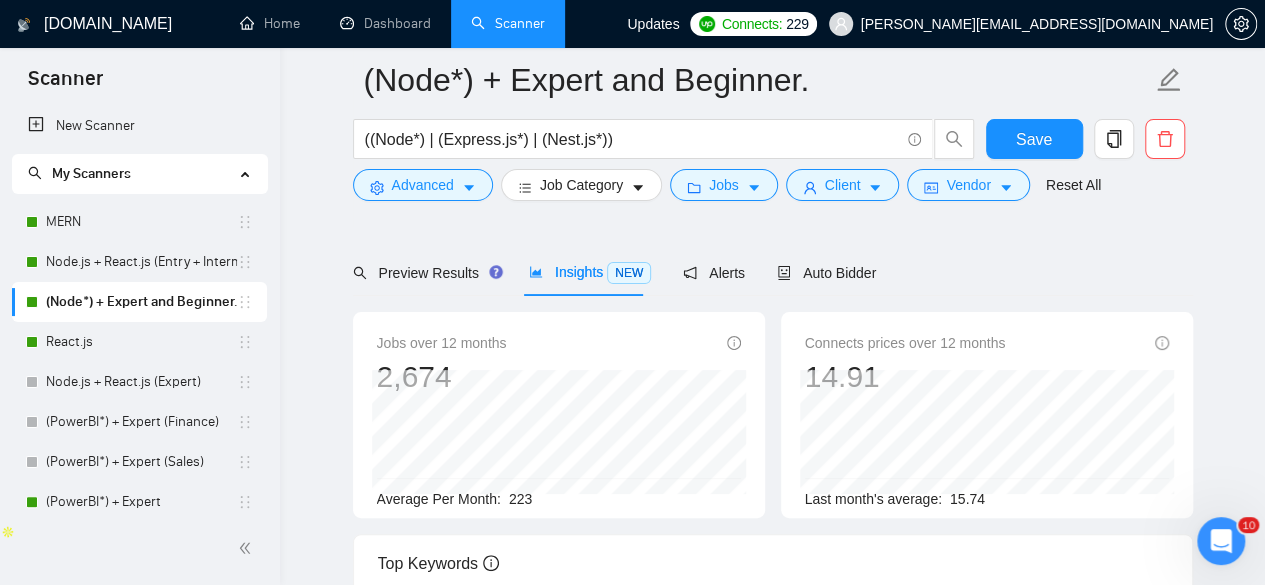 scroll, scrollTop: 0, scrollLeft: 0, axis: both 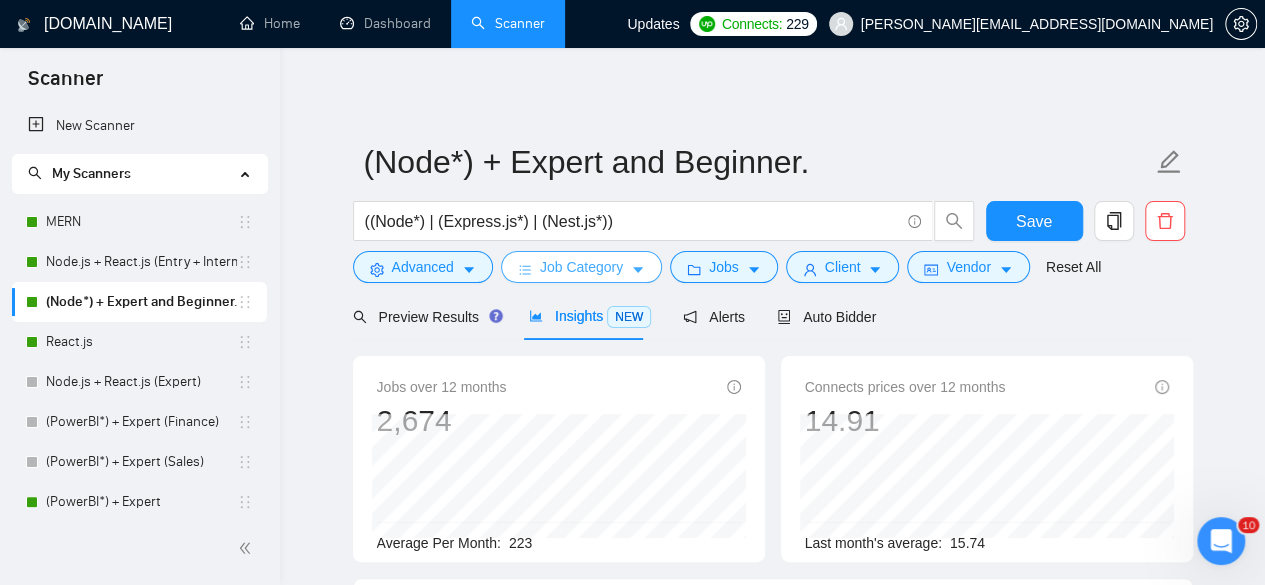 click 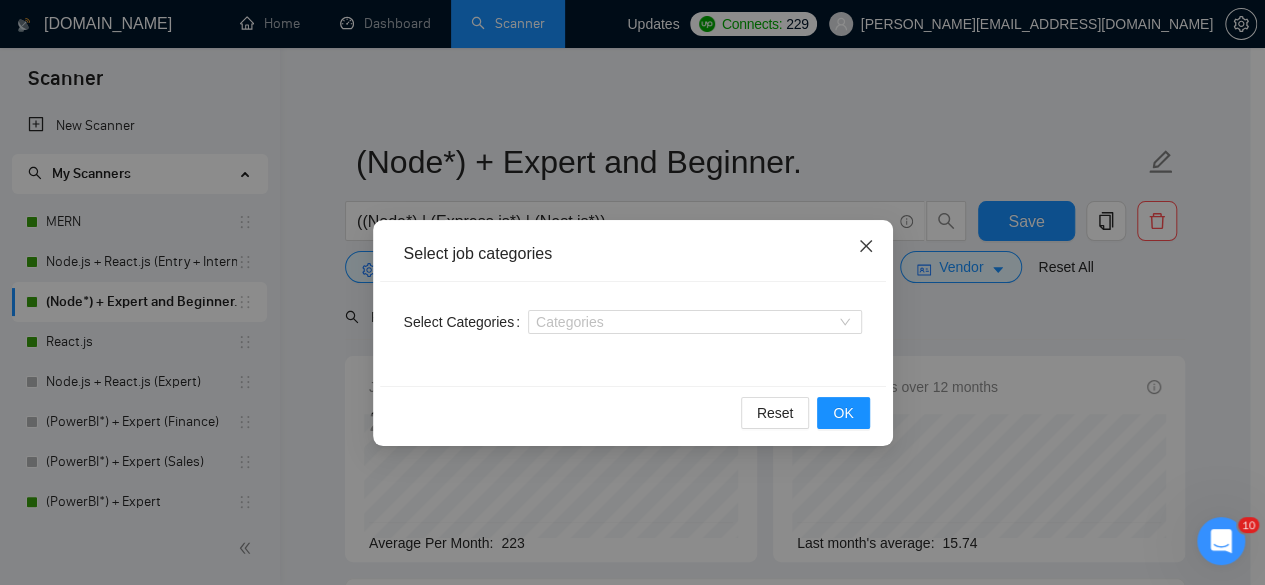 click at bounding box center [866, 247] 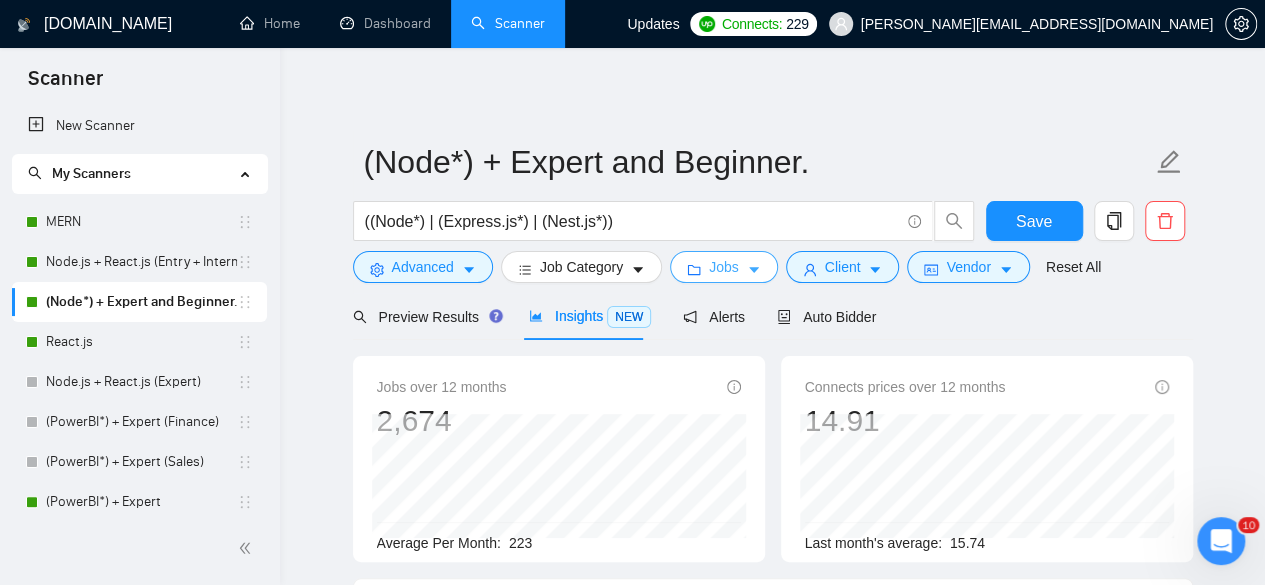 click on "Jobs" at bounding box center (724, 267) 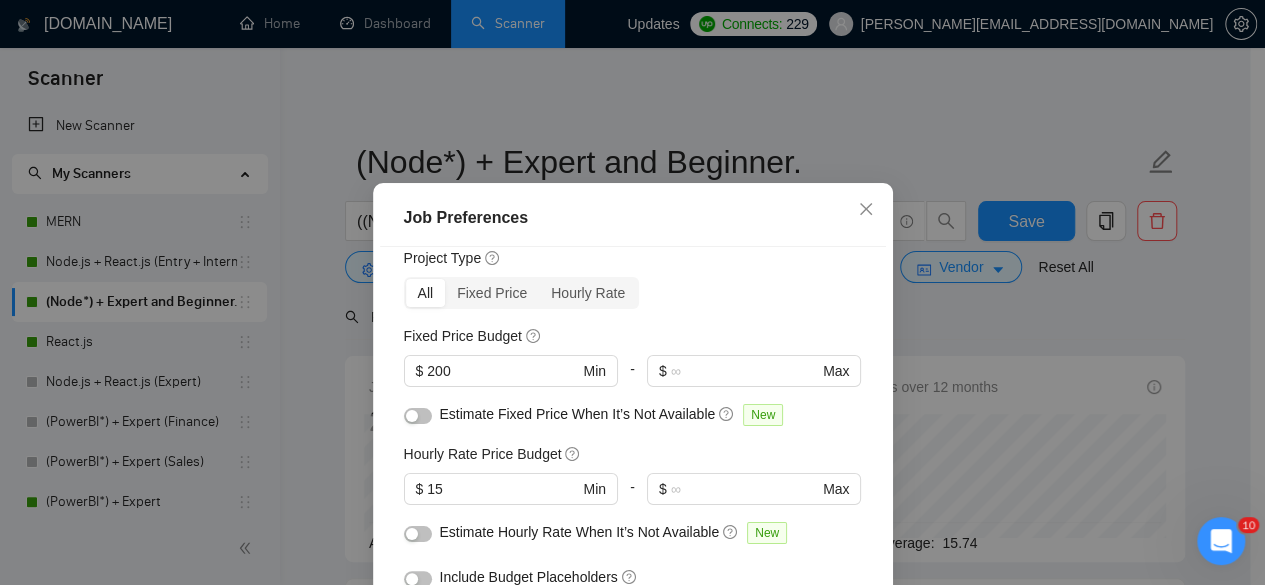 scroll, scrollTop: 66, scrollLeft: 0, axis: vertical 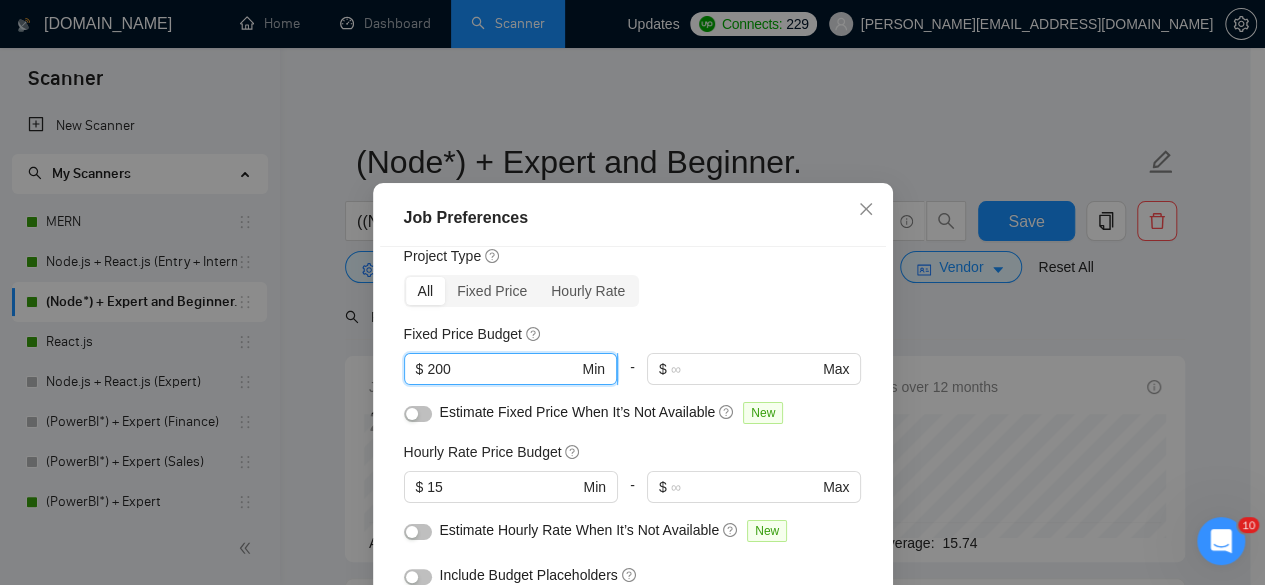 click on "200" at bounding box center [502, 369] 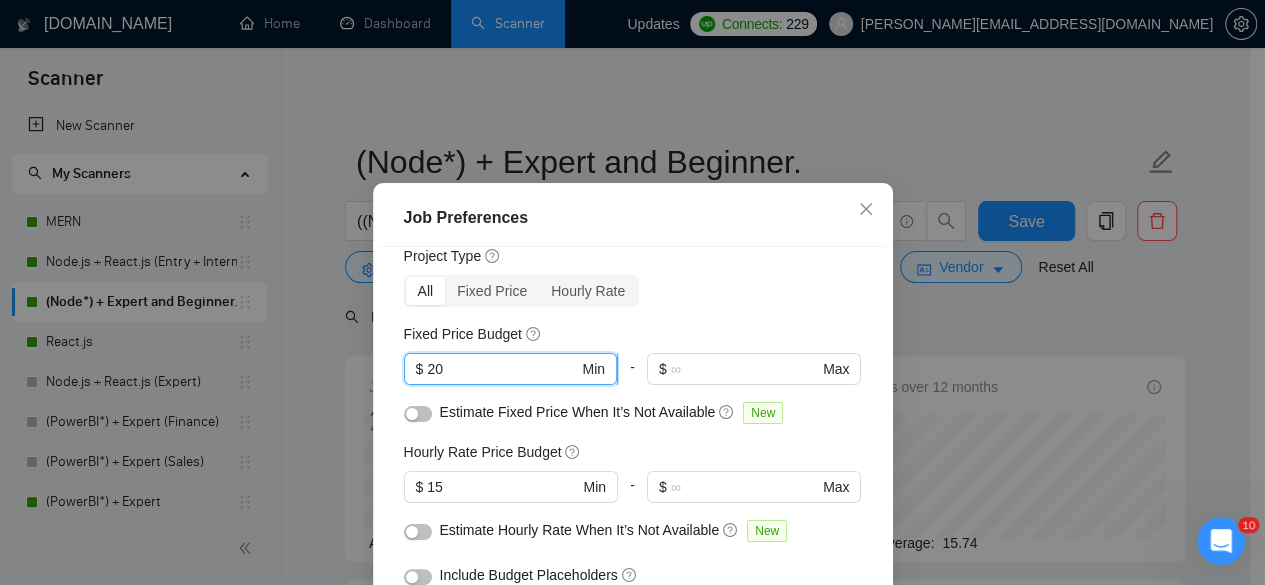 type on "2" 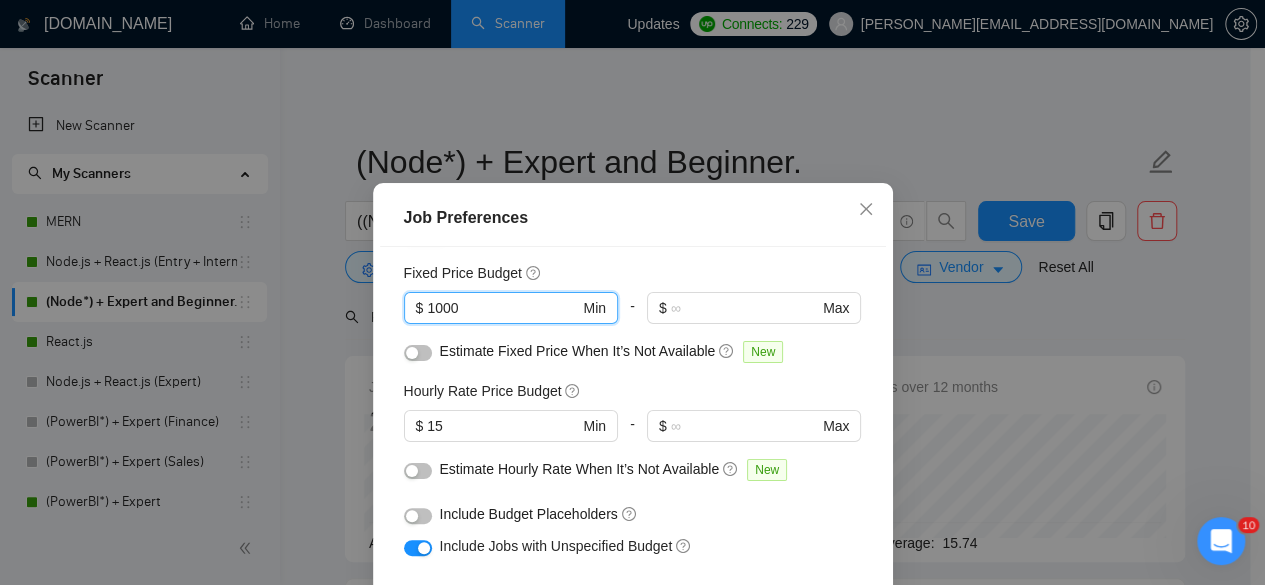 scroll, scrollTop: 128, scrollLeft: 0, axis: vertical 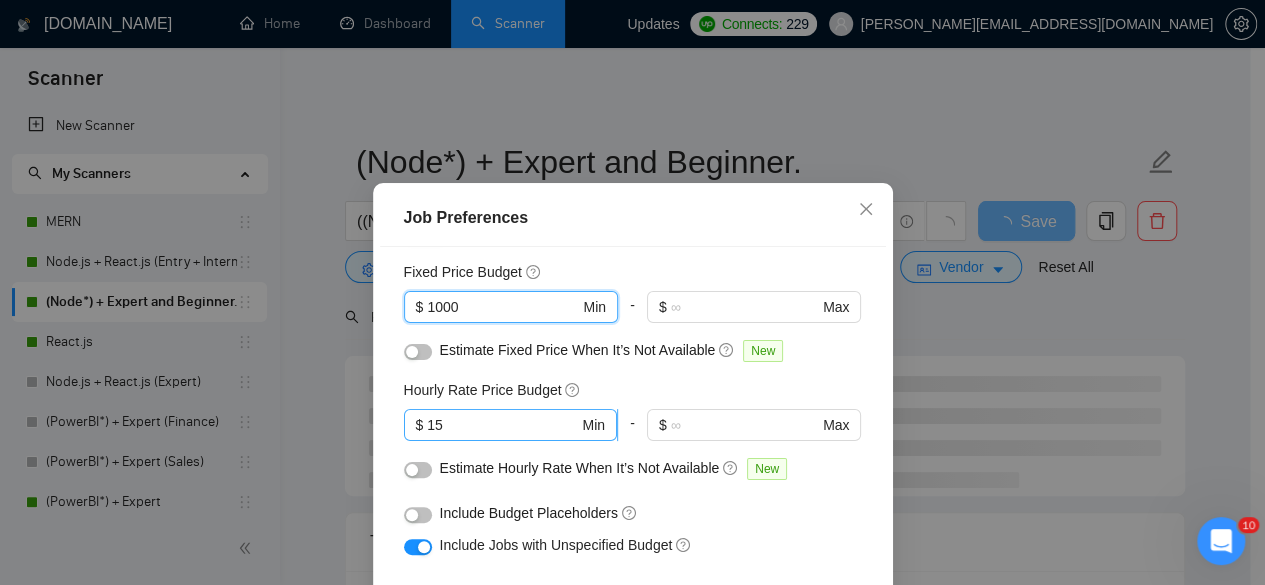 type on "1000" 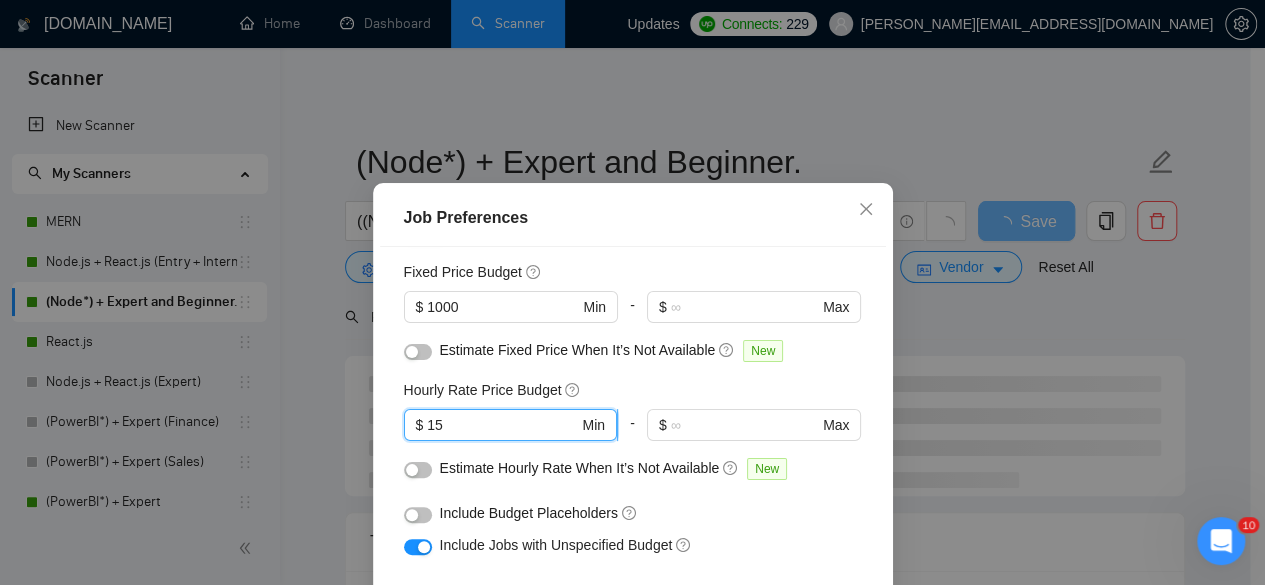 click on "15" at bounding box center (502, 425) 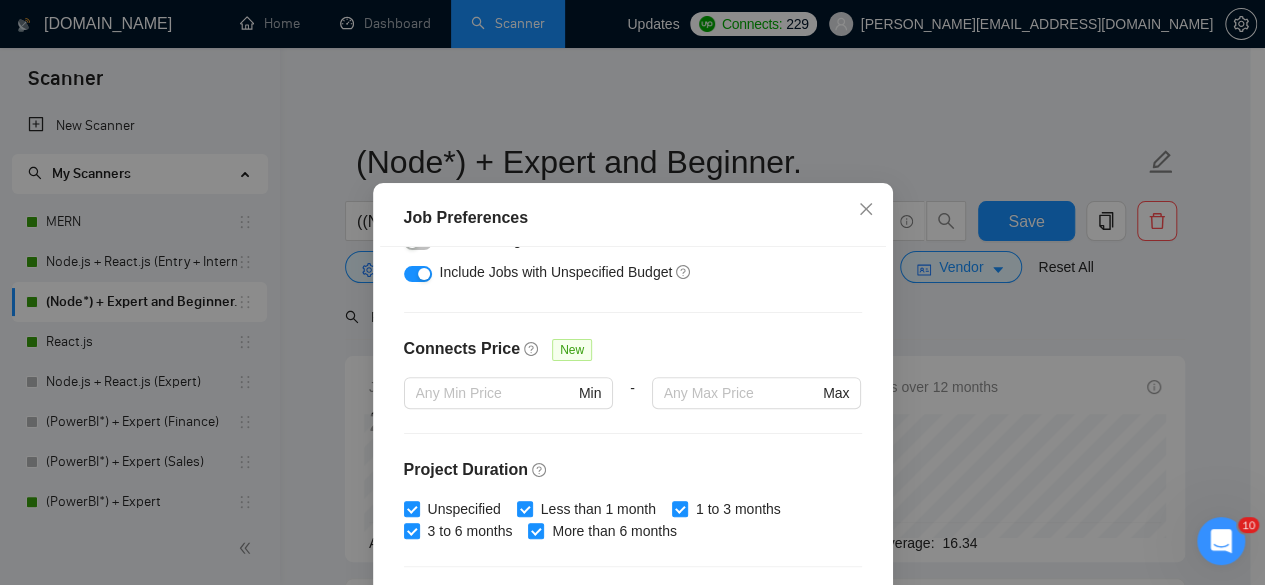 scroll, scrollTop: 402, scrollLeft: 0, axis: vertical 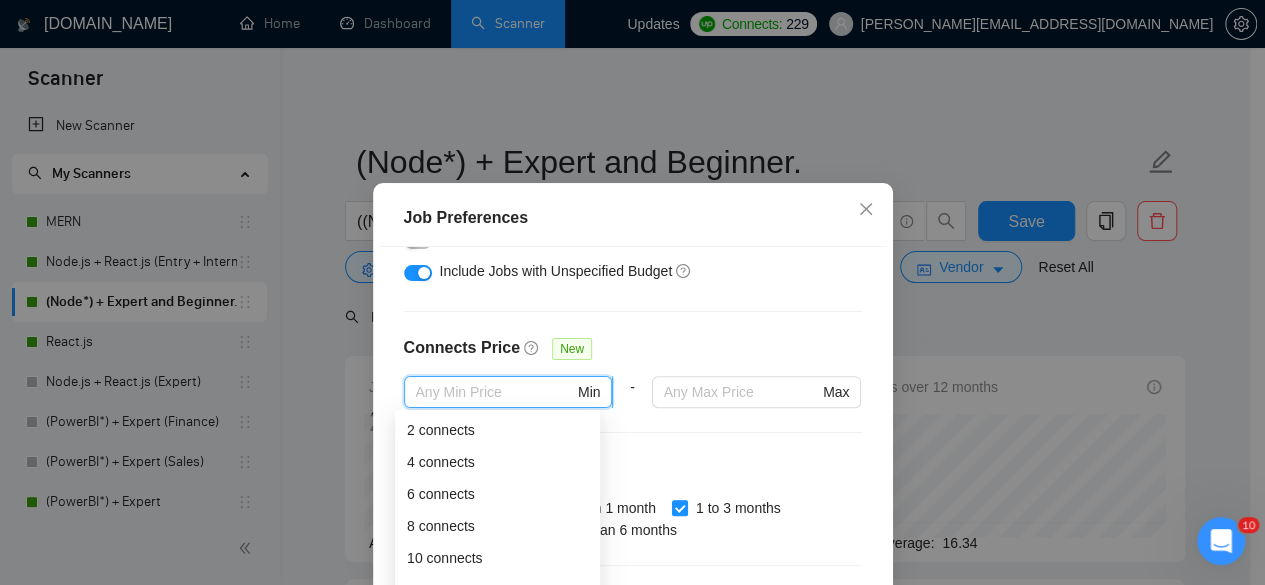 click at bounding box center [495, 392] 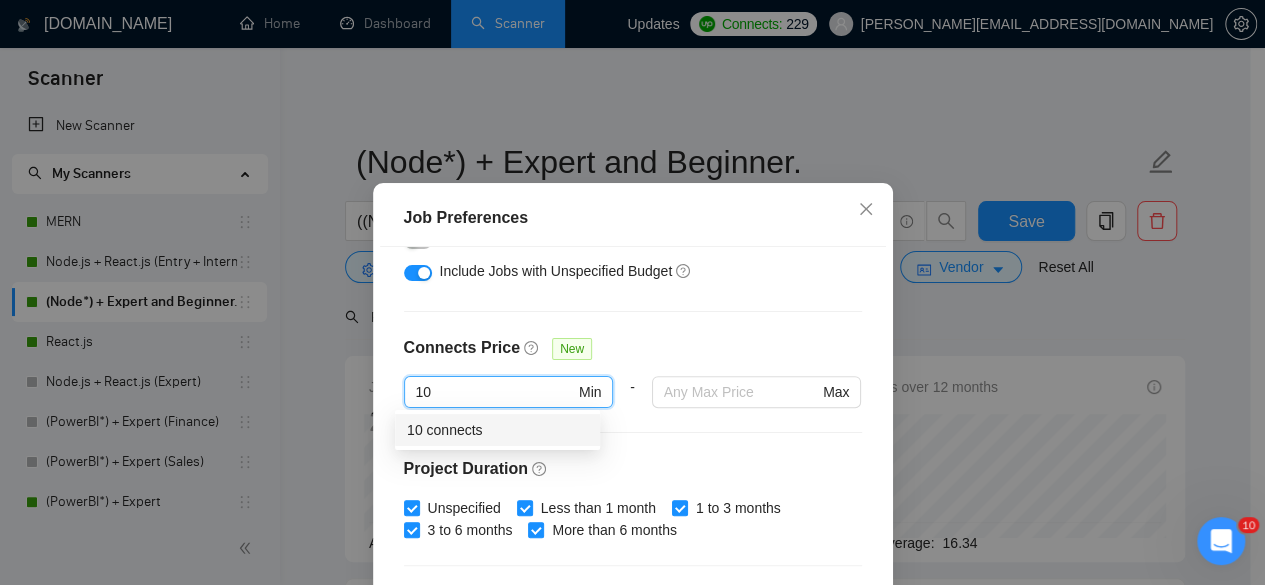 click on "10 connects" at bounding box center (497, 430) 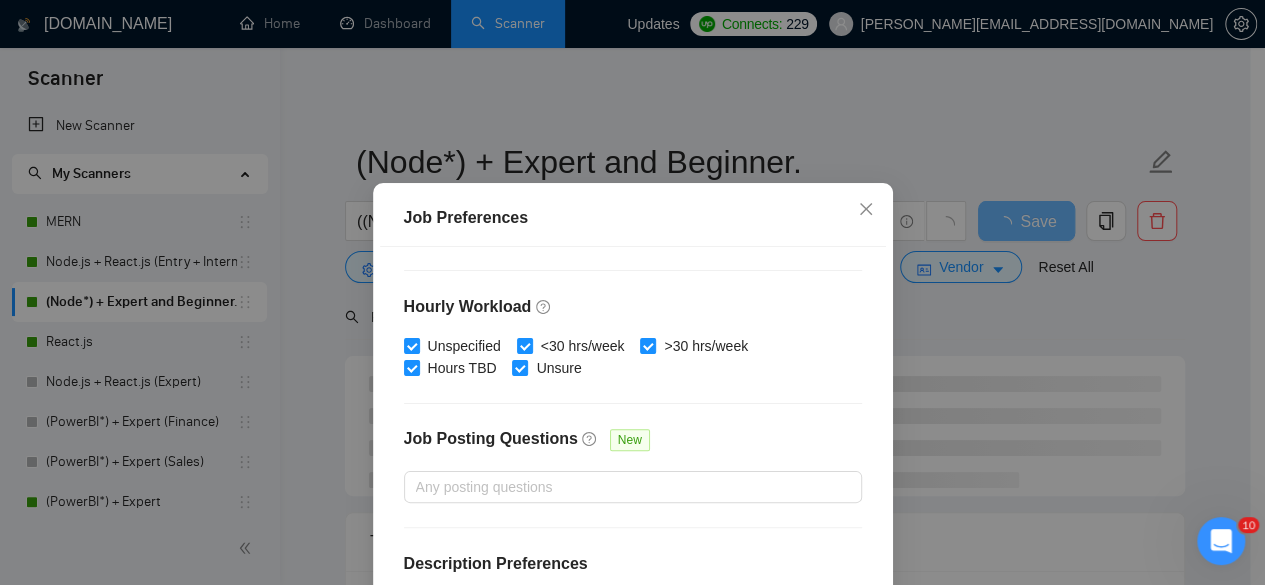 scroll, scrollTop: 716, scrollLeft: 0, axis: vertical 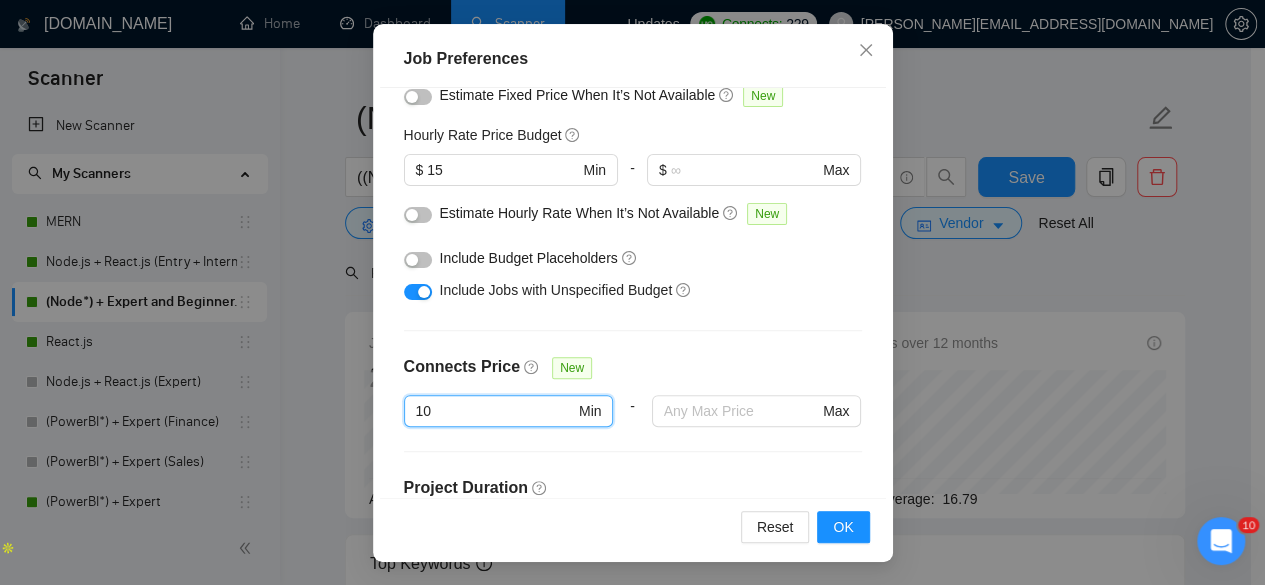 type on "10" 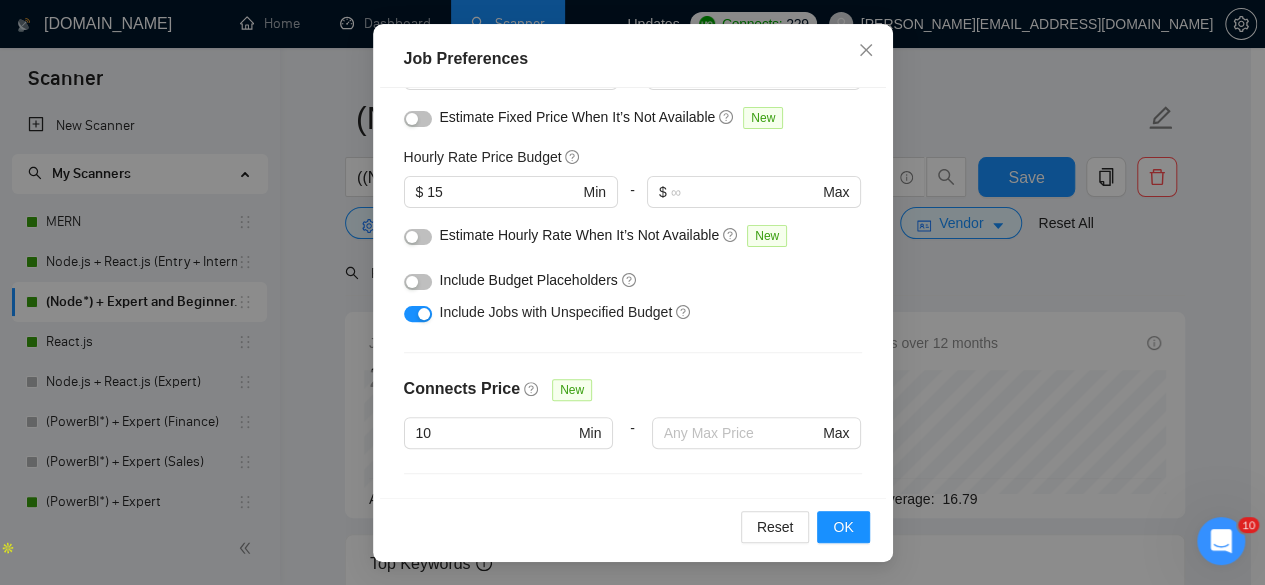 scroll, scrollTop: 201, scrollLeft: 0, axis: vertical 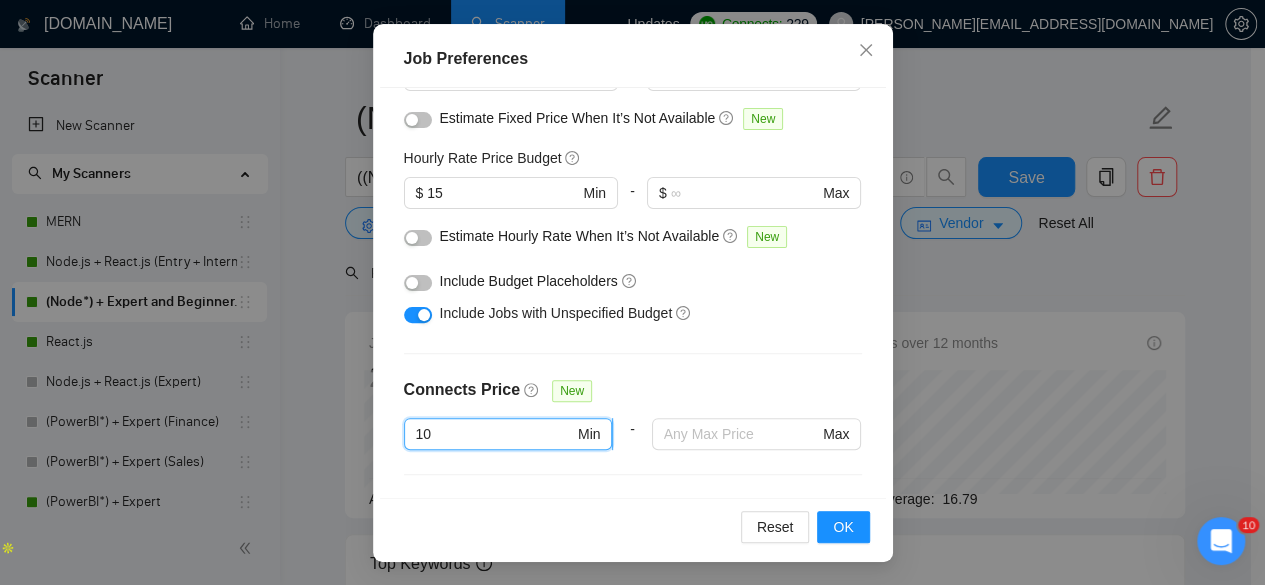 click on "10" at bounding box center (495, 434) 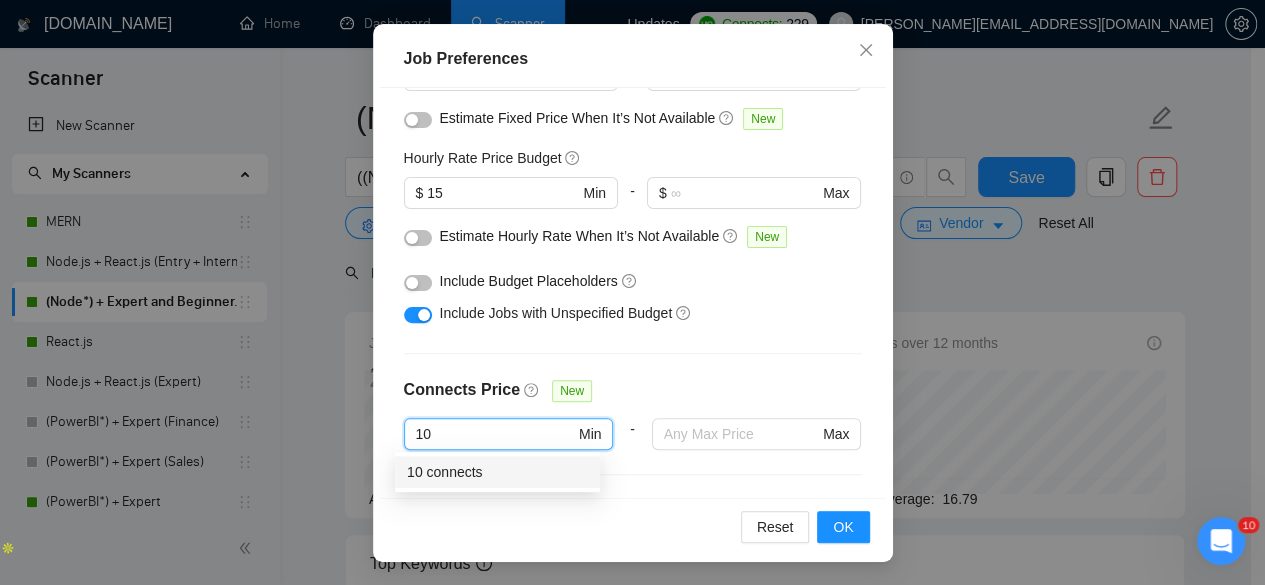 click on "10 connects" at bounding box center [497, 472] 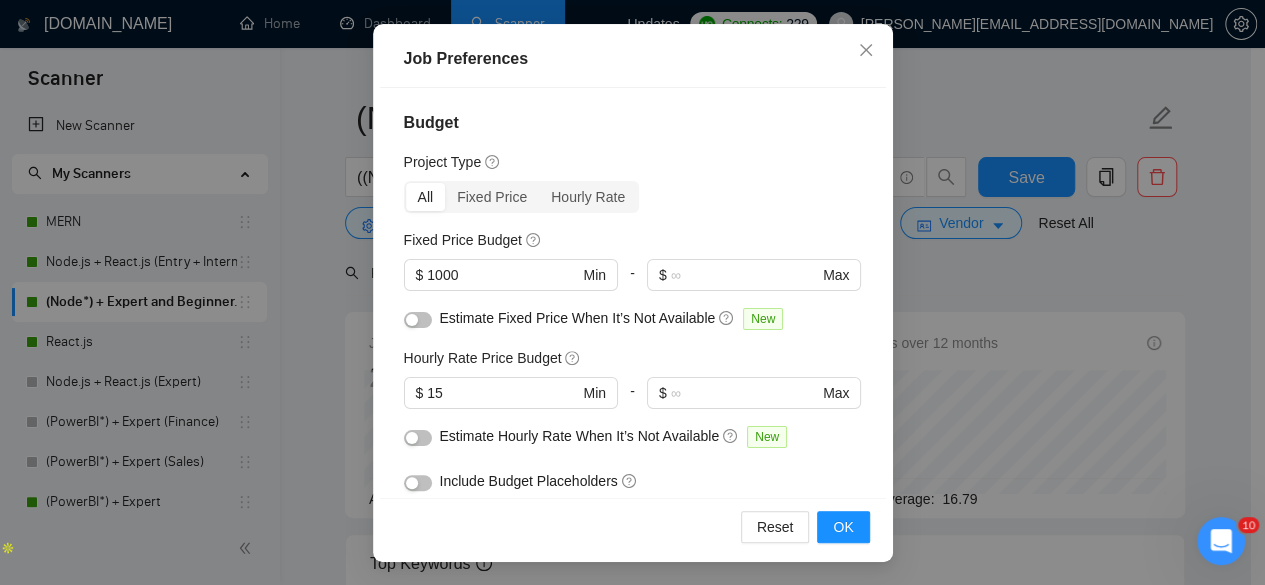 scroll, scrollTop: 0, scrollLeft: 0, axis: both 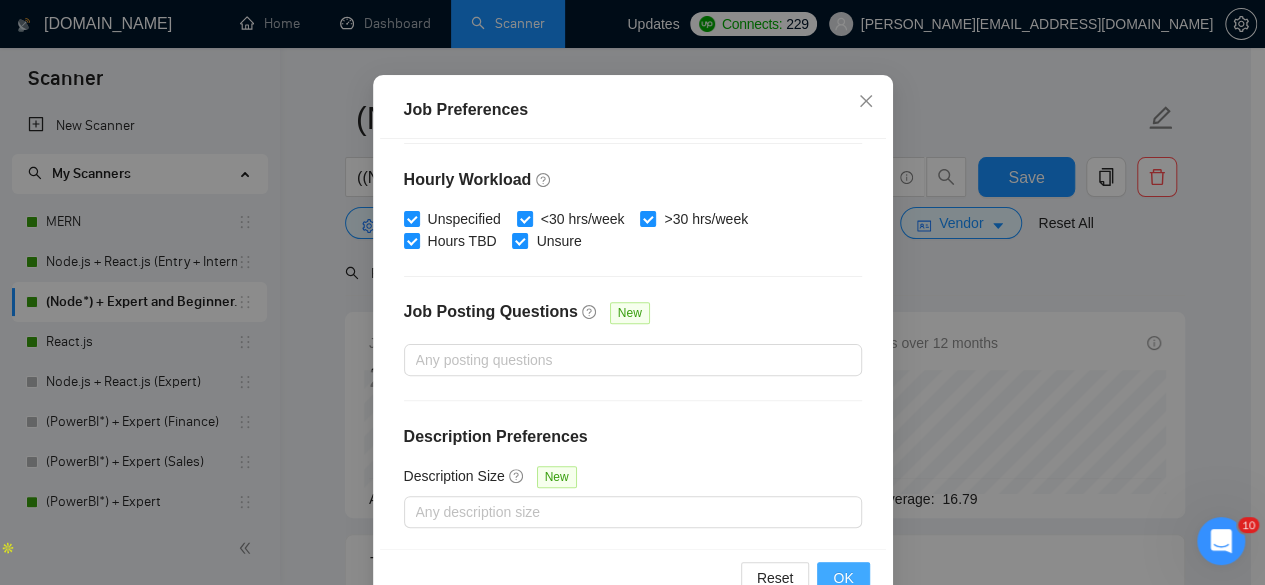 click on "OK" at bounding box center [843, 578] 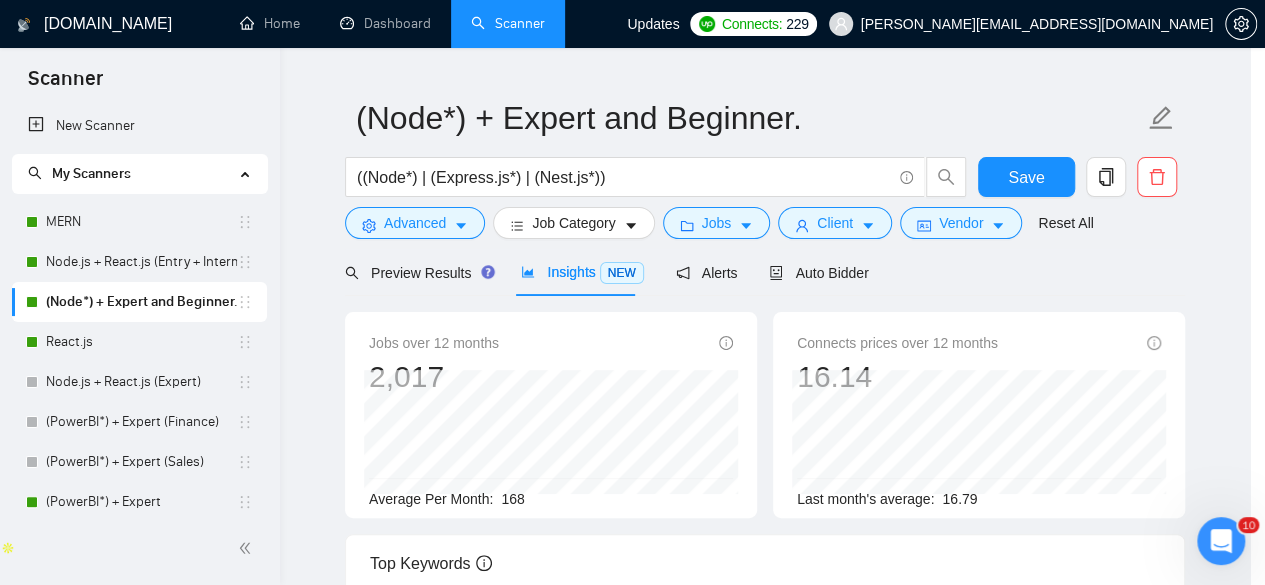 scroll, scrollTop: 96, scrollLeft: 0, axis: vertical 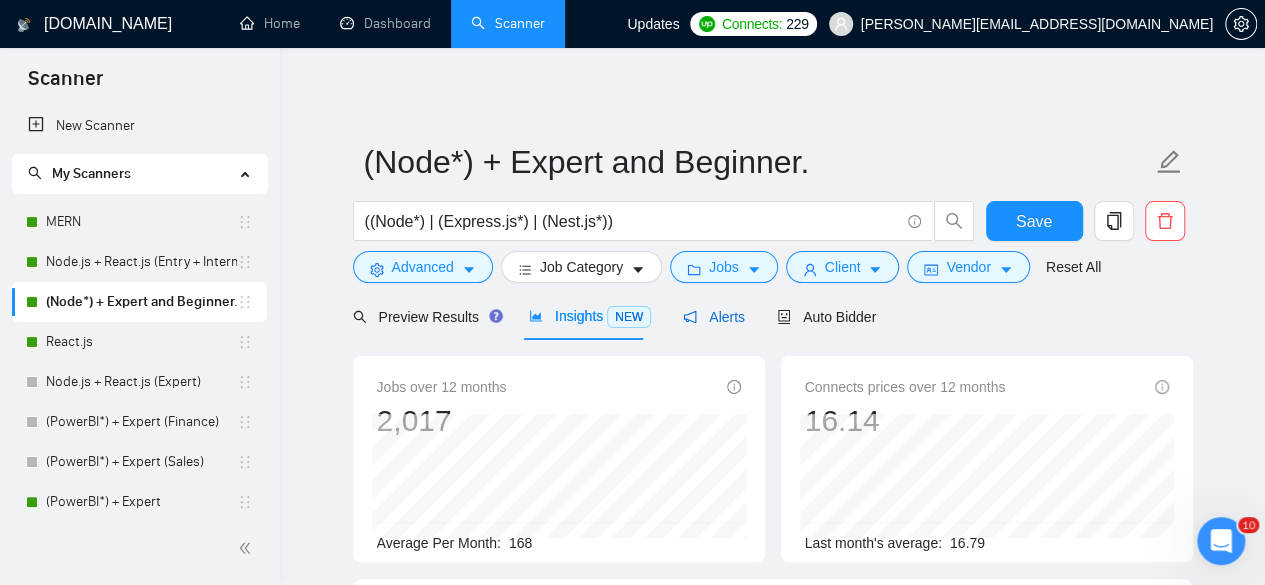 click on "Alerts" at bounding box center (714, 317) 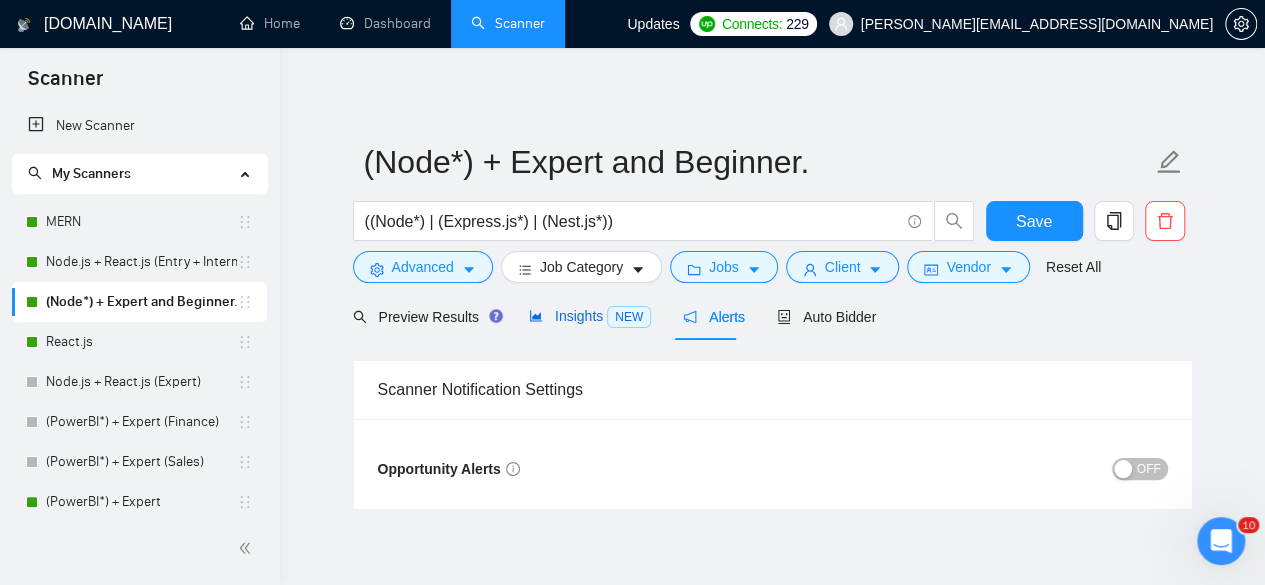 click on "Insights NEW" at bounding box center (590, 316) 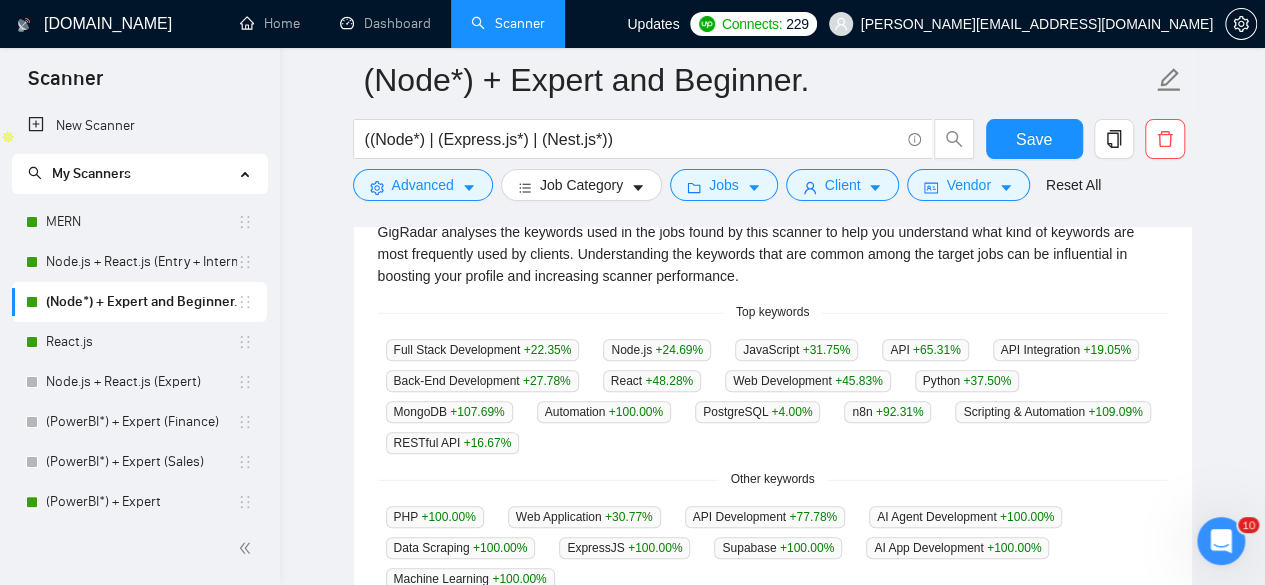 scroll, scrollTop: 456, scrollLeft: 0, axis: vertical 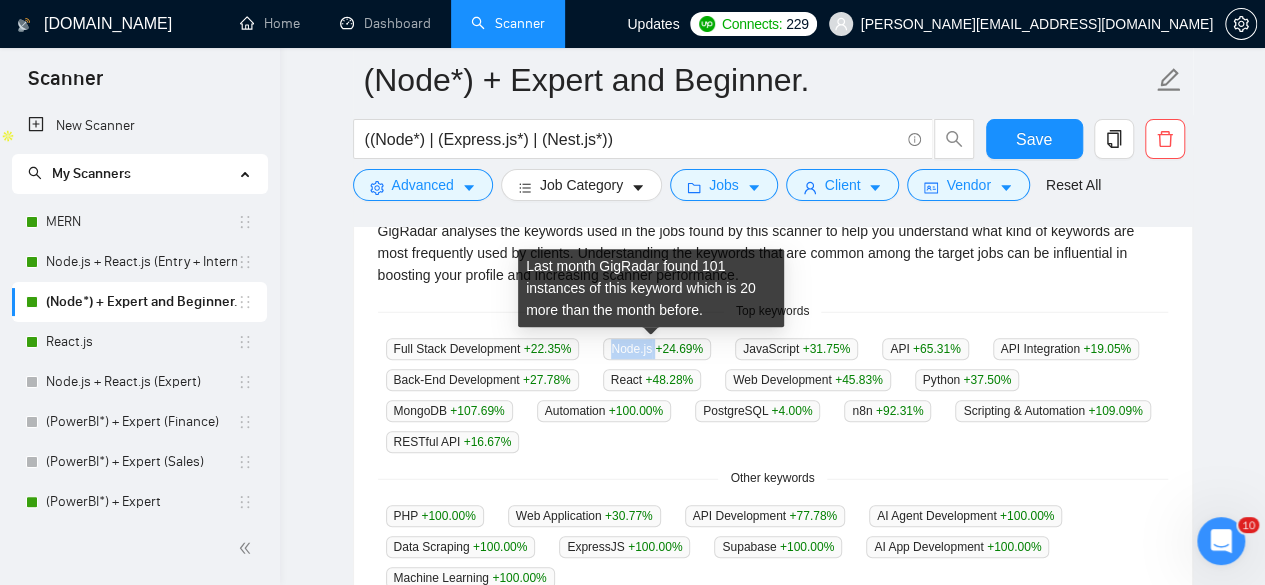 drag, startPoint x: 600, startPoint y: 346, endPoint x: 649, endPoint y: 350, distance: 49.162994 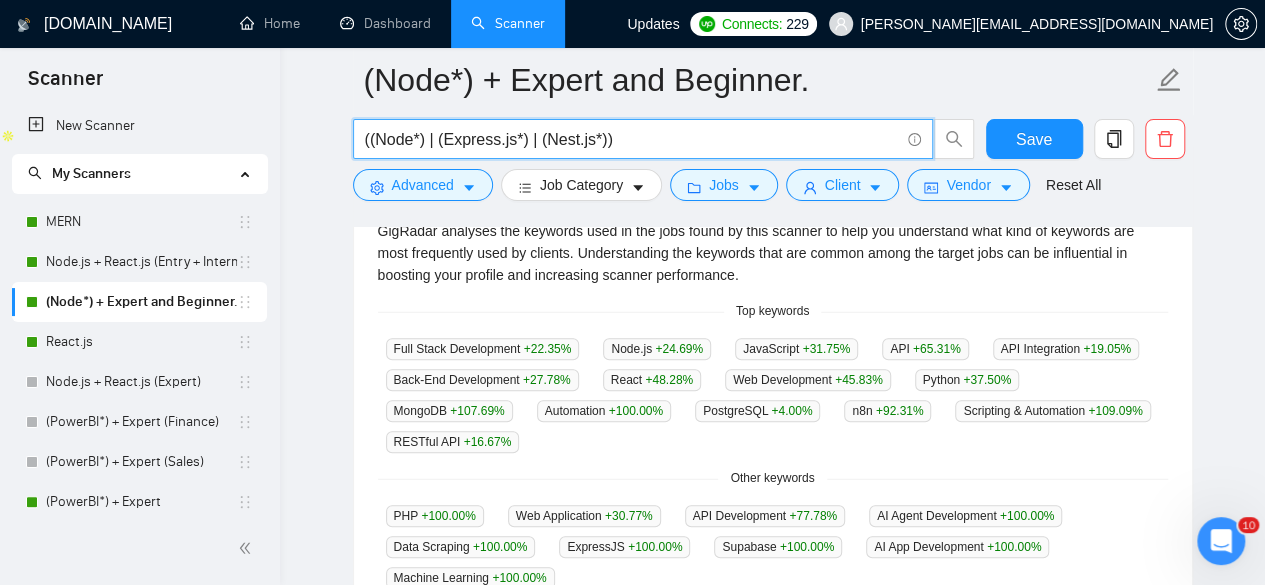 click on "((Node*) | (Express.js*) | (Nest.js*))" at bounding box center [632, 139] 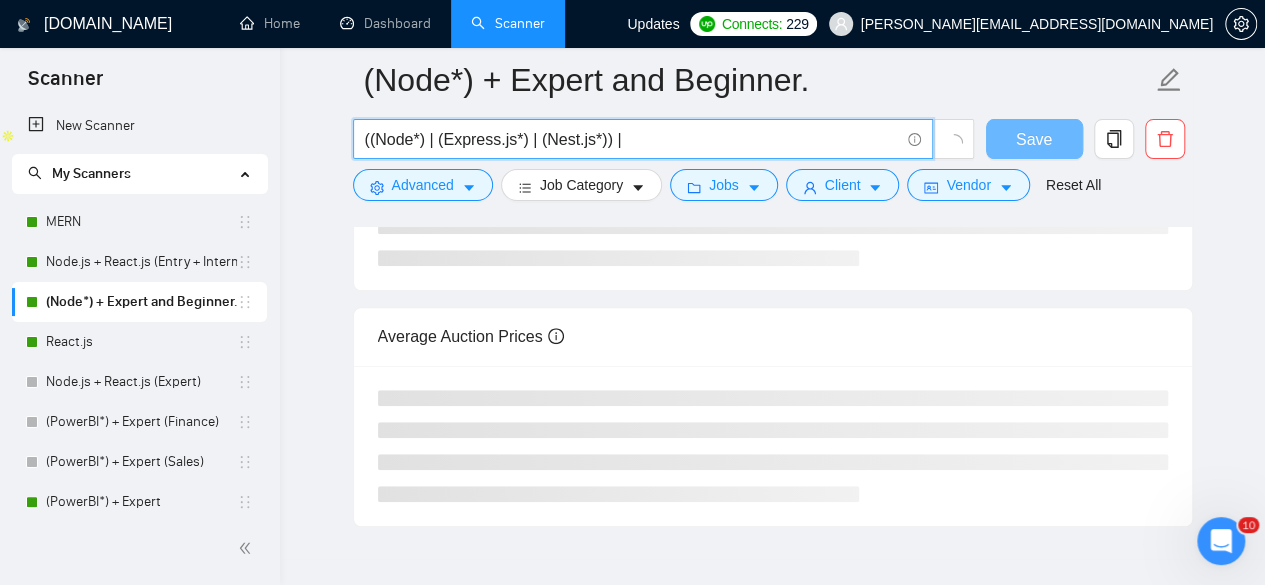 paste on "Node.js" 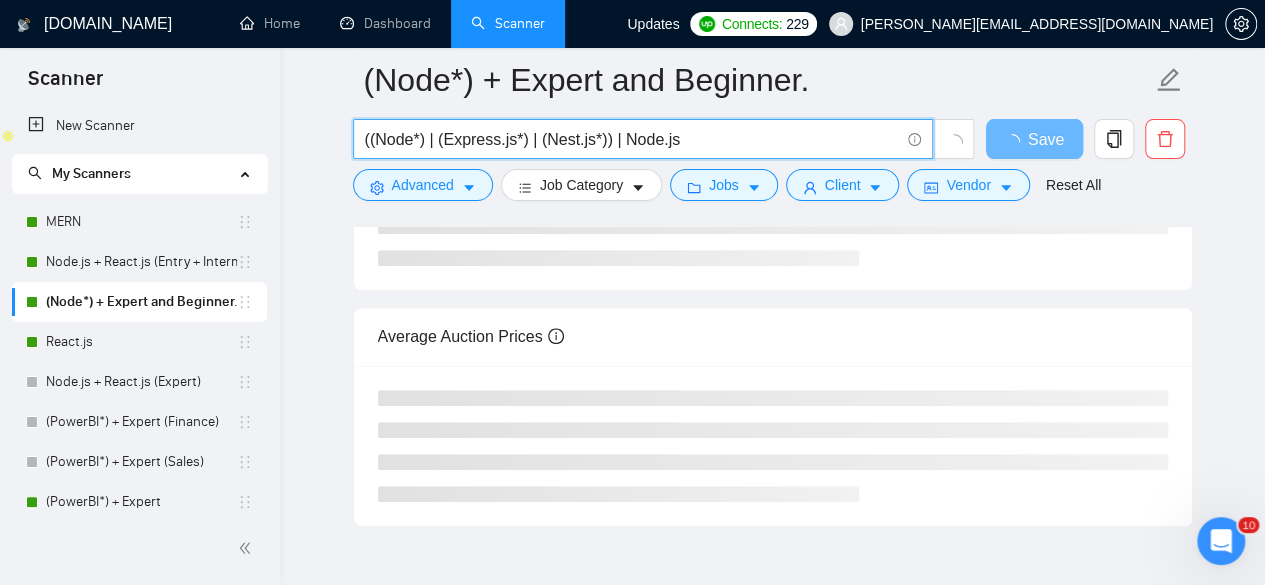 scroll, scrollTop: 489, scrollLeft: 0, axis: vertical 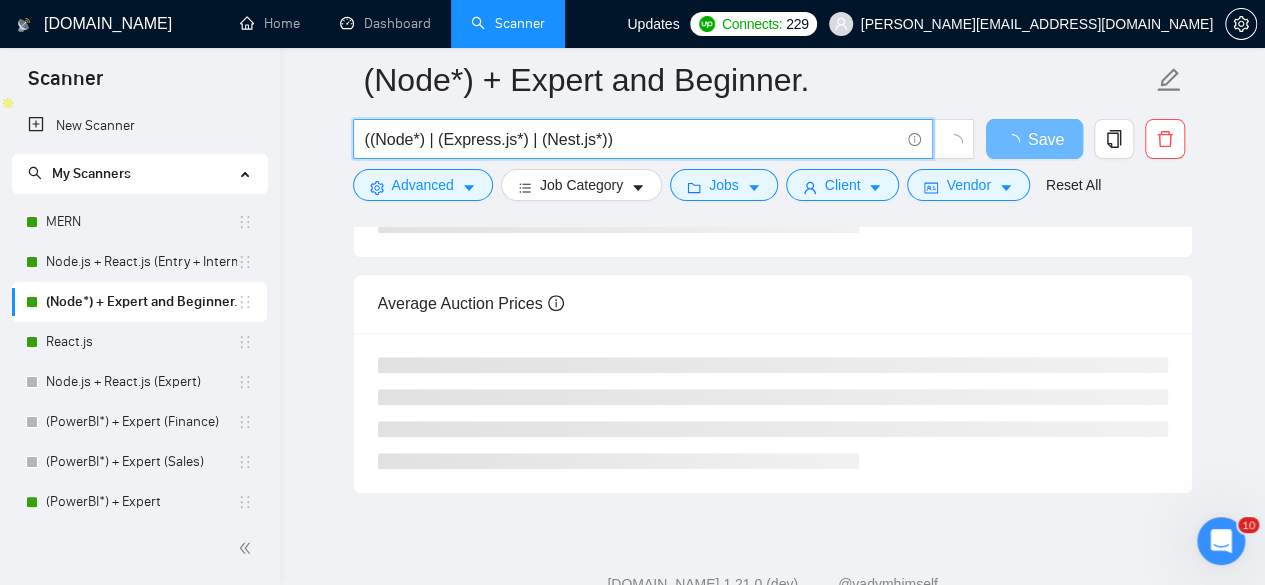 type on "((Node*) | (Express.js*) | (Nest.js*))" 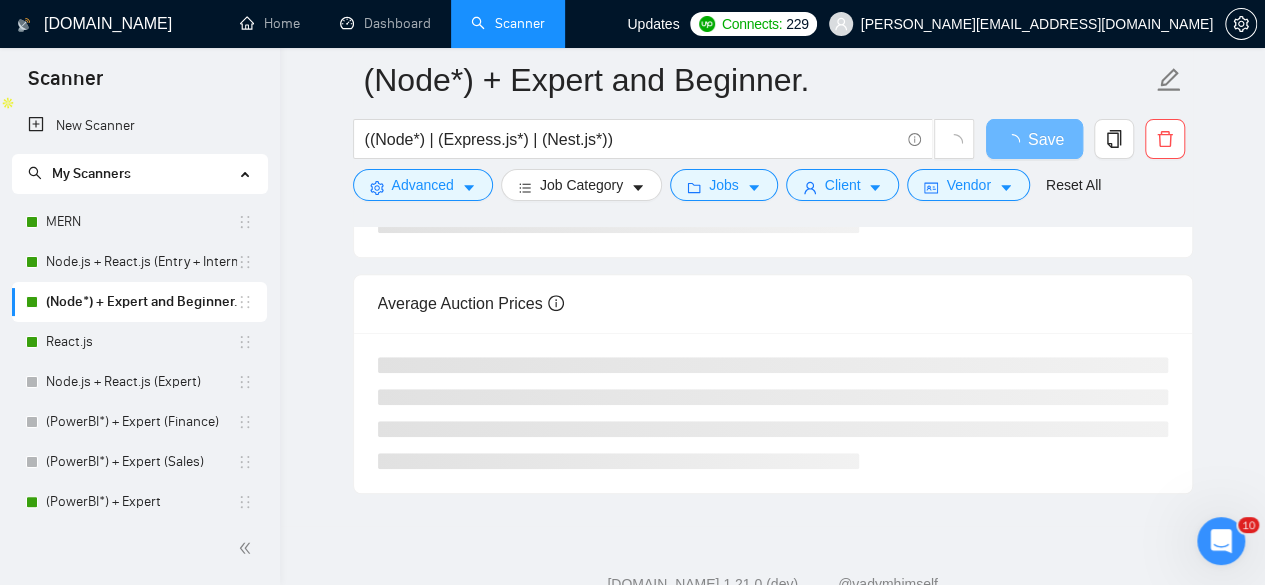 click at bounding box center [773, 219] 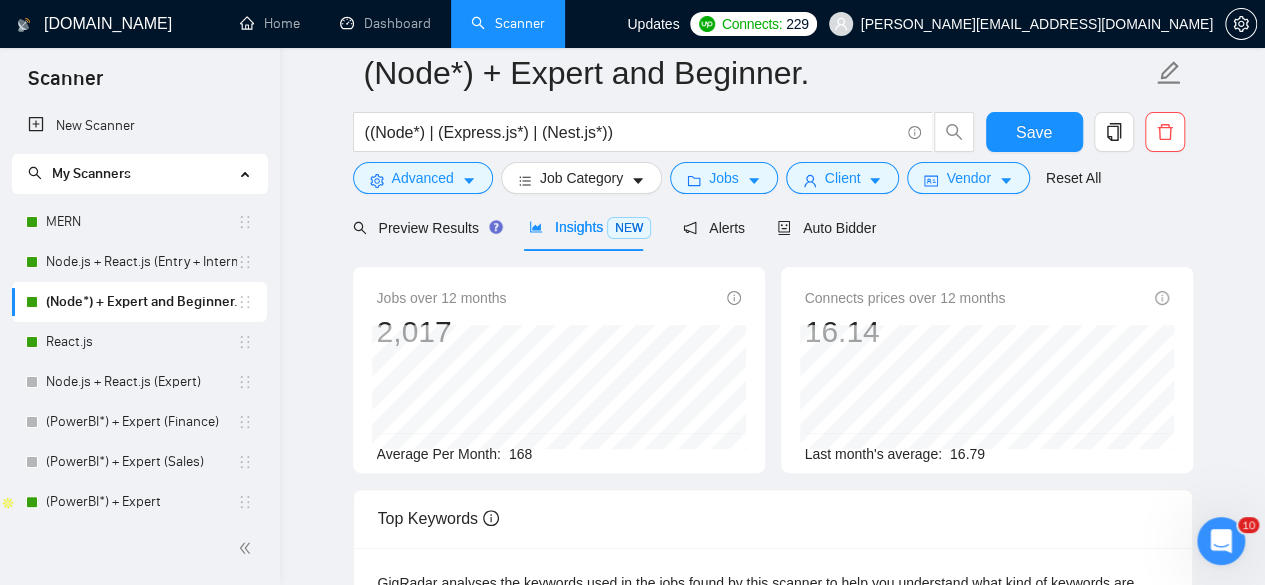 scroll, scrollTop: 0, scrollLeft: 0, axis: both 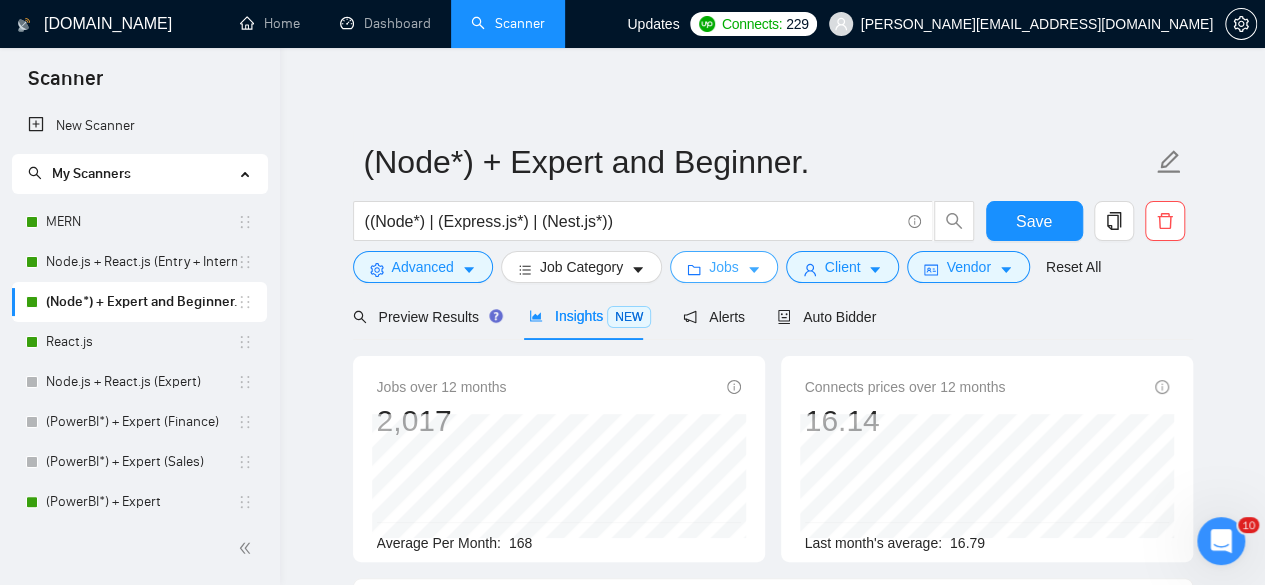 click on "Jobs" at bounding box center [724, 267] 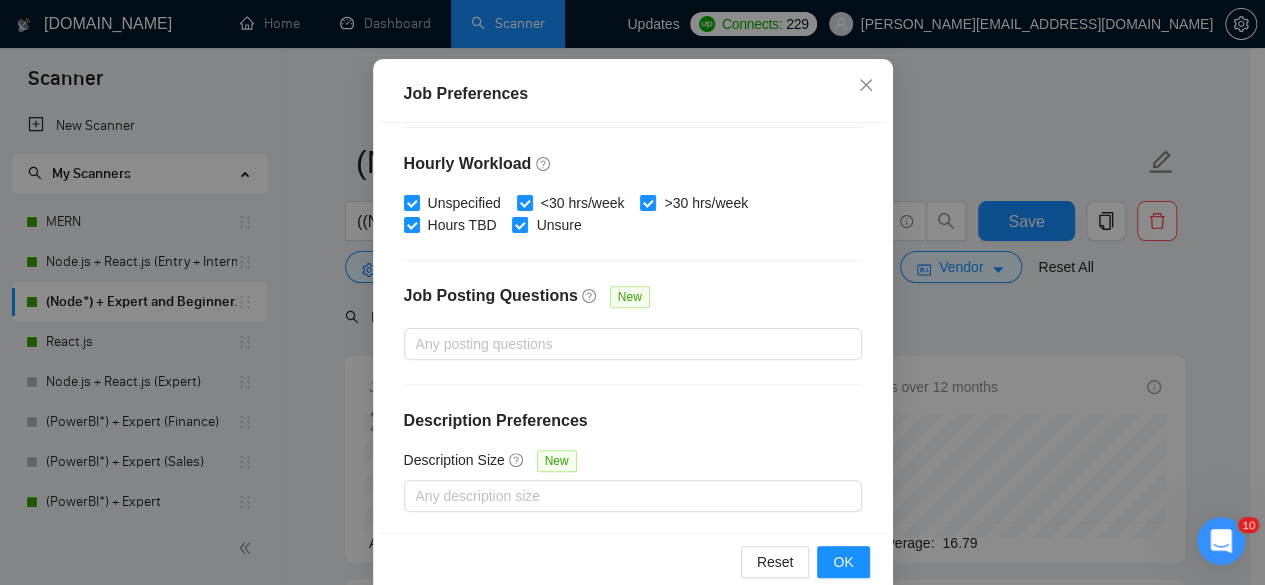 scroll, scrollTop: 159, scrollLeft: 0, axis: vertical 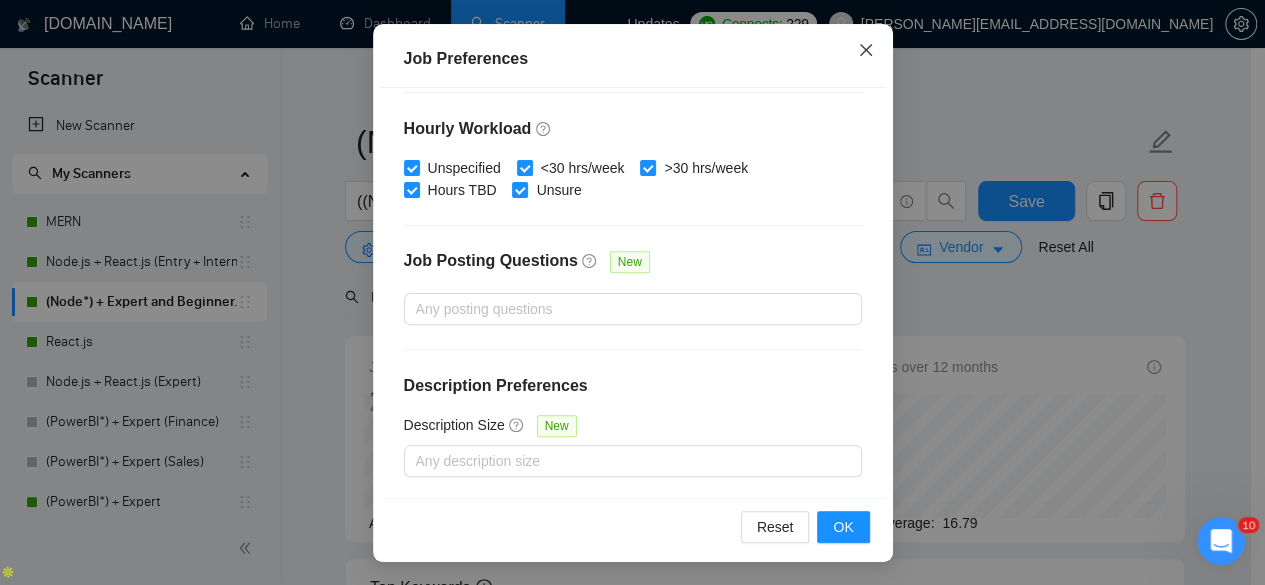 click 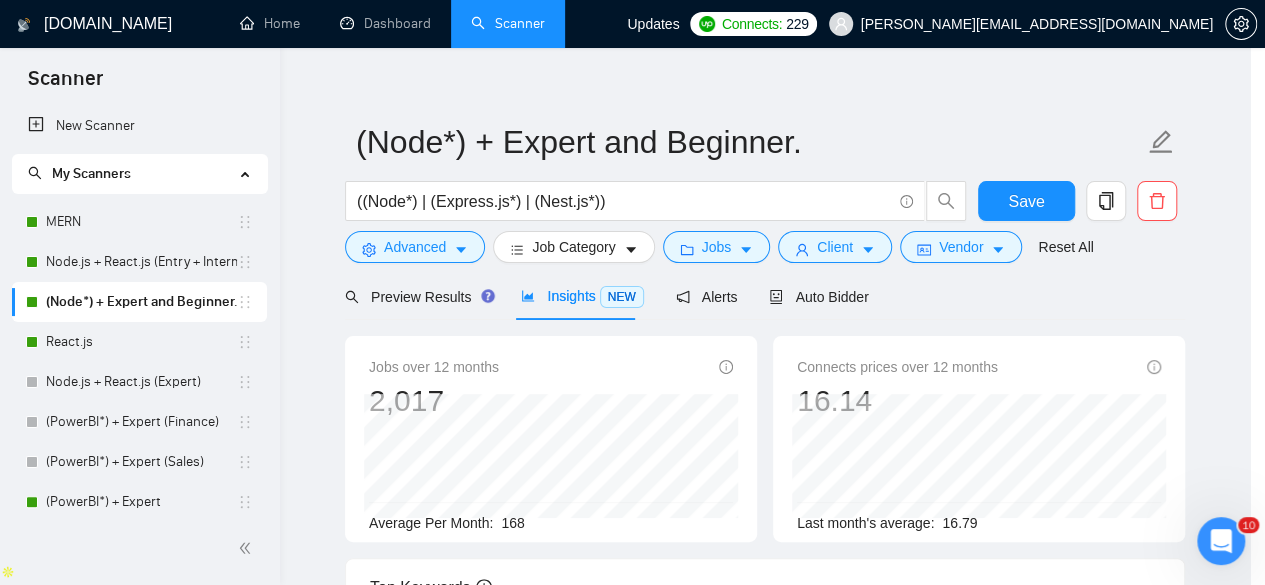scroll, scrollTop: 96, scrollLeft: 0, axis: vertical 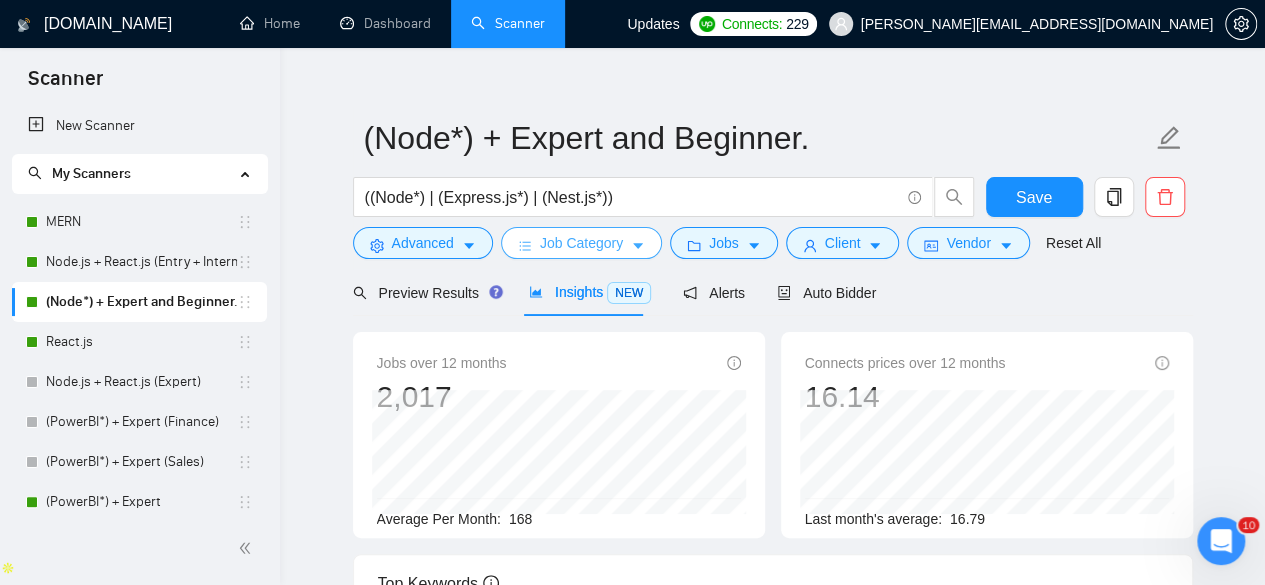 click on "Job Category" at bounding box center (581, 243) 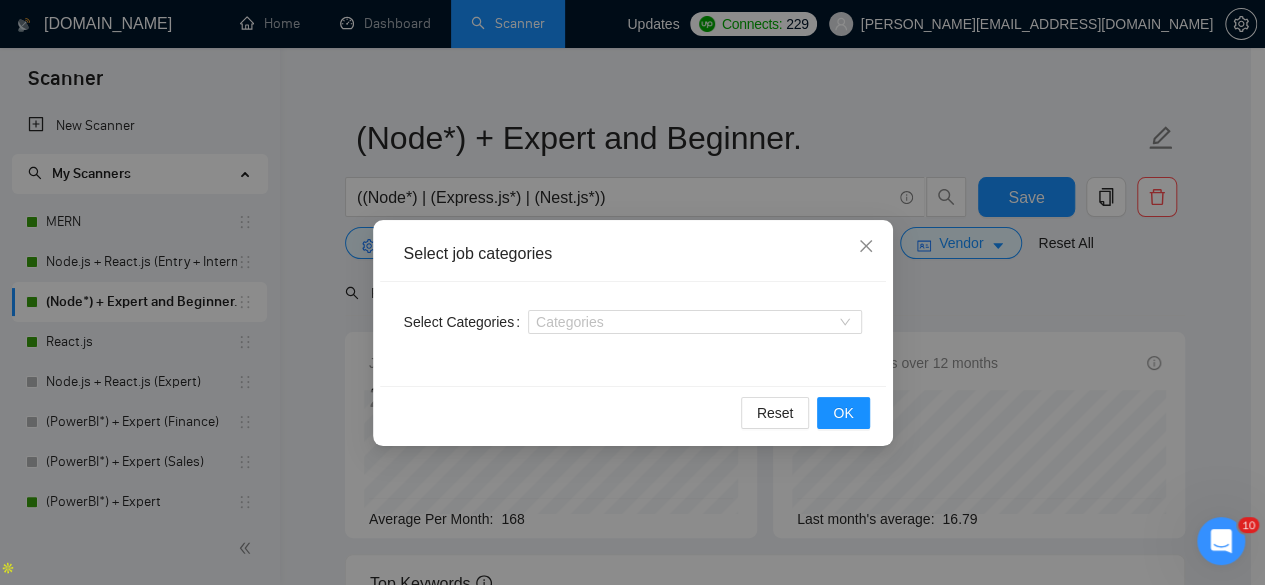 scroll, scrollTop: 35, scrollLeft: 0, axis: vertical 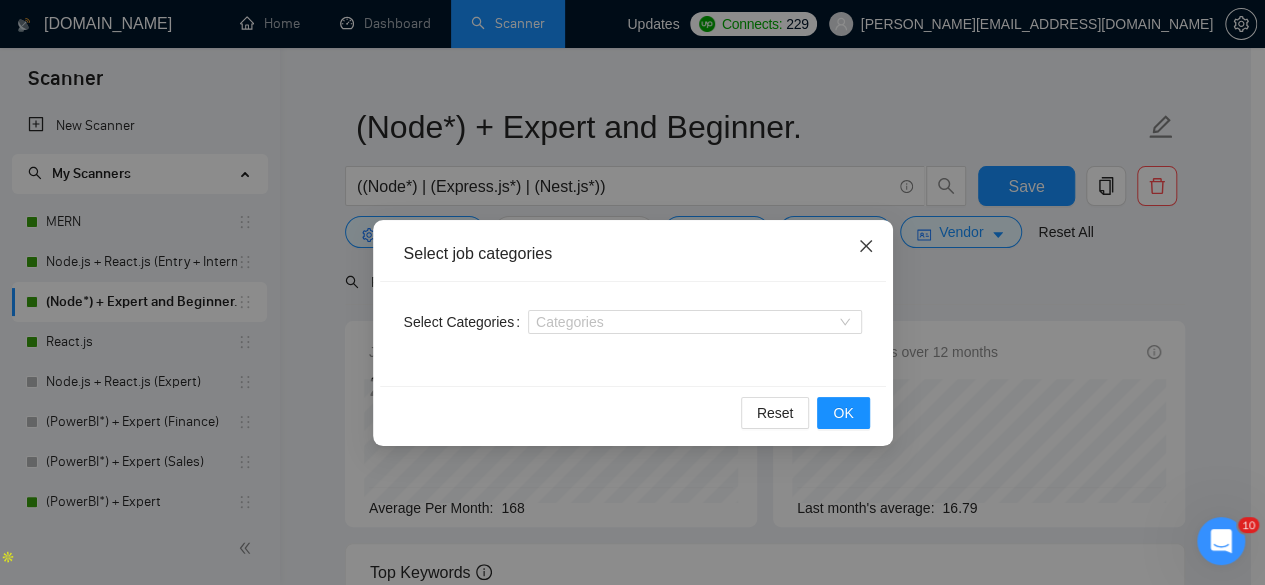 click at bounding box center [866, 247] 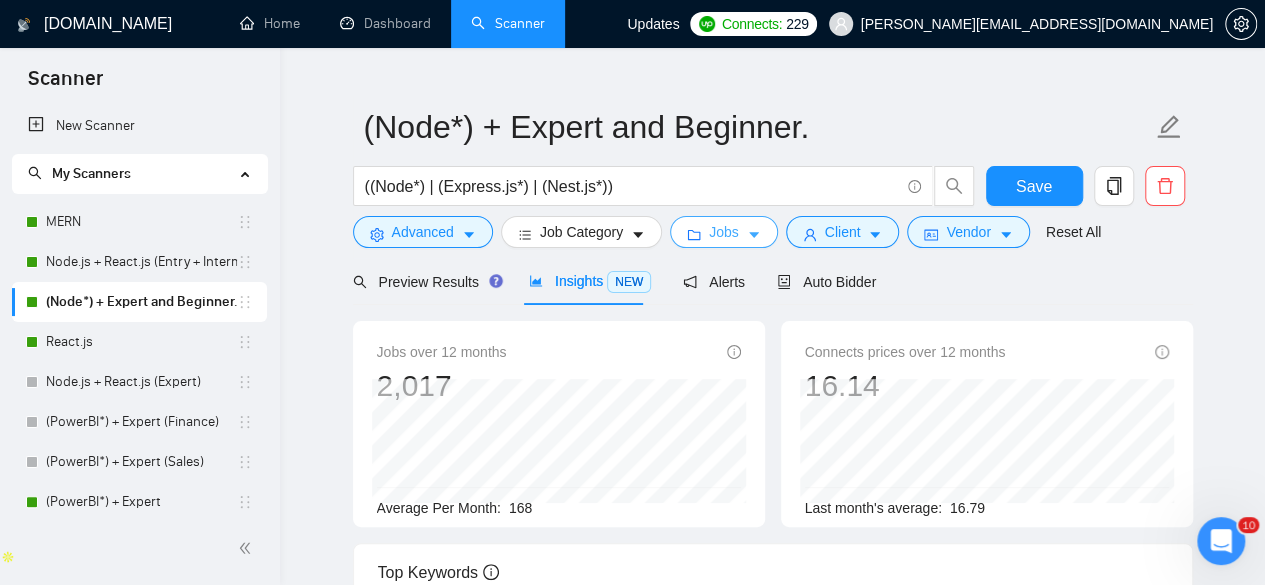 click on "Jobs" at bounding box center [724, 232] 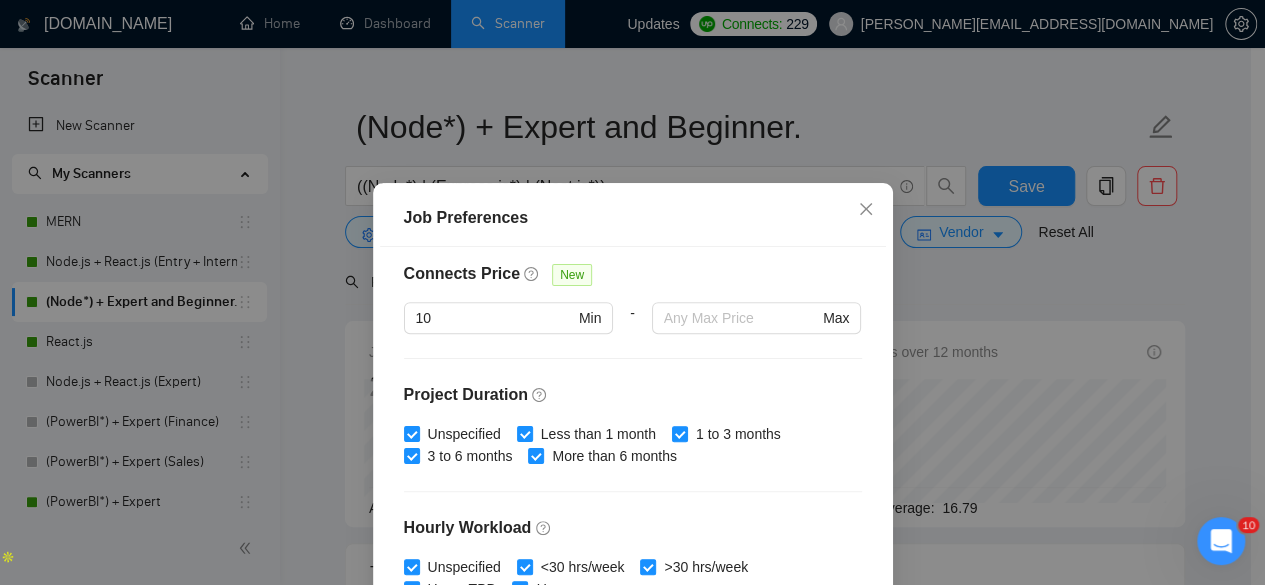 scroll, scrollTop: 716, scrollLeft: 0, axis: vertical 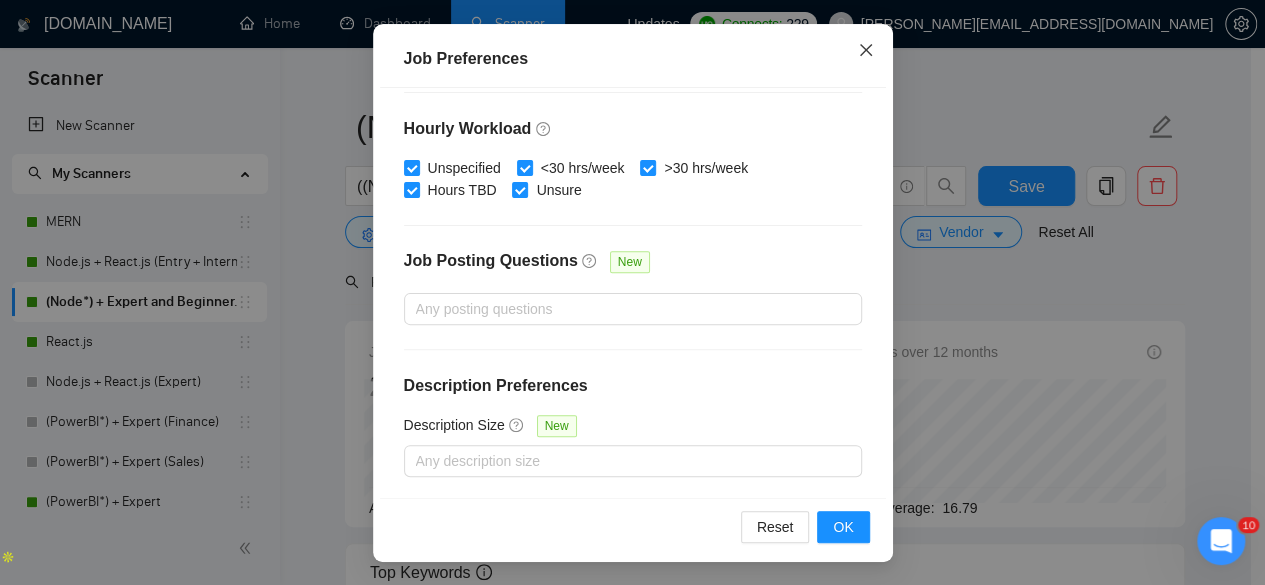 click 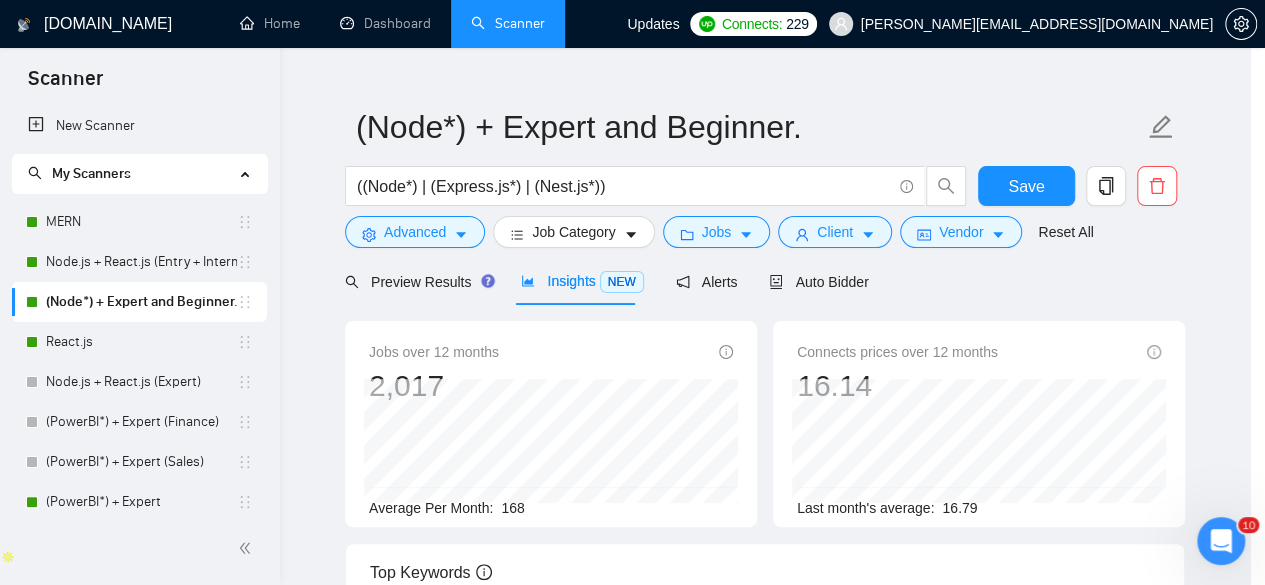 scroll, scrollTop: 96, scrollLeft: 0, axis: vertical 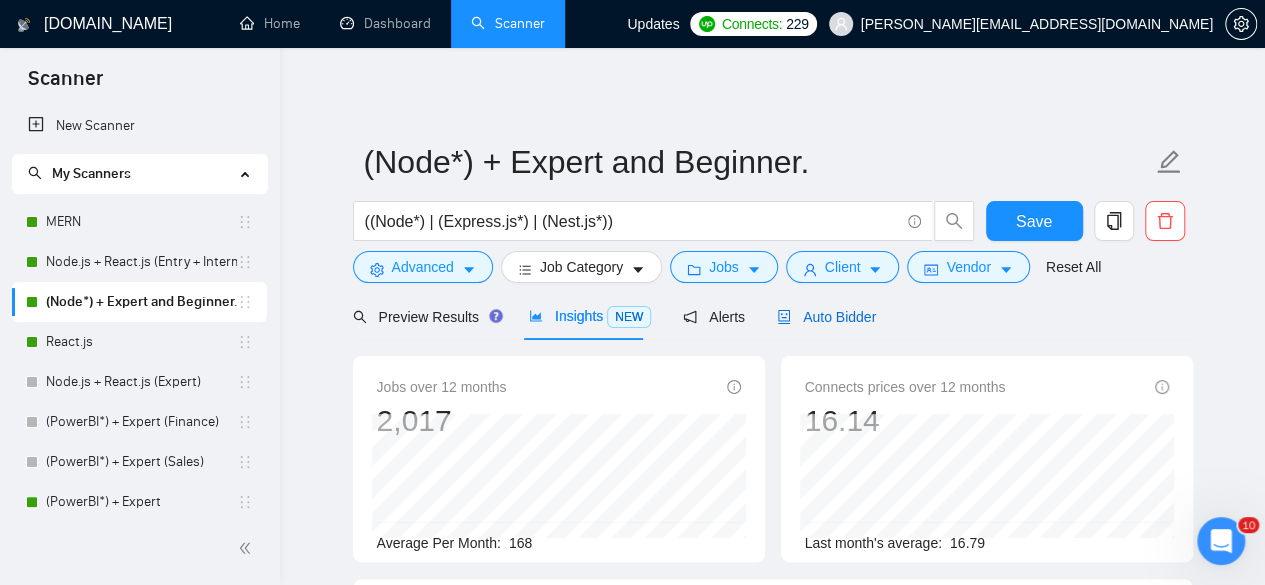 click on "Auto Bidder" at bounding box center [826, 317] 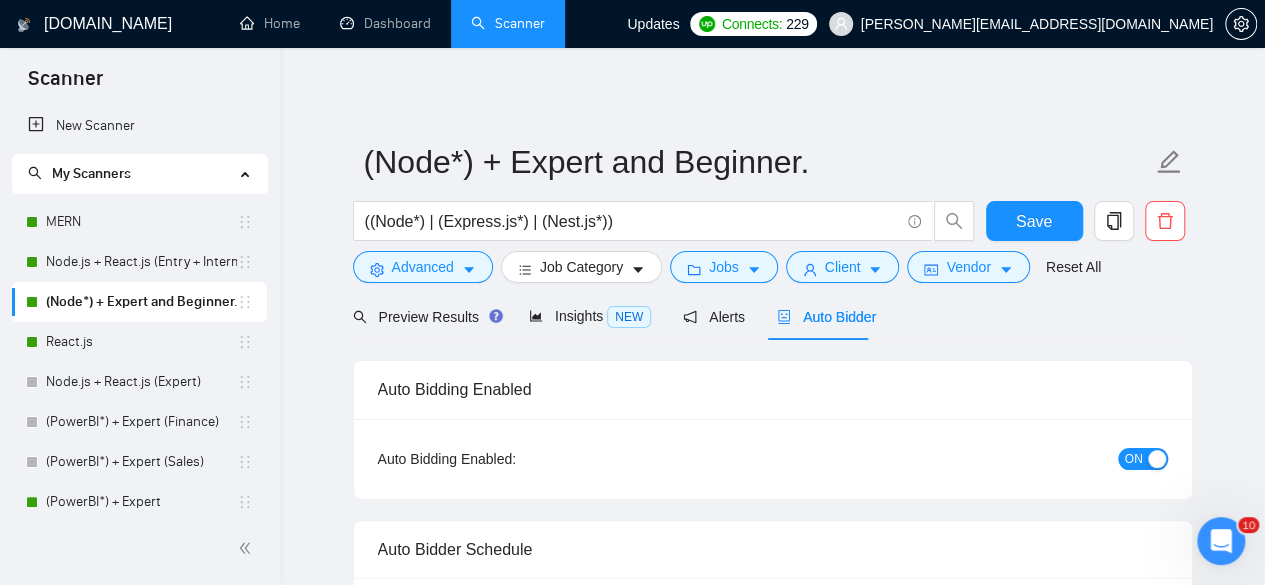 type 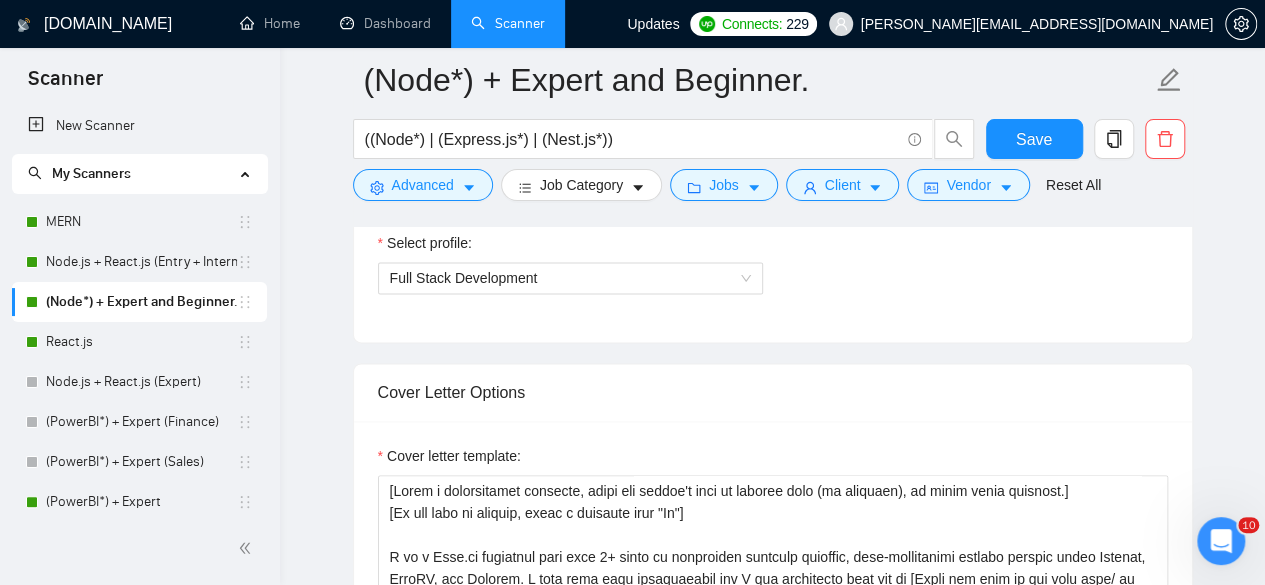 scroll, scrollTop: 1266, scrollLeft: 0, axis: vertical 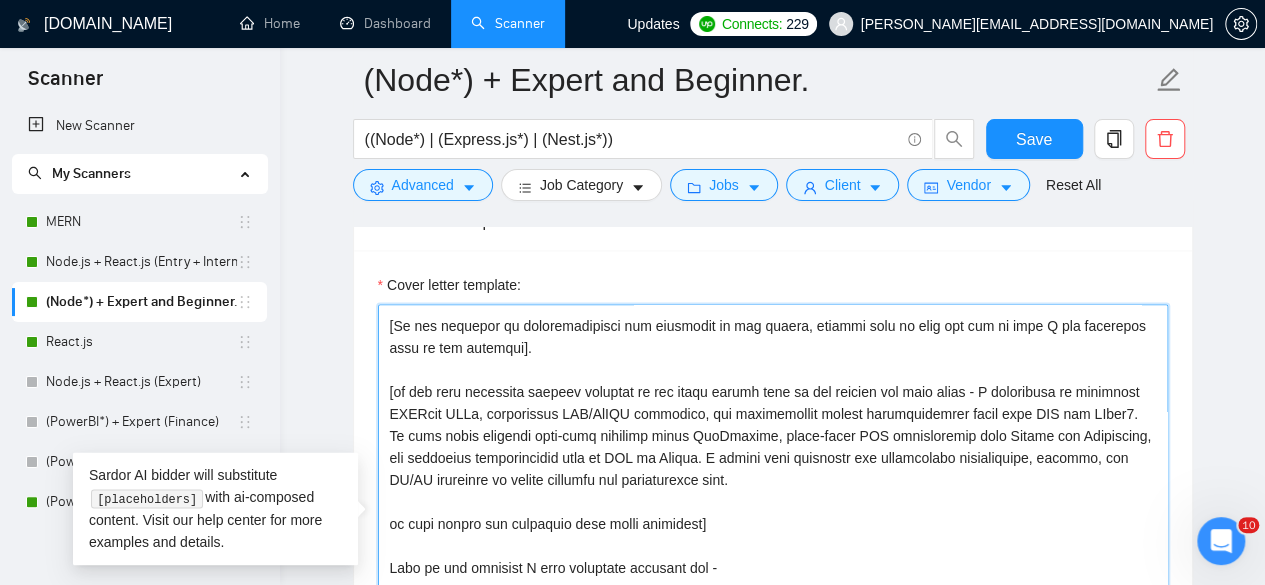 click on "Cover letter template:" at bounding box center (773, 529) 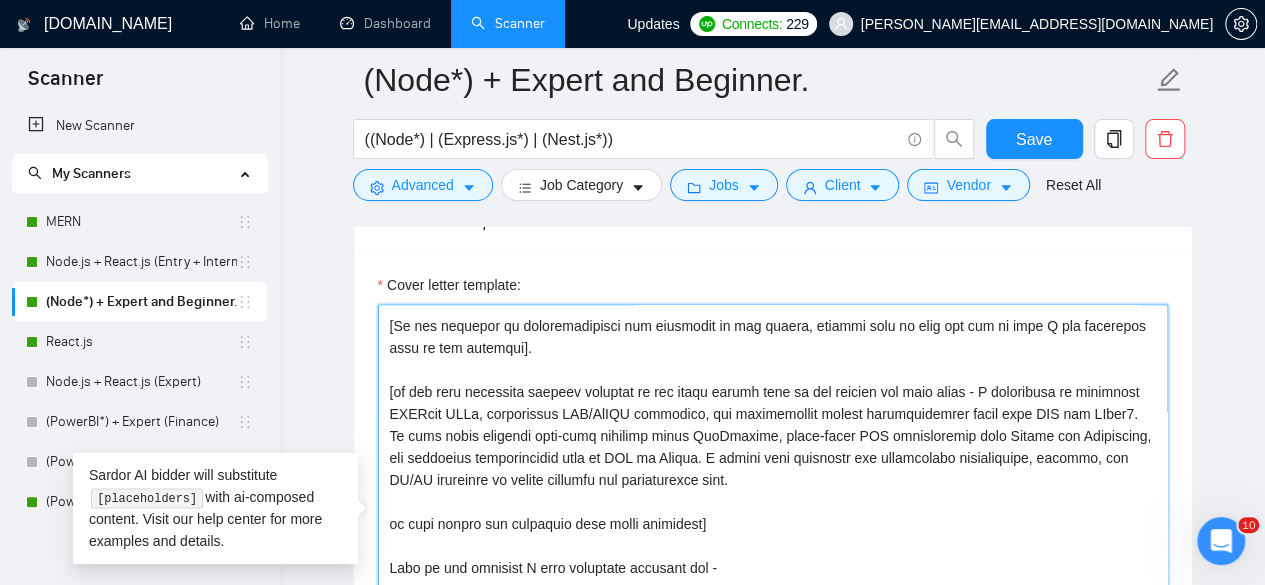 click on "Cover letter template:" at bounding box center [773, 529] 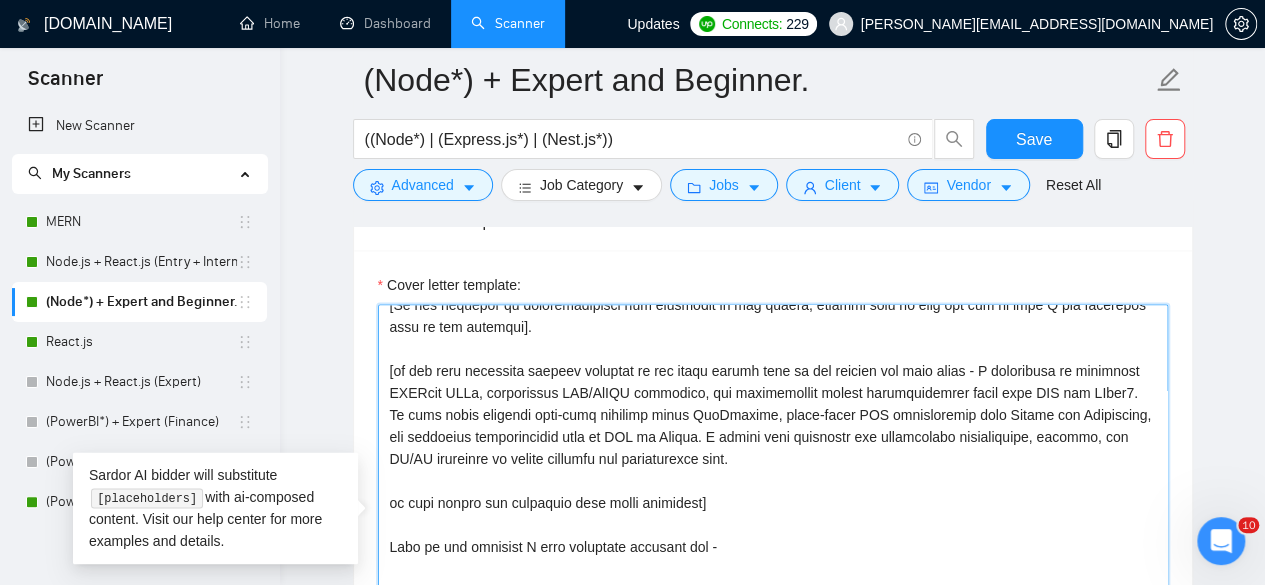 scroll, scrollTop: 170, scrollLeft: 0, axis: vertical 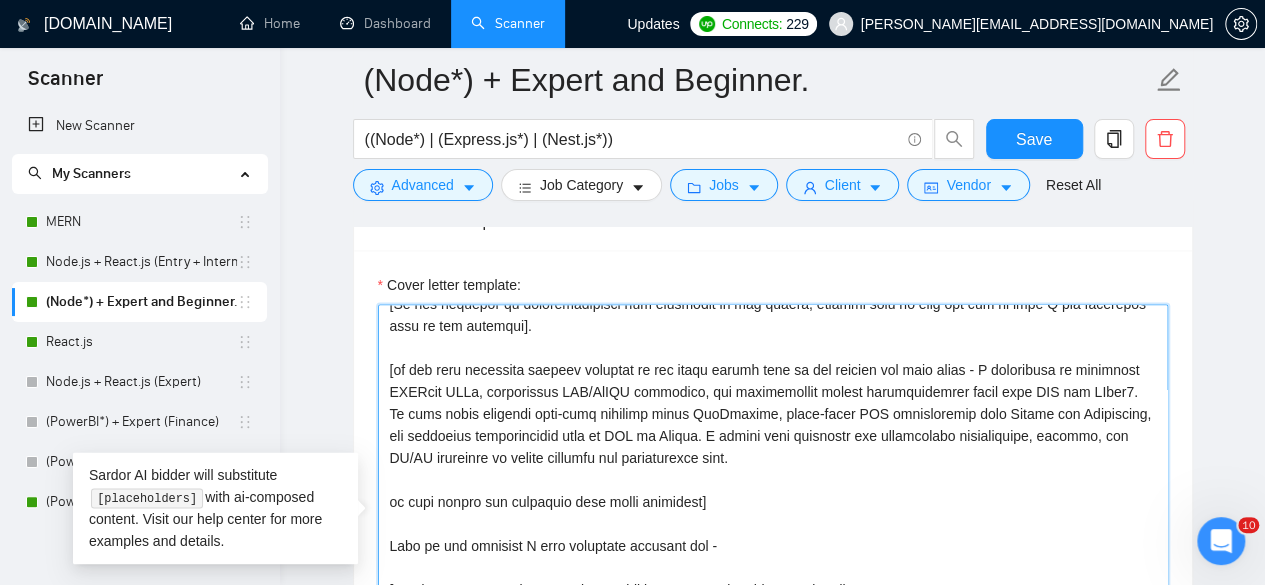click on "Cover letter template:" at bounding box center (773, 529) 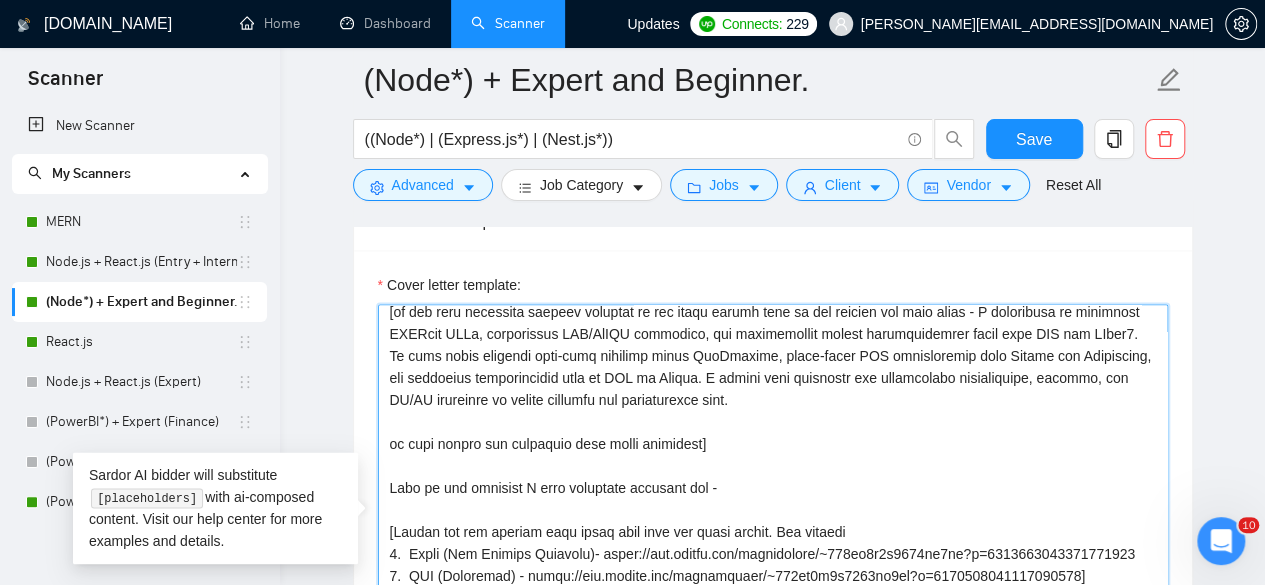 scroll, scrollTop: 242, scrollLeft: 0, axis: vertical 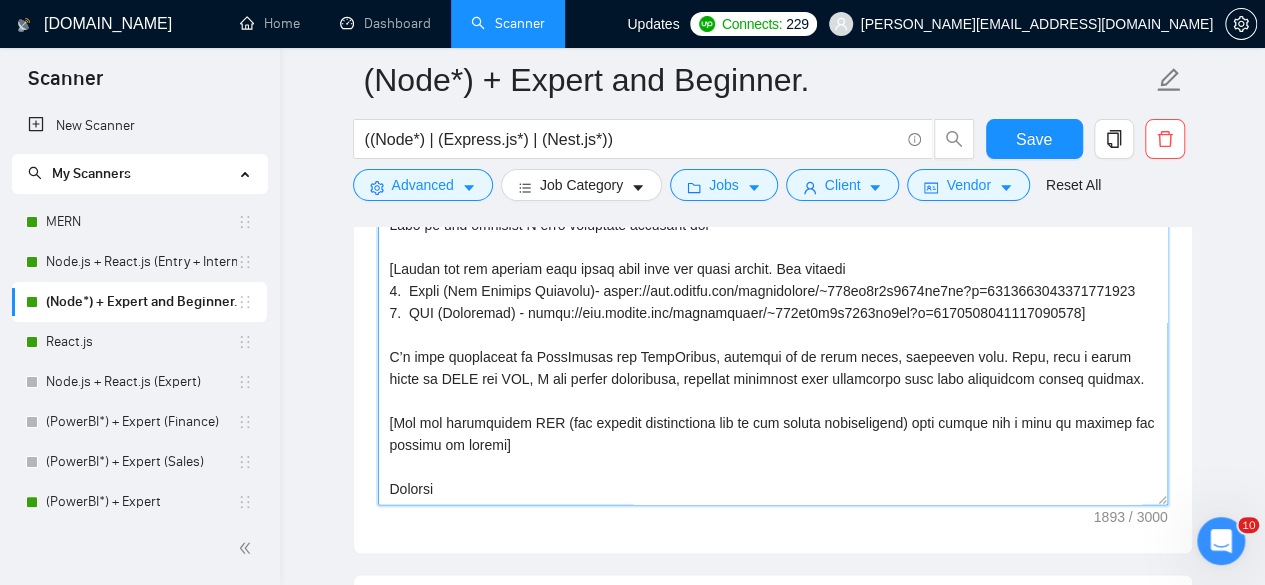 click on "Cover letter template:" at bounding box center (773, 280) 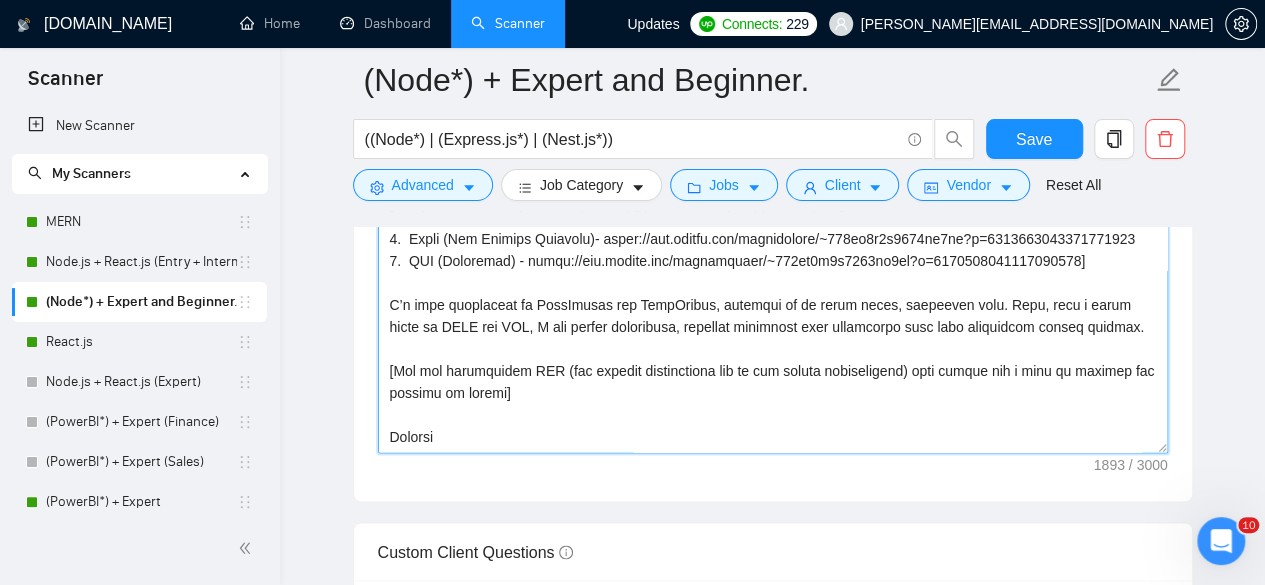 scroll, scrollTop: 1639, scrollLeft: 0, axis: vertical 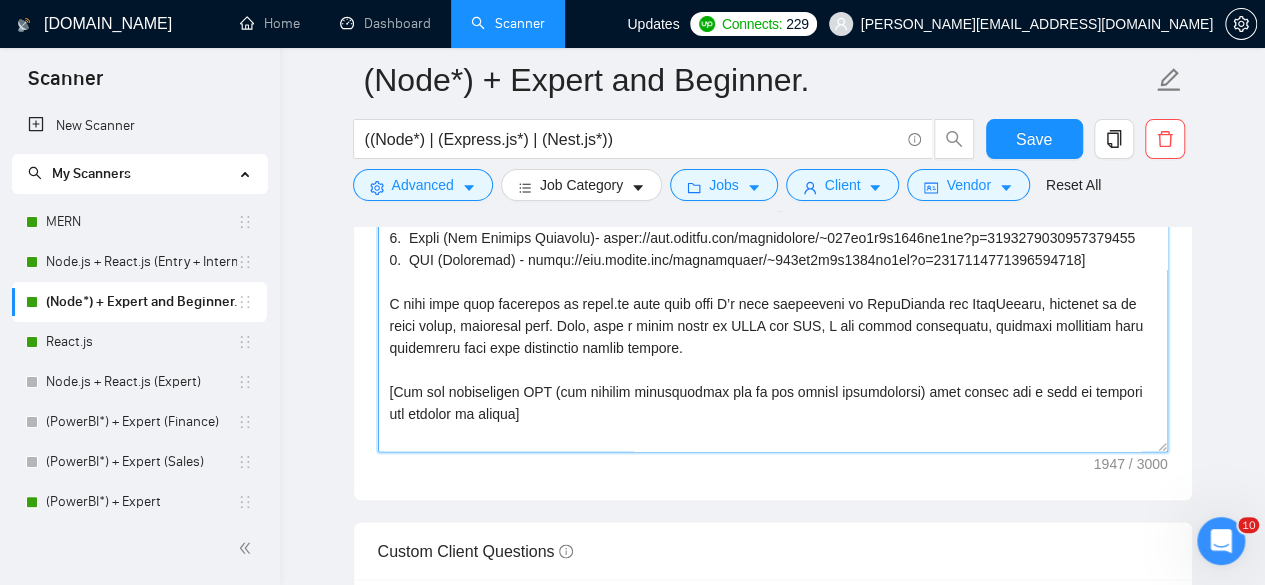 drag, startPoint x: 510, startPoint y: 355, endPoint x: 620, endPoint y: 346, distance: 110.36757 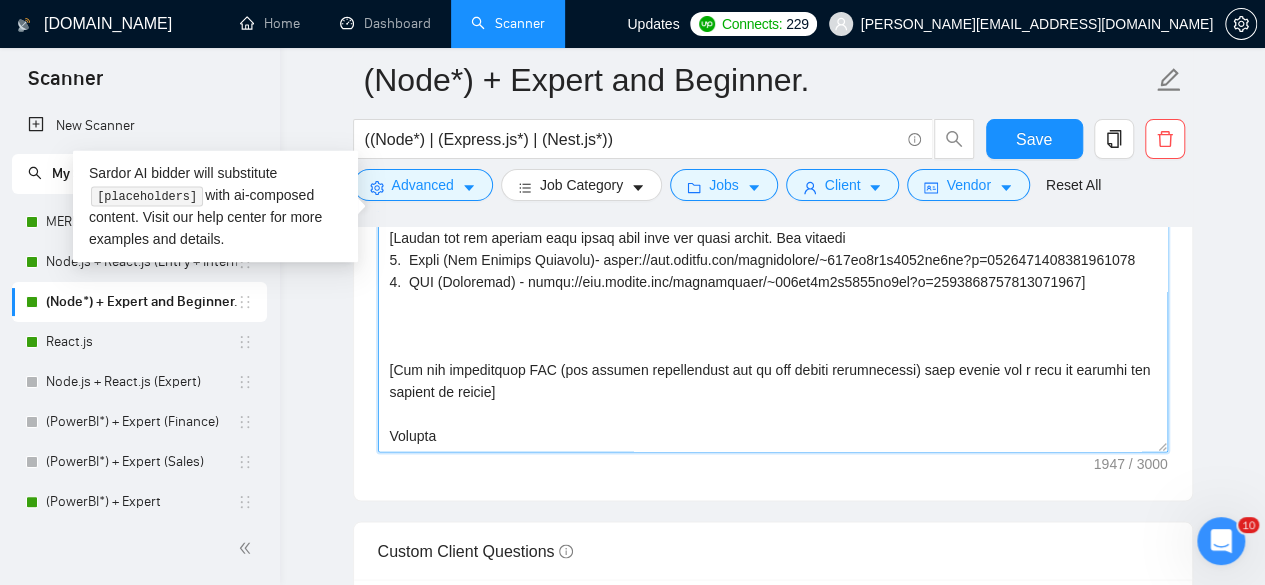 scroll, scrollTop: 220, scrollLeft: 0, axis: vertical 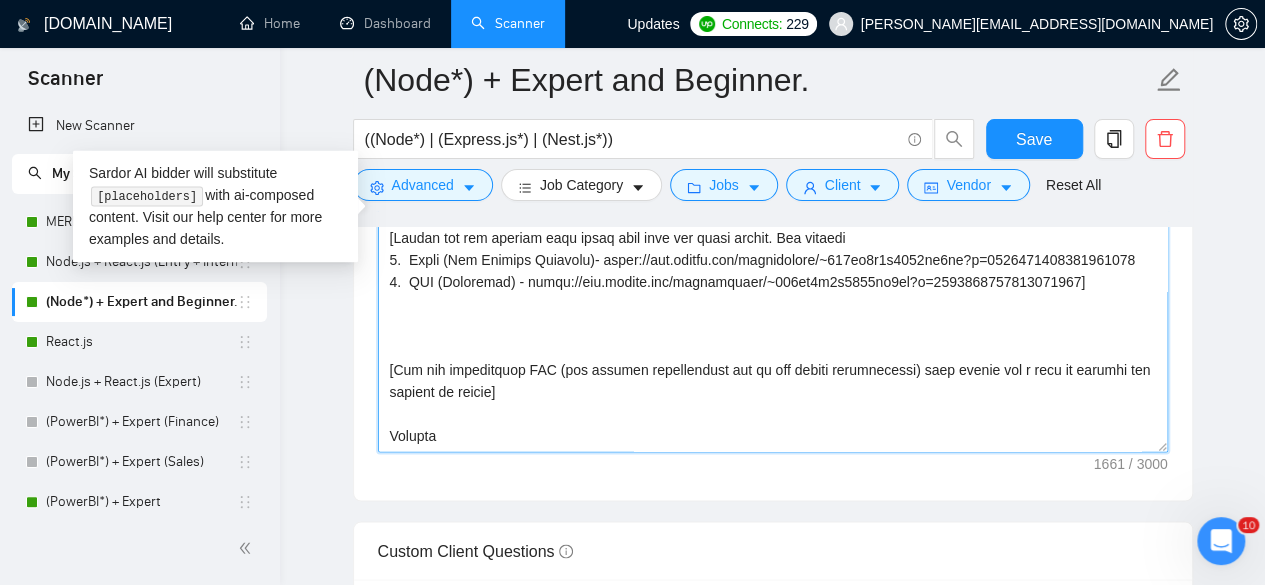 paste on "I have strong expertise in React.js, along with proficiency in JavaScript and TypeScript, which allows me to write clean and maintainable code. My solid understanding of HTML and CSS enables me to develop responsive and visually engaging user interfaces that perform well across all devices." 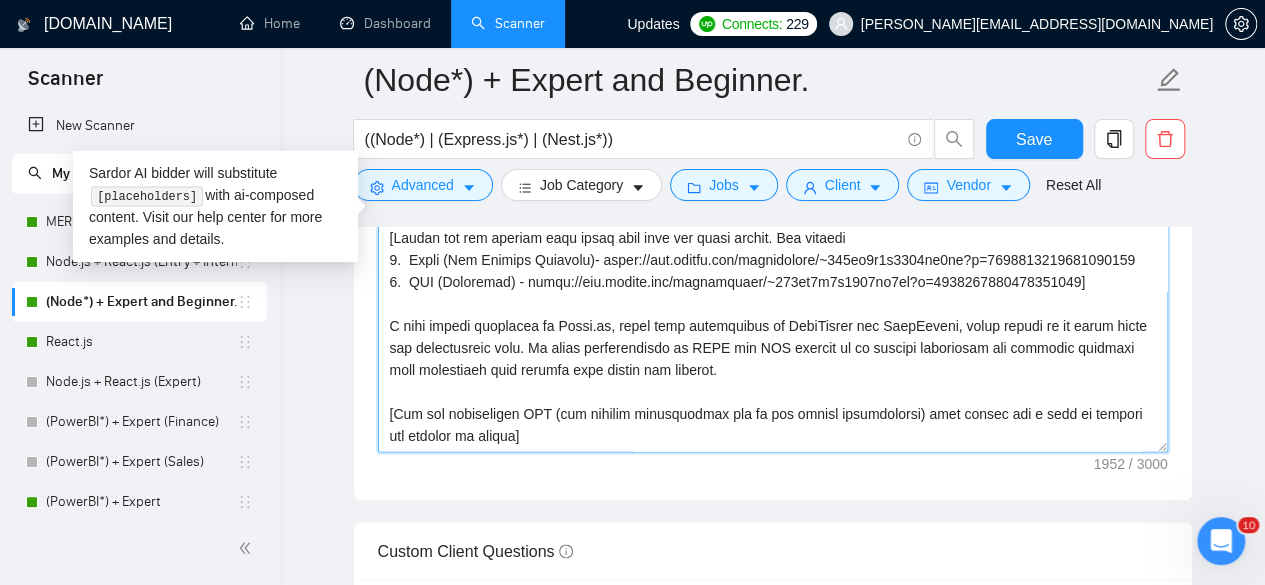 scroll, scrollTop: 242, scrollLeft: 0, axis: vertical 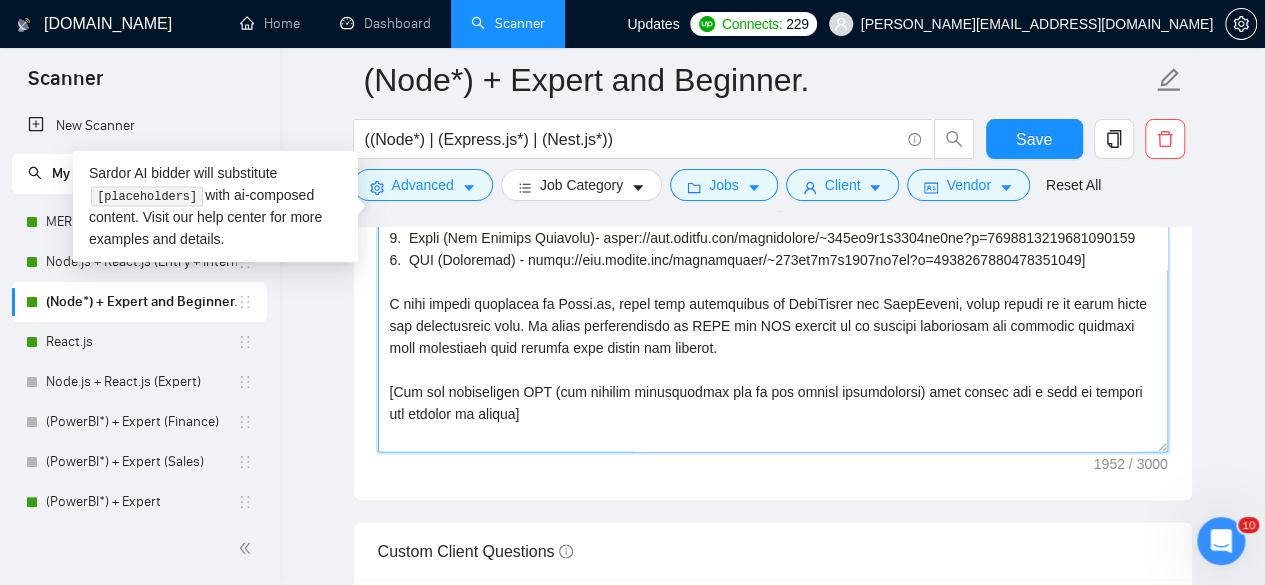 click on "Cover letter template:" at bounding box center [773, 227] 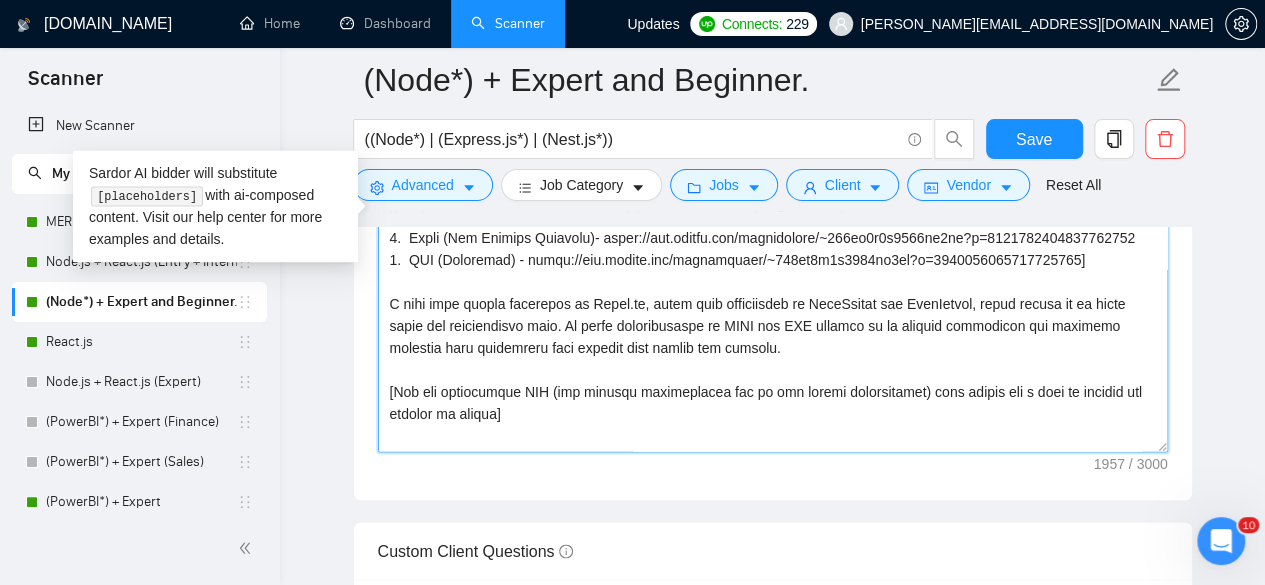 click on "Cover letter template:" at bounding box center (773, 227) 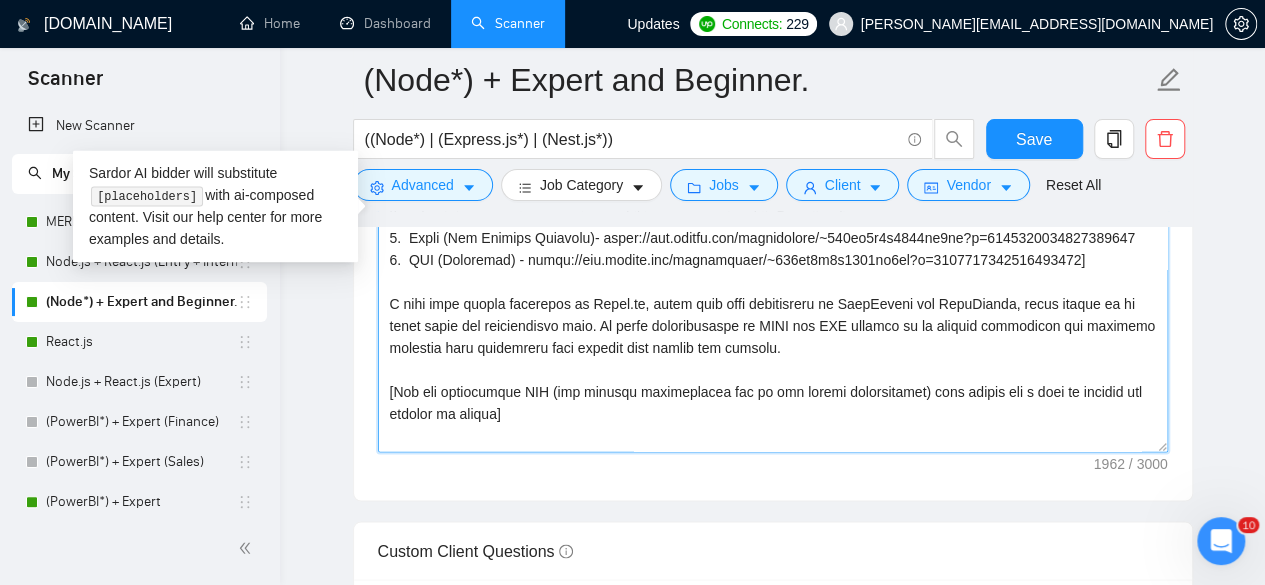 click on "Cover letter template:" at bounding box center (773, 227) 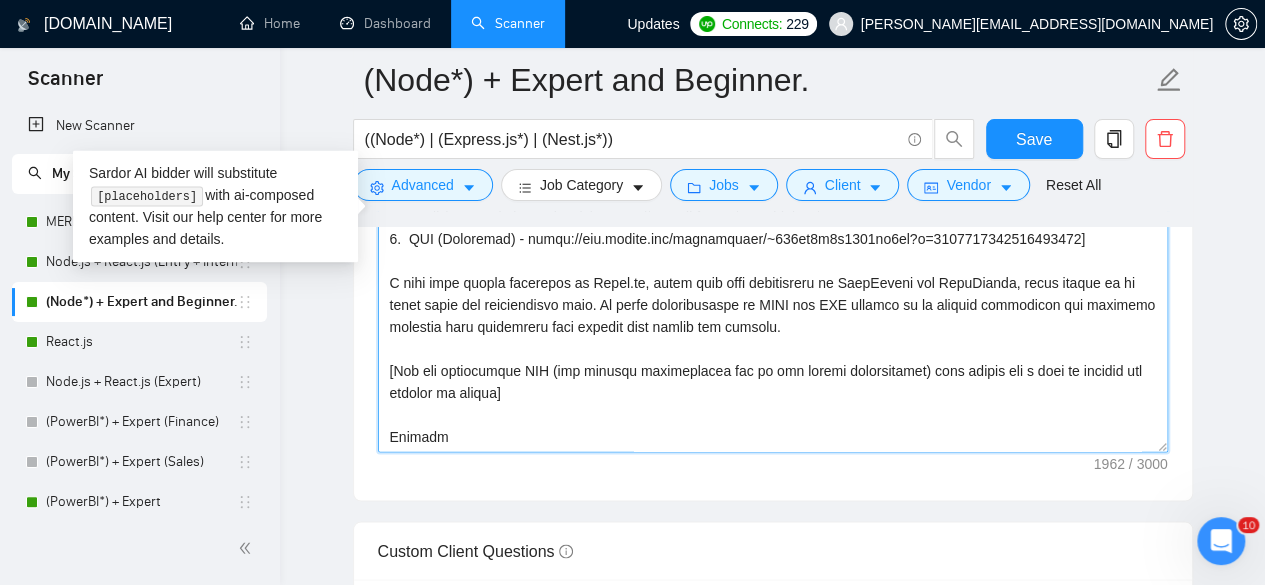 scroll, scrollTop: 264, scrollLeft: 0, axis: vertical 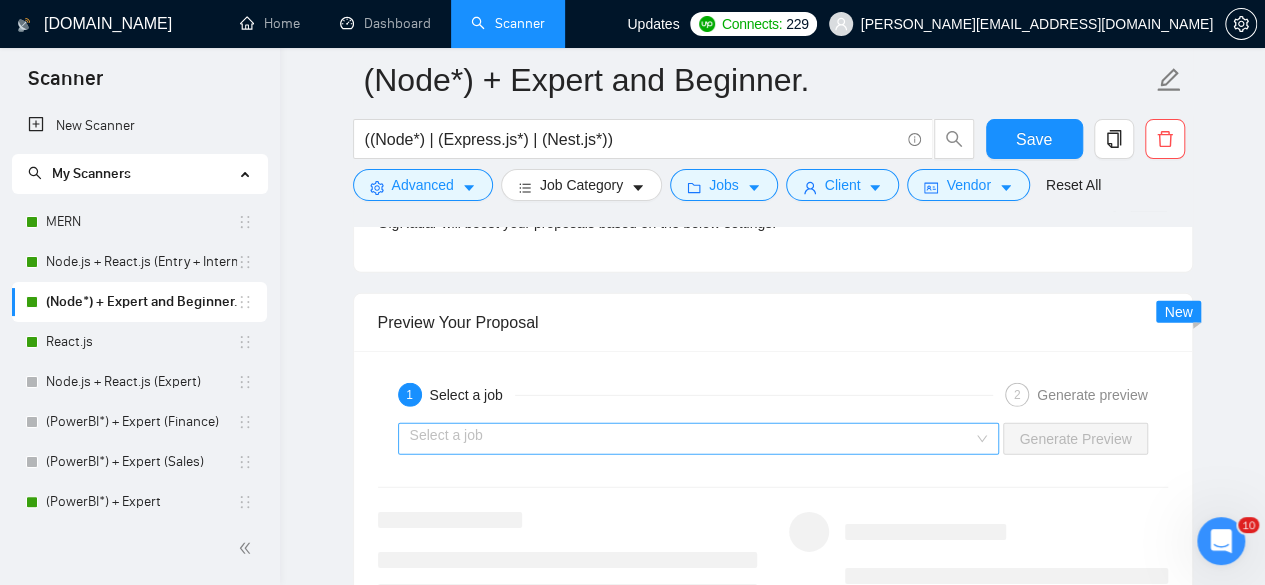 type on "[Write a personalized greeting, using the client's name or company name (if provided), in their local language.]
[If the name is missing, write a greeting like "Hi"]
I am a Node.js developer with over 8+ years of experience building scalable, high-performance backend systems using Express, NestJS, and Fastify. I have read your requirements and I can definitely help you in [Write the name of the main task/ or the solution of the client].
[If any features or functionalities are mentioned by the client, address some of them and how in tech I can implement them in the platform].
[if the tech mentioned already answered in the above prompt then do not mention the tech below - I specialize in designing RESTful APIs, integrating SQL/NoSQL databases, and implementing secure authentication flows with JWT and OAuth2. My work often involves real-time features using WebSockets, third-party API integrations like Stripe and Salesforce, and deploying containerized apps on AWS or Heroku. I follow best practices for per..." 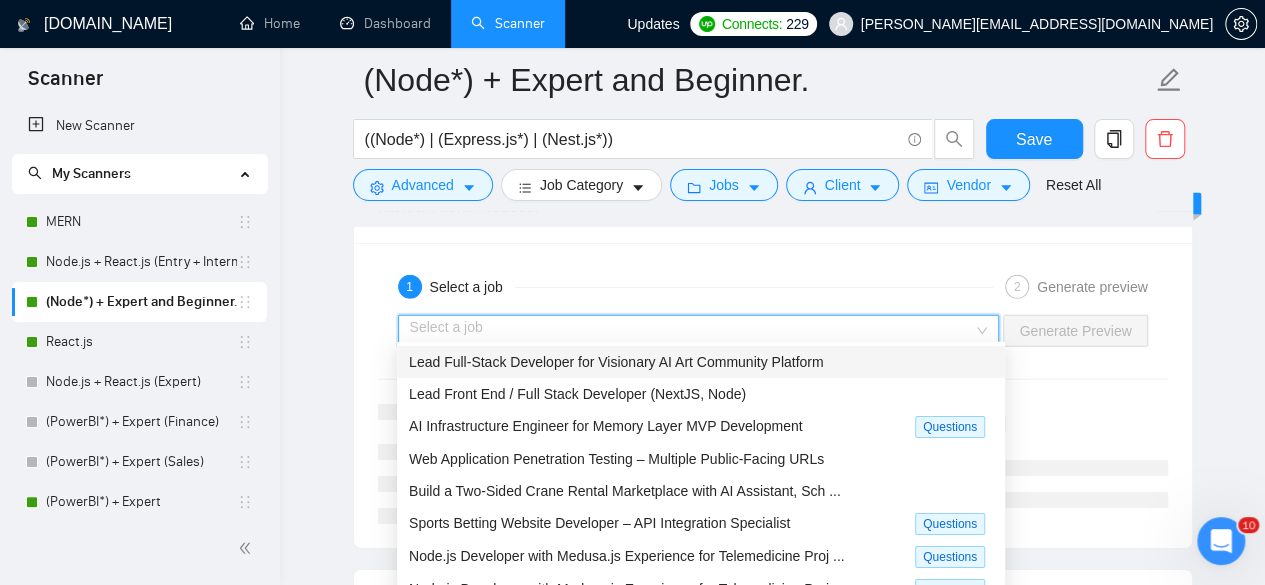 scroll, scrollTop: 2944, scrollLeft: 0, axis: vertical 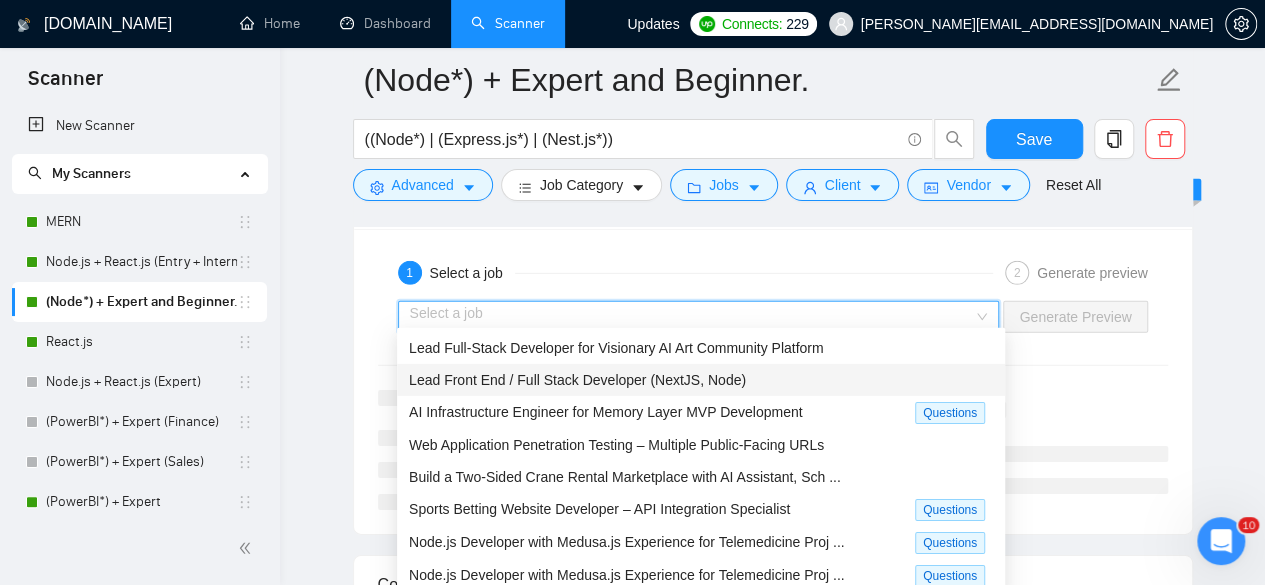 click on "Lead Front End / Full Stack Developer (NextJS, Node)" at bounding box center [577, 380] 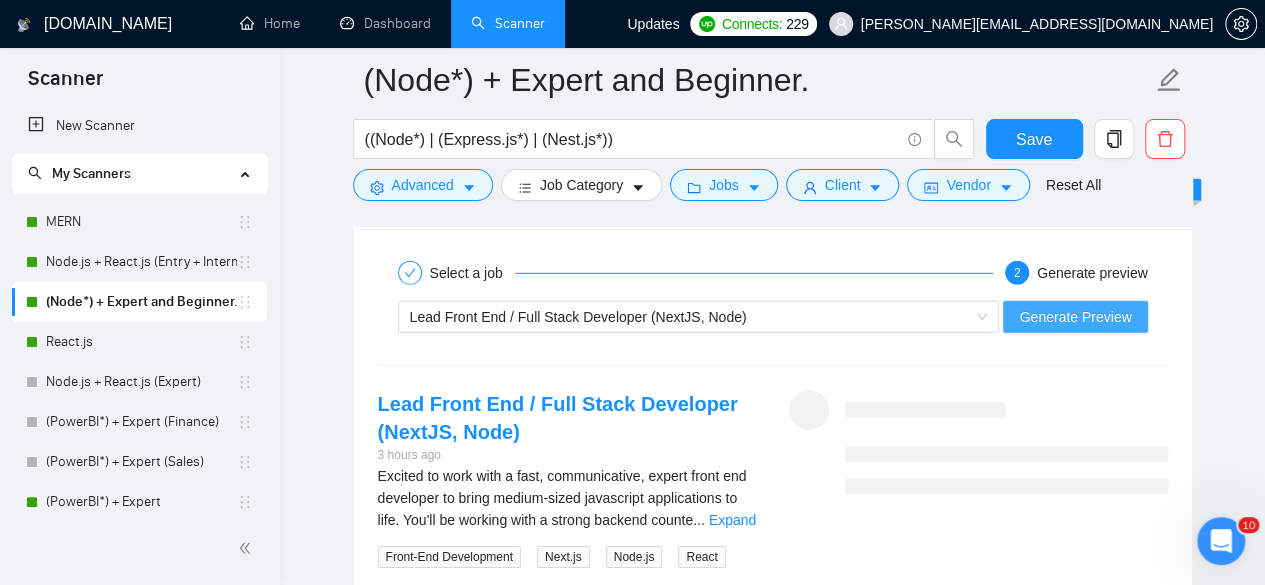 click on "Generate Preview" at bounding box center [1075, 317] 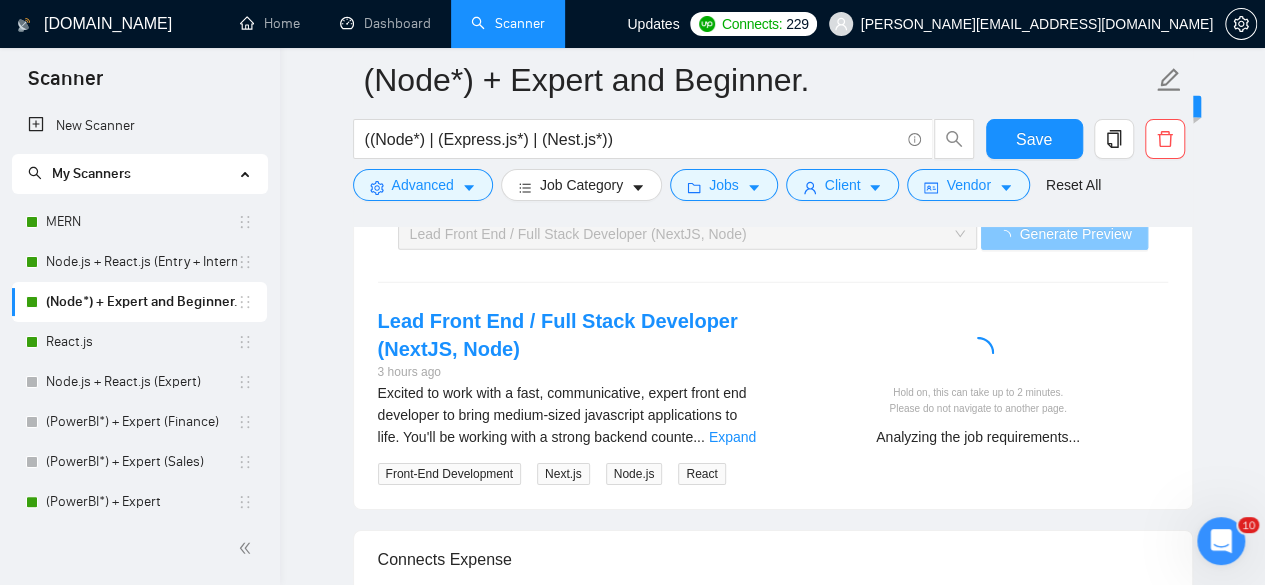 scroll, scrollTop: 3035, scrollLeft: 0, axis: vertical 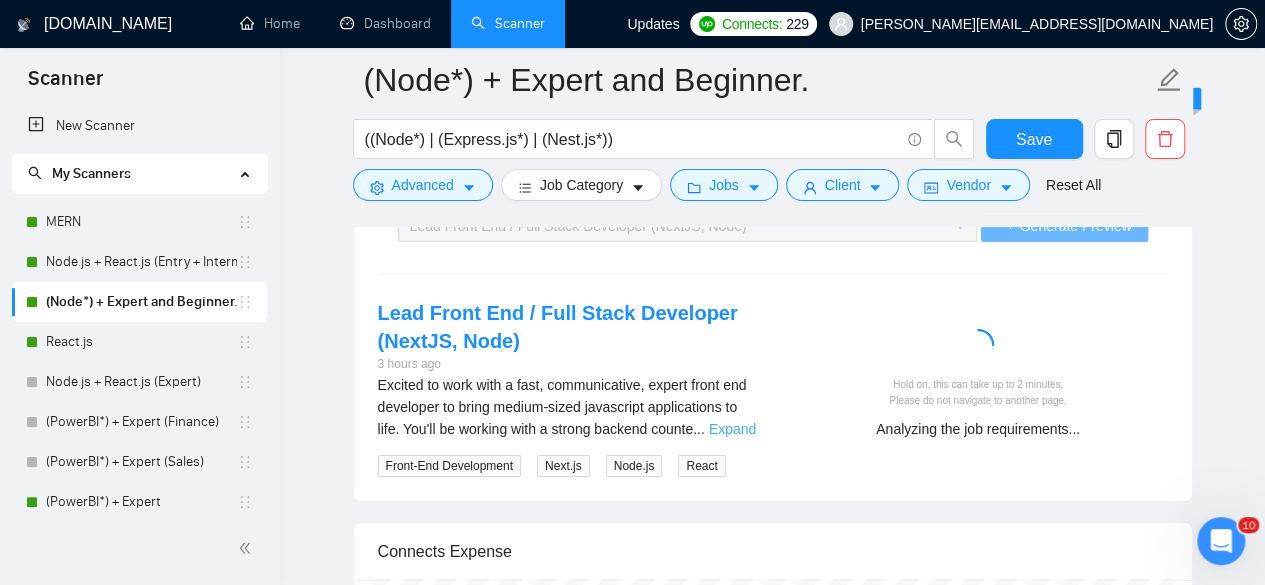 click on "Expand" at bounding box center (732, 429) 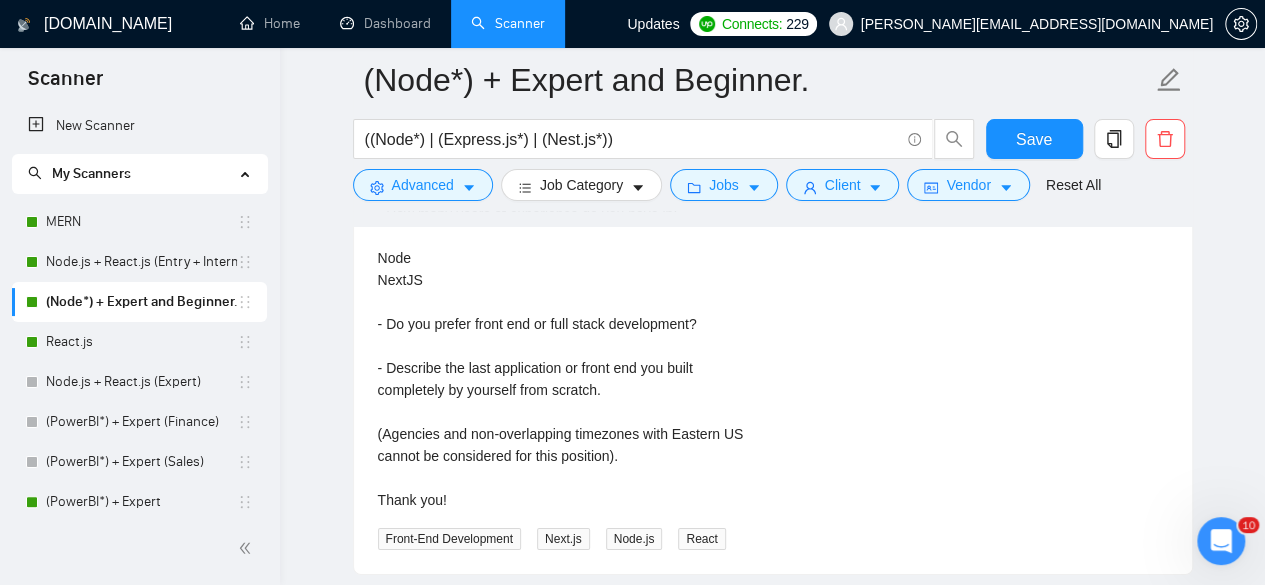 scroll, scrollTop: 3583, scrollLeft: 0, axis: vertical 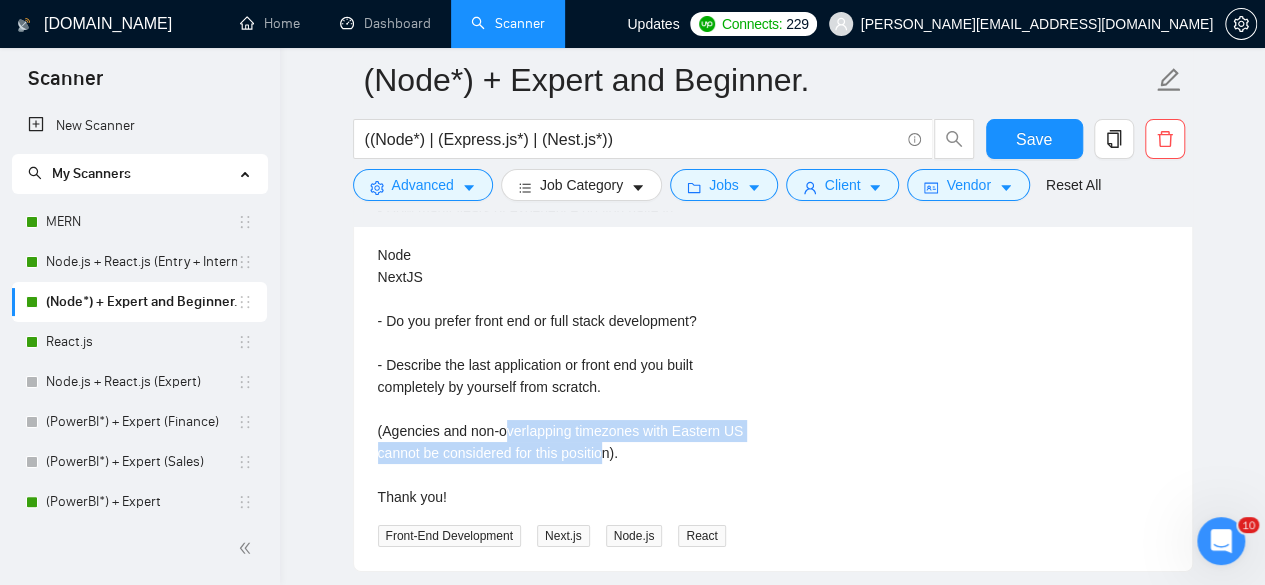 drag, startPoint x: 502, startPoint y: 426, endPoint x: 604, endPoint y: 446, distance: 103.94229 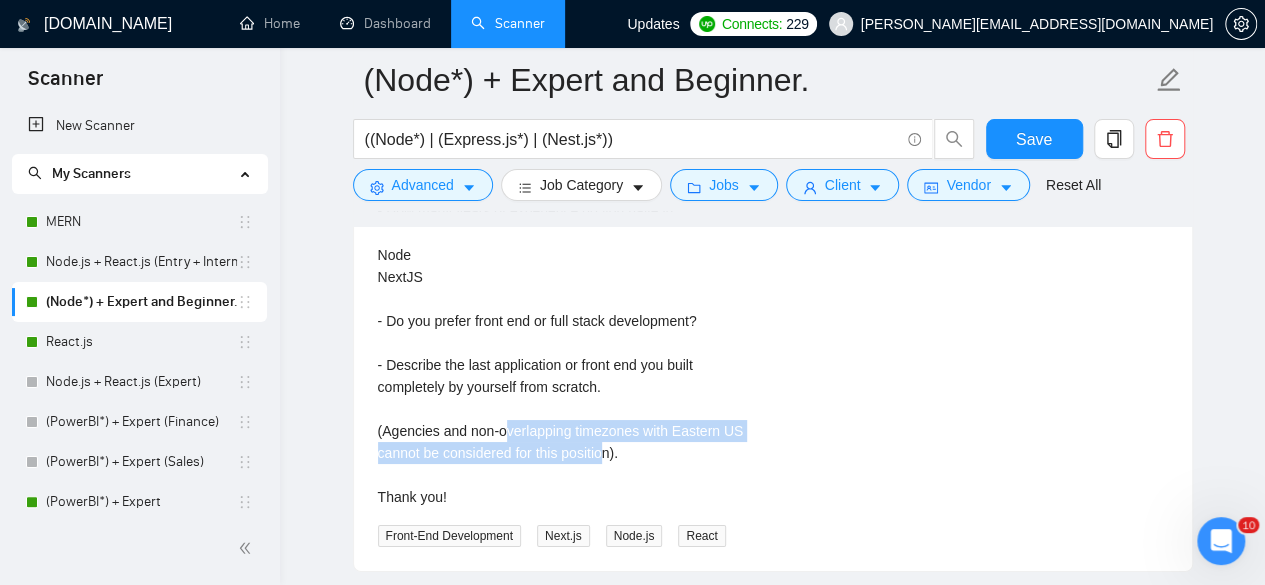 click on "Excited to work with a fast, communicative, expert front end developer to bring medium-sized javascript applications to life.
You'll be working with a strong backend counterpart and product team, developing UI against well-design figma.
You will be expected to understand the product well, and own the experience, not just fulfill tickets (although you will have excellent spec).
AI coding expertise is a bonus, but you must know how to steer and review AI code. no one-shot PR's.
To apply please follow the exact format below, no other info is required:
- How many years of experience do you have in:
Node
NextJS
- Do you prefer front end or full stack development?
- Describe the last application or front end you built completely by yourself from scratch.
(Agencies and non-overlapping timezones with Eastern US cannot be considered for this position).
Thank you!" at bounding box center (567, 167) 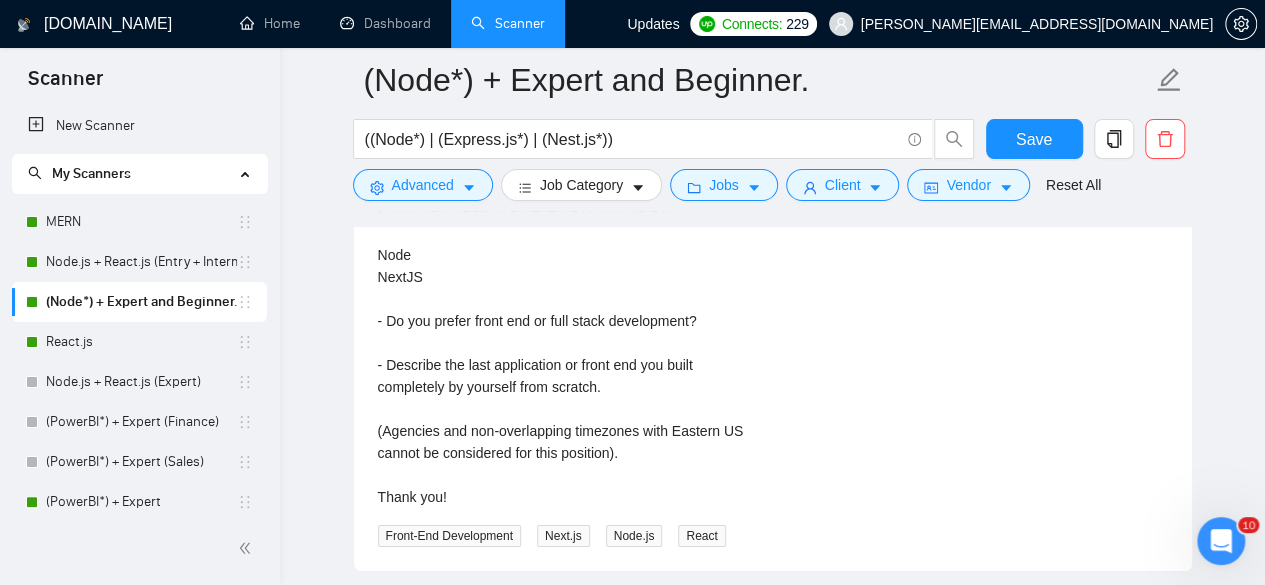 click on "Excited to work with a fast, communicative, expert front end developer to bring medium-sized javascript applications to life.
You'll be working with a strong backend counterpart and product team, developing UI against well-design figma.
You will be expected to understand the product well, and own the experience, not just fulfill tickets (although you will have excellent spec).
AI coding expertise is a bonus, but you must know how to steer and review AI code. no one-shot PR's.
To apply please follow the exact format below, no other info is required:
- How many years of experience do you have in:
Node
NextJS
- Do you prefer front end or full stack development?
- Describe the last application or front end you built completely by yourself from scratch.
(Agencies and non-overlapping timezones with Eastern US cannot be considered for this position).
Thank you!" at bounding box center (567, 167) 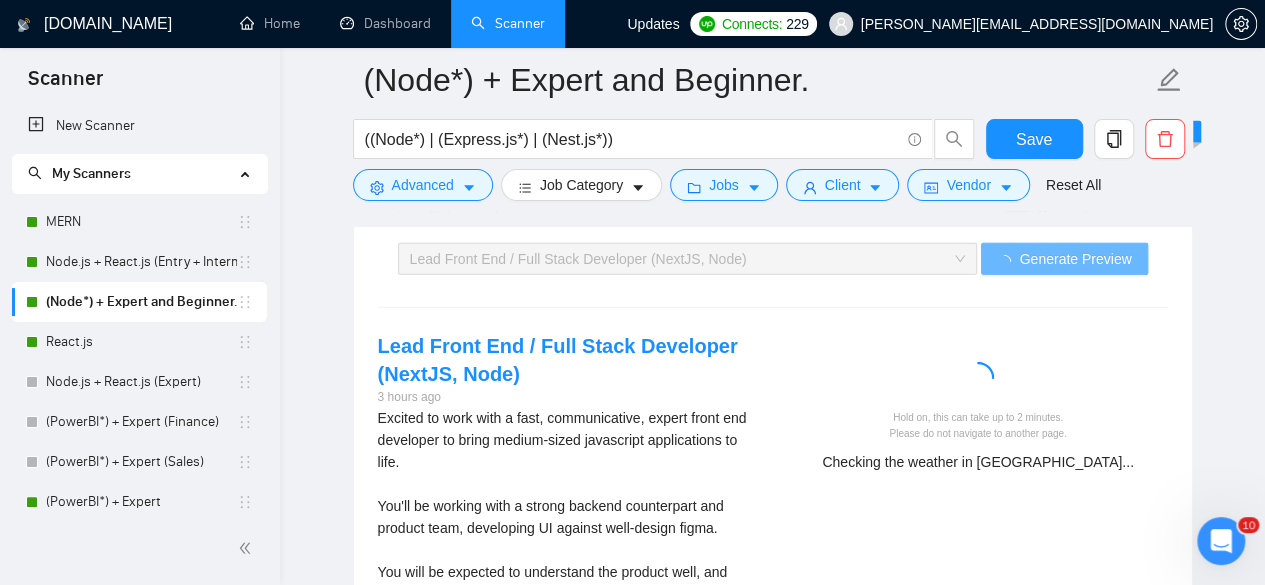 scroll, scrollTop: 2996, scrollLeft: 0, axis: vertical 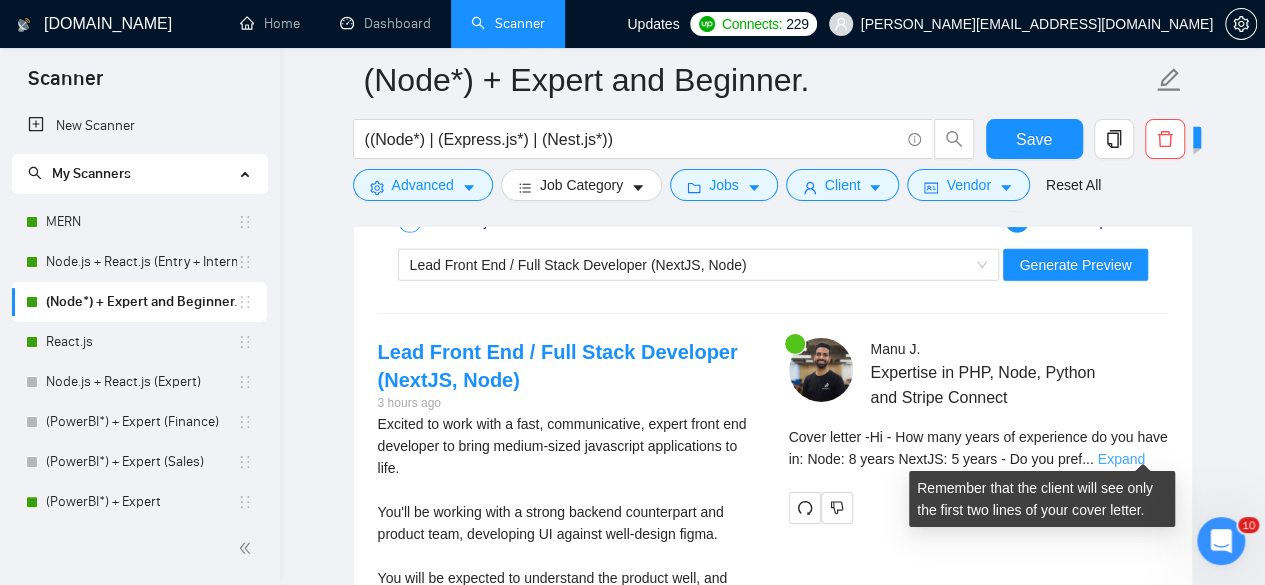 click on "Expand" at bounding box center (1121, 459) 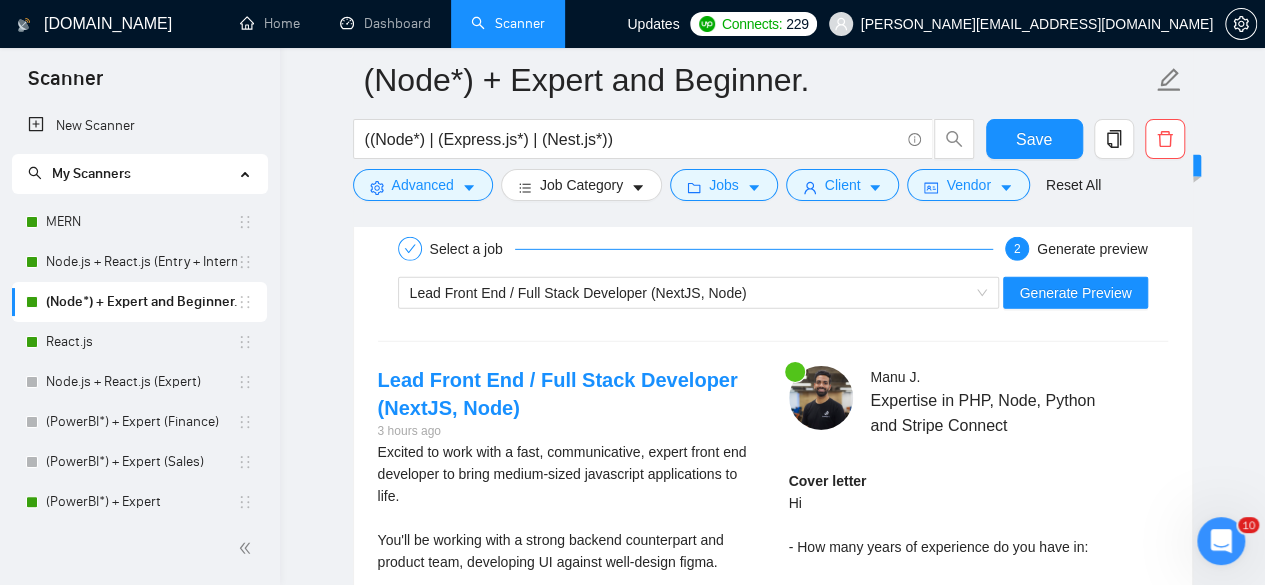 scroll, scrollTop: 2969, scrollLeft: 0, axis: vertical 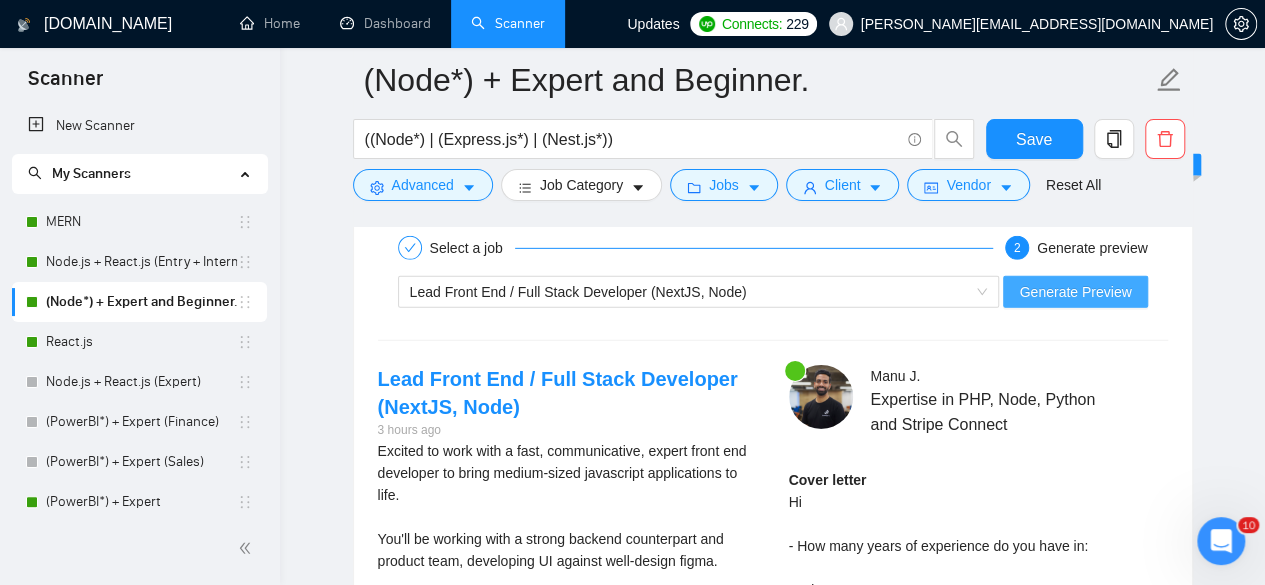click on "Generate Preview" at bounding box center [1075, 292] 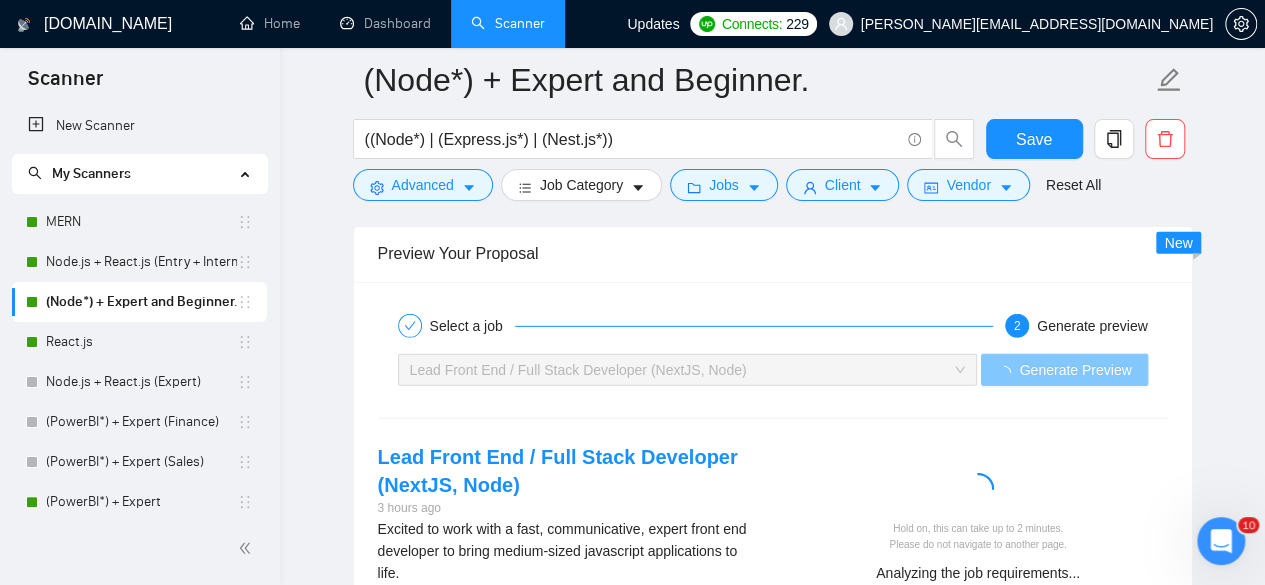 scroll, scrollTop: 2892, scrollLeft: 0, axis: vertical 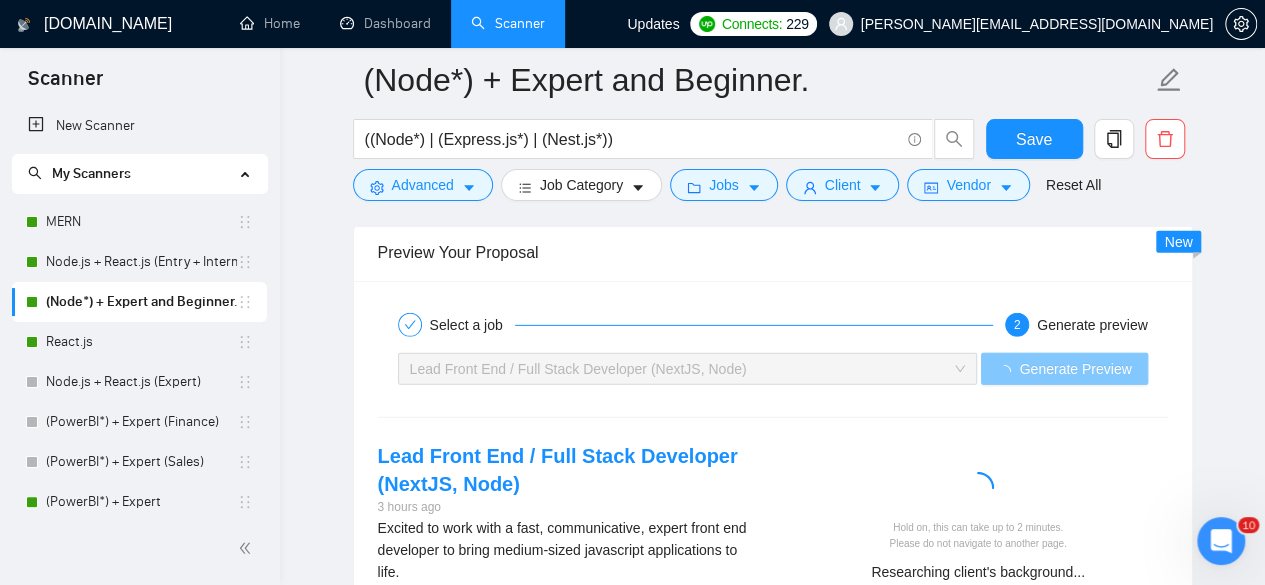 click on "Lead Front End / Full Stack Developer (NextJS, Node)" at bounding box center [578, 369] 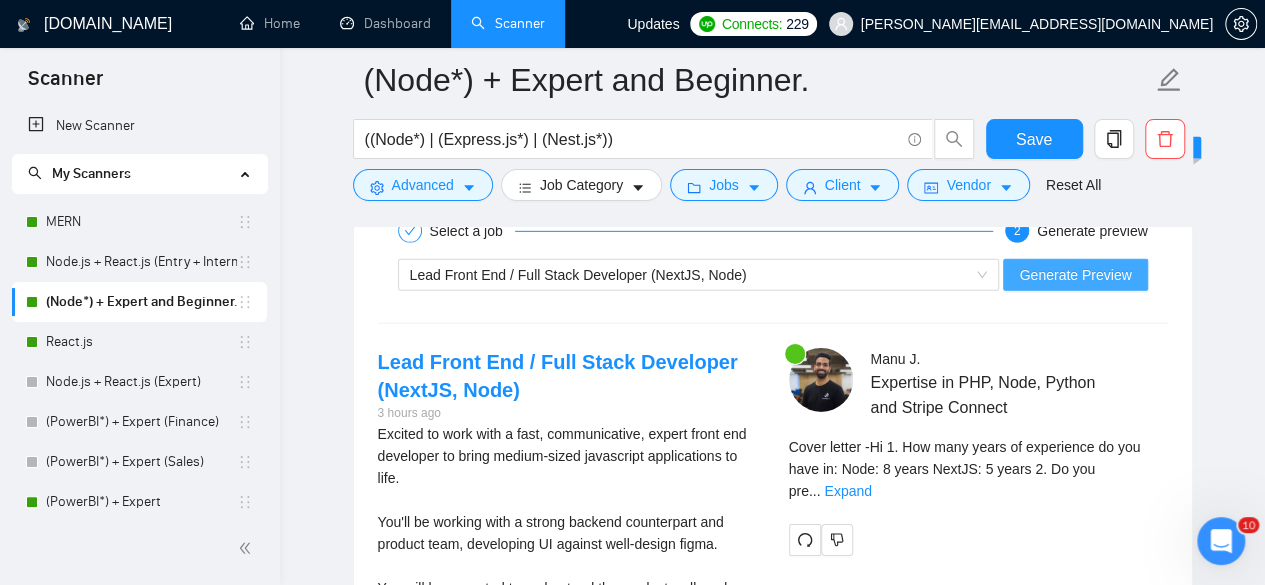 scroll, scrollTop: 2987, scrollLeft: 0, axis: vertical 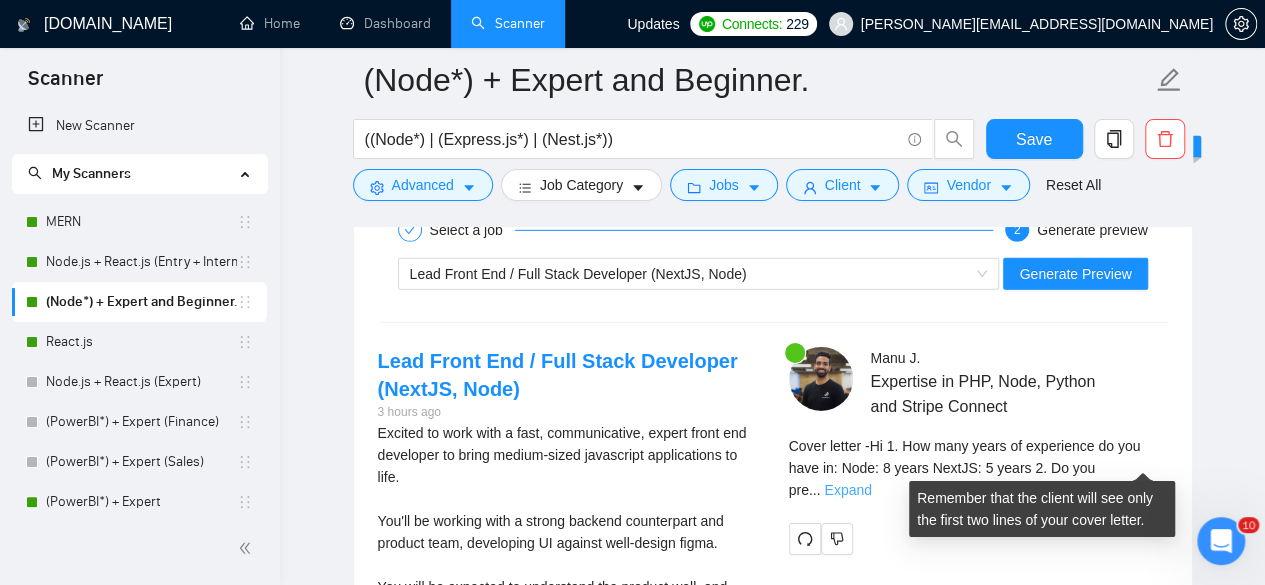 click on "Expand" at bounding box center [847, 490] 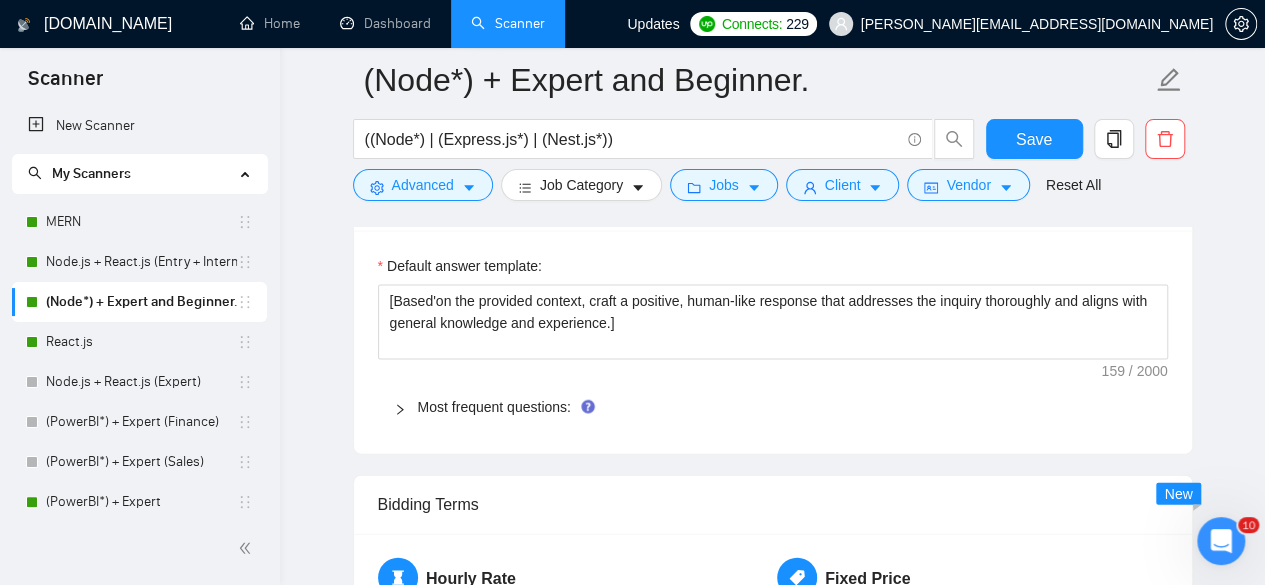 scroll, scrollTop: 1988, scrollLeft: 0, axis: vertical 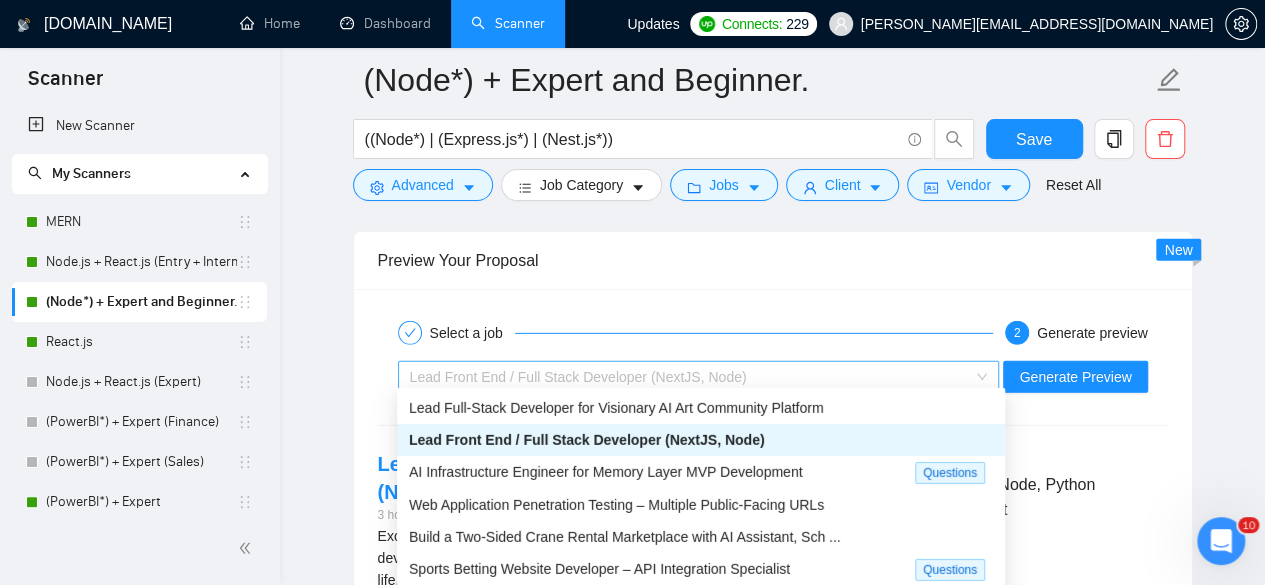 click on "Lead Front End / Full Stack Developer (NextJS, Node)" at bounding box center (690, 377) 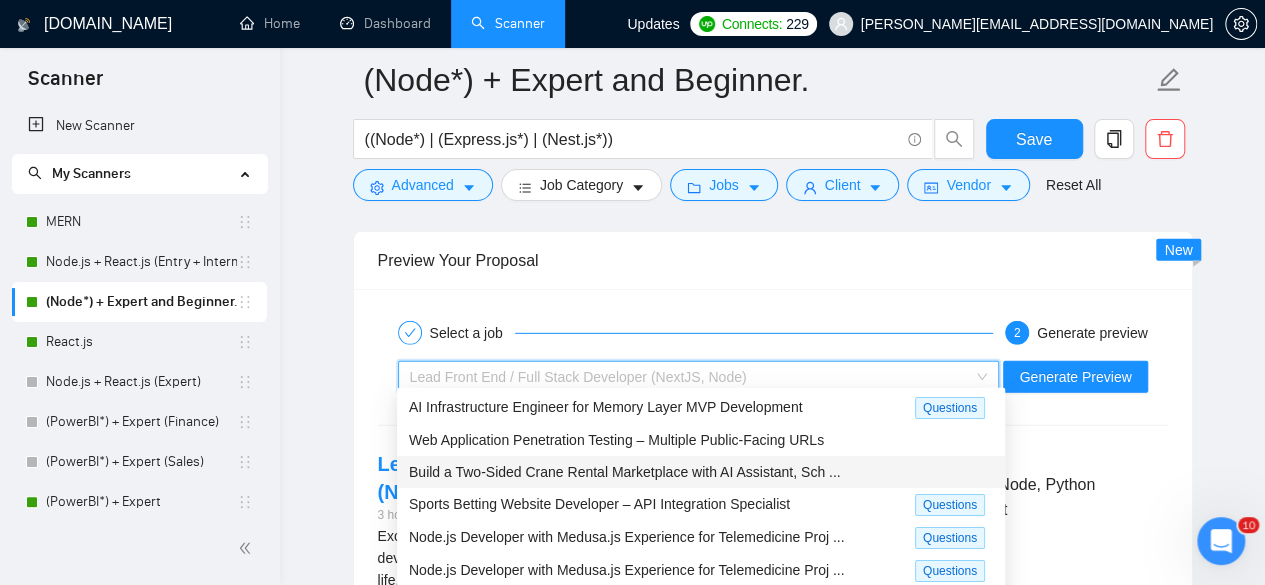 scroll, scrollTop: 66, scrollLeft: 0, axis: vertical 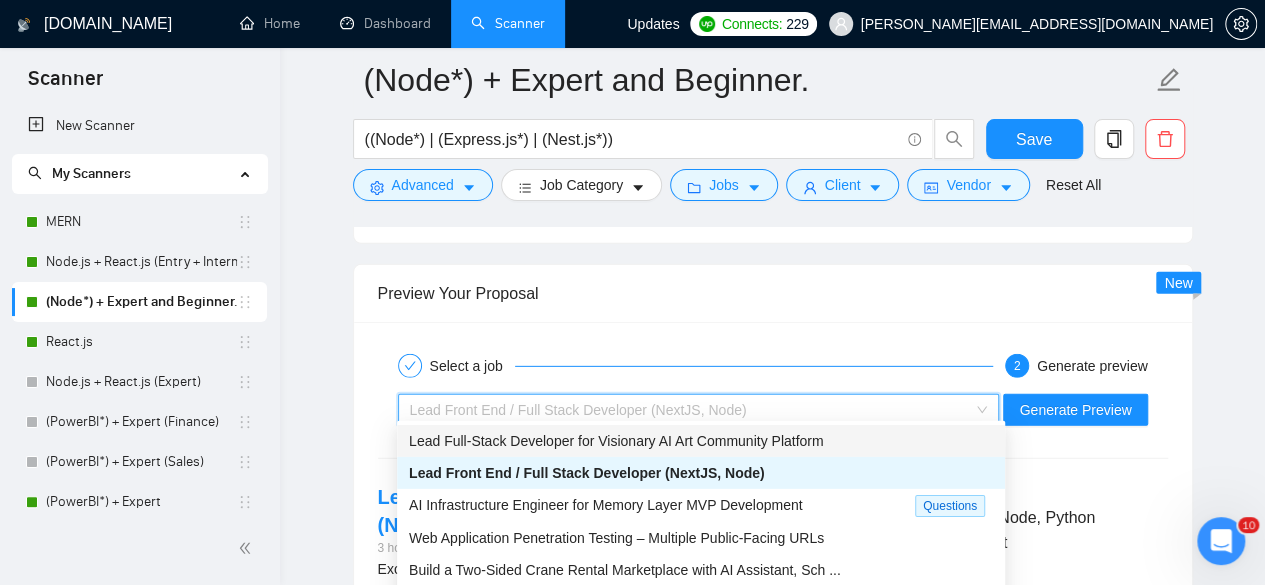 click on "Lead Full-Stack Developer for Visionary AI Art Community Platform" at bounding box center (616, 441) 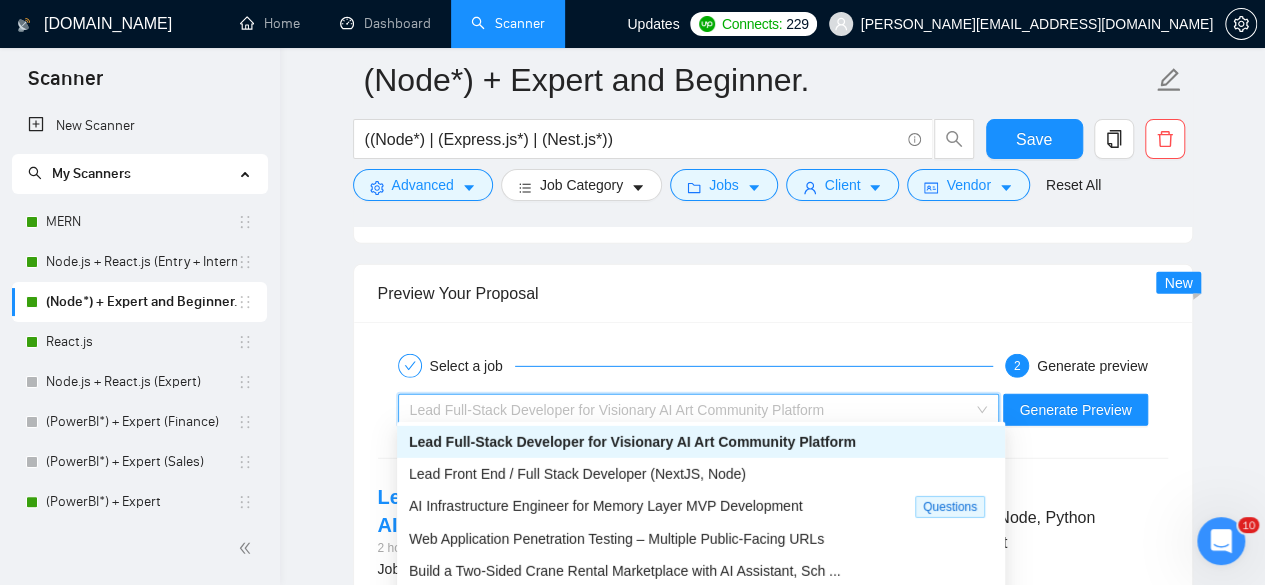 click on "Lead Full-Stack Developer for Visionary AI Art Community Platform" at bounding box center [617, 410] 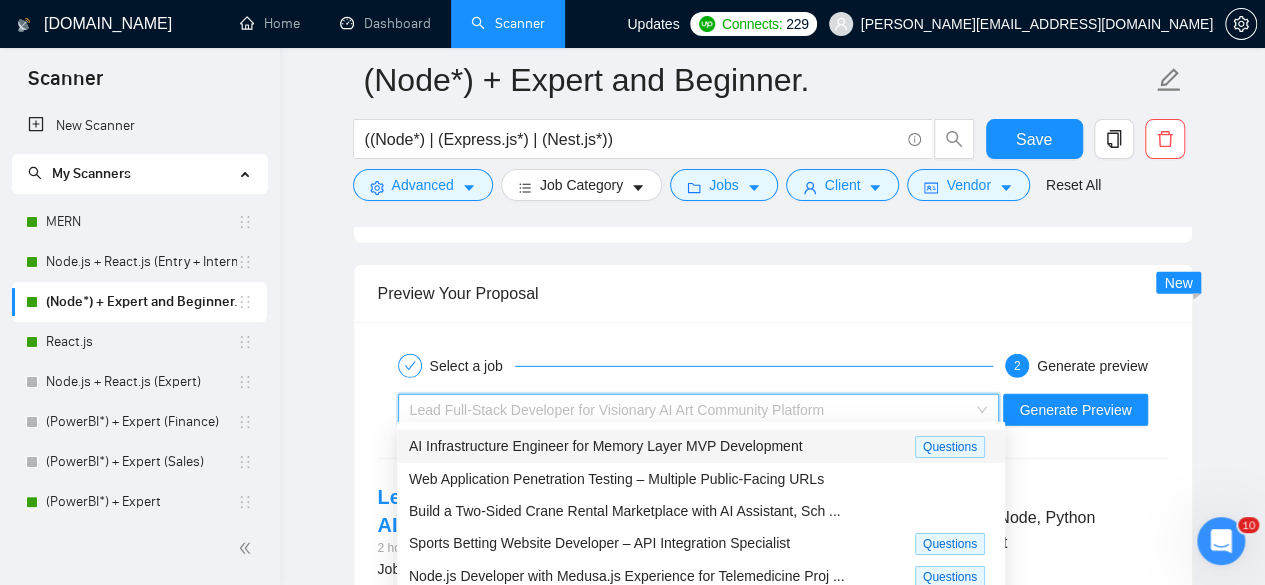 scroll, scrollTop: 66, scrollLeft: 0, axis: vertical 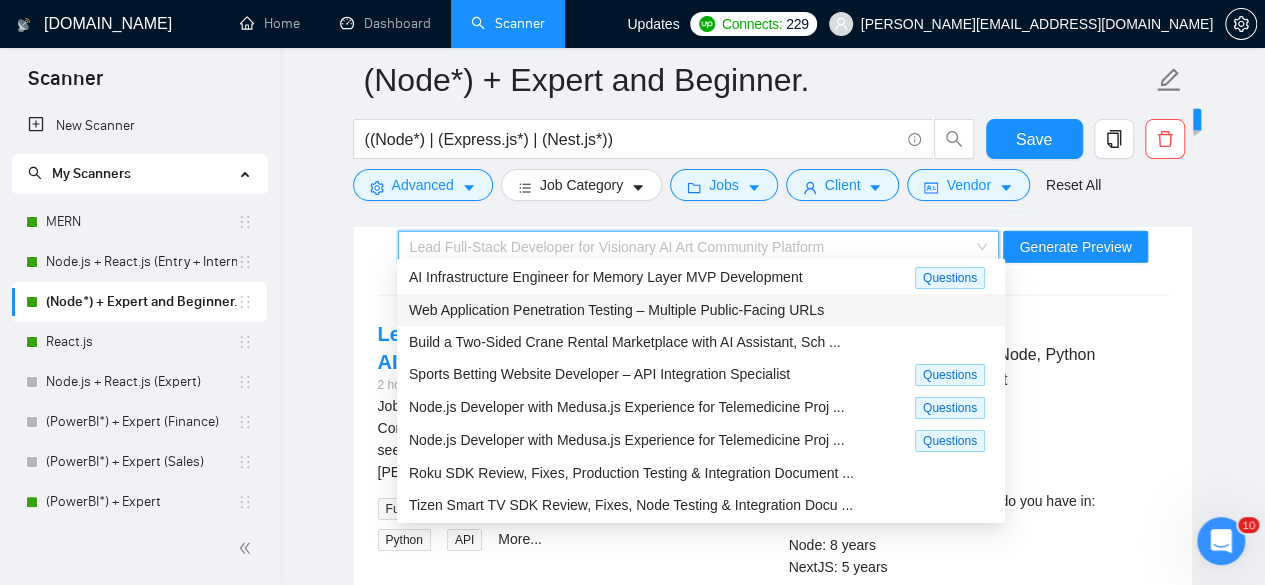click on "Web Application Penetration Testing – Multiple Public-Facing URLs" at bounding box center (616, 310) 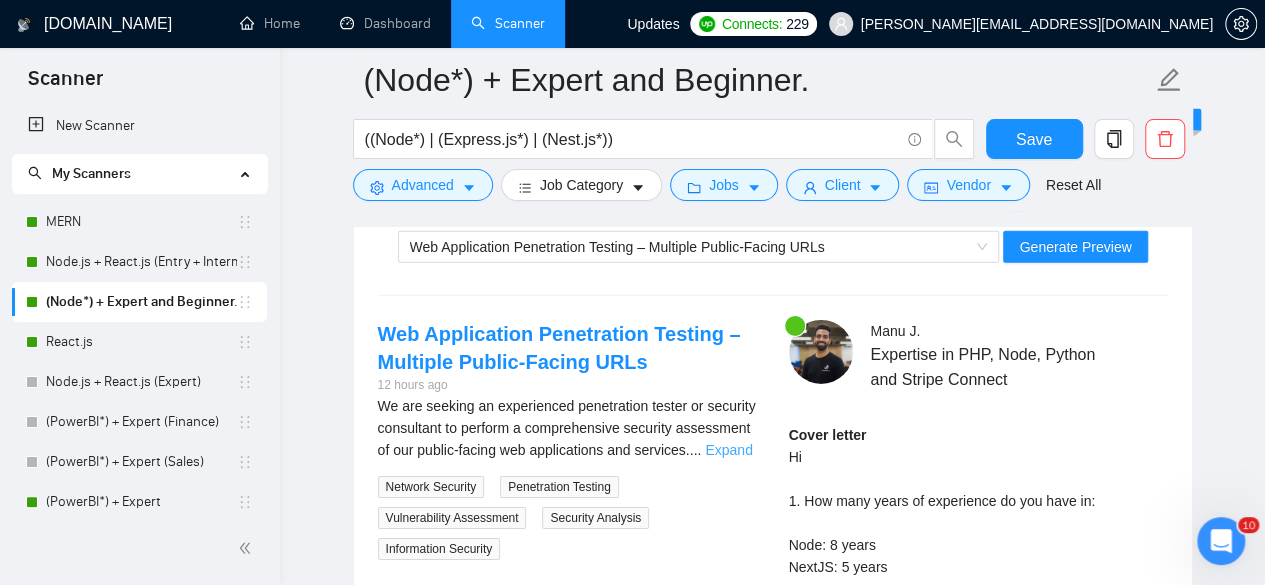click on "Expand" at bounding box center (728, 450) 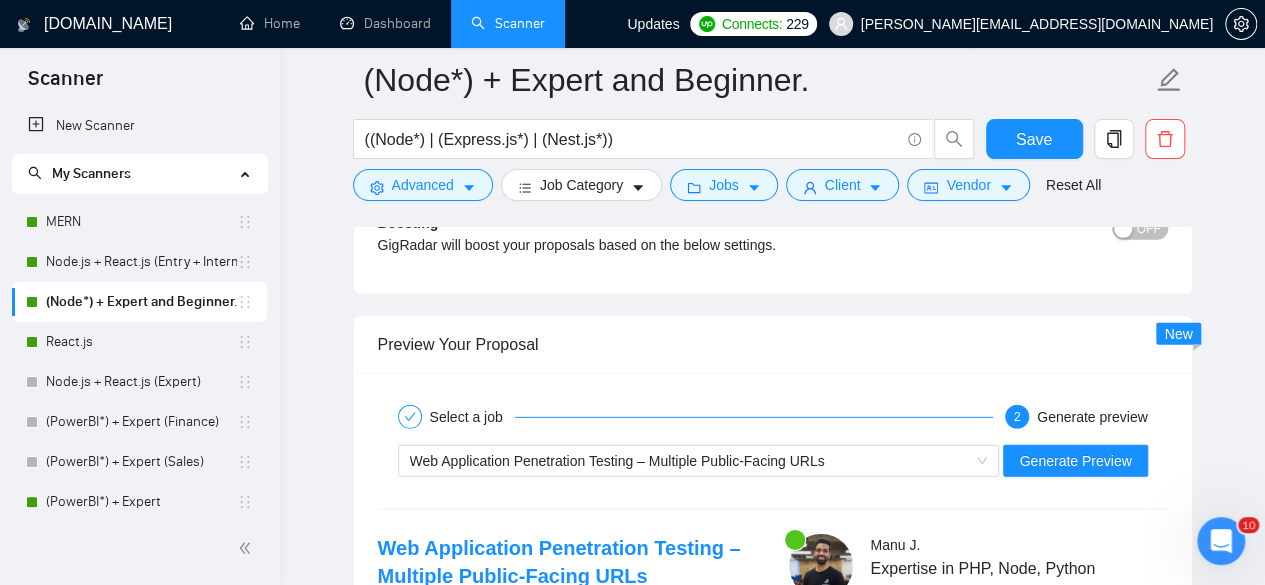 scroll, scrollTop: 2802, scrollLeft: 0, axis: vertical 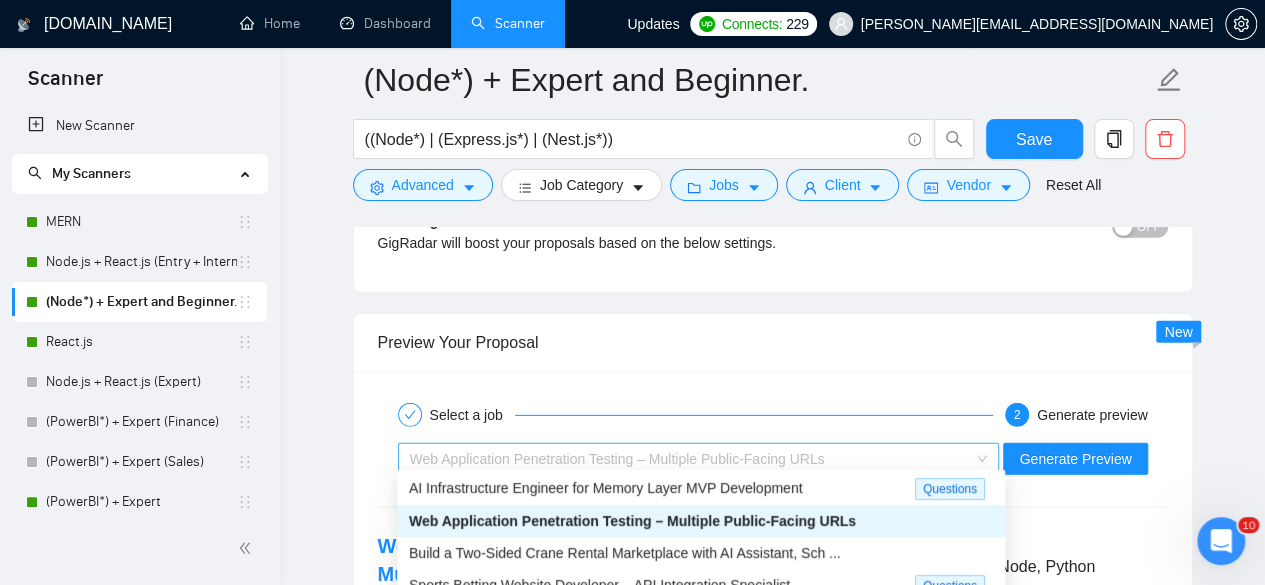 click on "Web Application Penetration Testing – Multiple Public-Facing URLs" at bounding box center [617, 459] 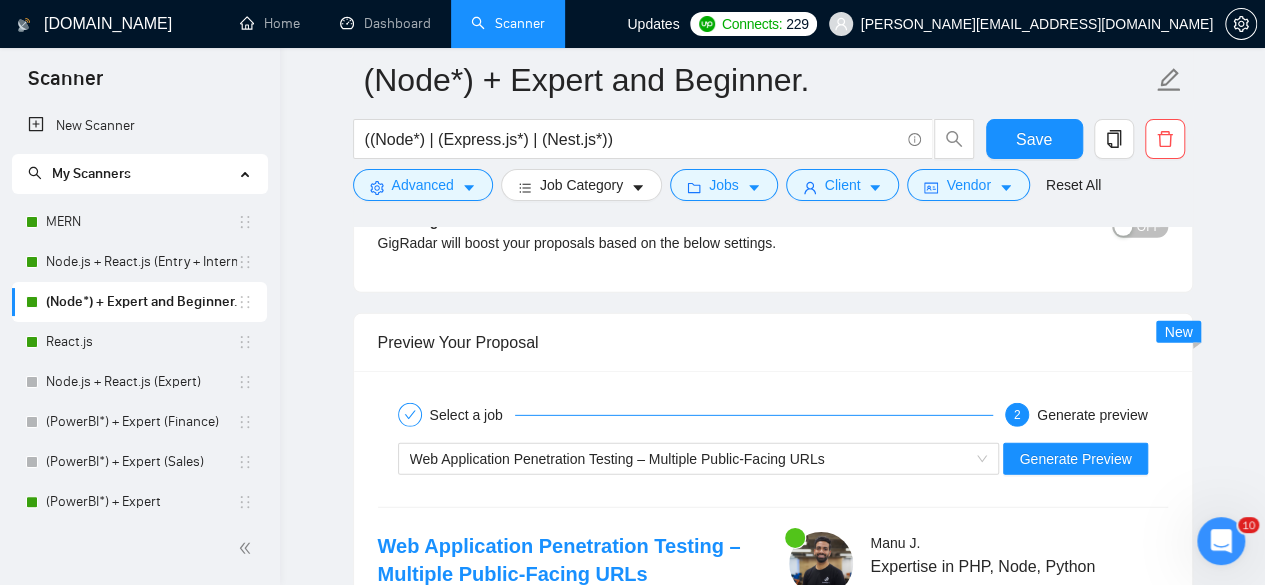 click on "2" at bounding box center (1017, 415) 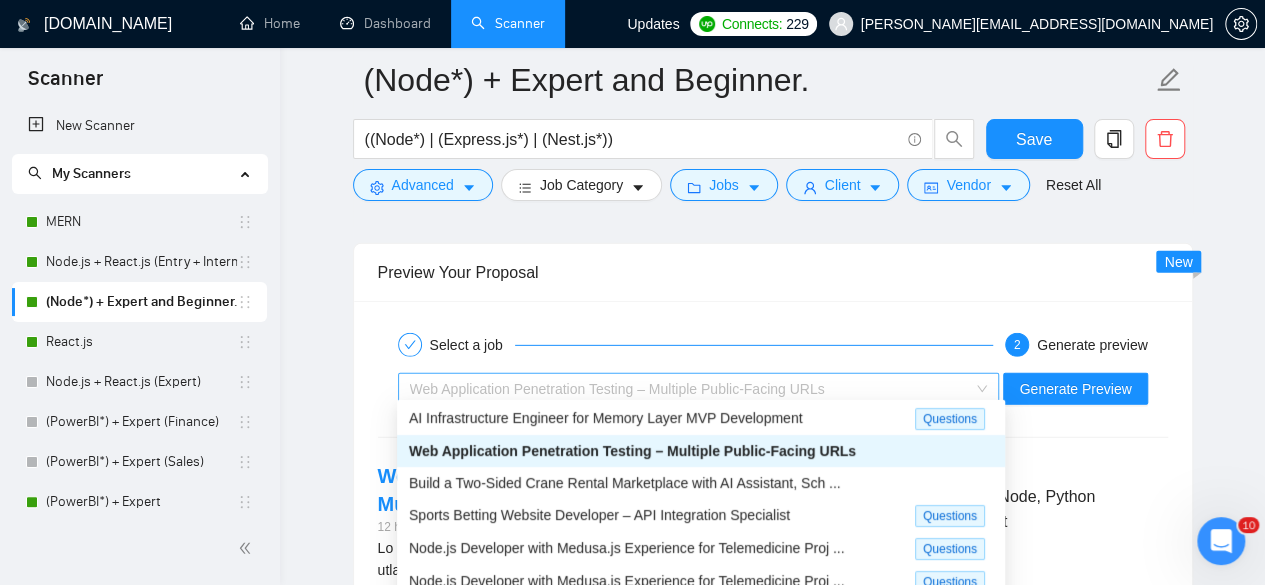 click on "Web Application Penetration Testing – Multiple Public-Facing URLs" at bounding box center (690, 389) 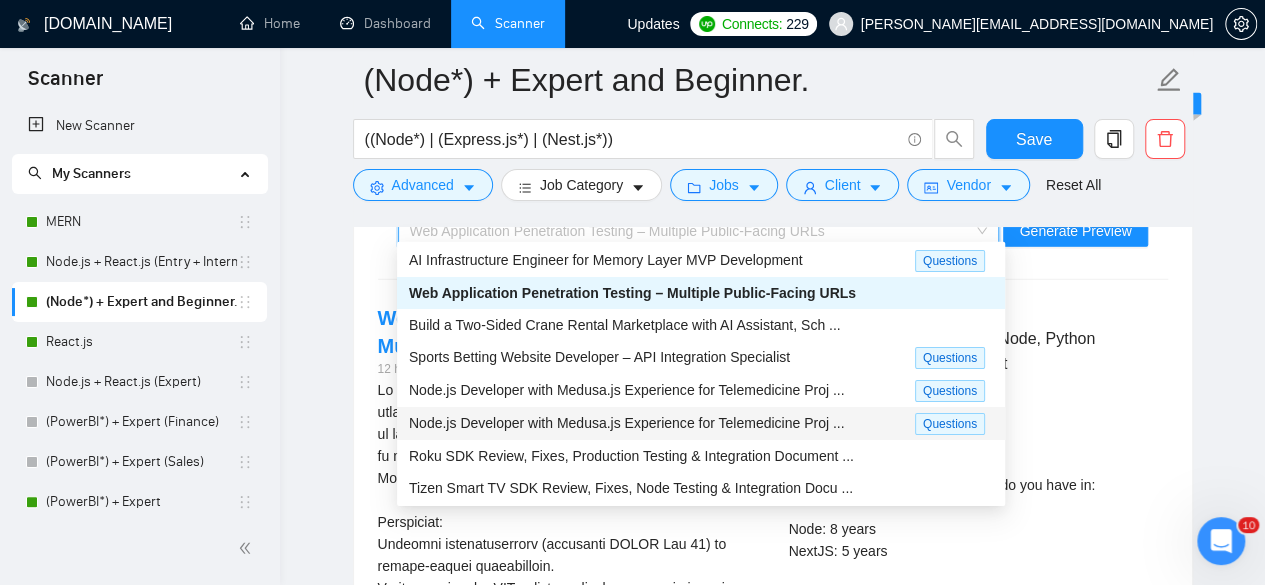 scroll, scrollTop: 3029, scrollLeft: 0, axis: vertical 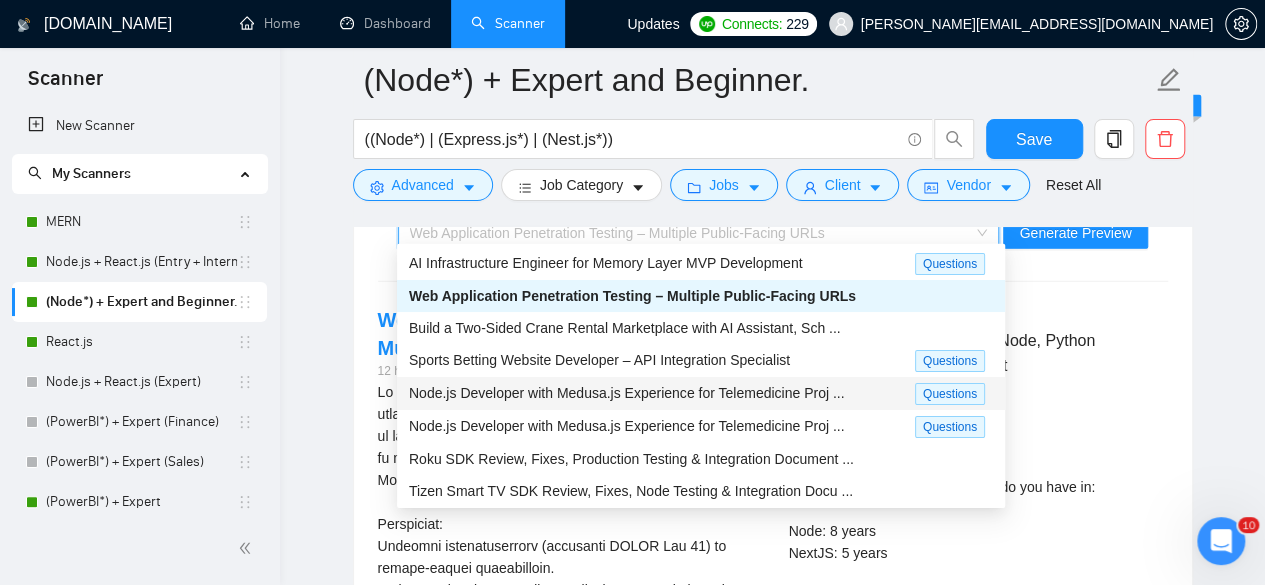 click on "Node.js Developer with Medusa.js Experience for Telemedicine Proj ..." at bounding box center (627, 393) 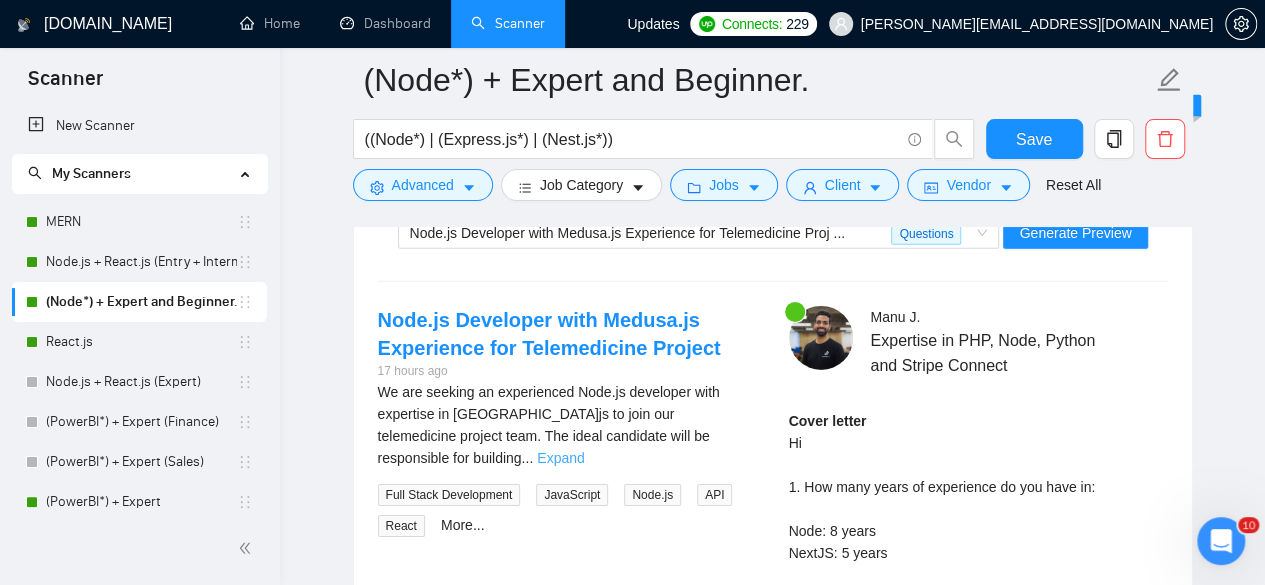 click on "Expand" at bounding box center [560, 458] 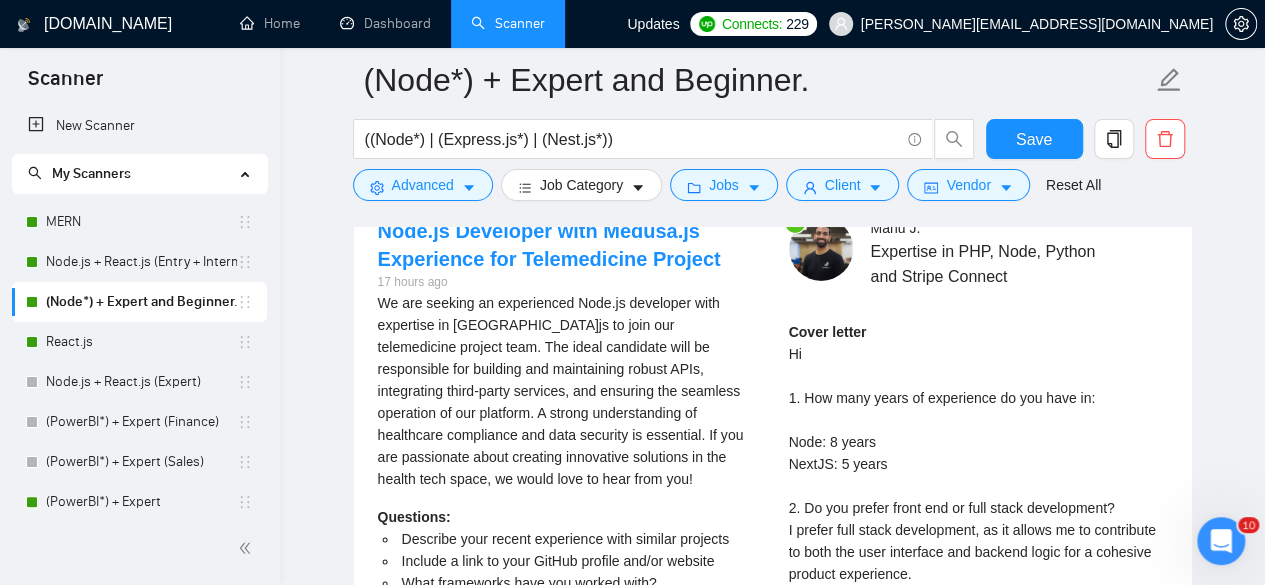 scroll, scrollTop: 3090, scrollLeft: 0, axis: vertical 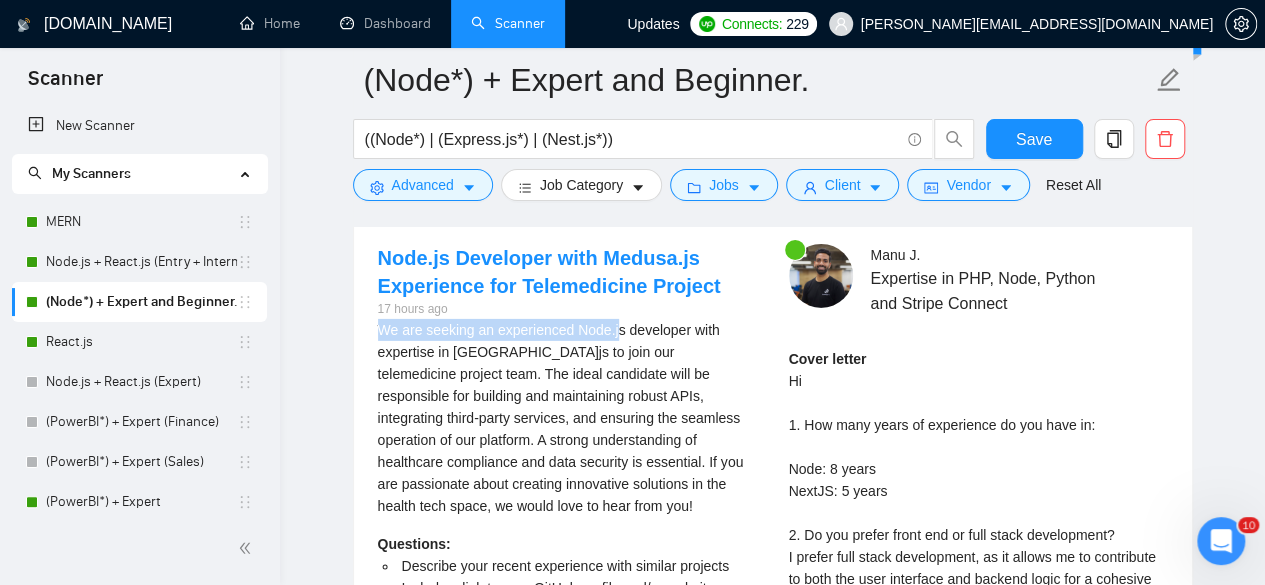 drag, startPoint x: 377, startPoint y: 321, endPoint x: 613, endPoint y: 329, distance: 236.13556 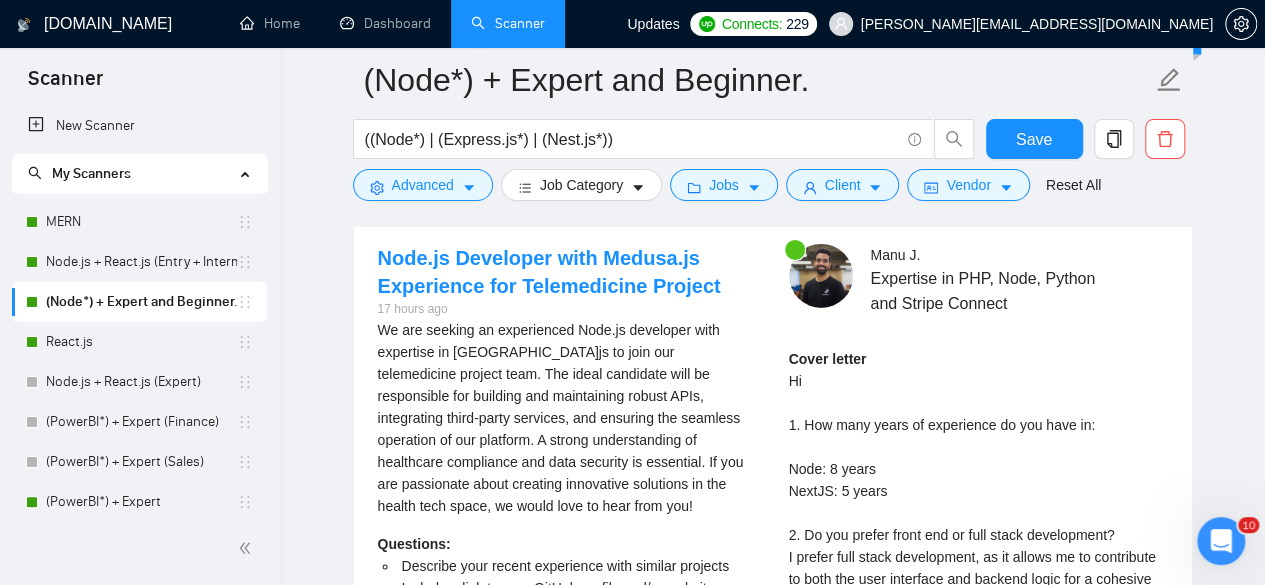 click on "We are seeking an experienced Node.js developer with expertise in [GEOGRAPHIC_DATA]js to join our telemedicine project team. The ideal candidate will be responsible for building and maintaining robust APIs, integrating third-party services, and ensuring the seamless operation of our platform. A strong understanding of healthcare compliance and data security is essential. If you are passionate about creating innovative solutions in the health tech space, we would love to hear from you!" at bounding box center [567, 418] 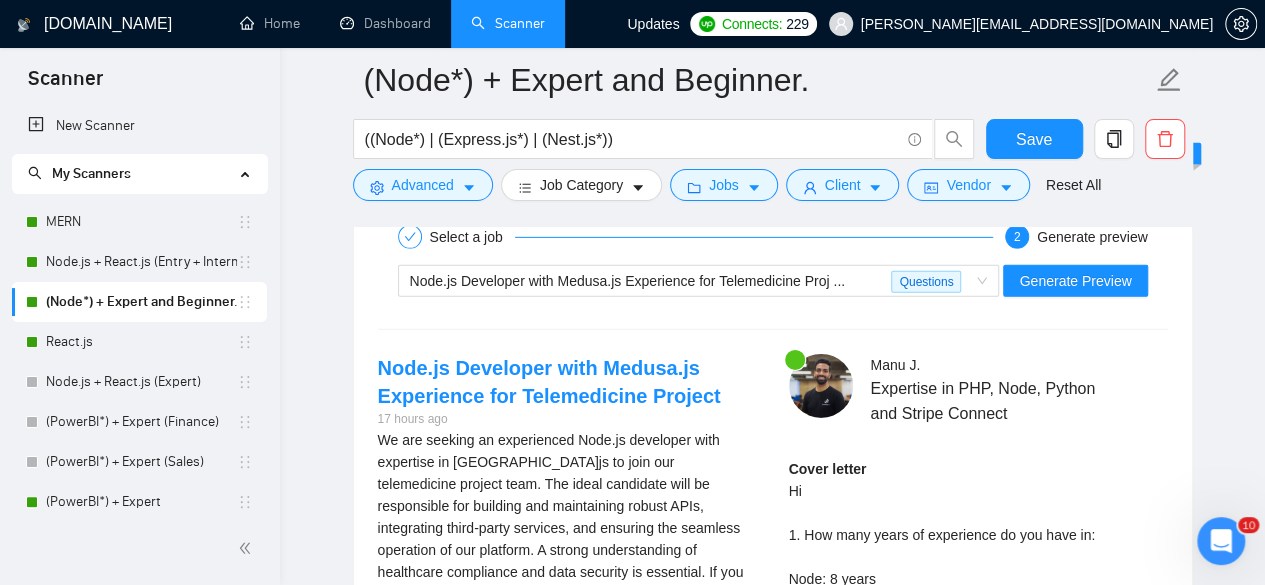 scroll, scrollTop: 2979, scrollLeft: 0, axis: vertical 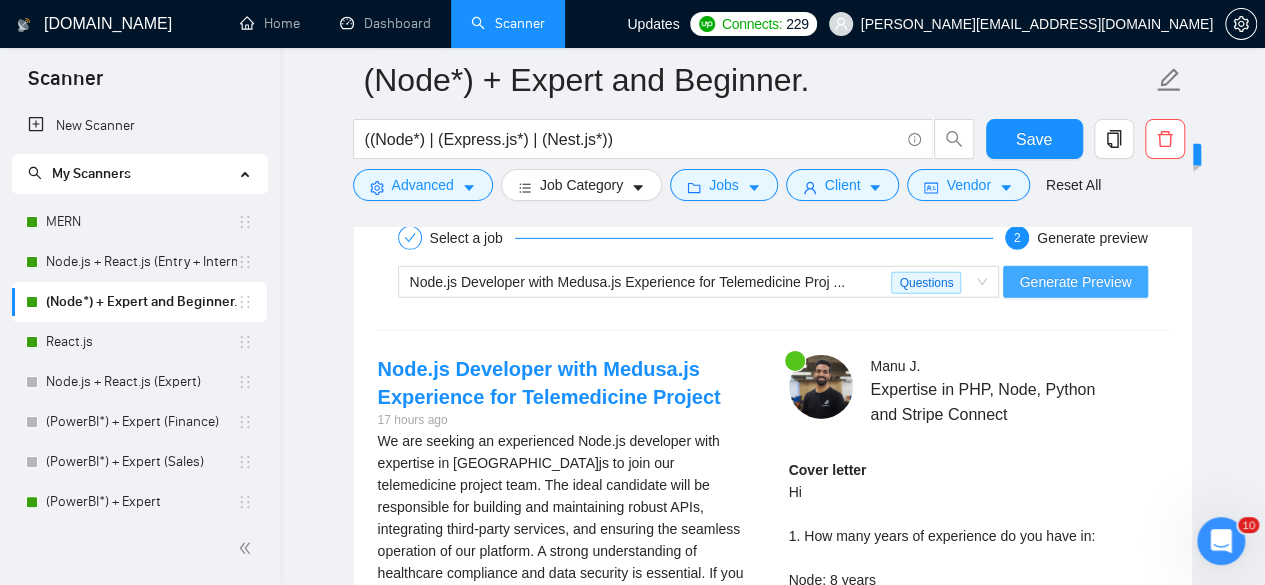 click on "Generate Preview" at bounding box center (1075, 282) 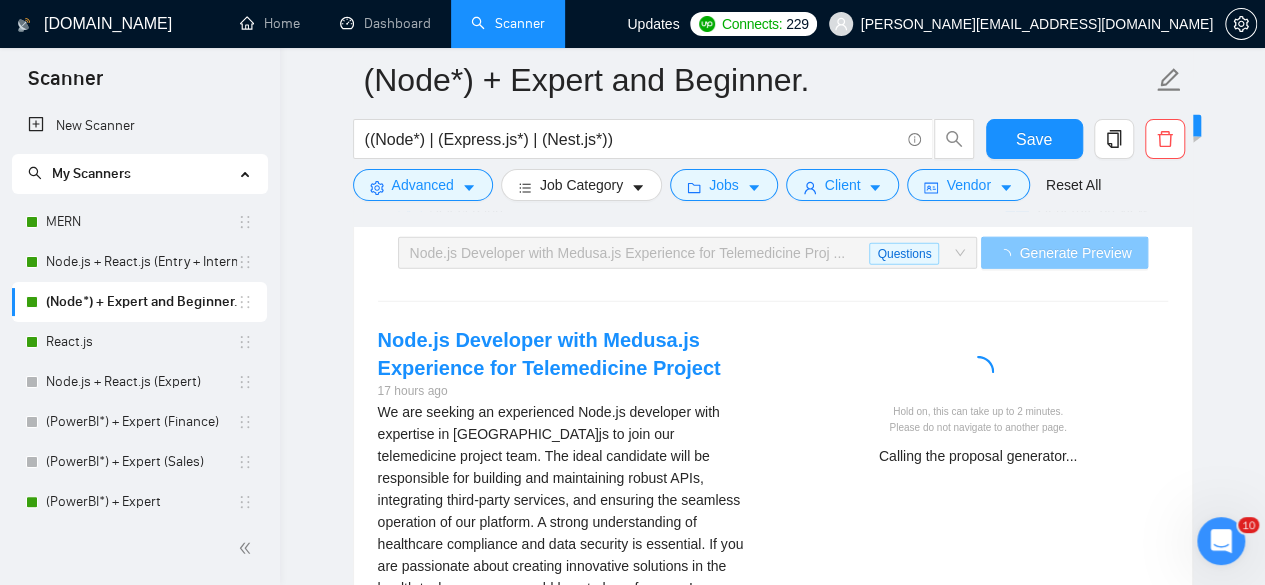 scroll, scrollTop: 3009, scrollLeft: 0, axis: vertical 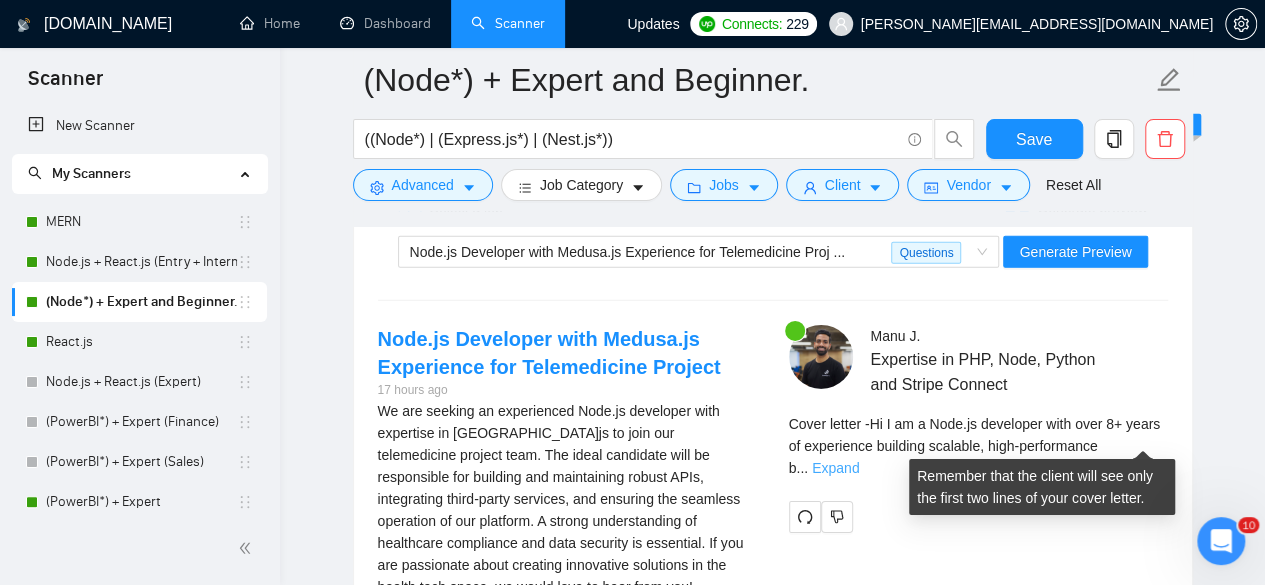 click on "Expand" at bounding box center [835, 468] 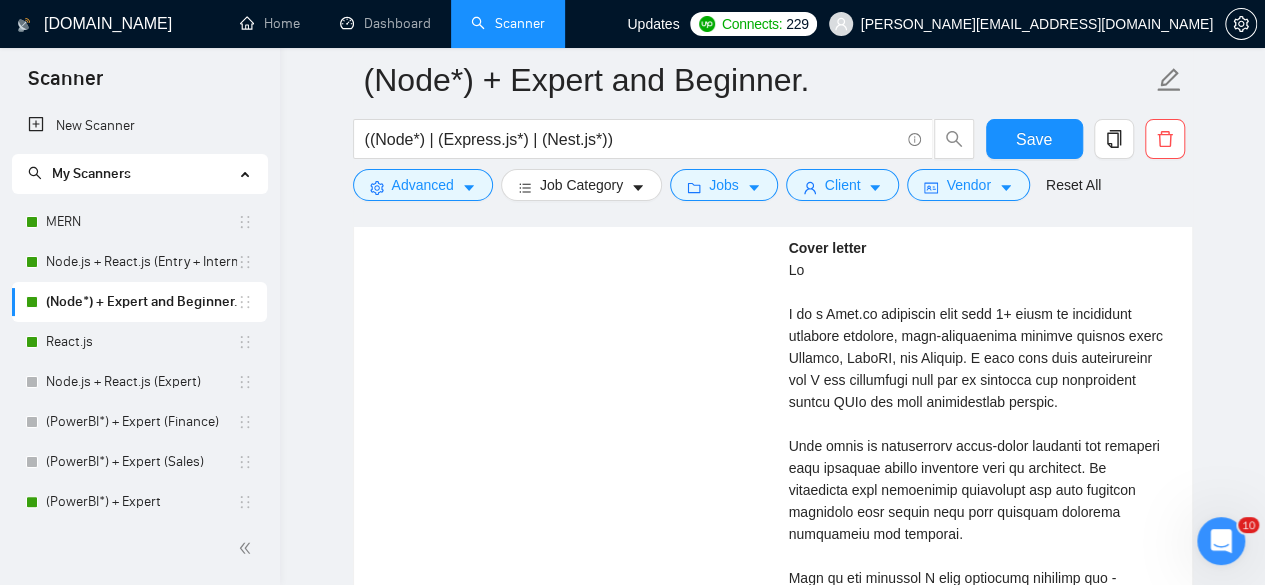 scroll, scrollTop: 4620, scrollLeft: 0, axis: vertical 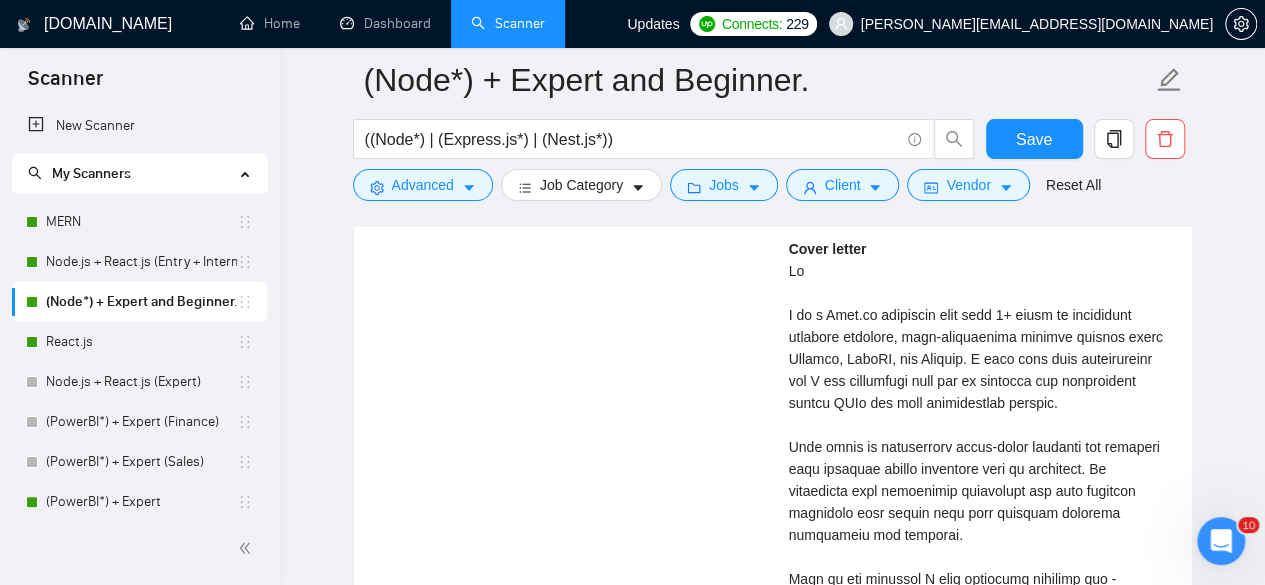 click on "Cover letter" at bounding box center (978, 634) 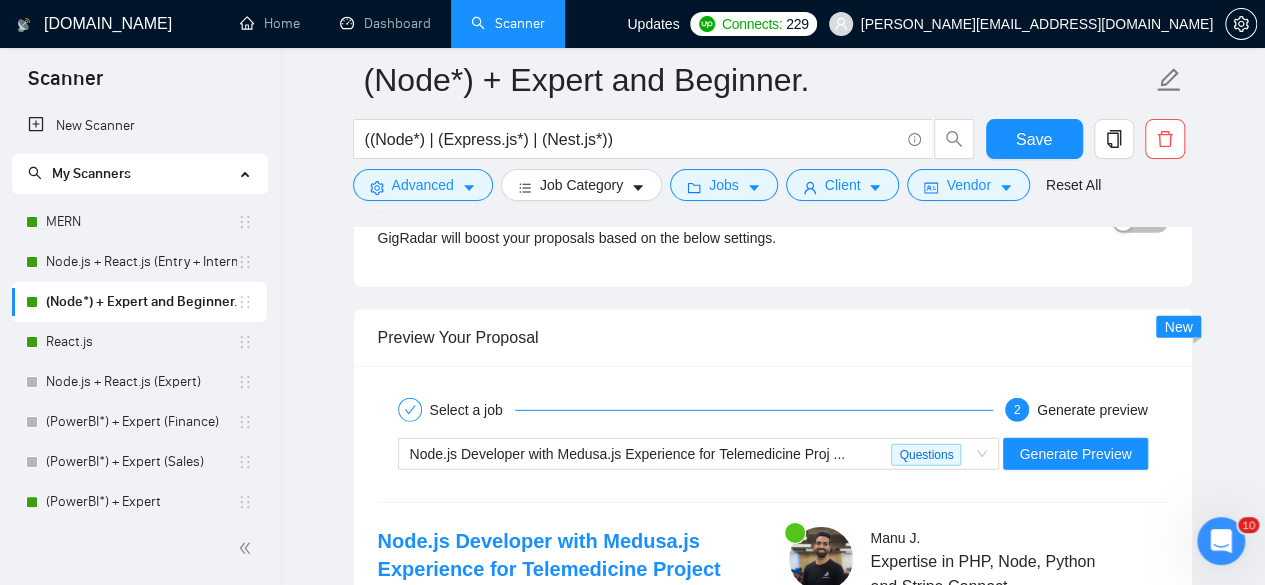scroll, scrollTop: 2815, scrollLeft: 0, axis: vertical 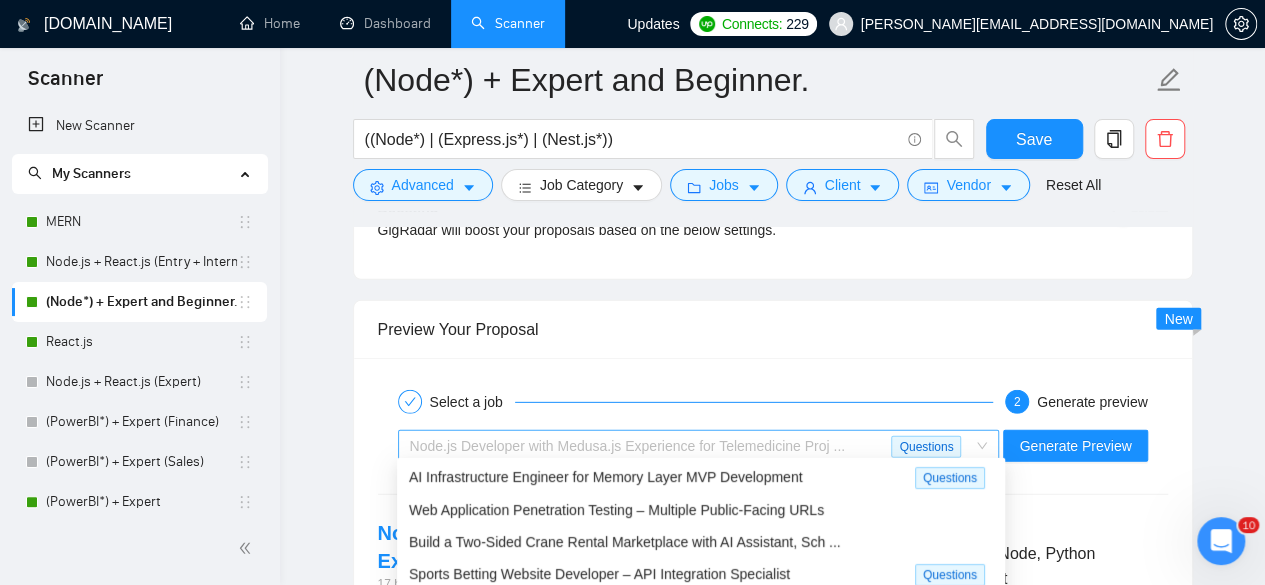 click on "Node.js Developer with Medusa.js Experience for Telemedicine Proj ..." at bounding box center (651, 446) 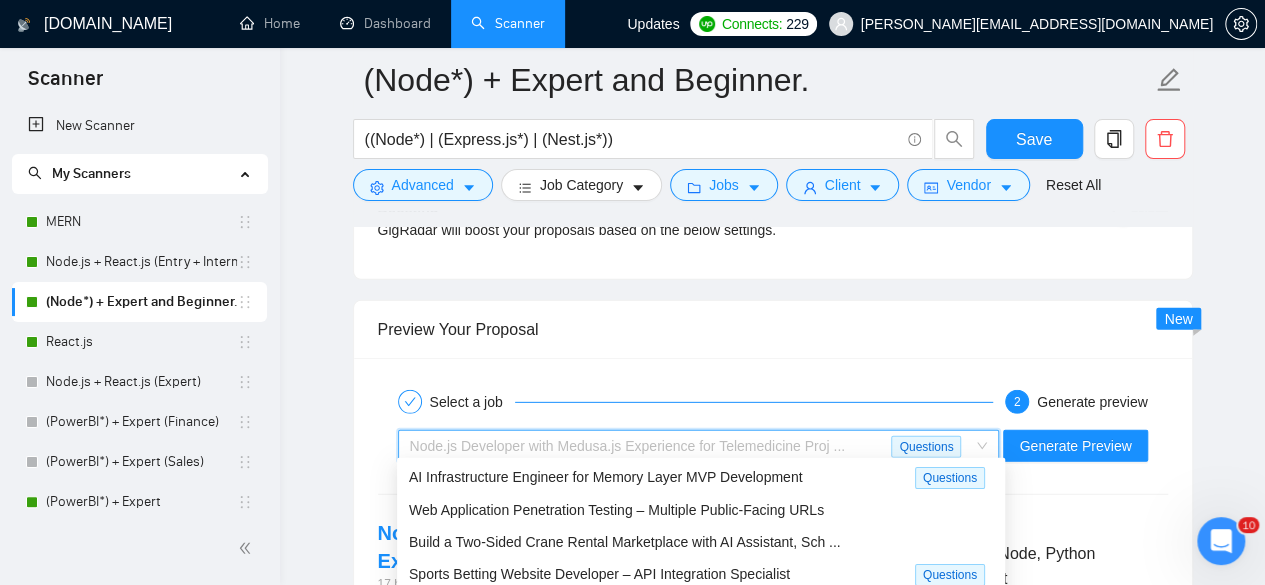 scroll, scrollTop: 2874, scrollLeft: 0, axis: vertical 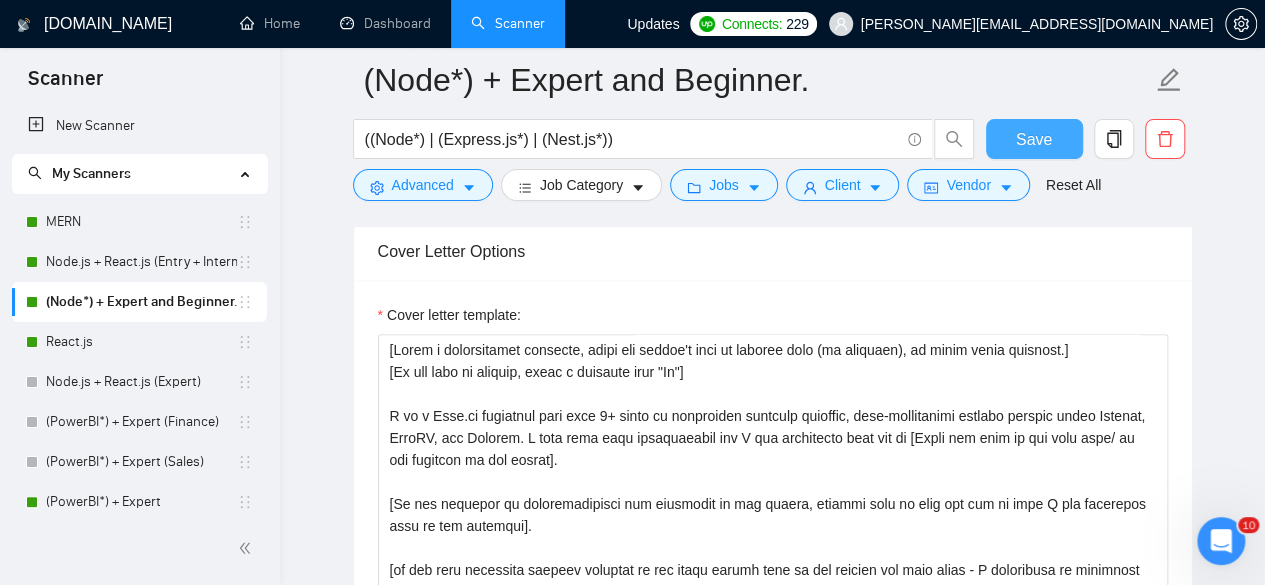 click on "Save" at bounding box center (1034, 139) 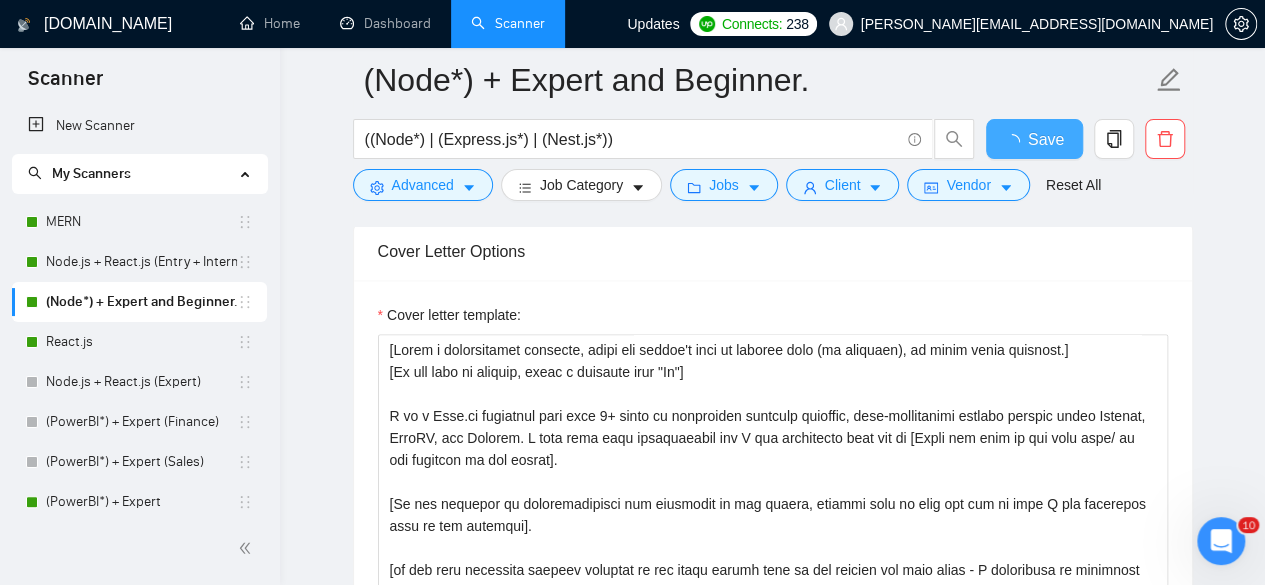 type 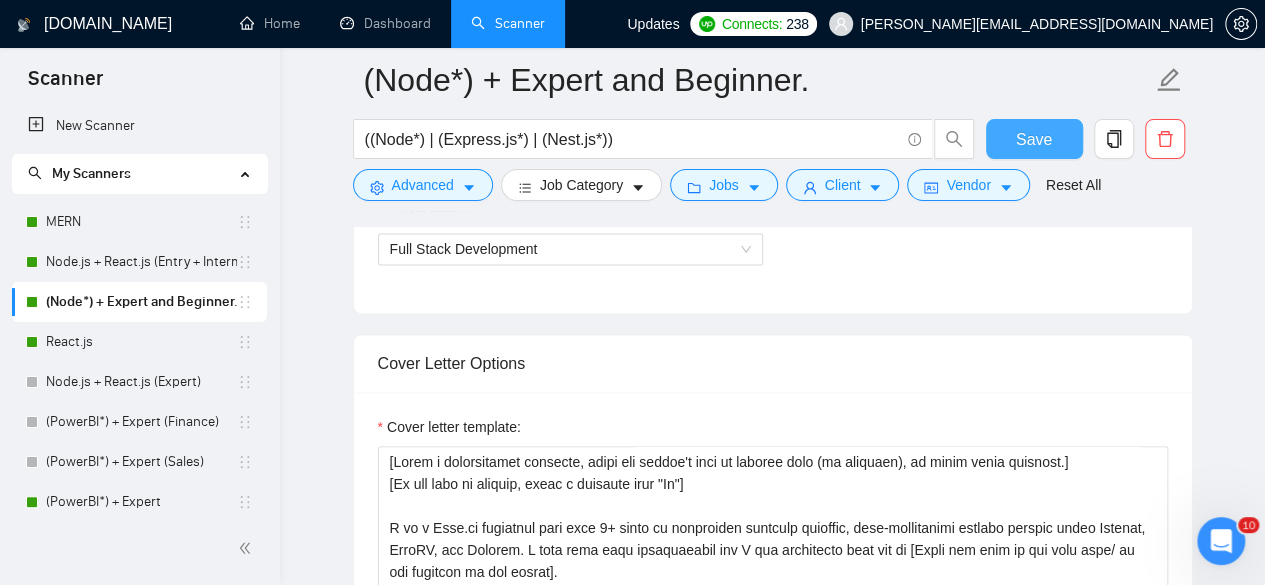 scroll, scrollTop: 1183, scrollLeft: 0, axis: vertical 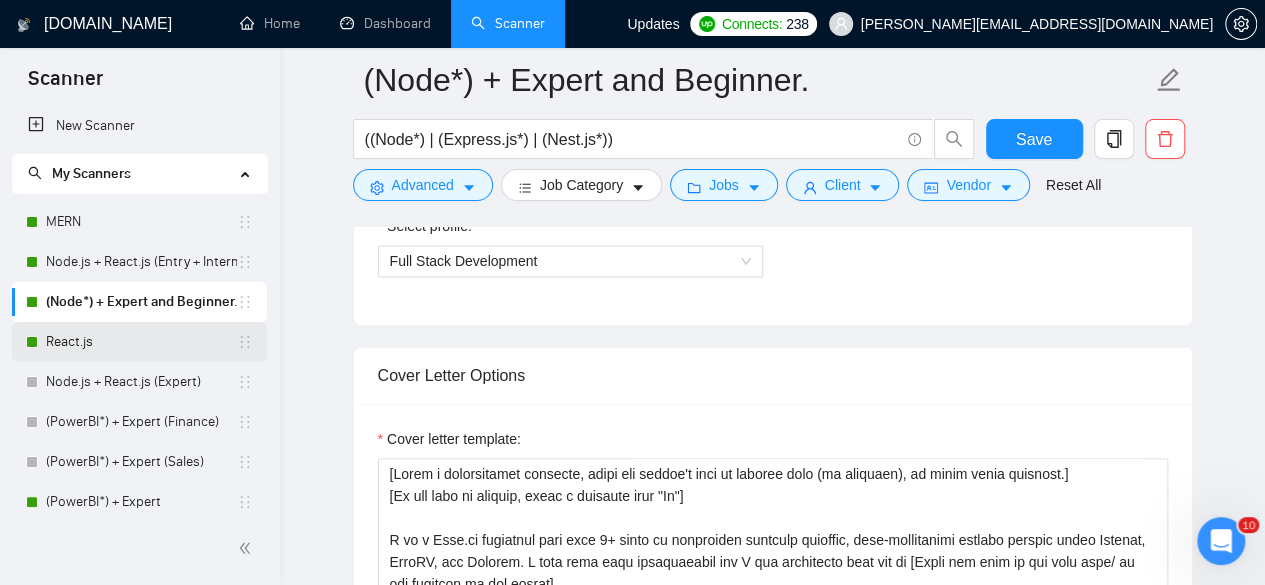 click on "React.js" at bounding box center (141, 342) 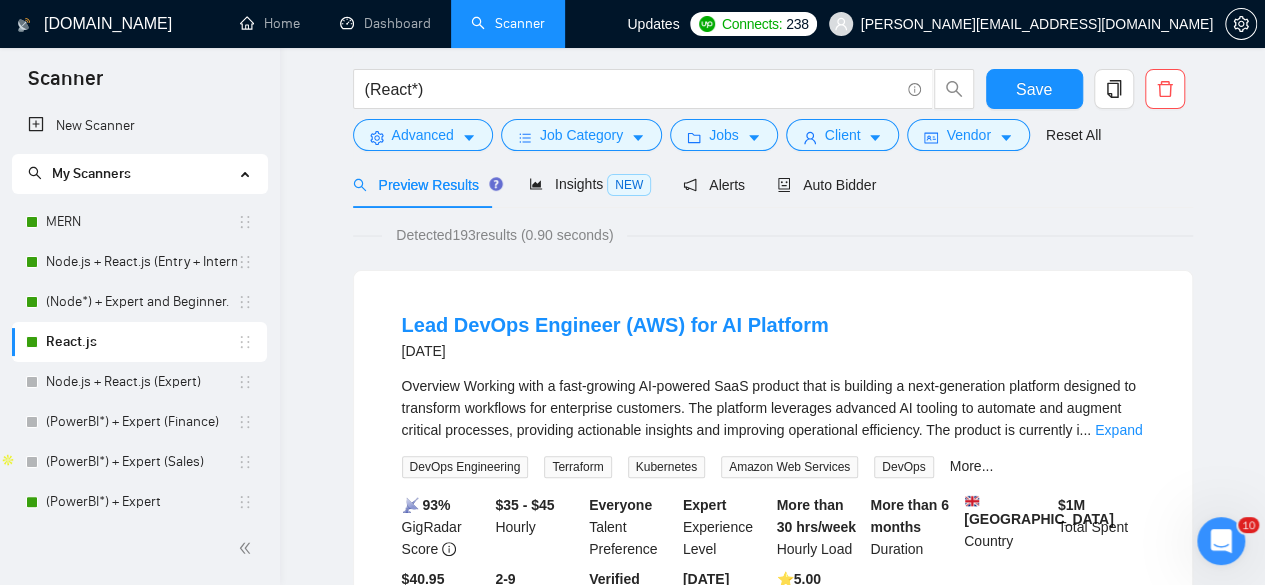 scroll, scrollTop: 0, scrollLeft: 0, axis: both 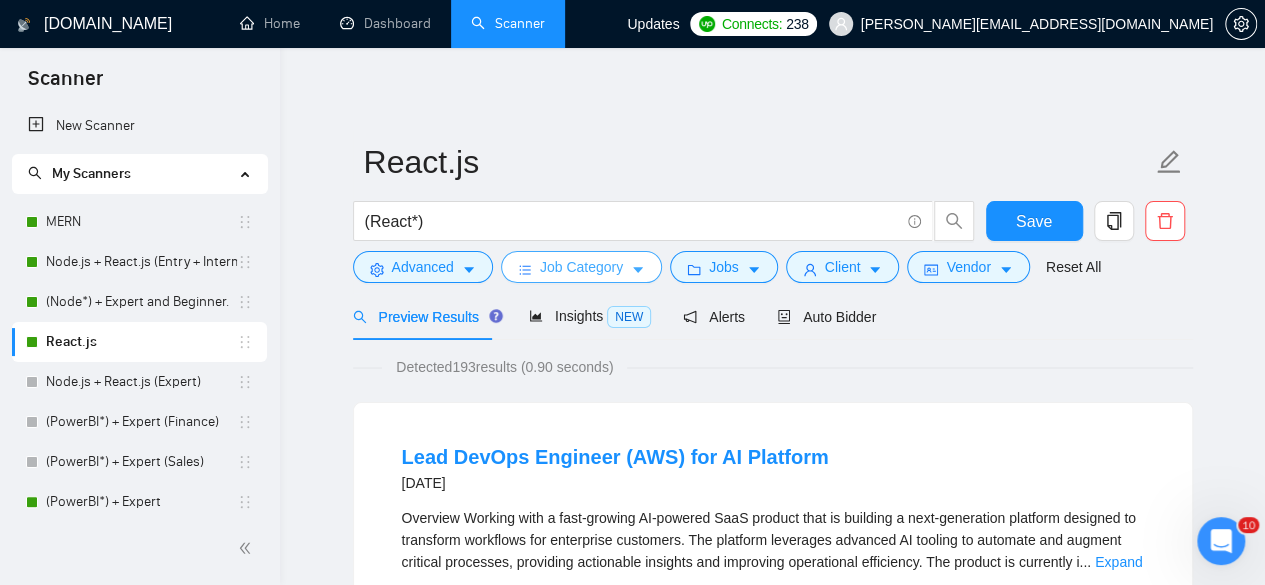 click on "Job Category" at bounding box center [581, 267] 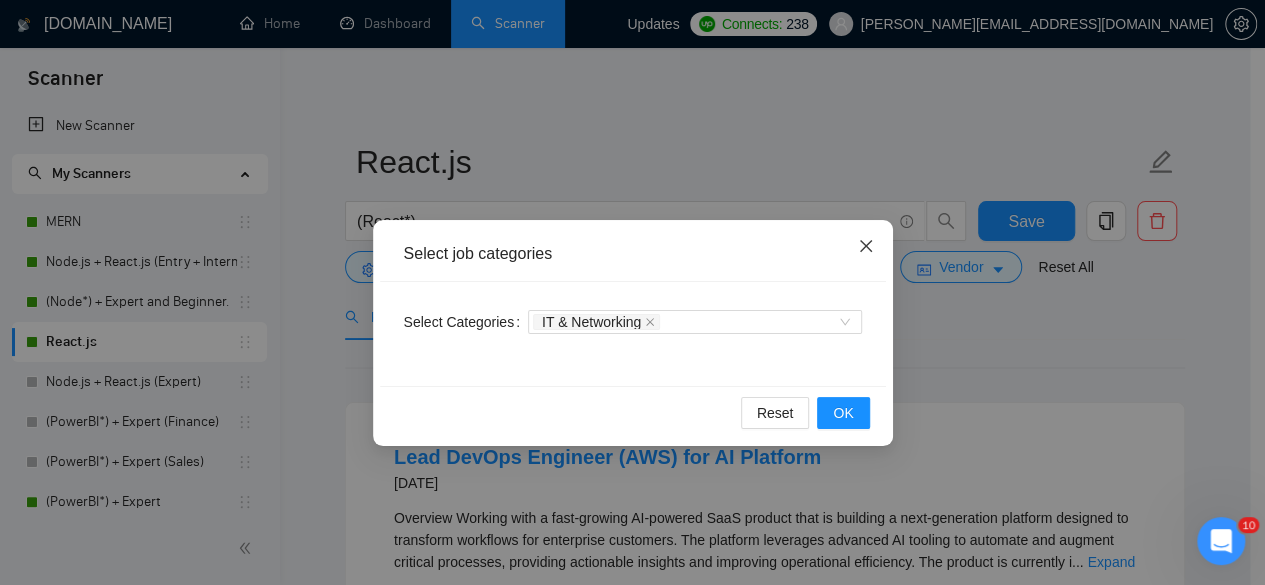 click 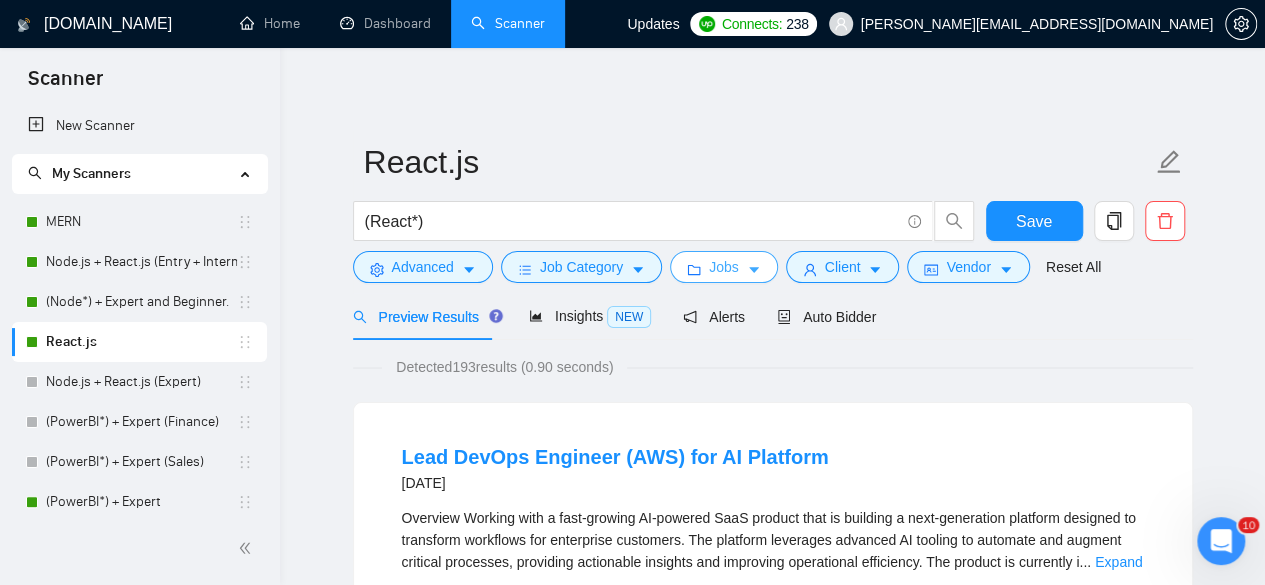 click on "Jobs" at bounding box center (724, 267) 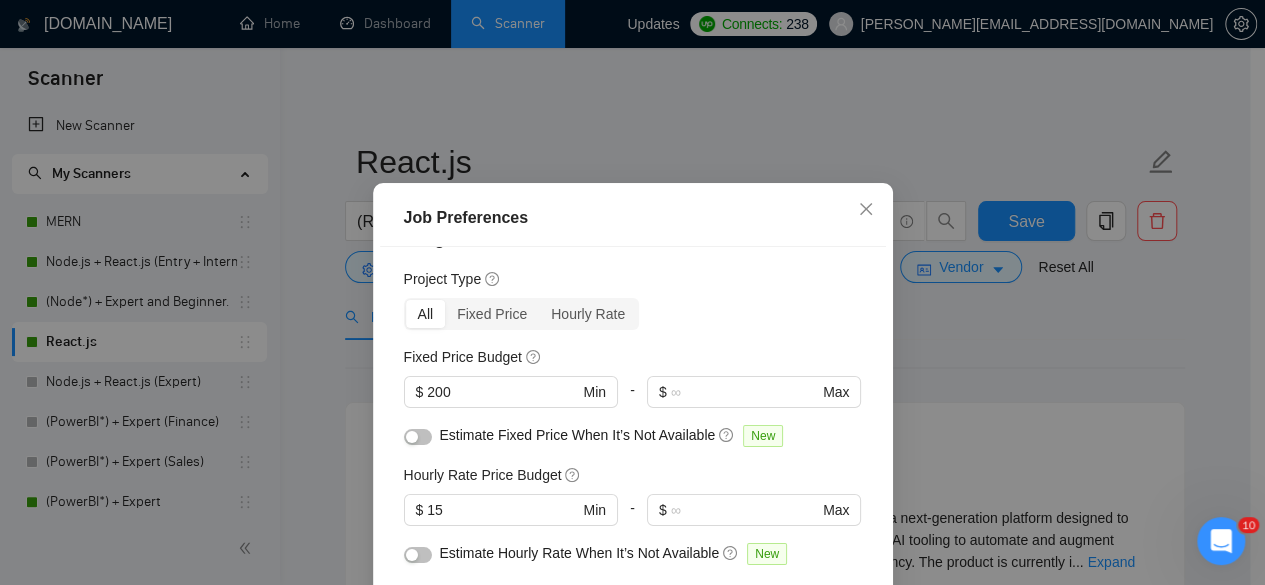 scroll, scrollTop: 46, scrollLeft: 0, axis: vertical 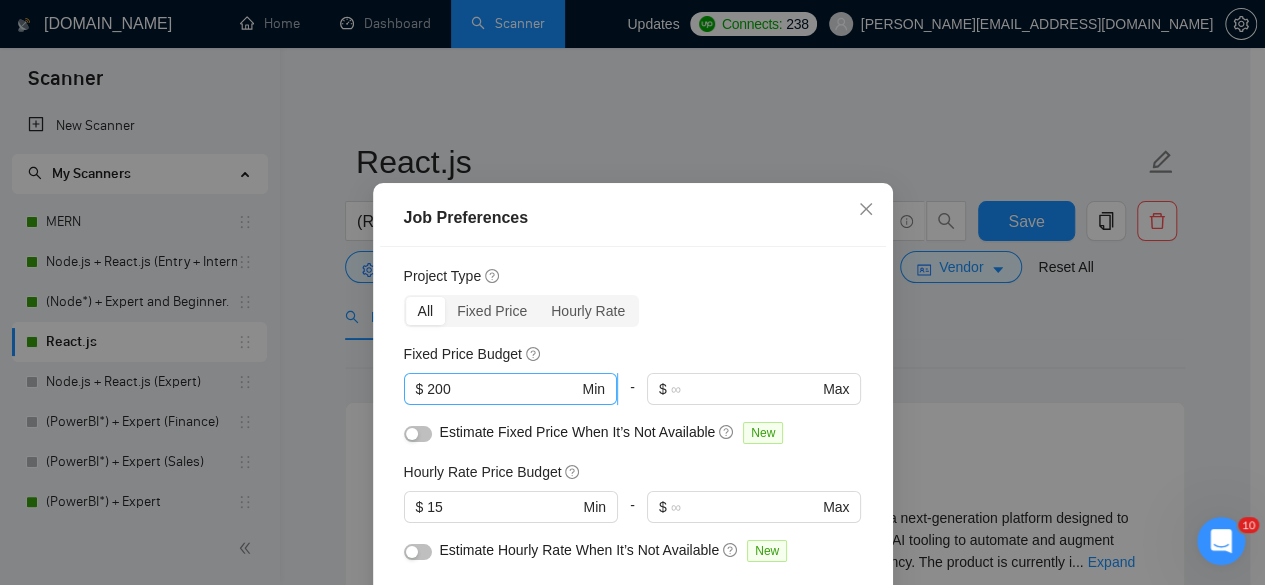 click on "200" at bounding box center (502, 389) 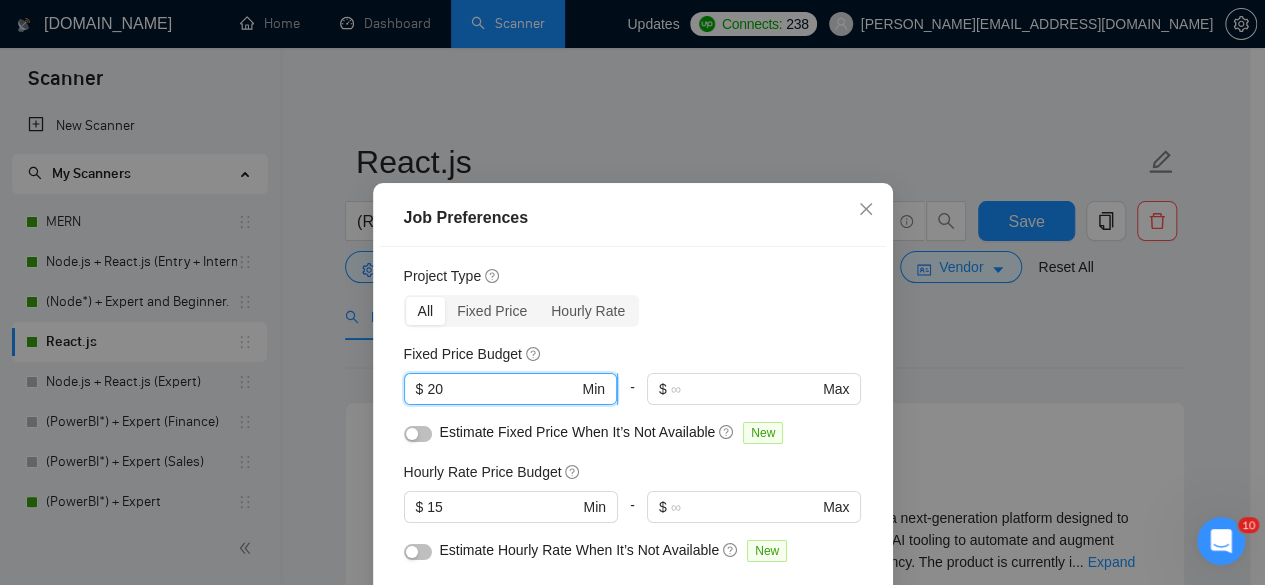 type on "2" 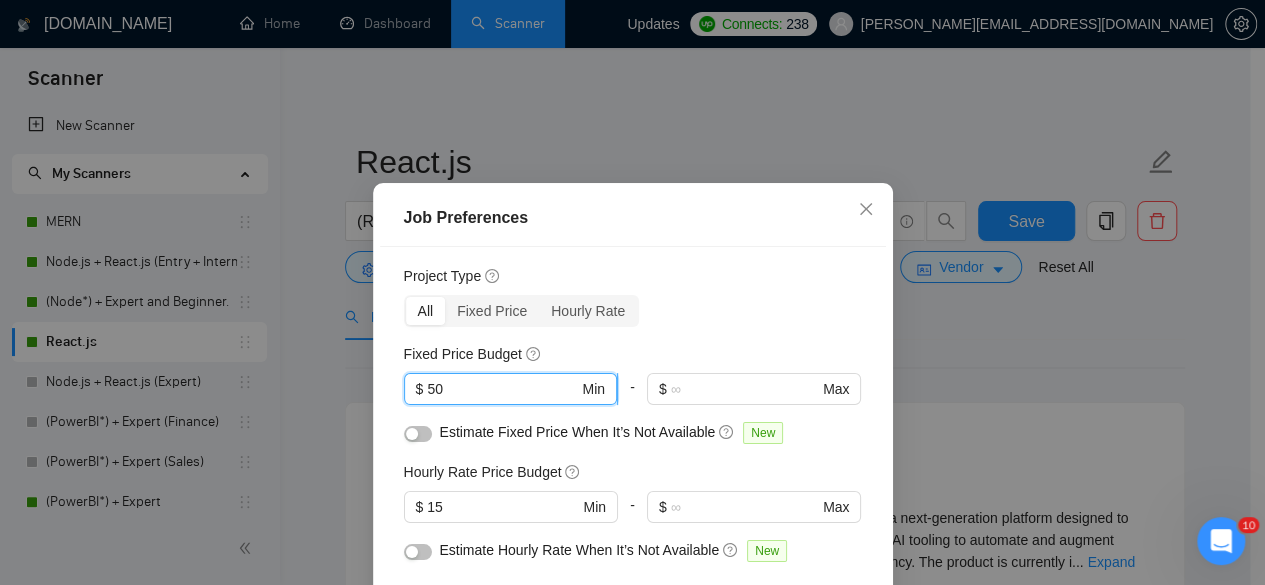type on "5" 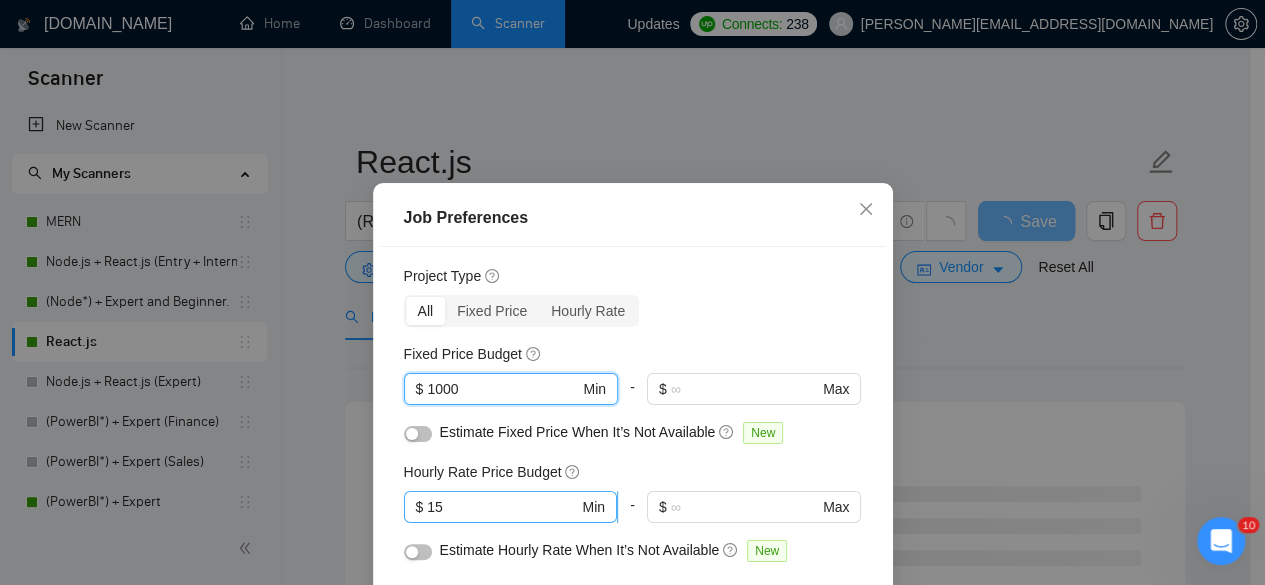 type on "1000" 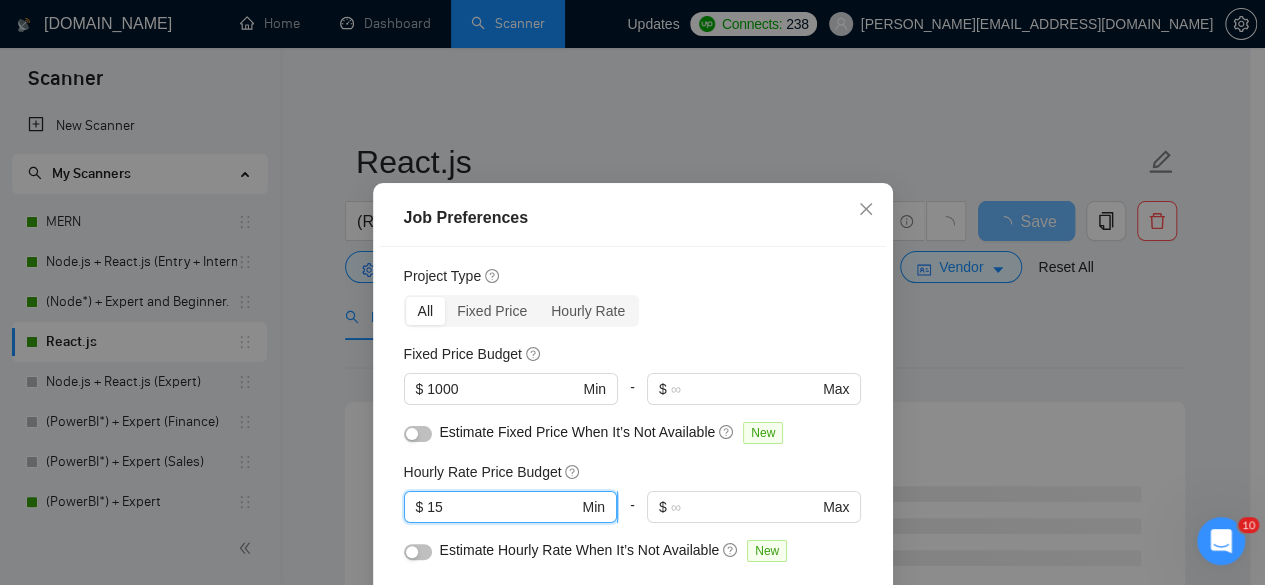 click on "15" at bounding box center (502, 507) 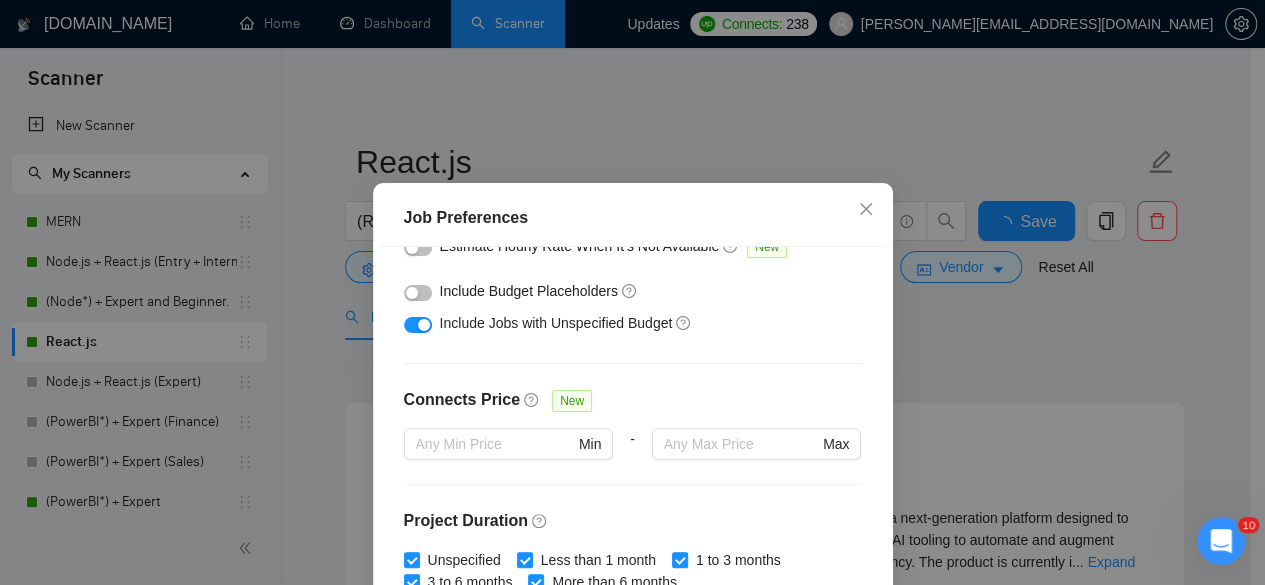 scroll, scrollTop: 426, scrollLeft: 0, axis: vertical 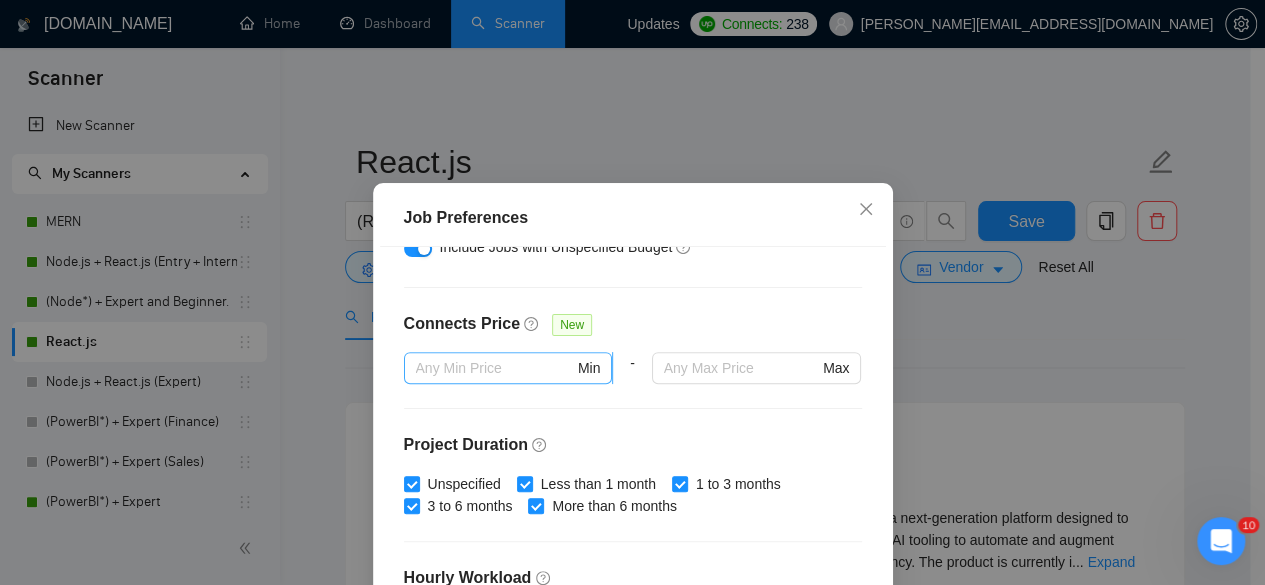 click at bounding box center (495, 368) 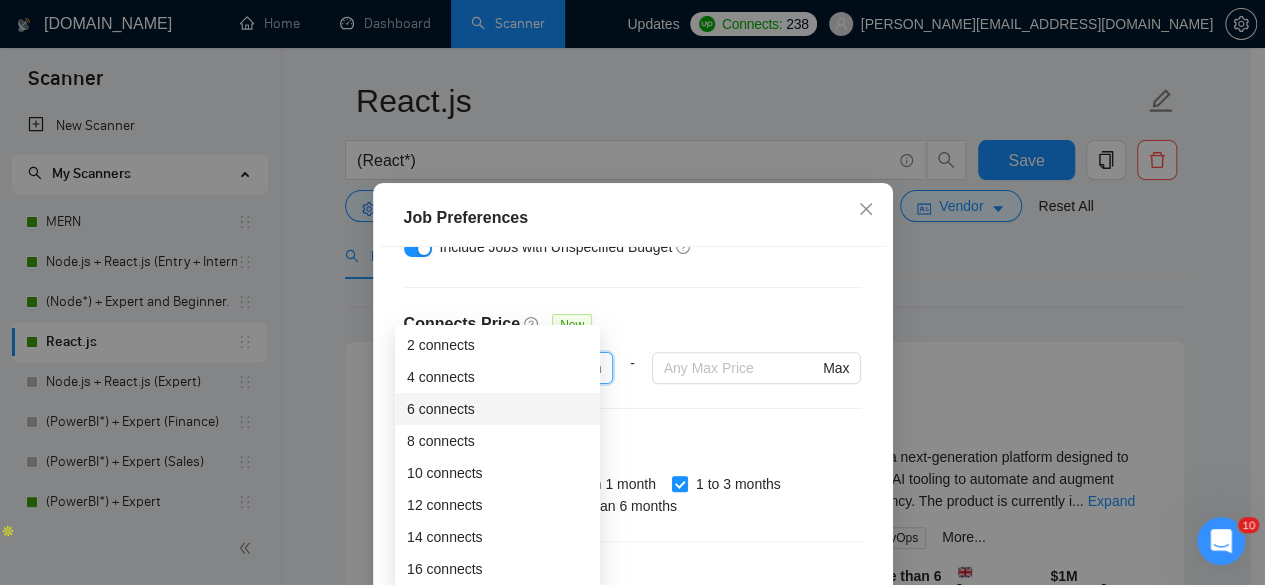 scroll, scrollTop: 64, scrollLeft: 0, axis: vertical 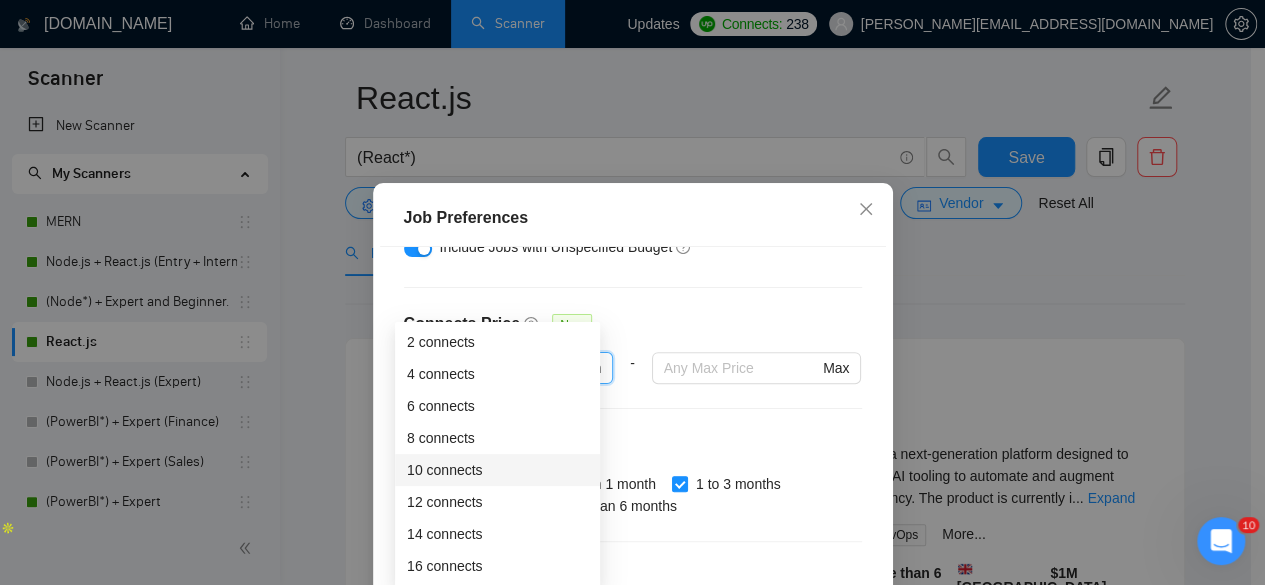 click on "10 connects" at bounding box center [497, 470] 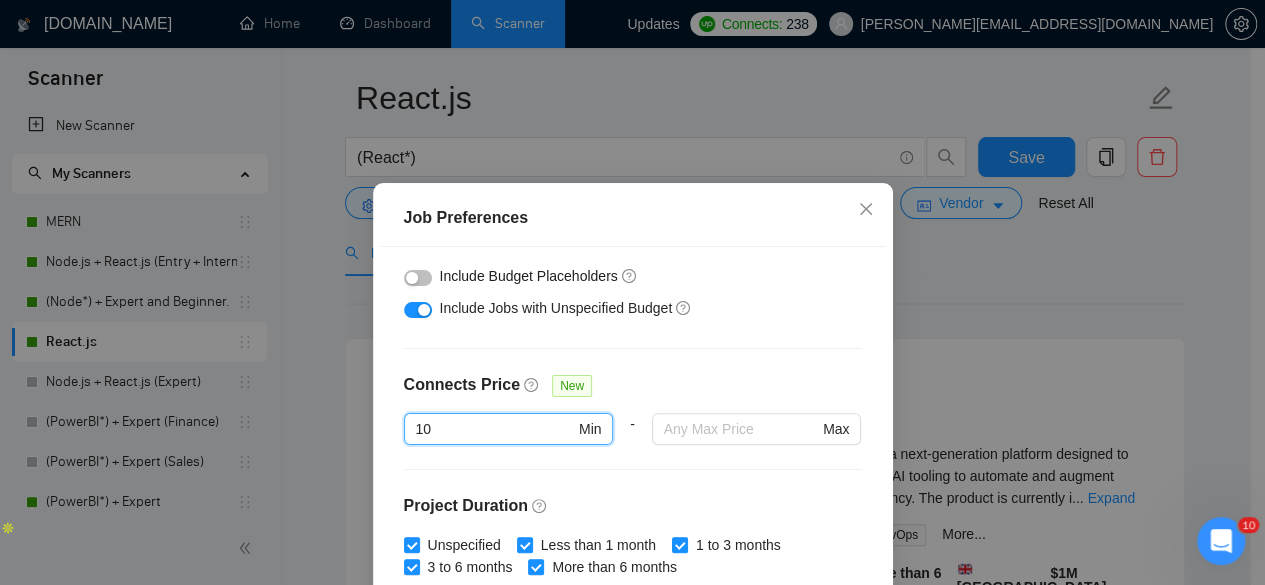 scroll, scrollTop: 366, scrollLeft: 0, axis: vertical 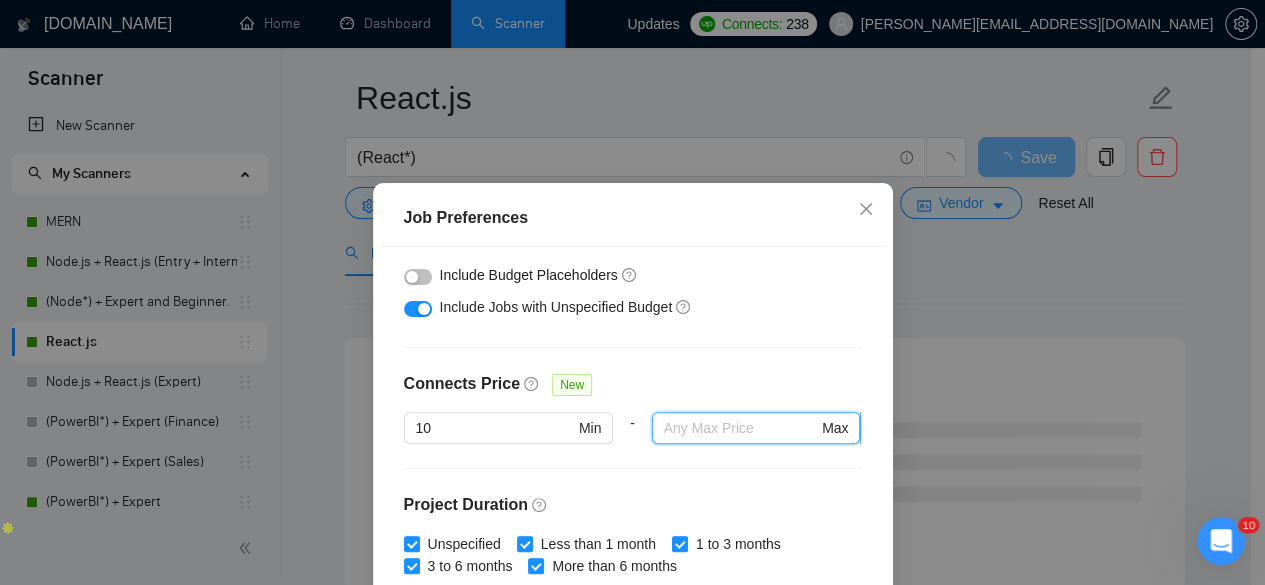 click at bounding box center (741, 428) 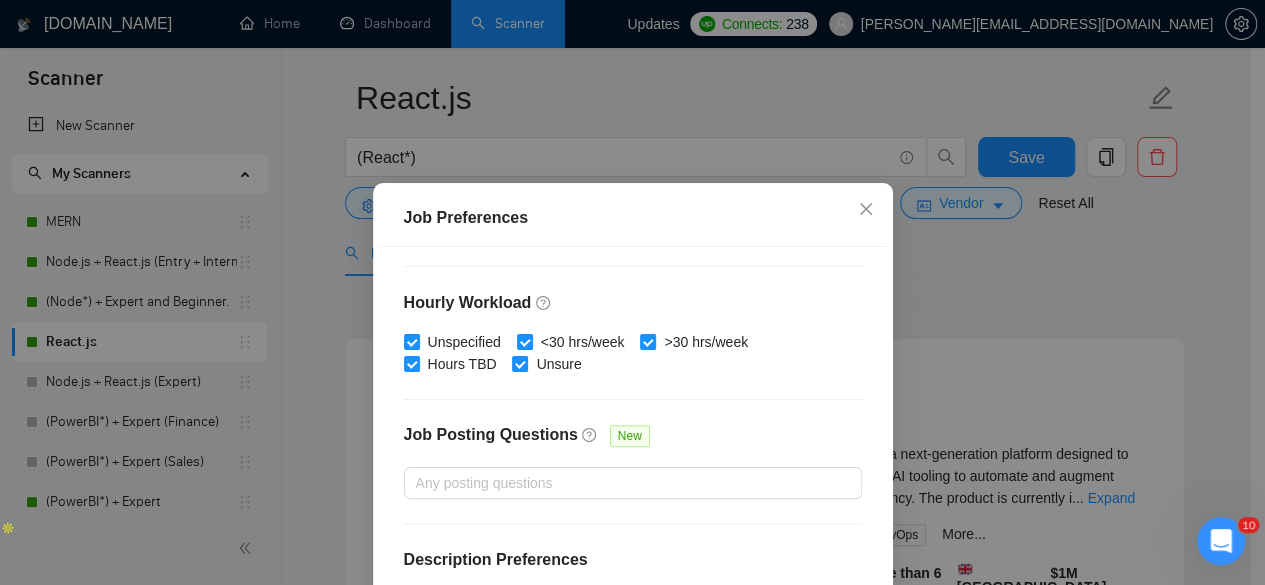 scroll, scrollTop: 716, scrollLeft: 0, axis: vertical 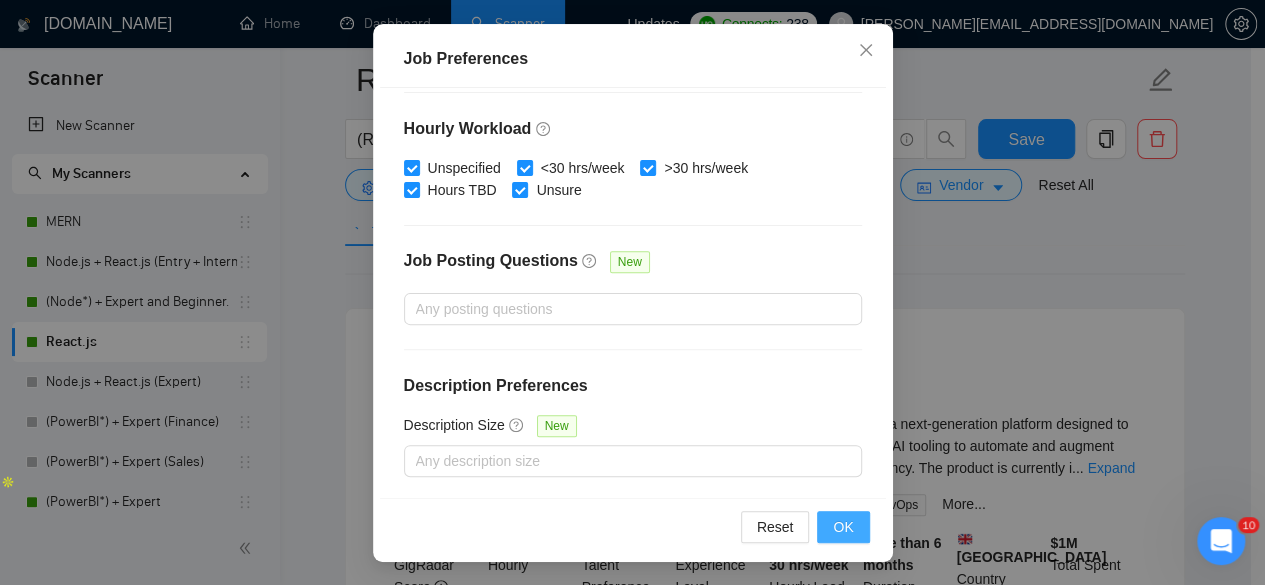 click on "OK" at bounding box center (843, 527) 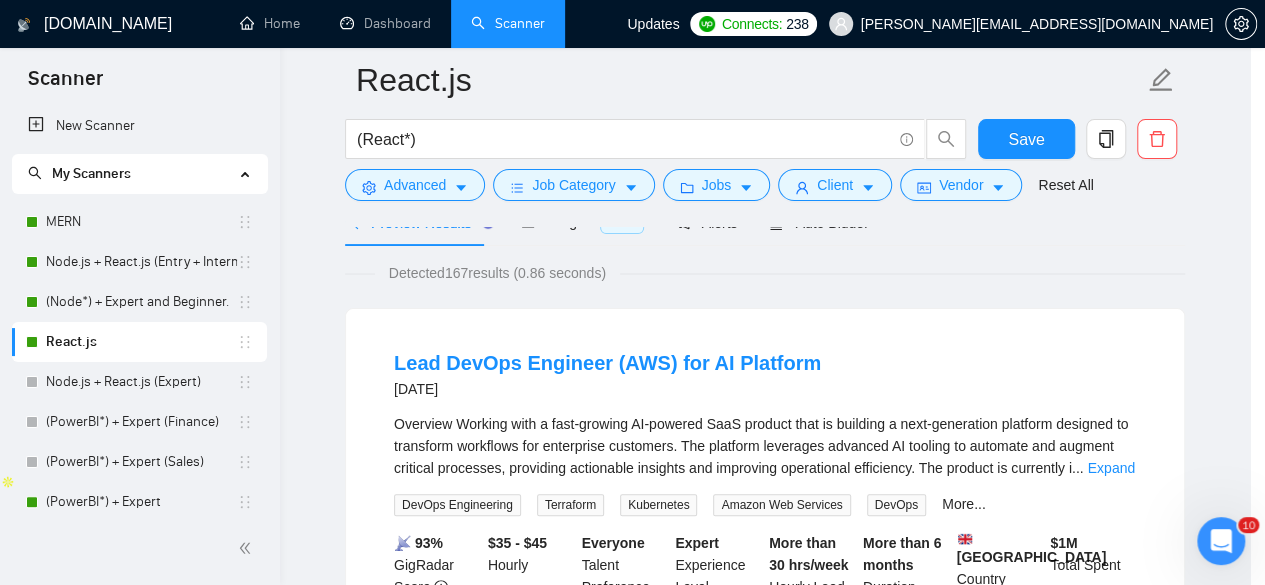 scroll, scrollTop: 96, scrollLeft: 0, axis: vertical 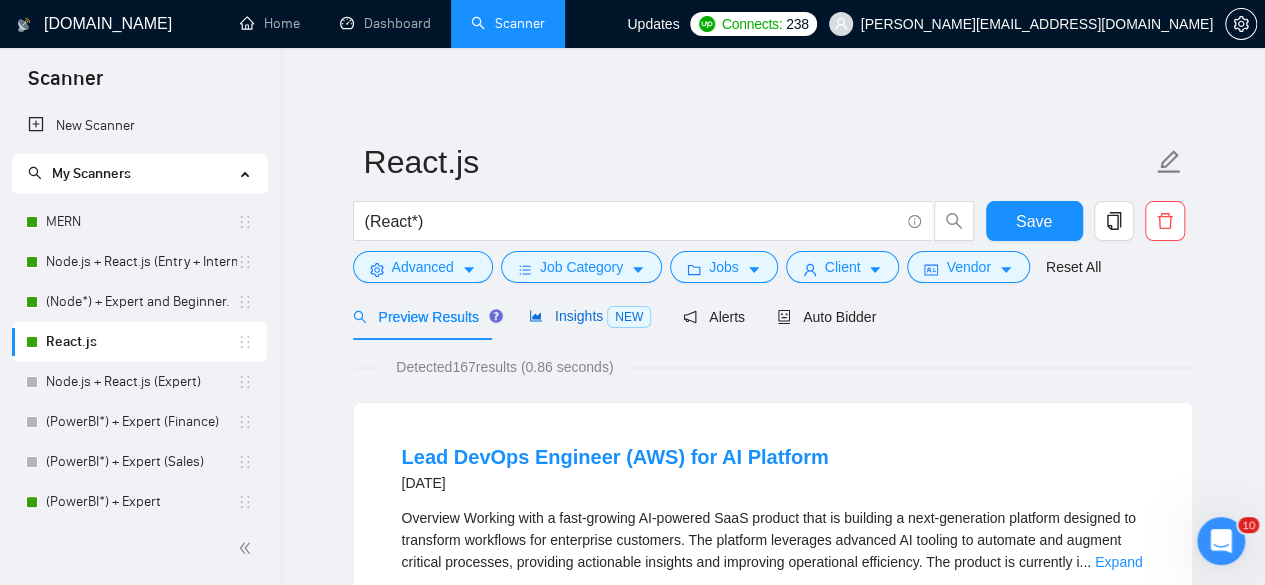 click on "Insights NEW" at bounding box center [590, 316] 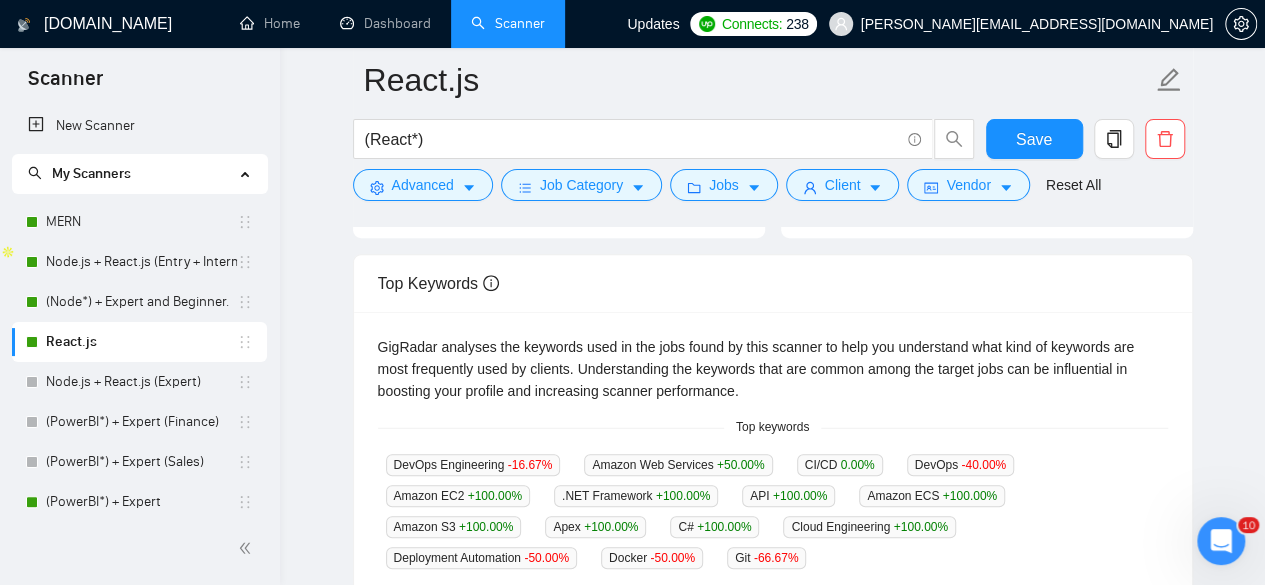 scroll, scrollTop: 0, scrollLeft: 0, axis: both 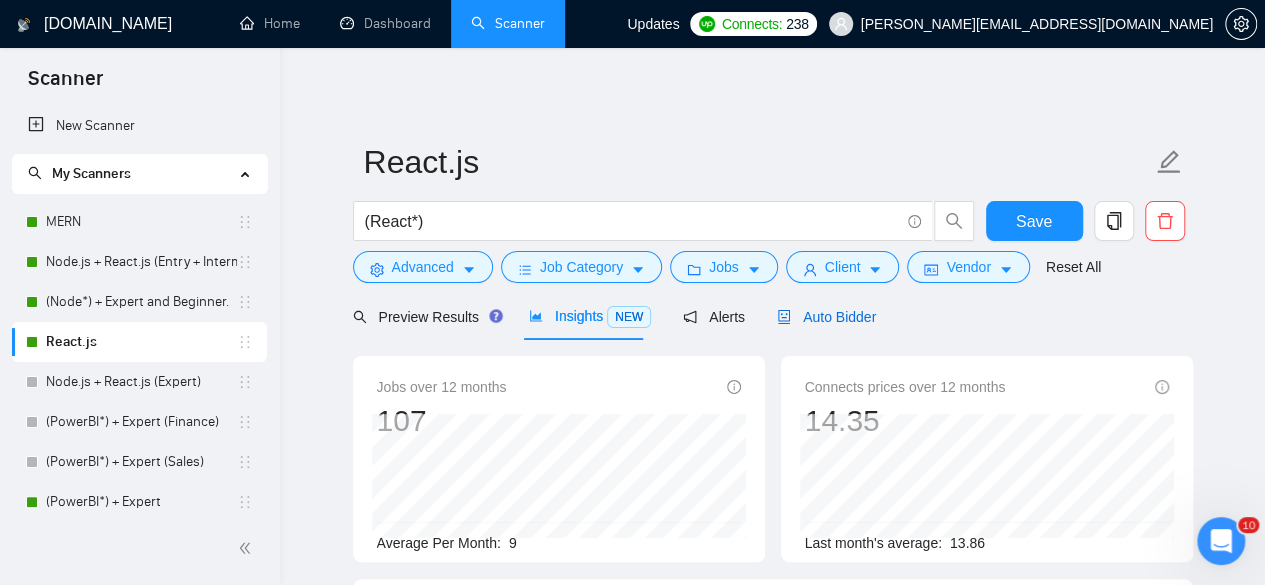 click on "Auto Bidder" at bounding box center (826, 317) 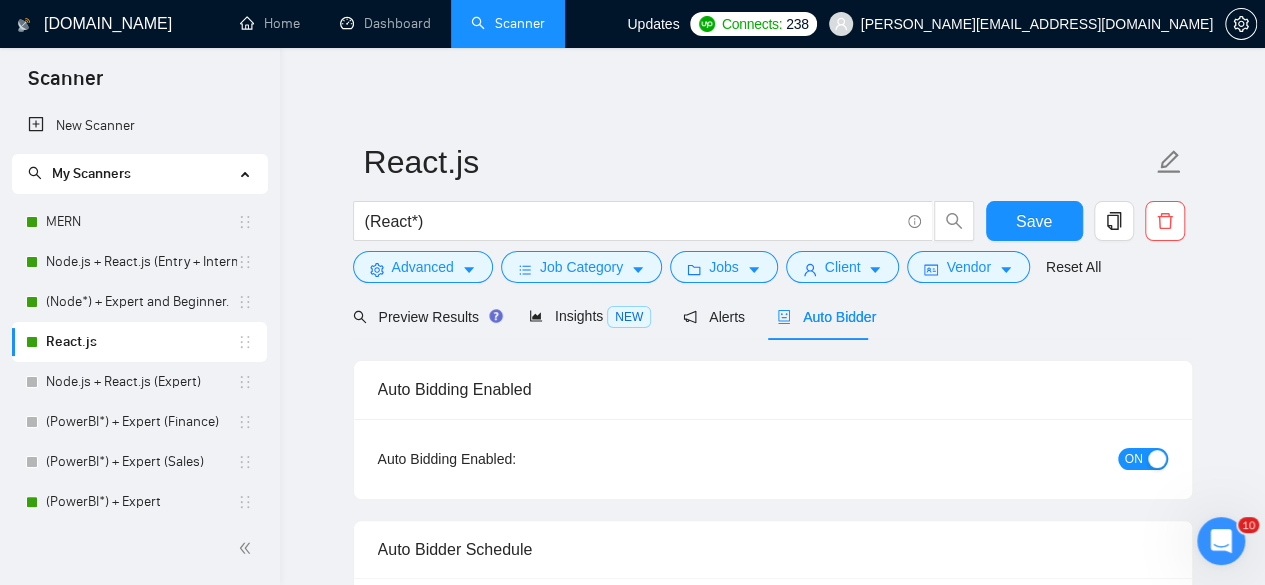 type 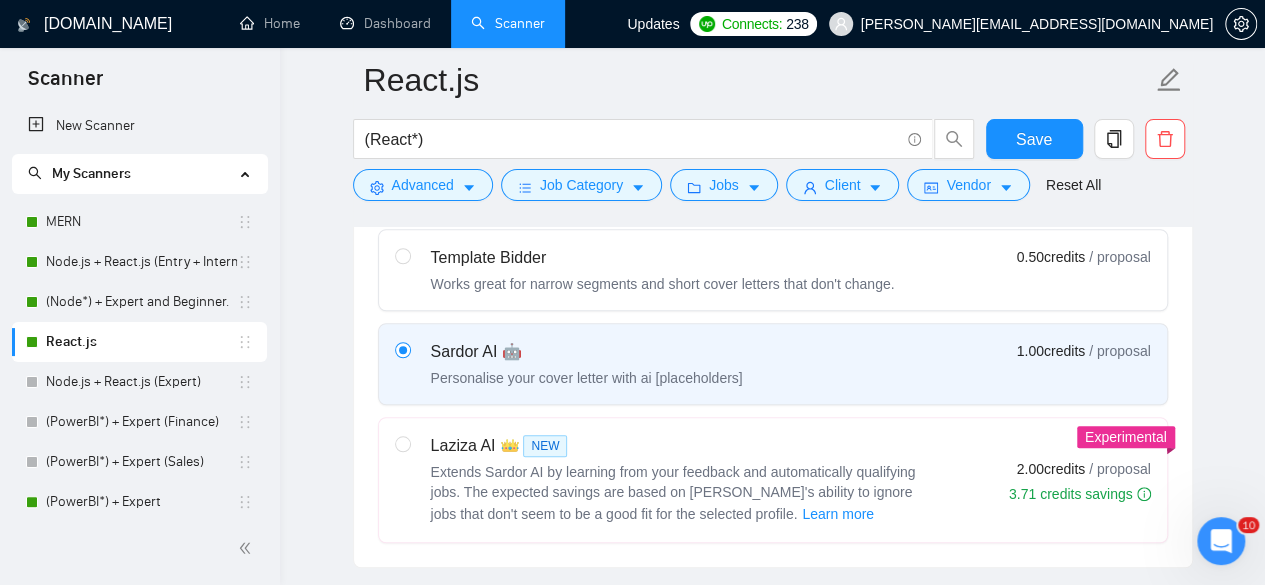 scroll, scrollTop: 645, scrollLeft: 0, axis: vertical 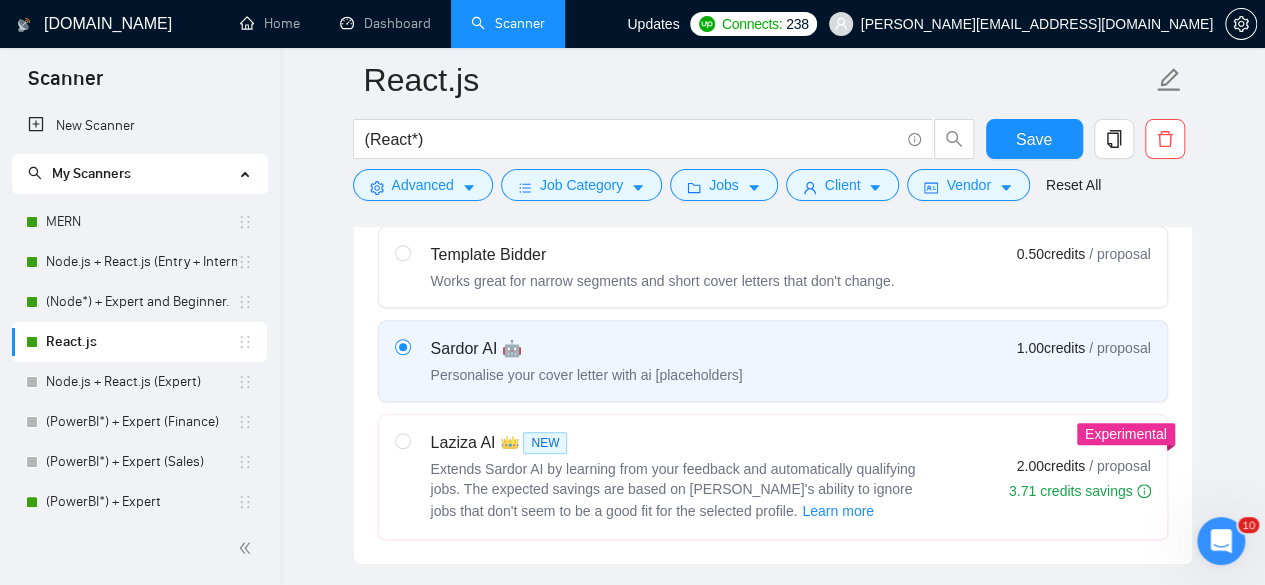 click on "Sardor AI 🤖 Personalise your cover letter with ai [placeholders] 1.00  credits / proposal" at bounding box center [773, 361] 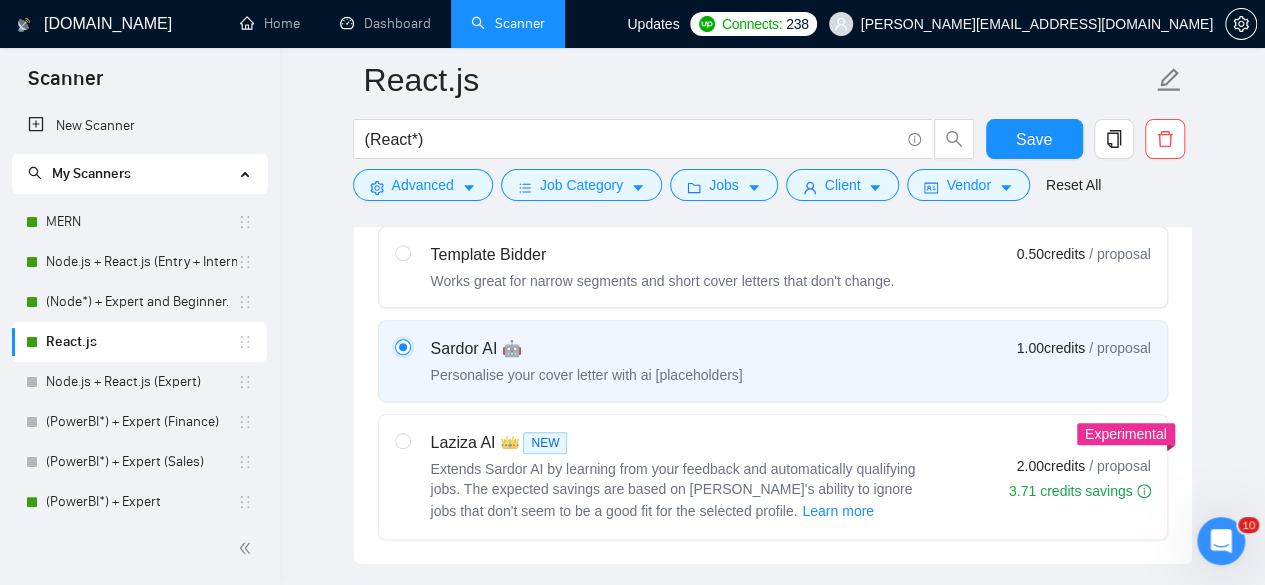 click at bounding box center [402, 346] 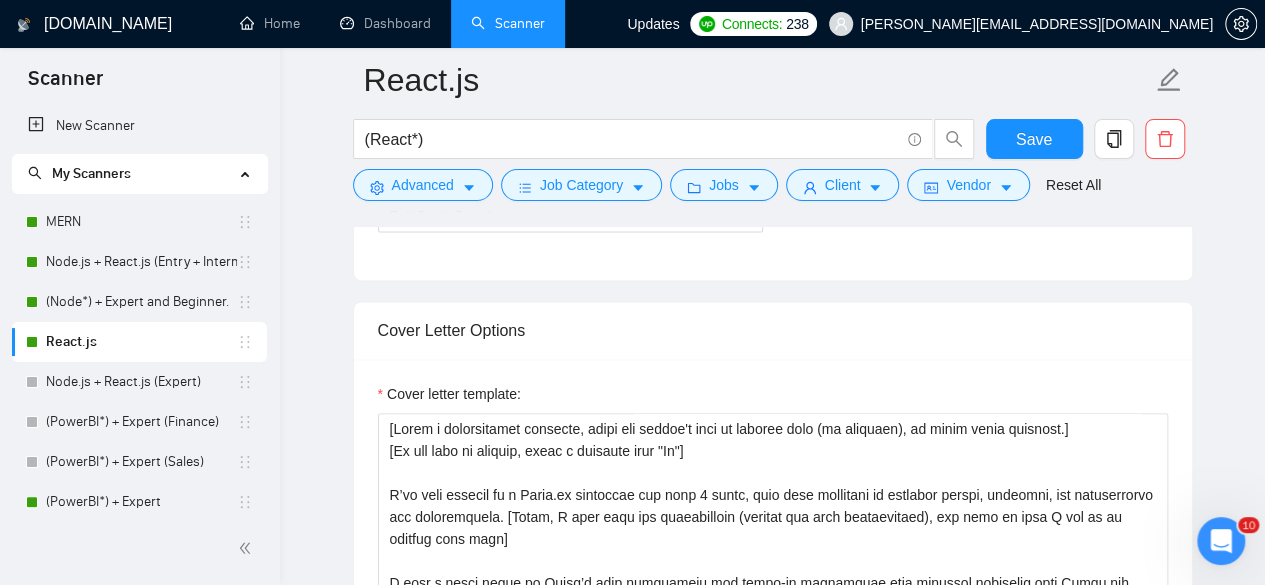 scroll, scrollTop: 1240, scrollLeft: 0, axis: vertical 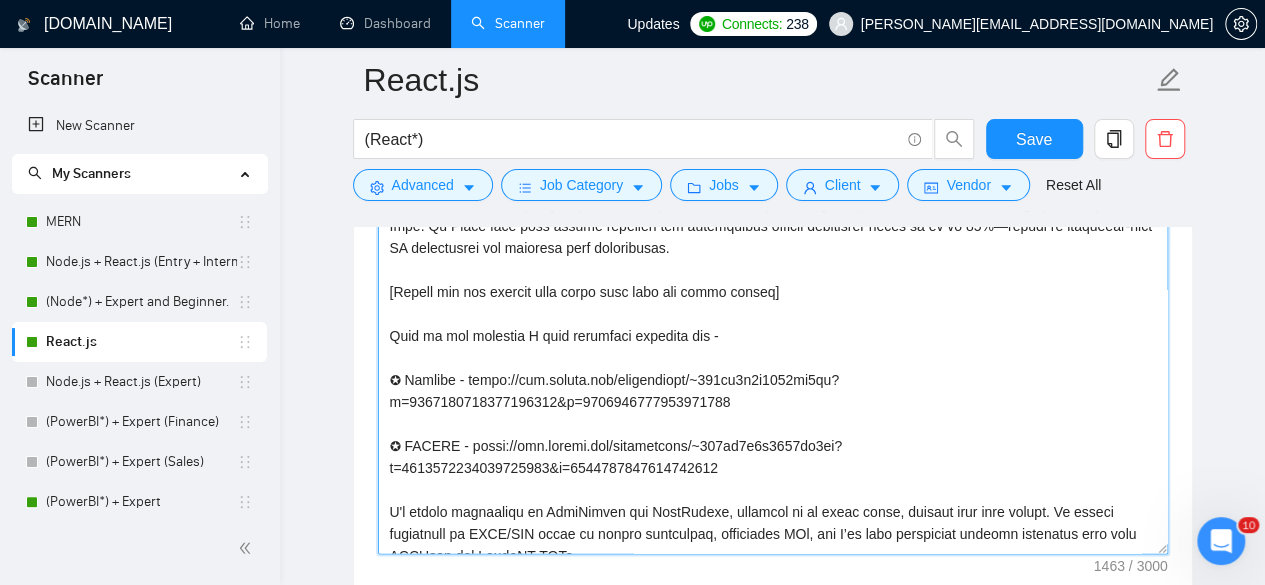 click on "Cover letter template:" at bounding box center [773, 329] 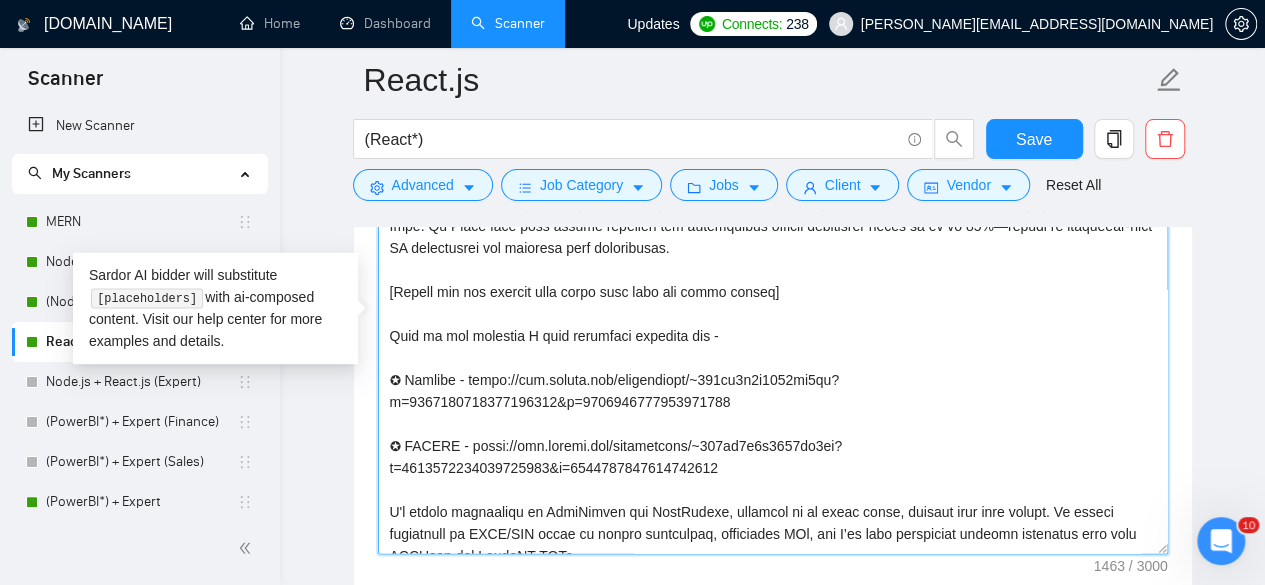 paste on "[Always add the project name along with link the cover letter. For example" 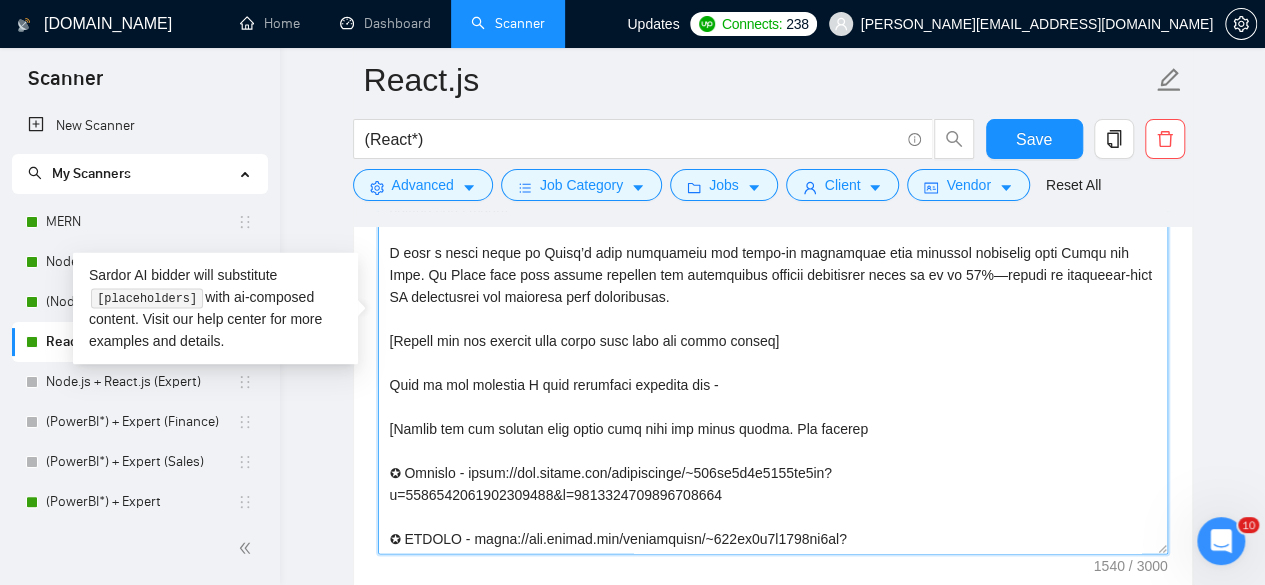 scroll, scrollTop: 2, scrollLeft: 0, axis: vertical 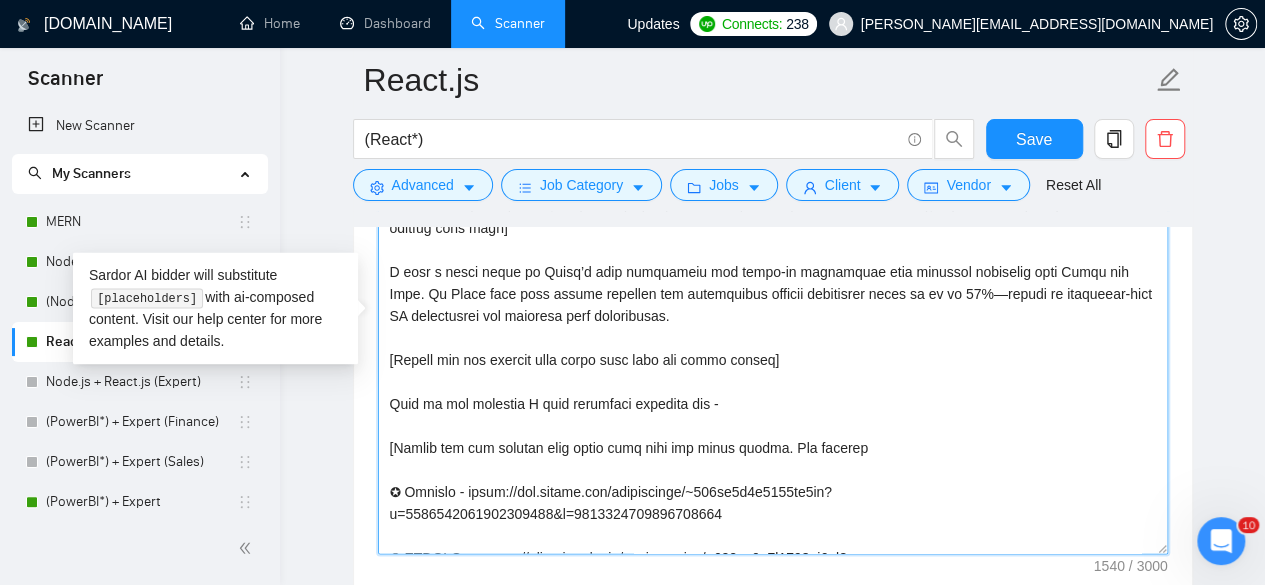 drag, startPoint x: 768, startPoint y: 357, endPoint x: 366, endPoint y: 353, distance: 402.0199 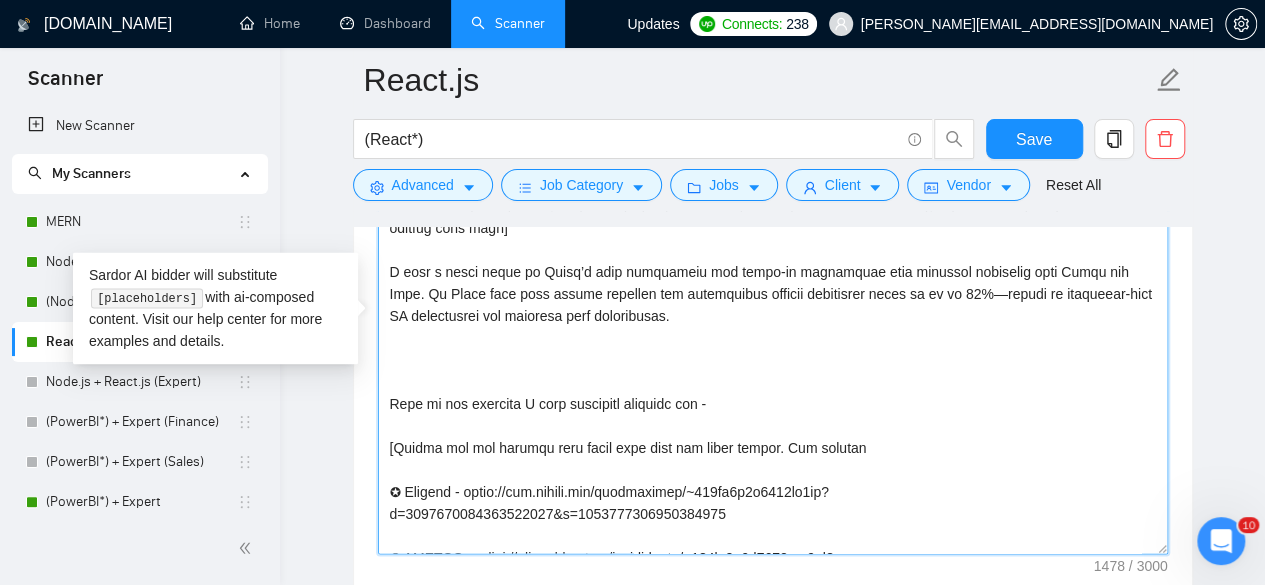 click on "Cover letter template:" at bounding box center [773, 329] 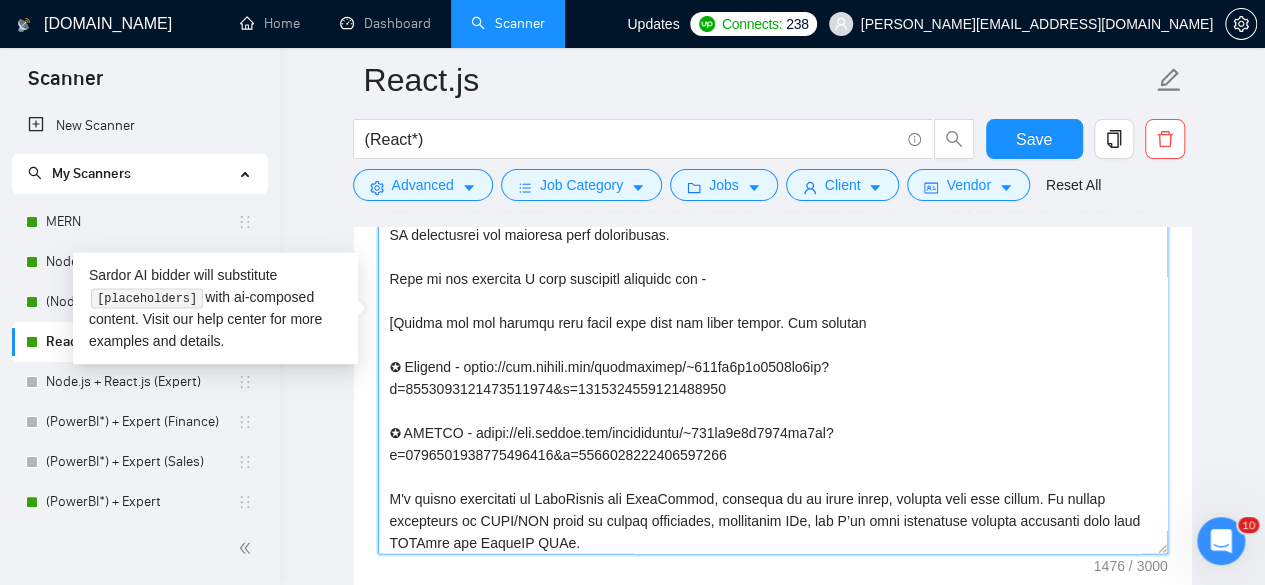 scroll, scrollTop: 84, scrollLeft: 0, axis: vertical 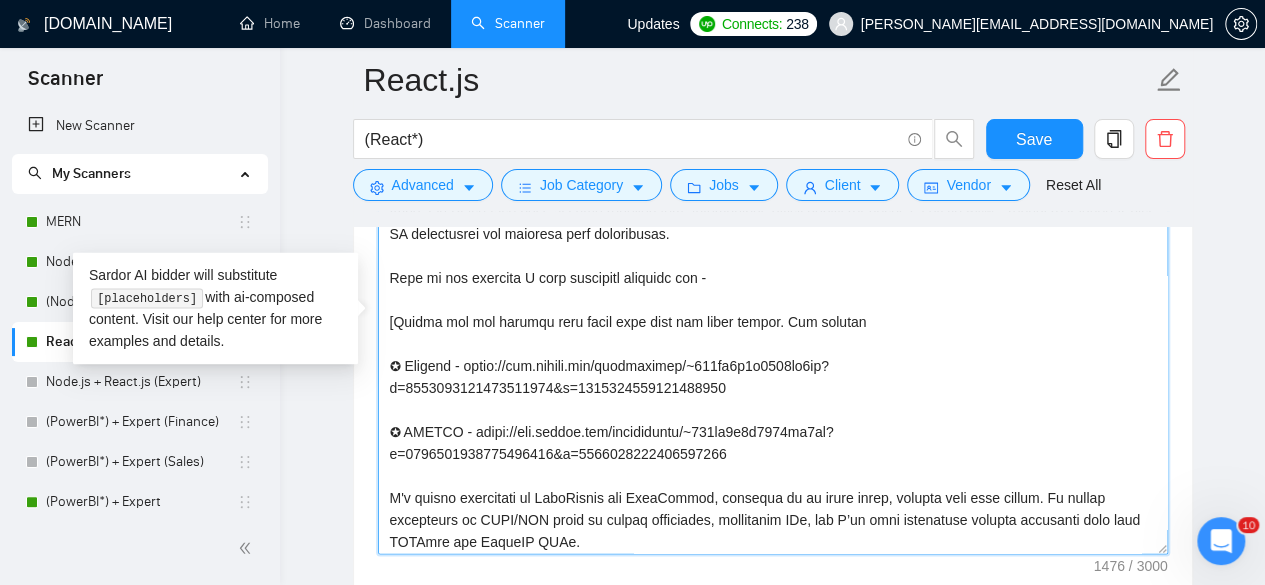 click on "Cover letter template:" at bounding box center (773, 329) 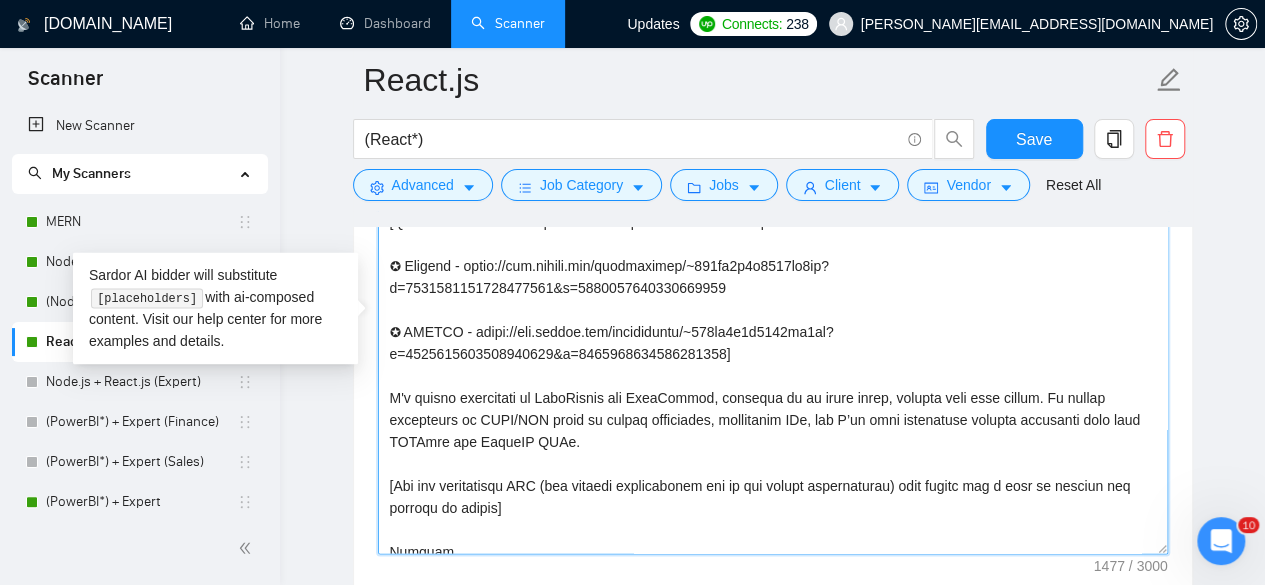 scroll, scrollTop: 177, scrollLeft: 0, axis: vertical 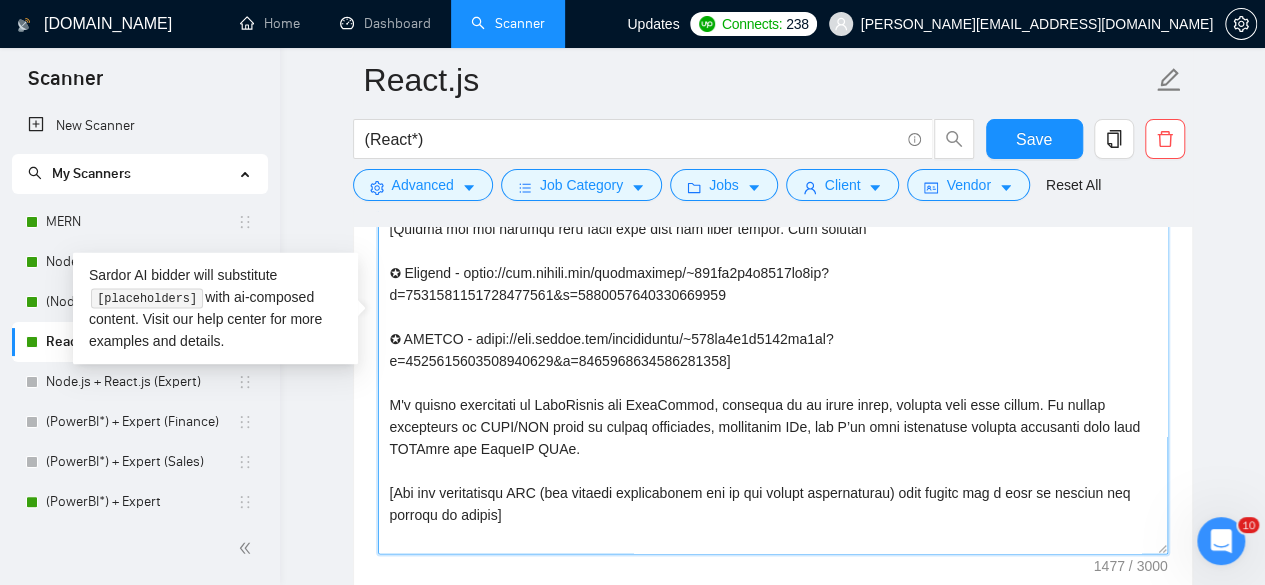 click on "Cover letter template:" at bounding box center (773, 329) 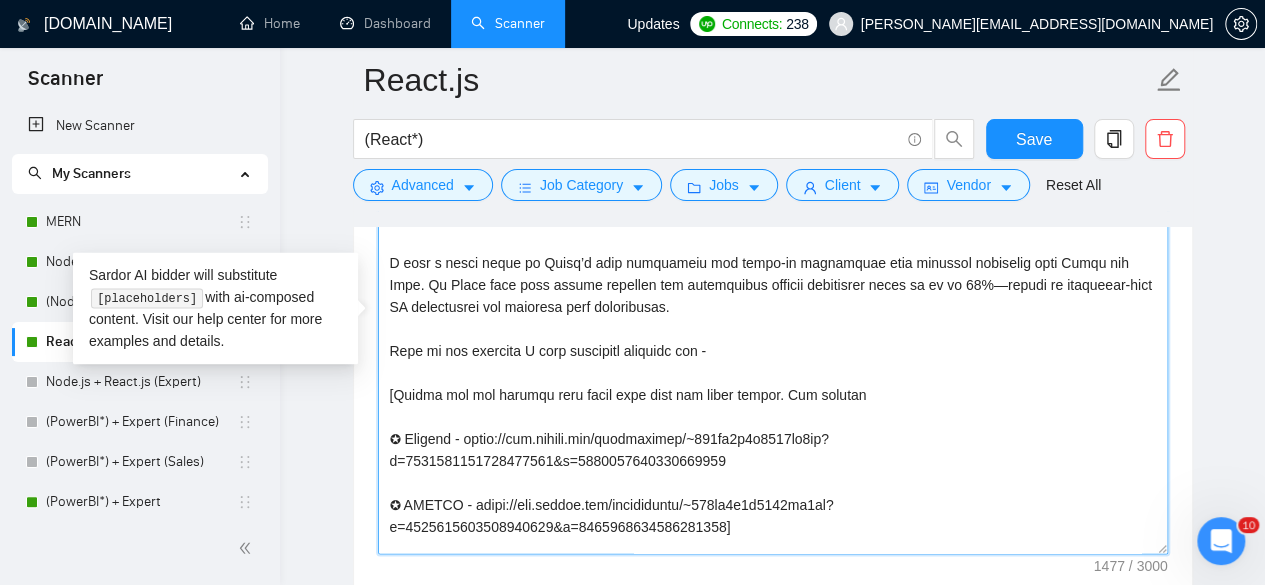 scroll, scrollTop: 0, scrollLeft: 0, axis: both 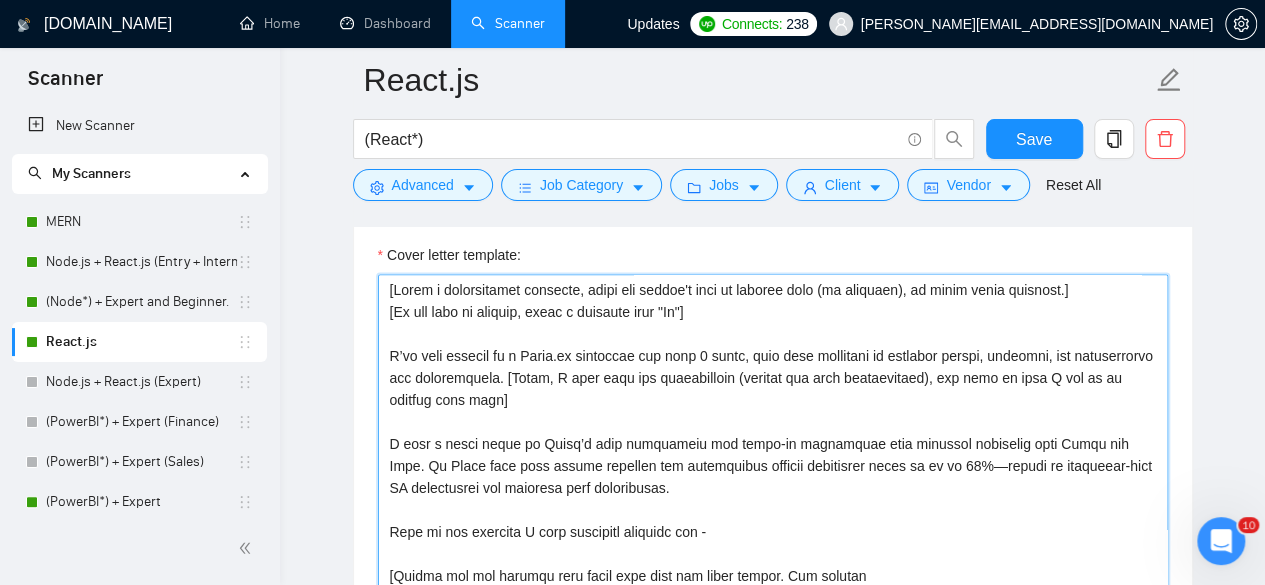 click on "Cover letter template:" at bounding box center [773, 499] 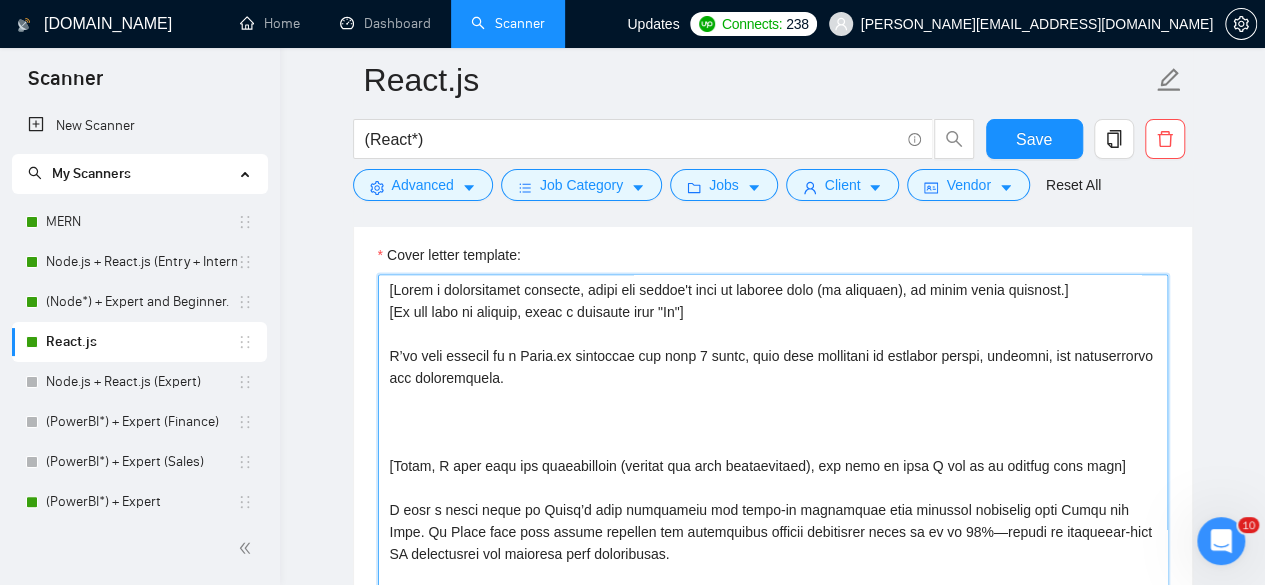 click on "Cover letter template:" at bounding box center [773, 499] 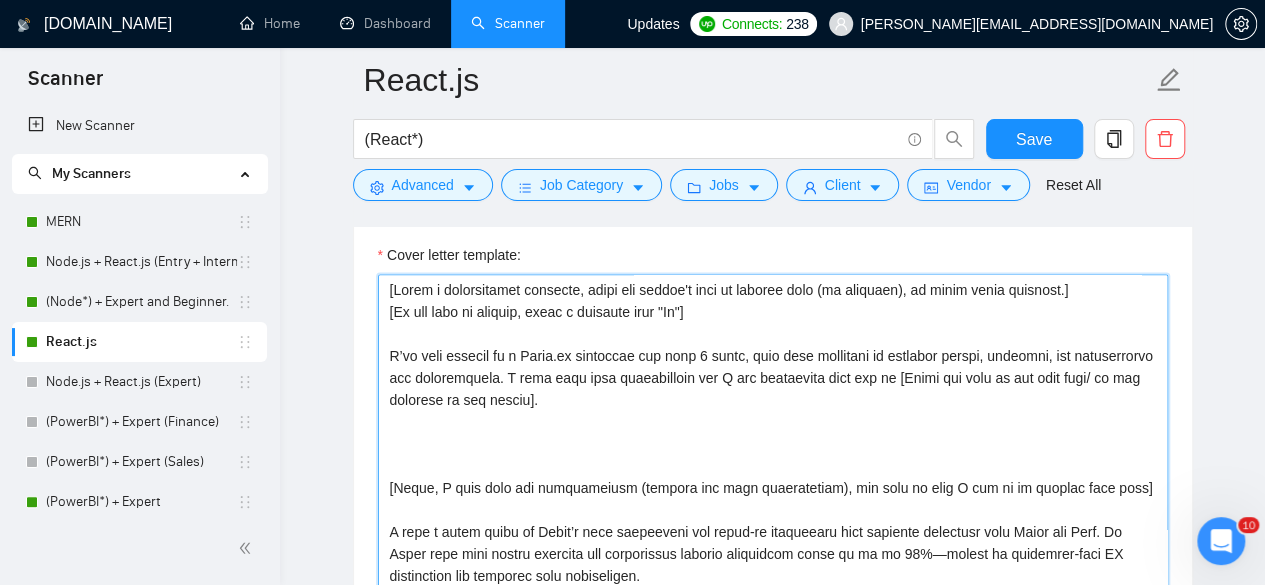 click on "Cover letter template:" at bounding box center (773, 499) 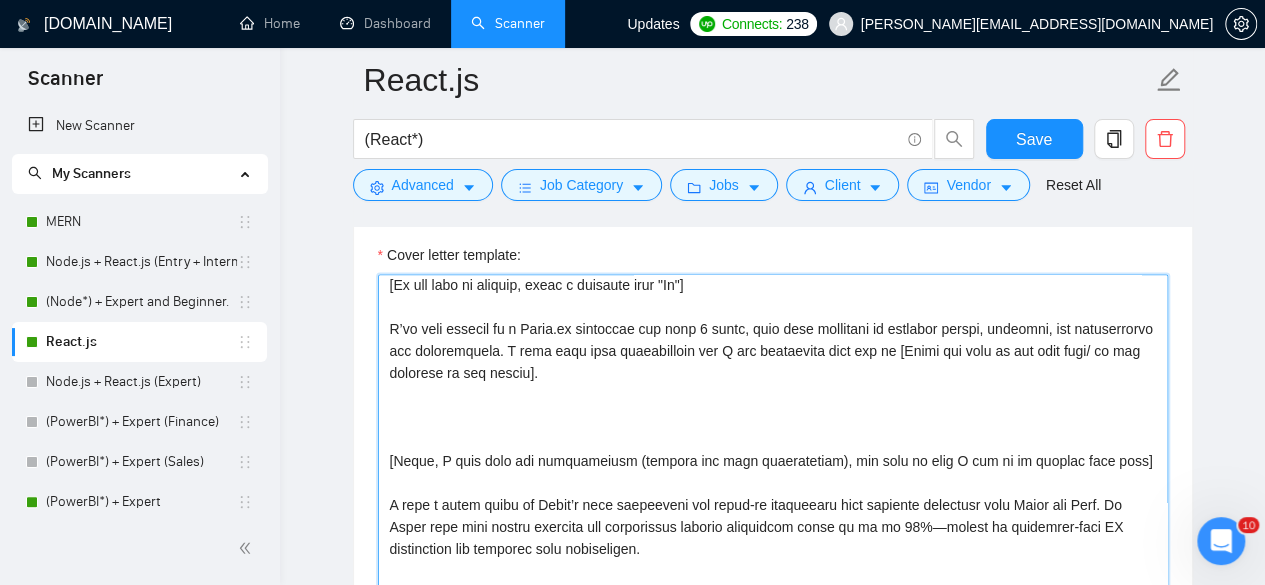 scroll, scrollTop: 50, scrollLeft: 0, axis: vertical 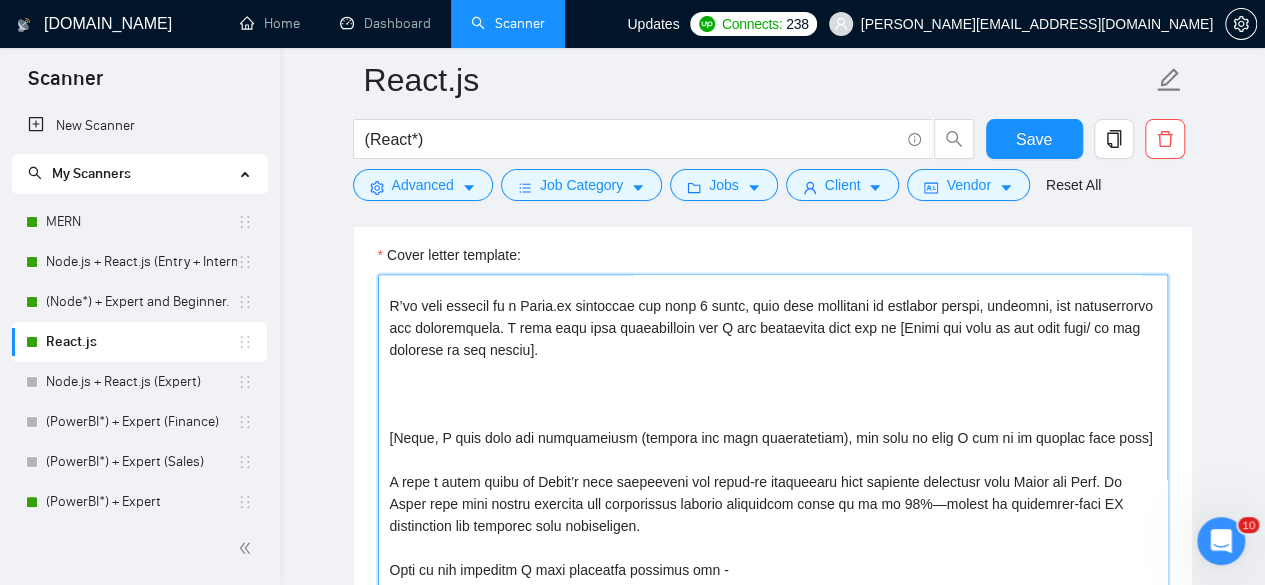 click on "Cover letter template:" at bounding box center (773, 499) 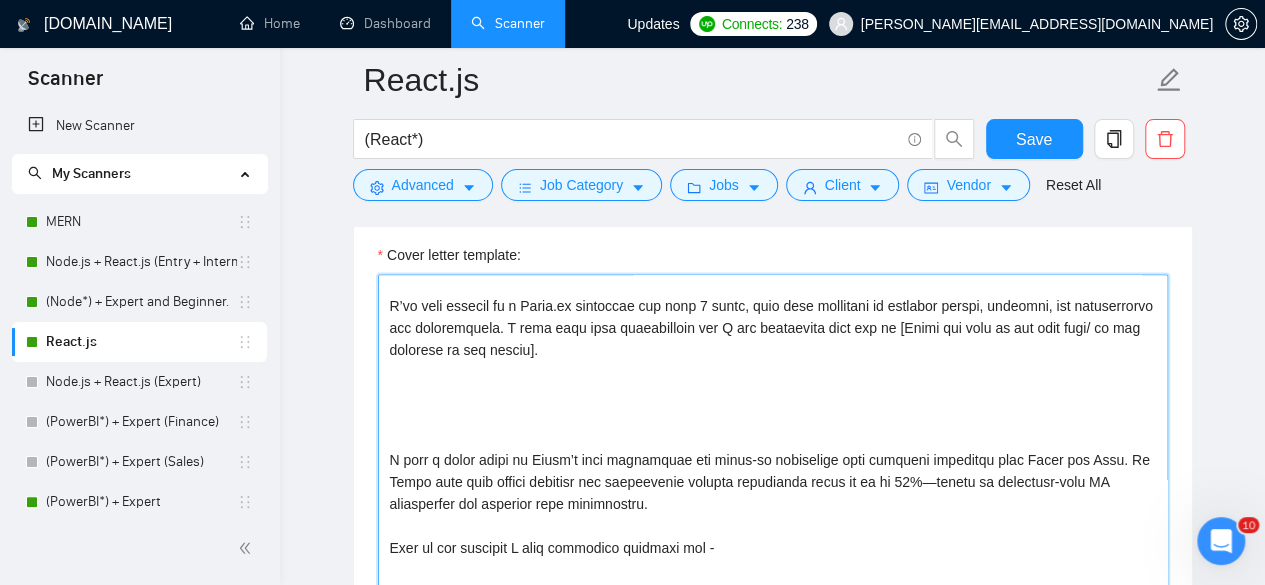 click on "Cover letter template:" at bounding box center [773, 499] 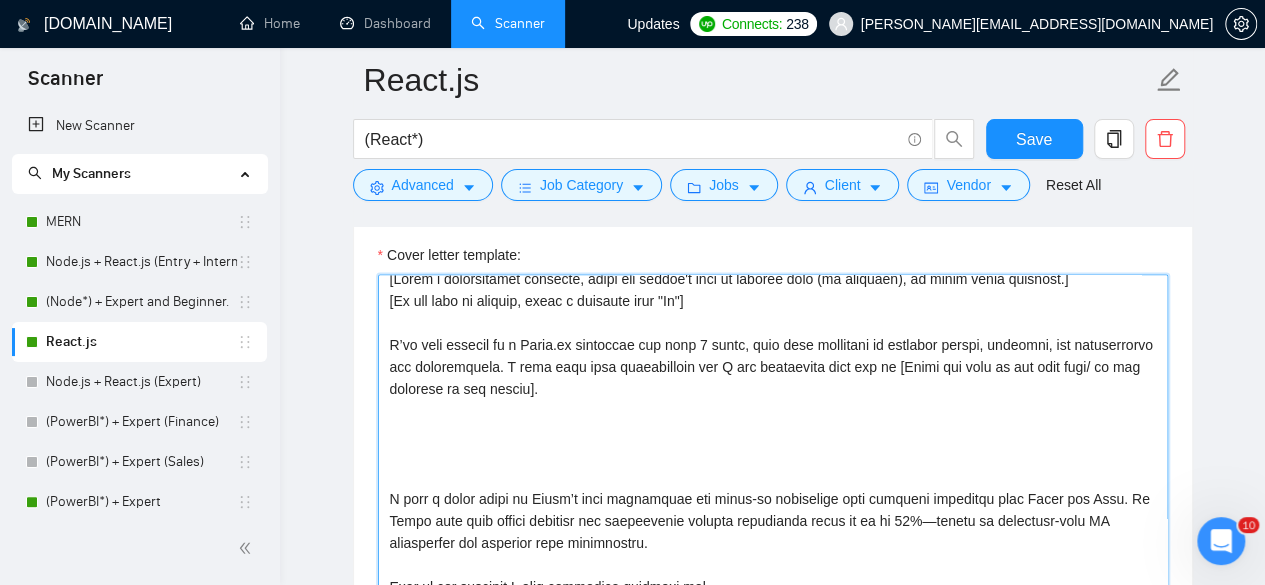scroll, scrollTop: 10, scrollLeft: 0, axis: vertical 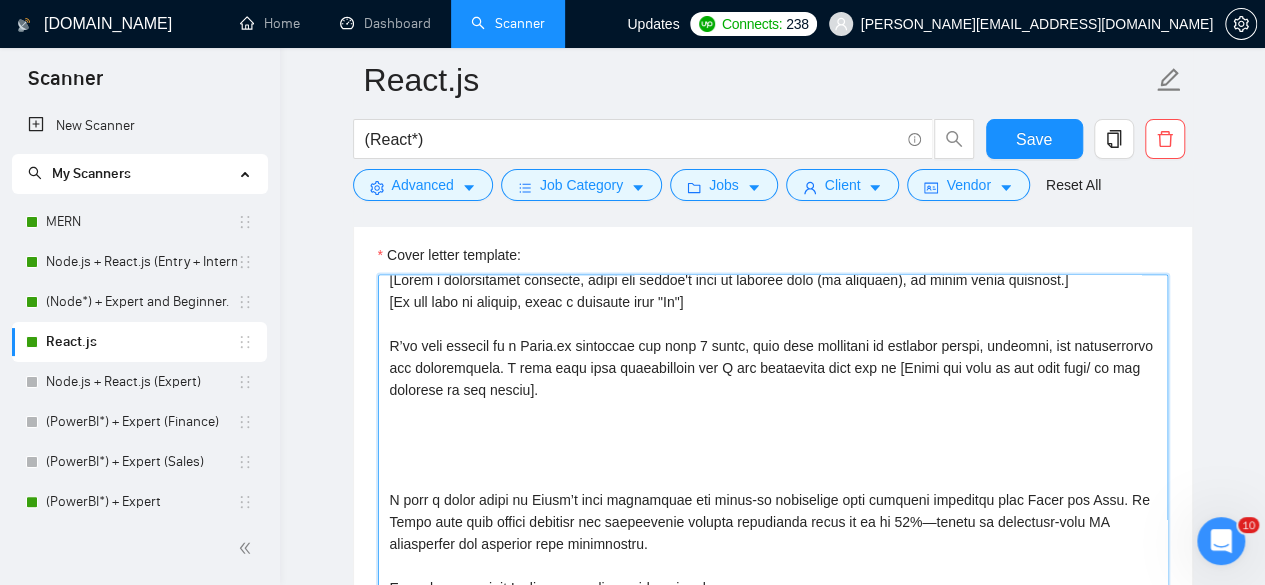 click on "Cover letter template:" at bounding box center [773, 499] 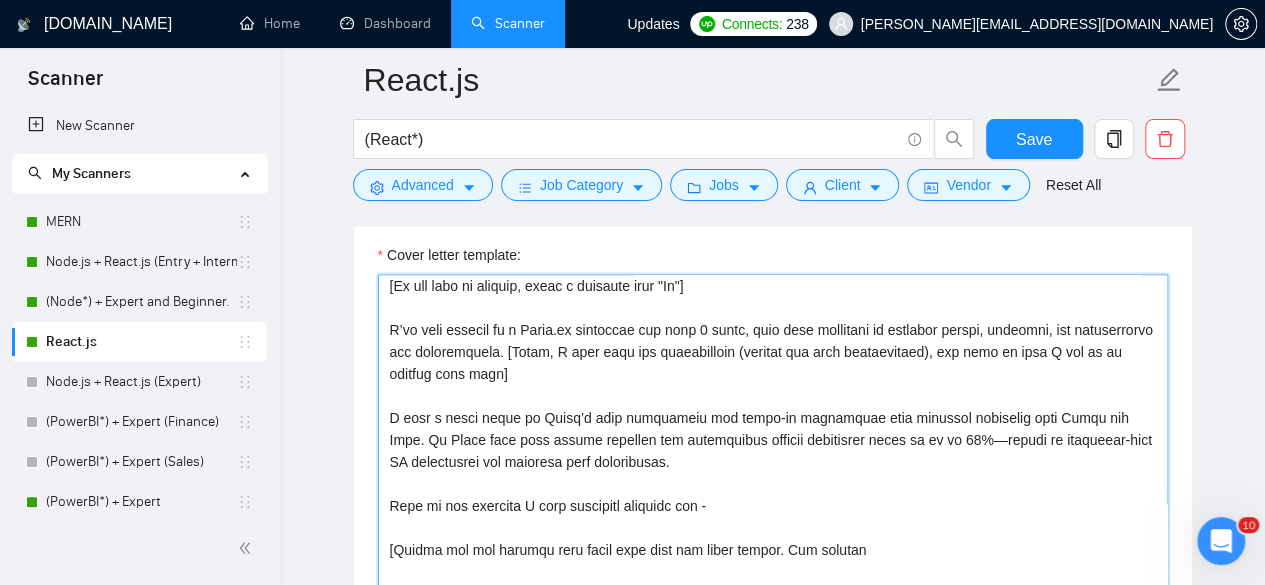 scroll, scrollTop: 0, scrollLeft: 0, axis: both 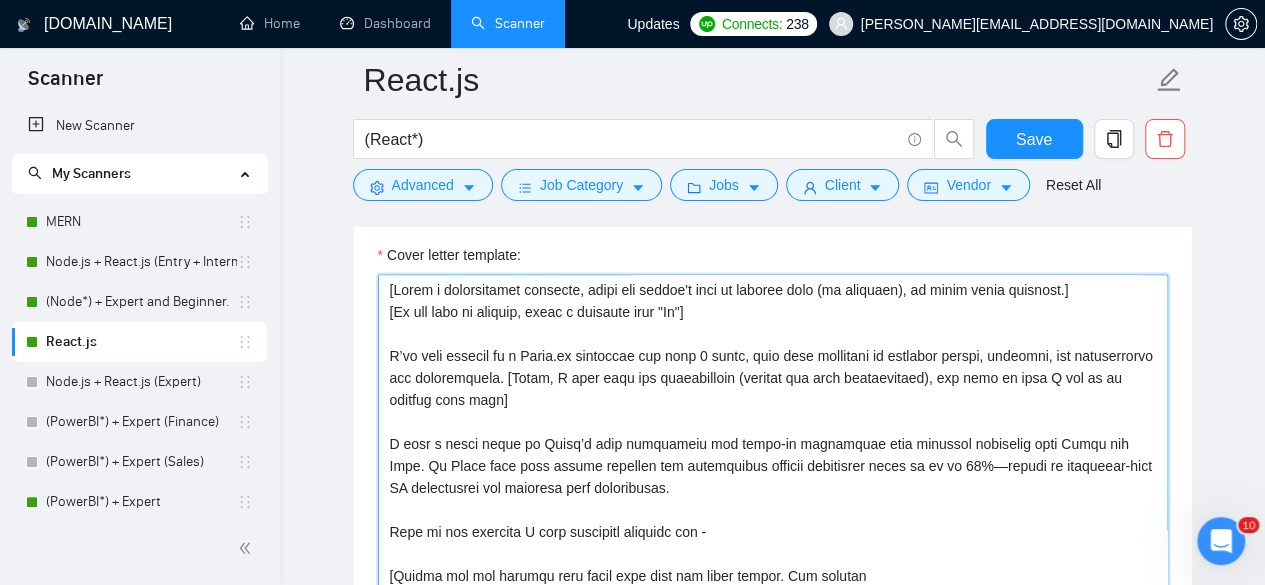 drag, startPoint x: 386, startPoint y: 351, endPoint x: 690, endPoint y: 495, distance: 336.38074 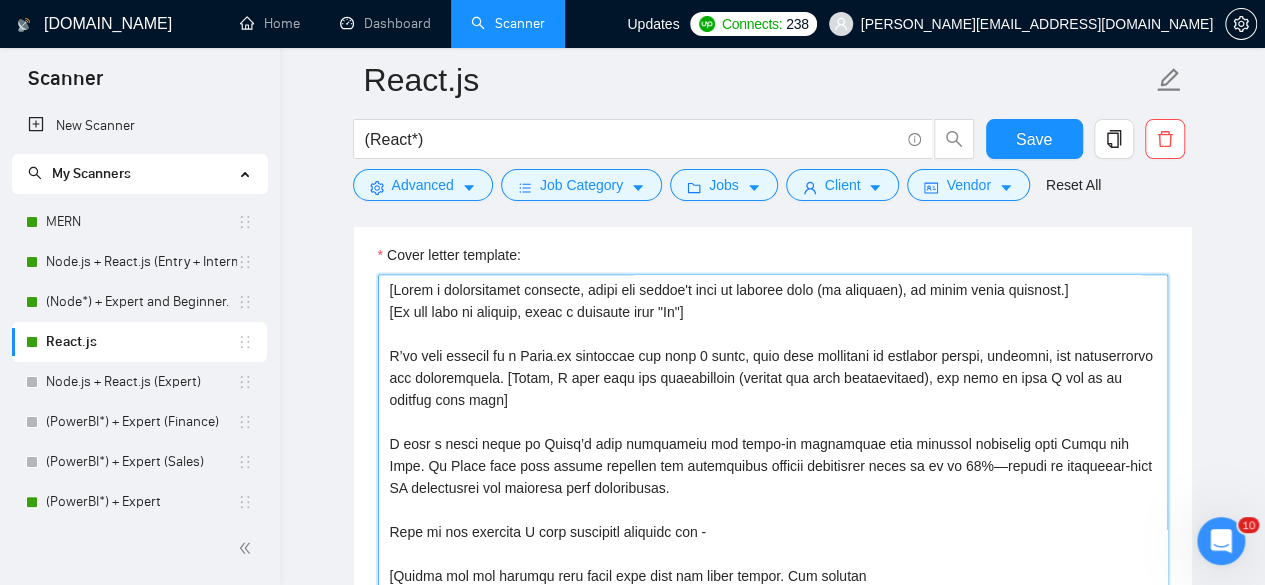 click on "Cover letter template:" at bounding box center (773, 499) 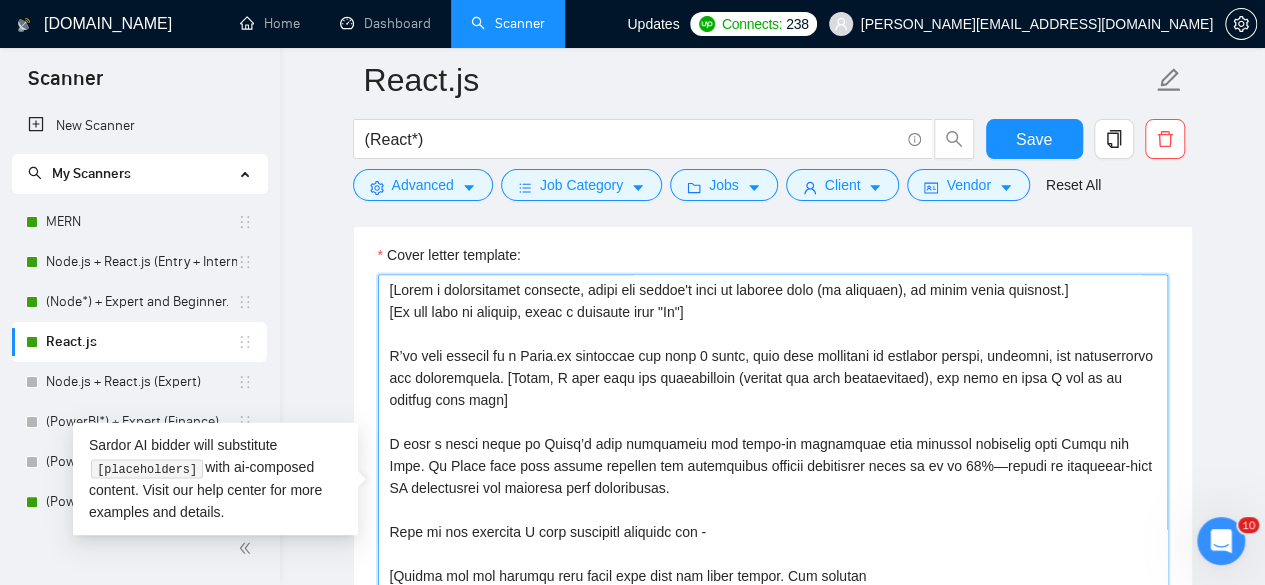 click on "Cover letter template:" at bounding box center [773, 499] 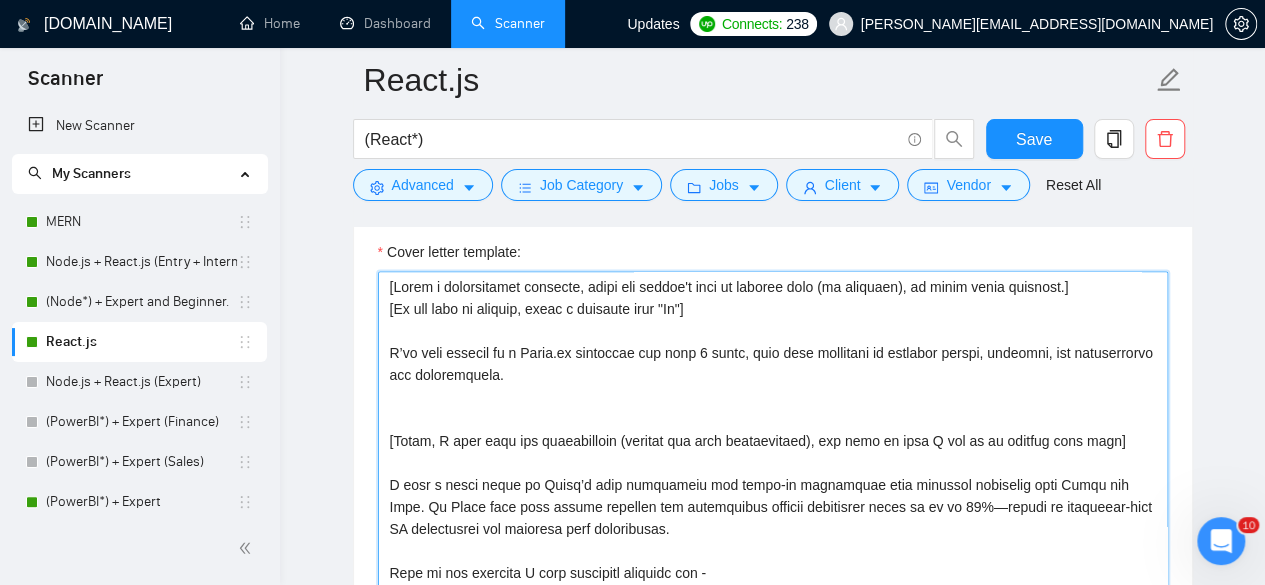 scroll, scrollTop: 1371, scrollLeft: 0, axis: vertical 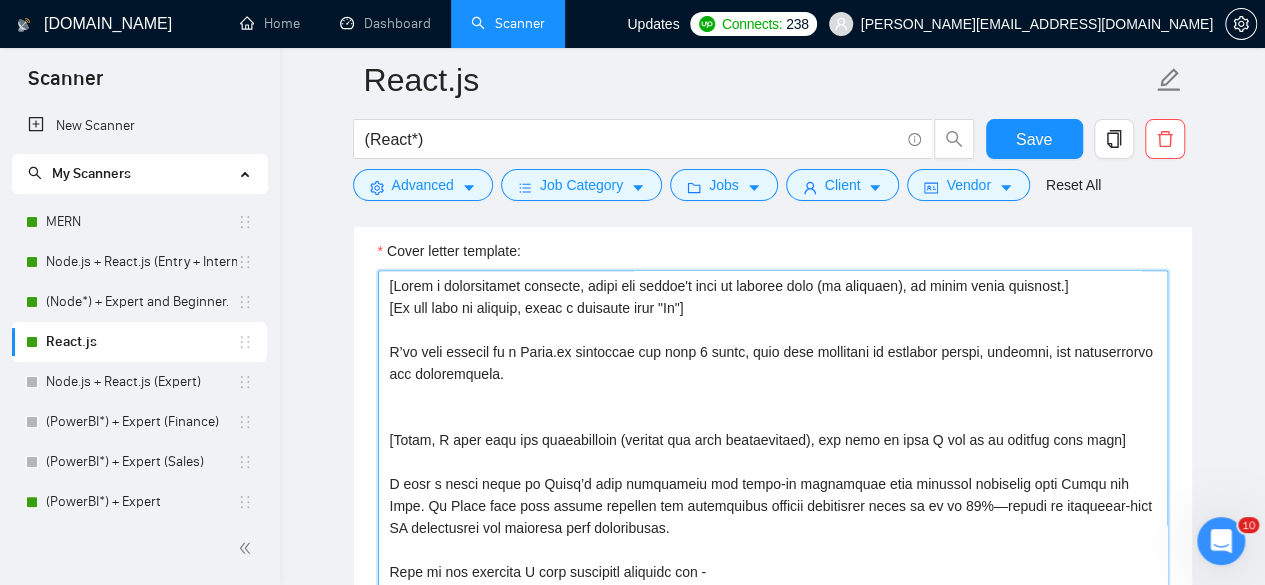 drag, startPoint x: 1110, startPoint y: 438, endPoint x: 388, endPoint y: 435, distance: 722.0062 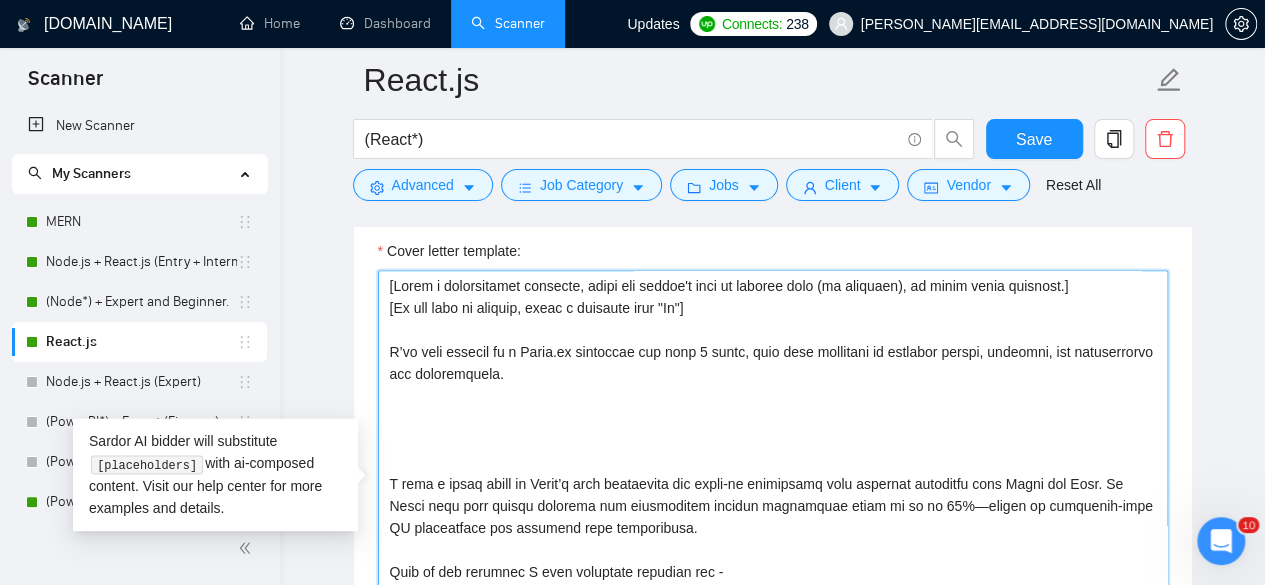 click on "Cover letter template:" at bounding box center (773, 495) 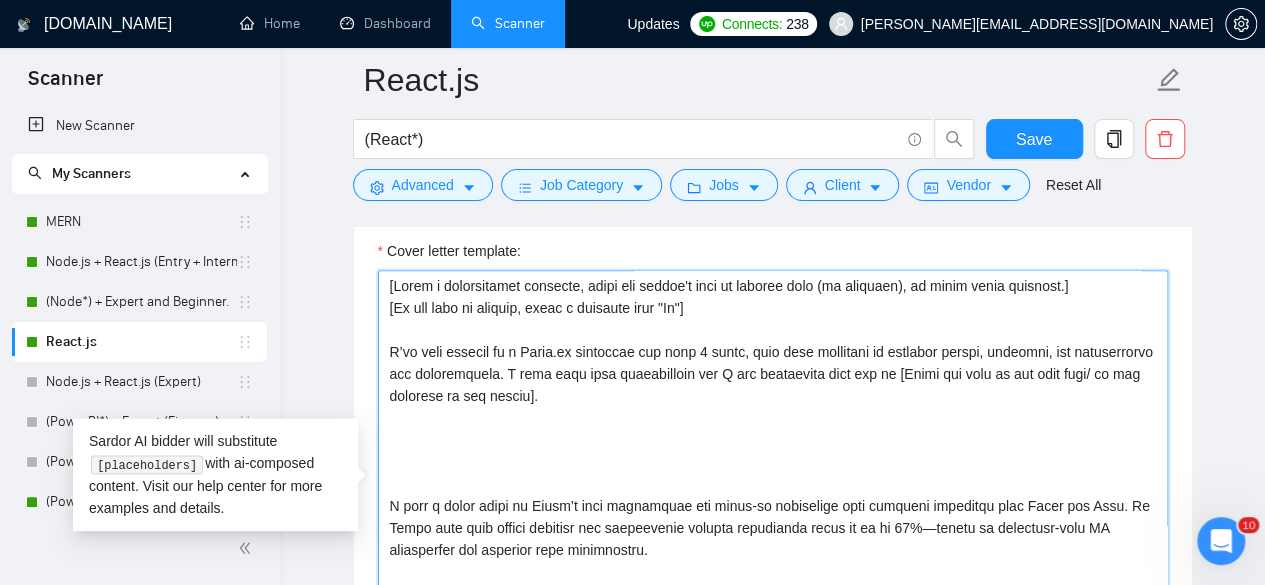 click on "Cover letter template:" at bounding box center (773, 495) 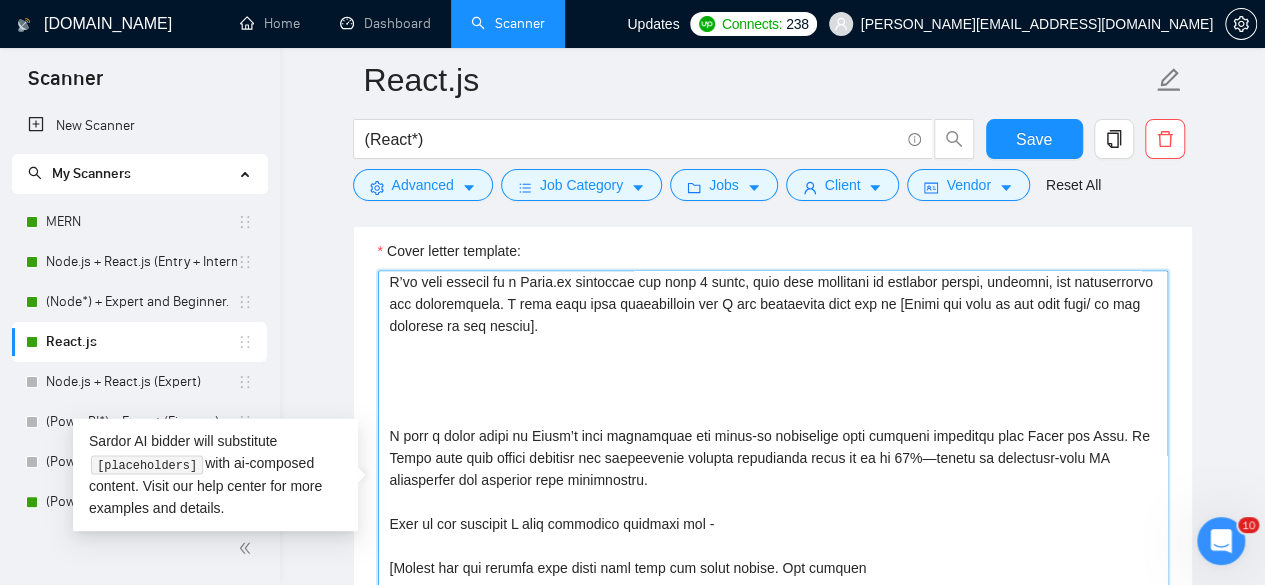 scroll, scrollTop: 78, scrollLeft: 0, axis: vertical 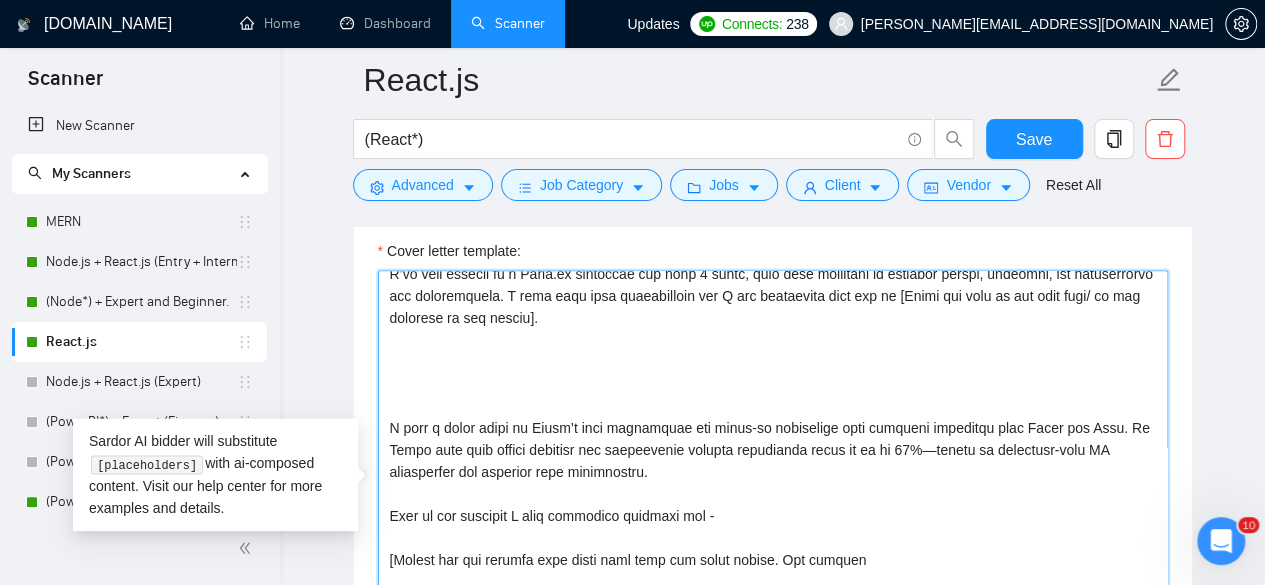 click on "Cover letter template:" at bounding box center (773, 495) 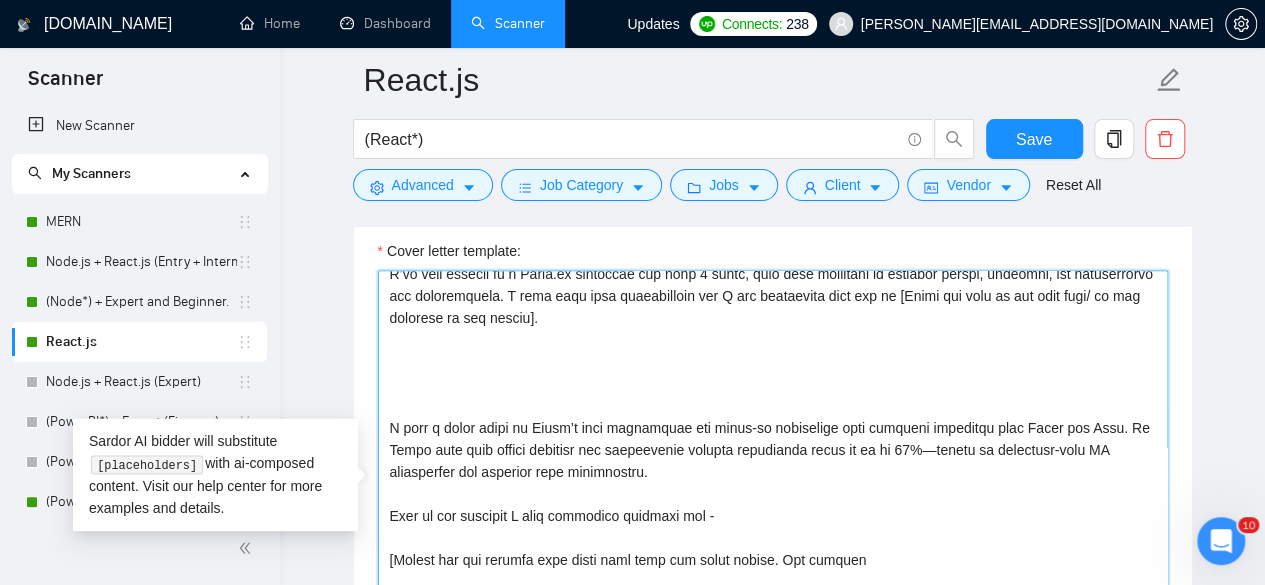 click on "Cover letter template:" at bounding box center (773, 495) 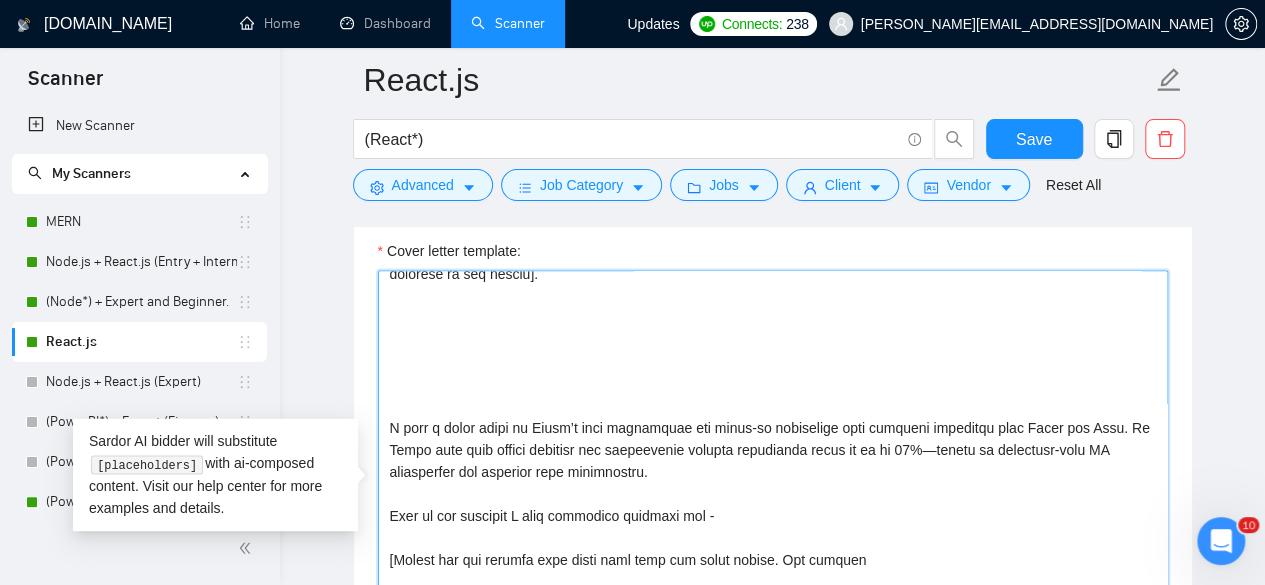 paste on "[If any features or functionalities are mentioned by the client, address some of them and how in tech I can implement them in the platform]." 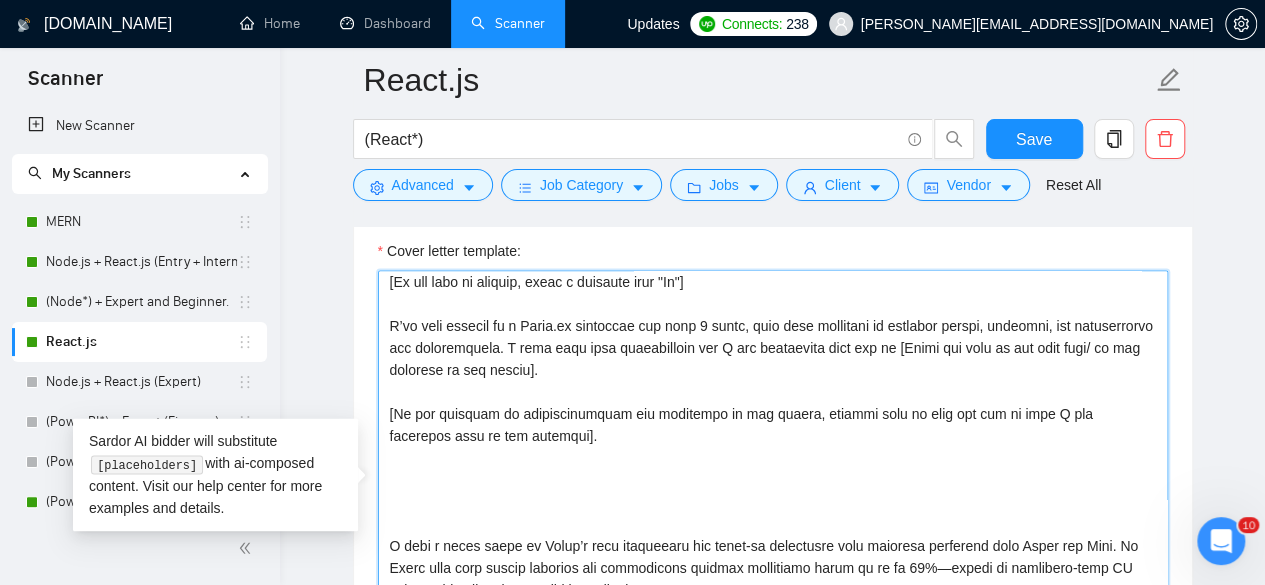 scroll, scrollTop: 0, scrollLeft: 0, axis: both 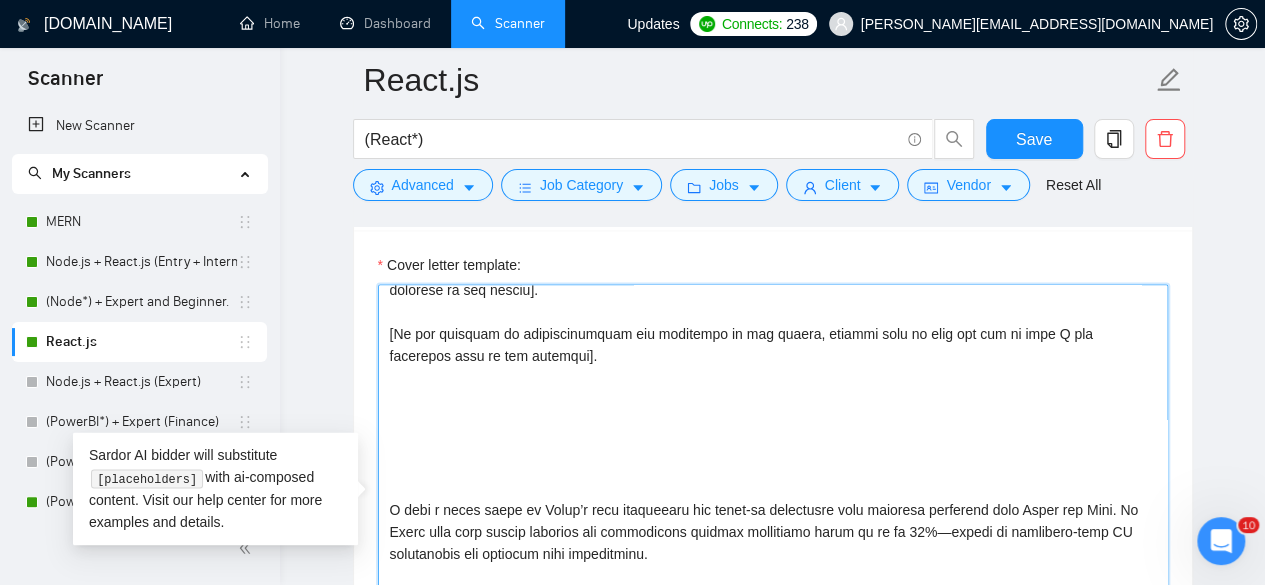 paste on "[if the tech mentioned already answered in the above prompt then do not mention the tech below -" 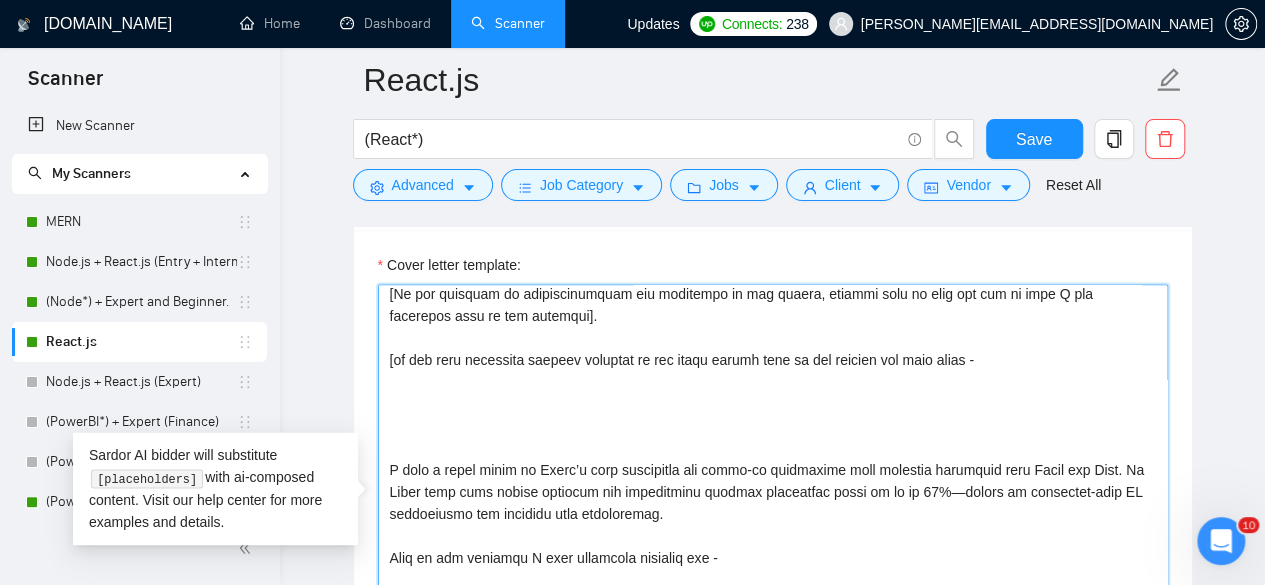 scroll, scrollTop: 171, scrollLeft: 0, axis: vertical 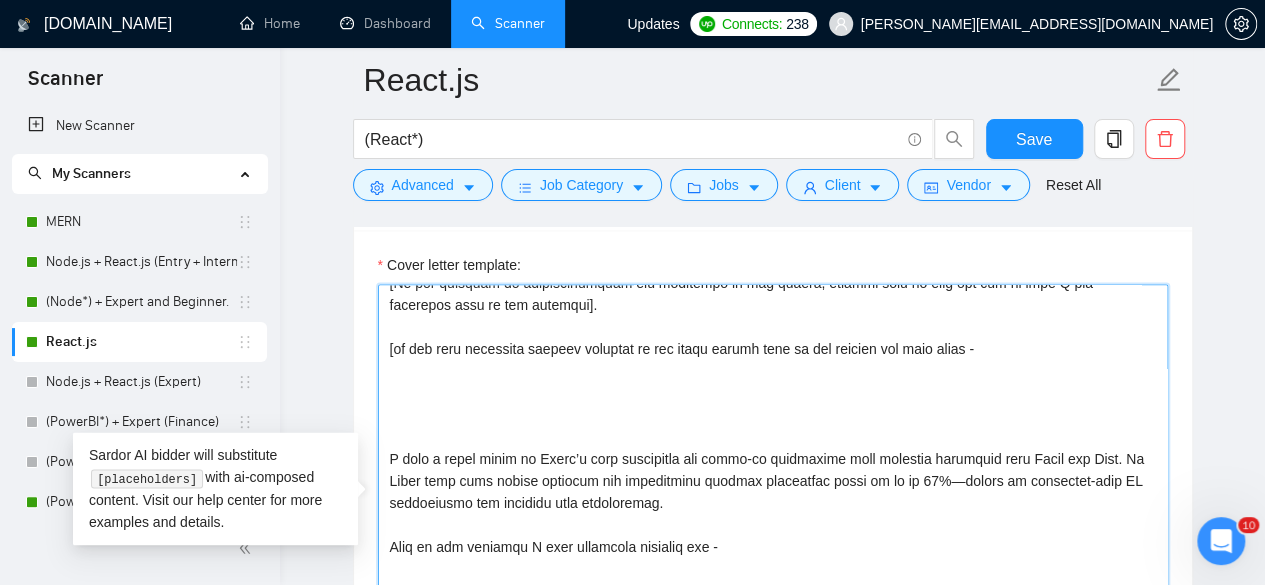 click on "Cover letter template:" at bounding box center (773, 509) 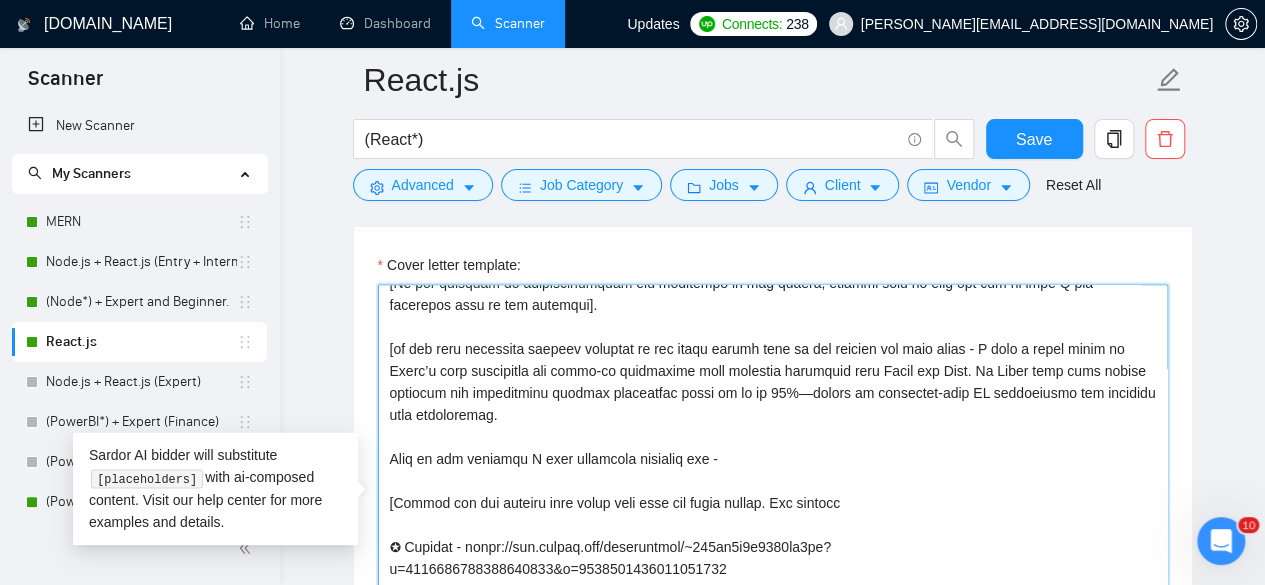 click on "Cover letter template:" at bounding box center (773, 509) 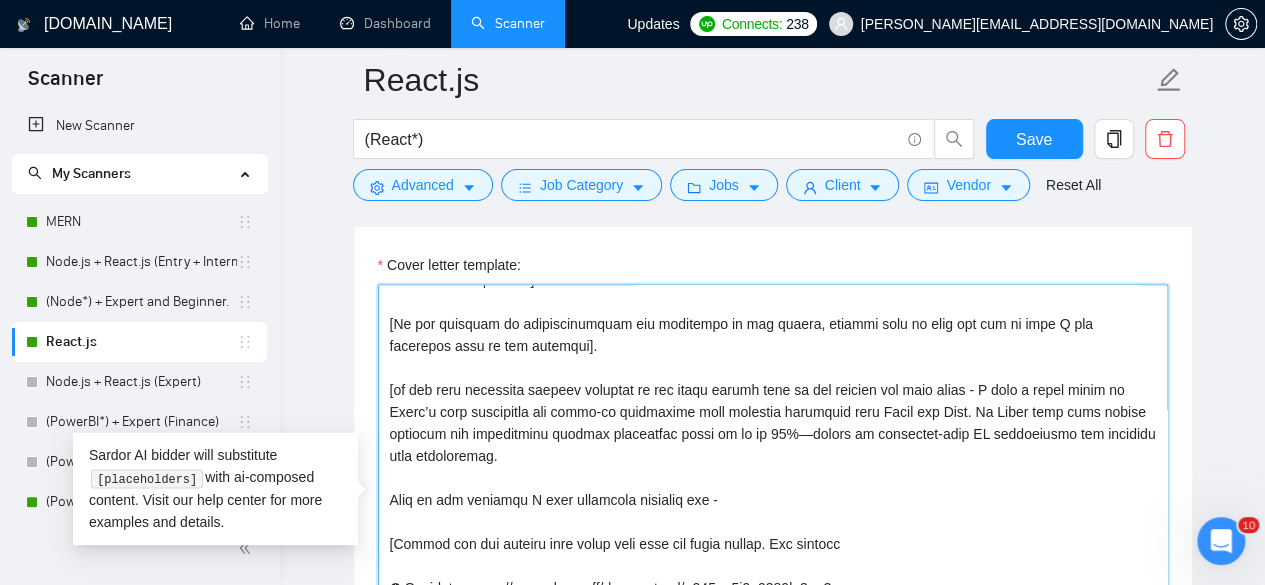 scroll, scrollTop: 134, scrollLeft: 0, axis: vertical 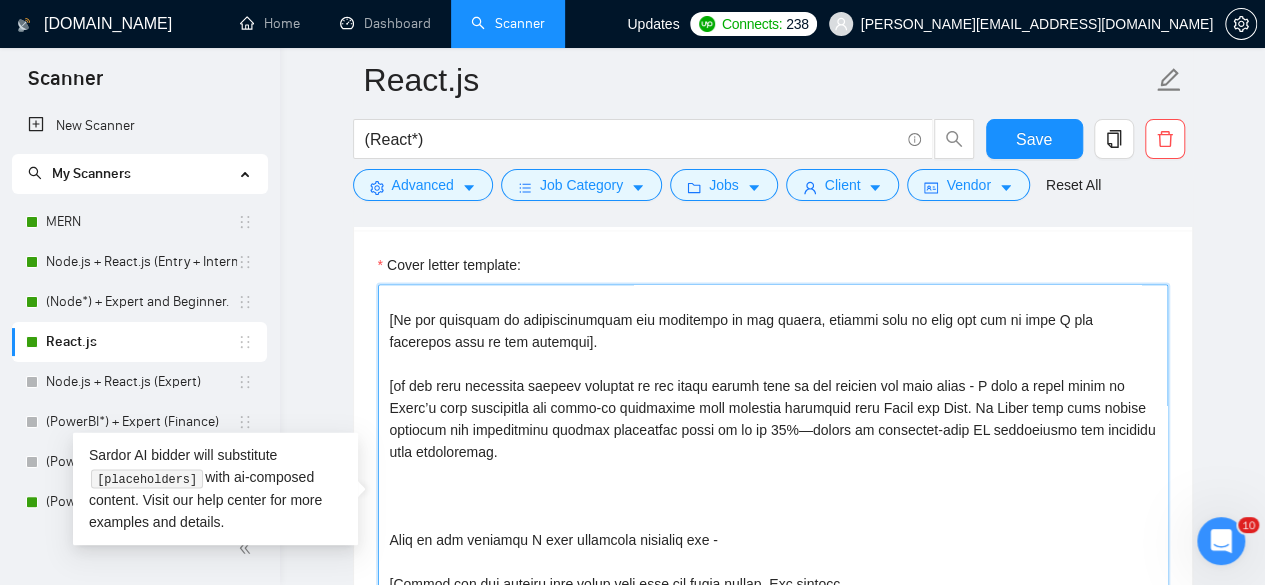 paste on "or only answer the remaining tech stack expertise]" 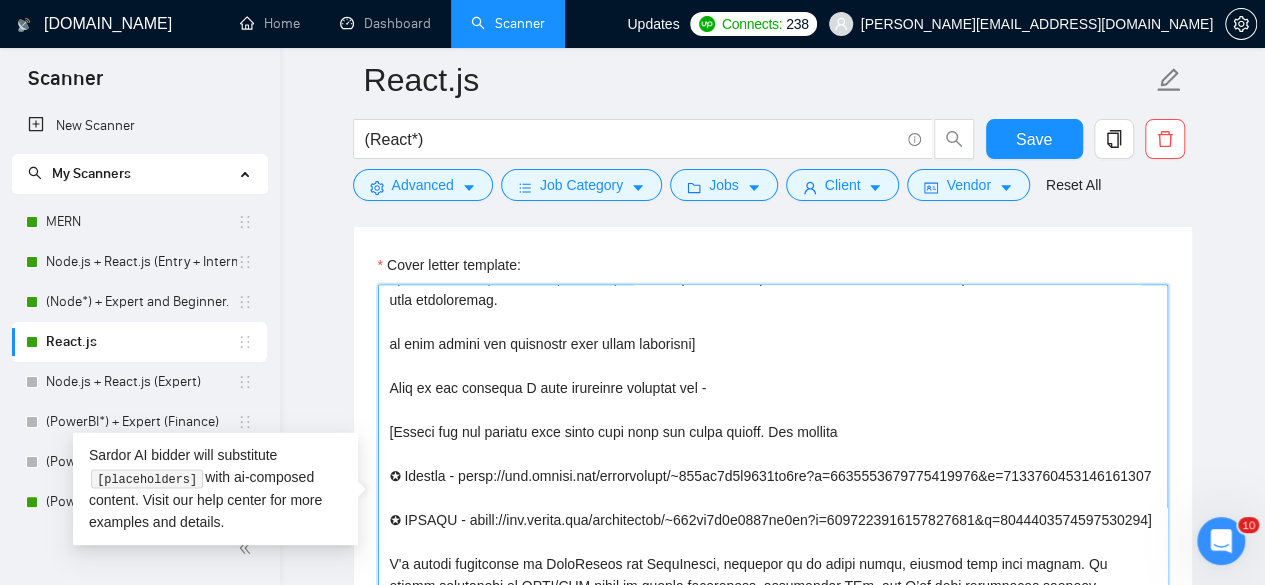scroll, scrollTop: 352, scrollLeft: 0, axis: vertical 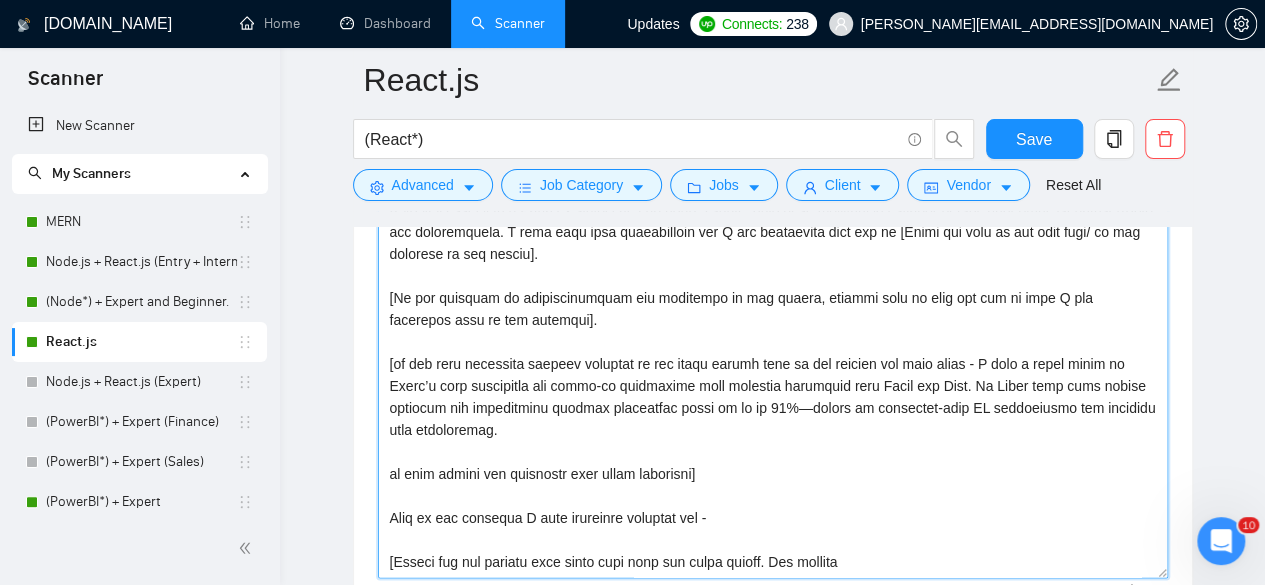 click on "Cover letter template:" at bounding box center [773, 353] 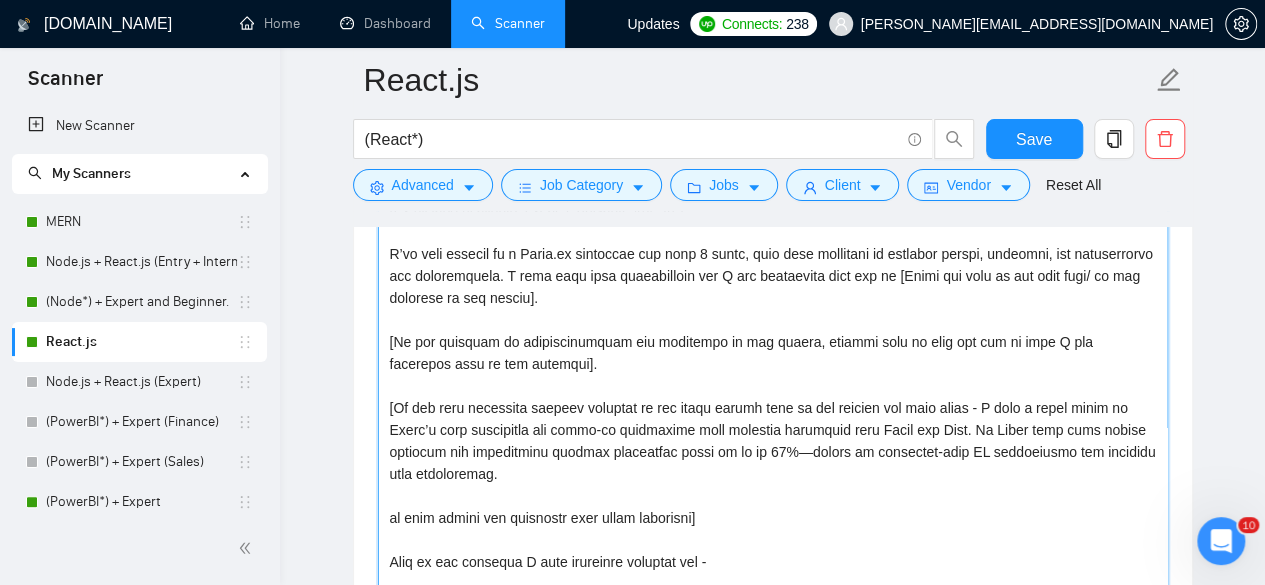 scroll, scrollTop: 1535, scrollLeft: 0, axis: vertical 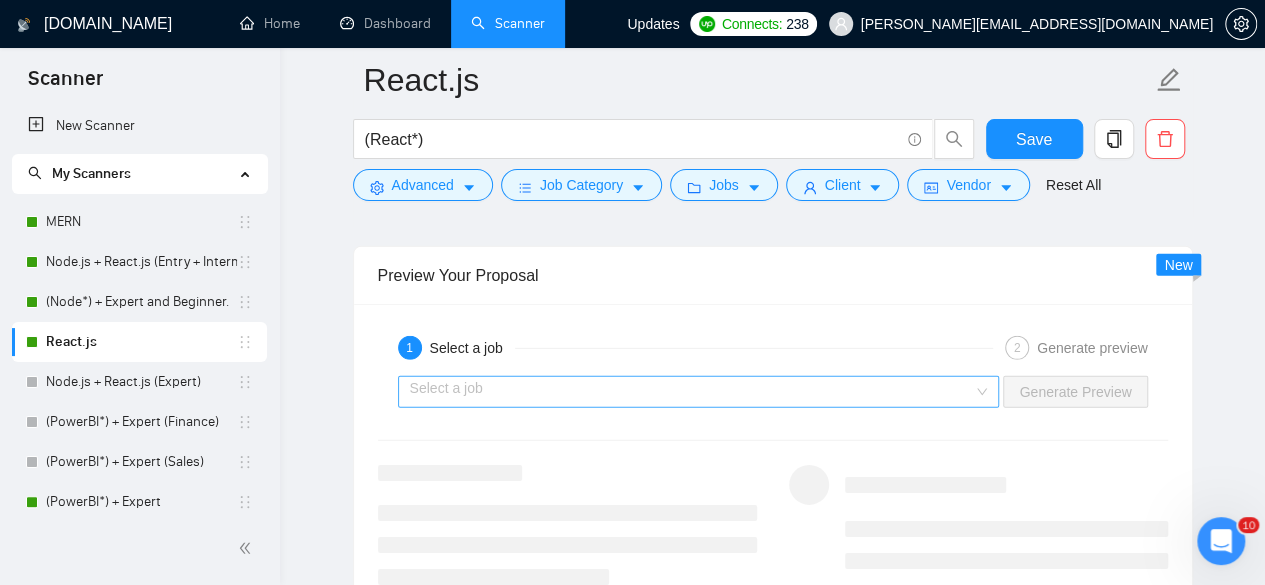 type on "[Write a personalized greeting, using the client's name or company name (if provided), in their local language.]
[If the name is missing, write a greeting like "Hi"]
I’ve been working as a React.js developer for over 8 years, with deep expertise in building modern, scalable, and maintainable web applications. I have read your requirements and I can definitely help you in [Write the name of the main task/ or the solution of the client].
[If any features or functionalities are mentioned by the client, address some of them and how in tech I can implement them in the platform].
[If the tech mentioned already answered in the above prompt then do not mention the tech below - I have a solid grasp of React’s core principles and hands-on experience with advanced workflows like Redux and Flux. My React apps have helped startups and enterprises improve conversion rates by up to 35%—thanks to lightning-fast UI performance and seamless user experiences.
or only answer the remaining tech stack expertise]
Some of th..." 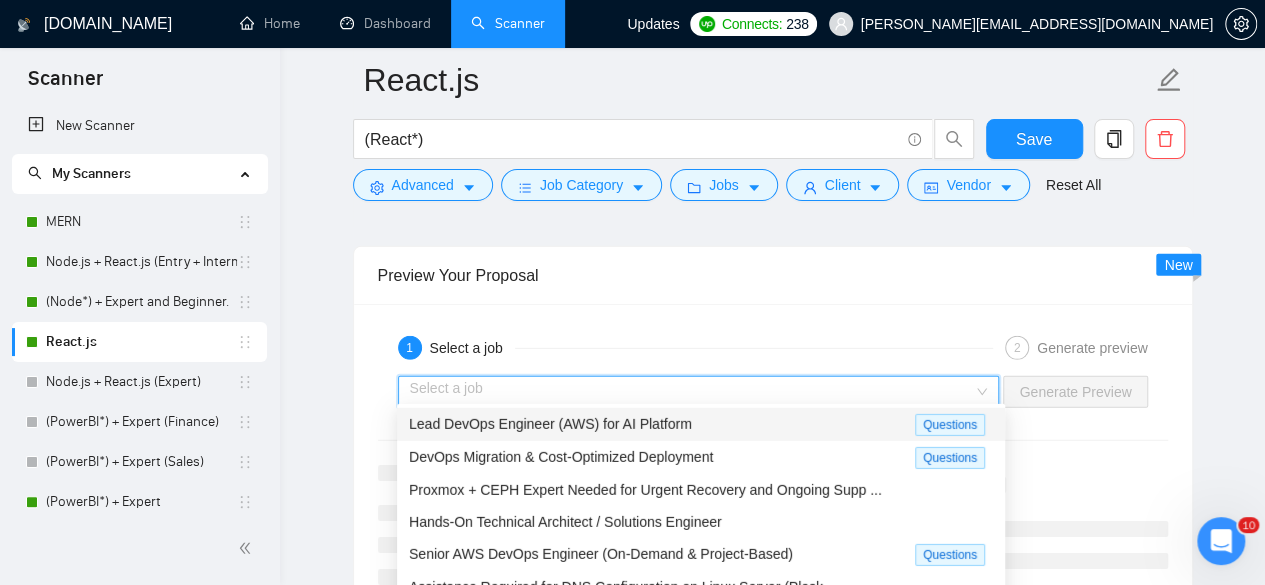 click at bounding box center (692, 392) 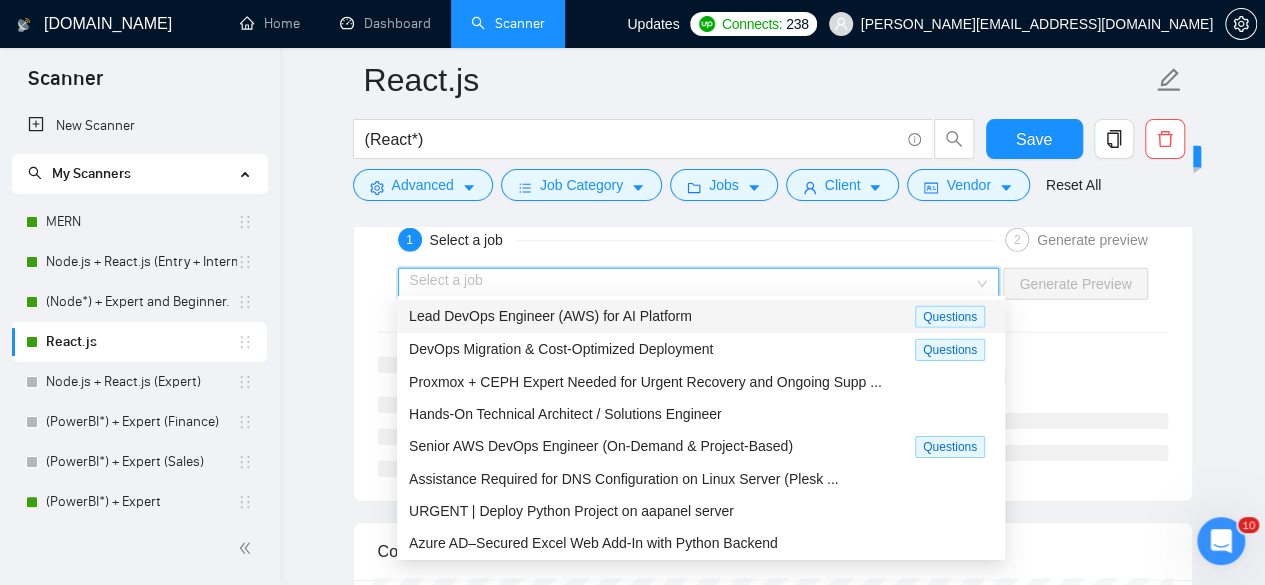 scroll, scrollTop: 2979, scrollLeft: 0, axis: vertical 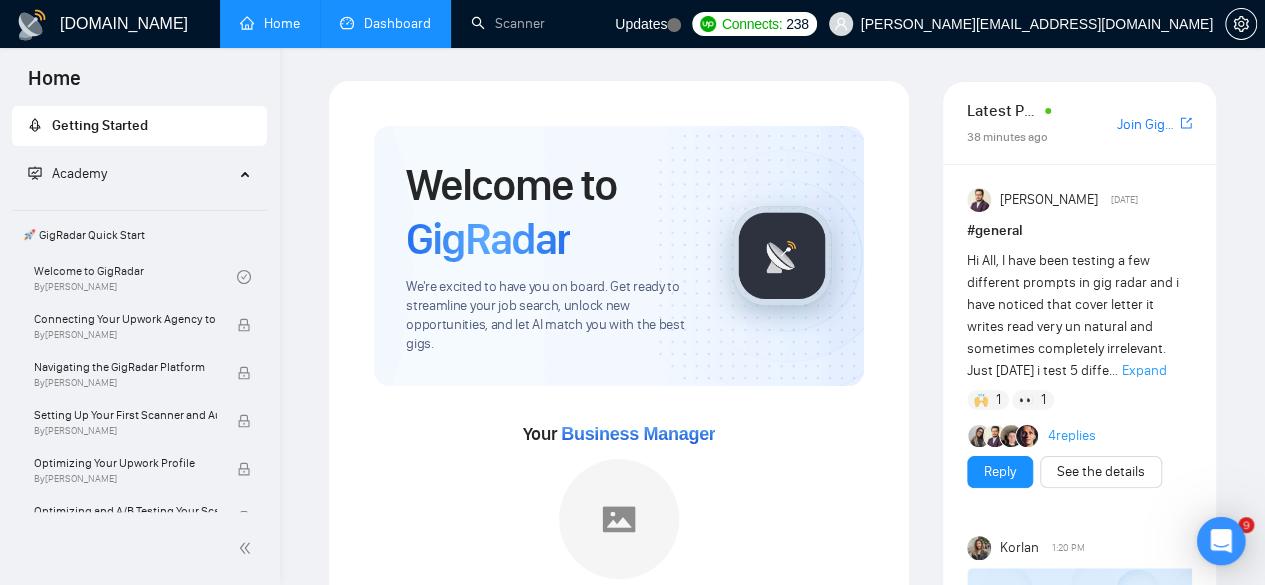 click on "Dashboard" at bounding box center [385, 23] 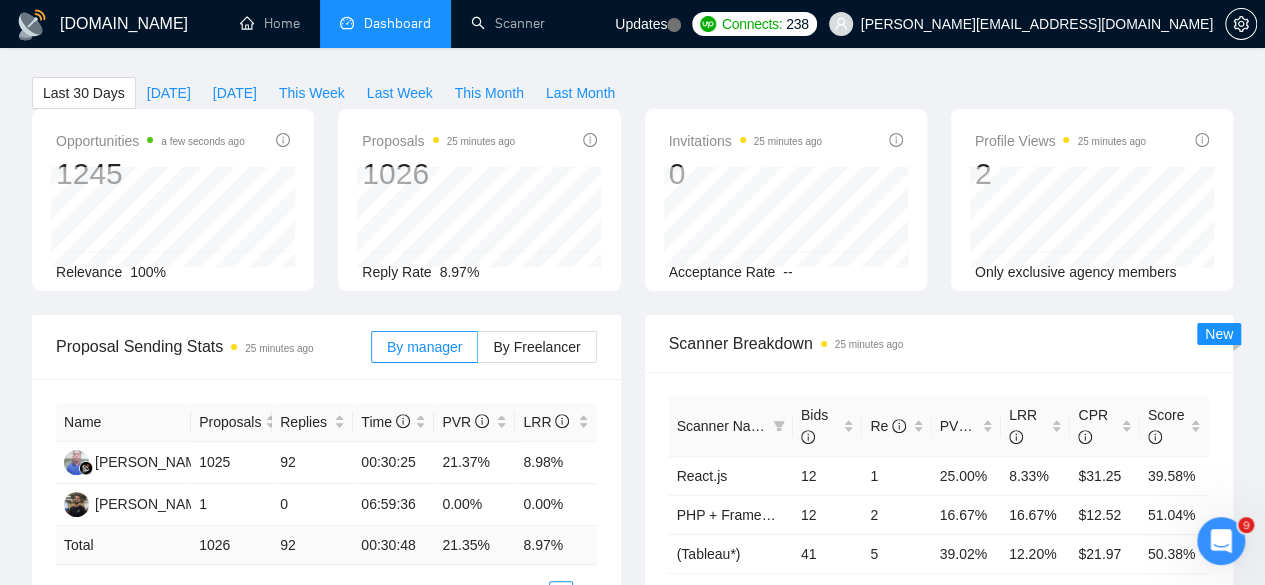 scroll, scrollTop: 75, scrollLeft: 0, axis: vertical 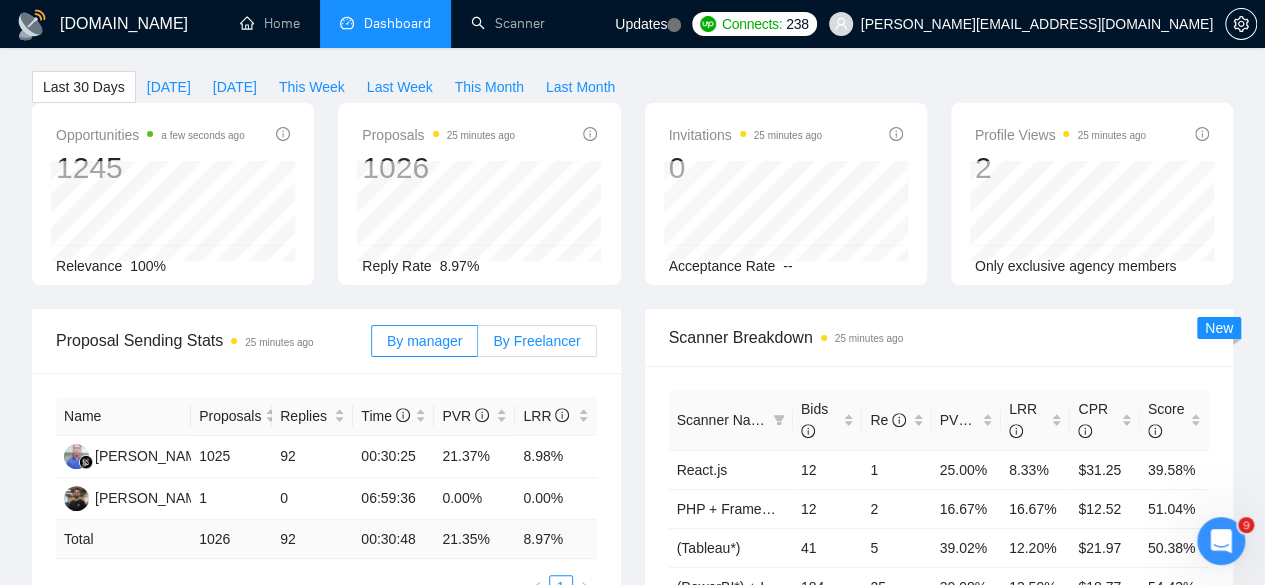 click on "By Freelancer" at bounding box center [536, 341] 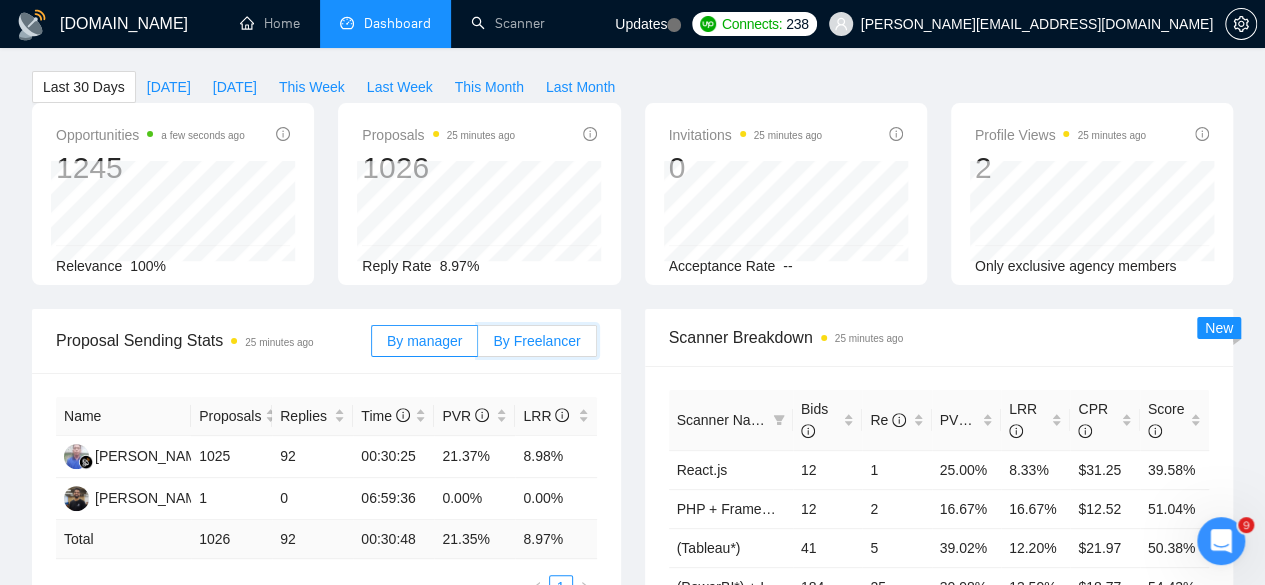 click on "By Freelancer" at bounding box center [478, 346] 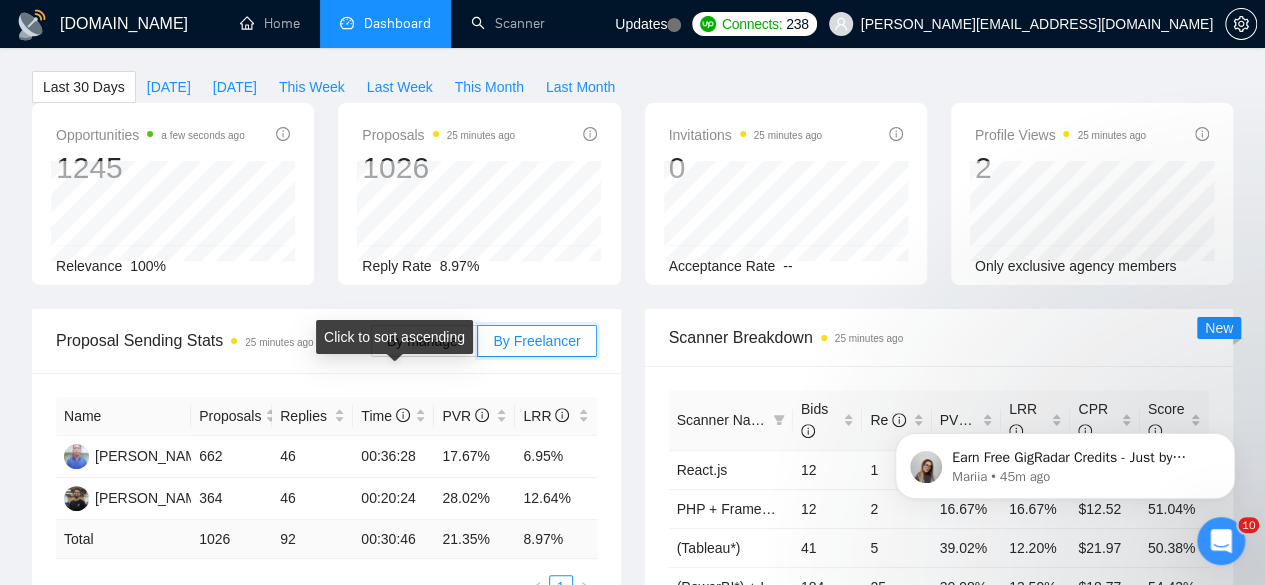 scroll, scrollTop: 0, scrollLeft: 0, axis: both 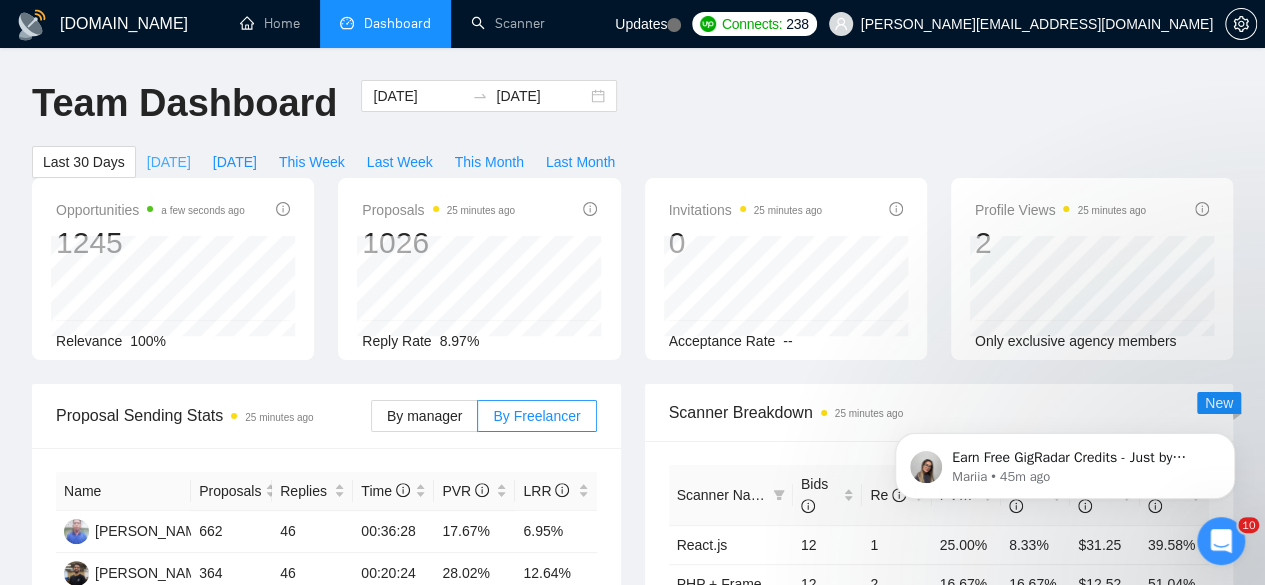 click on "[DATE]" at bounding box center (169, 162) 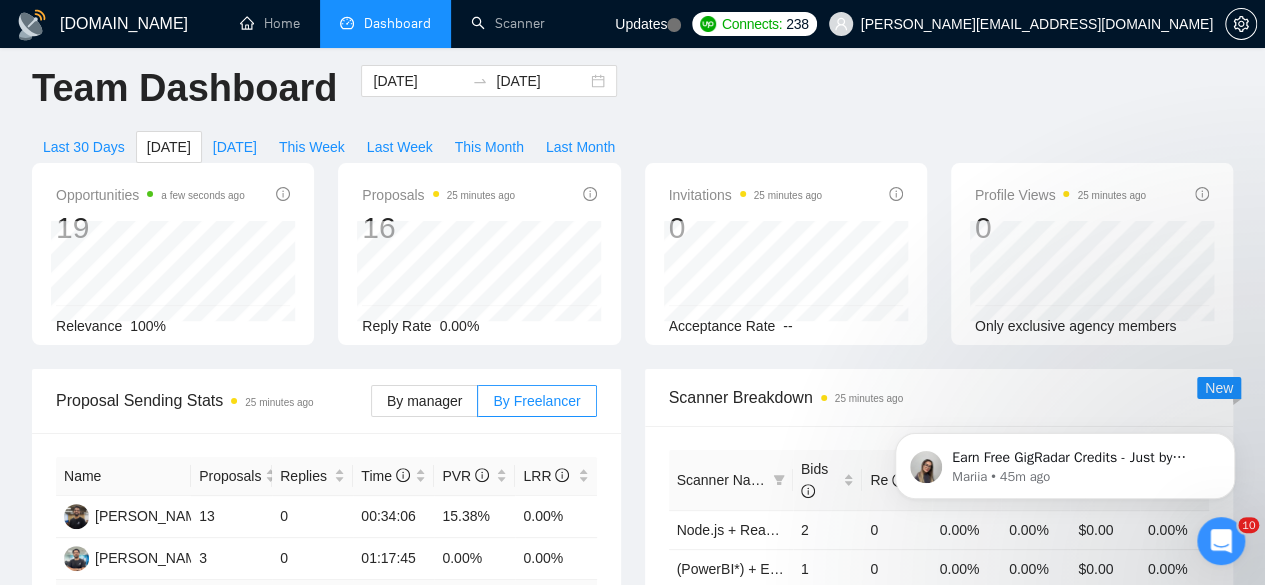 scroll, scrollTop: 0, scrollLeft: 0, axis: both 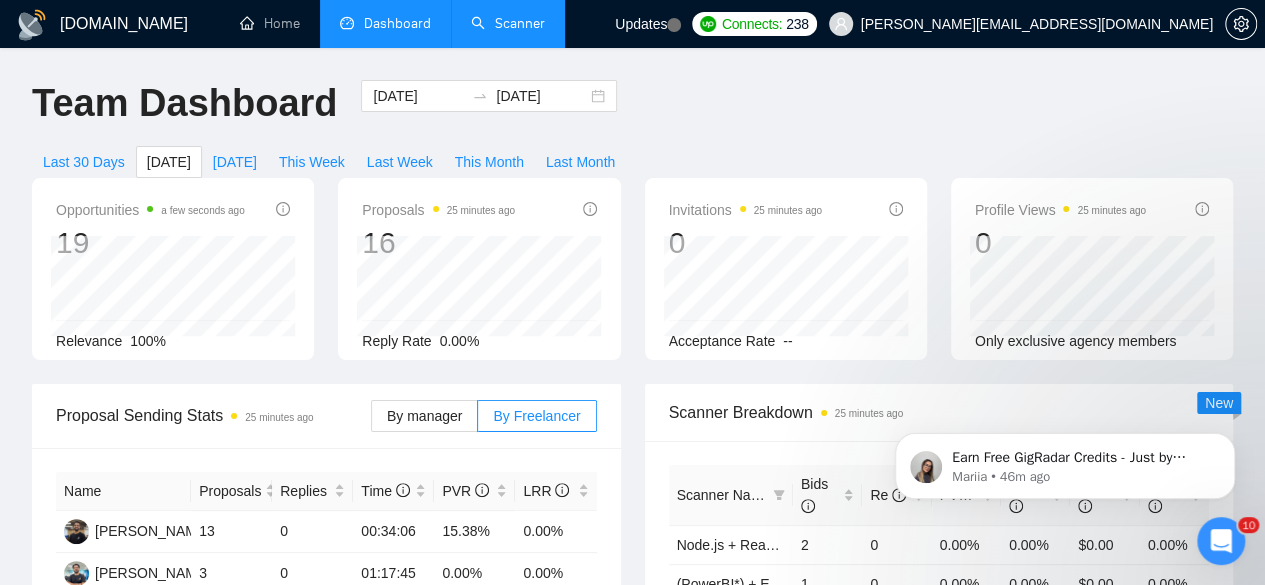 click on "Scanner" at bounding box center [508, 23] 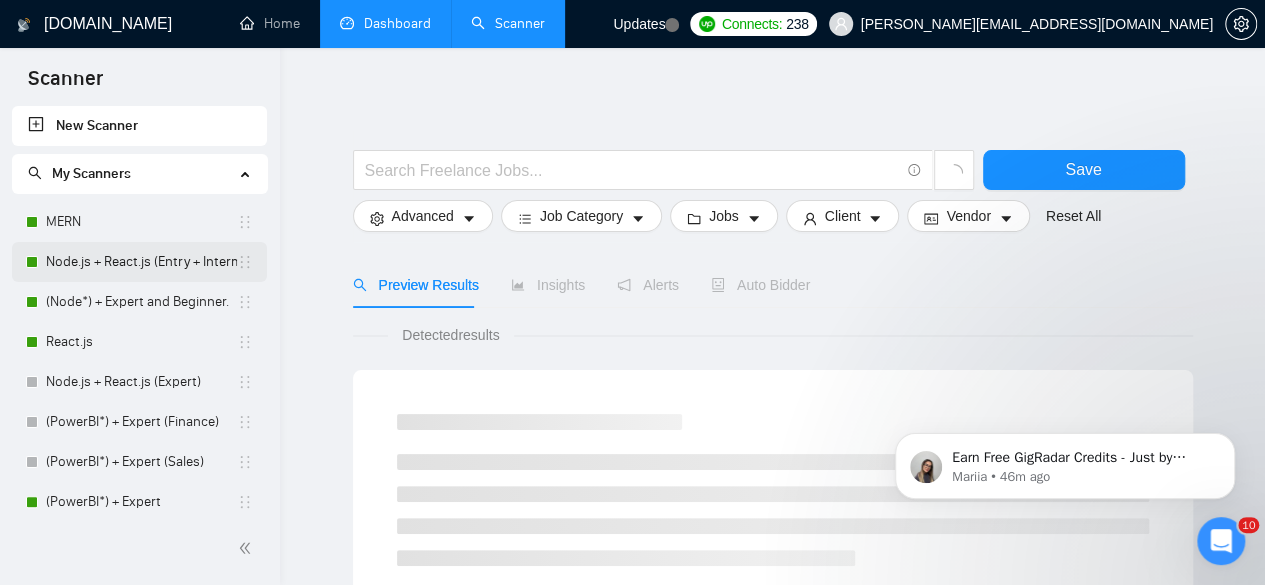 click on "Node.js + React.js (Entry + Intermediate)" at bounding box center (141, 262) 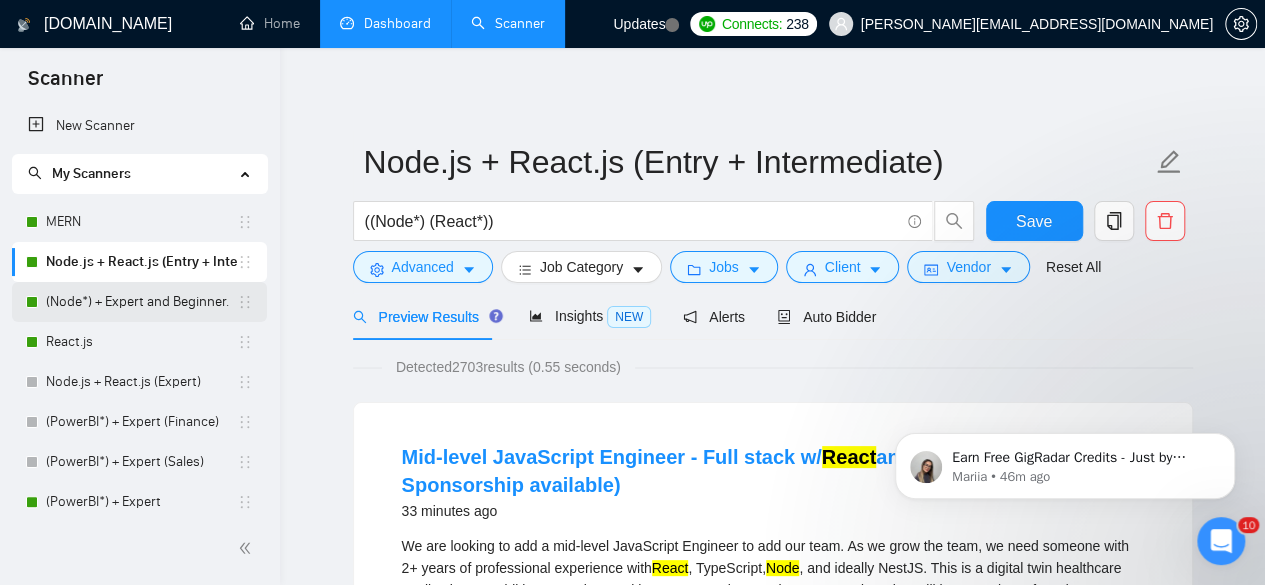 click on "(Node*) + Expert and Beginner." at bounding box center [141, 302] 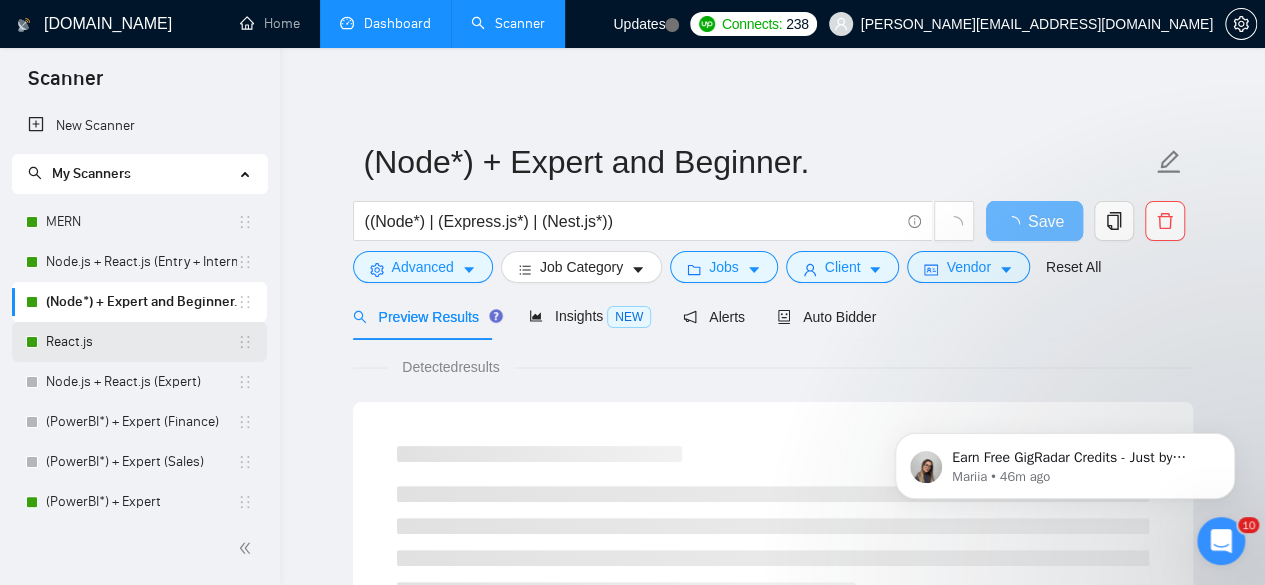 click on "React.js" at bounding box center [141, 342] 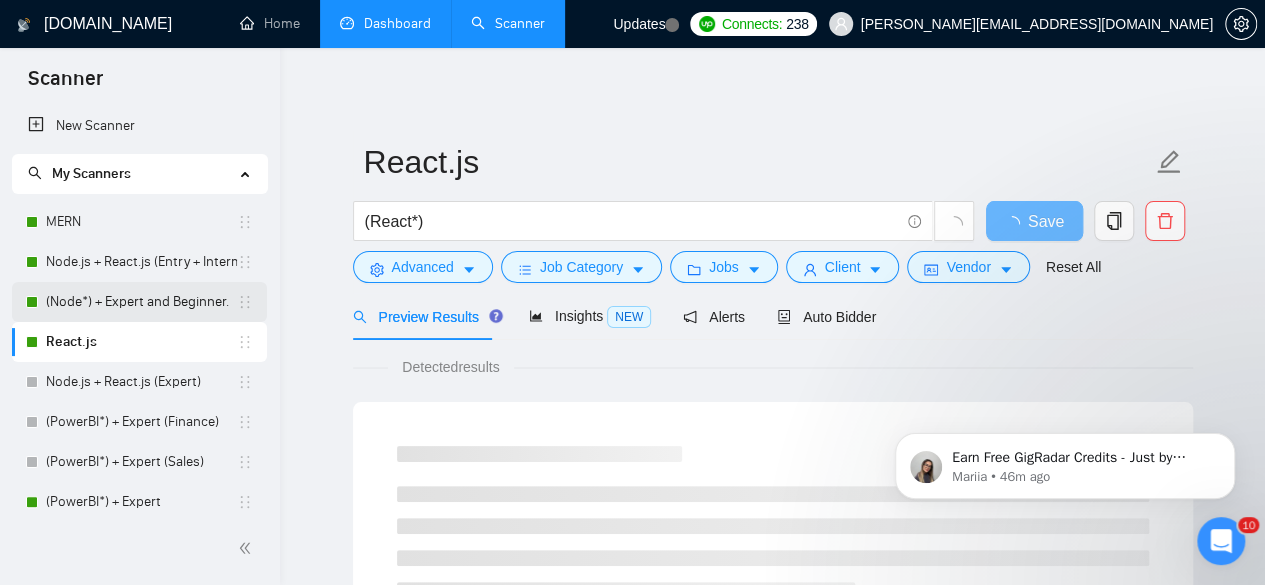 click on "(Node*) + Expert and Beginner." at bounding box center (141, 302) 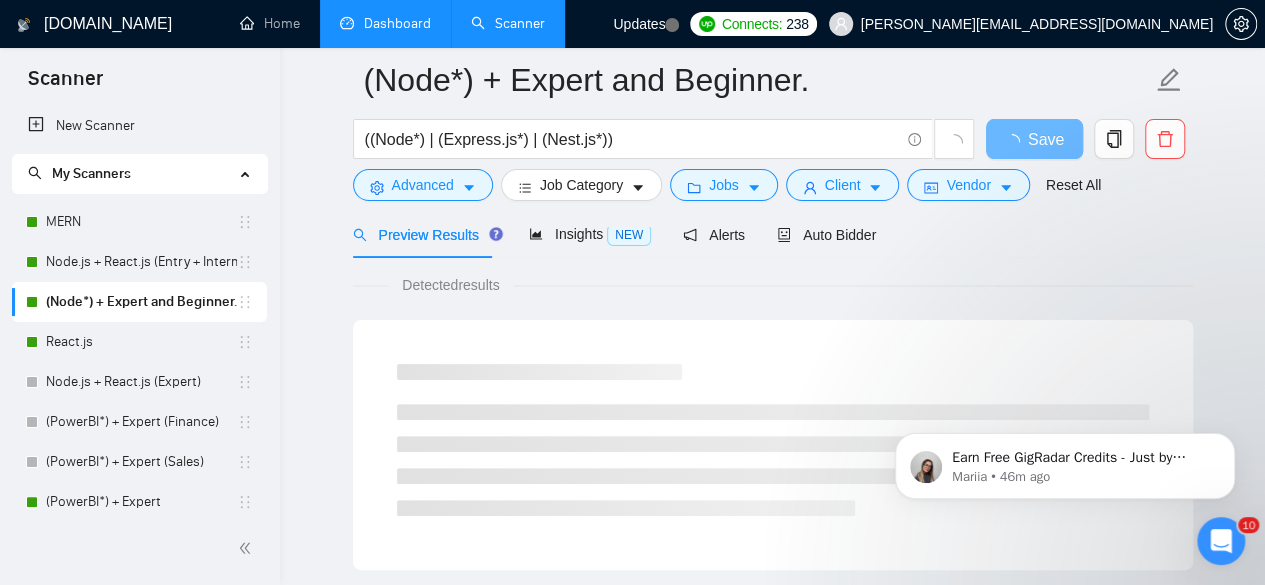 scroll, scrollTop: 103, scrollLeft: 0, axis: vertical 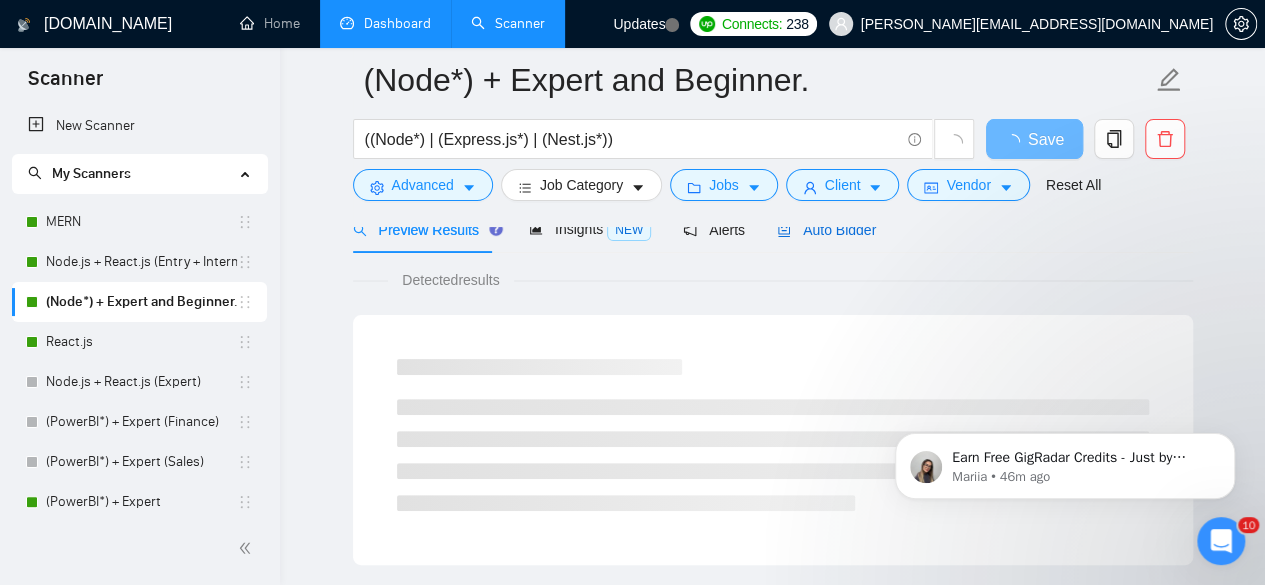 click on "Auto Bidder" at bounding box center (826, 230) 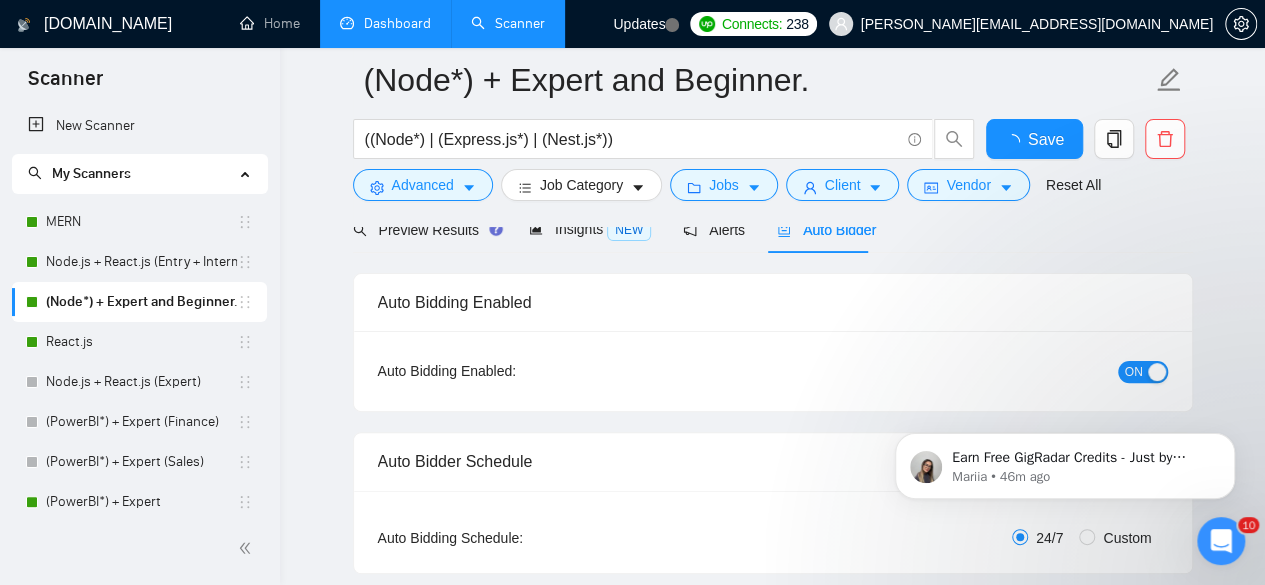 type 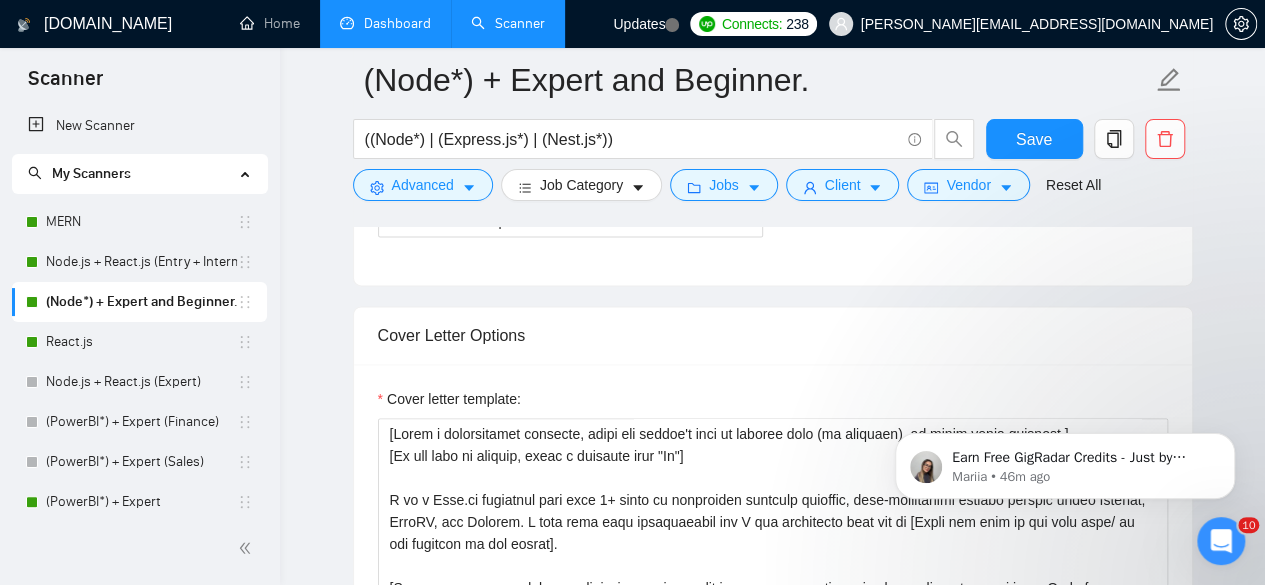 scroll, scrollTop: 1227, scrollLeft: 0, axis: vertical 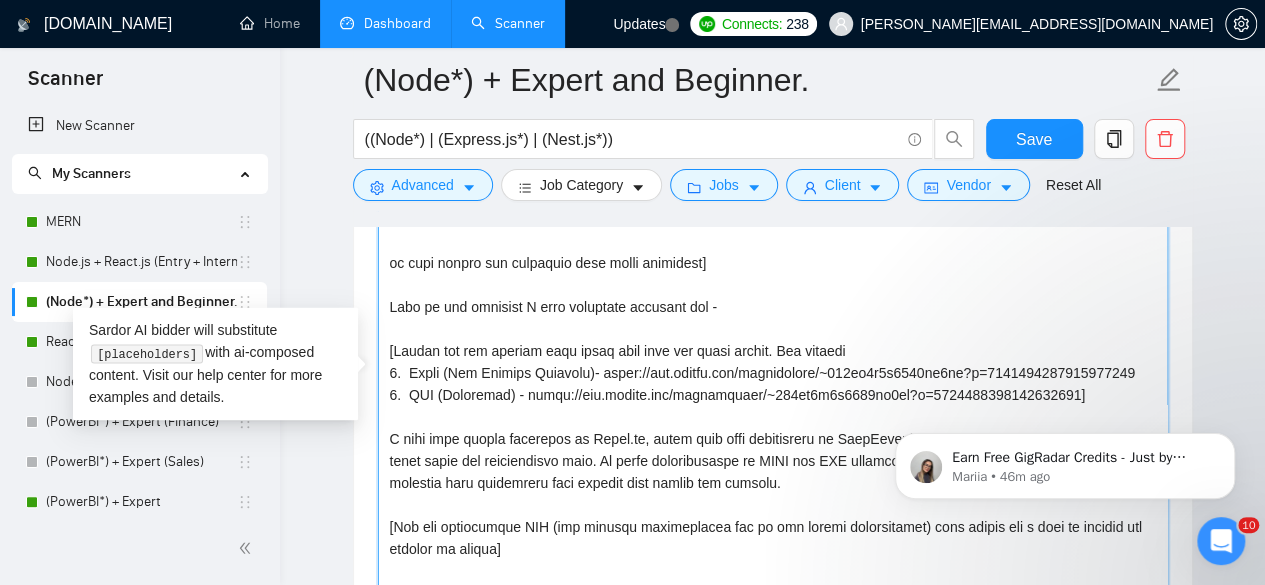 drag, startPoint x: 848, startPoint y: 349, endPoint x: 386, endPoint y: 345, distance: 462.0173 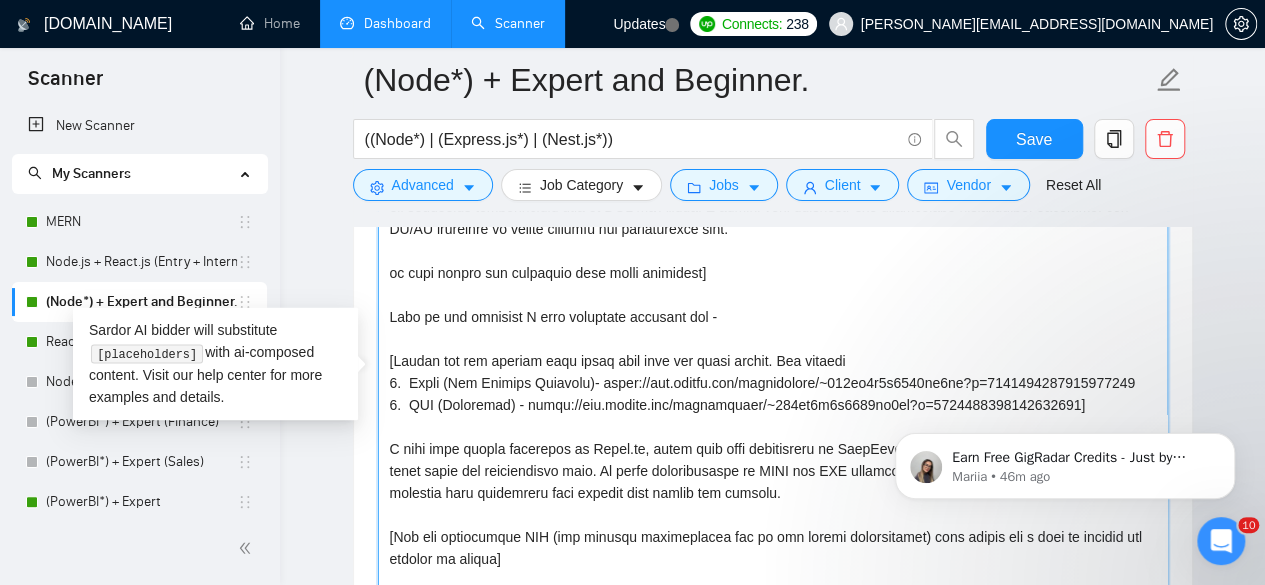 scroll, scrollTop: 264, scrollLeft: 0, axis: vertical 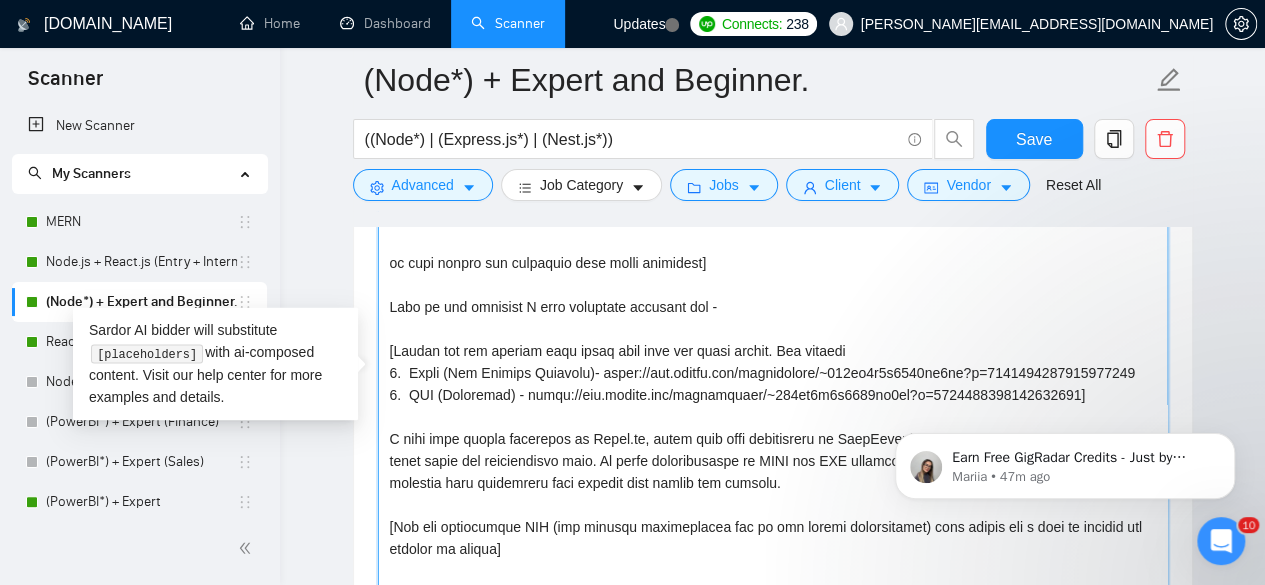 click on "Cover letter template:" at bounding box center [773, 384] 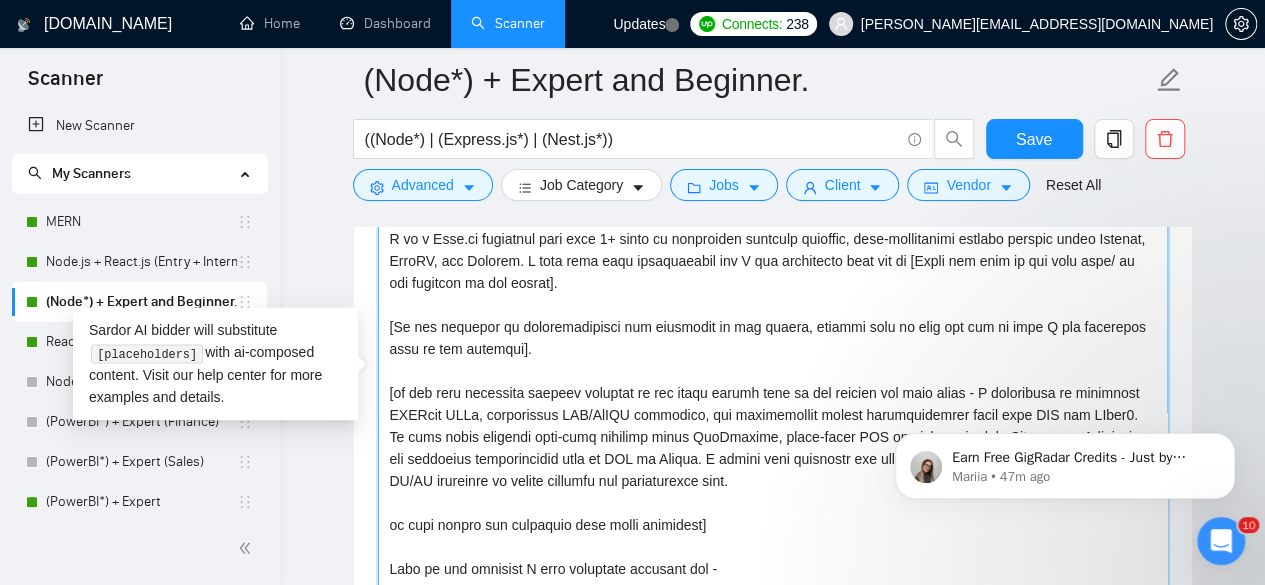 scroll, scrollTop: 0, scrollLeft: 0, axis: both 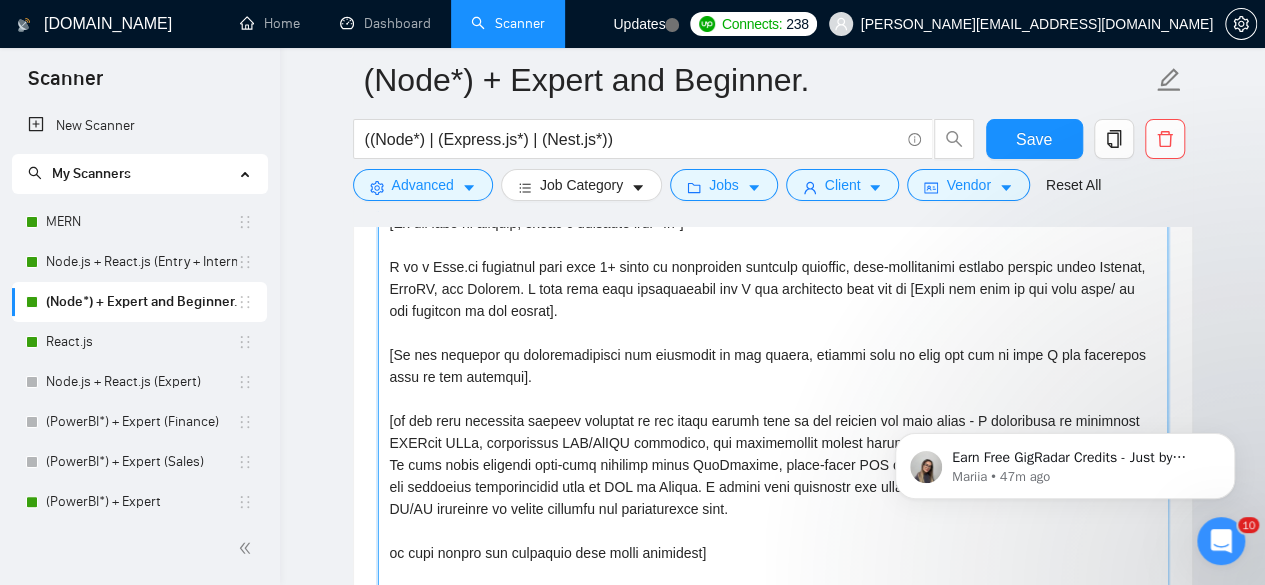 drag, startPoint x: 562, startPoint y: 285, endPoint x: 605, endPoint y: 308, distance: 48.76474 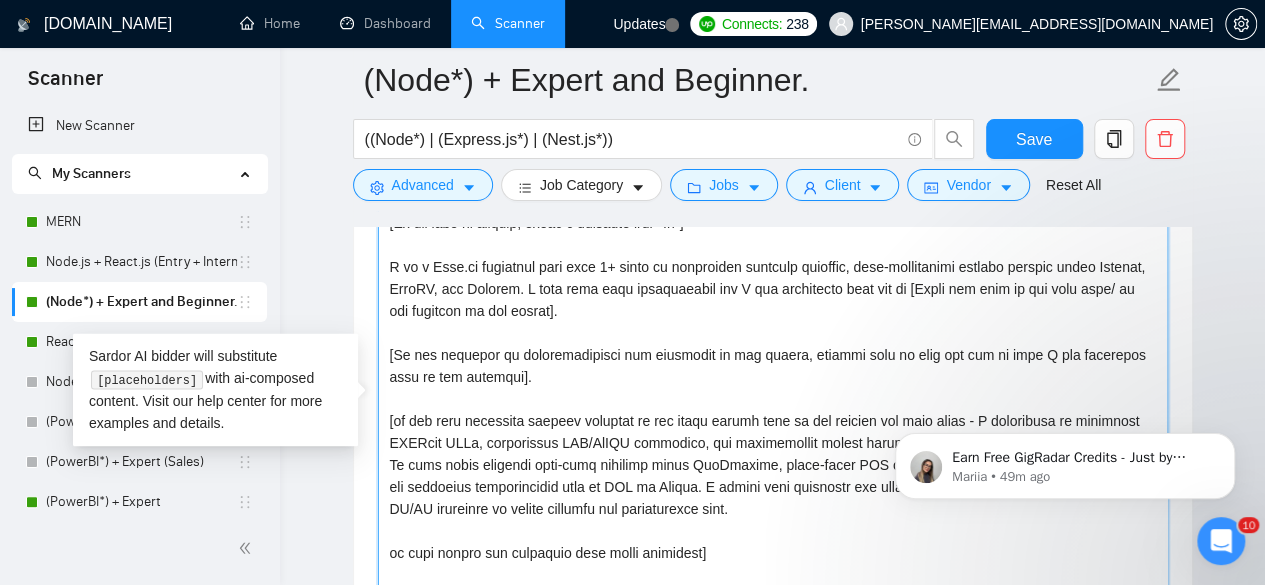 drag, startPoint x: 530, startPoint y: 376, endPoint x: 387, endPoint y: 347, distance: 145.91093 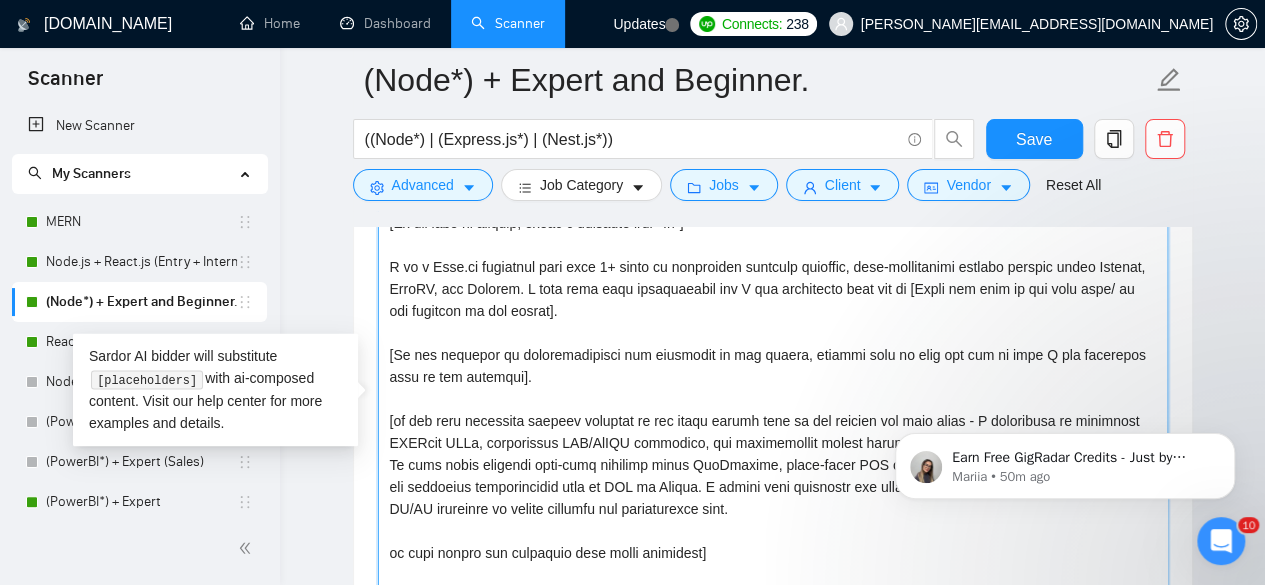 drag, startPoint x: 1255, startPoint y: 808, endPoint x: 1001, endPoint y: 420, distance: 463.7456 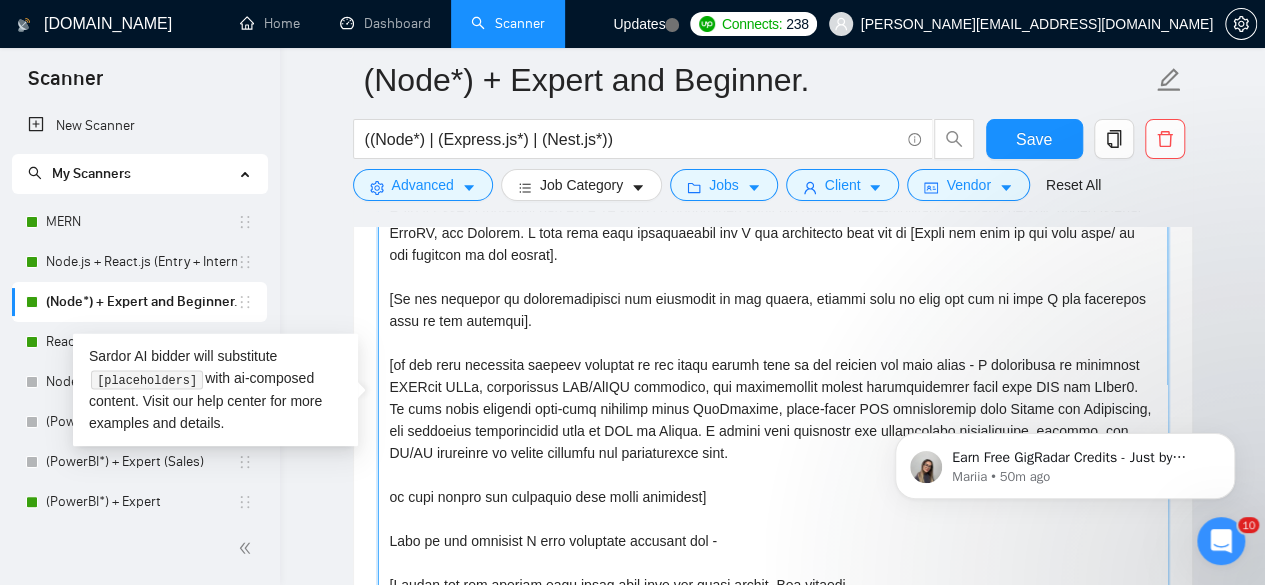 scroll, scrollTop: 92, scrollLeft: 0, axis: vertical 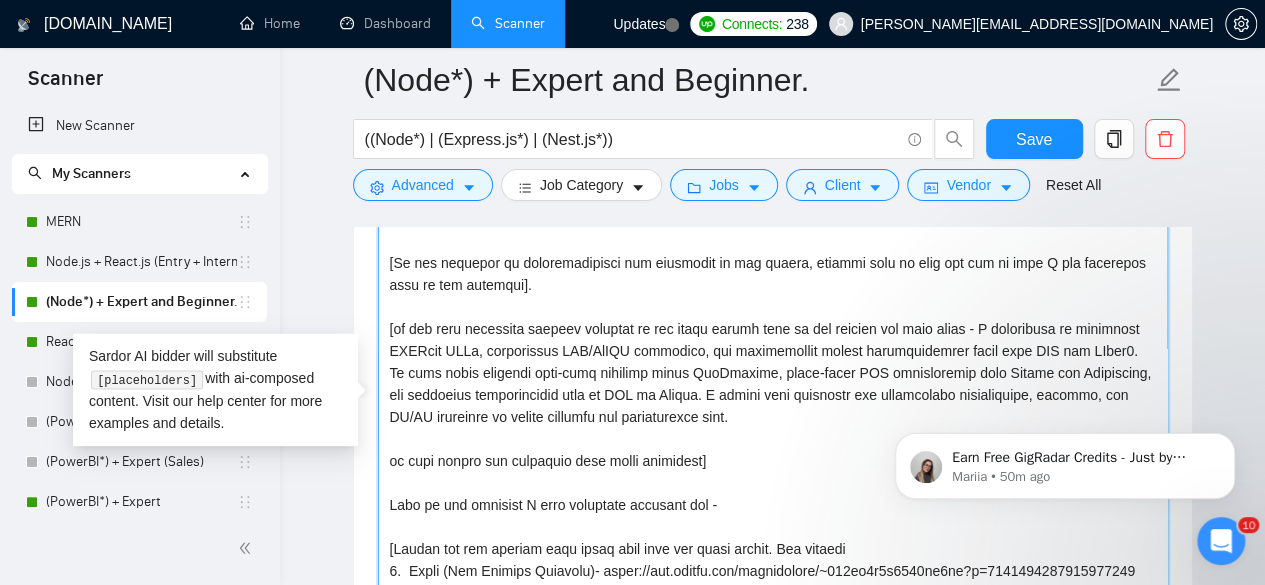 drag, startPoint x: 389, startPoint y: 455, endPoint x: 707, endPoint y: 462, distance: 318.07703 